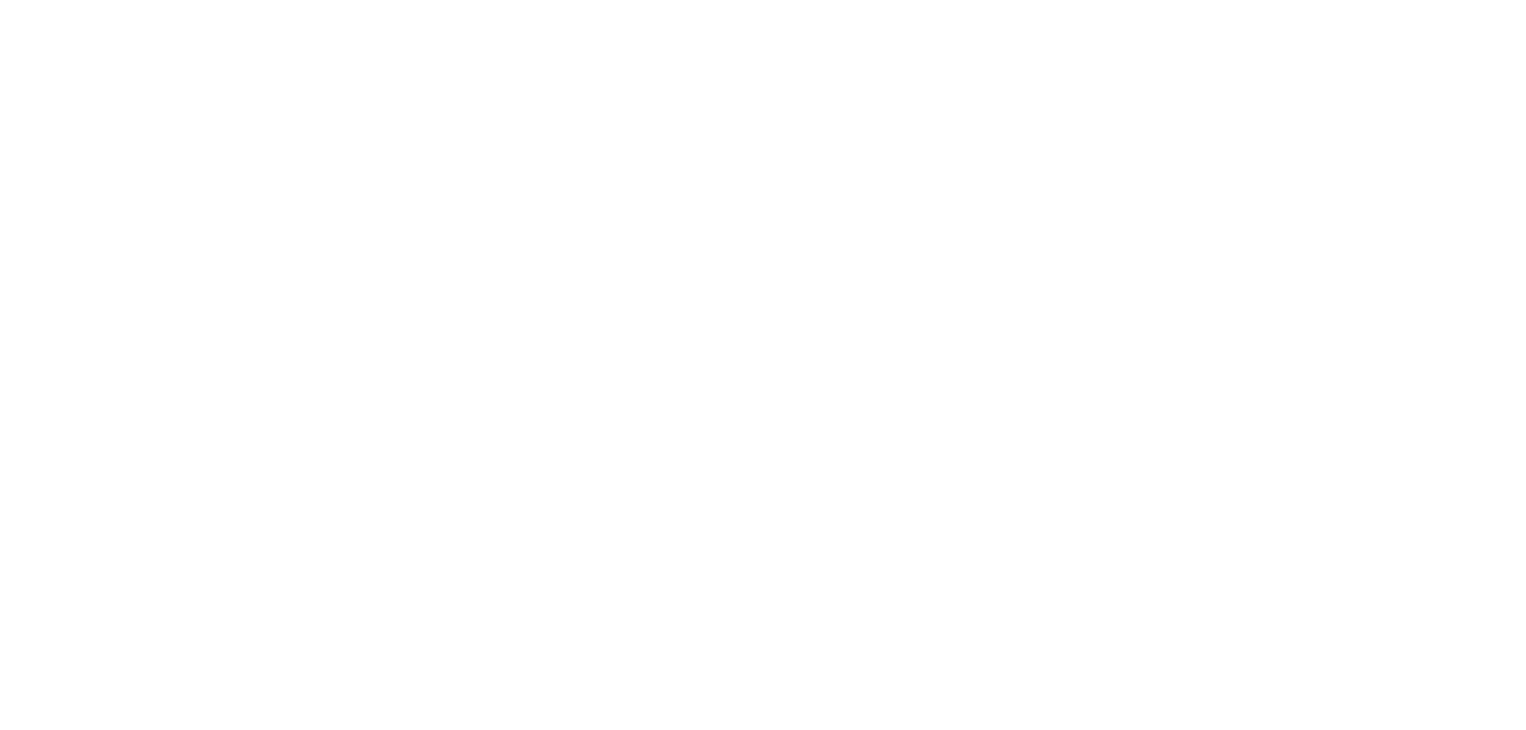 scroll, scrollTop: 0, scrollLeft: 0, axis: both 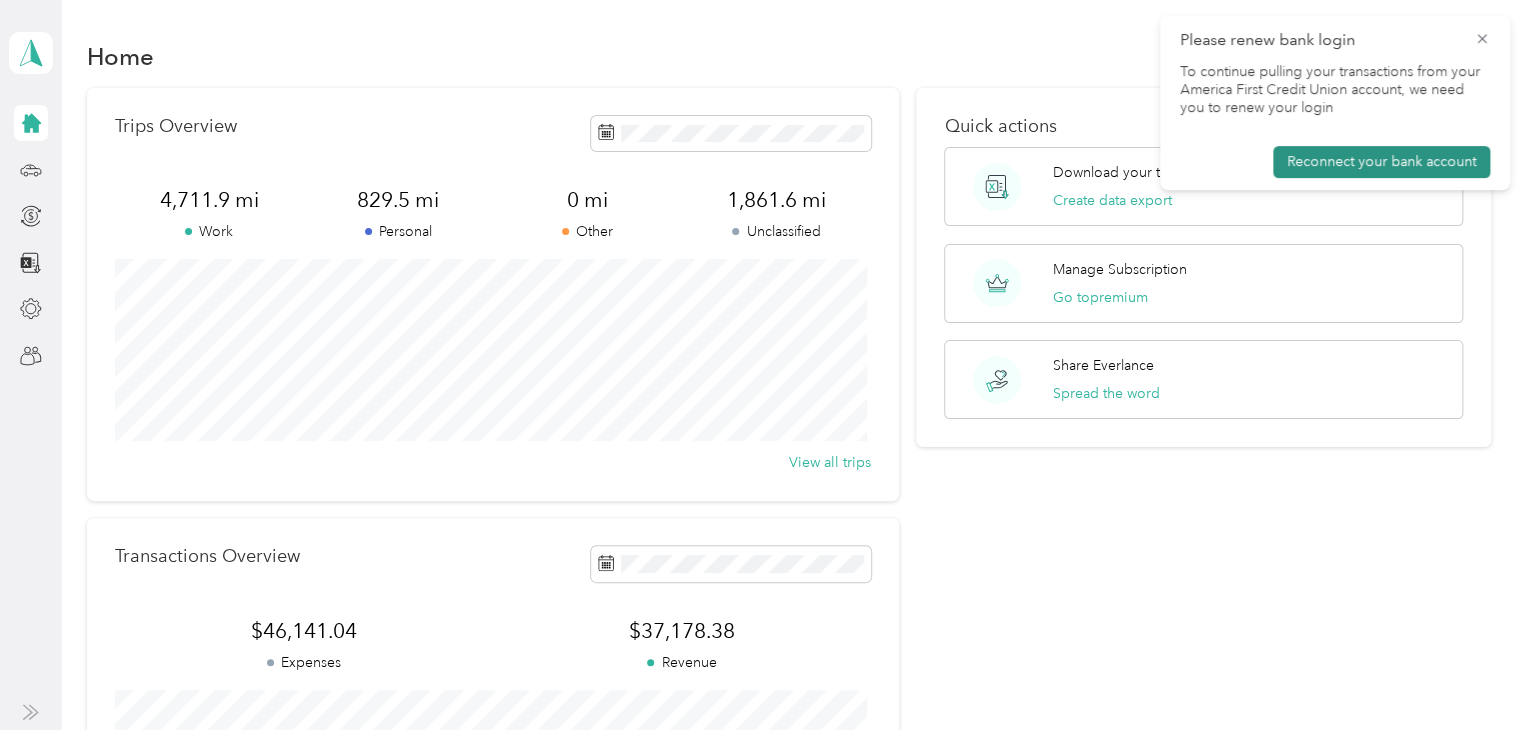 click on "Reconnect your bank account" at bounding box center (1381, 162) 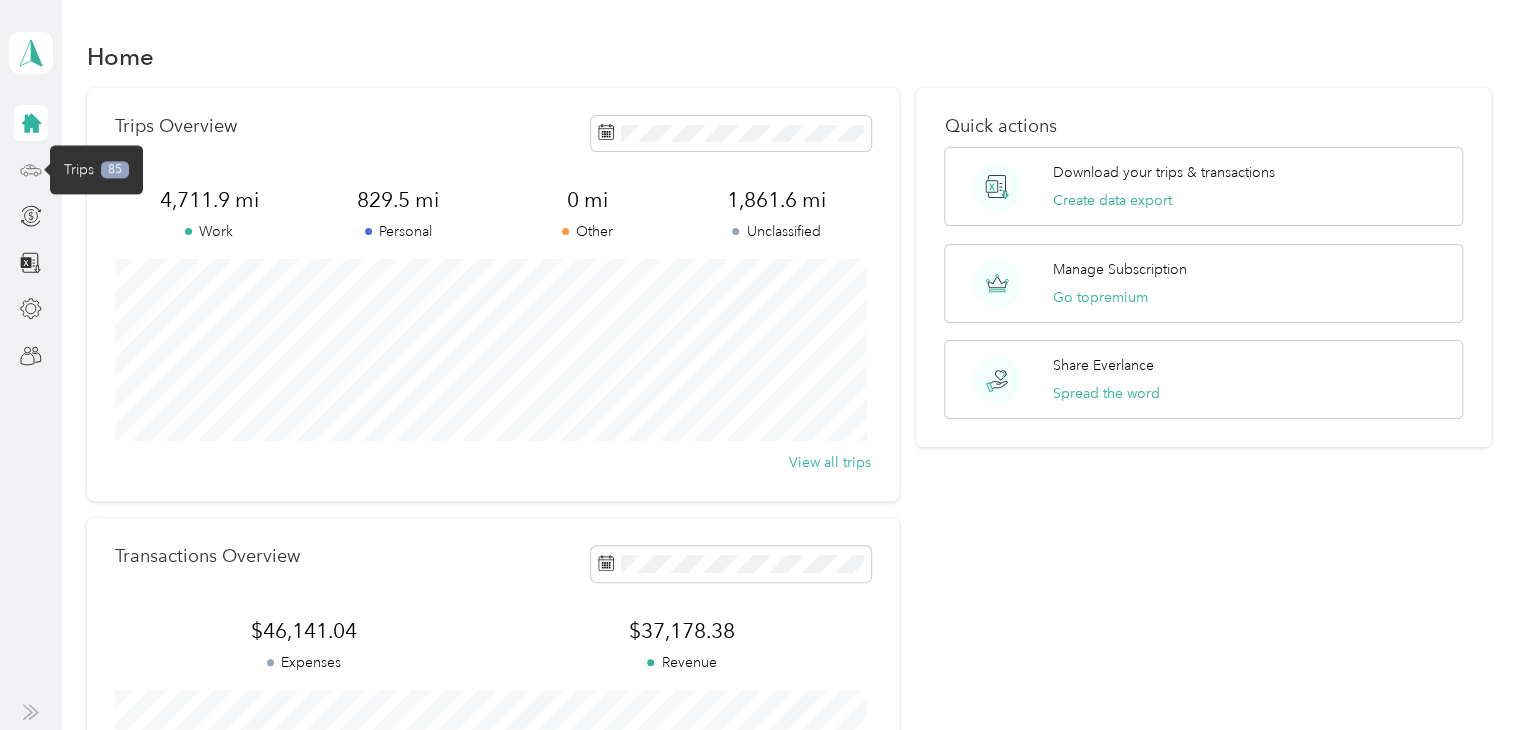 click 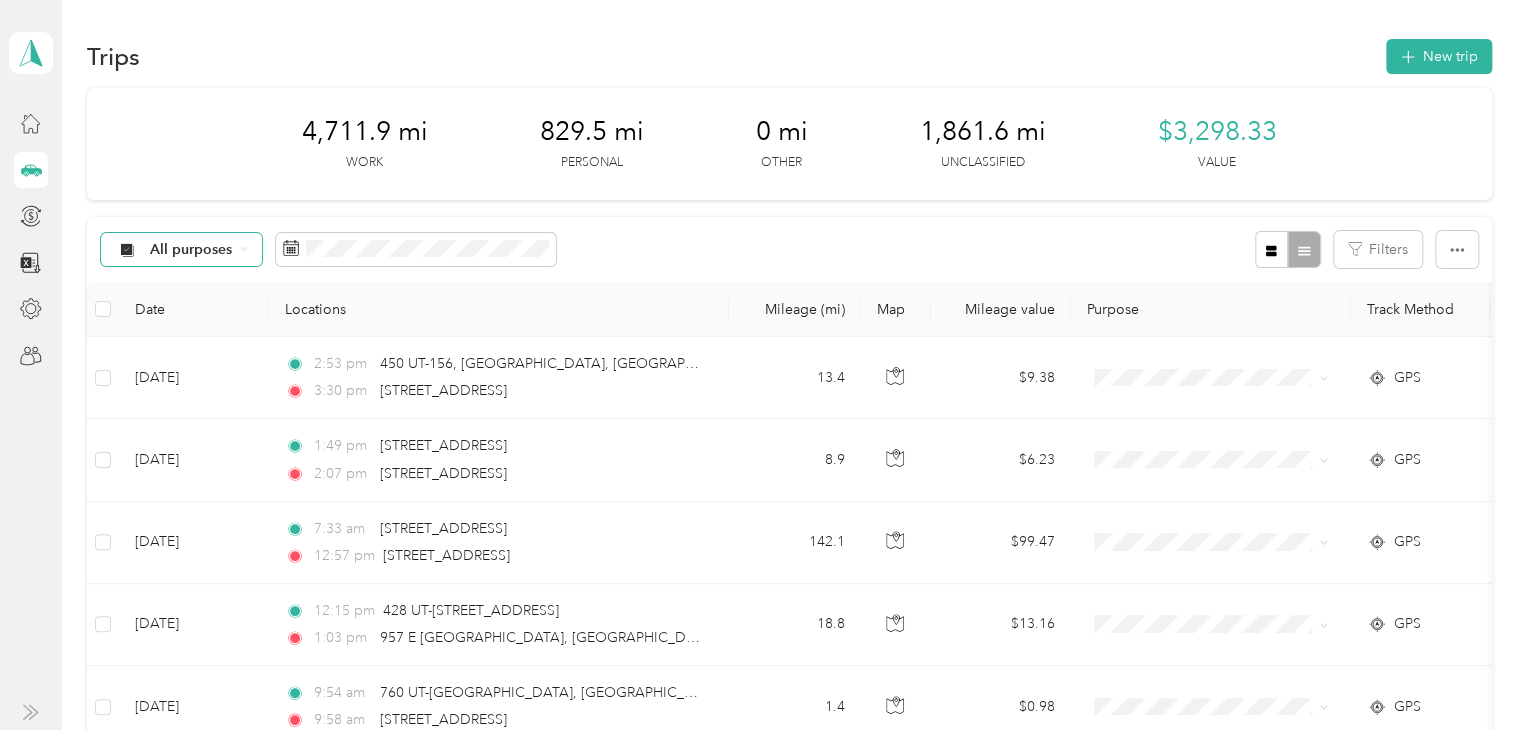 click on "All purposes" at bounding box center (191, 250) 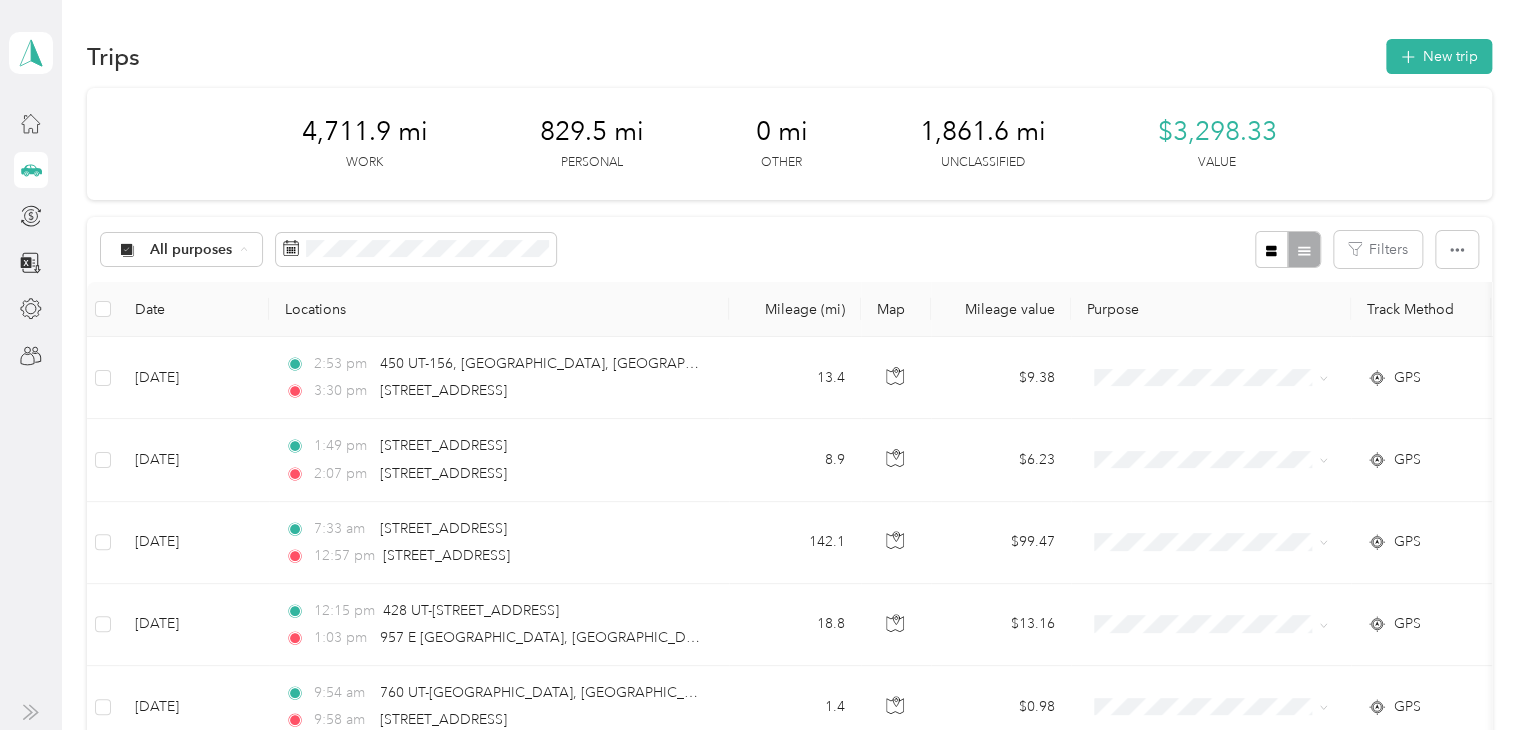 click on "Unclassified" at bounding box center [198, 320] 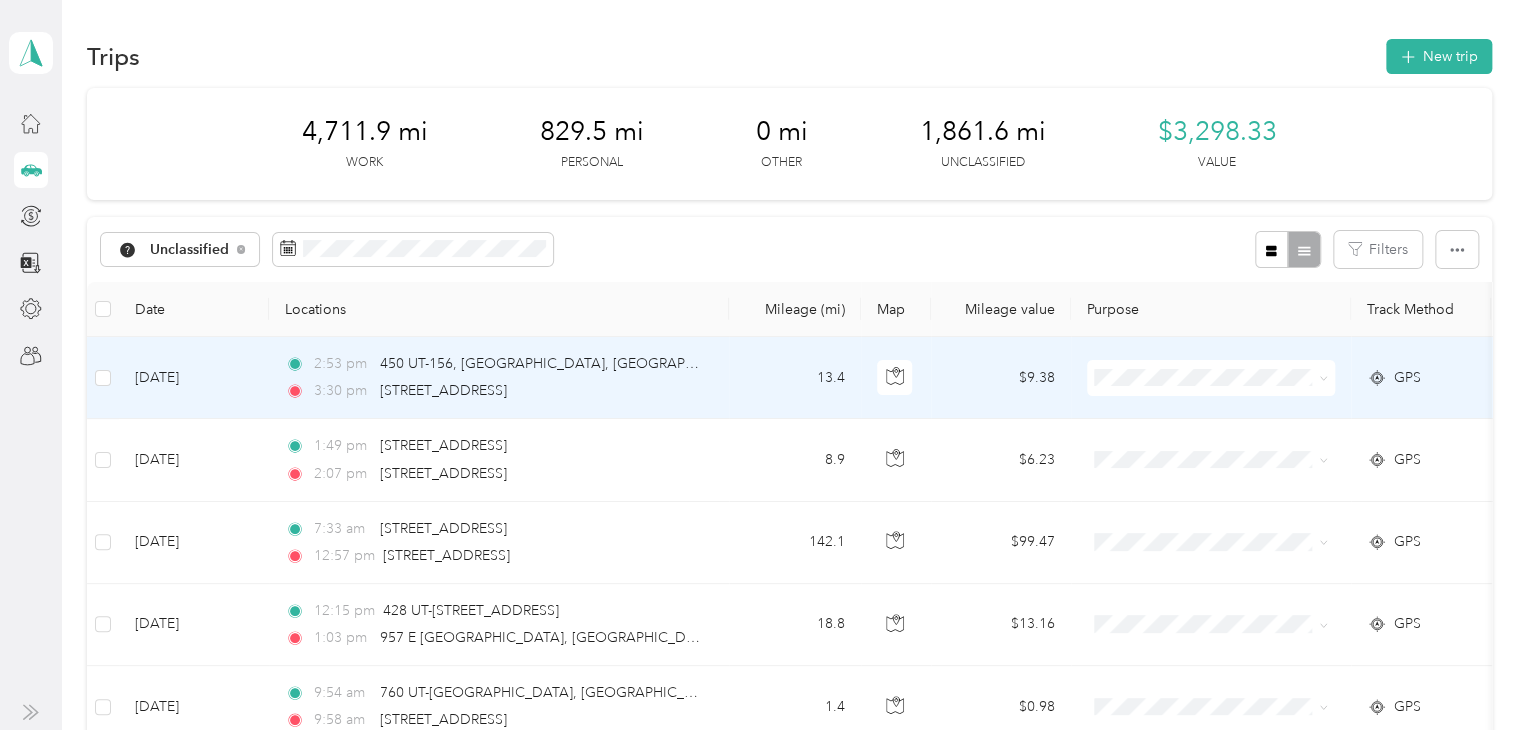 click on "Personal" at bounding box center (1228, 449) 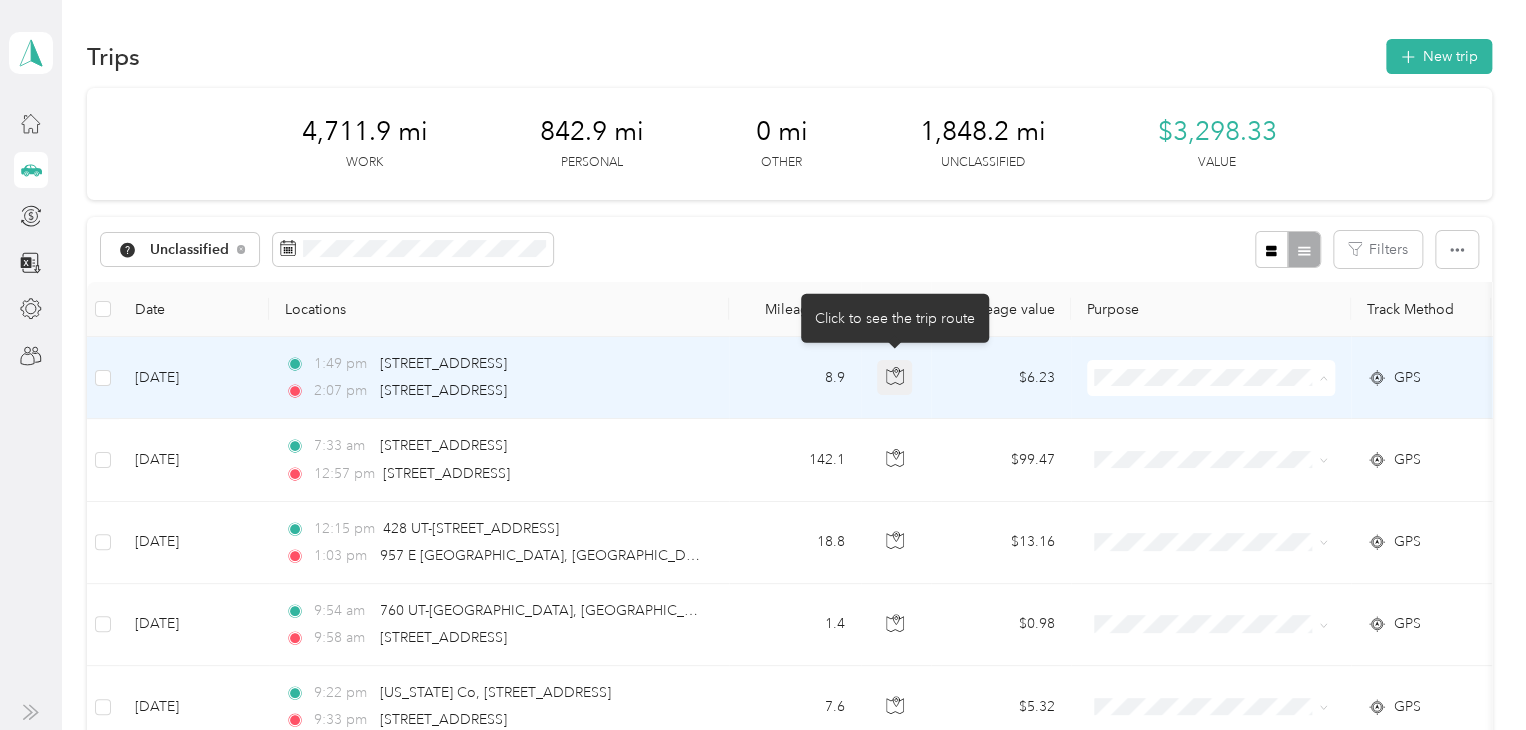 click 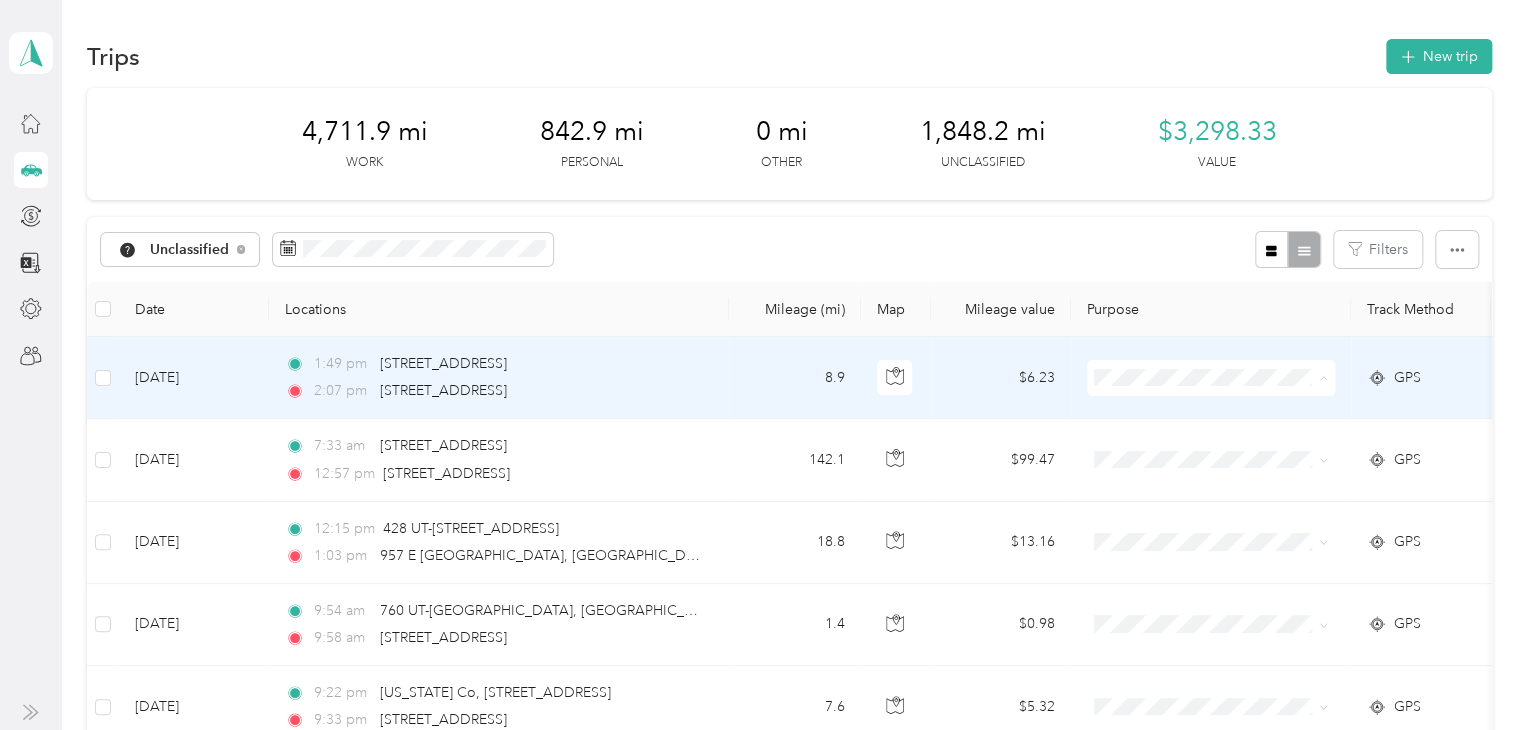 click on "Personal" at bounding box center [1228, 449] 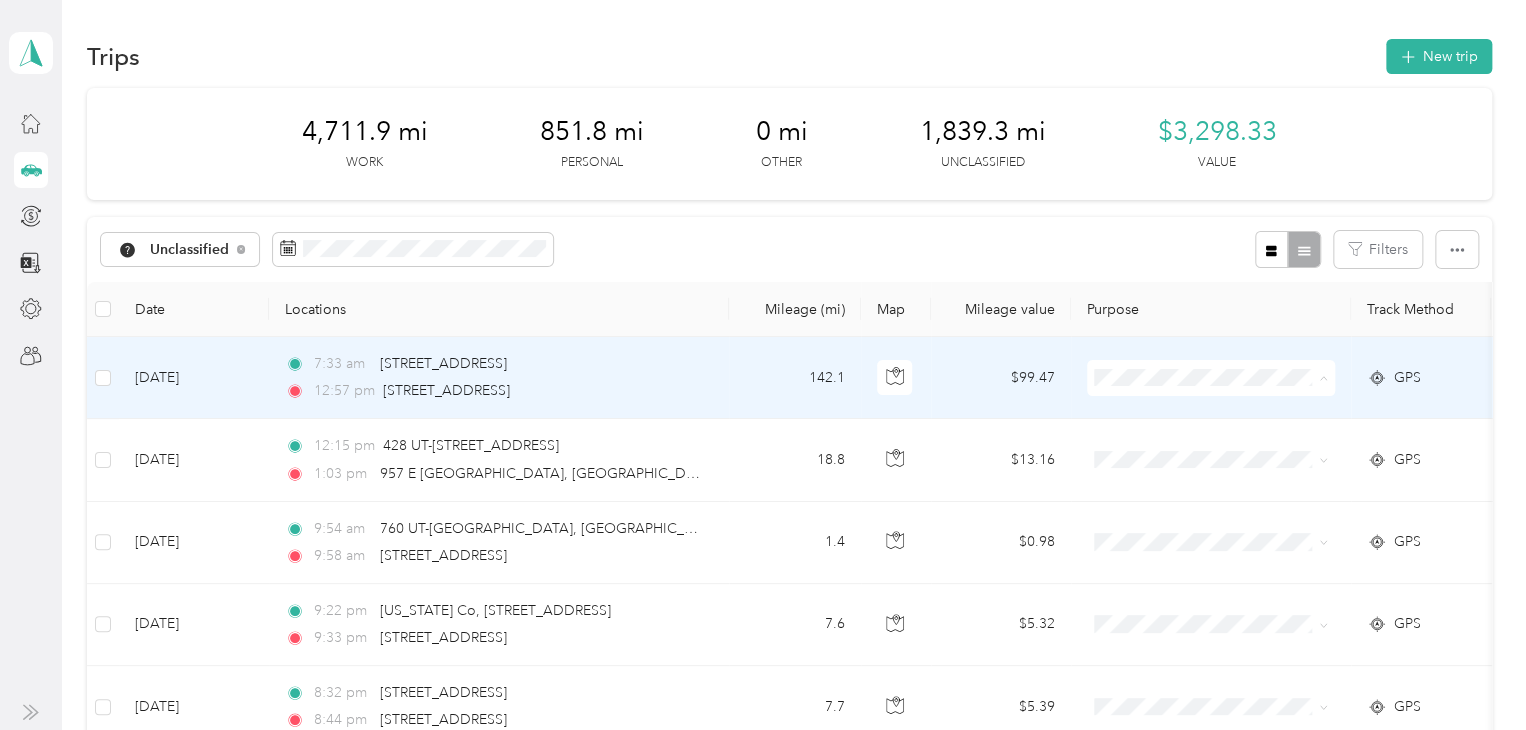 click on "Lyft" at bounding box center (1228, 484) 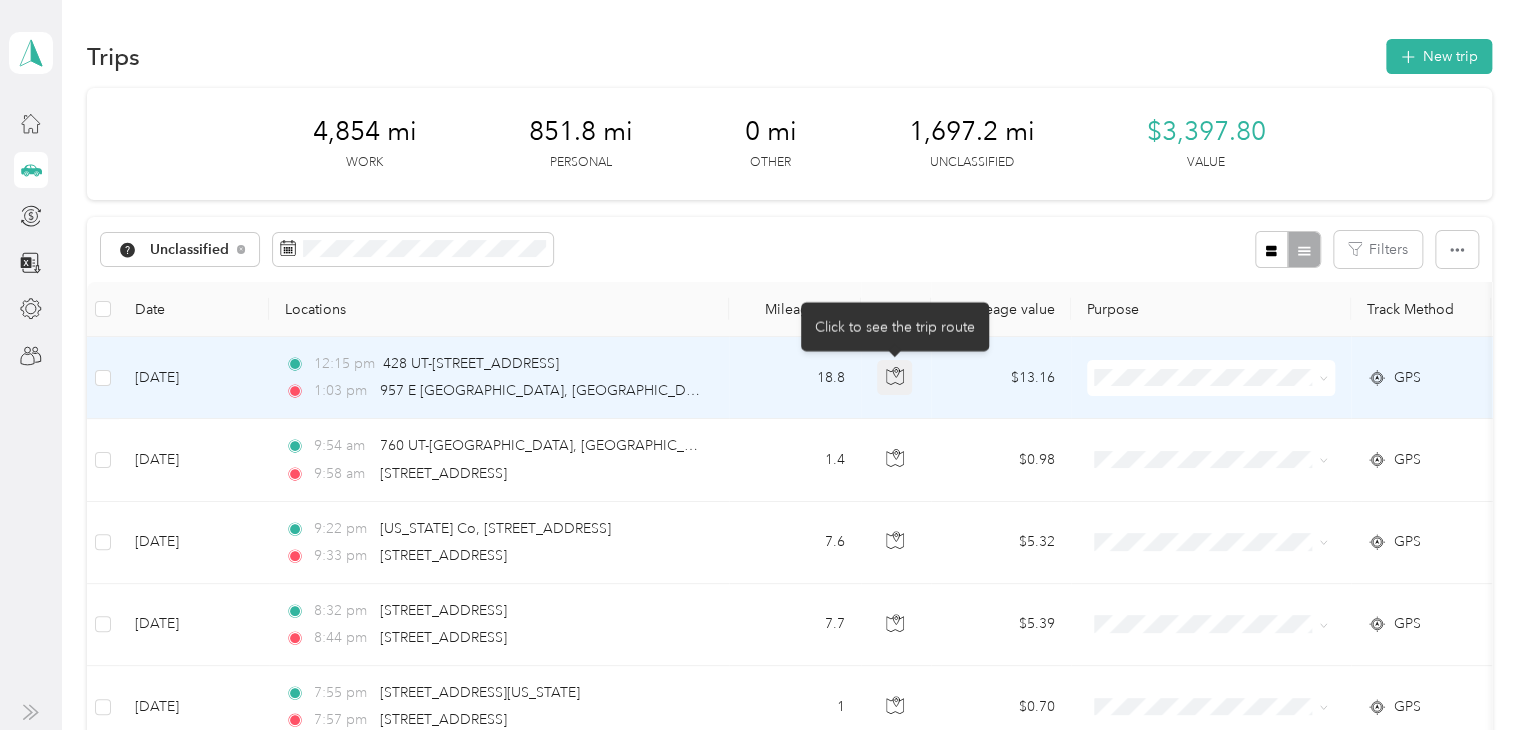 click 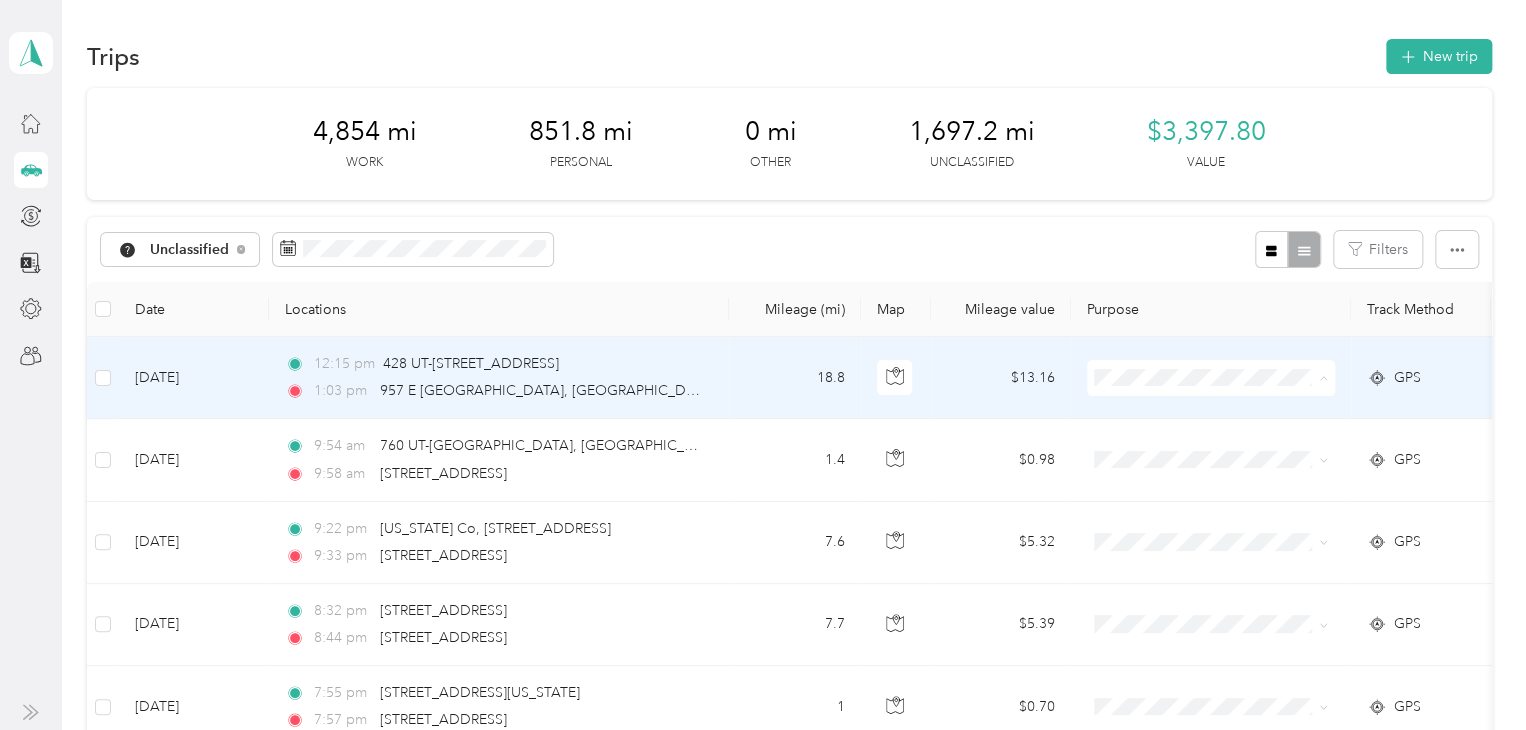 click on "Personal" at bounding box center [1228, 449] 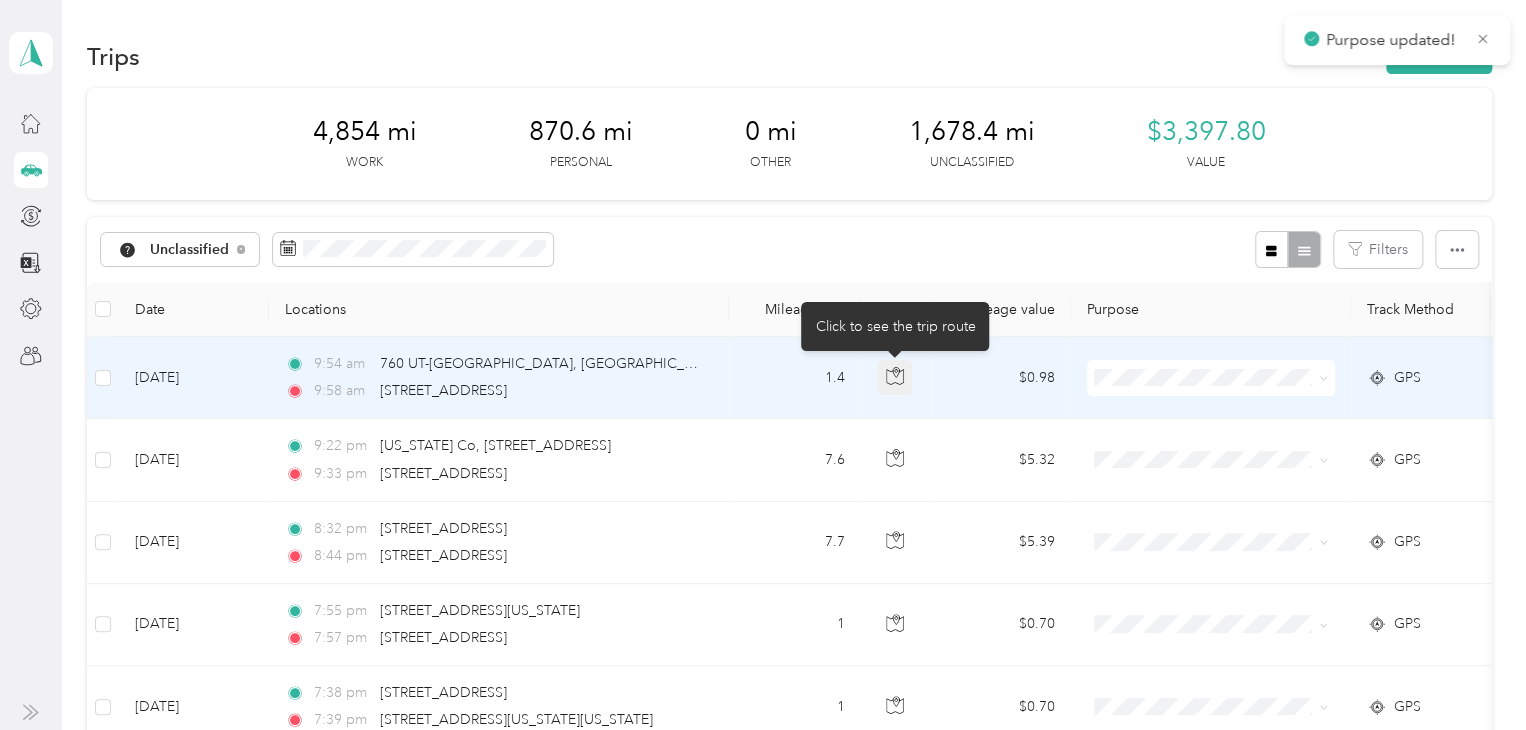 click at bounding box center (895, 378) 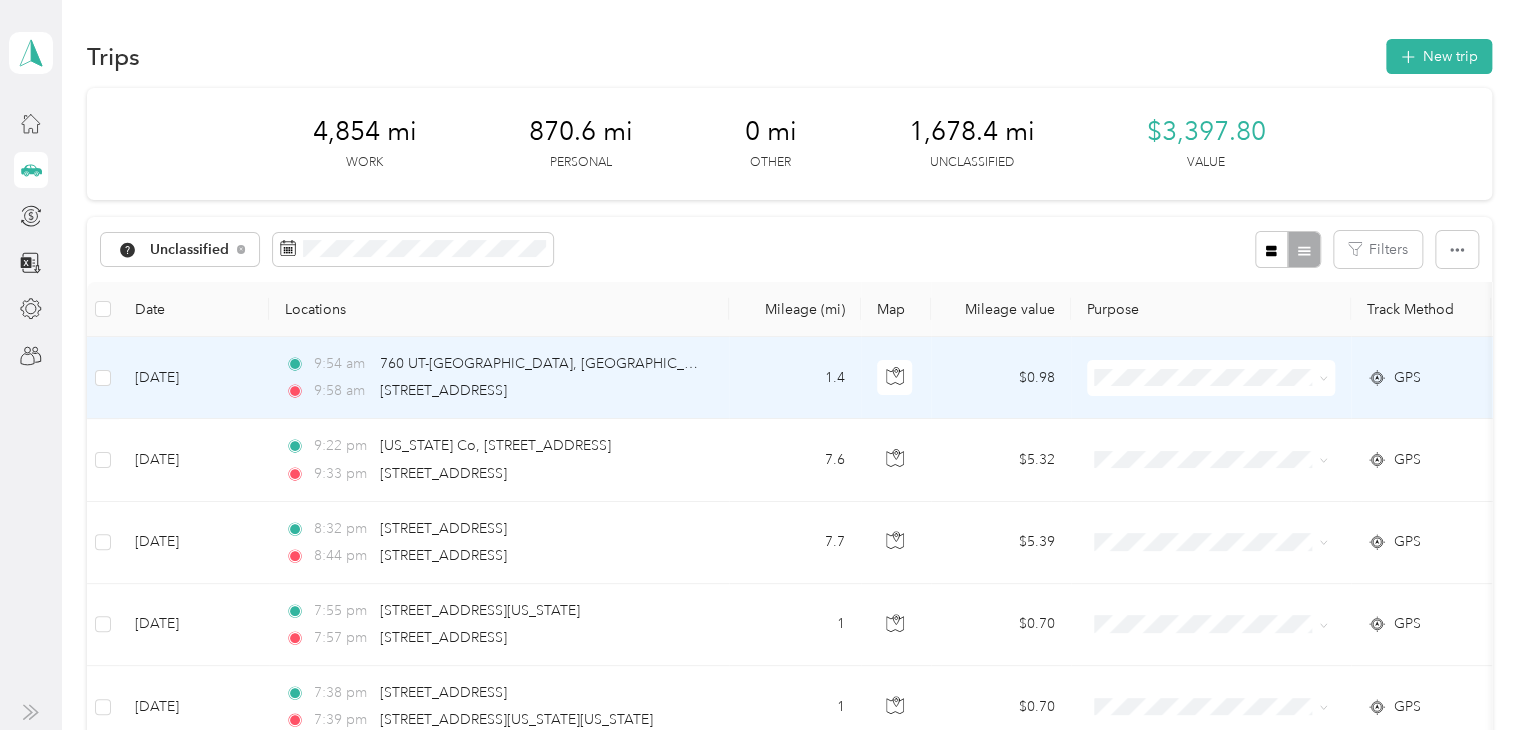 click at bounding box center (1211, 378) 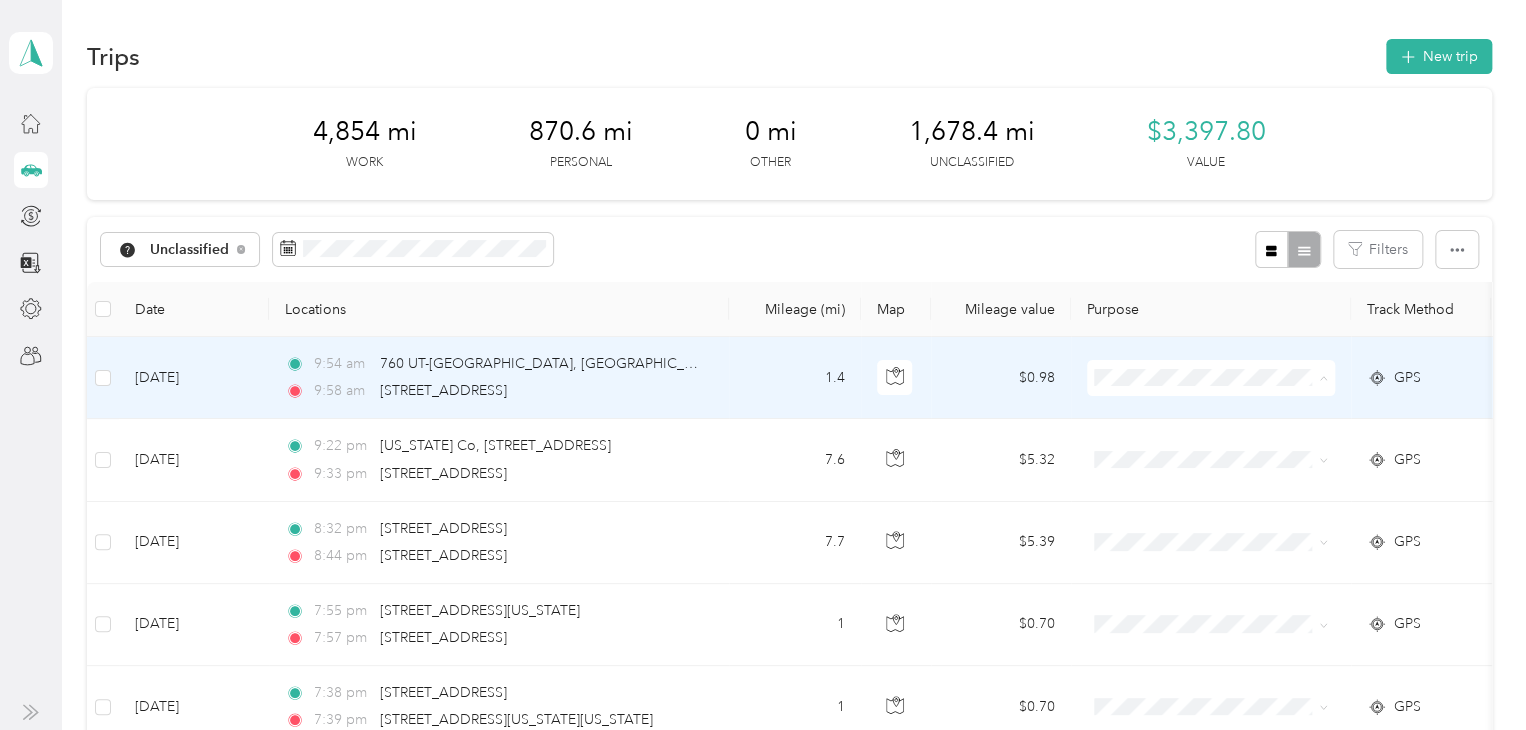 click on "Personal" at bounding box center [1228, 449] 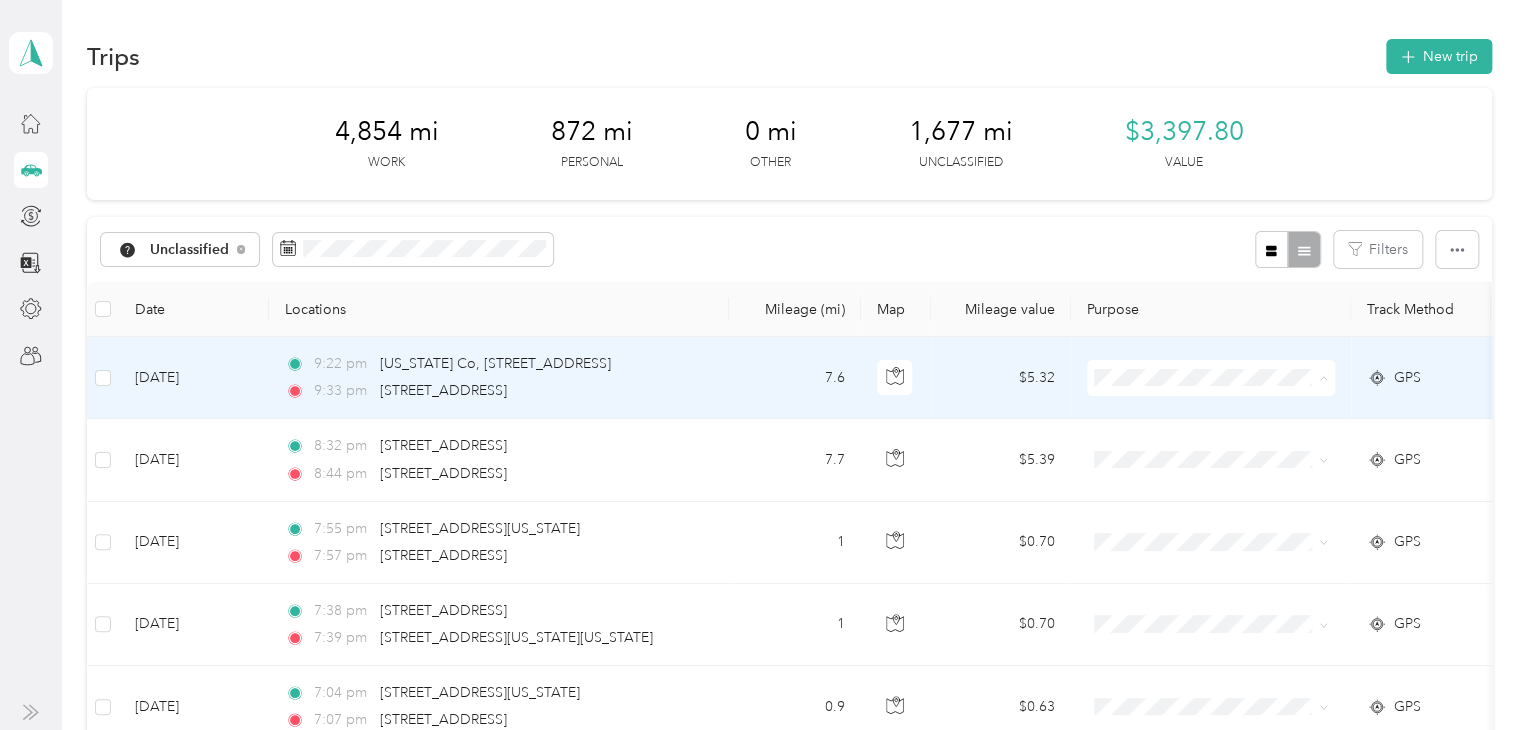click on "Personal" at bounding box center (1228, 449) 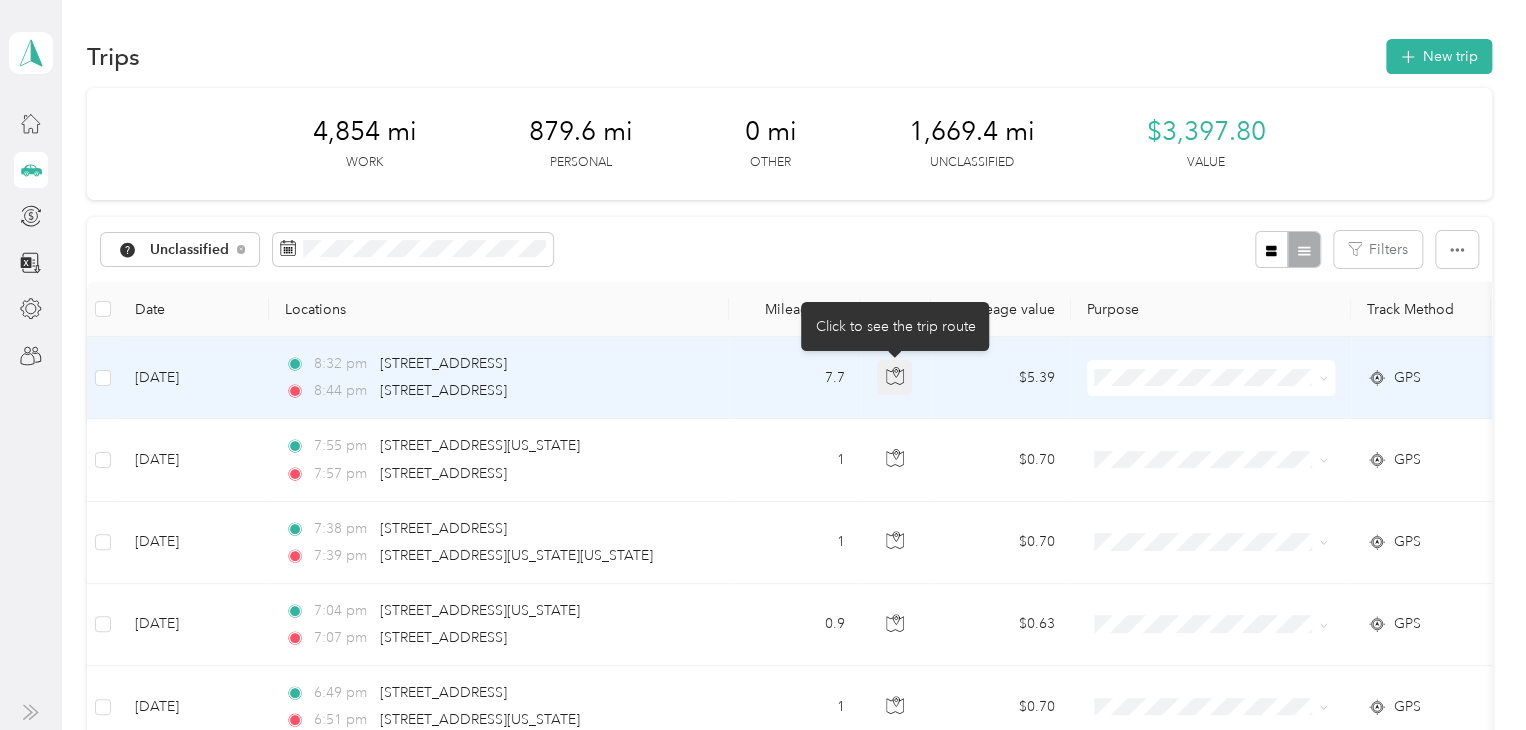click at bounding box center (895, 378) 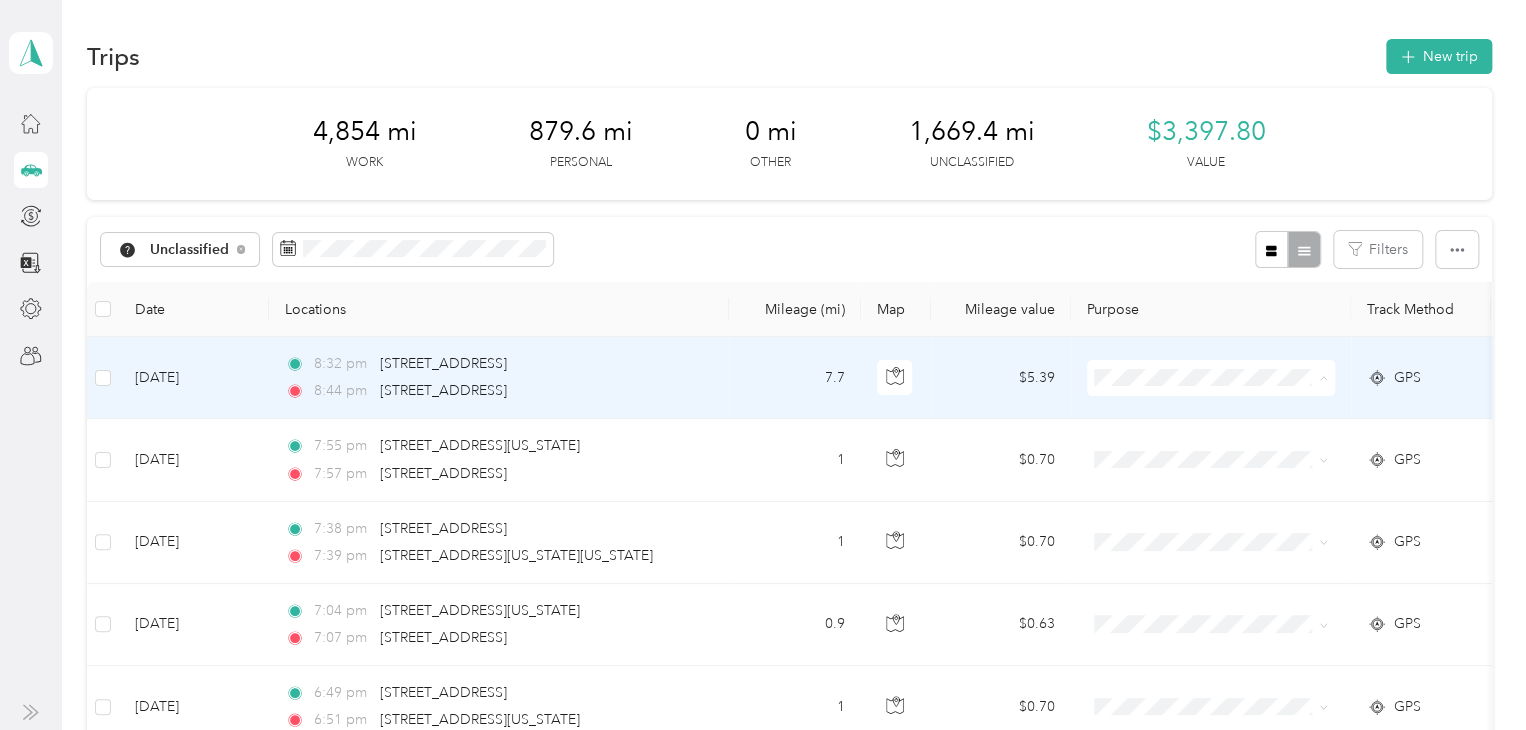 click on "Personal" at bounding box center [1228, 449] 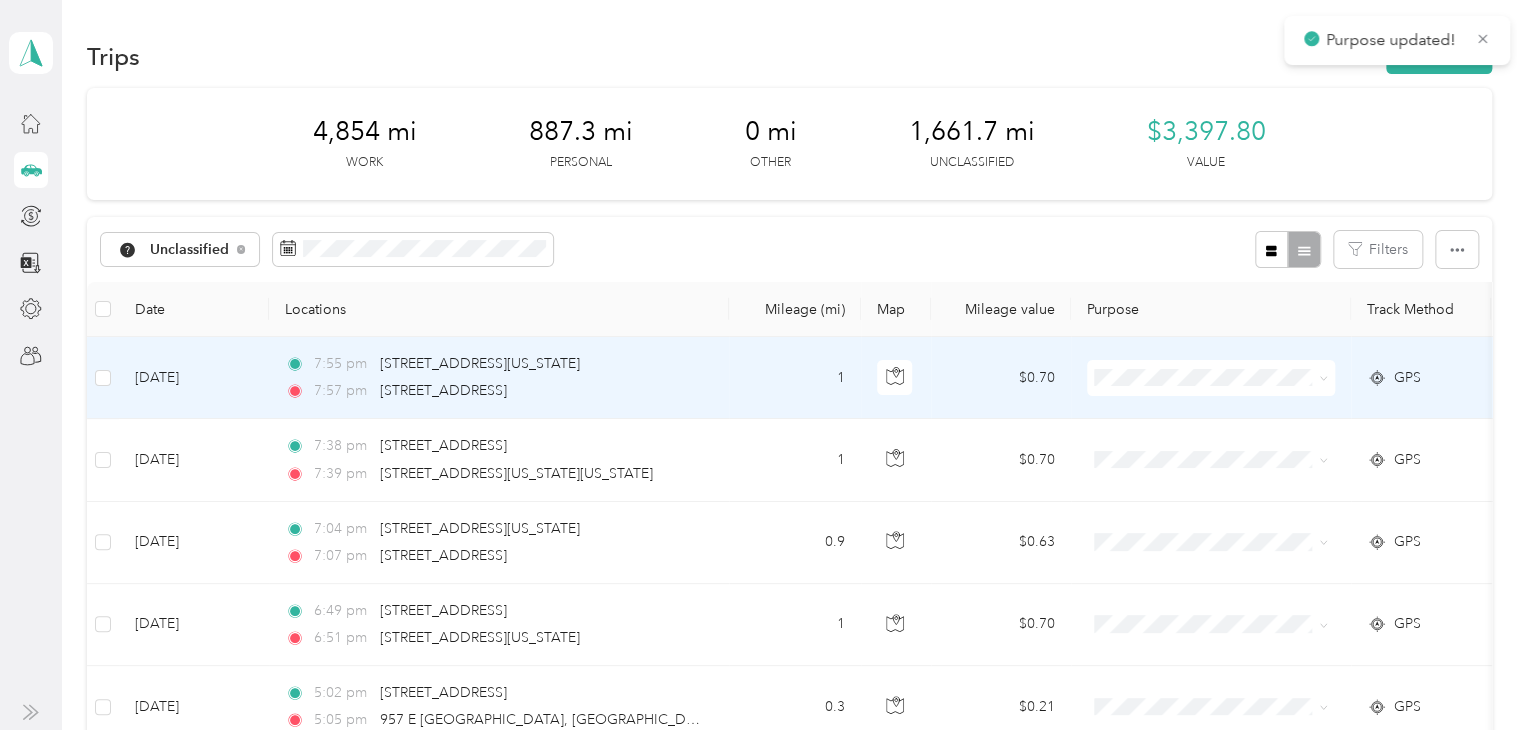 click at bounding box center (1211, 378) 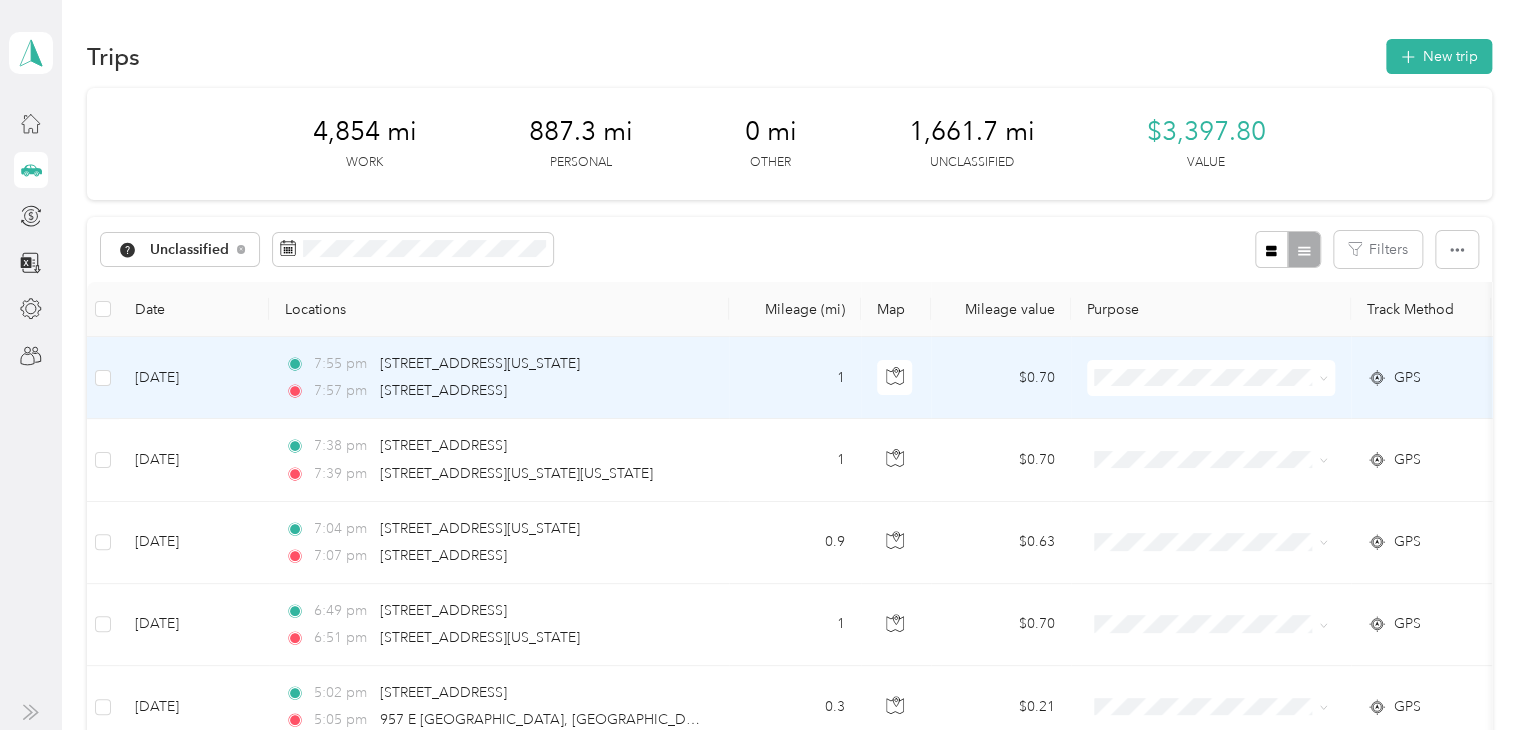 click on "Personal" at bounding box center [1228, 447] 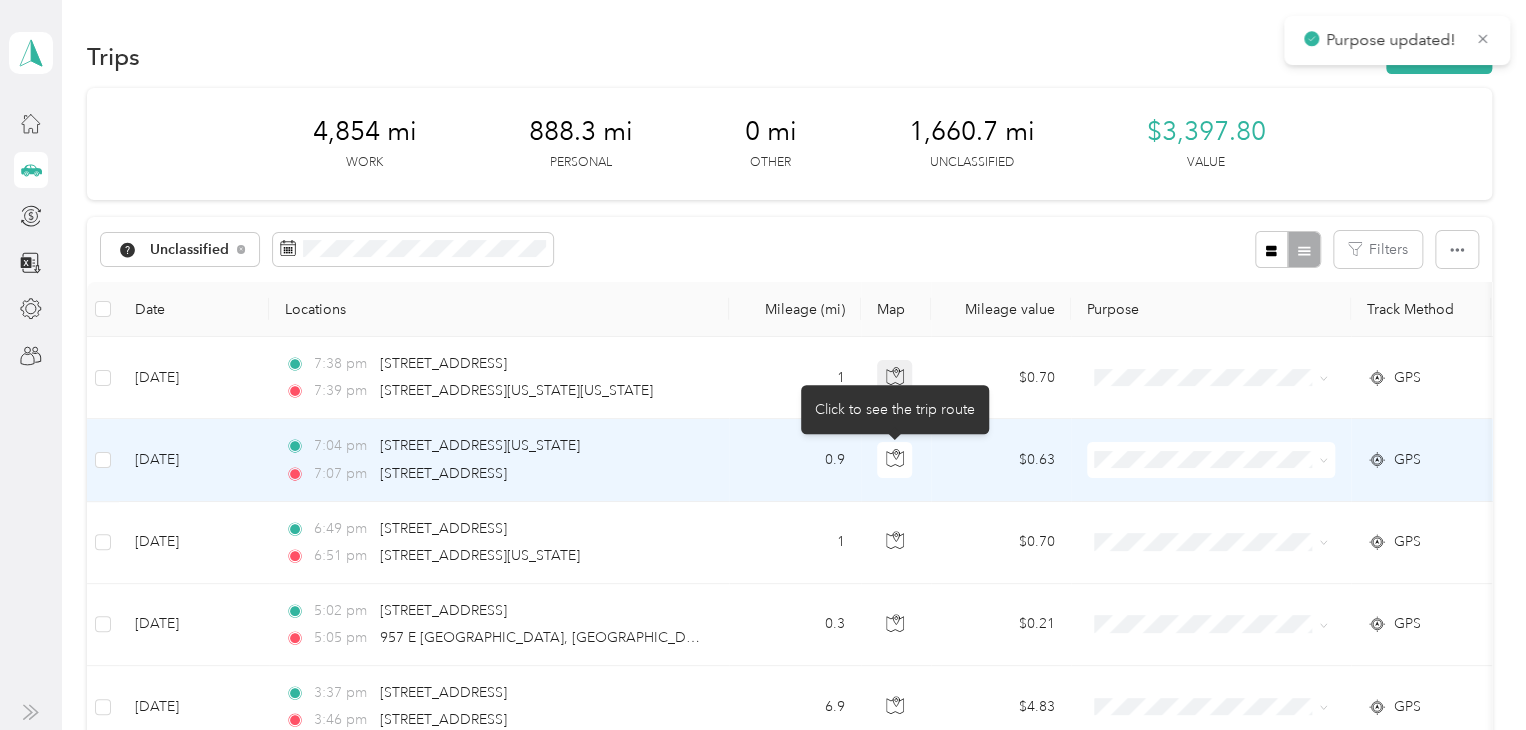 click on "Purpose updated! Taylor Carlson Personal dashboard Trips New trip 4,854   mi Work 888.3   mi Personal 0   mi Other 1,660.7   mi Unclassified $3,397.80 Value Unclassified Filters Date Locations Mileage (mi) Map Mileage value Purpose Track Method Report                     Jul 8, 2025 7:38 pm 969 E 100 N, Payson, UT 84651, USA  7:39 pm 7, South Main Street, Payson, Utah County, Utah, 84651, USA 1 $0.70 GPS -- Jul 8, 2025 7:04 pm 50 E Utah Ave, Payson, UT 84651, USA  7:07 pm 969 E 100 S, Payson, UT 84651, USA  0.9 $0.63 GPS -- Jul 8, 2025 6:49 pm 969 E 100 N, Payson, UT 84651, USA  6:51 pm 50 E Utah Ave, Payson, UT 84651, USA  1 $0.70 GPS -- Jul 8, 2025 5:02 pm 969 E 100 N, Payson, UT 84651, USA  5:05 pm 957 E 100 N, Payson, UT 84651, USA  0.3 $0.21 GPS -- Jul 8, 2025 3:37 pm 265 Main St #106B, Spanish Fork, UT 84660, USA  3:46 pm 50 S 1000 E, Payson, UT 84651, USA  6.9 $4.83 GPS -- Jul 8, 2025 3:18 pm 450 UT-156, Spanish Fork, UT 84660, USA  3:28 pm 285 UT-156, Spanish Fork, UT 84660, USA  2.4 $1.68 3" at bounding box center [758, 365] 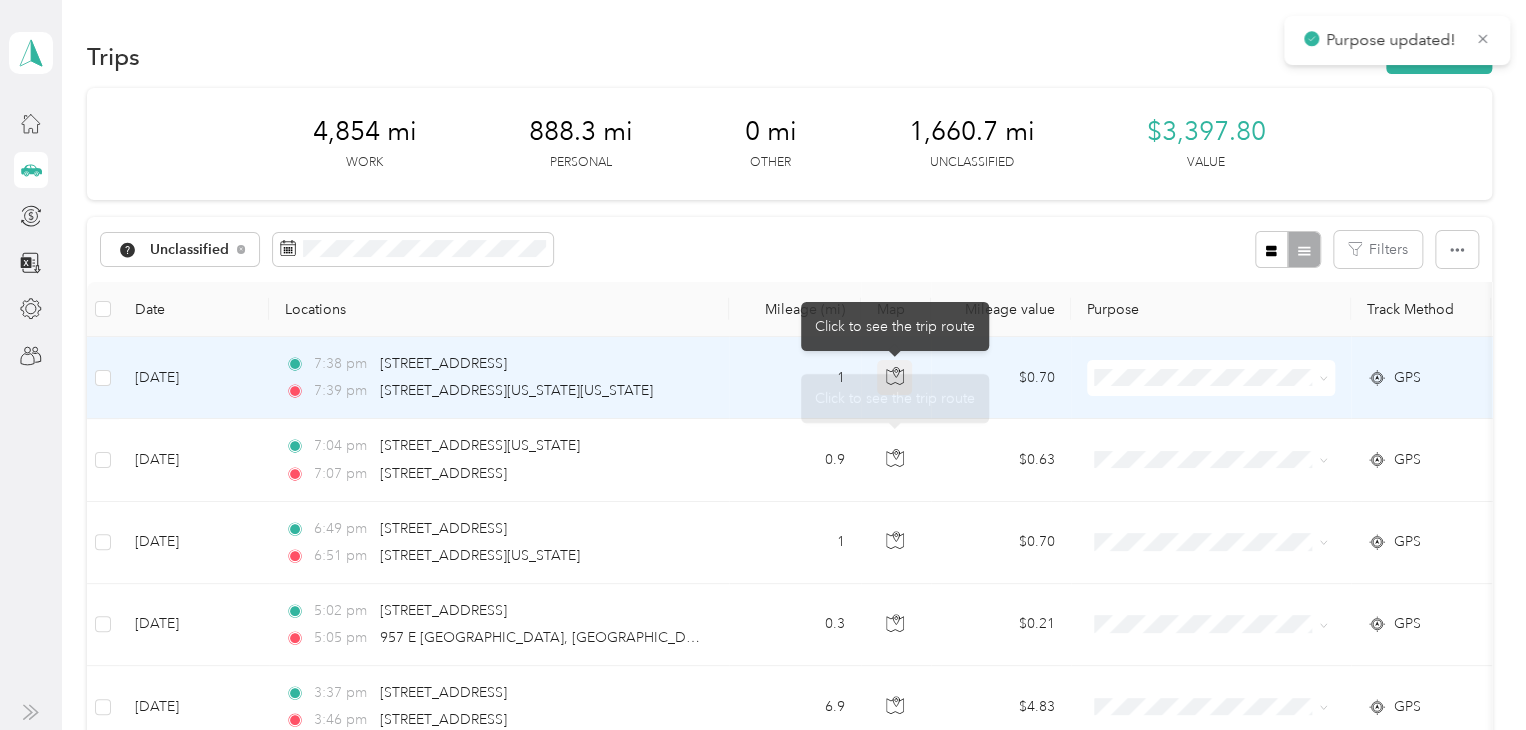 click 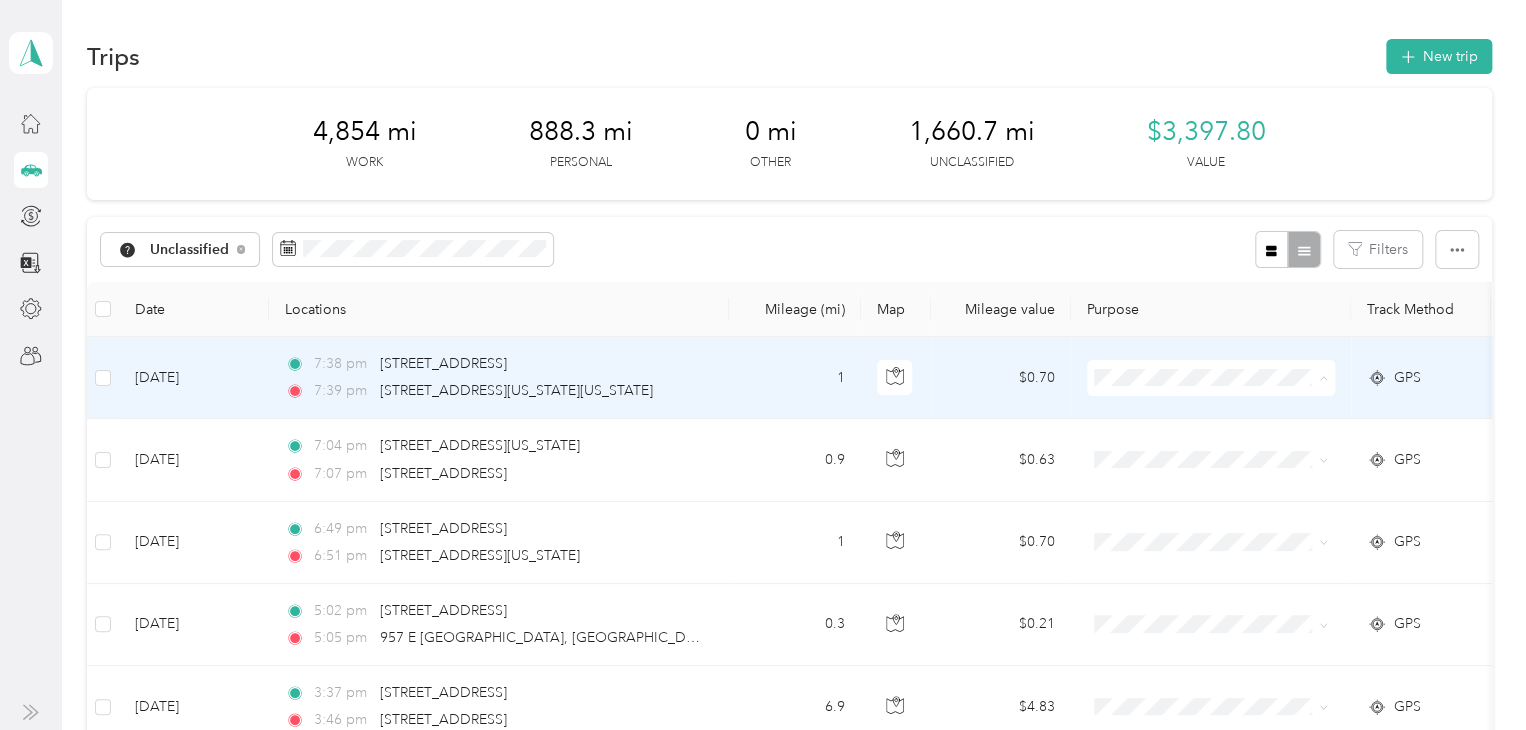 click on "Personal" at bounding box center [1228, 449] 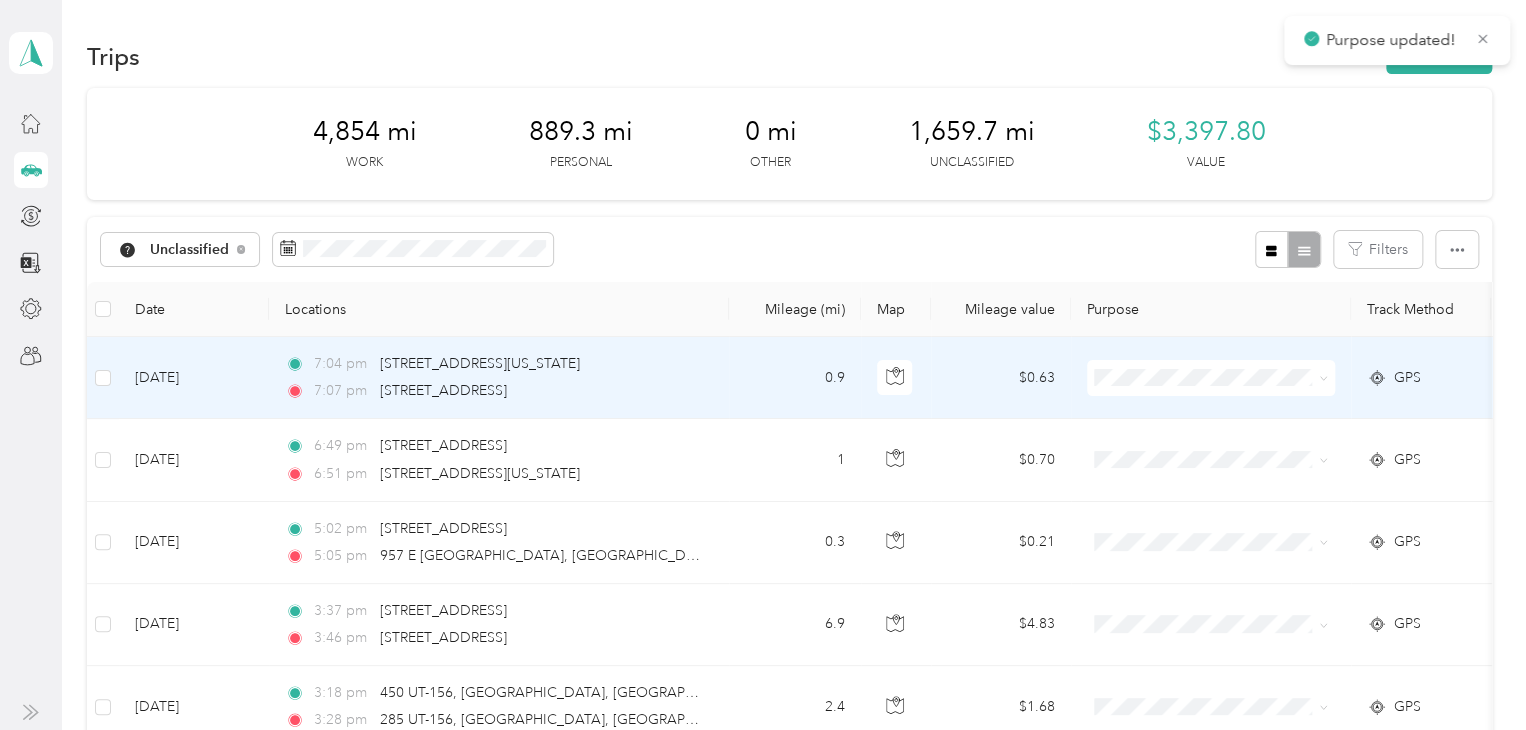 click on "Personal" at bounding box center (1228, 444) 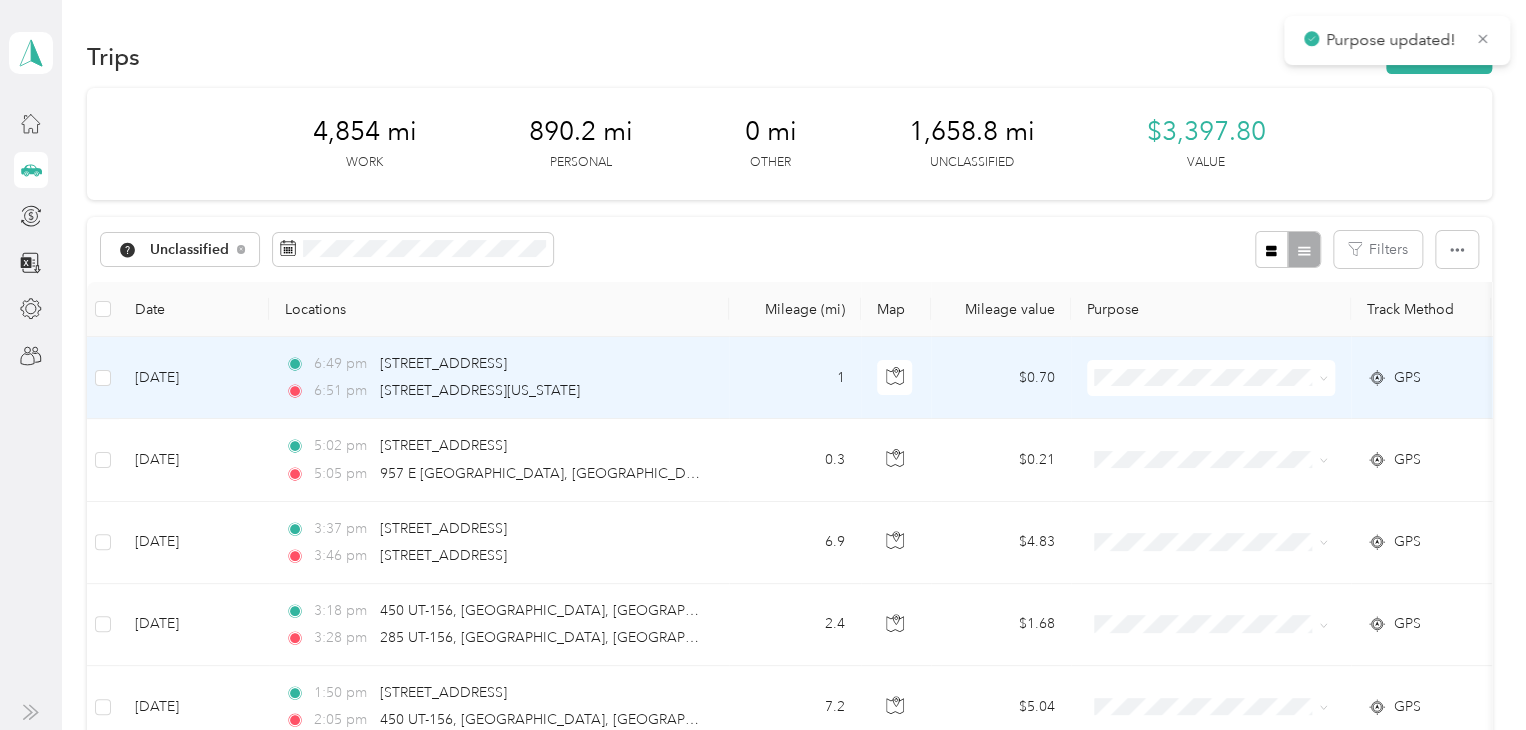 click on "Personal" at bounding box center (1228, 443) 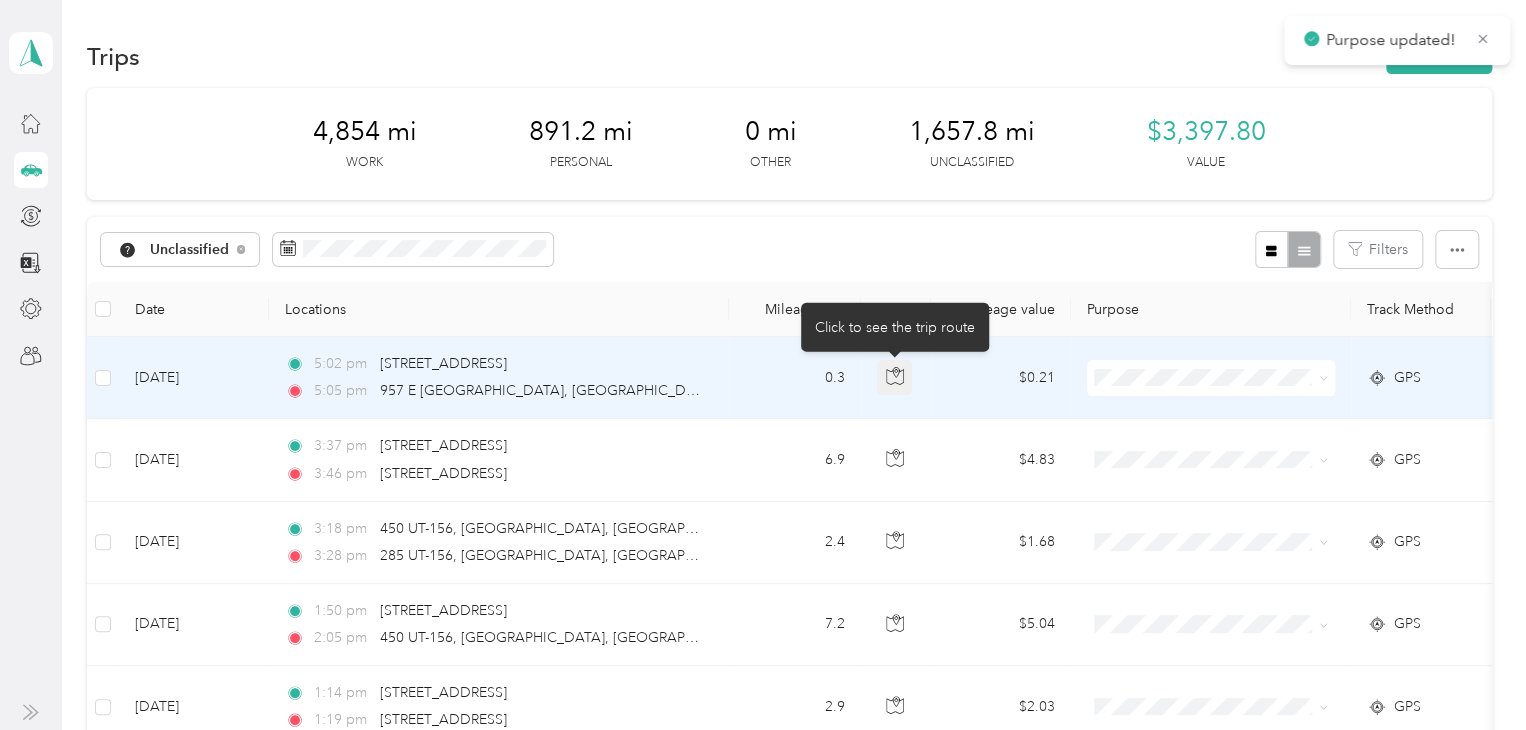 click 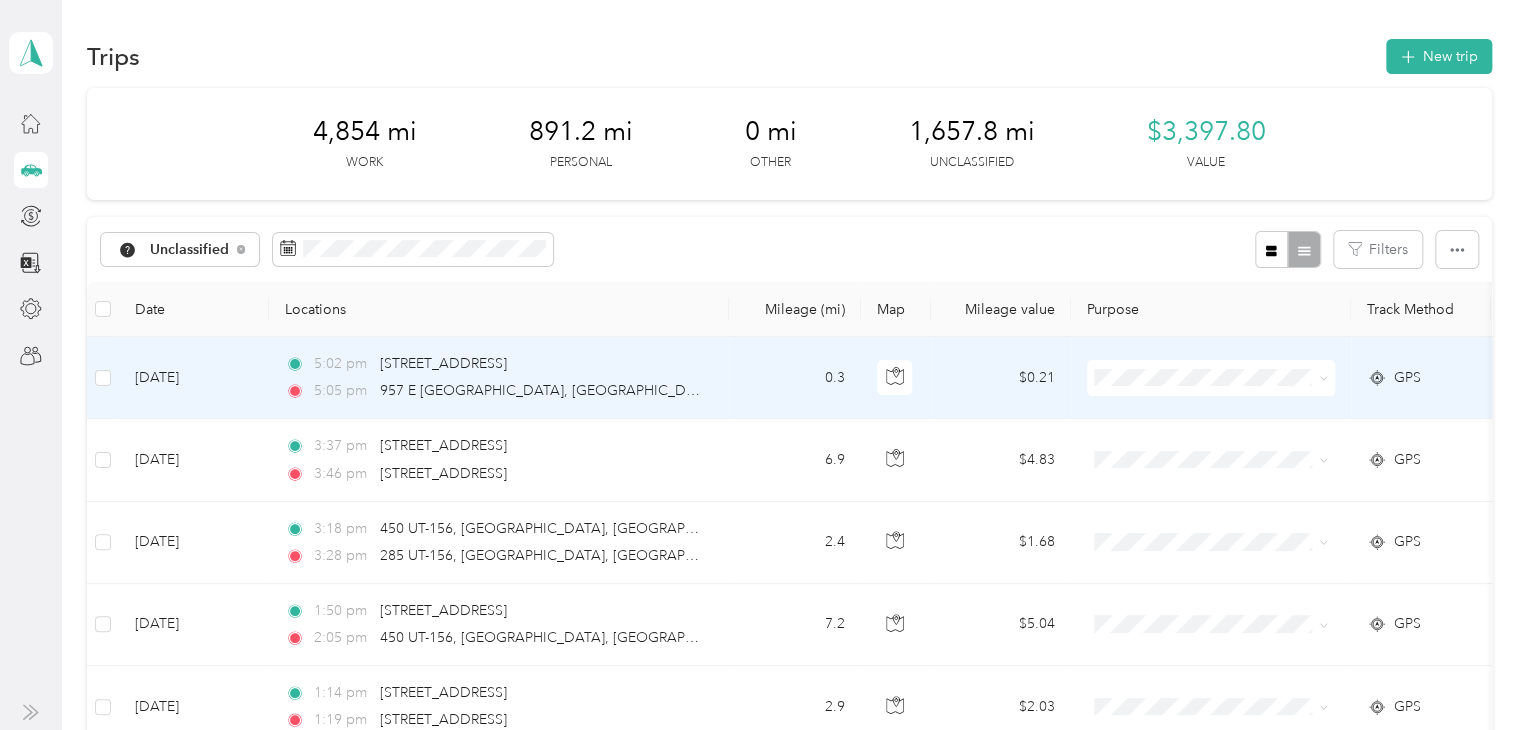 click on "Personal" at bounding box center (1228, 443) 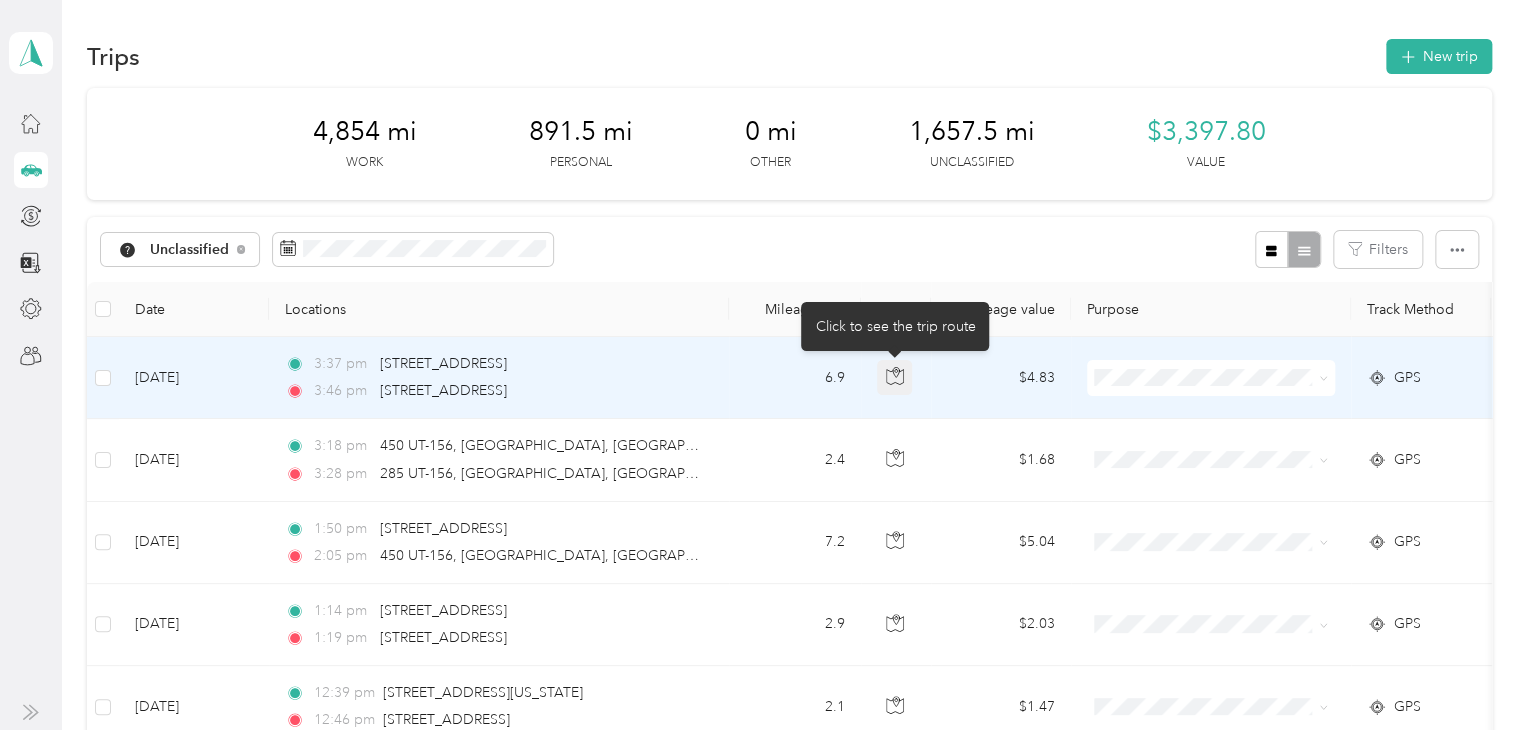 click at bounding box center (895, 378) 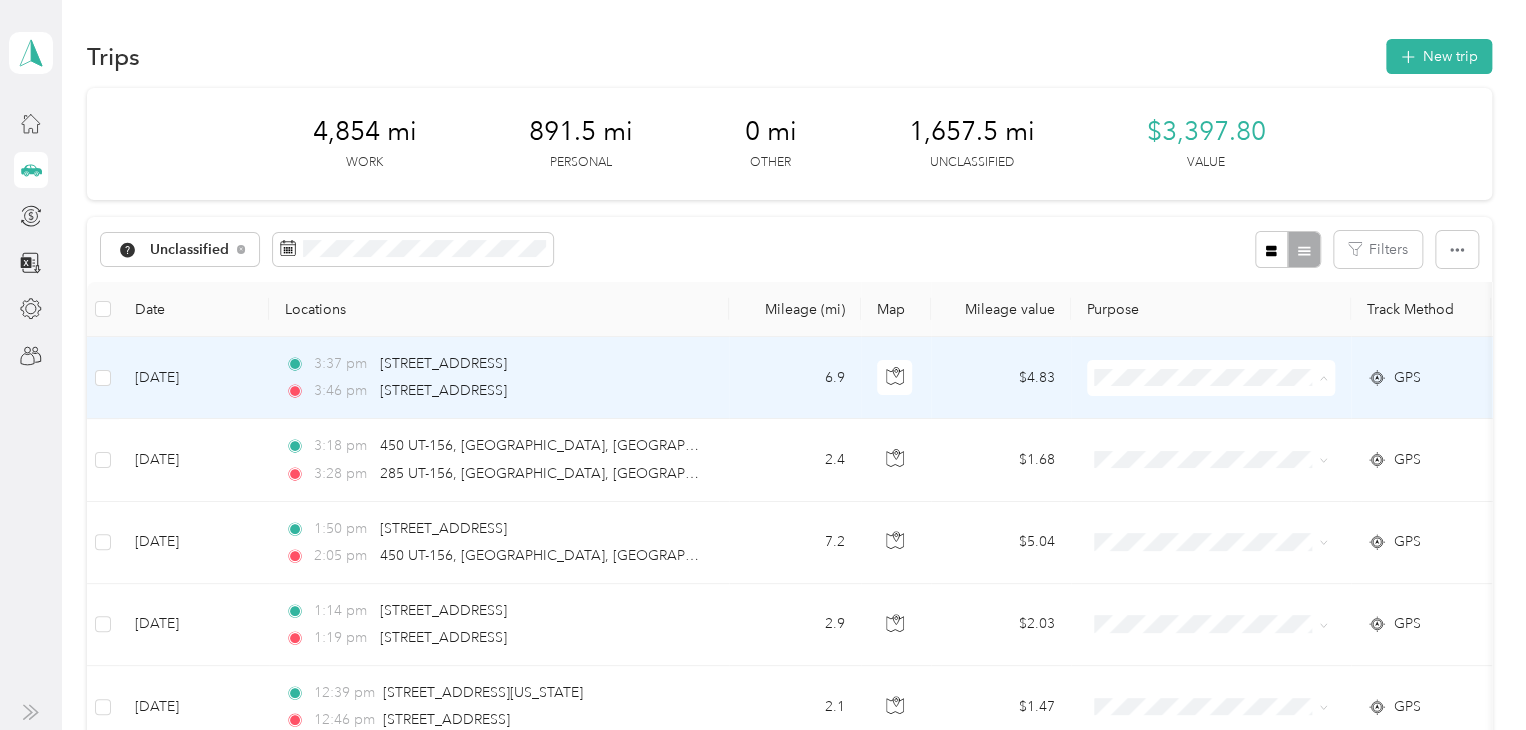click on "Personal" at bounding box center (1228, 449) 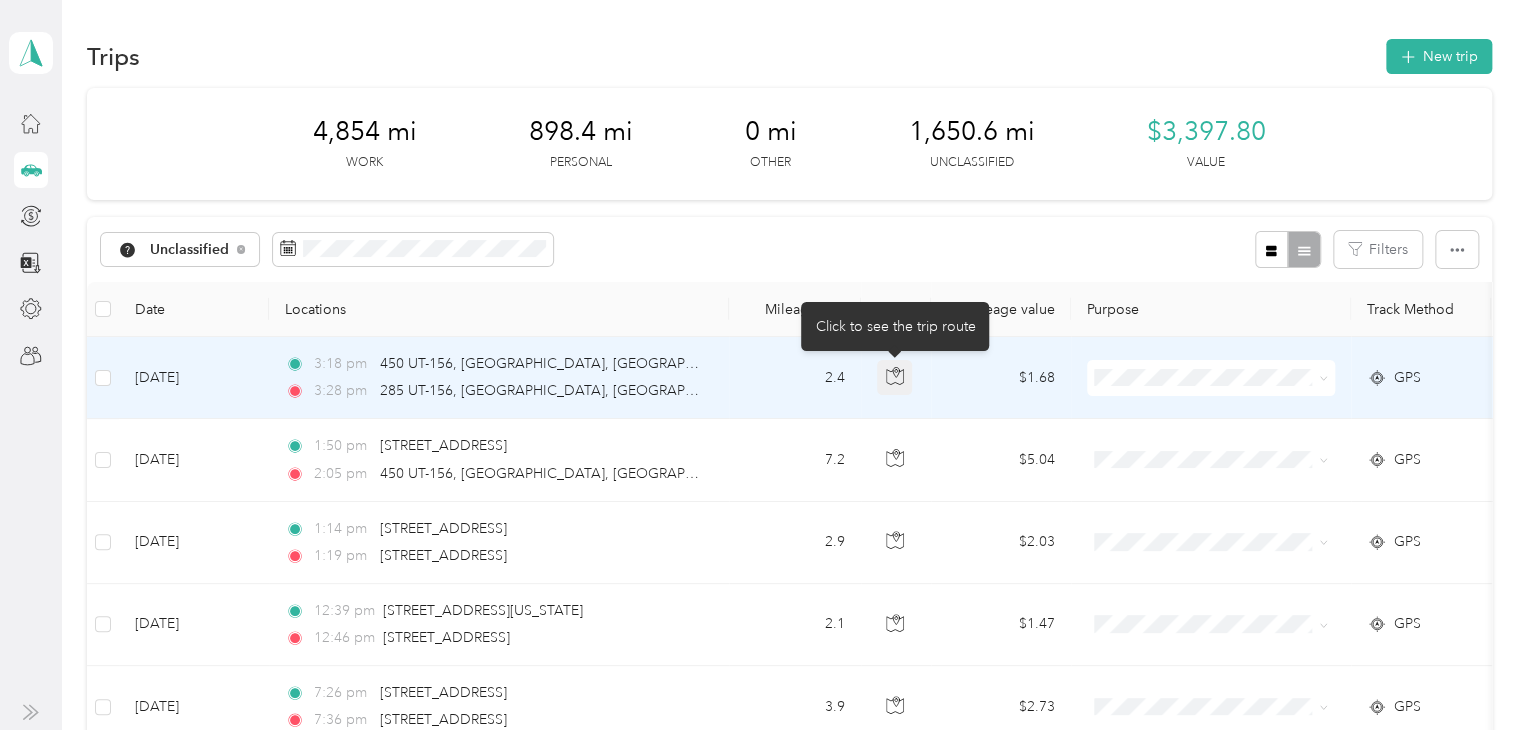 click 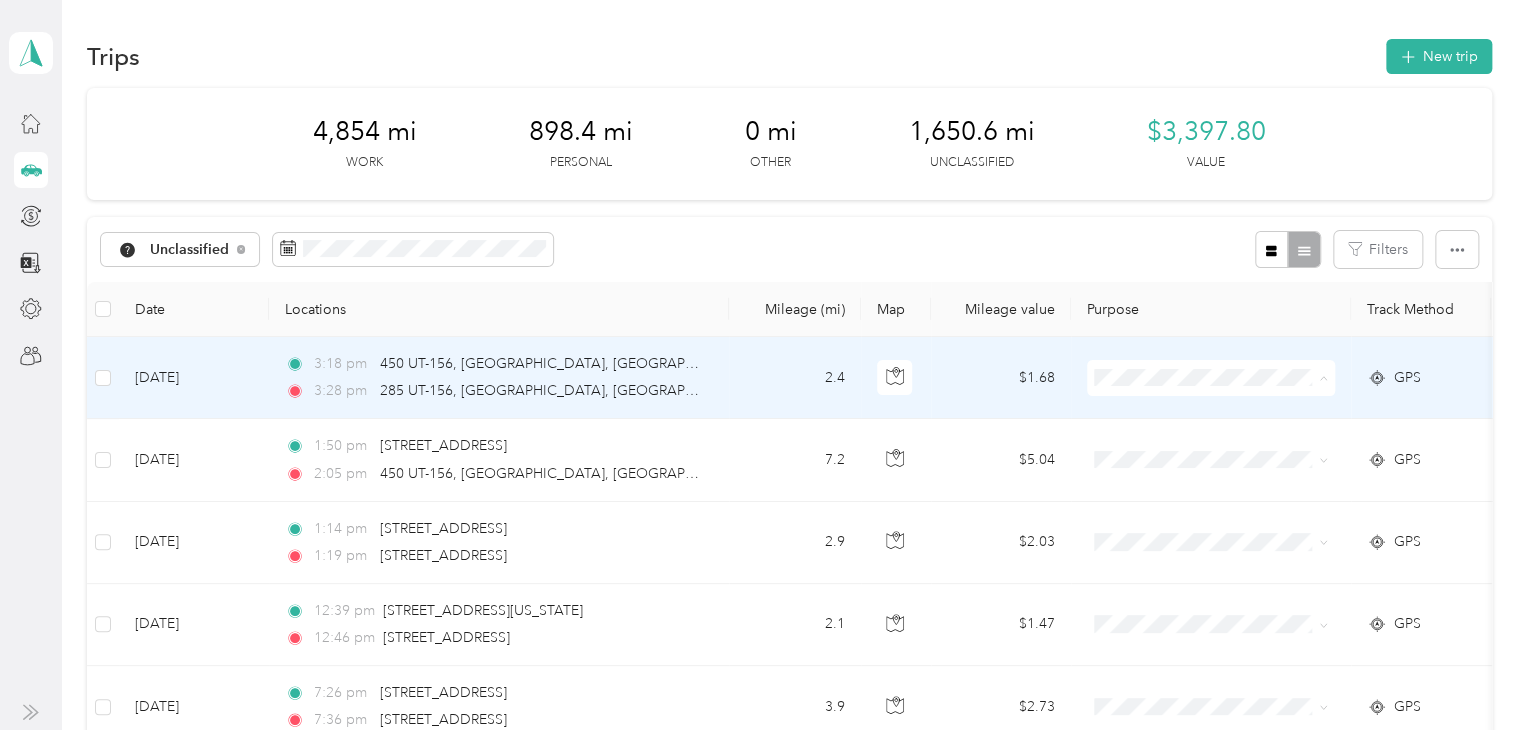 click on "Personal" at bounding box center [1228, 449] 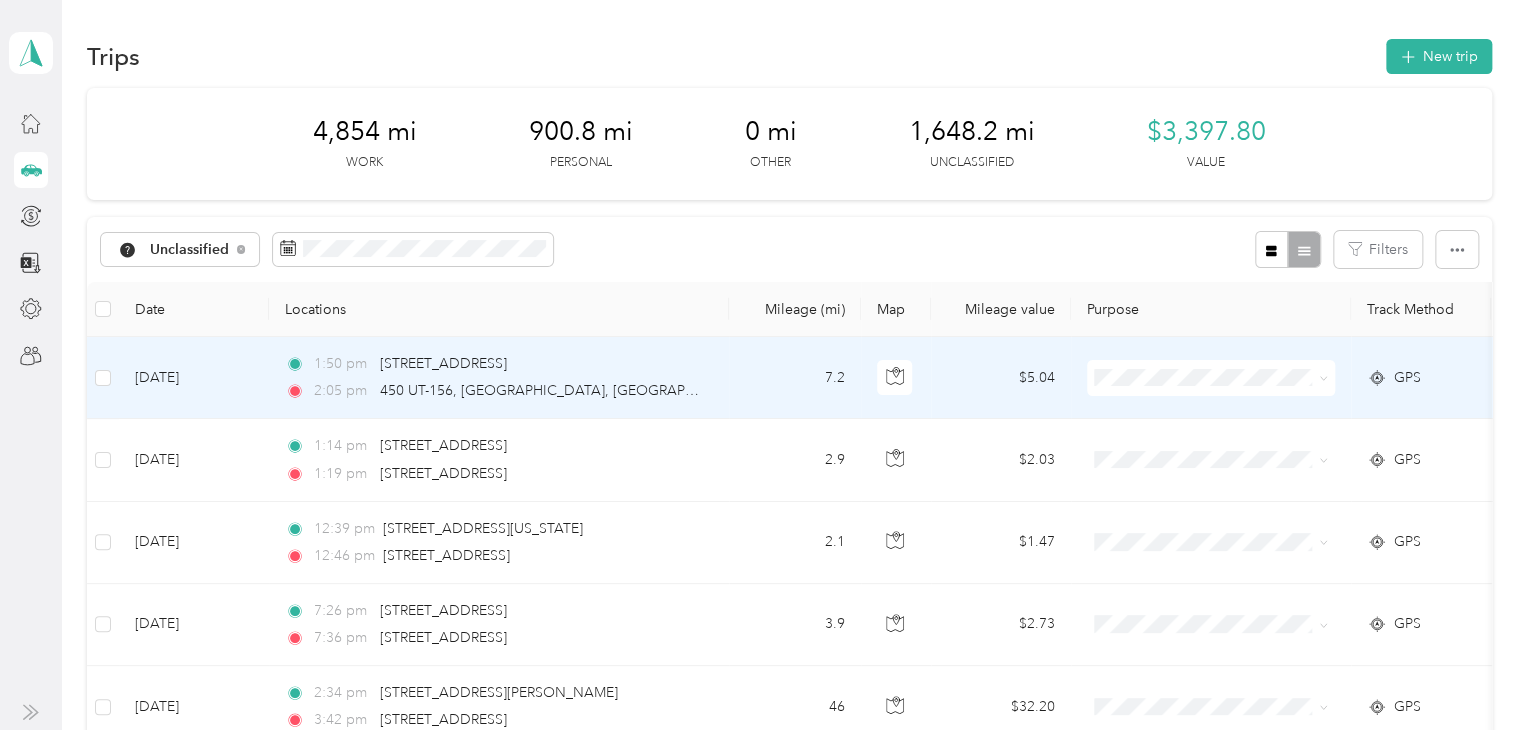 click on "Personal" at bounding box center (1228, 449) 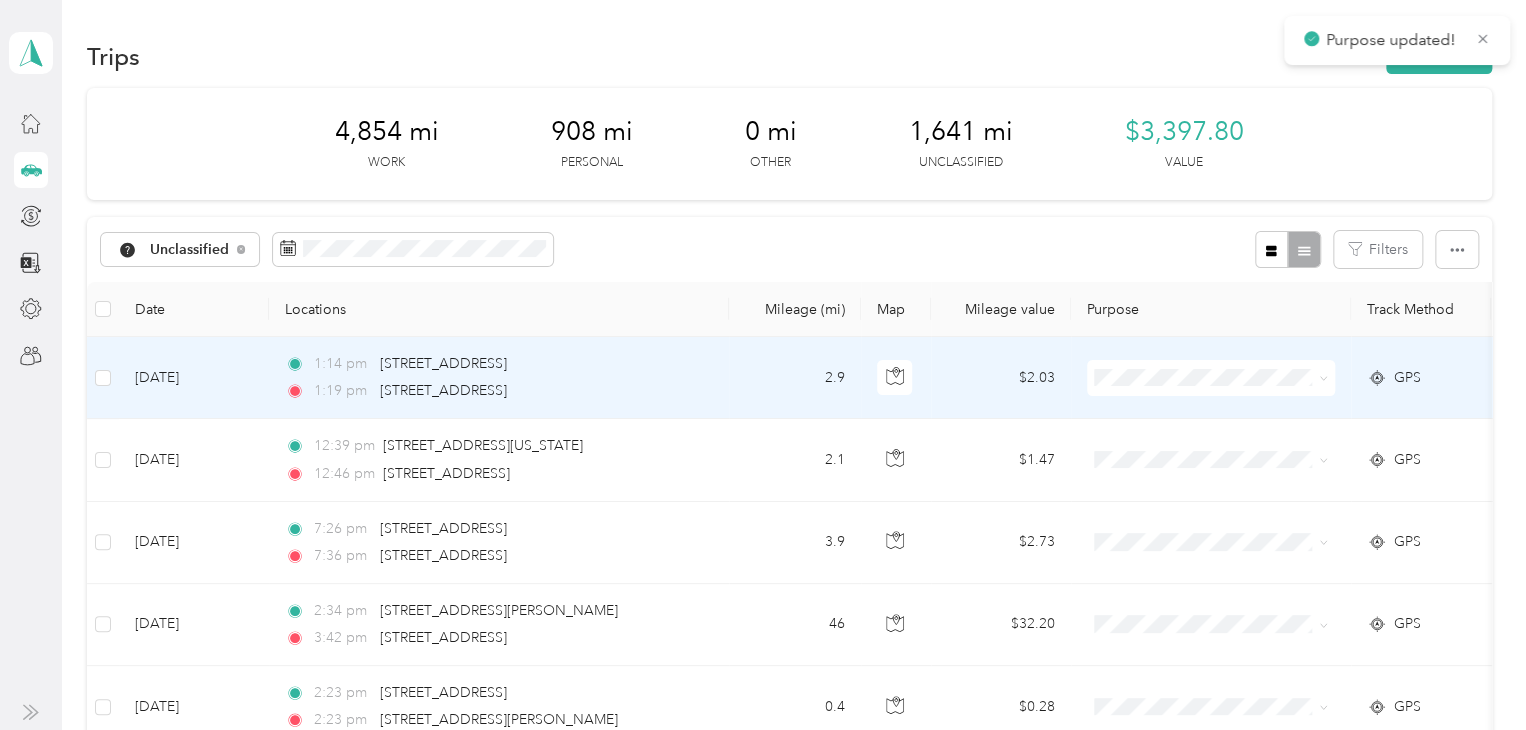 click at bounding box center [1211, 378] 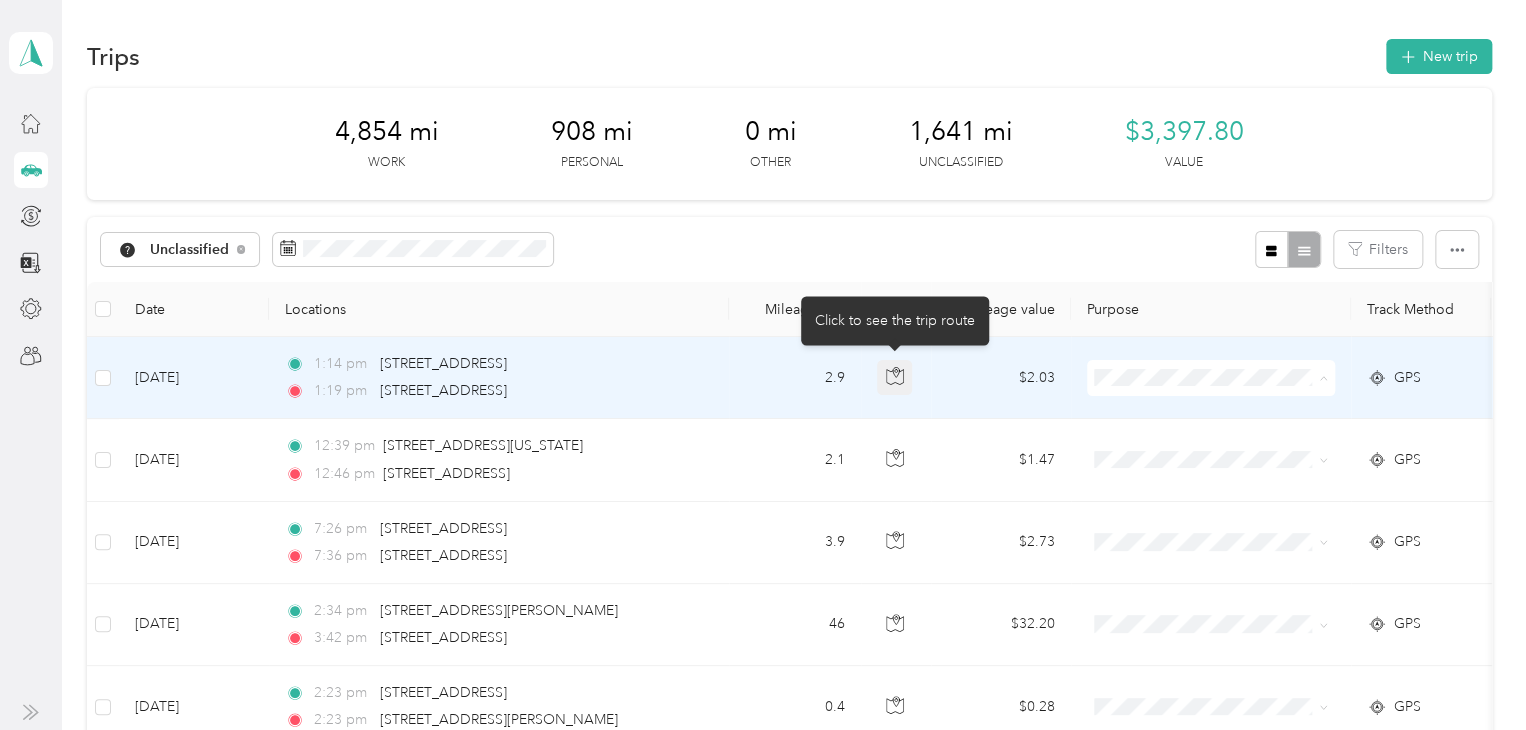 click 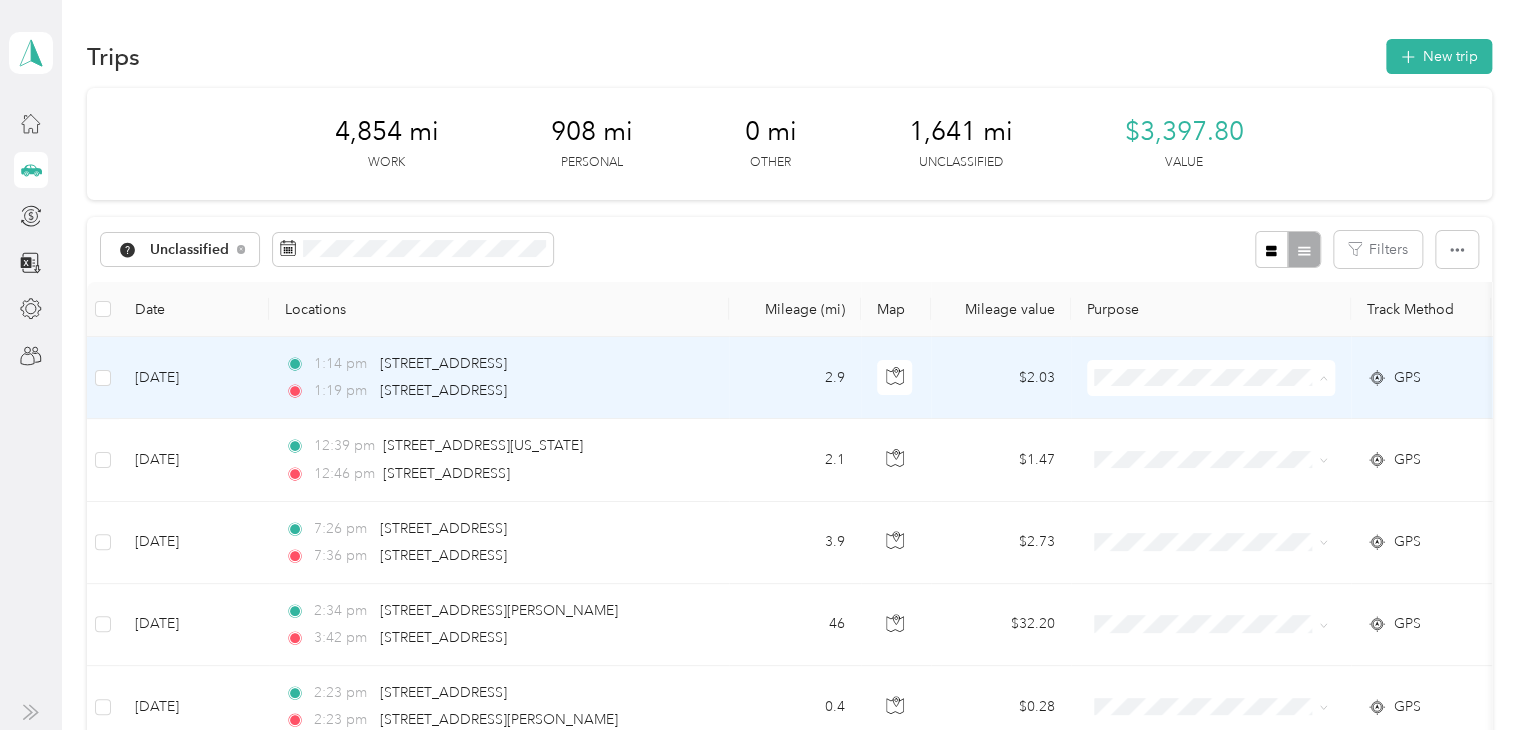 click on "Personal" at bounding box center (1228, 449) 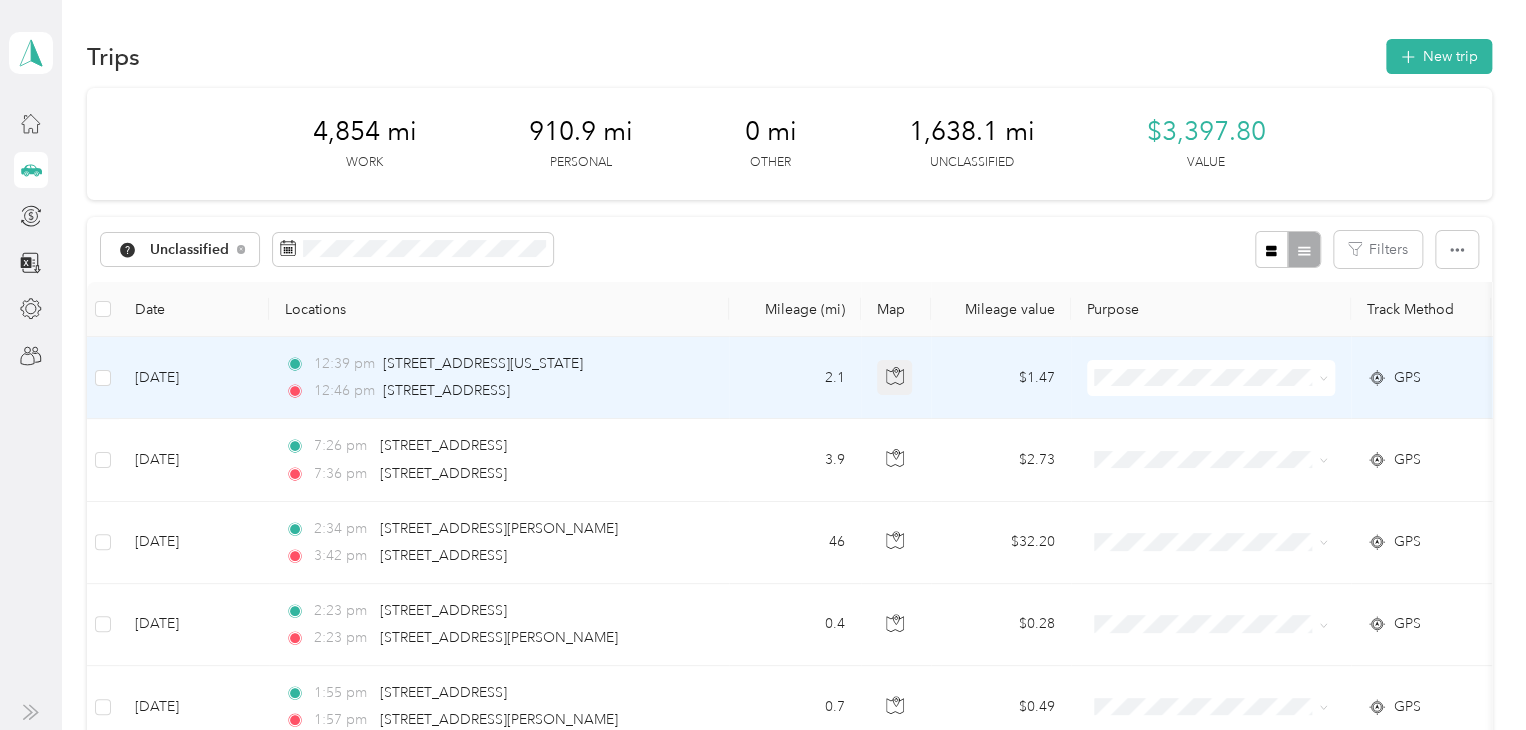 click 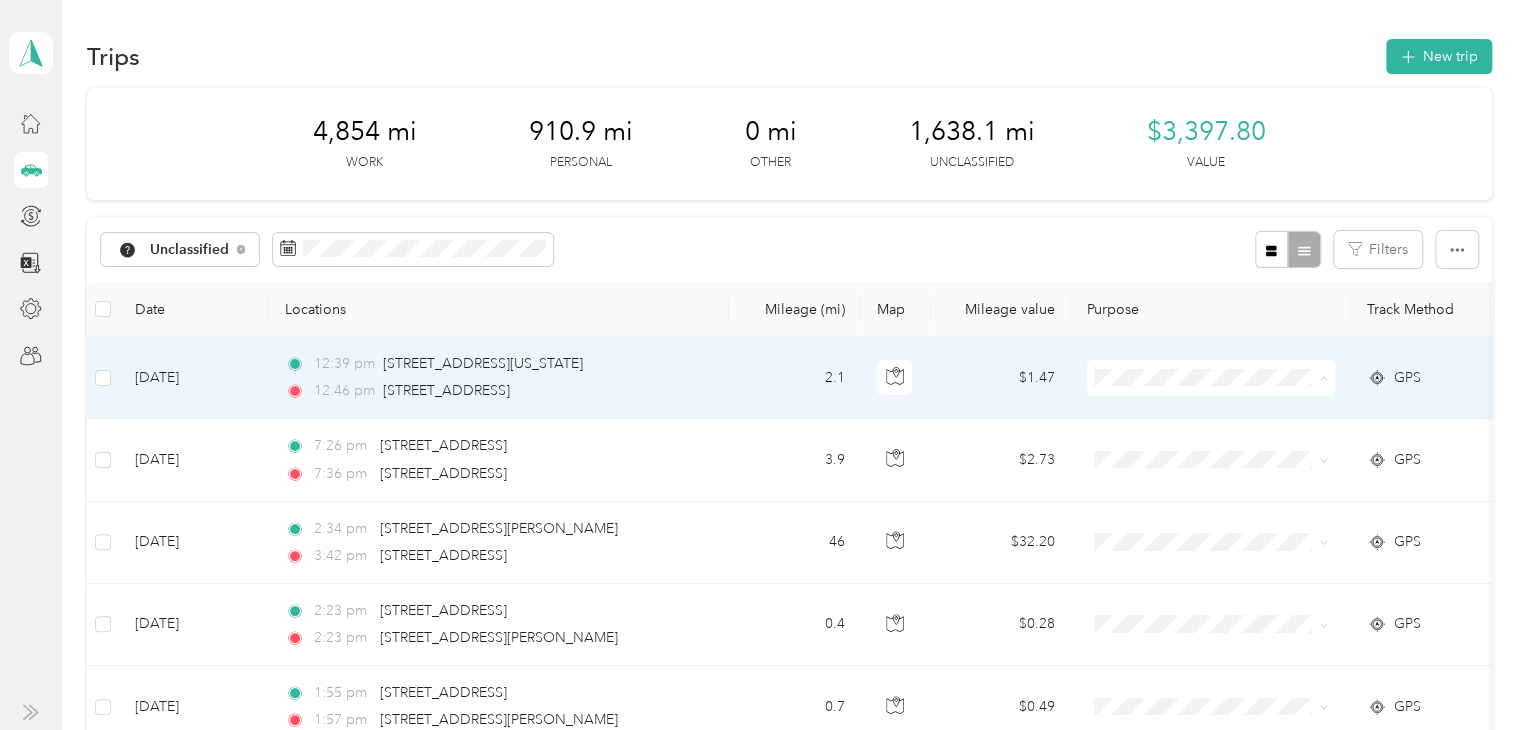 click on "Personal" at bounding box center (1228, 449) 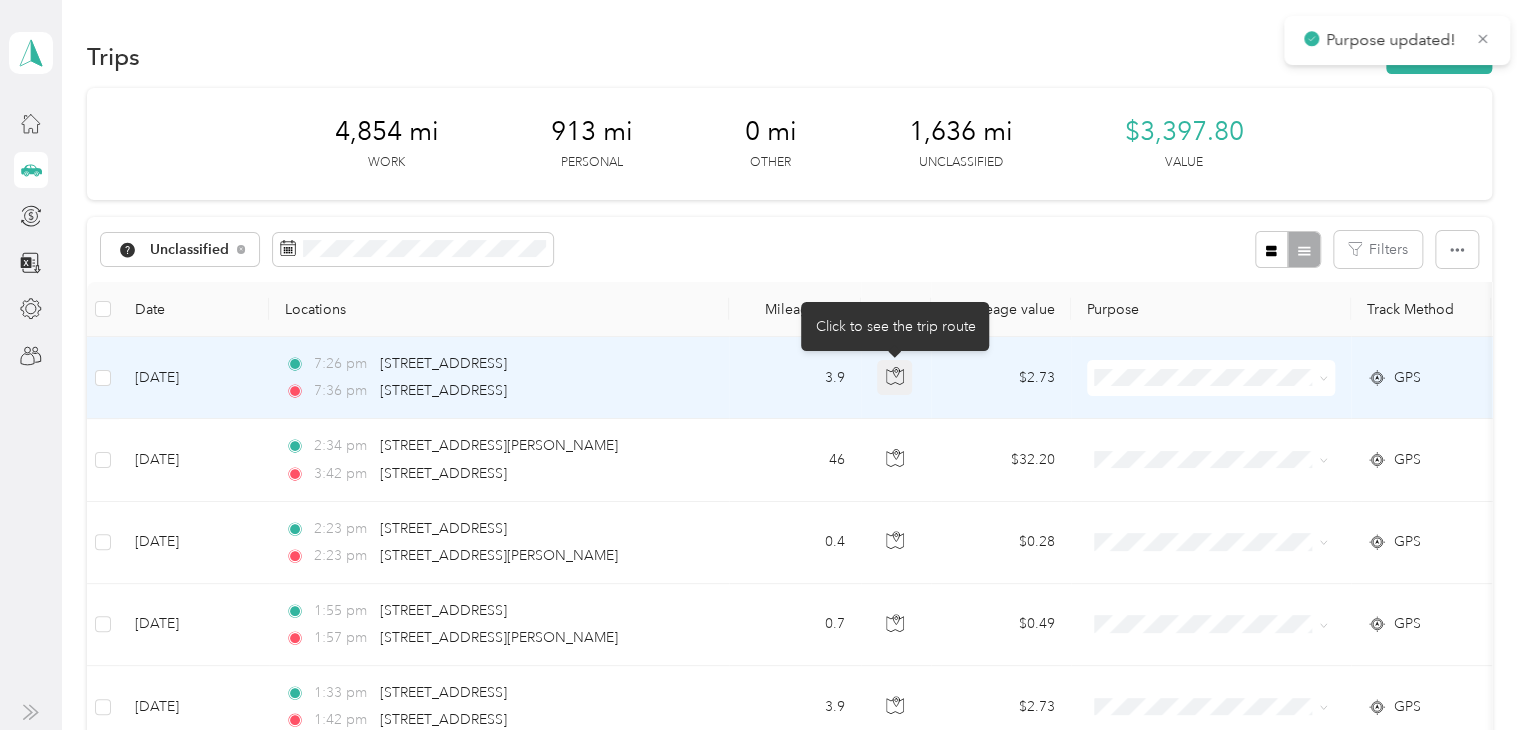 click 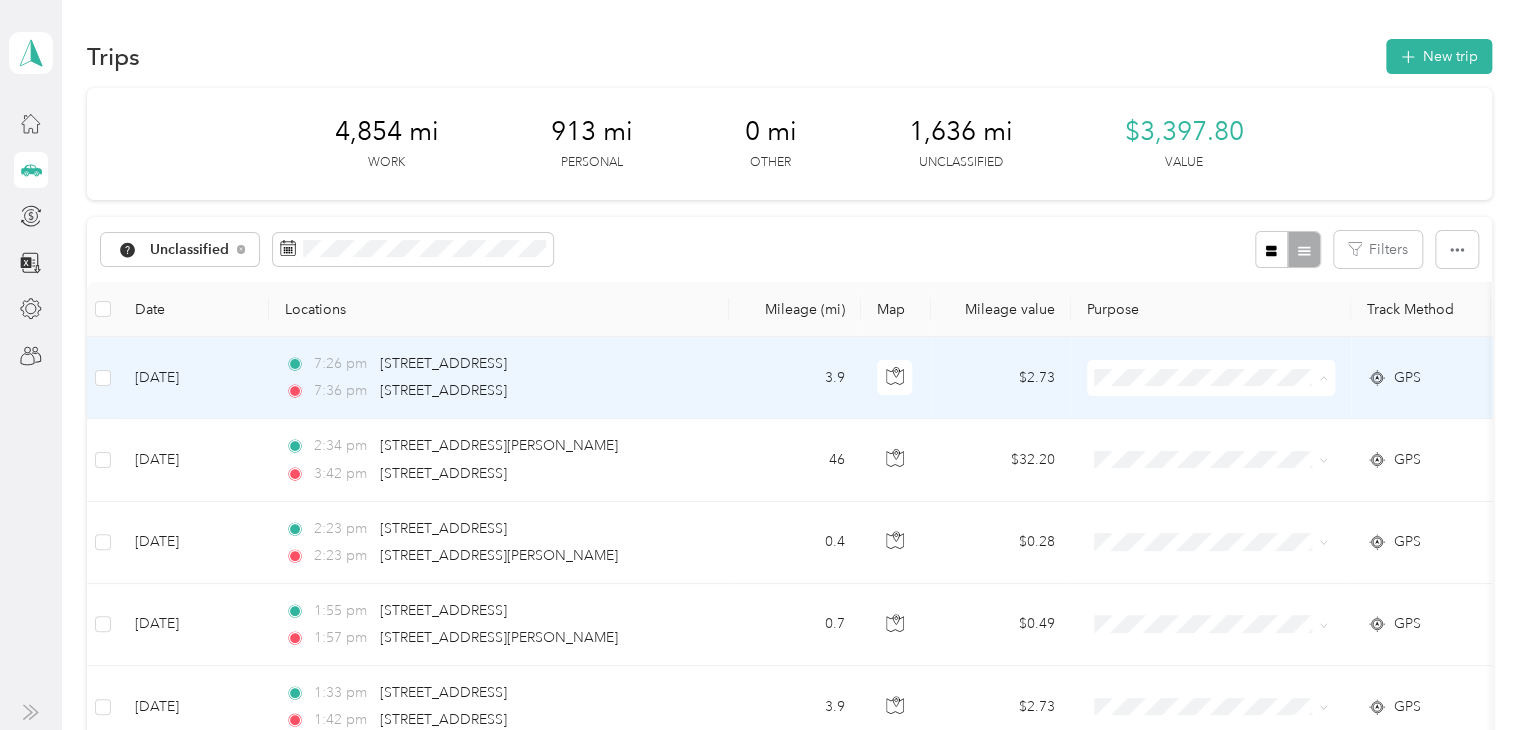 click on "Personal" at bounding box center [1228, 449] 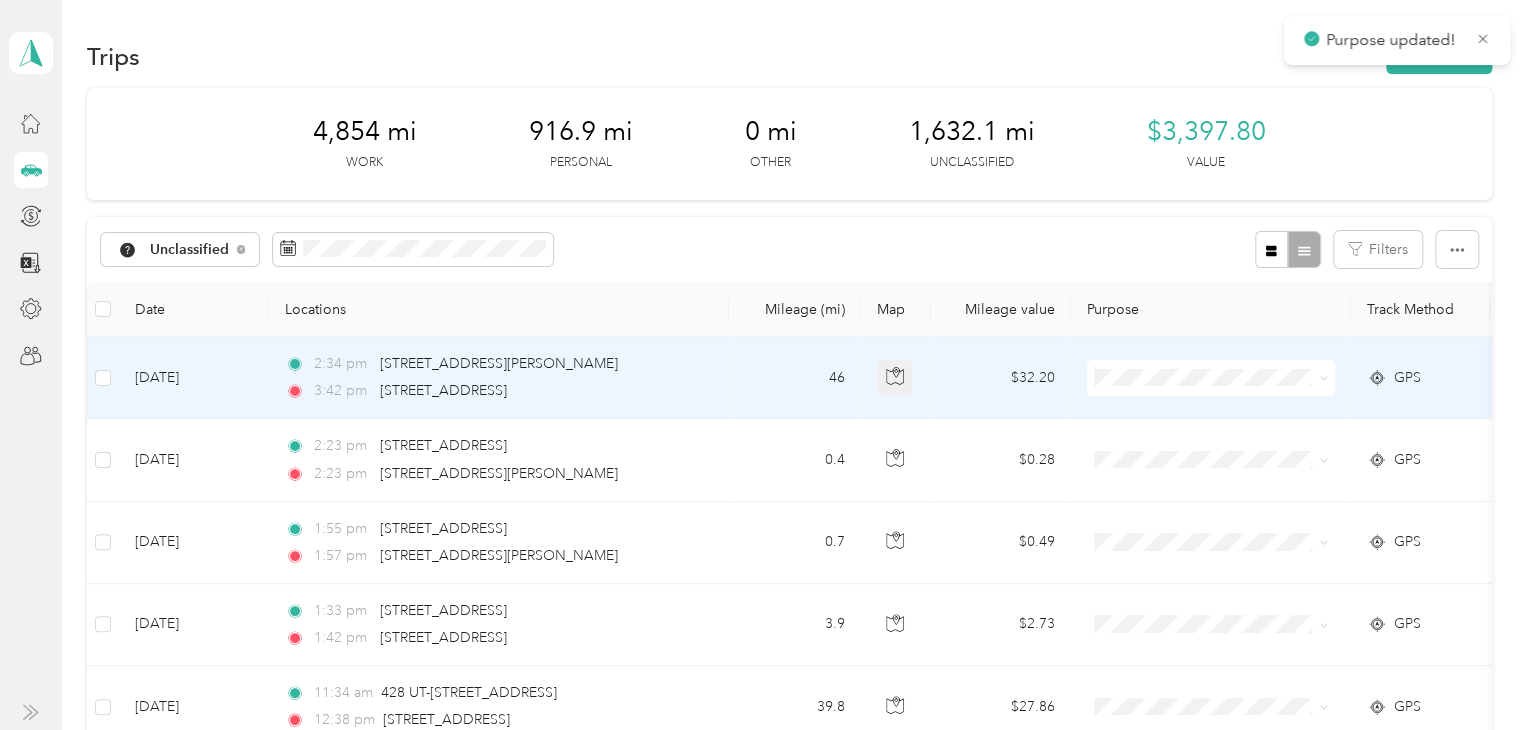click 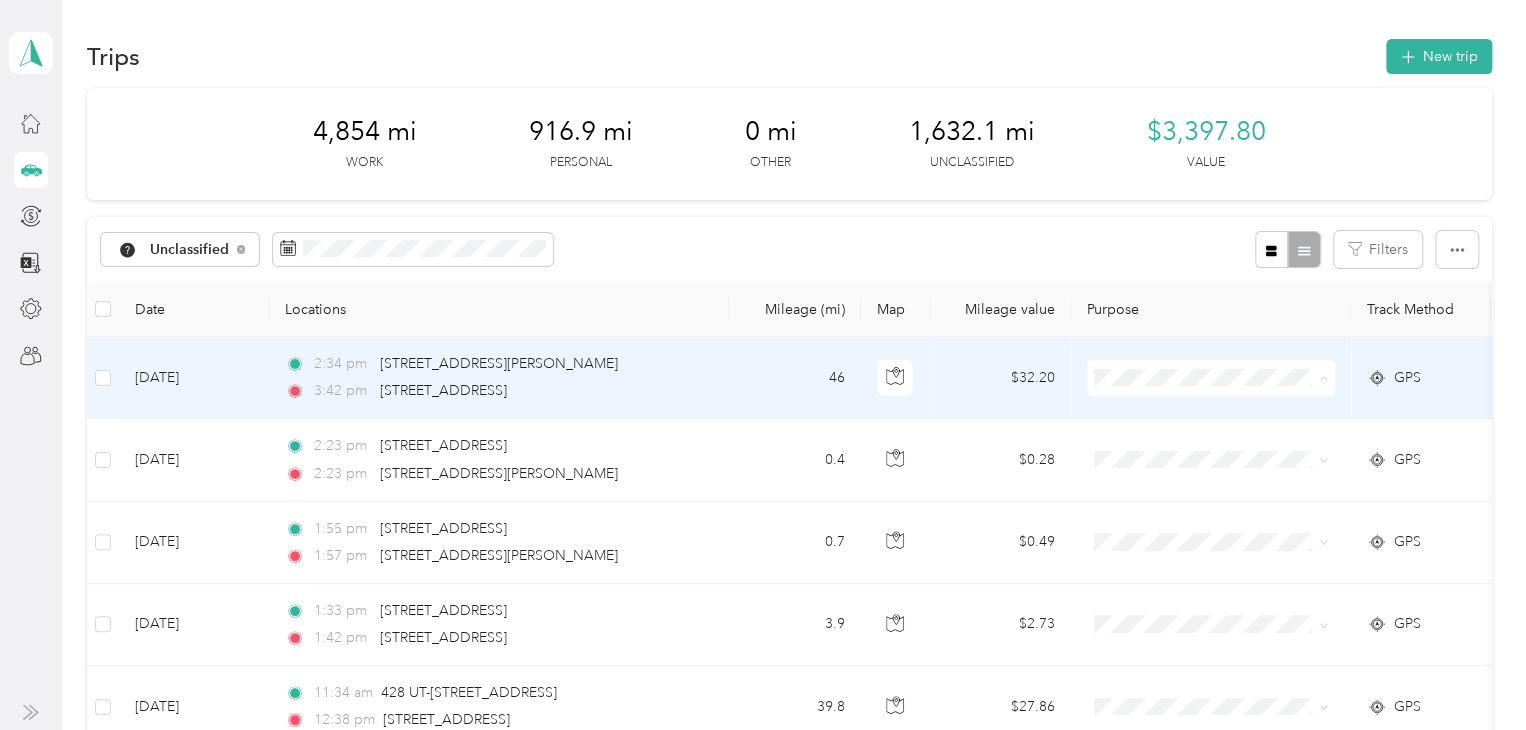 click on "Real Estate" at bounding box center (1228, 519) 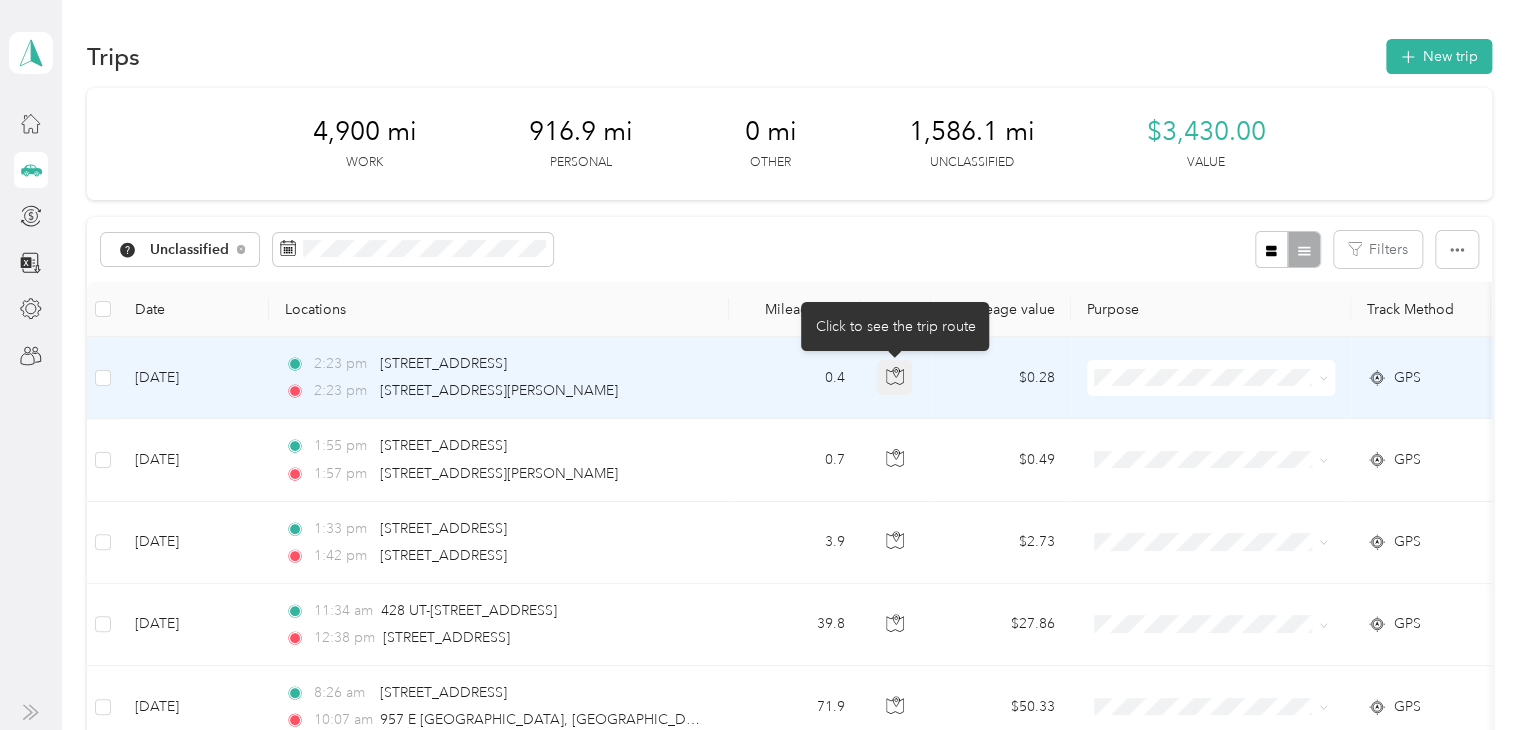 click 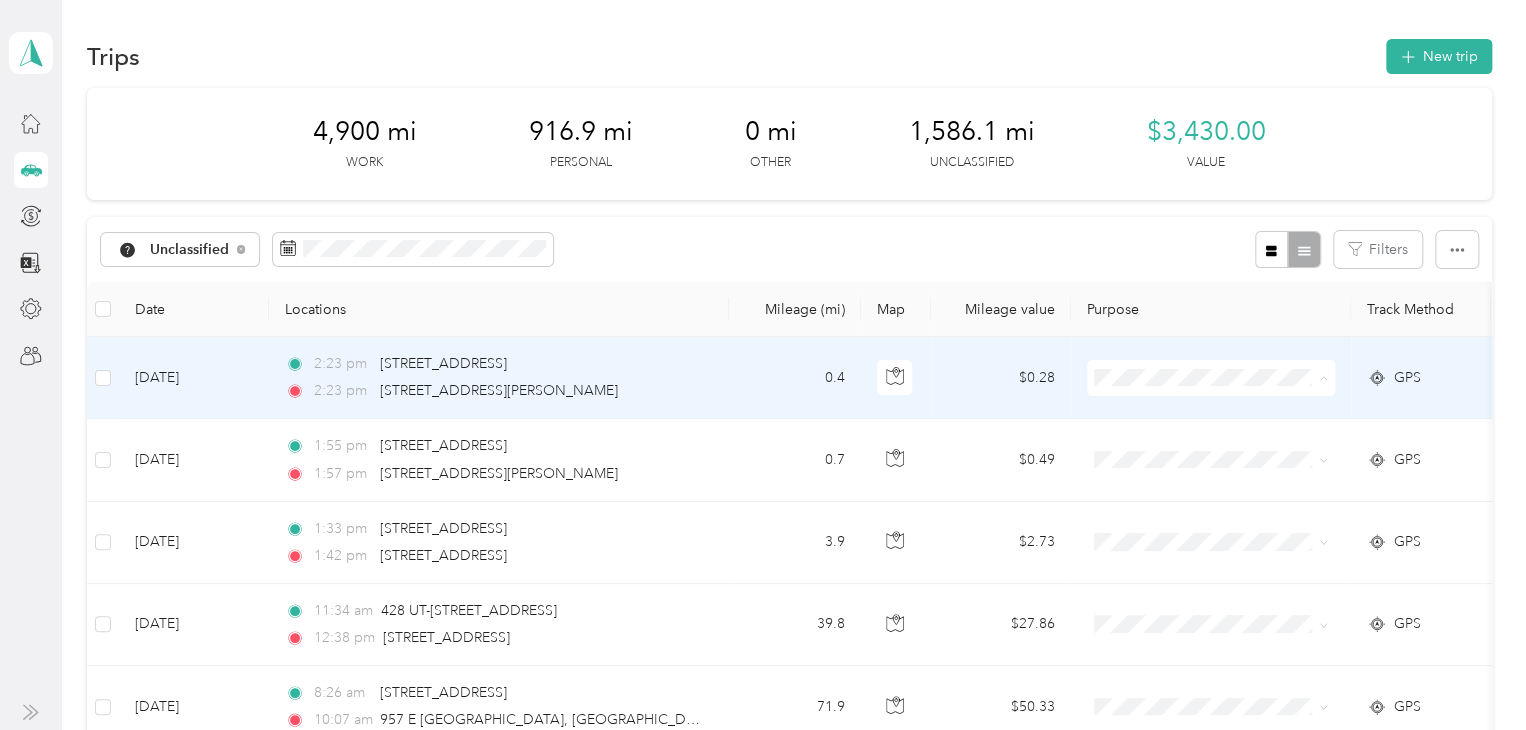 click on "Real Estate" at bounding box center (1228, 519) 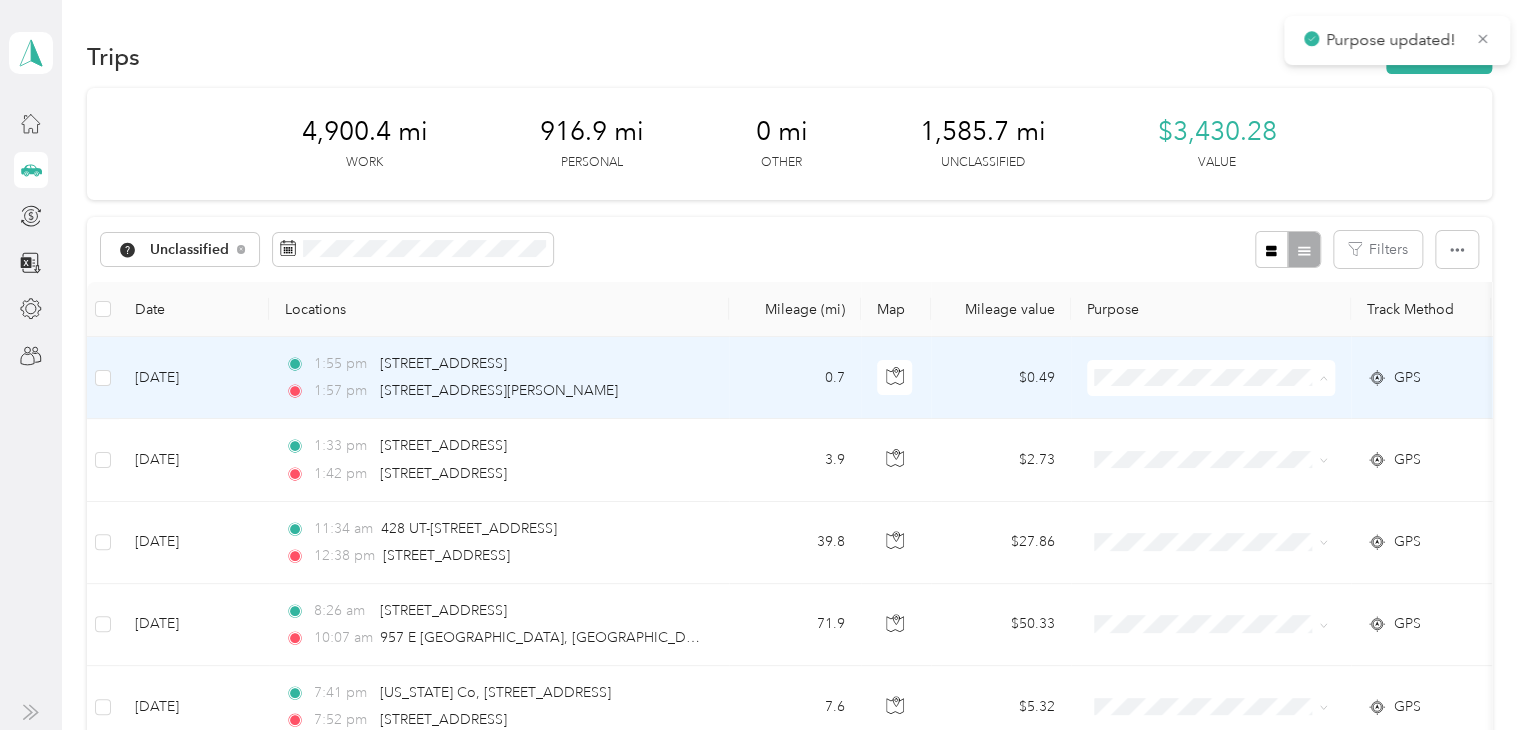 click on "Real Estate" at bounding box center (1228, 519) 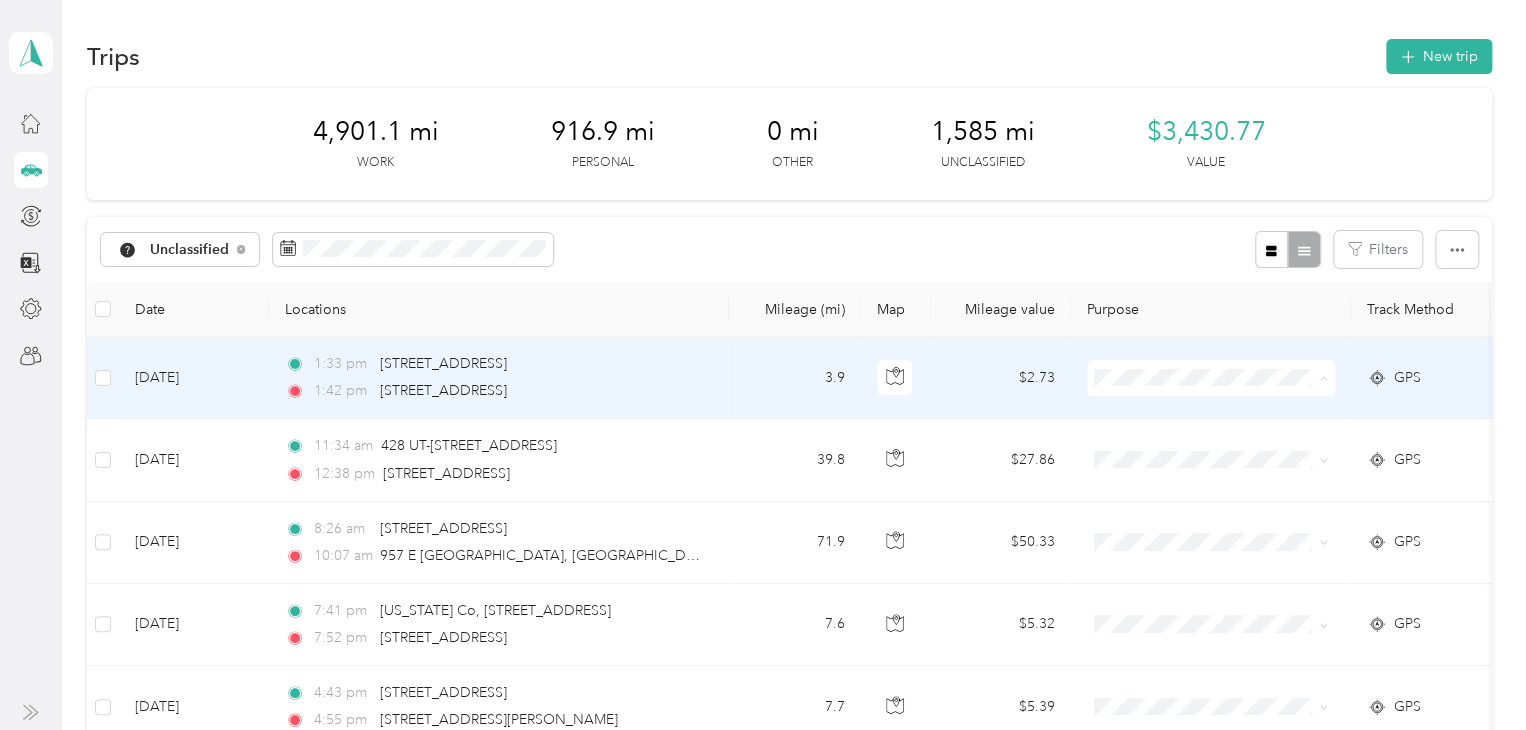 click on "Real Estate" at bounding box center (1228, 519) 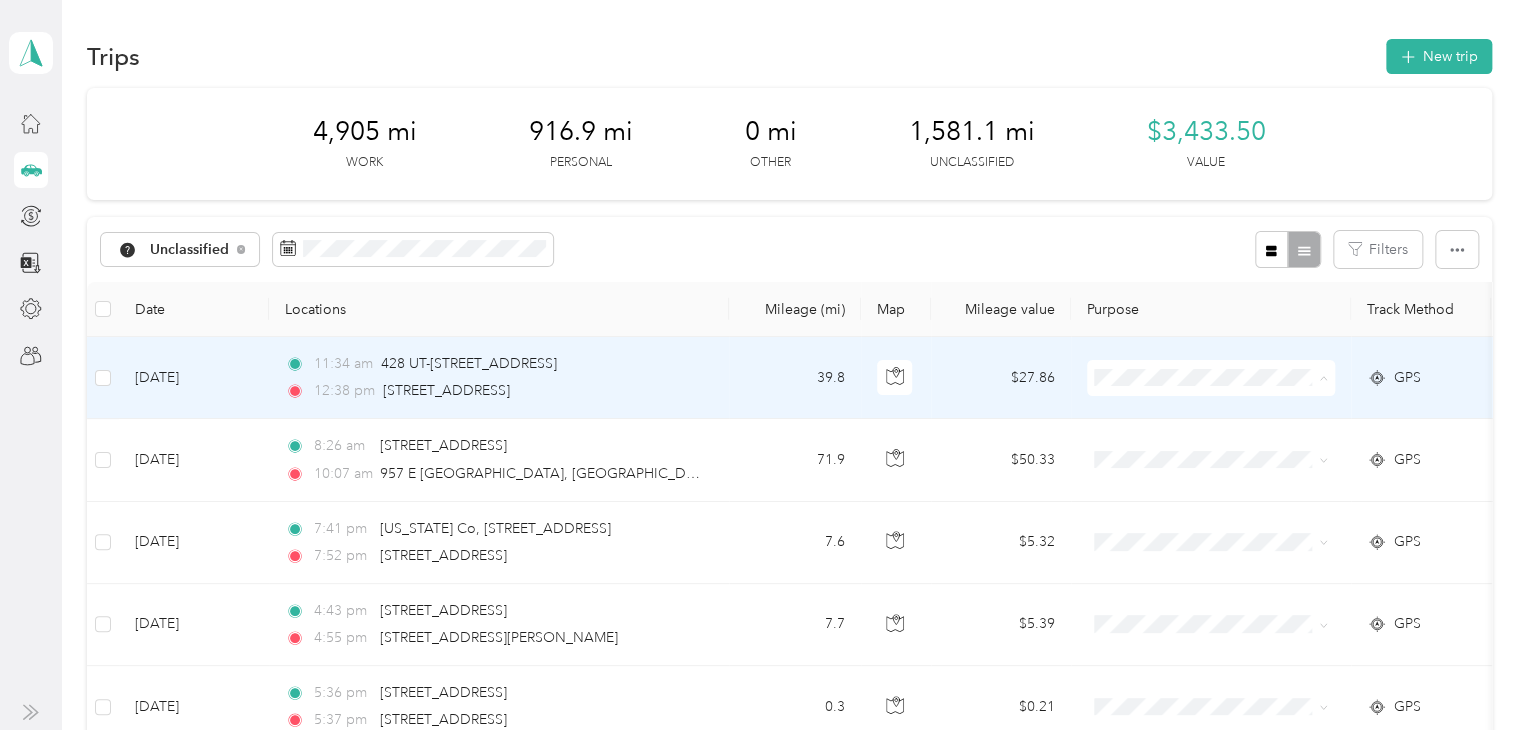 click on "Real Estate" at bounding box center [1228, 519] 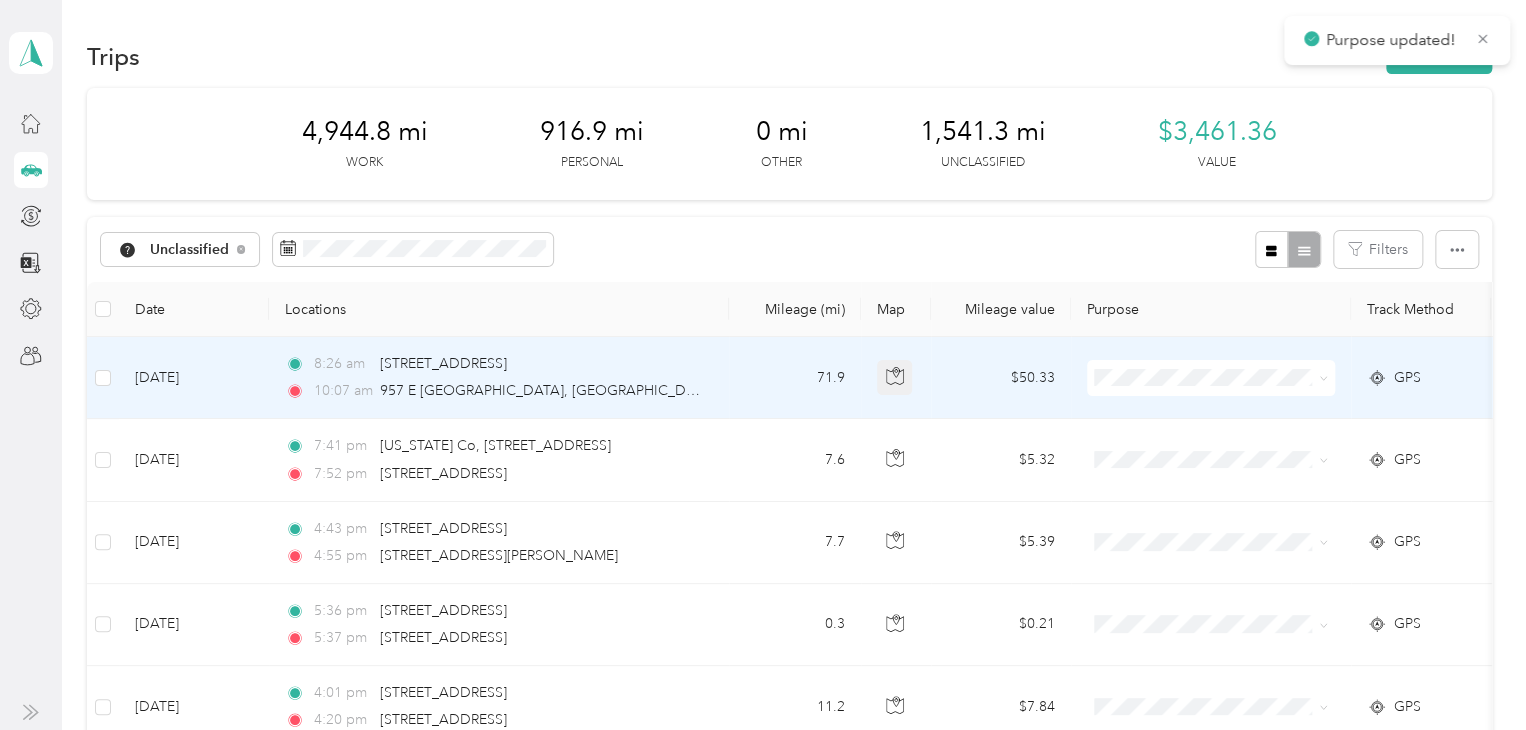 click at bounding box center (895, 378) 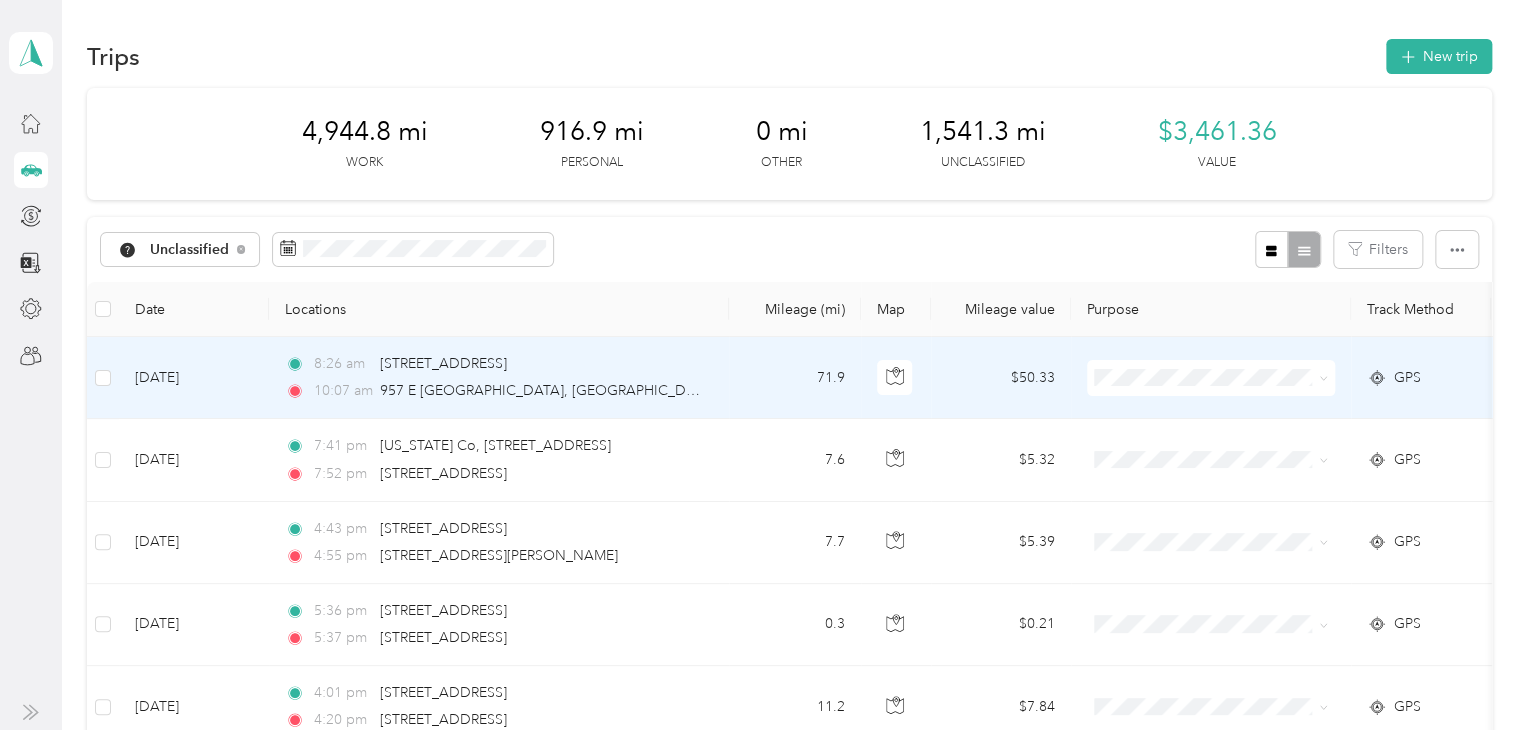 click on "Lyft" at bounding box center [1228, 483] 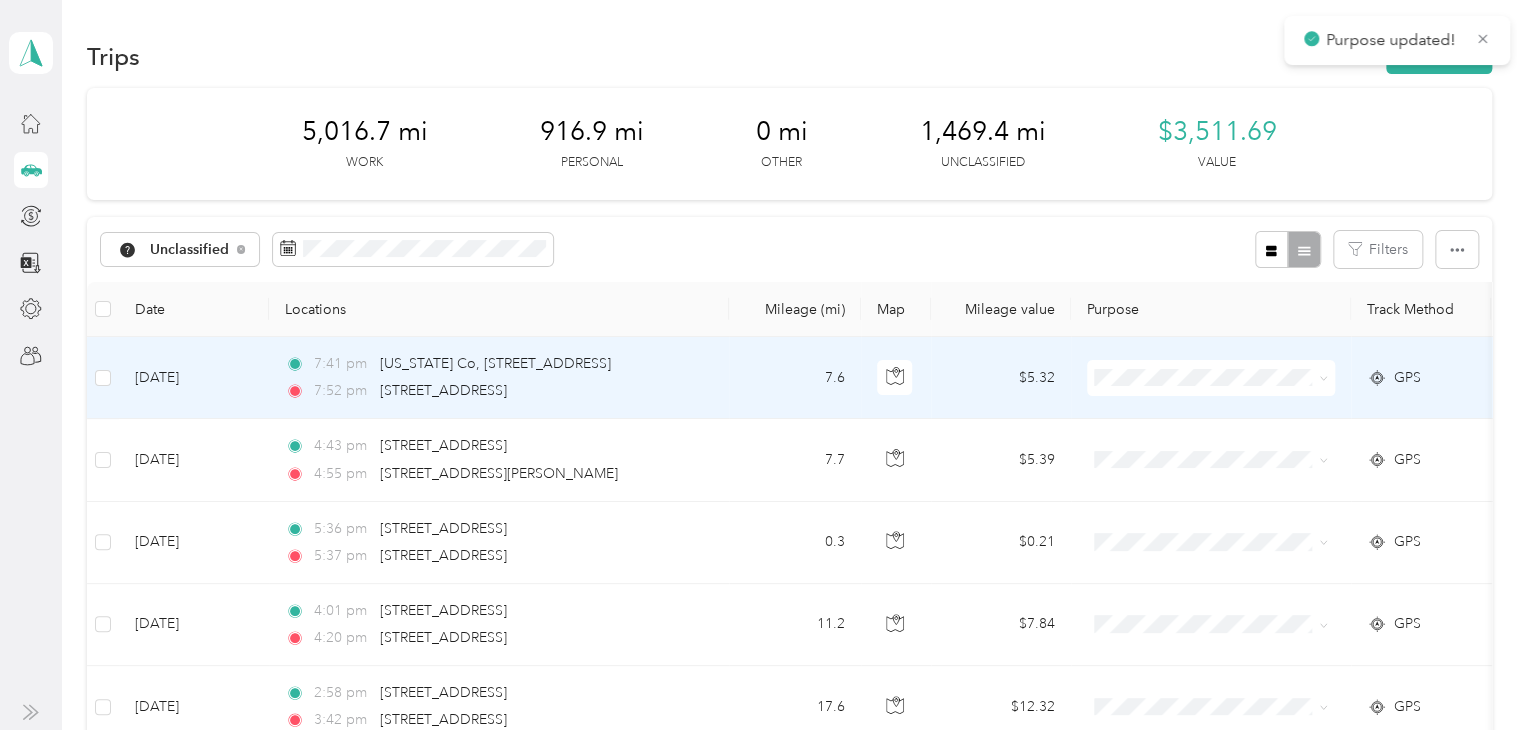 click at bounding box center (1211, 378) 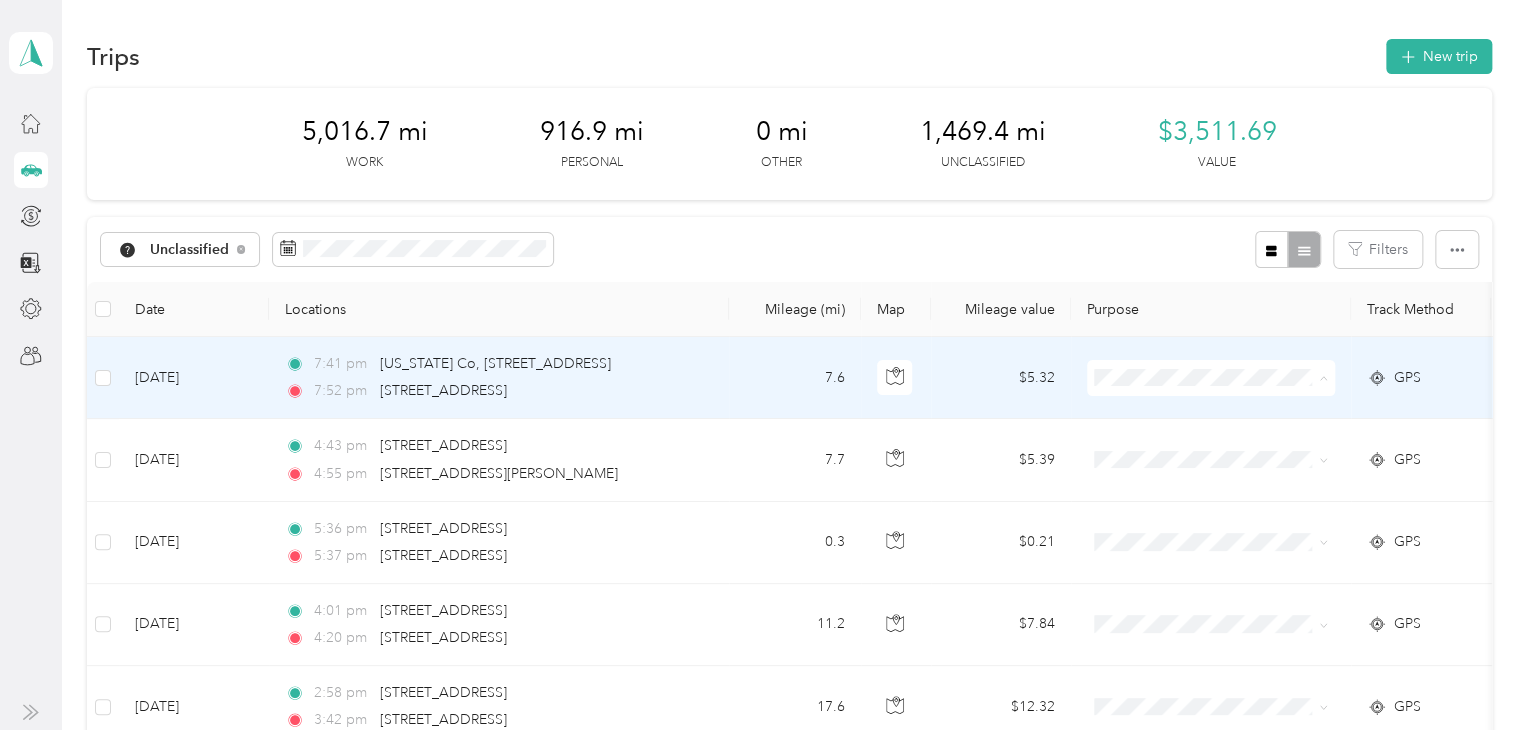 click on "Personal" at bounding box center [1228, 449] 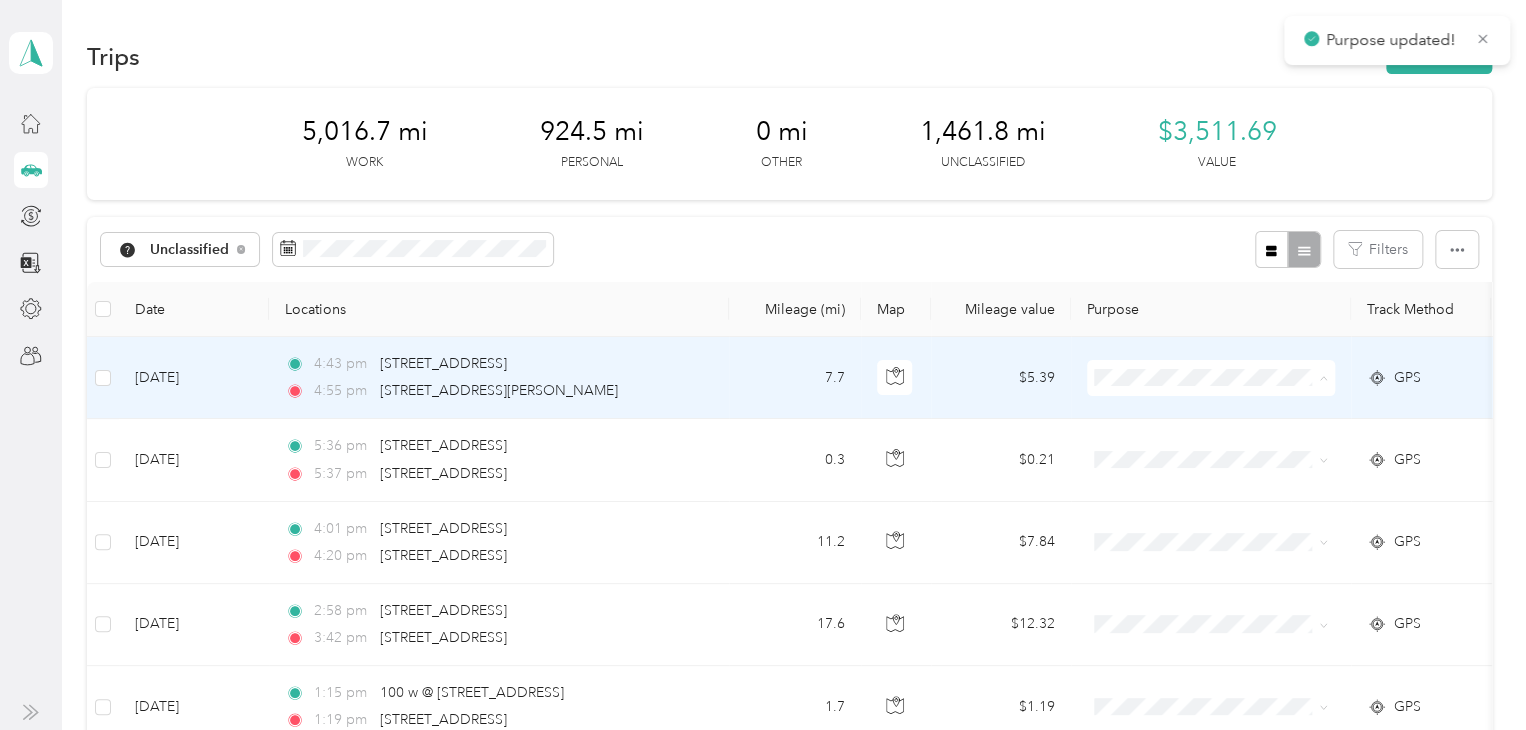 click on "Personal" at bounding box center (1228, 449) 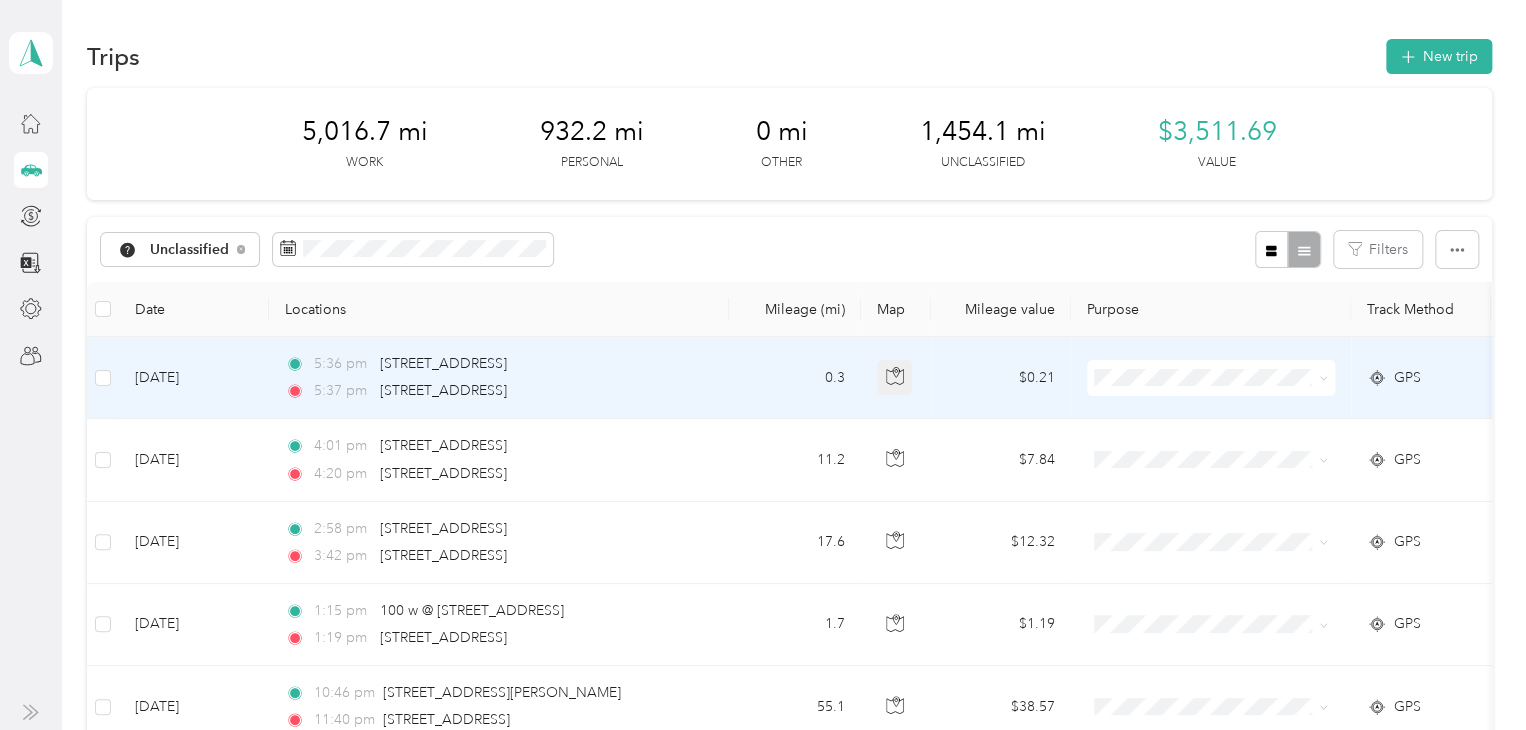 click at bounding box center [895, 378] 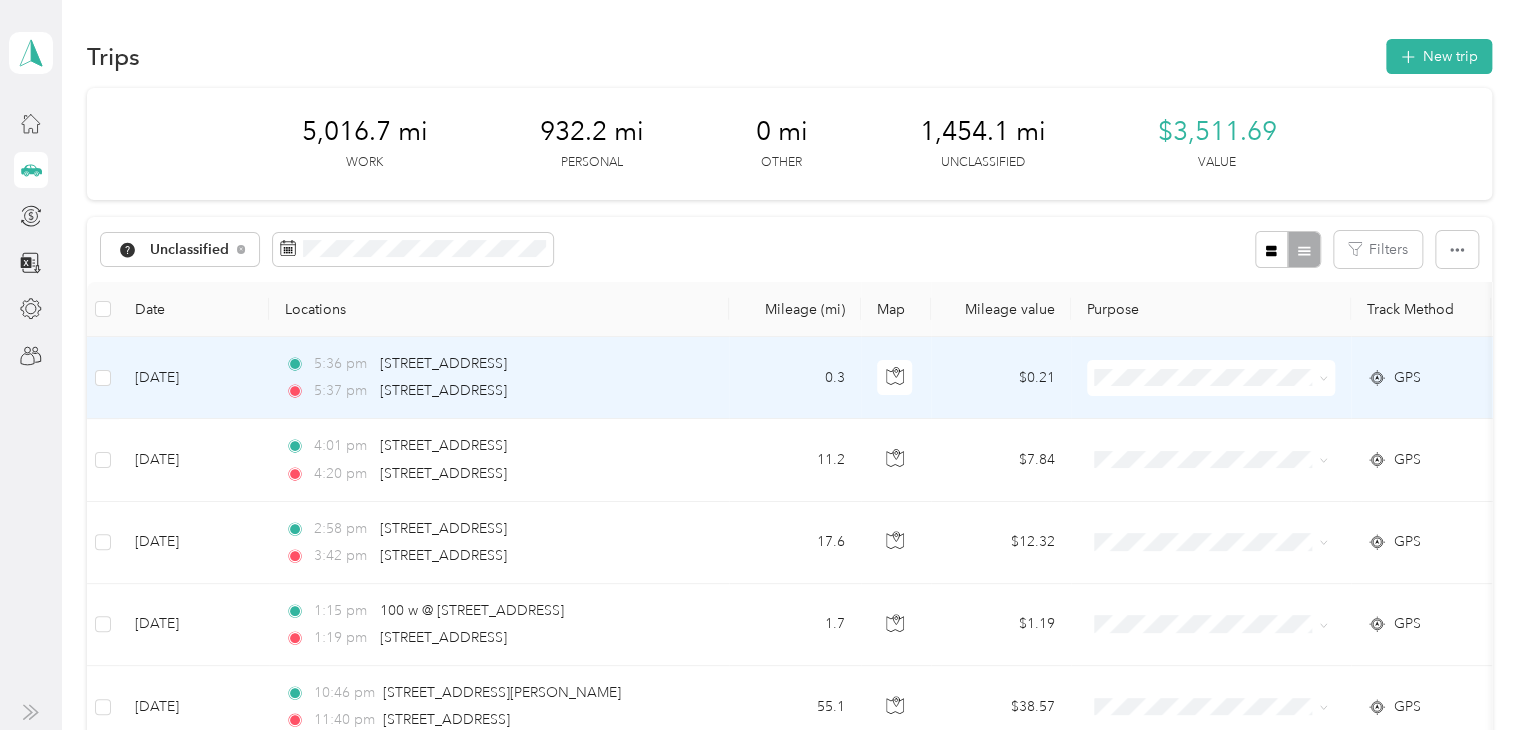 click at bounding box center [1211, 378] 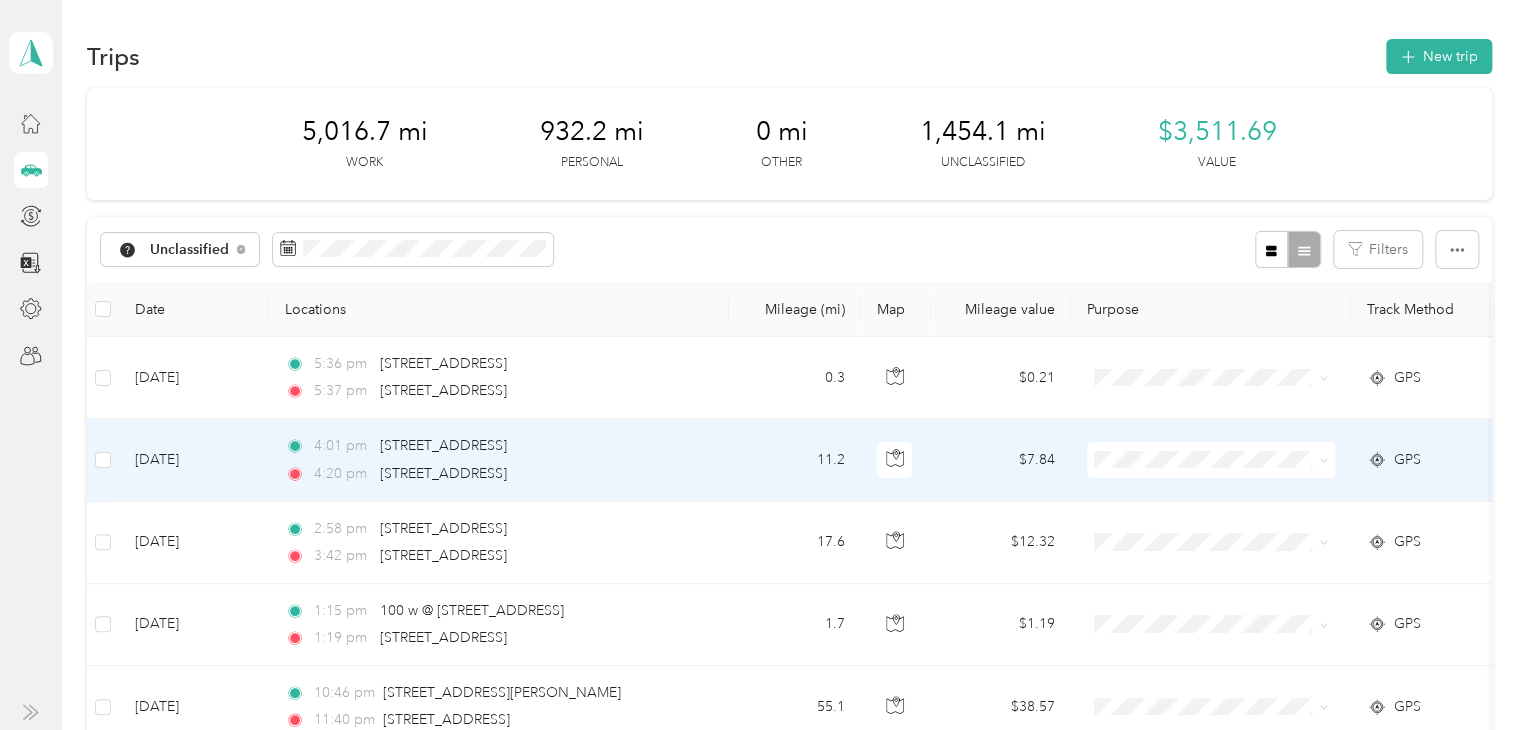 click at bounding box center (1211, 378) 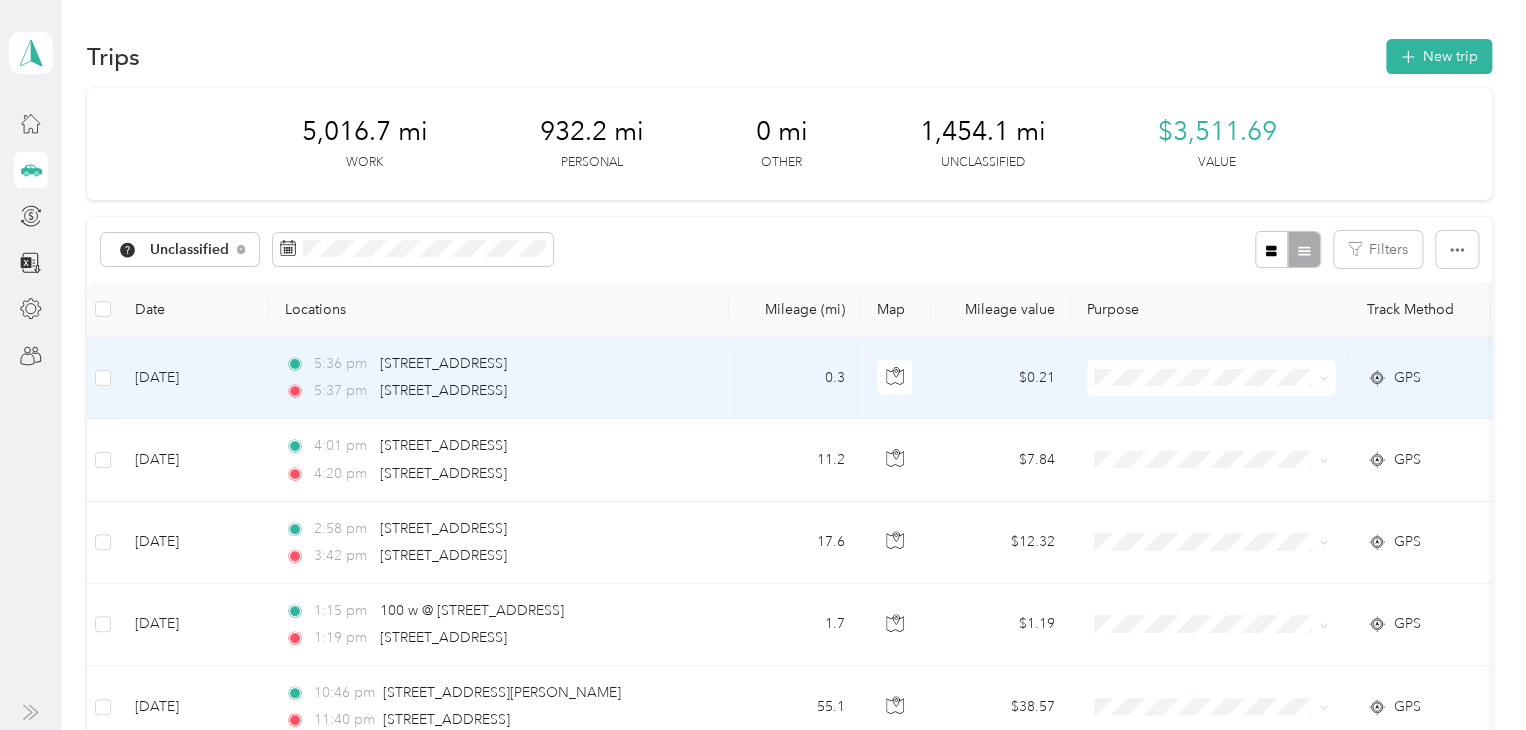 click at bounding box center (1211, 378) 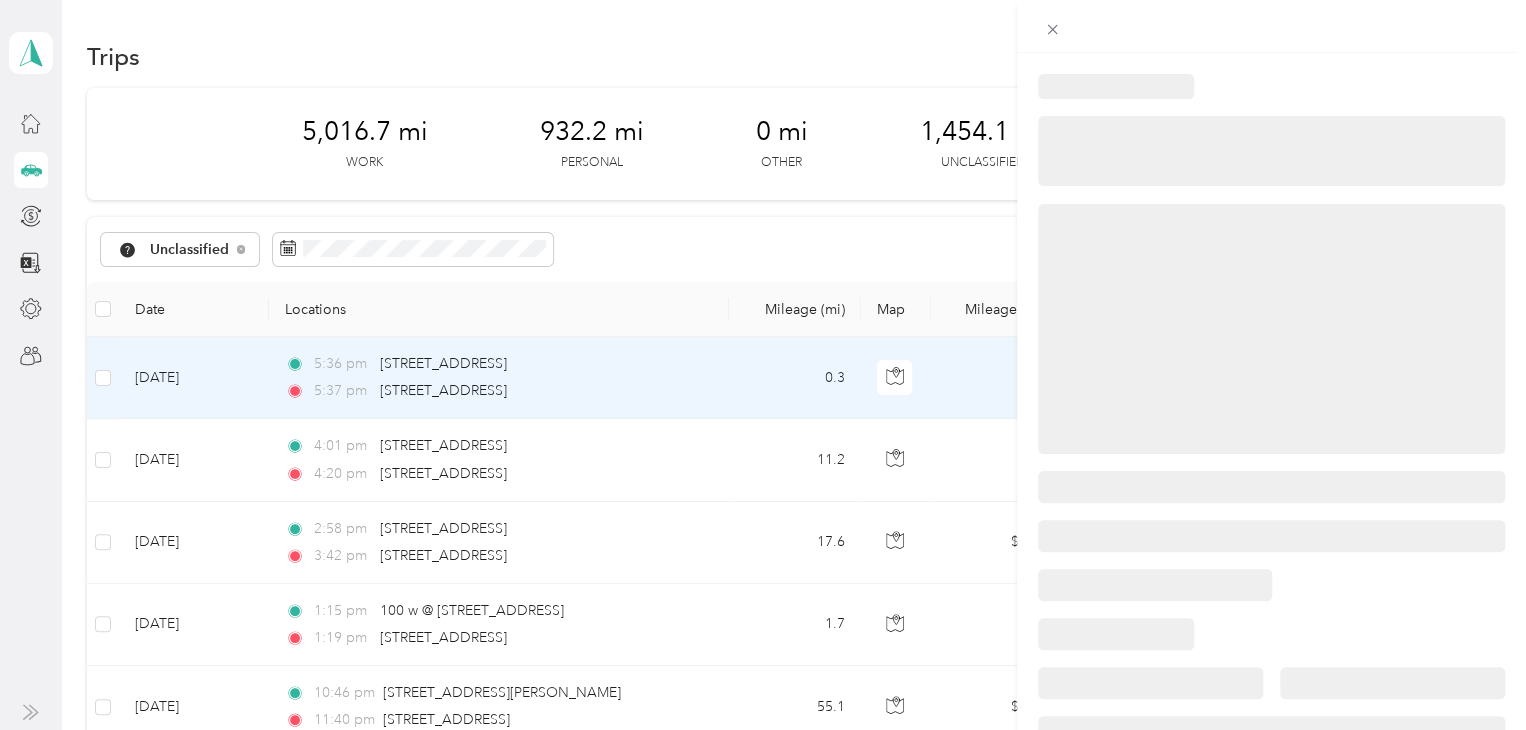 click at bounding box center [1271, 329] 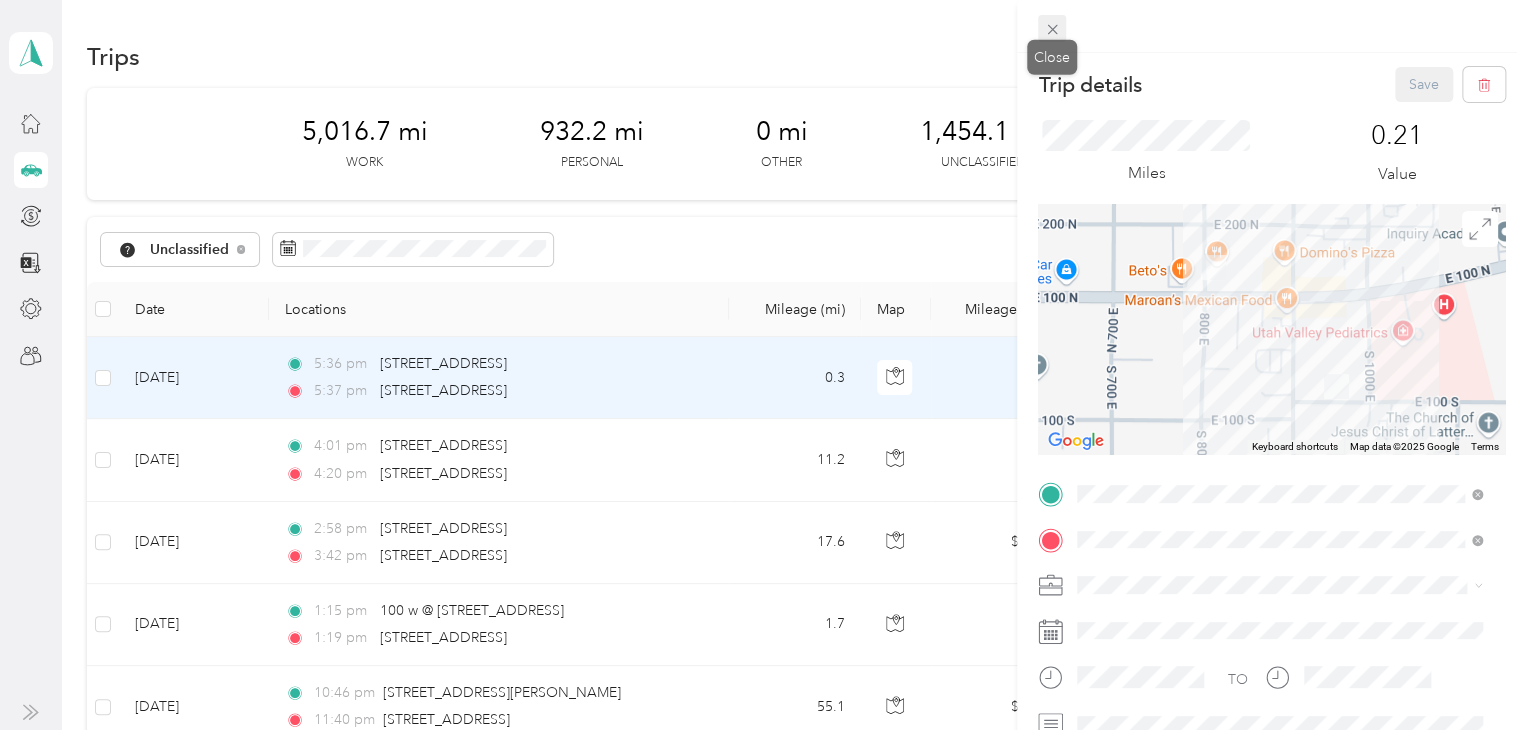 click 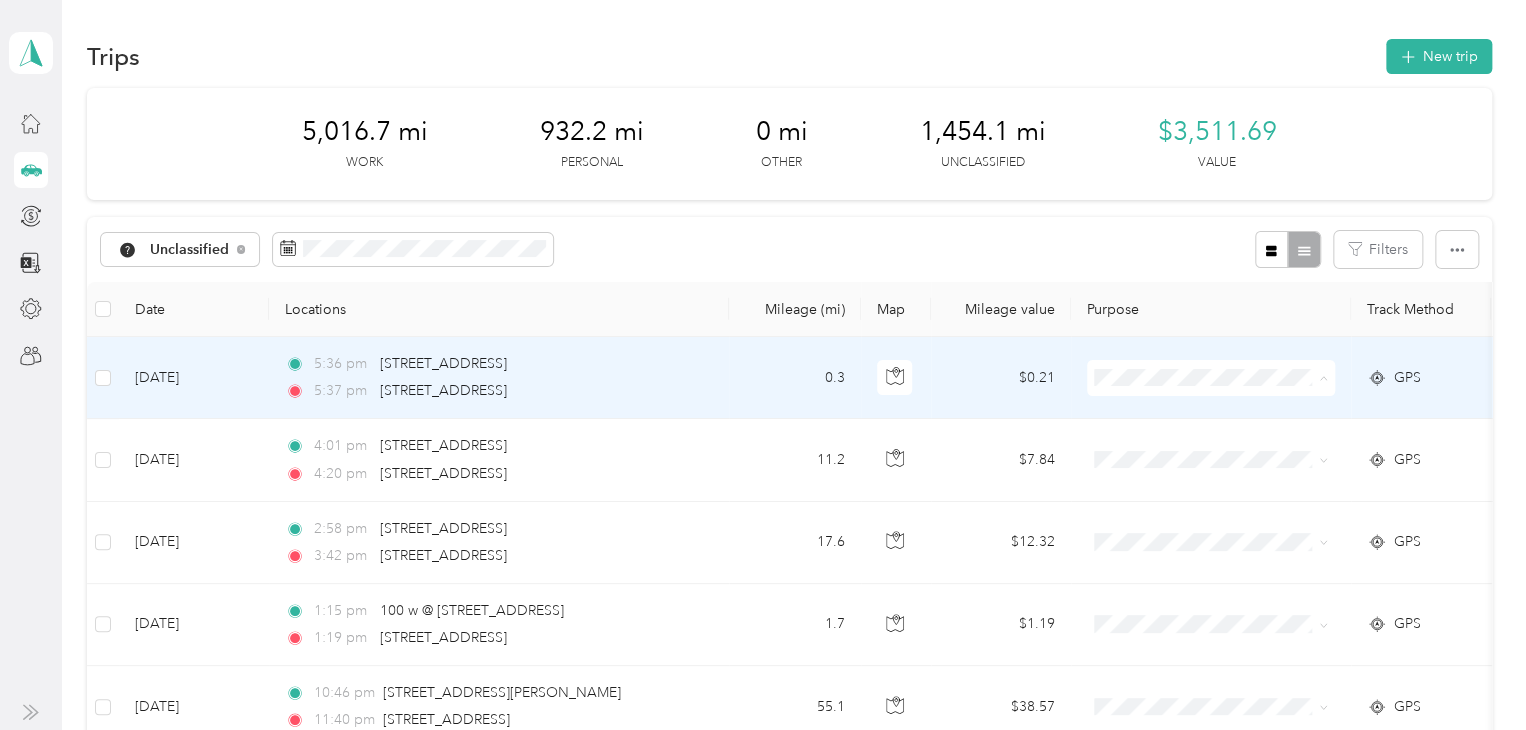click on "Personal" at bounding box center (1228, 449) 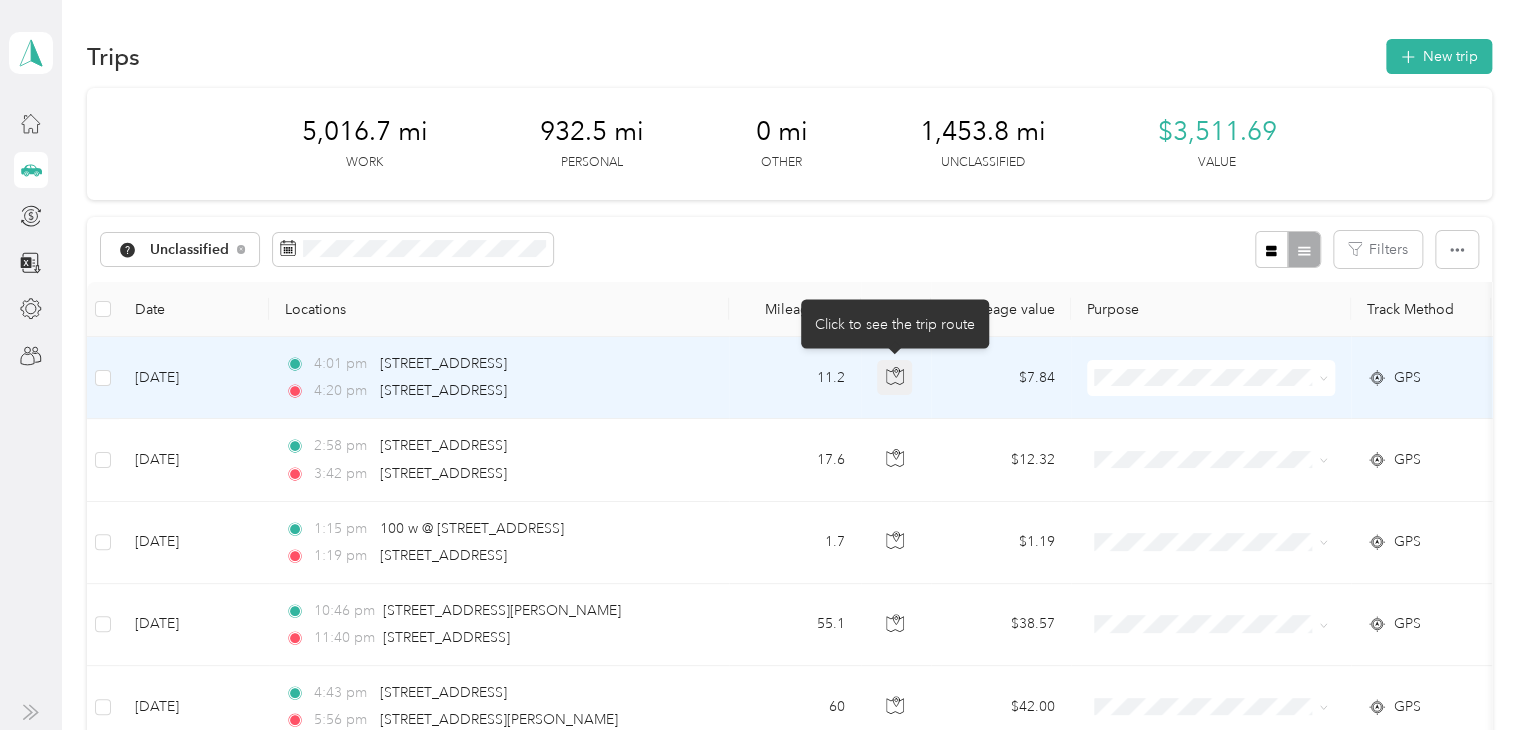 click 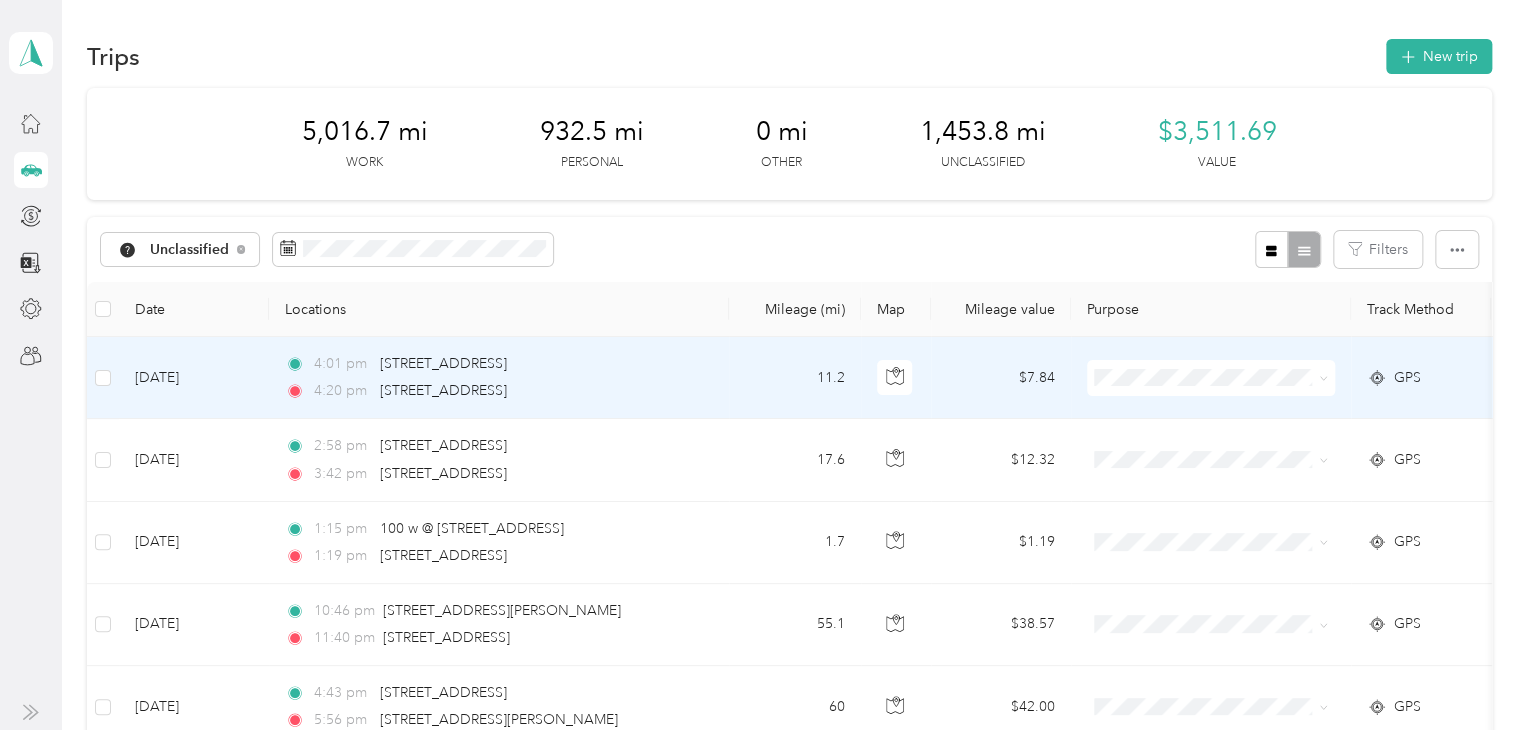 click at bounding box center (1211, 378) 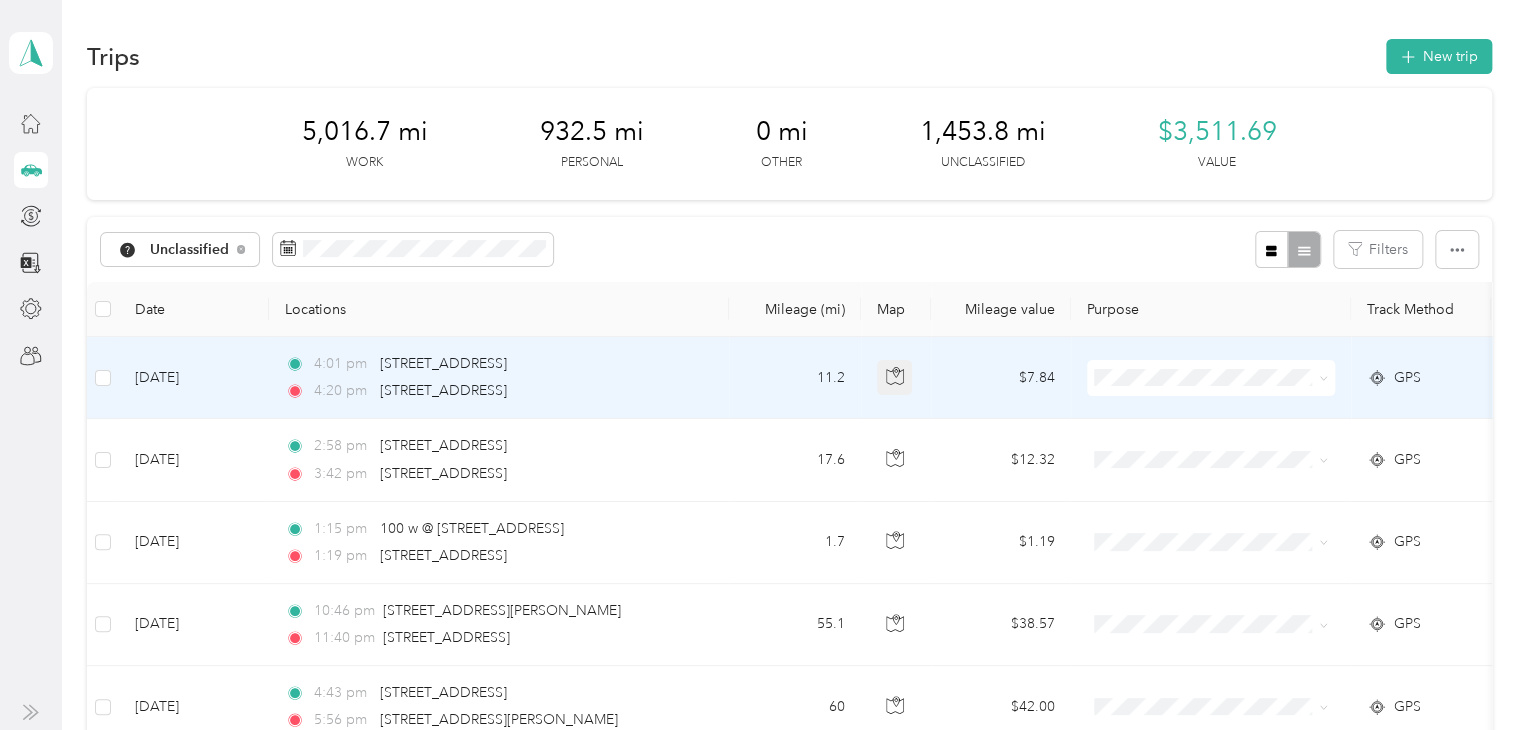 click at bounding box center [895, 378] 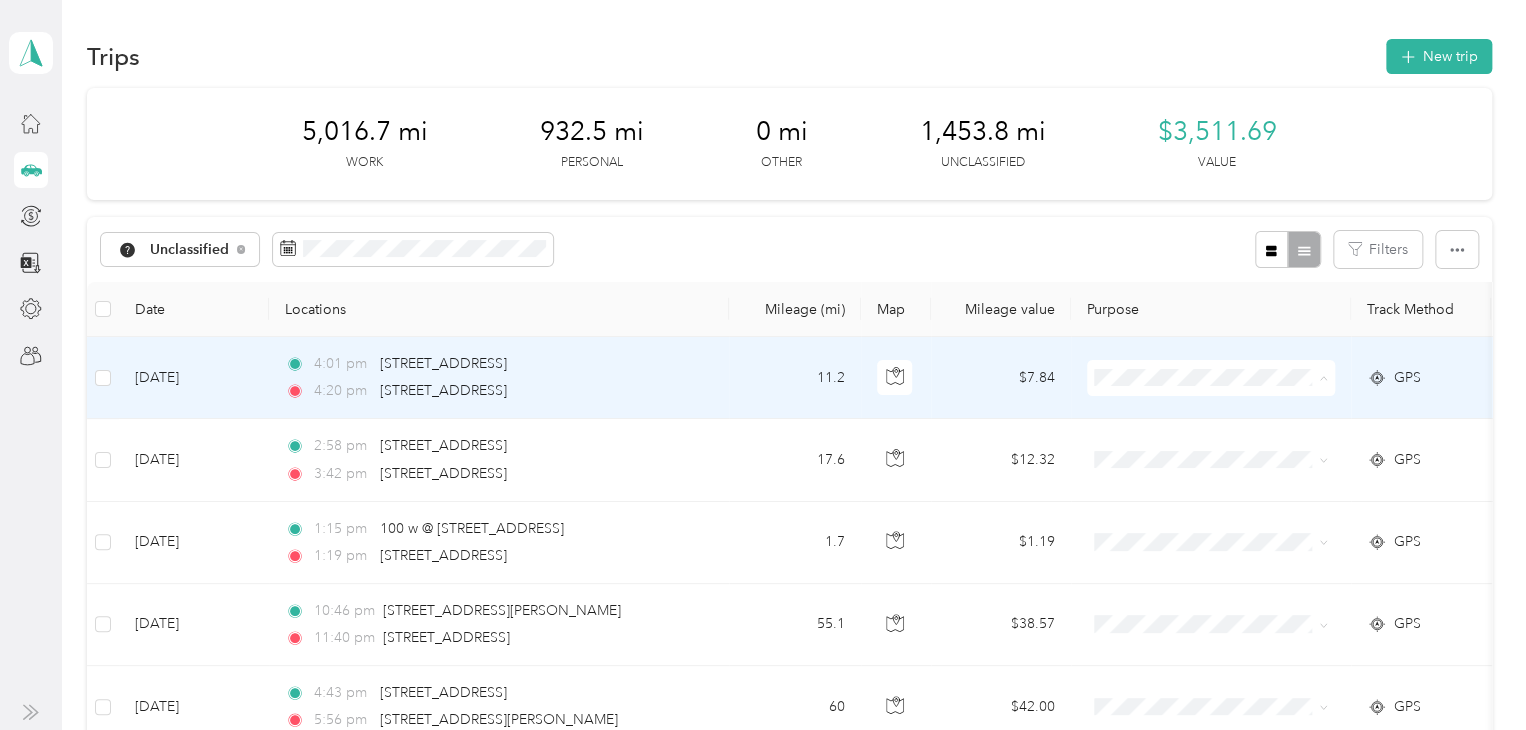 click on "Personal" at bounding box center [1228, 449] 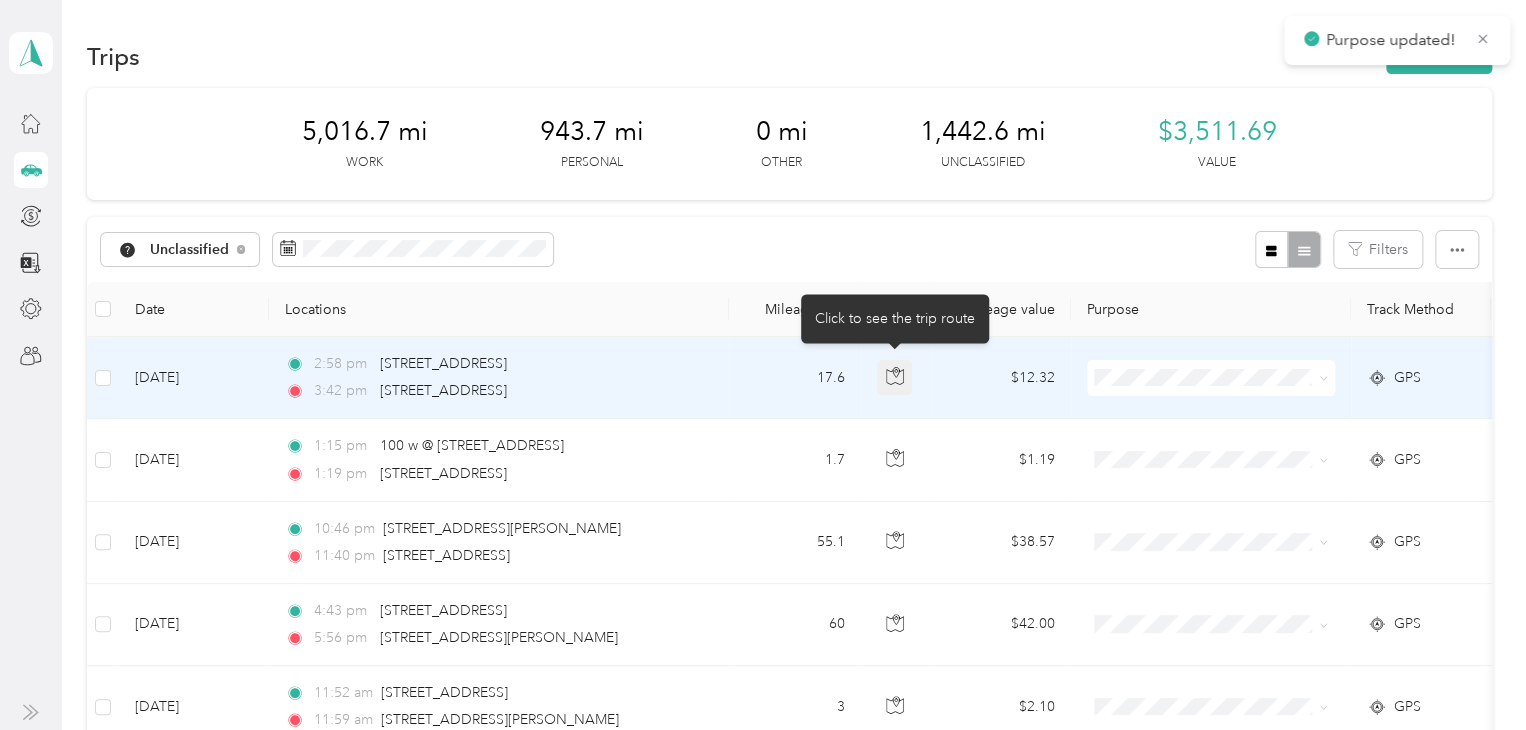 click 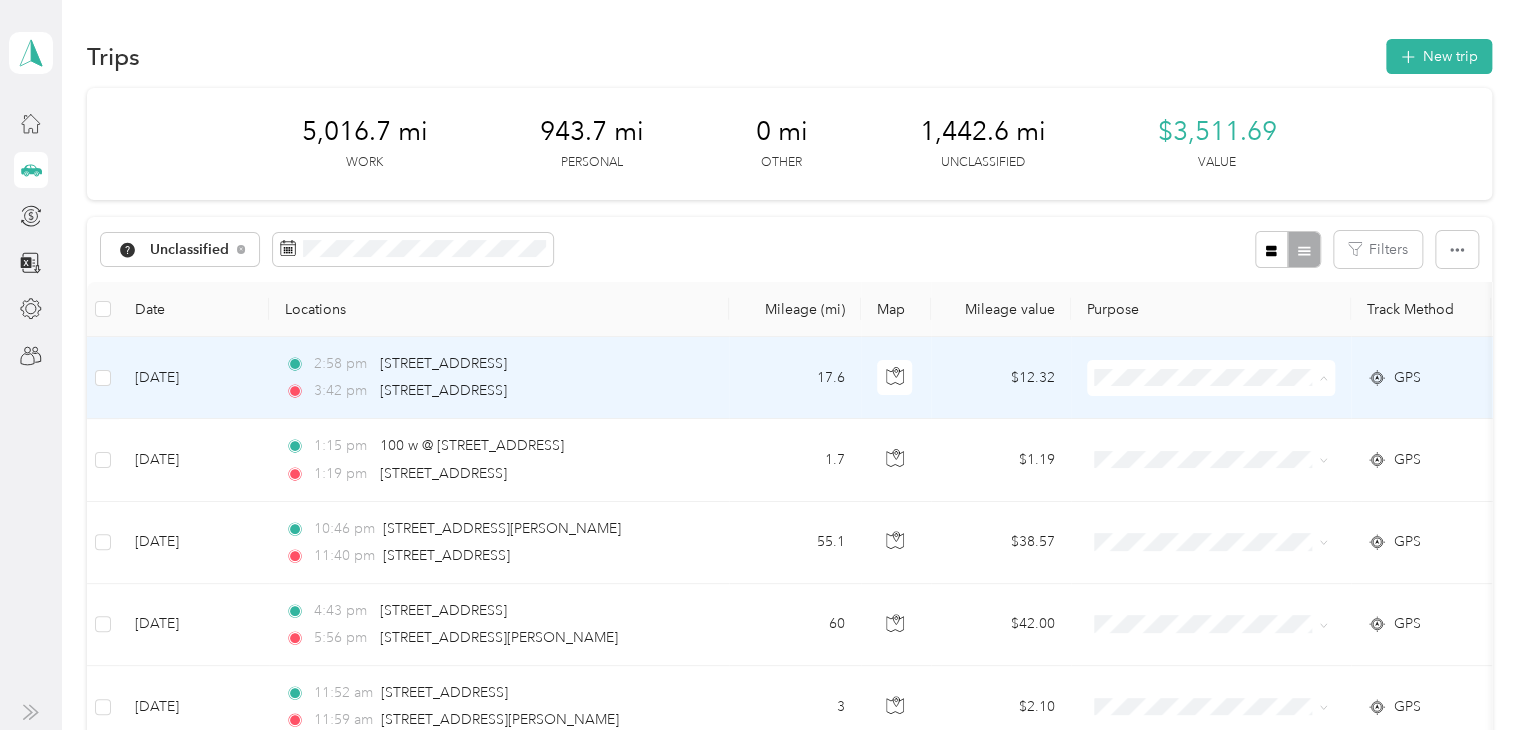 click on "Personal" at bounding box center [1228, 449] 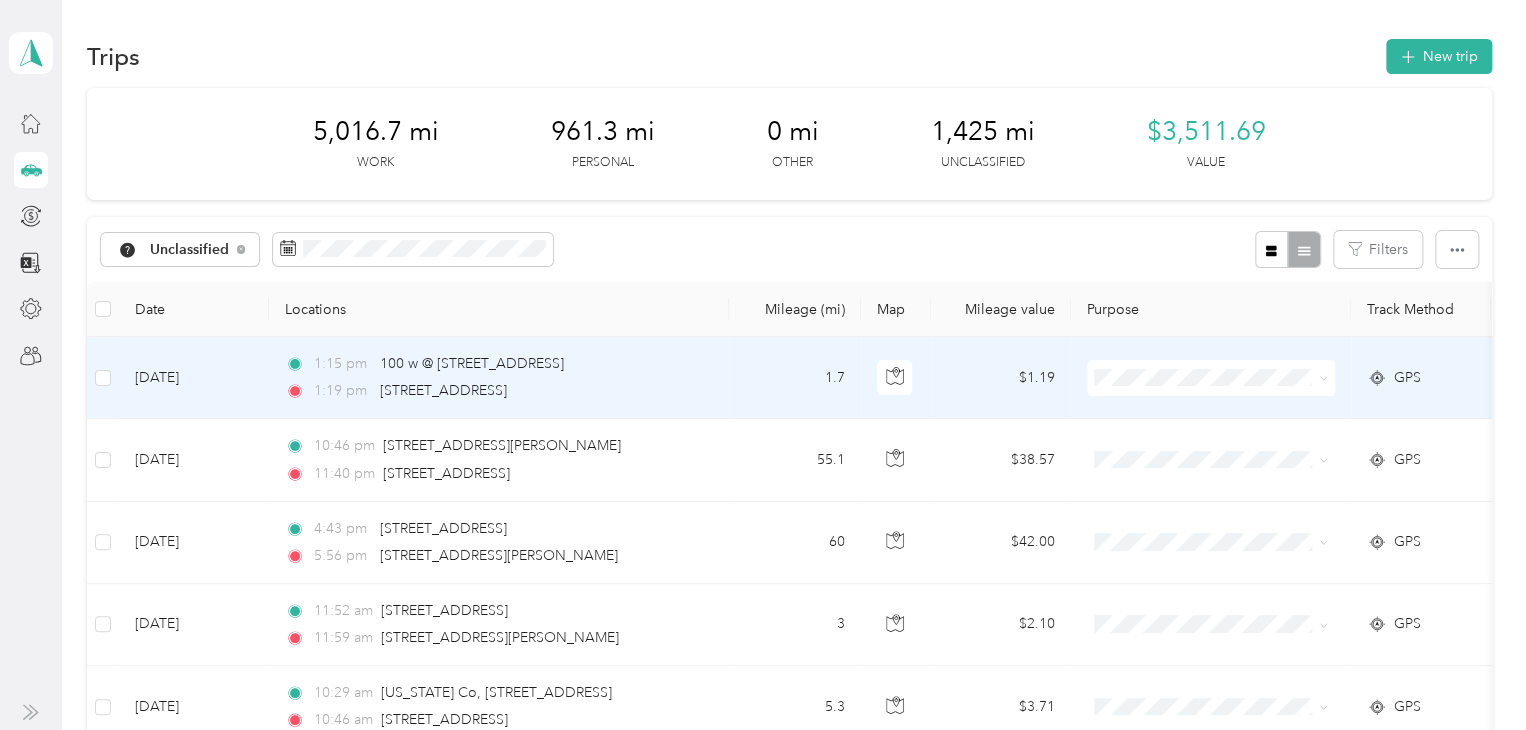 click at bounding box center (896, 378) 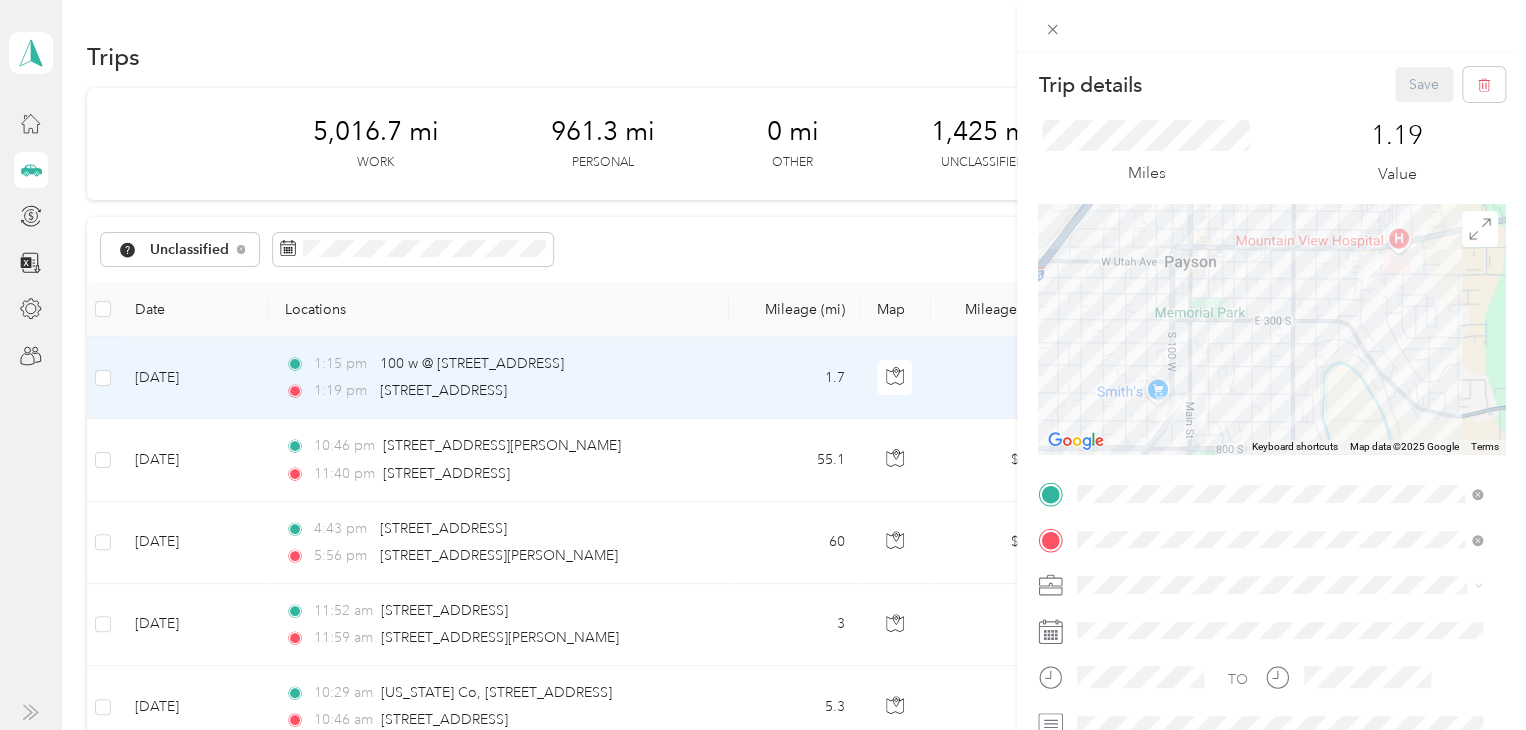 click on "Trip details Save This trip cannot be edited because it is either under review, approved, or paid. Contact your Team Manager to edit it. Miles 1.19 Value  To navigate the map with touch gestures double-tap and hold your finger on the map, then drag the map. ← Move left → Move right ↑ Move up ↓ Move down + Zoom in - Zoom out Home Jump left by 75% End Jump right by 75% Page Up Jump up by 75% Page Down Jump down by 75% Keyboard shortcuts Map Data Map data ©2025 Google Map data ©2025 Google 500 m  Click to toggle between metric and imperial units Terms Report a map error TO Add photo" at bounding box center (763, 365) 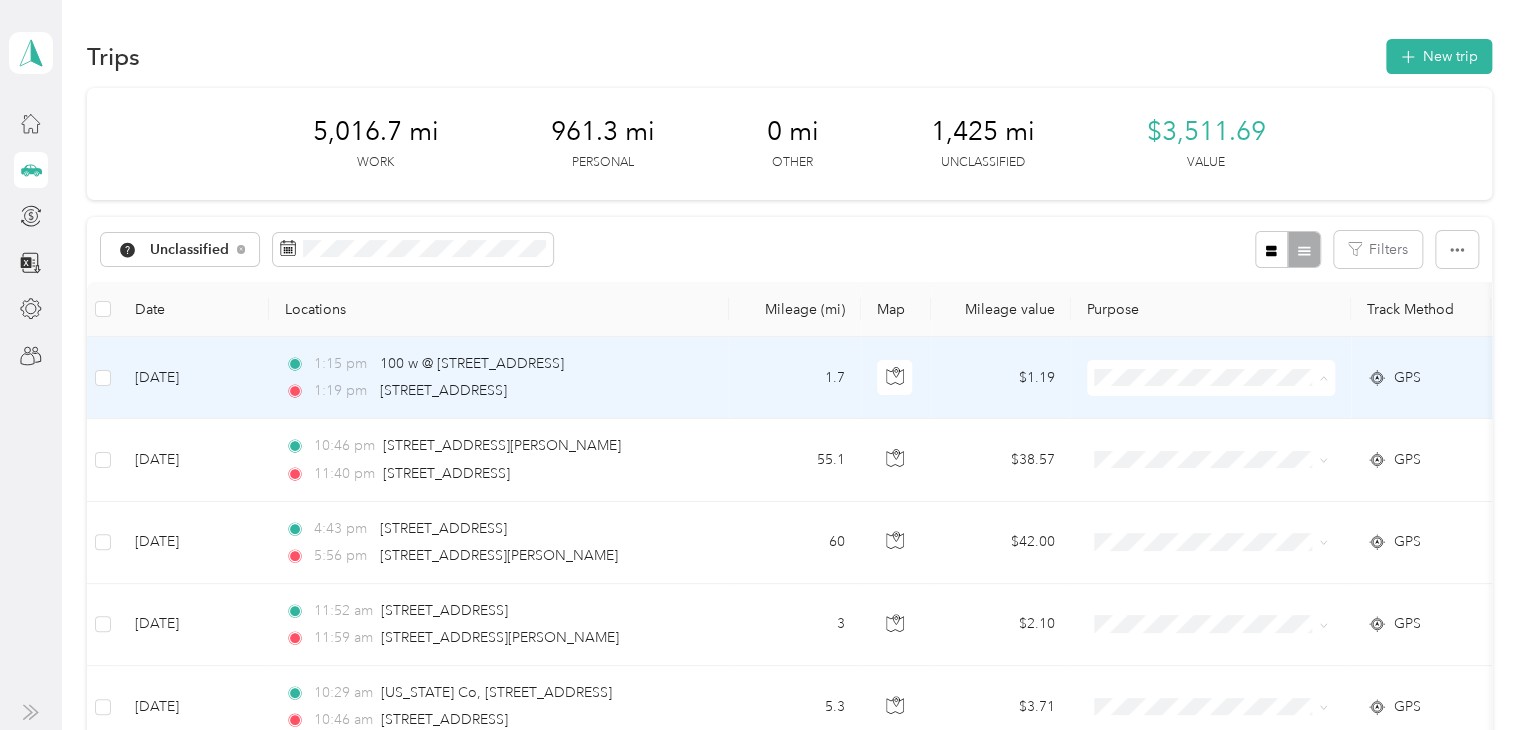 click on "Personal" at bounding box center (1211, 449) 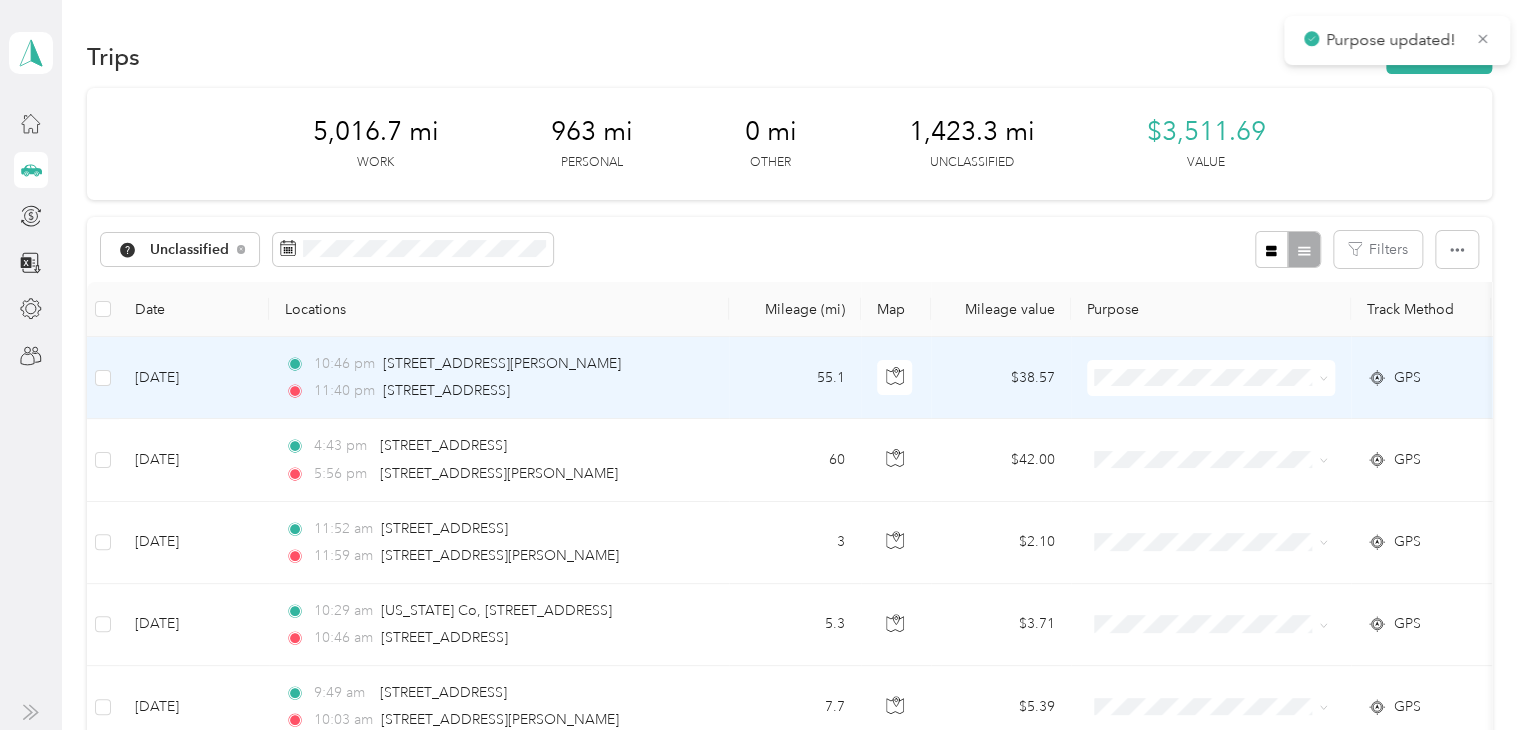 click at bounding box center (1211, 378) 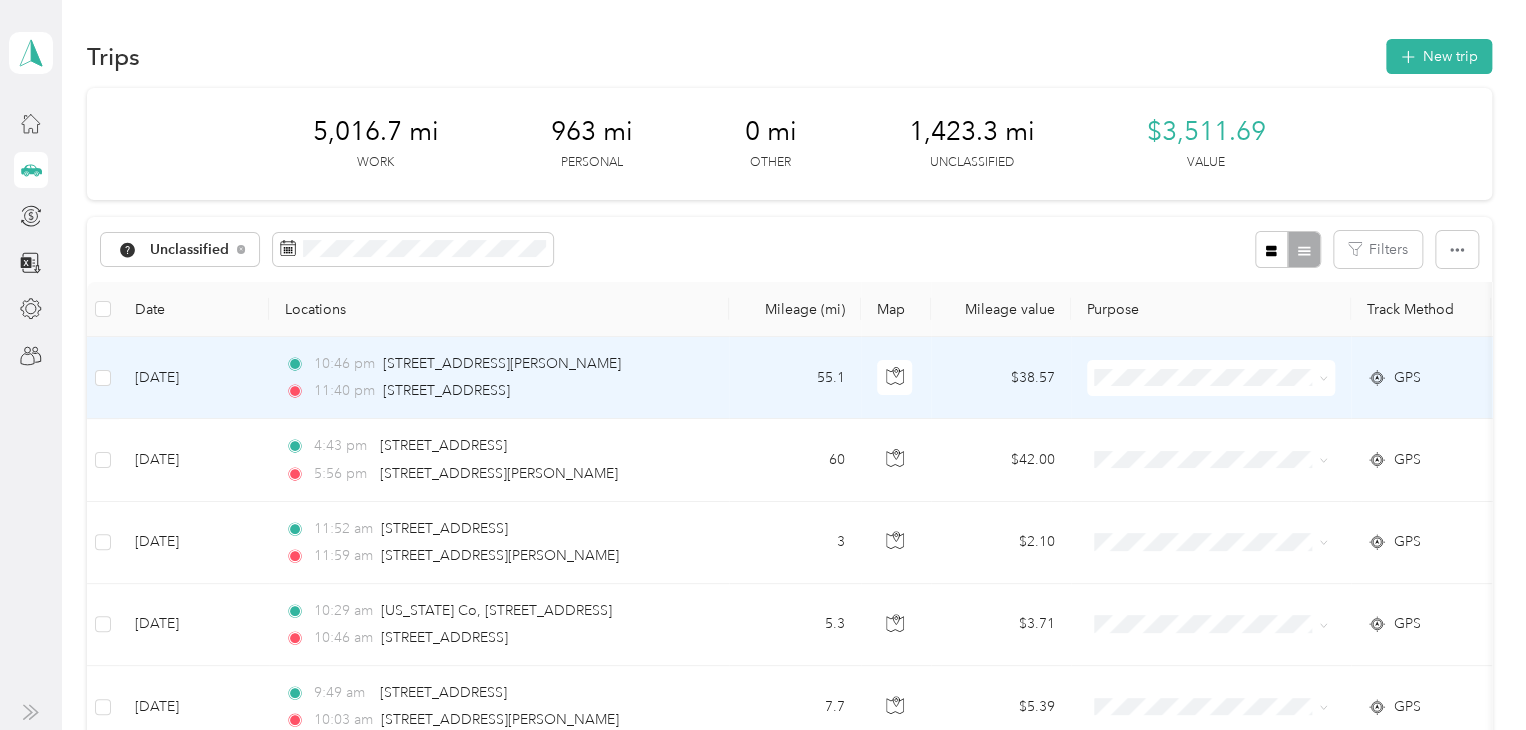 click at bounding box center [1211, 378] 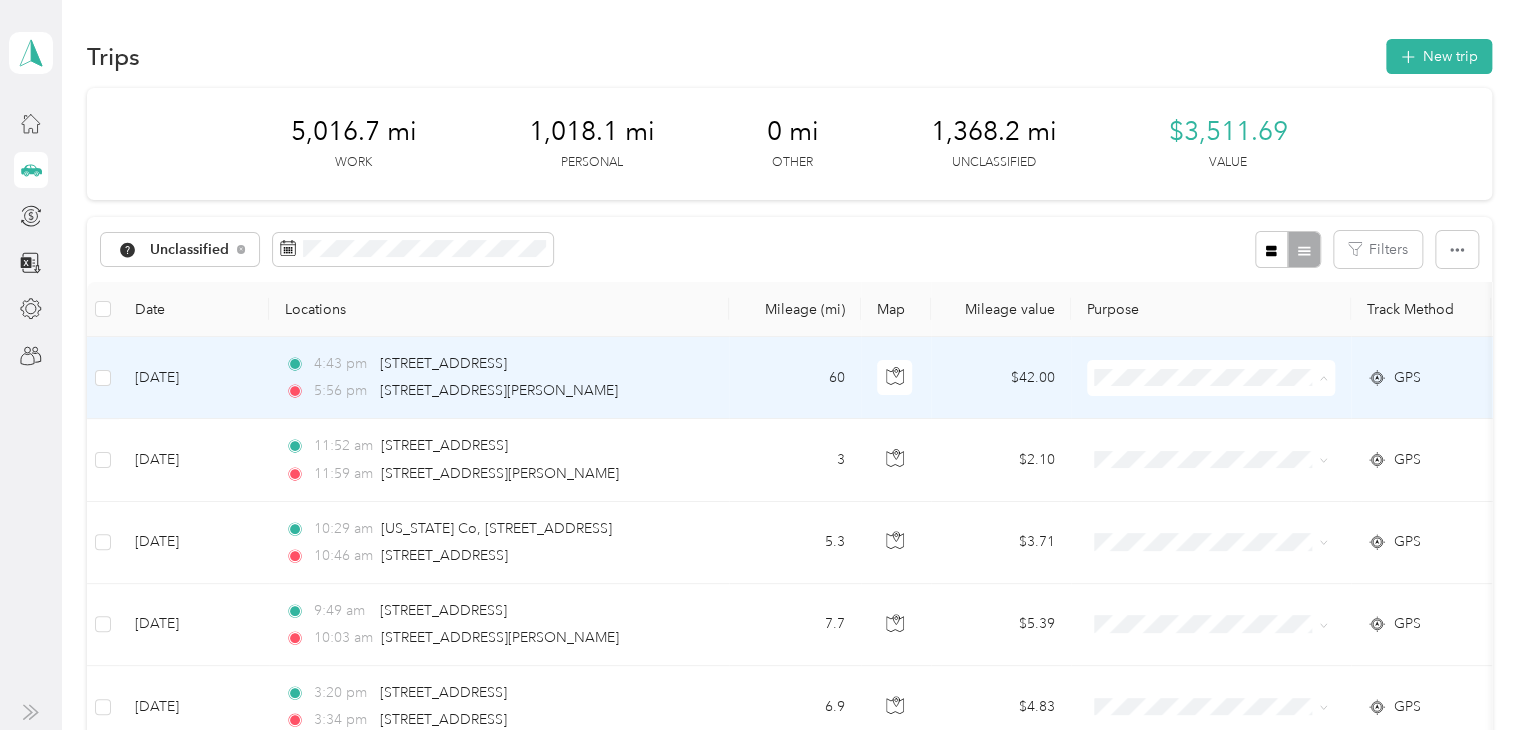 click on "Personal" at bounding box center [1228, 449] 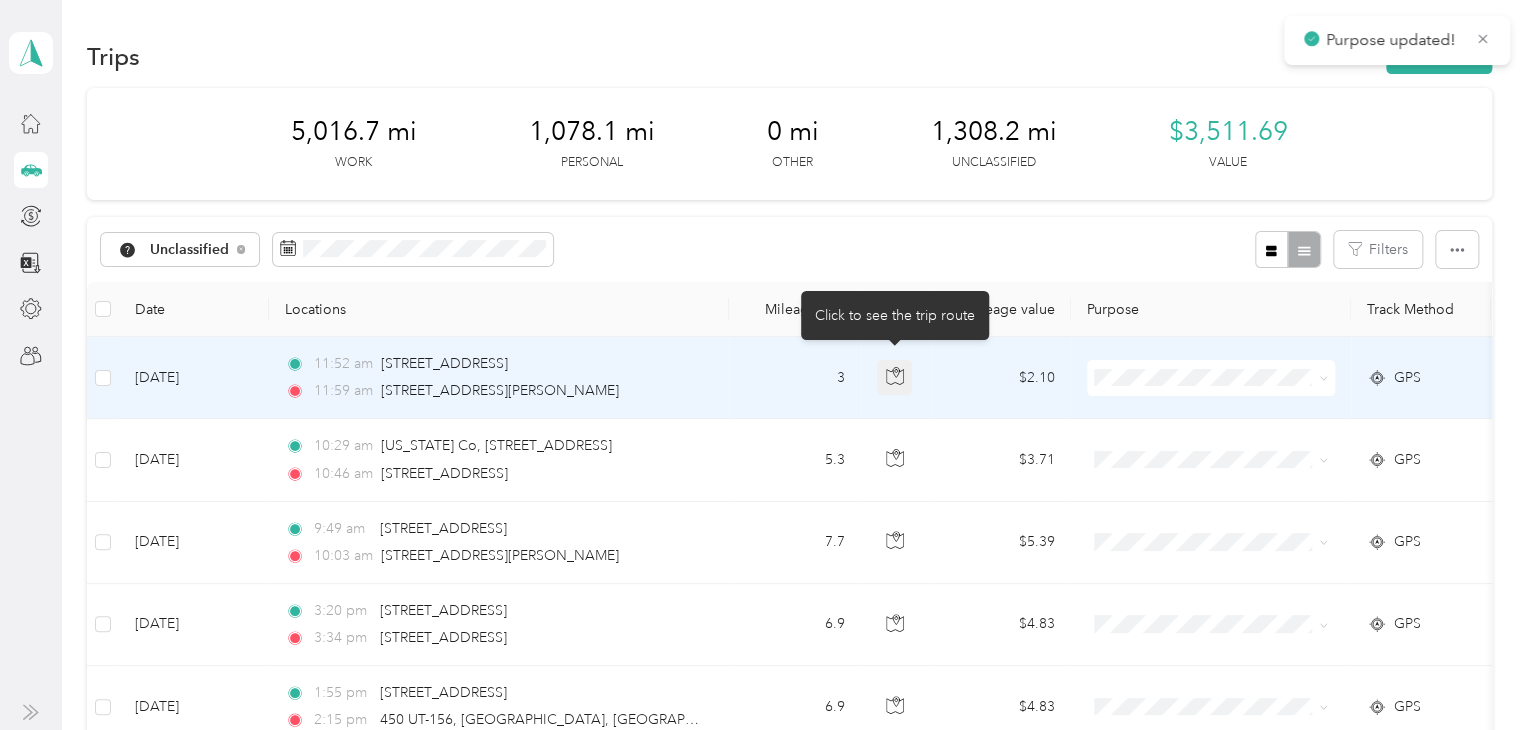 click 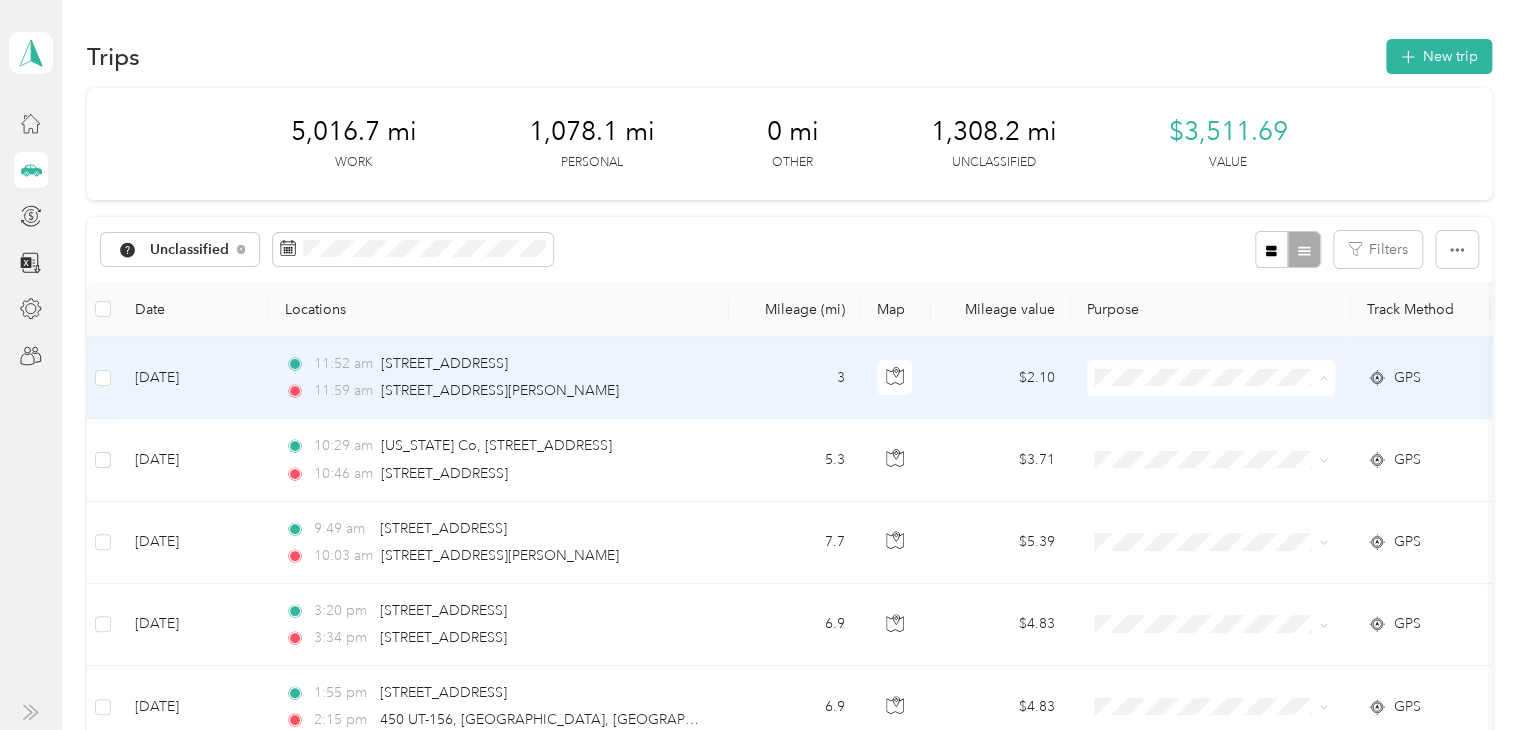 click on "Personal" at bounding box center (1228, 449) 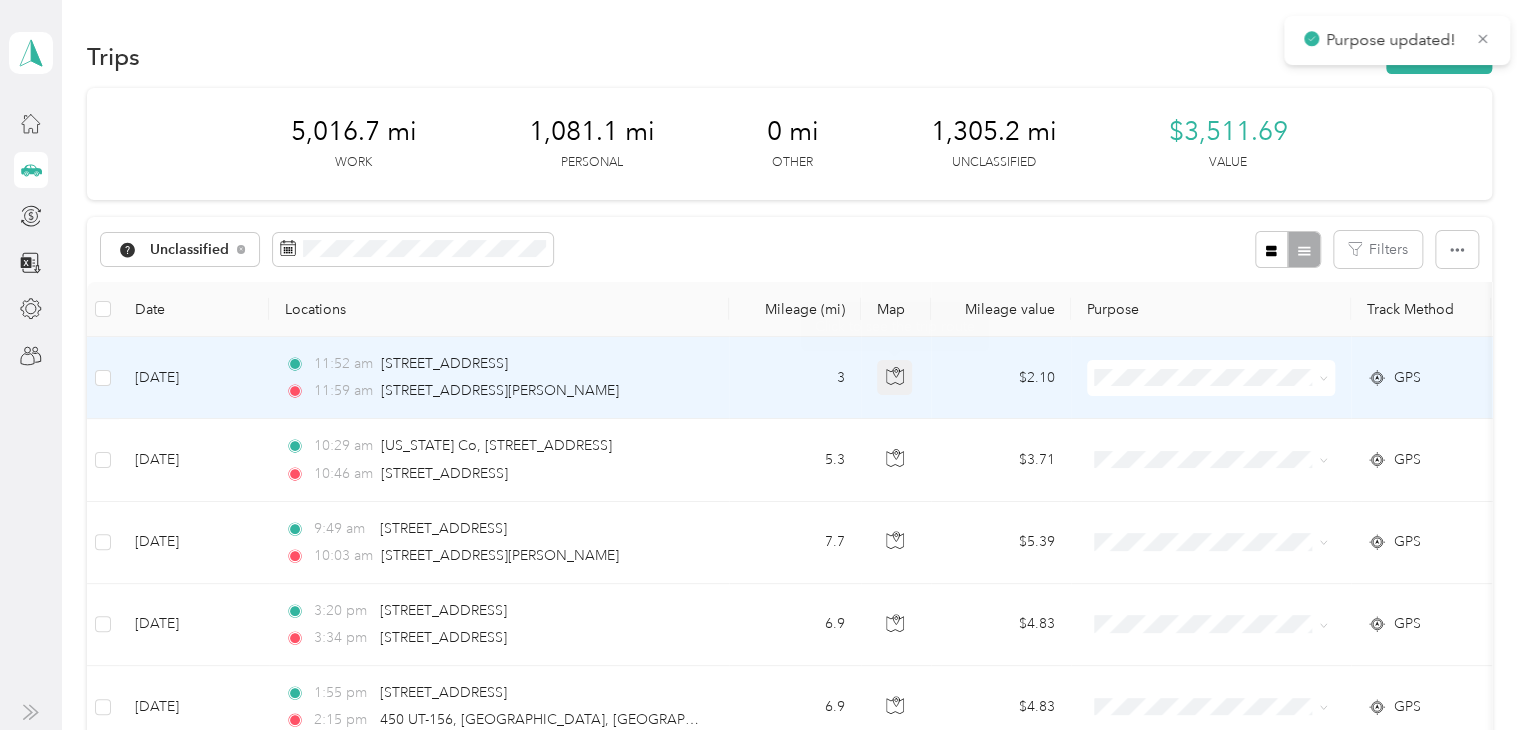 click at bounding box center [895, 378] 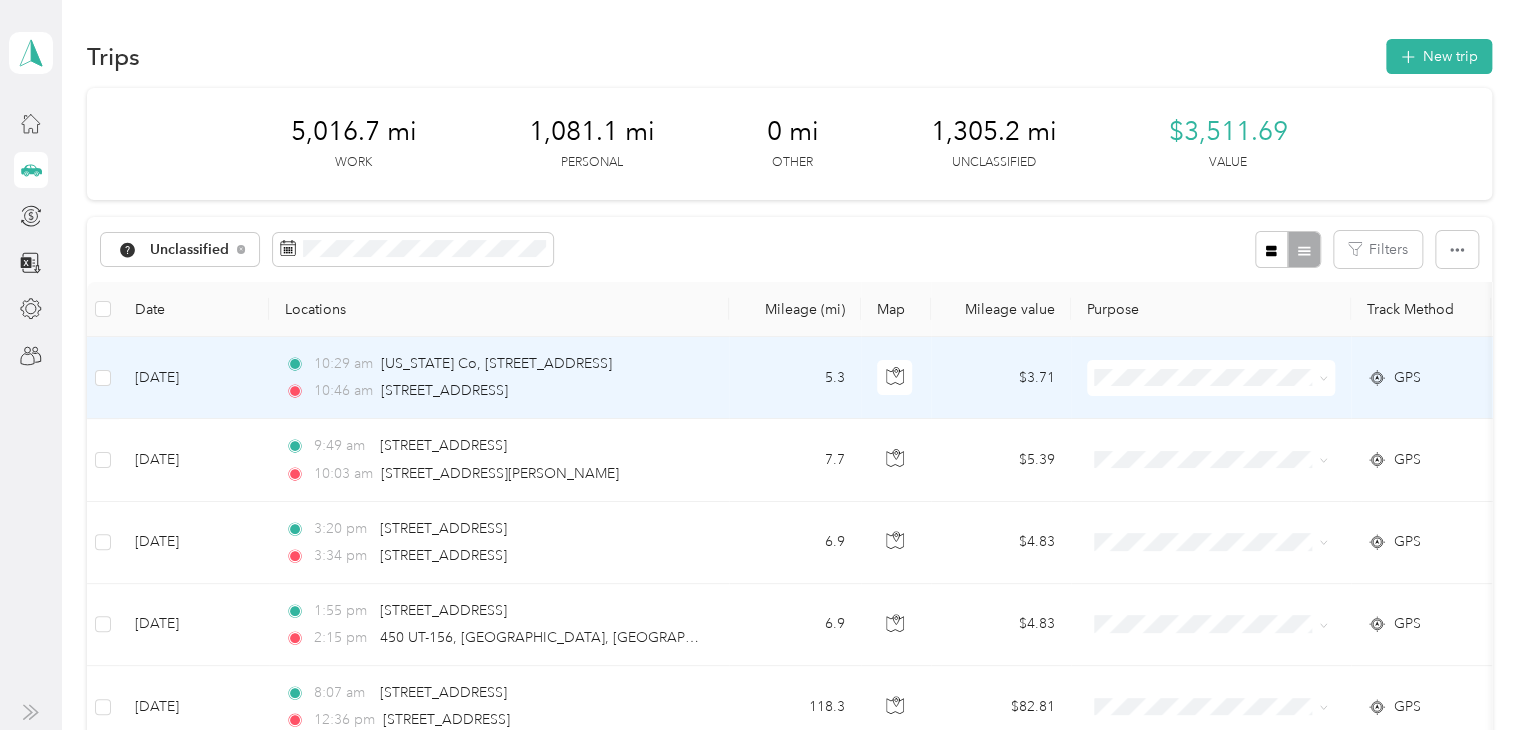 click on "Personal" at bounding box center (1228, 449) 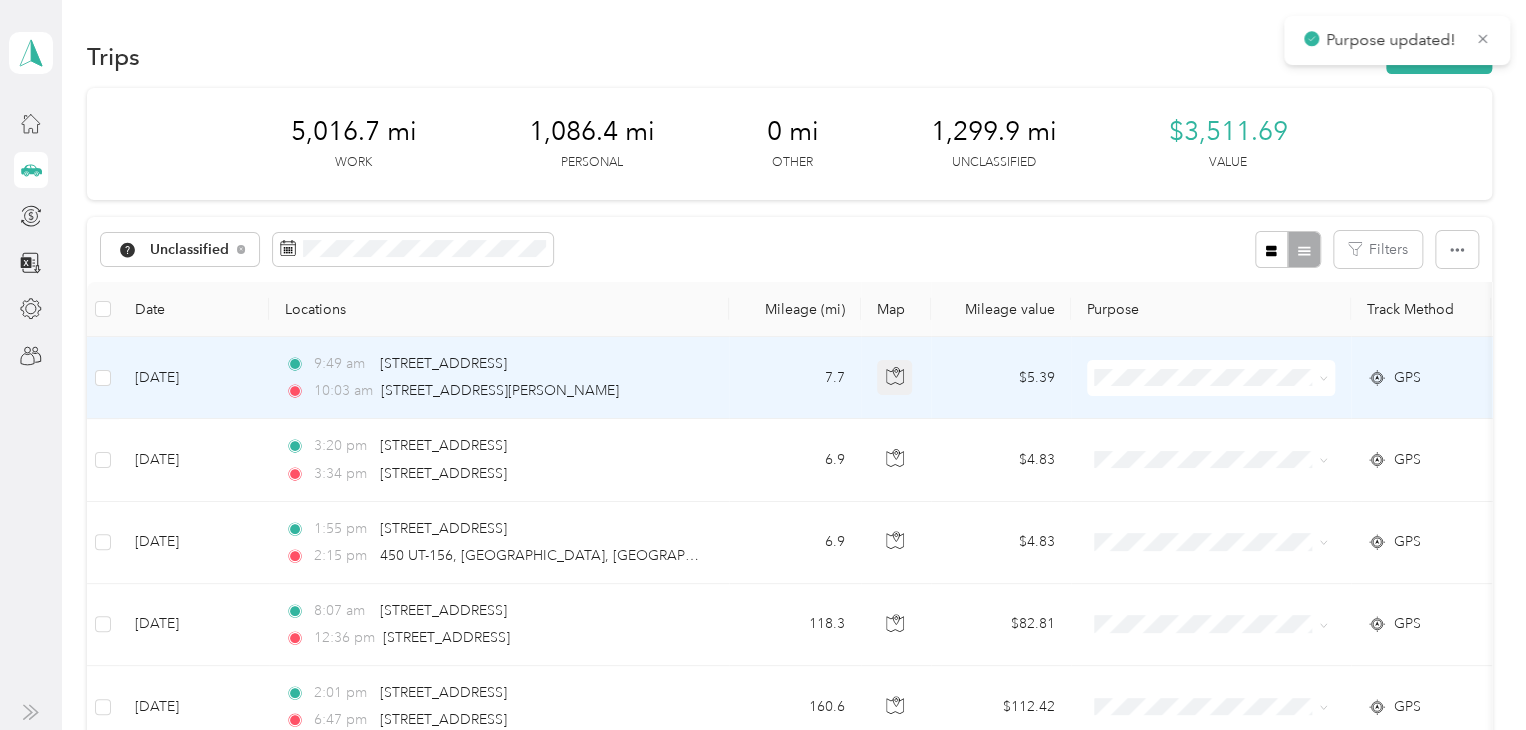 click 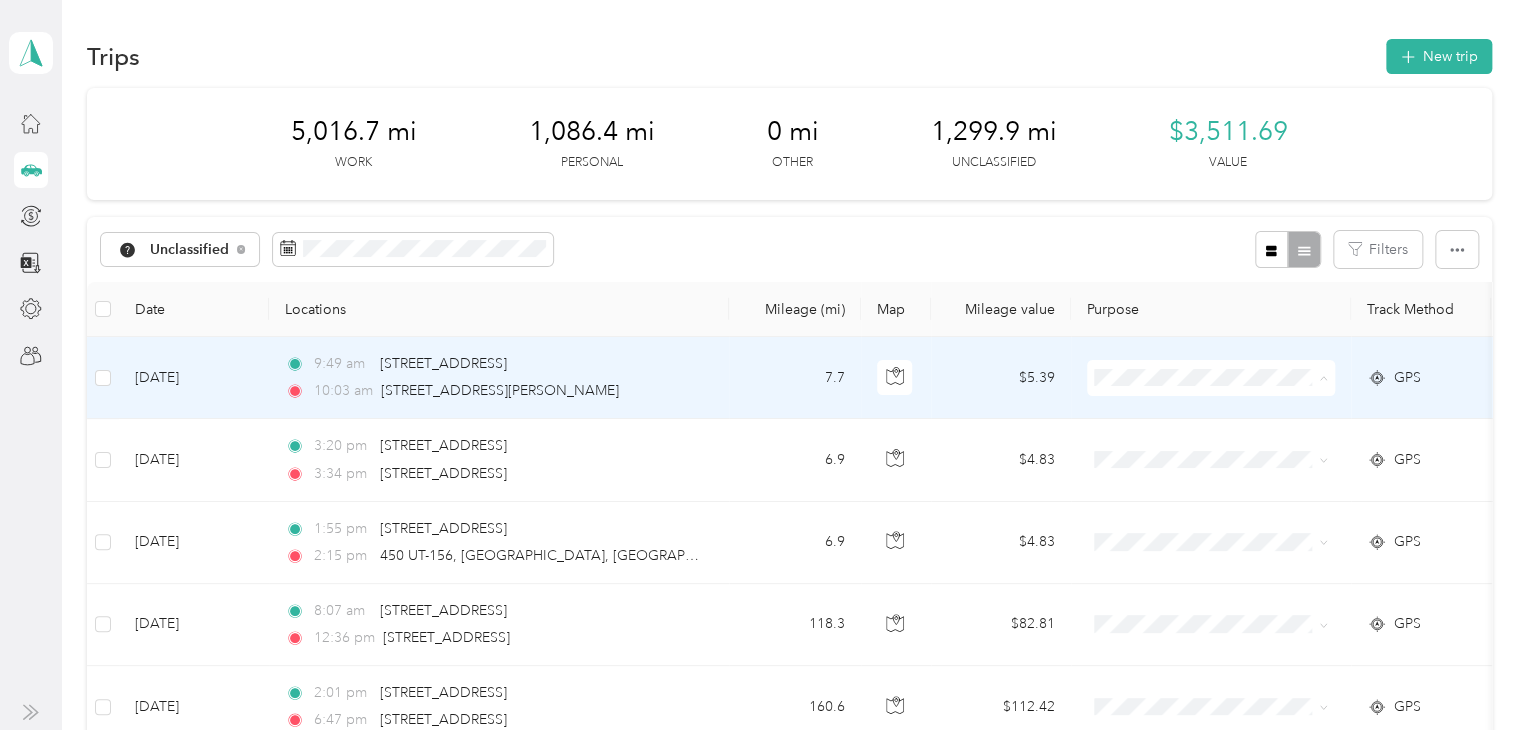 click on "Work Personal Lyft   Real Estate Other Charity Medical Moving Commute" at bounding box center (1211, 537) 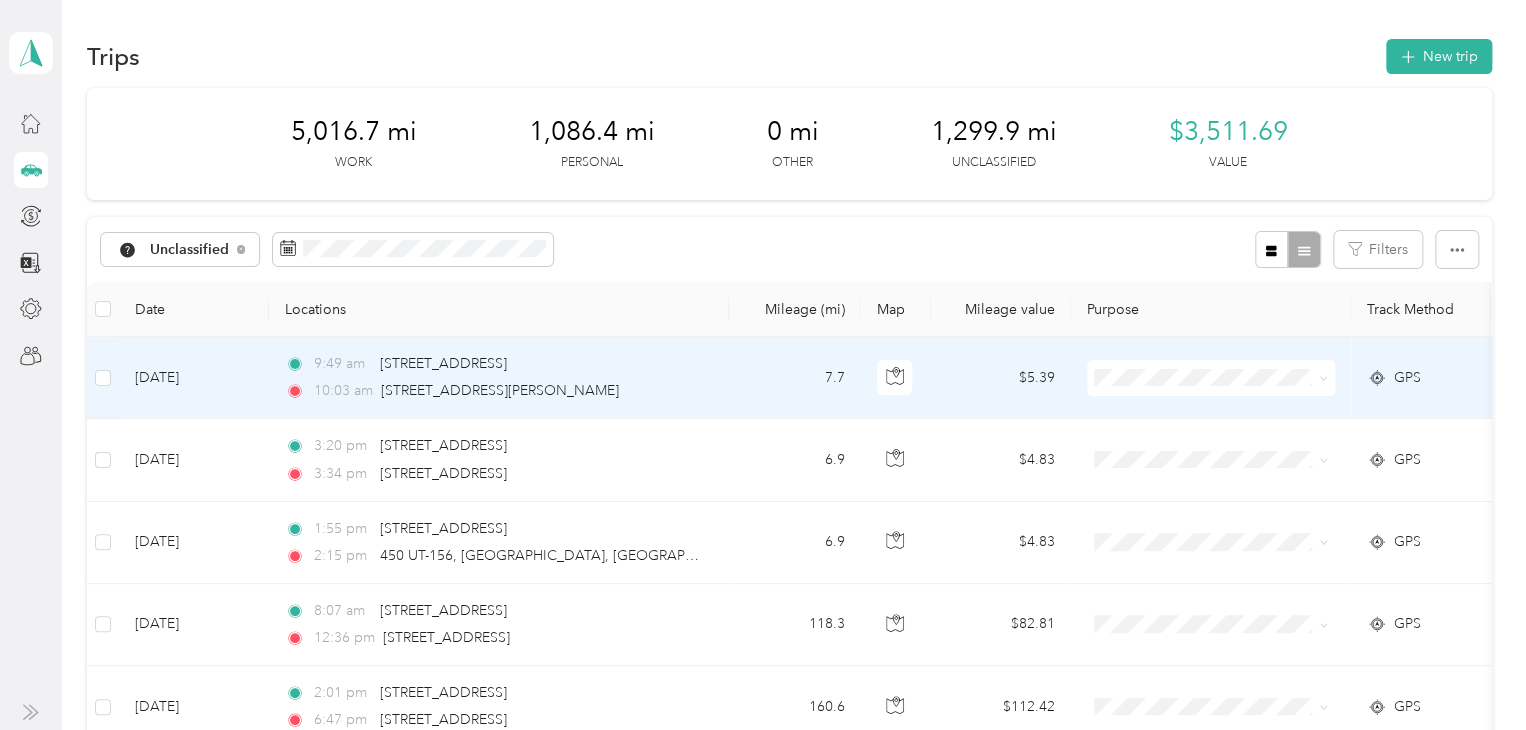 click on "Personal" at bounding box center [1228, 448] 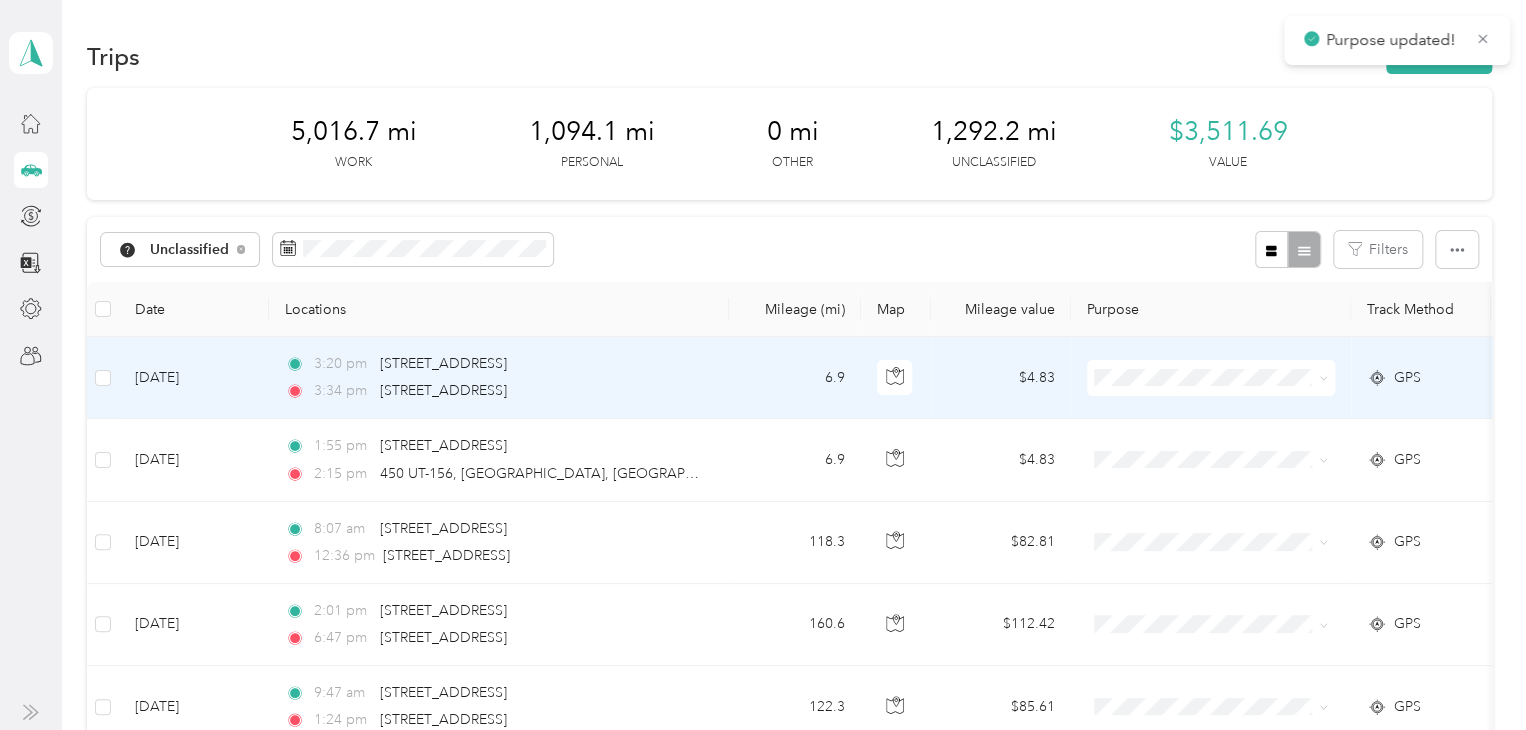 click on "Personal" at bounding box center [1228, 449] 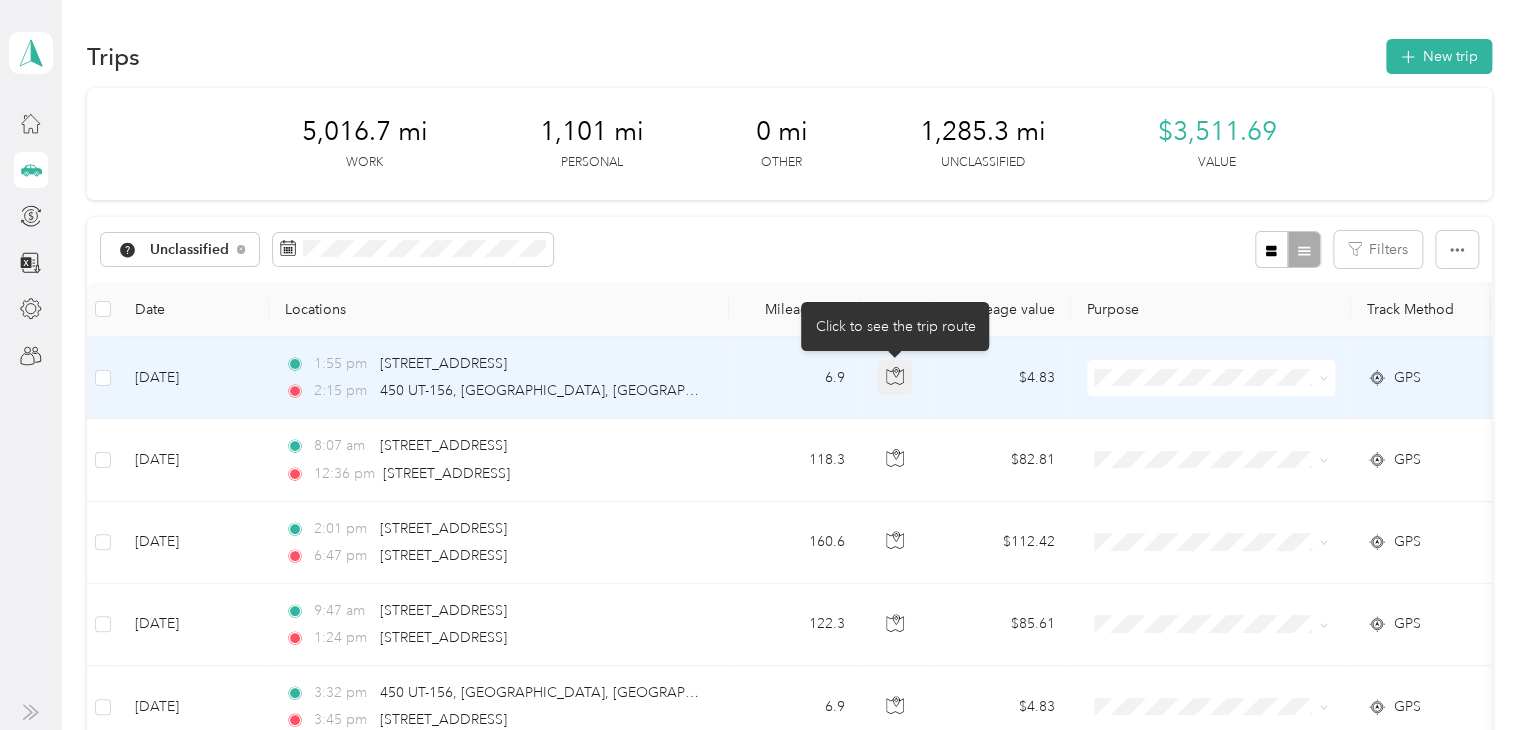 click 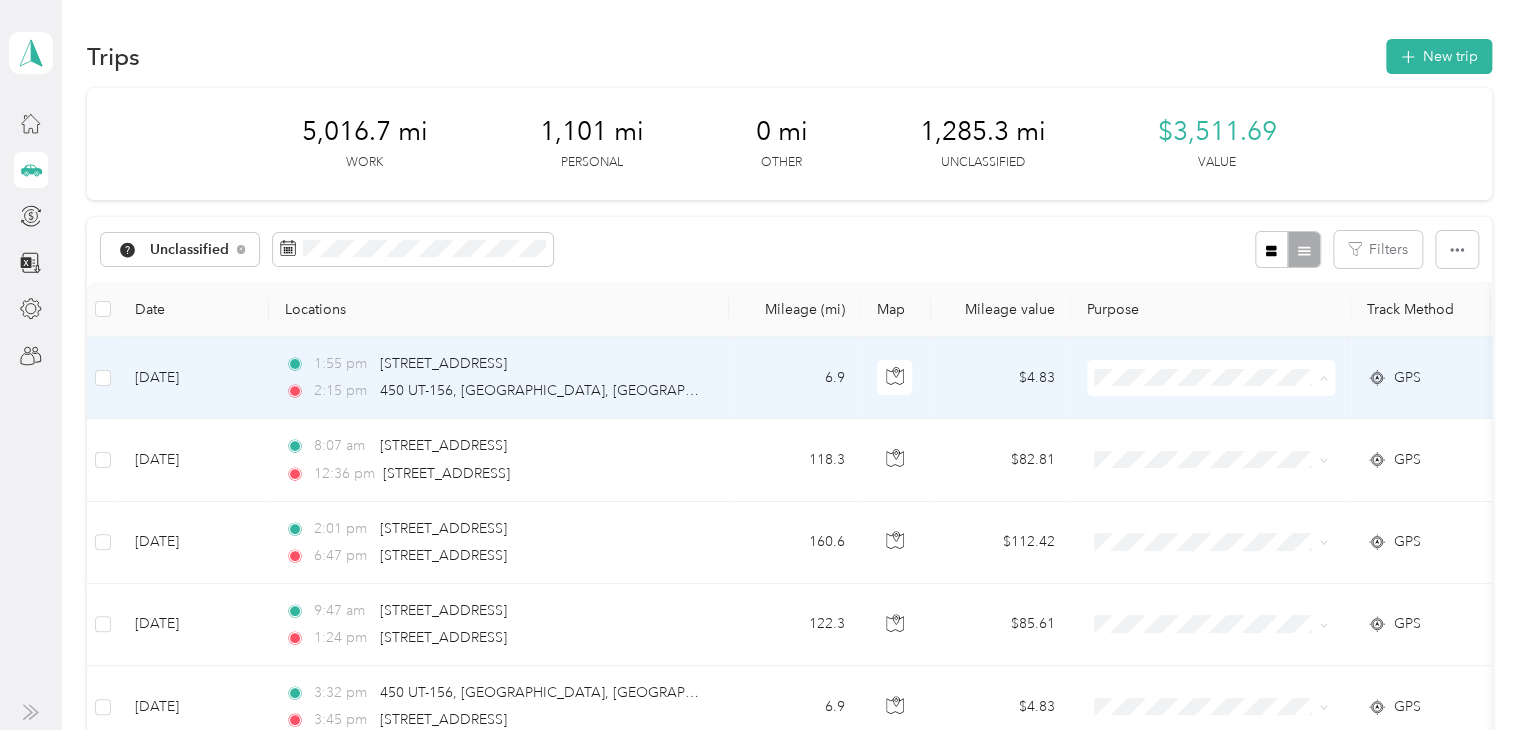 click on "Personal" at bounding box center [1228, 449] 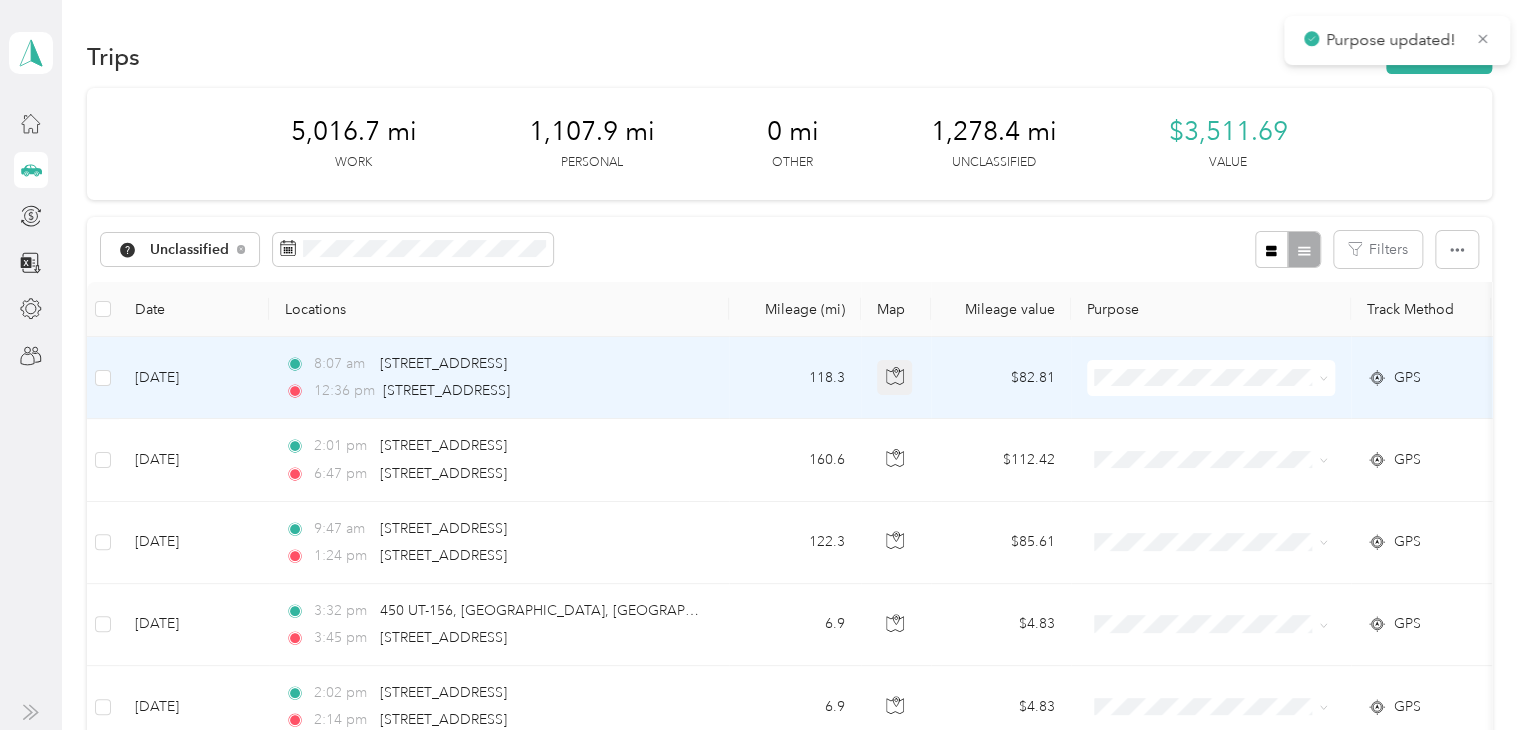 click at bounding box center [895, 378] 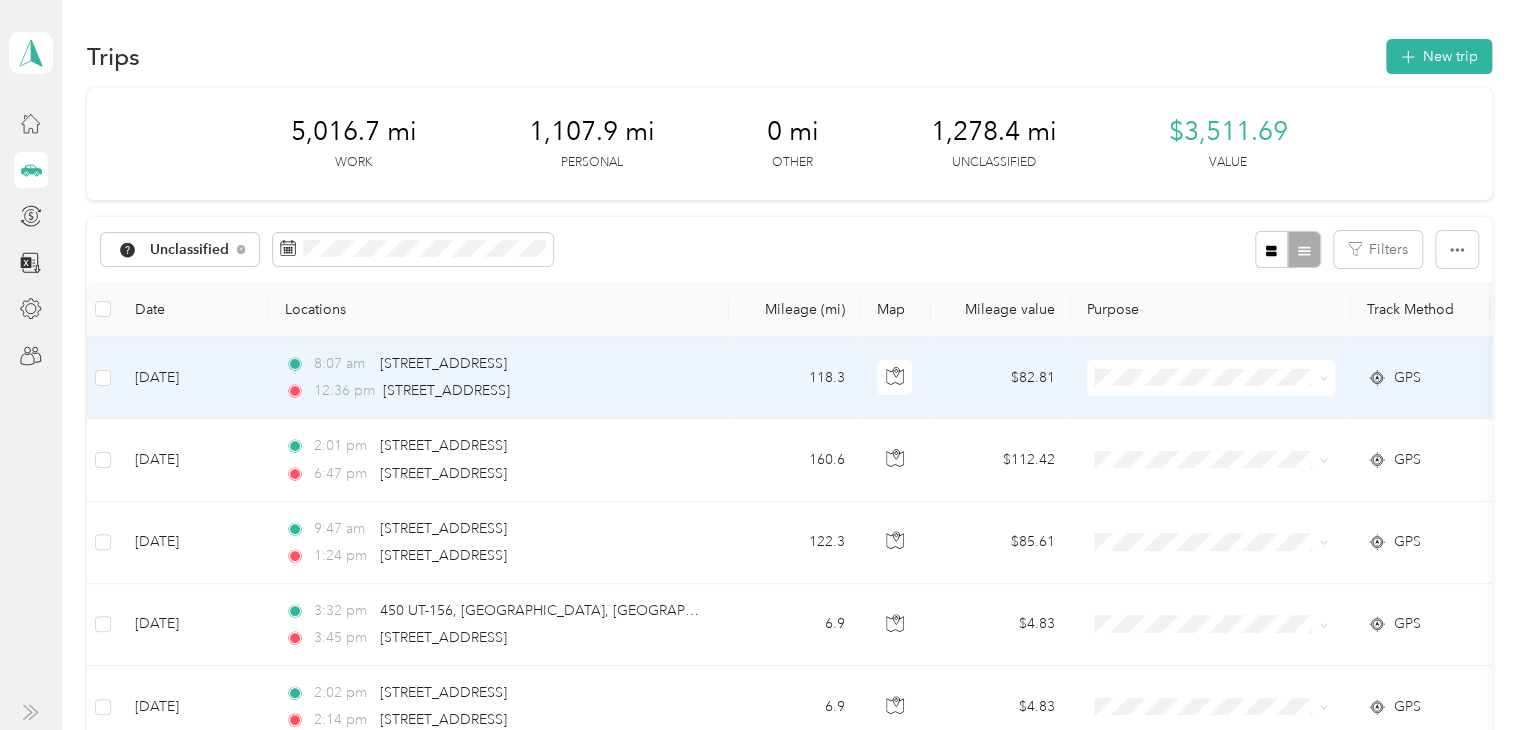 click at bounding box center [1211, 378] 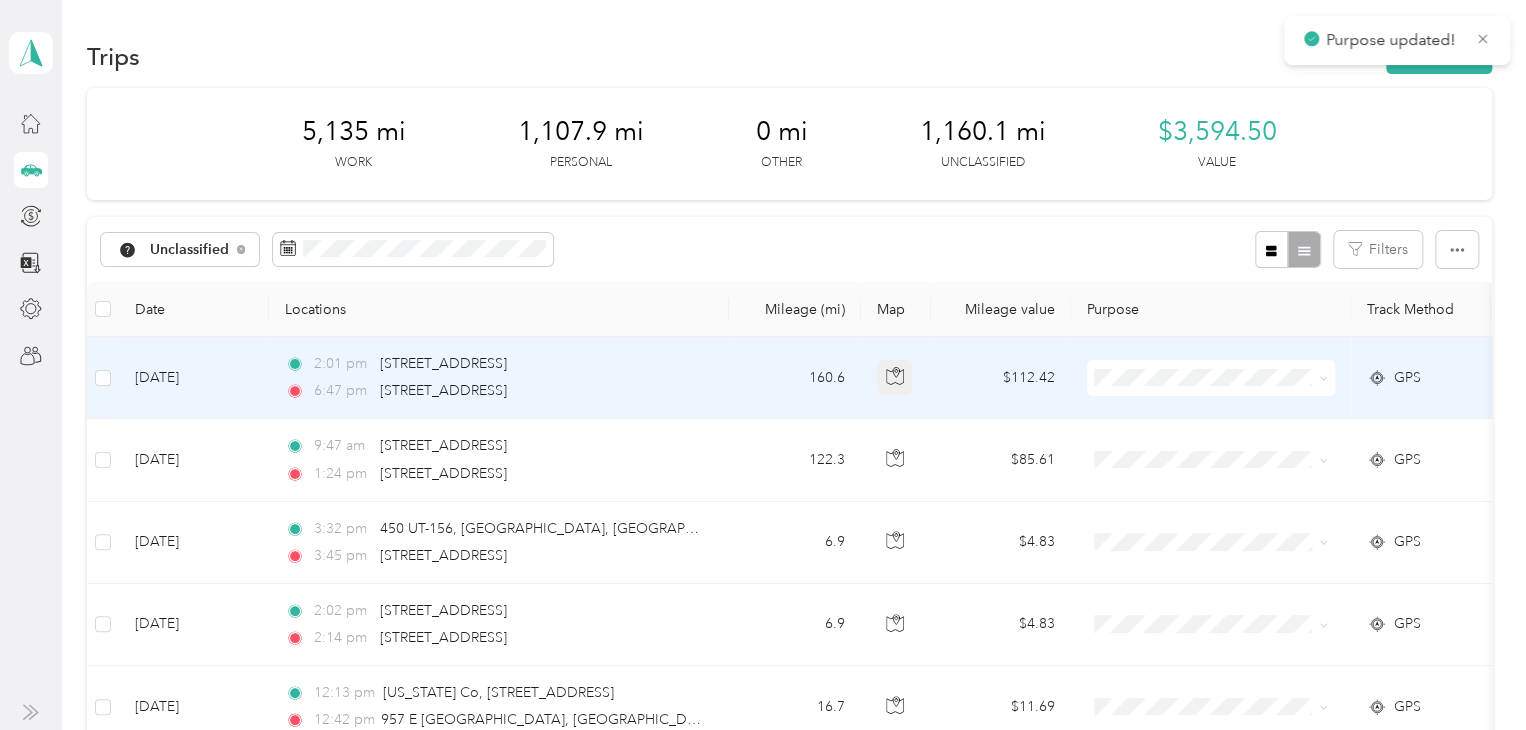 click 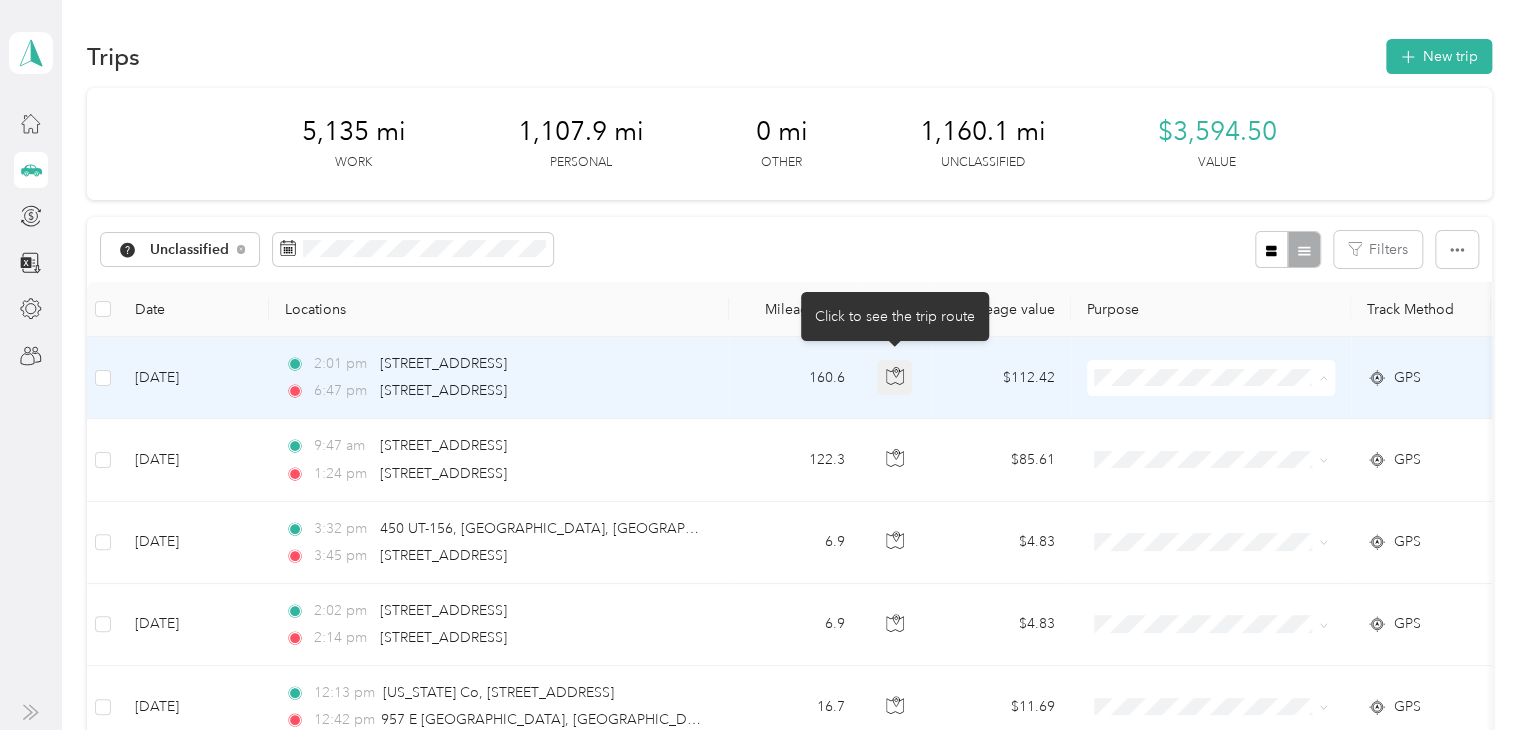 click 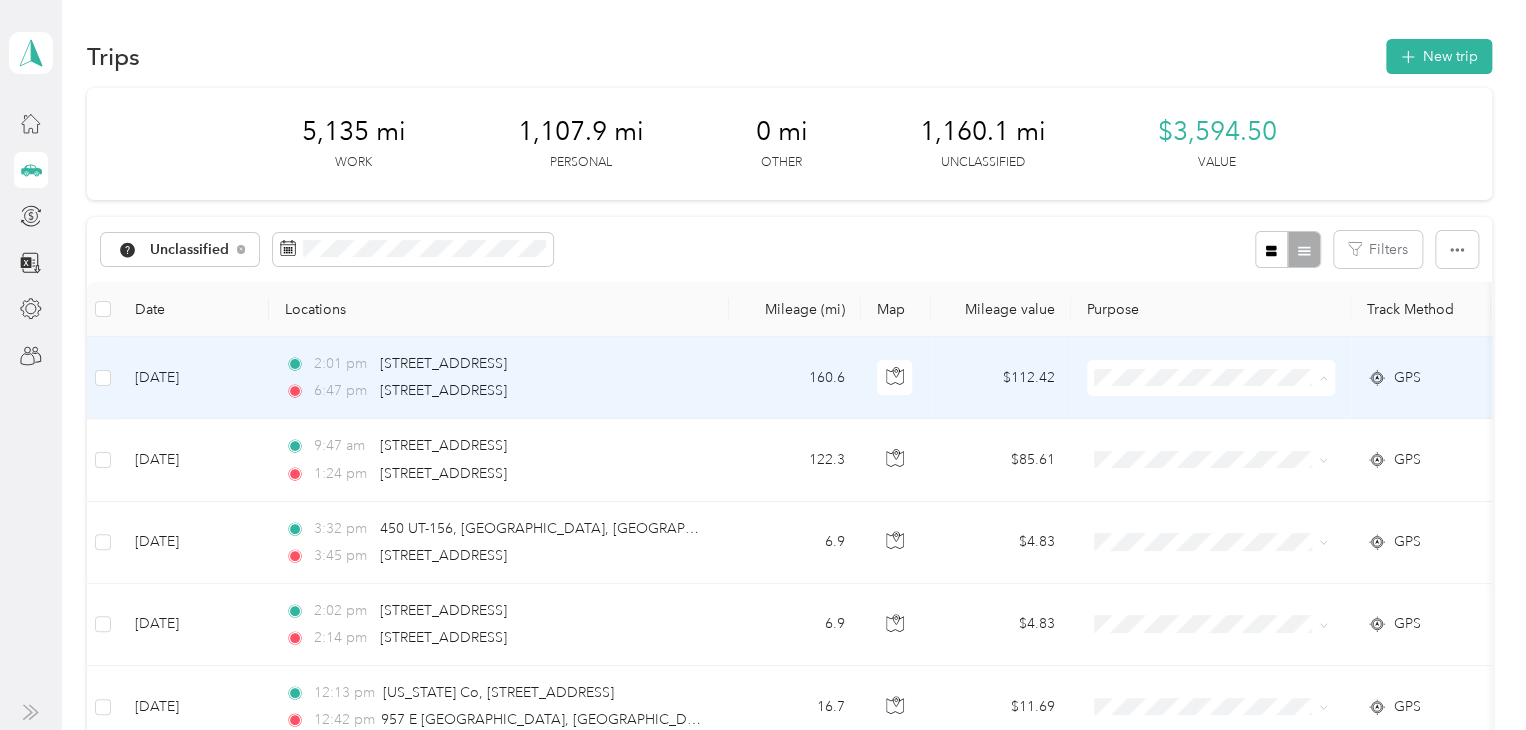 click on "Lyft" at bounding box center [1228, 484] 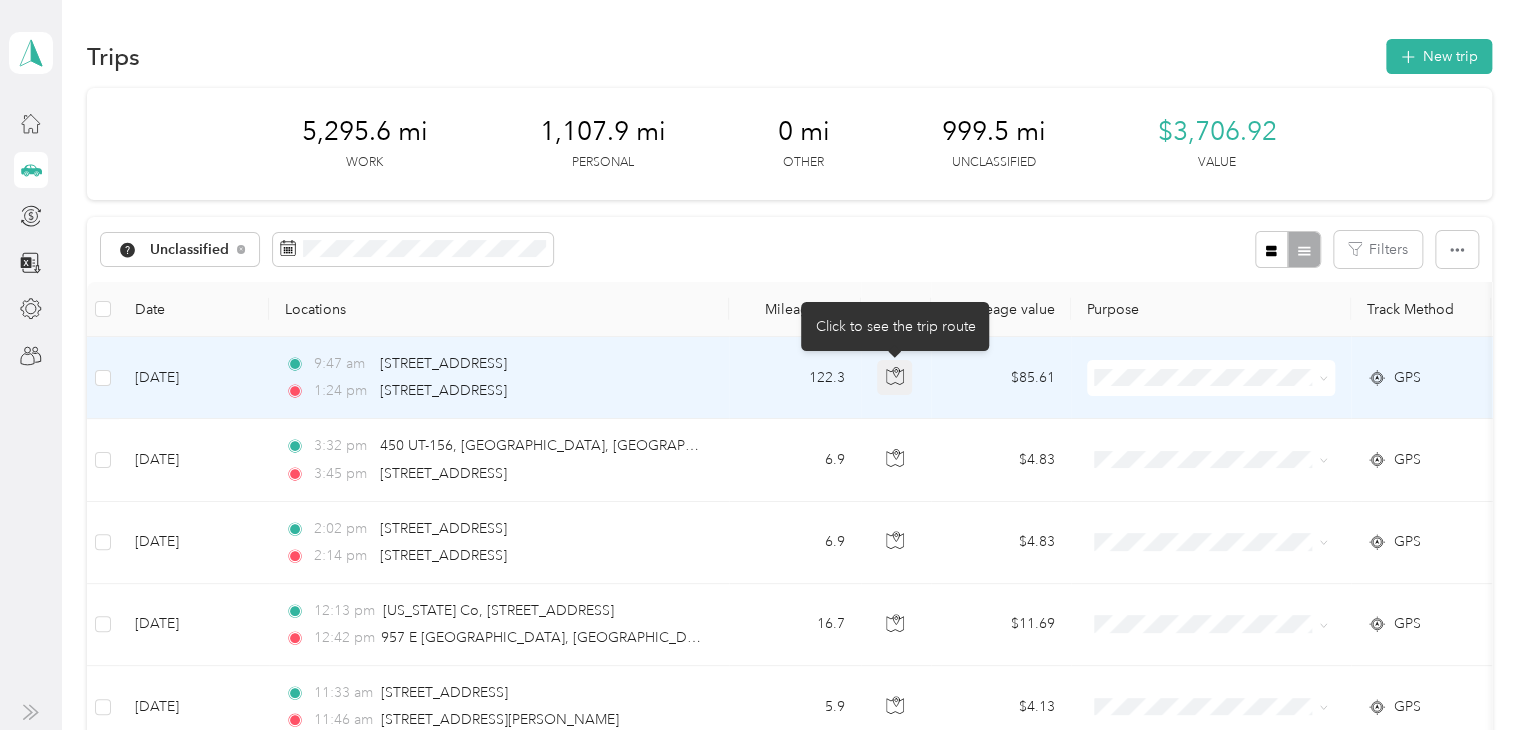 click 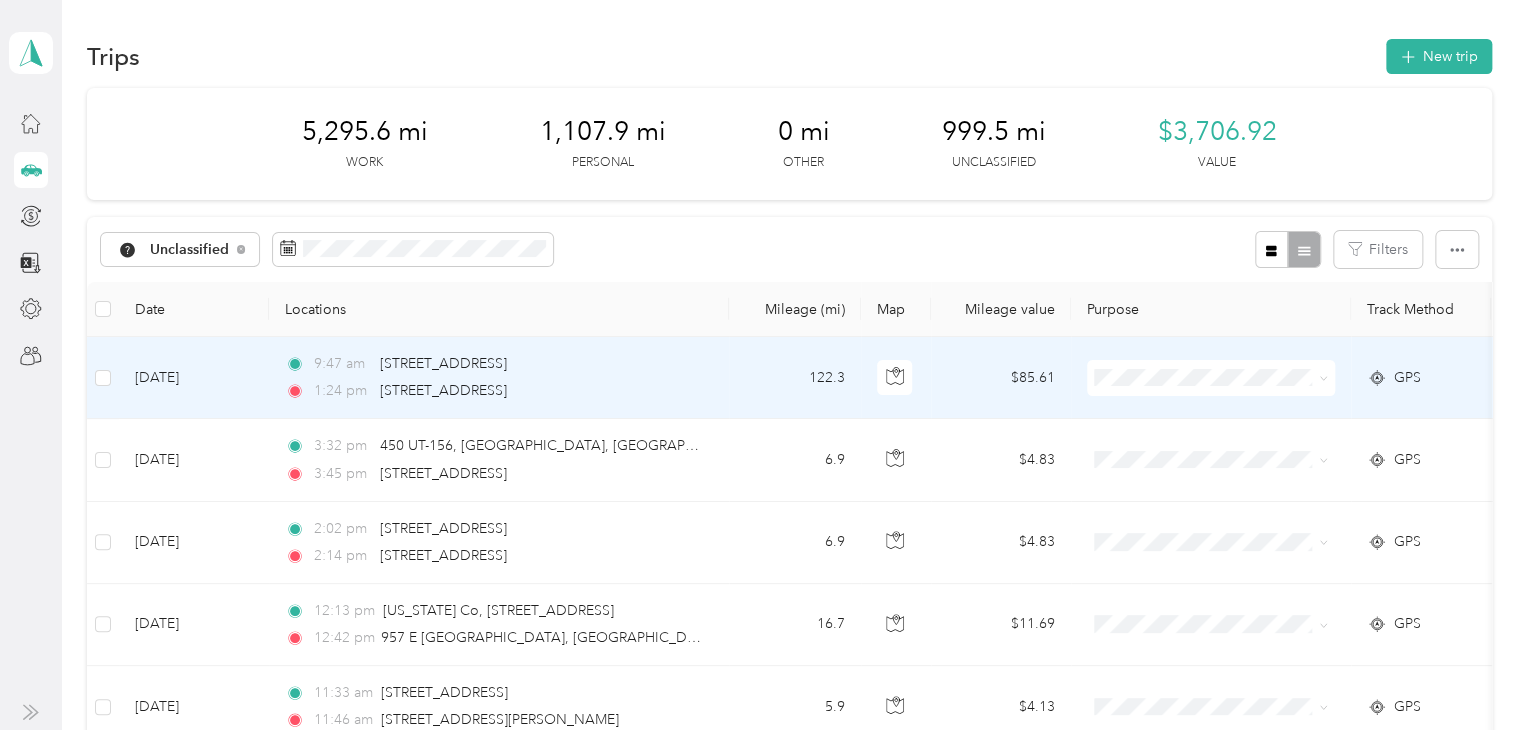 click at bounding box center [1211, 378] 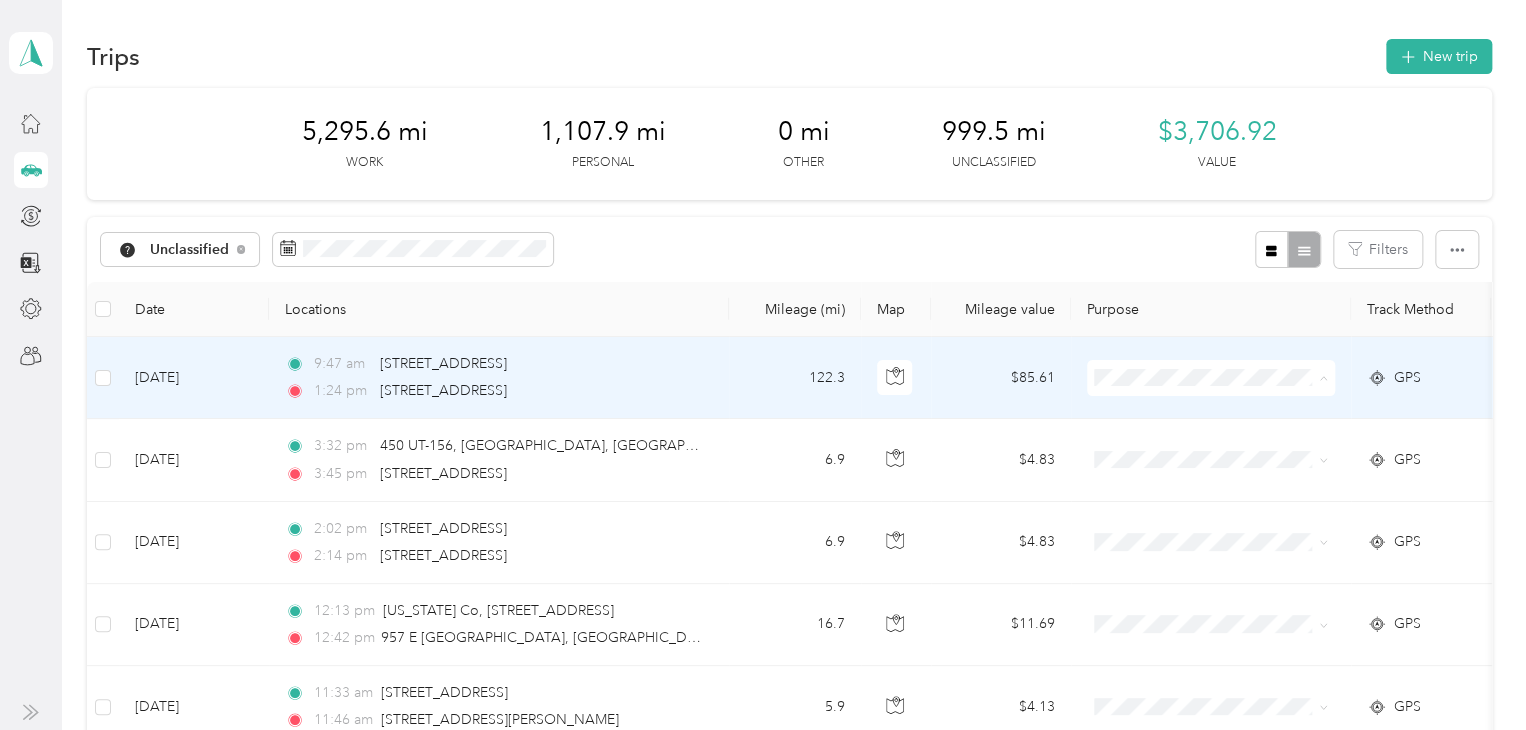 click on "Lyft" at bounding box center [1211, 484] 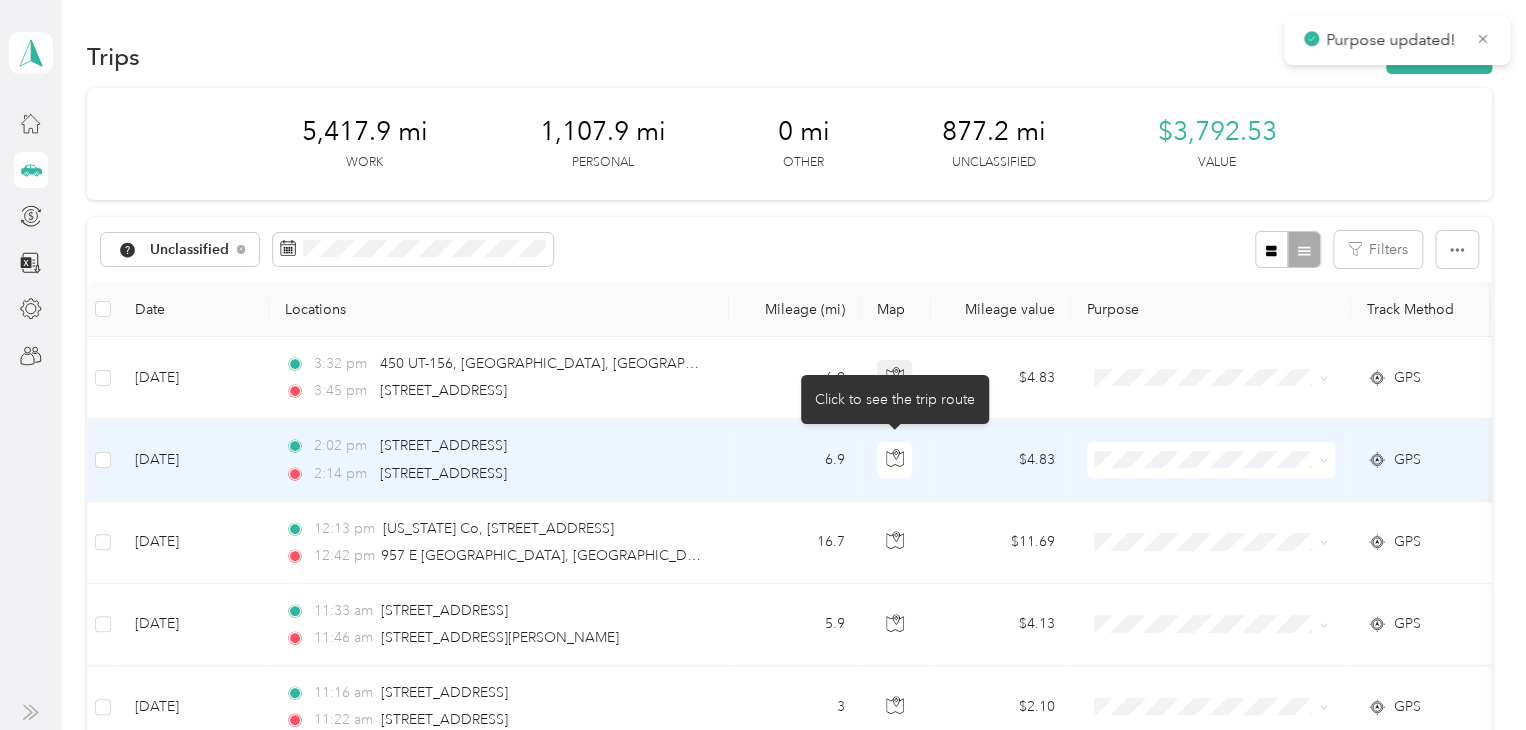 click on "Click to see the trip route" at bounding box center (895, 399) 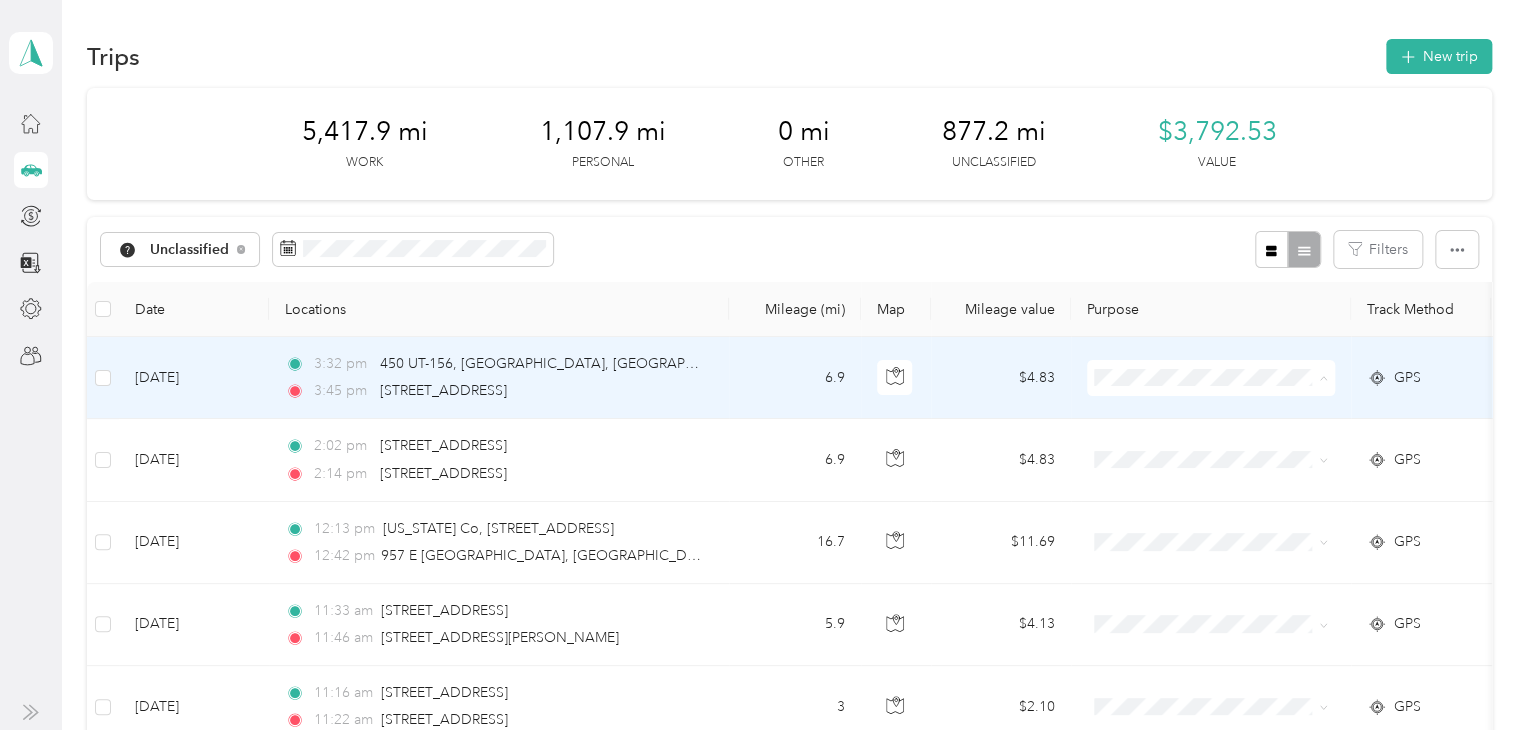 click on "Personal" at bounding box center (1228, 449) 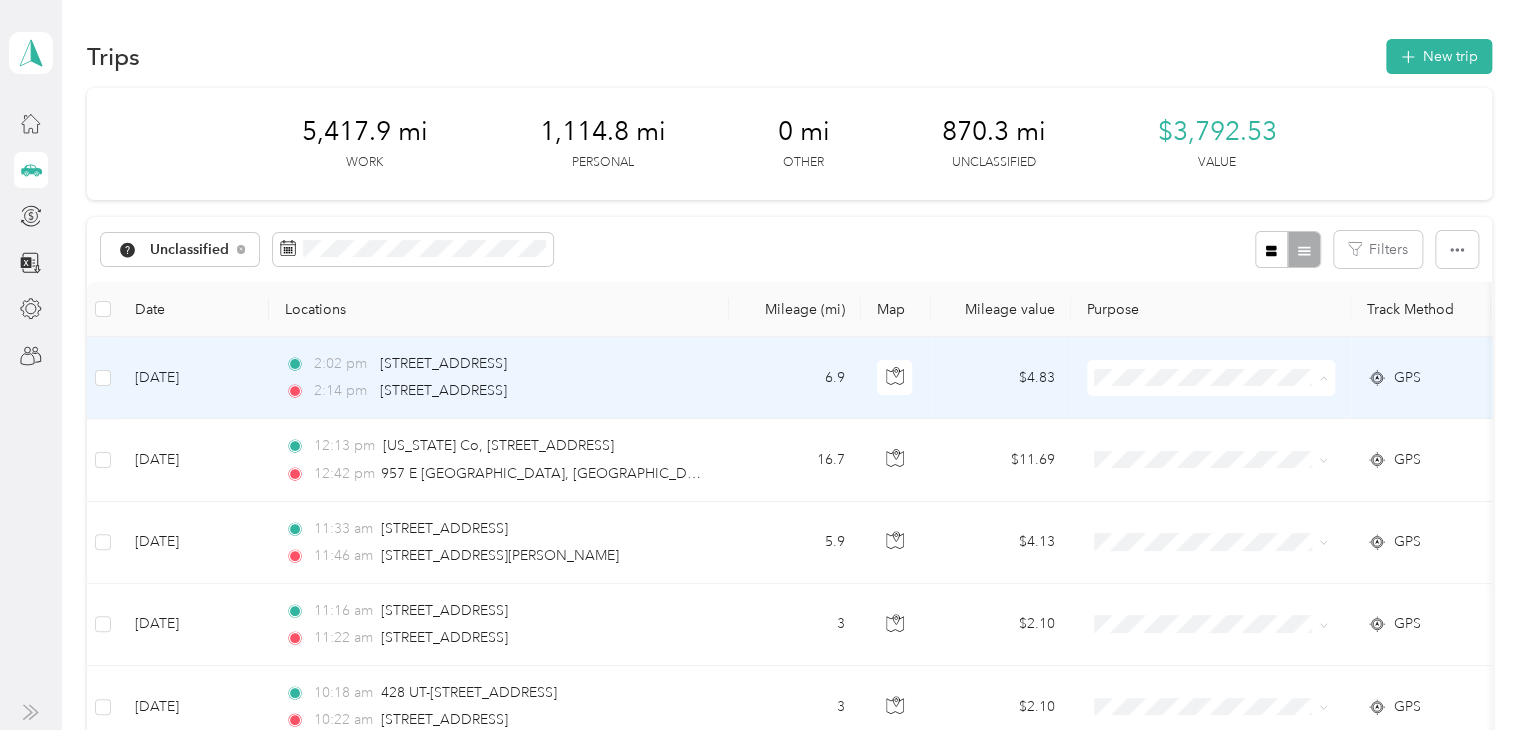 click on "Personal" at bounding box center [1228, 449] 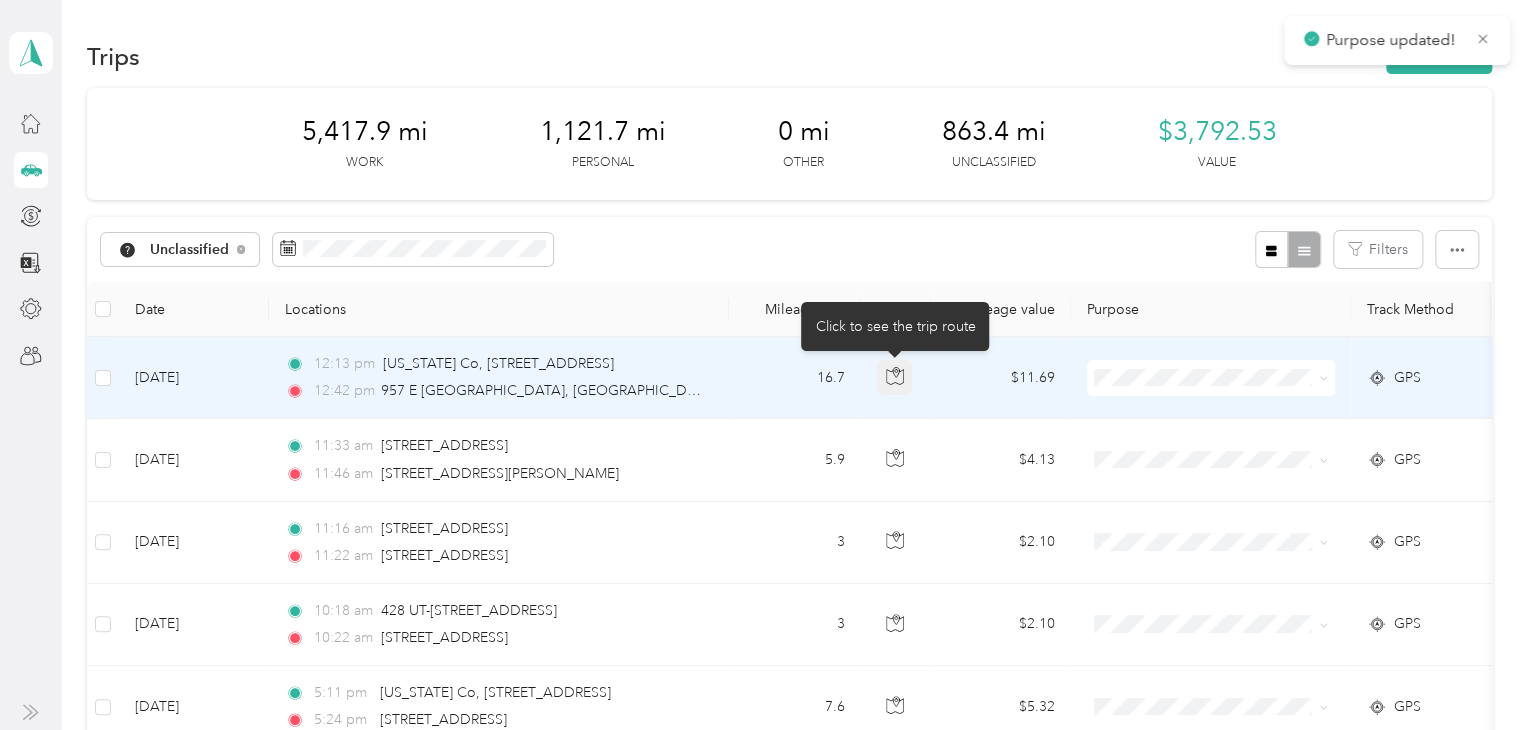 click 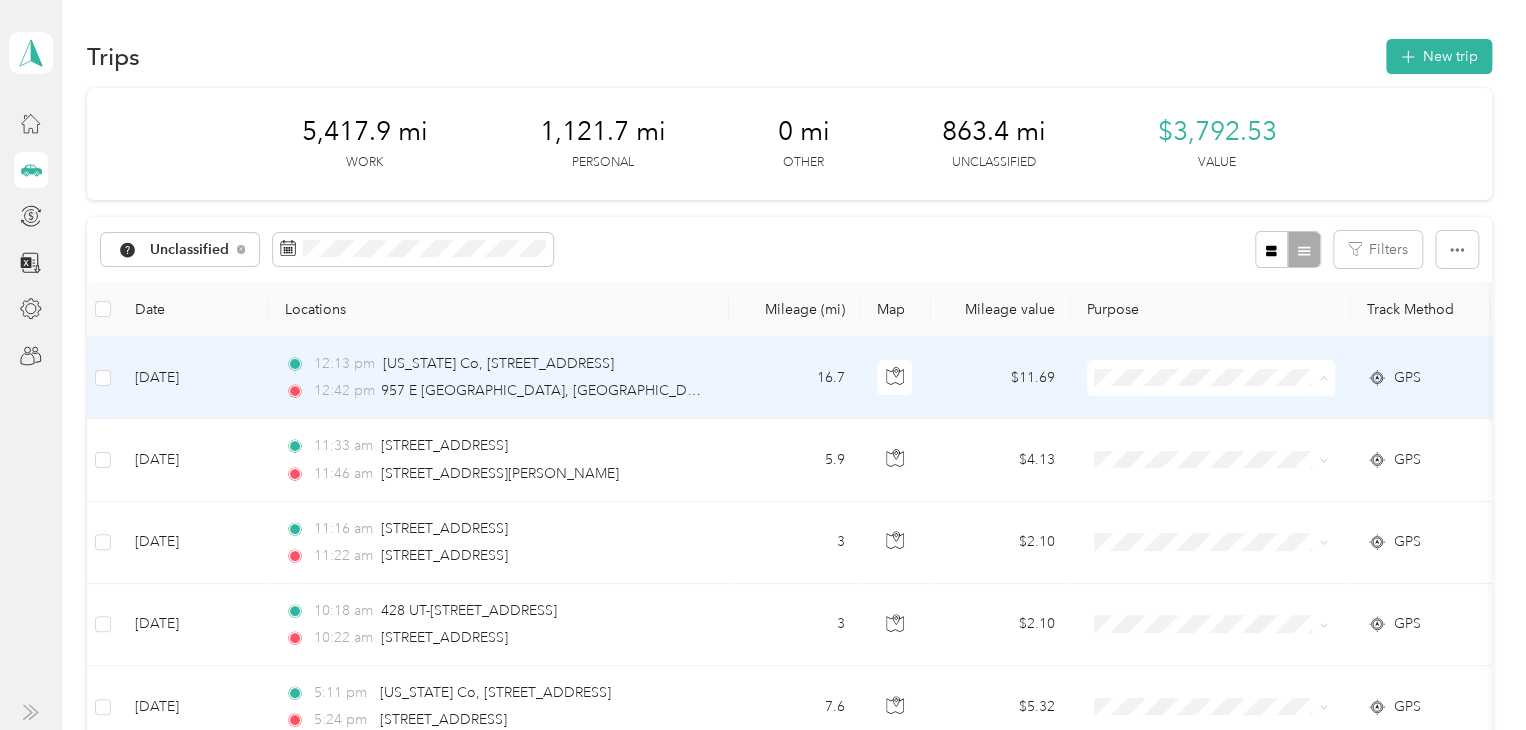 click on "Personal" at bounding box center (1228, 449) 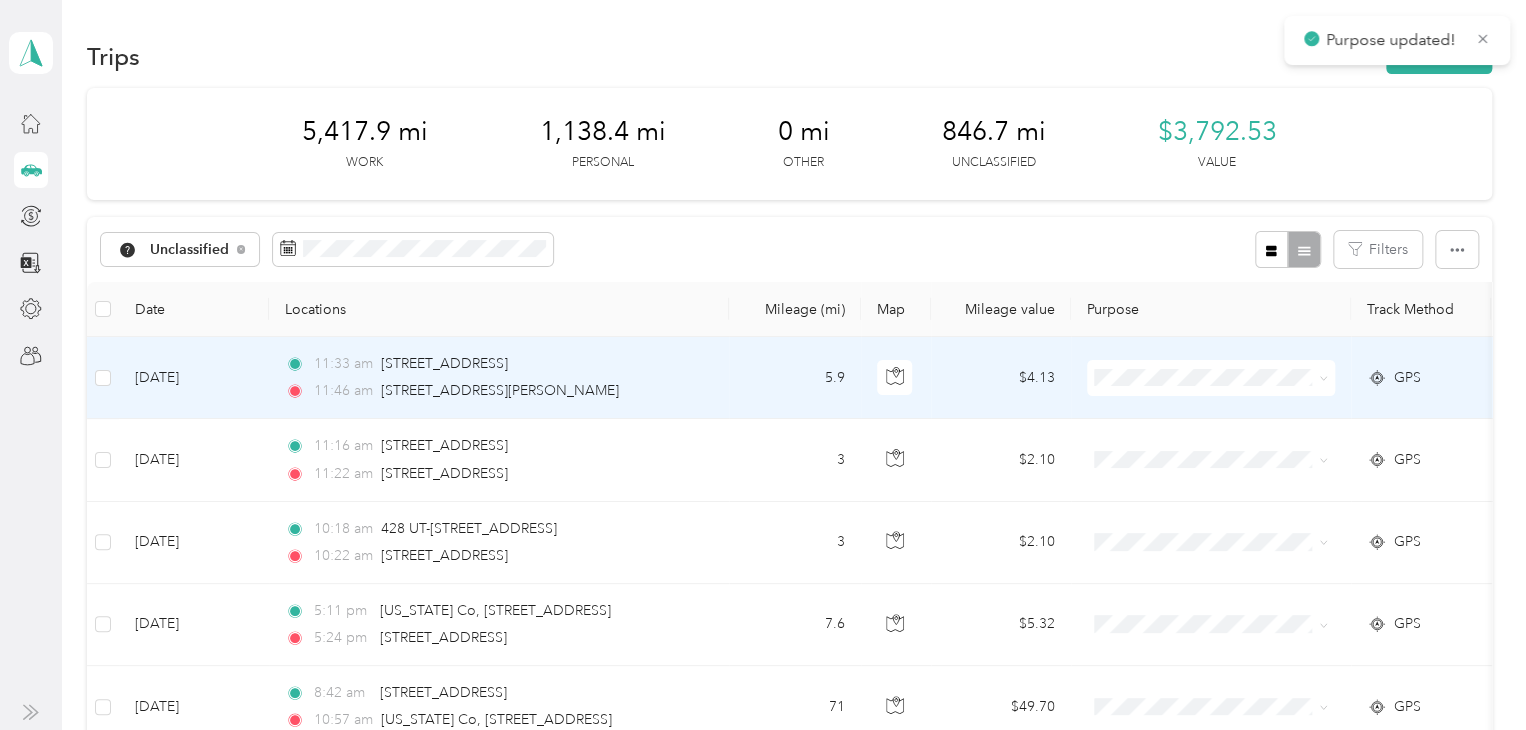 click at bounding box center [1211, 378] 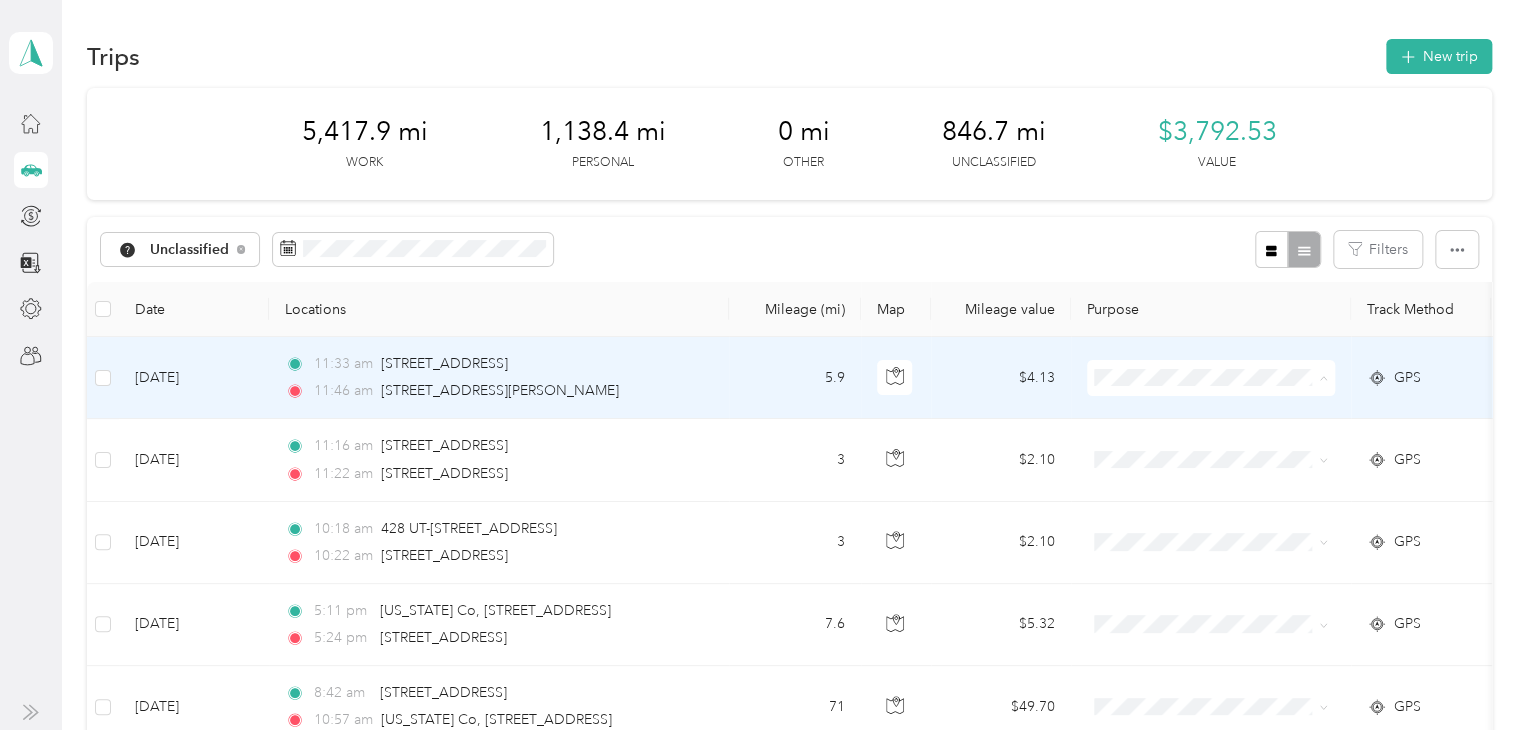 click on "Personal" at bounding box center (1228, 449) 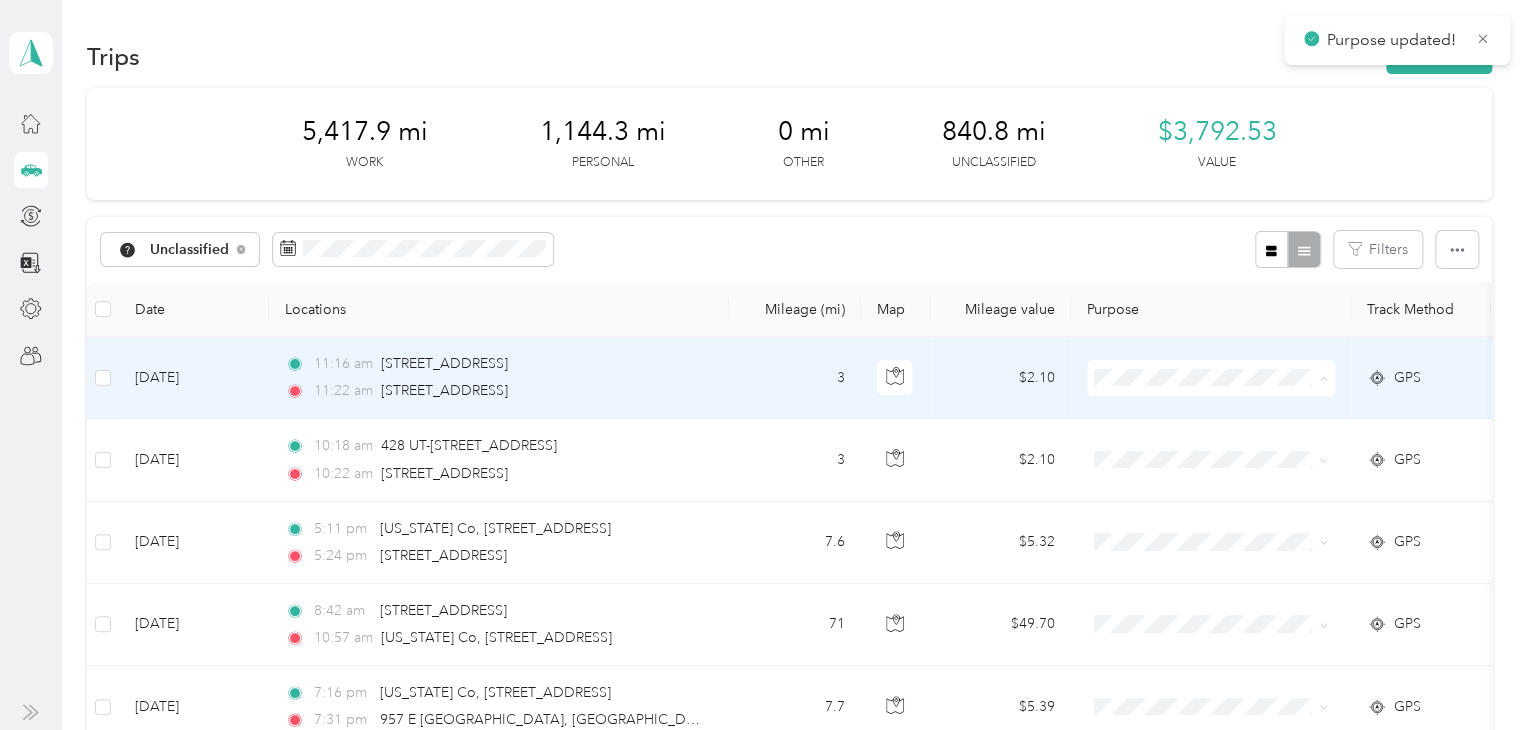 click on "Personal" at bounding box center [1228, 449] 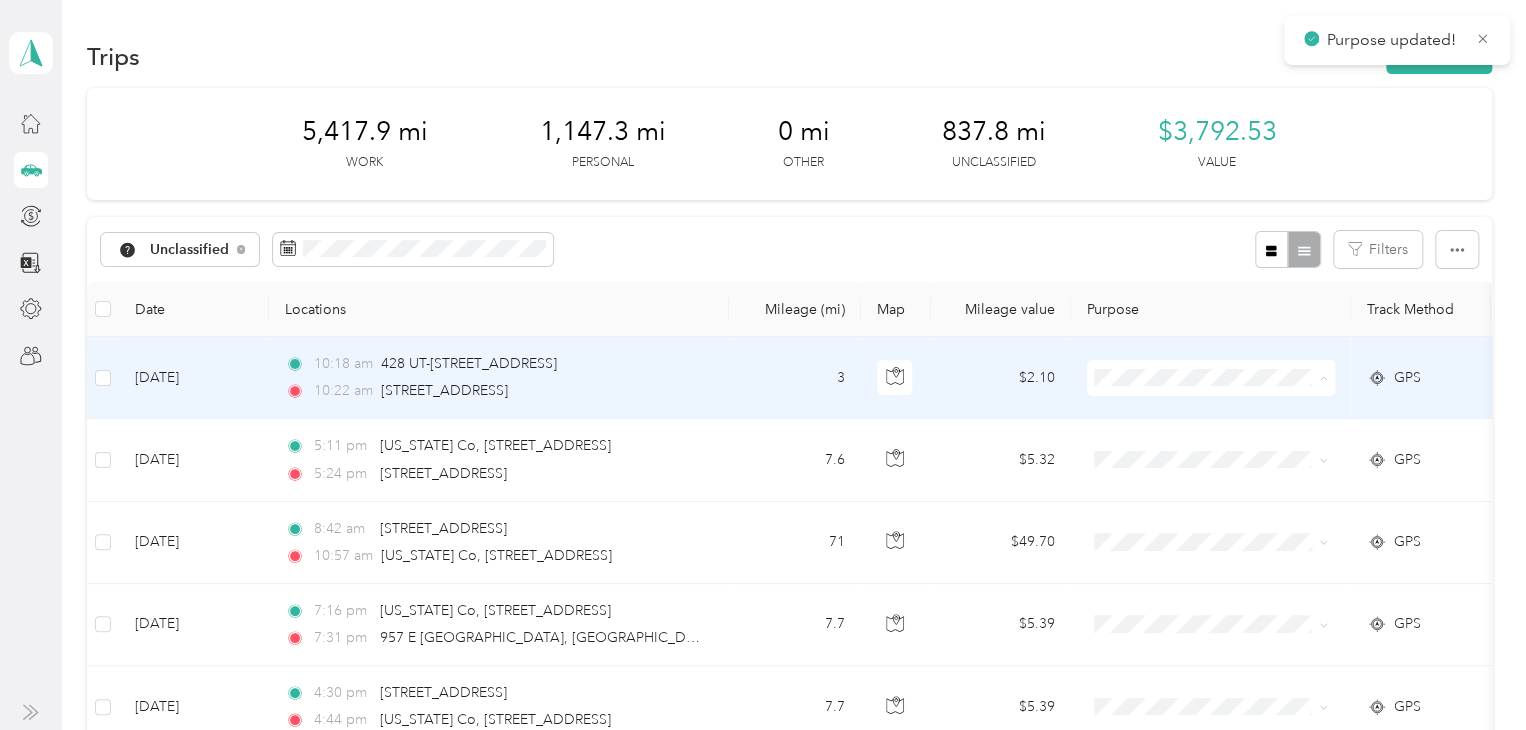 click at bounding box center (896, 378) 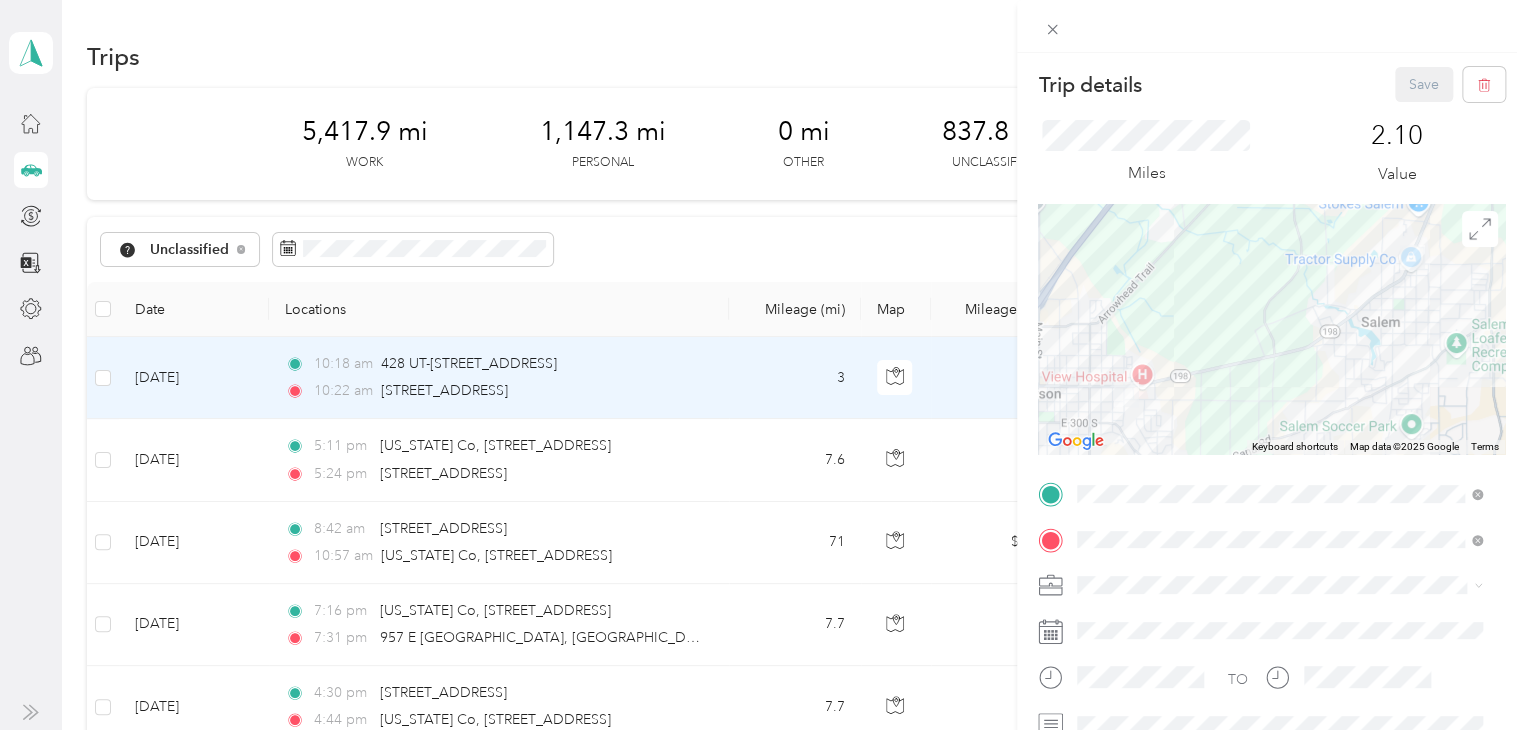 click on "Trip details Save This trip cannot be edited because it is either under review, approved, or paid. Contact your Team Manager to edit it. Miles 2.10 Value  To navigate the map with touch gestures double-tap and hold your finger on the map, then drag the map. ← Move left → Move right ↑ Move up ↓ Move down + Zoom in - Zoom out Home Jump left by 75% End Jump right by 75% Page Up Jump up by 75% Page Down Jump down by 75% Keyboard shortcuts Map Data Map data ©2025 Google Map data ©2025 Google 1 km  Click to toggle between metric and imperial units Terms Report a map error TO Add photo" at bounding box center (763, 365) 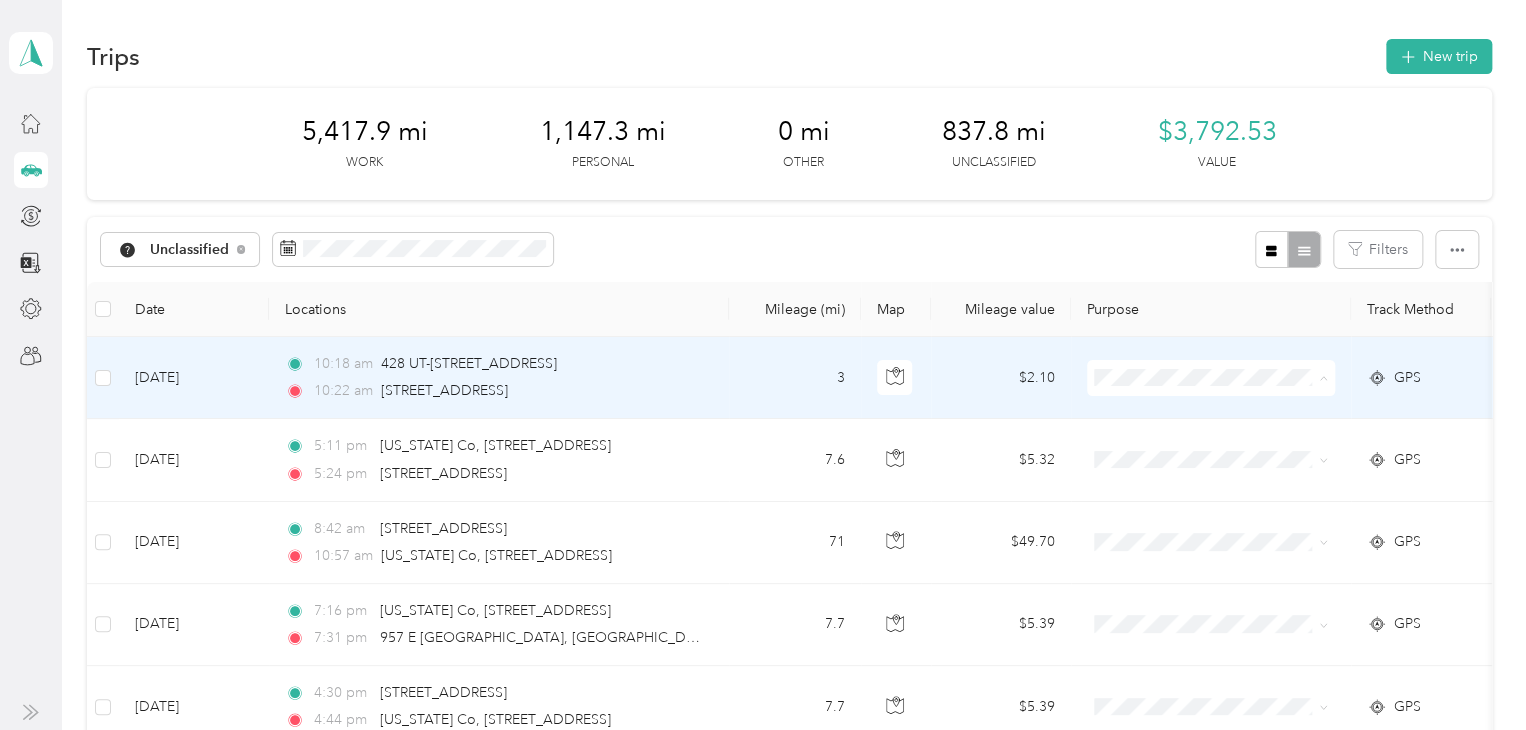 click on "Real Estate" at bounding box center (1228, 519) 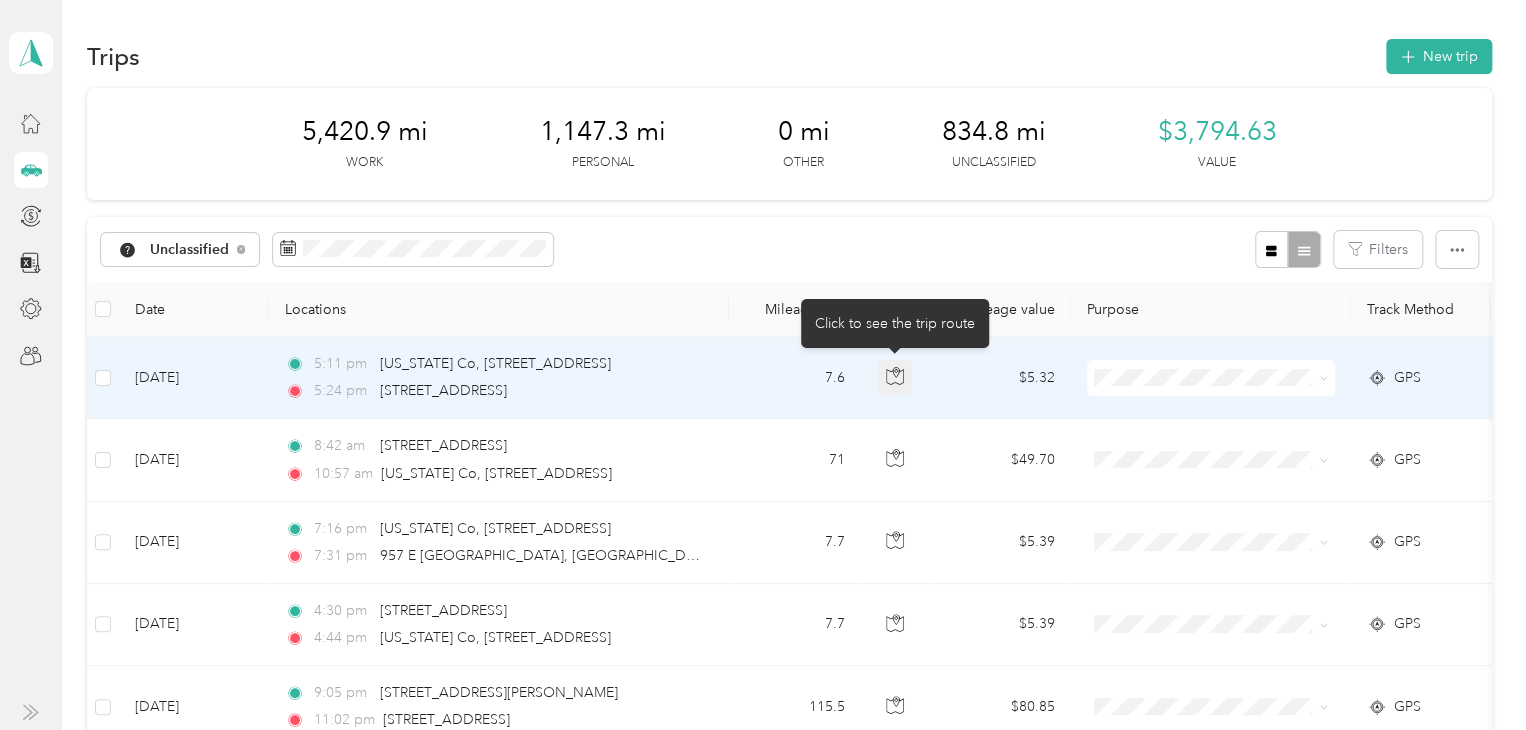 click 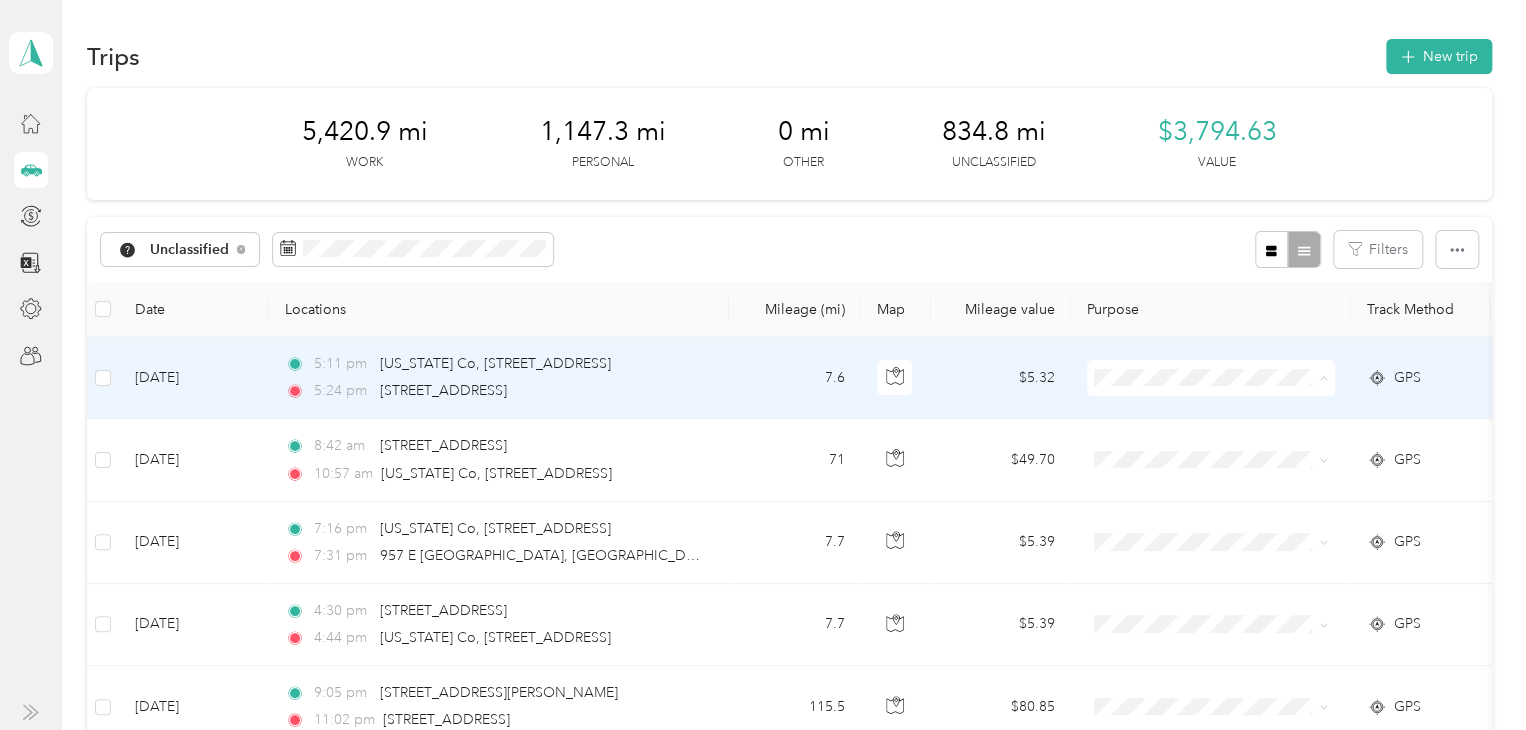 click on "Personal" at bounding box center [1228, 449] 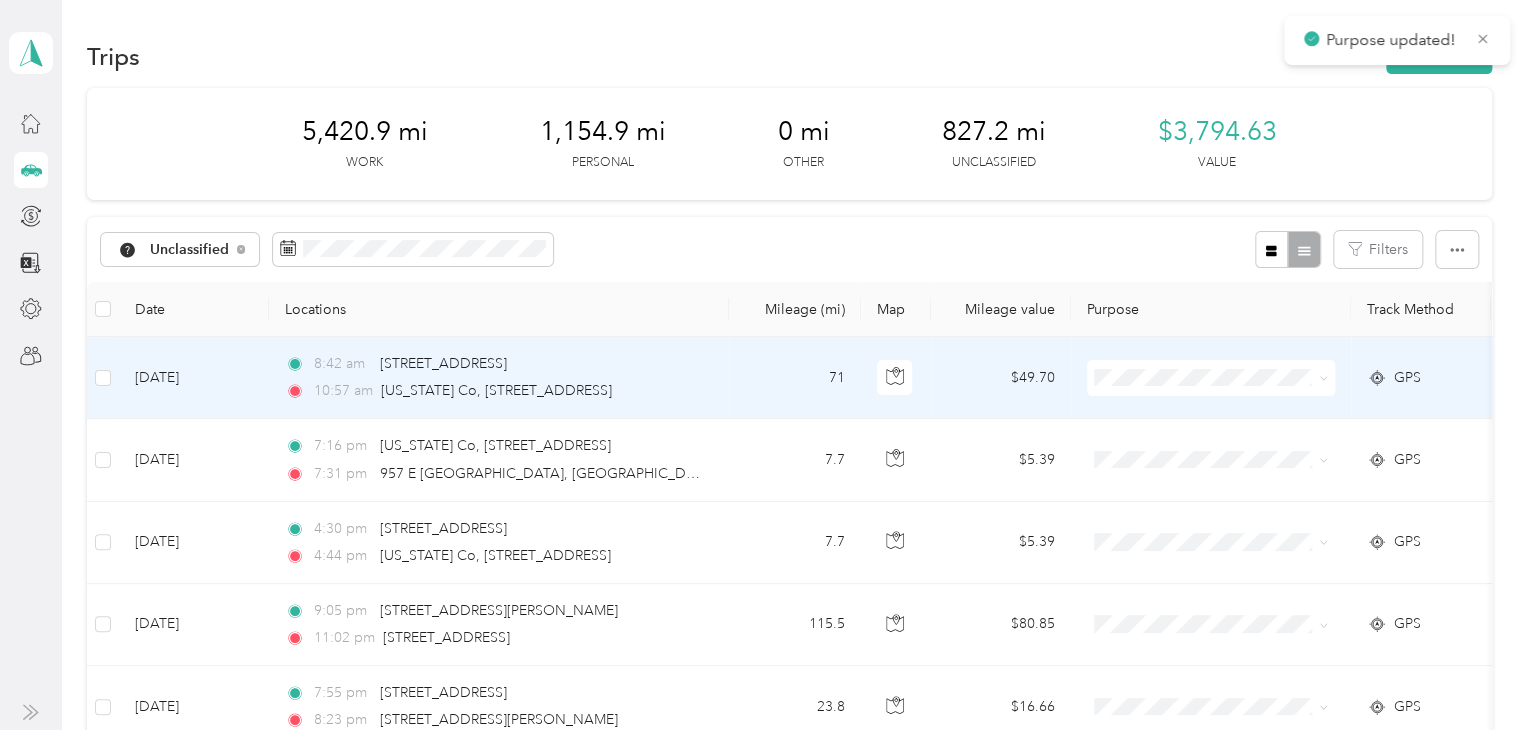 click on "Personal" at bounding box center (1228, 448) 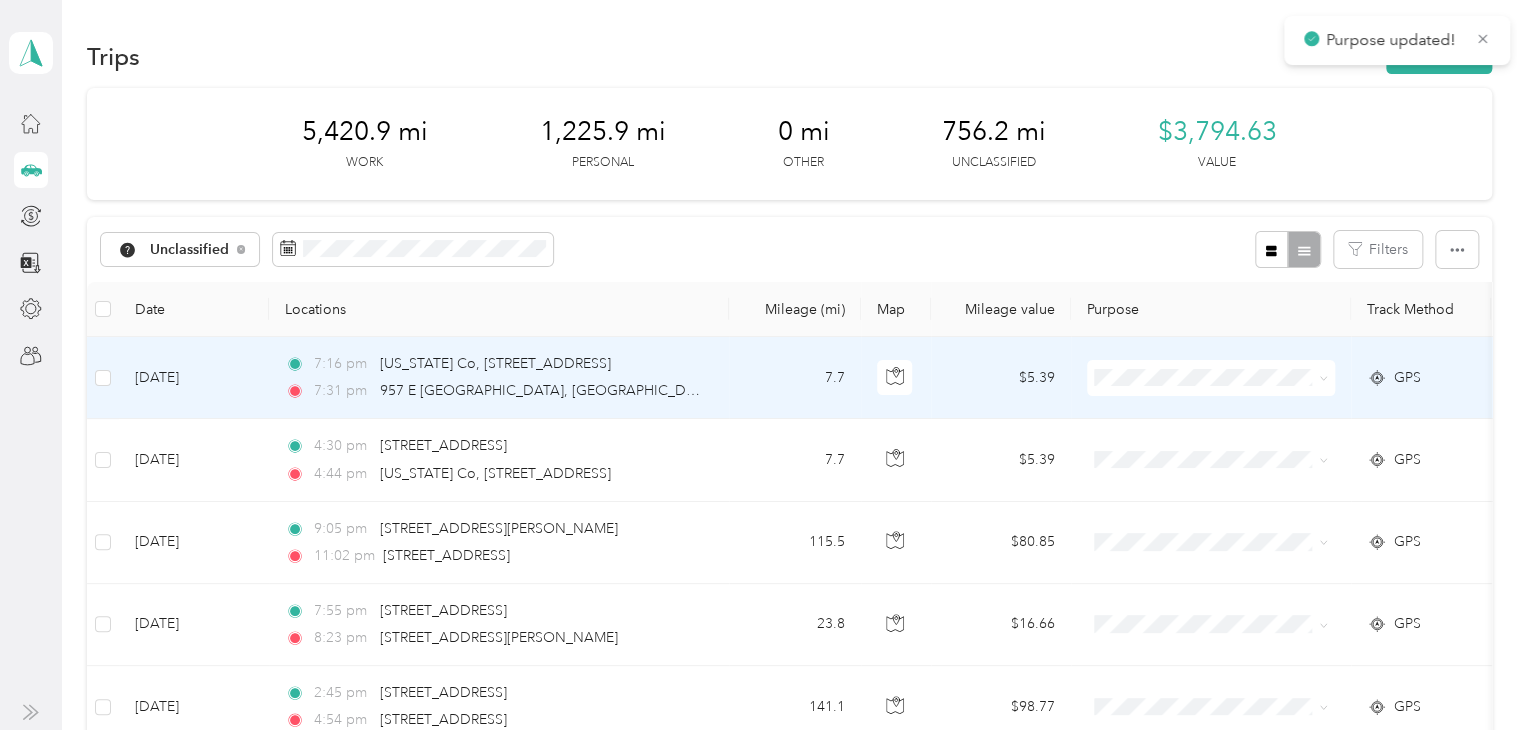 click at bounding box center (1211, 378) 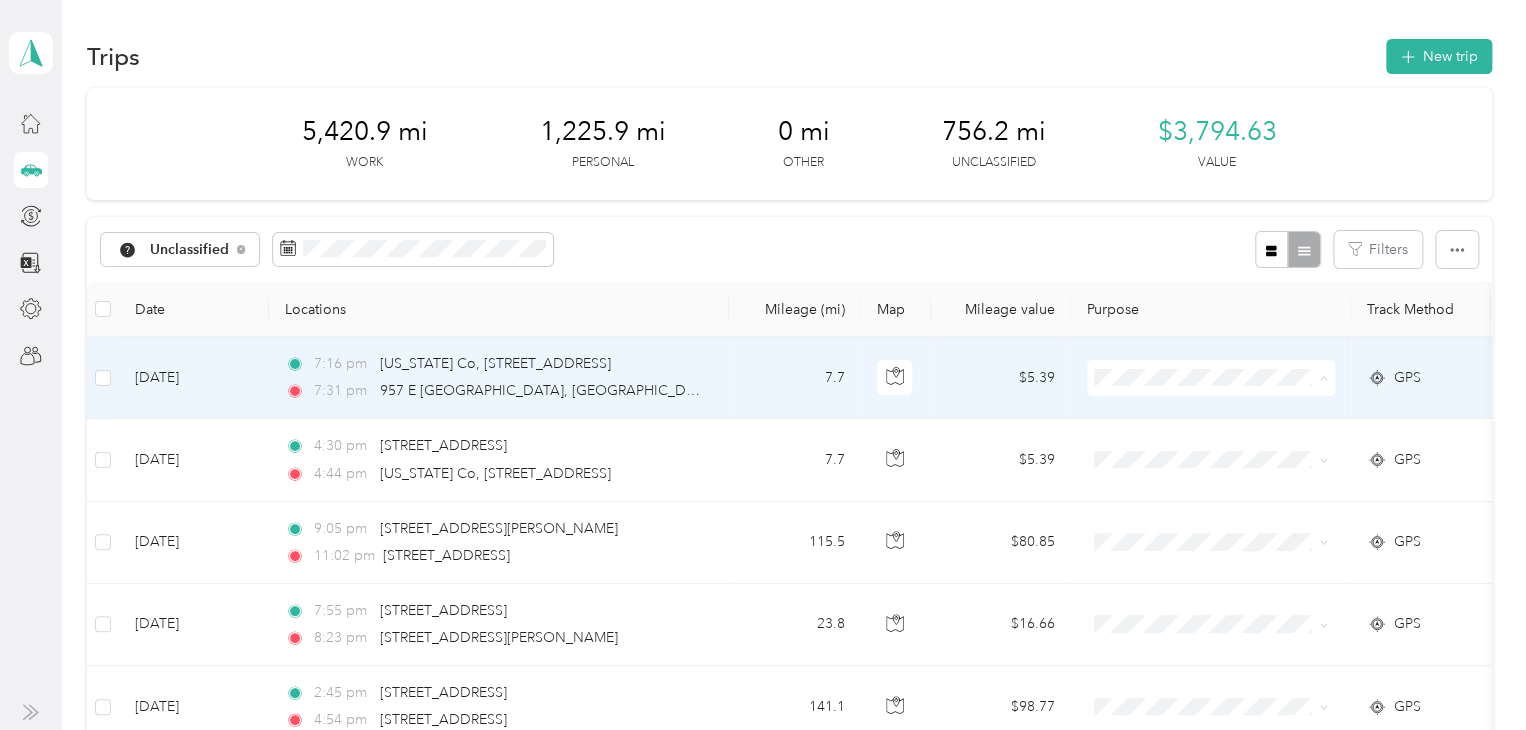 click on "Personal" at bounding box center (1211, 449) 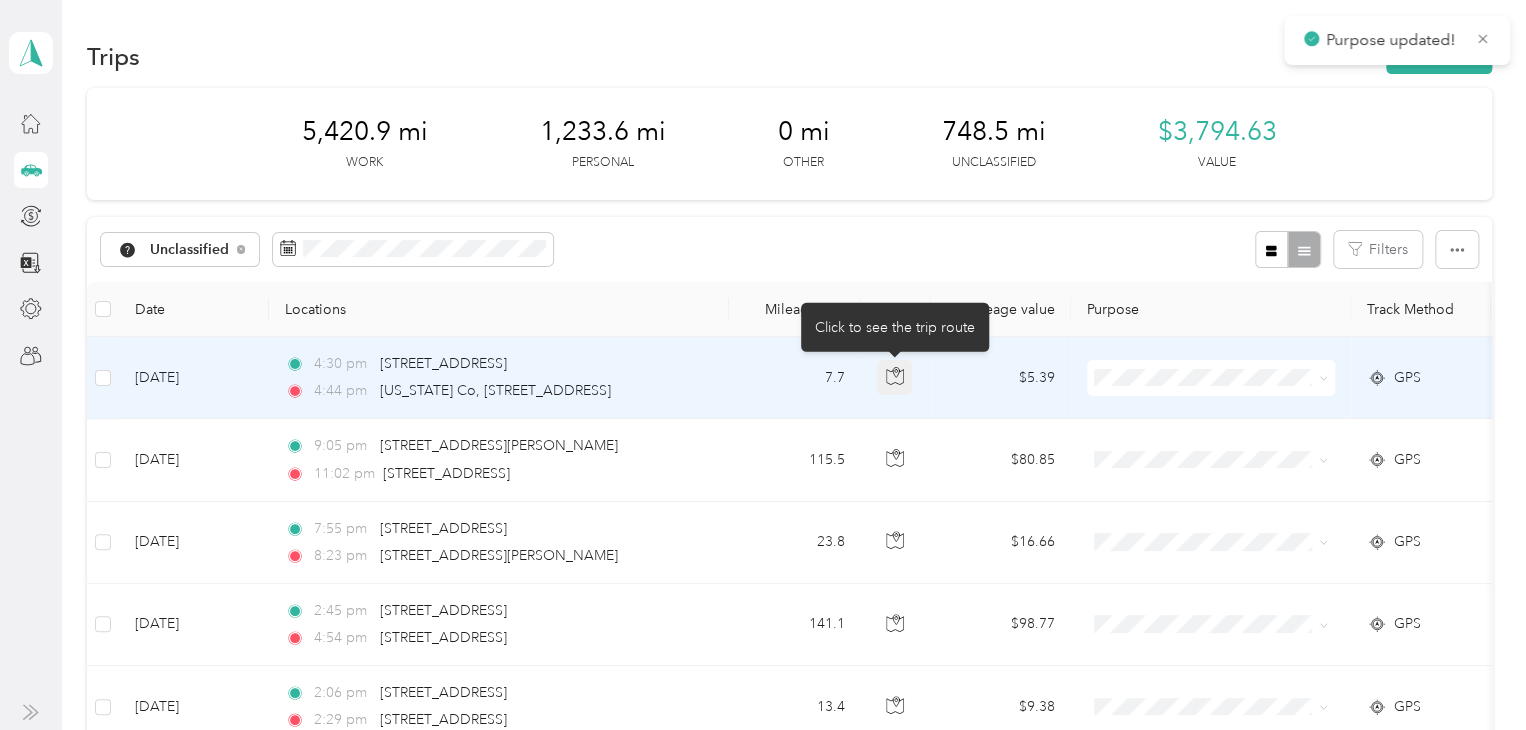 click 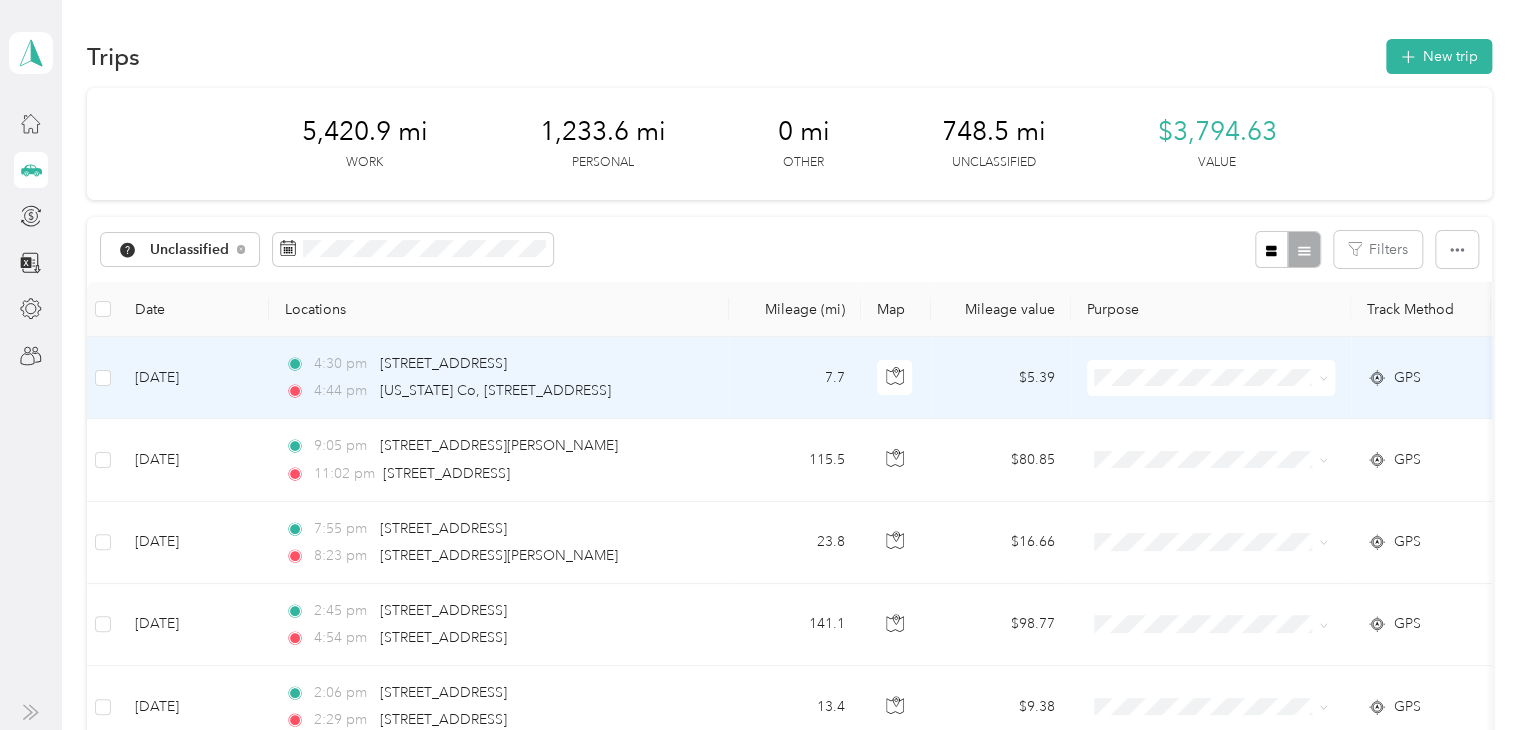 click on "Personal" at bounding box center [1228, 449] 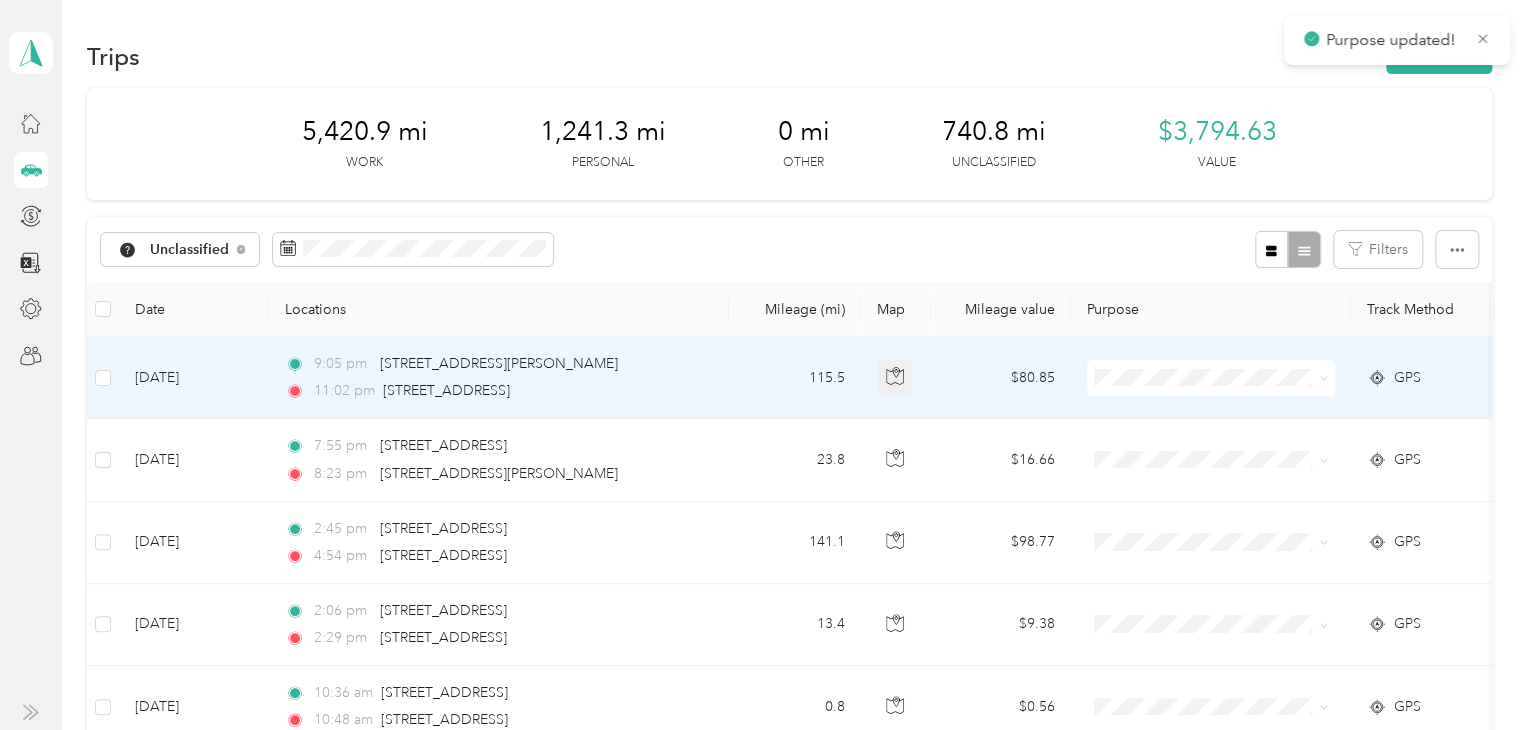click 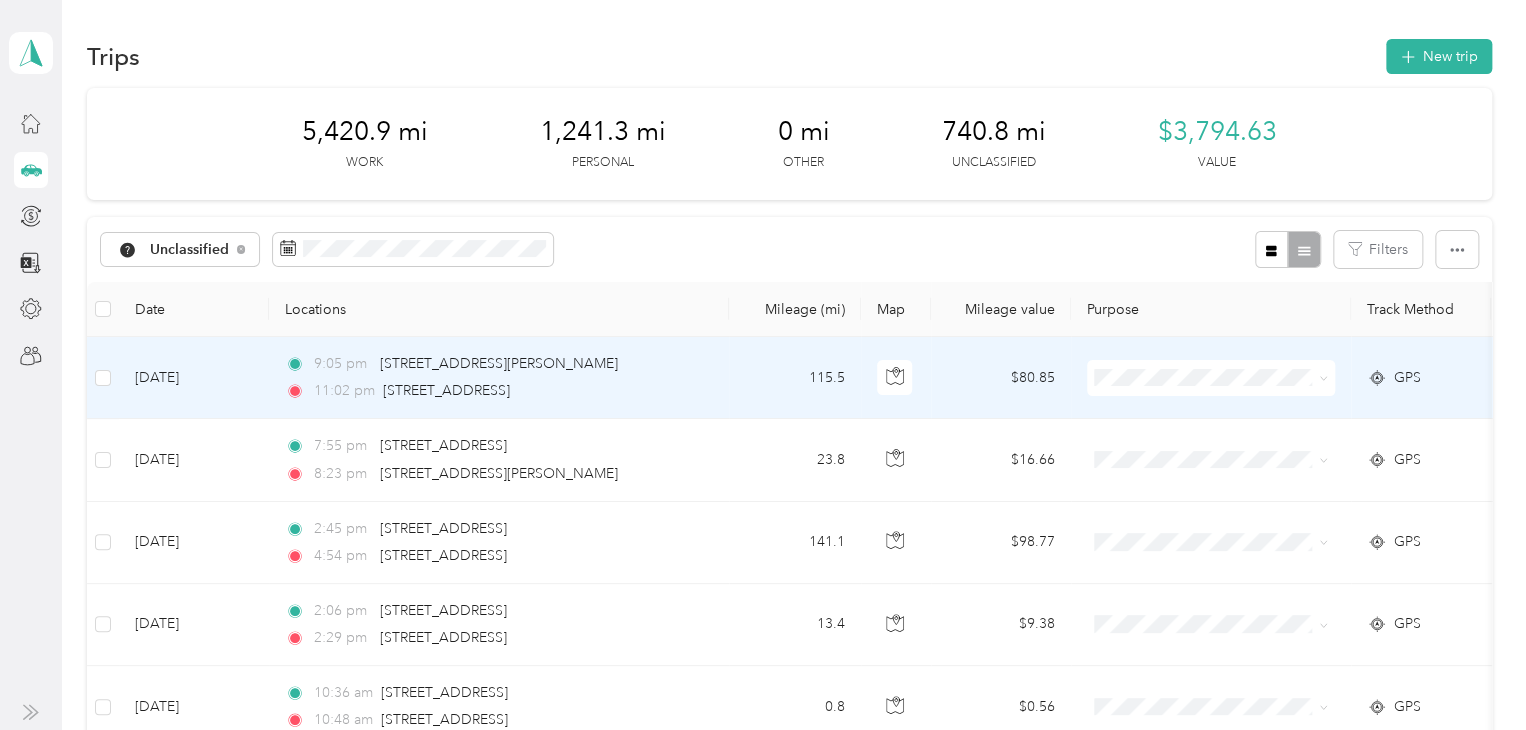 click on "Personal" at bounding box center (1228, 449) 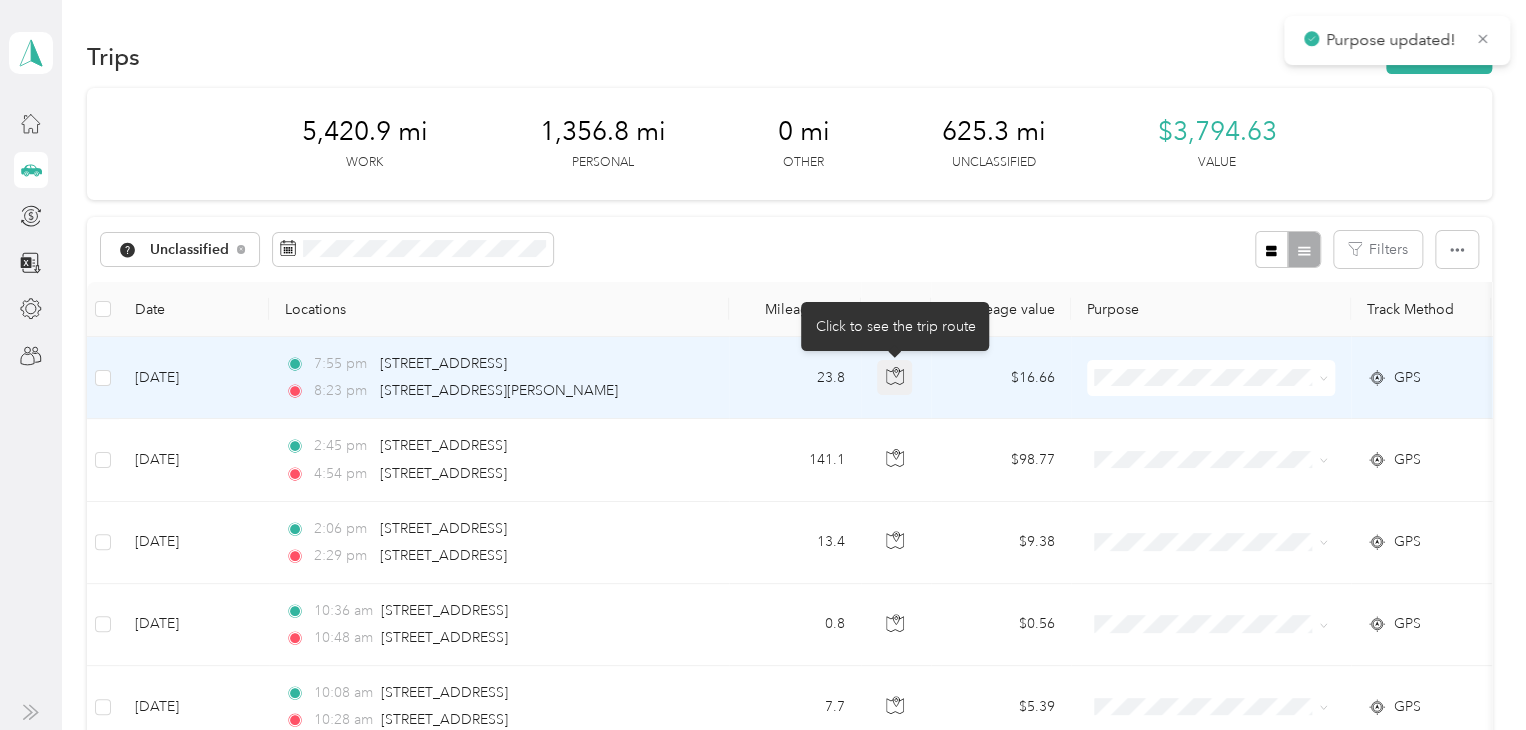 click at bounding box center [895, 378] 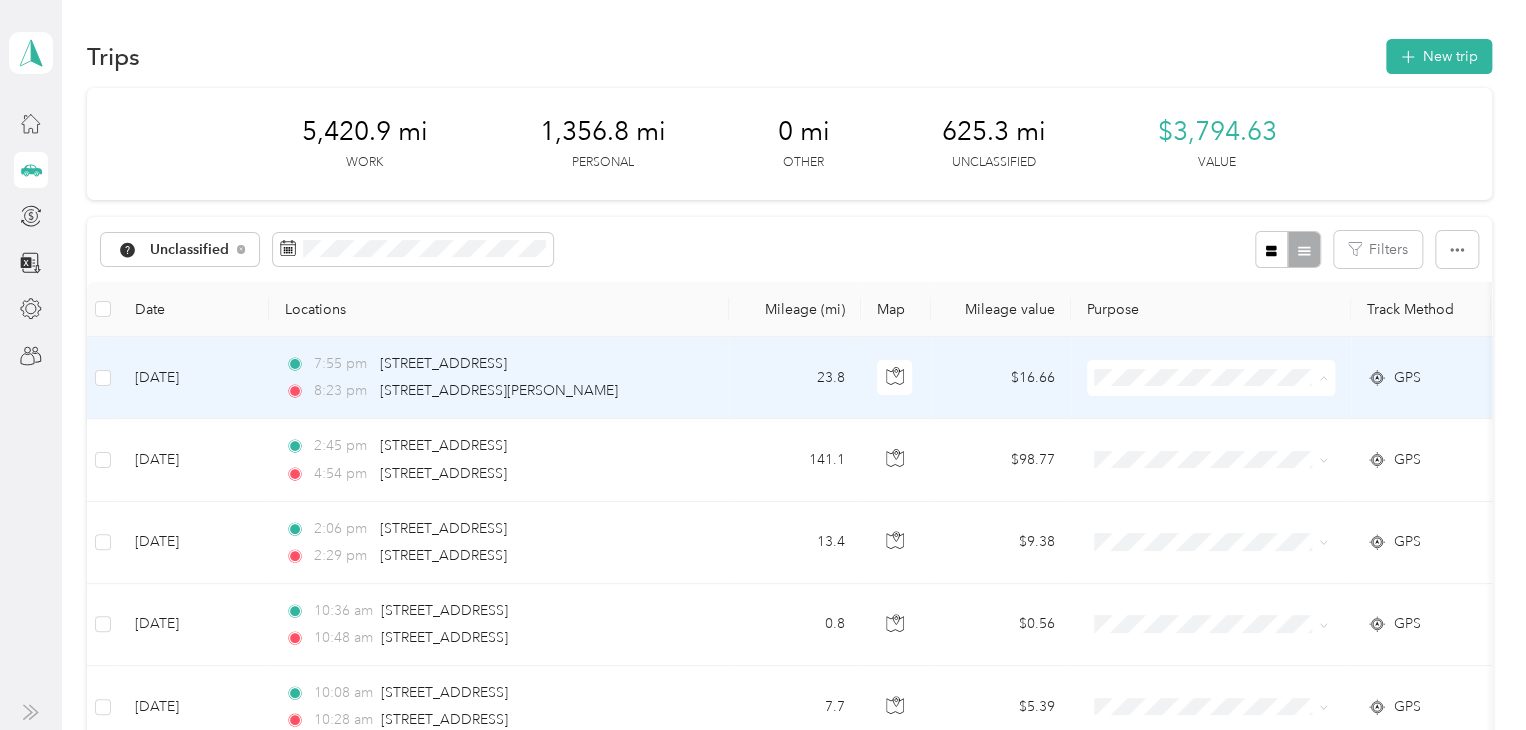 click on "Personal" at bounding box center [1228, 449] 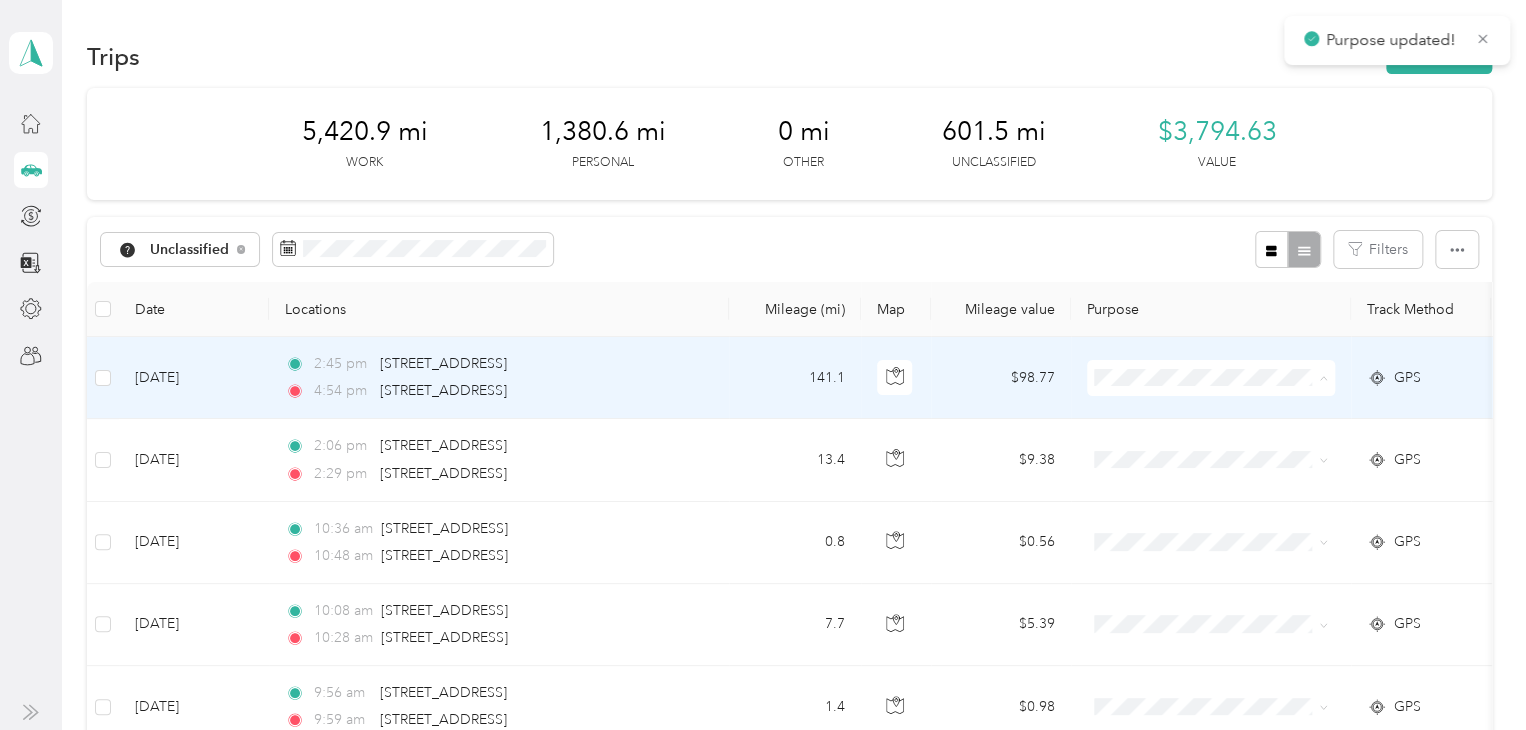 click on "Personal" at bounding box center [1211, 449] 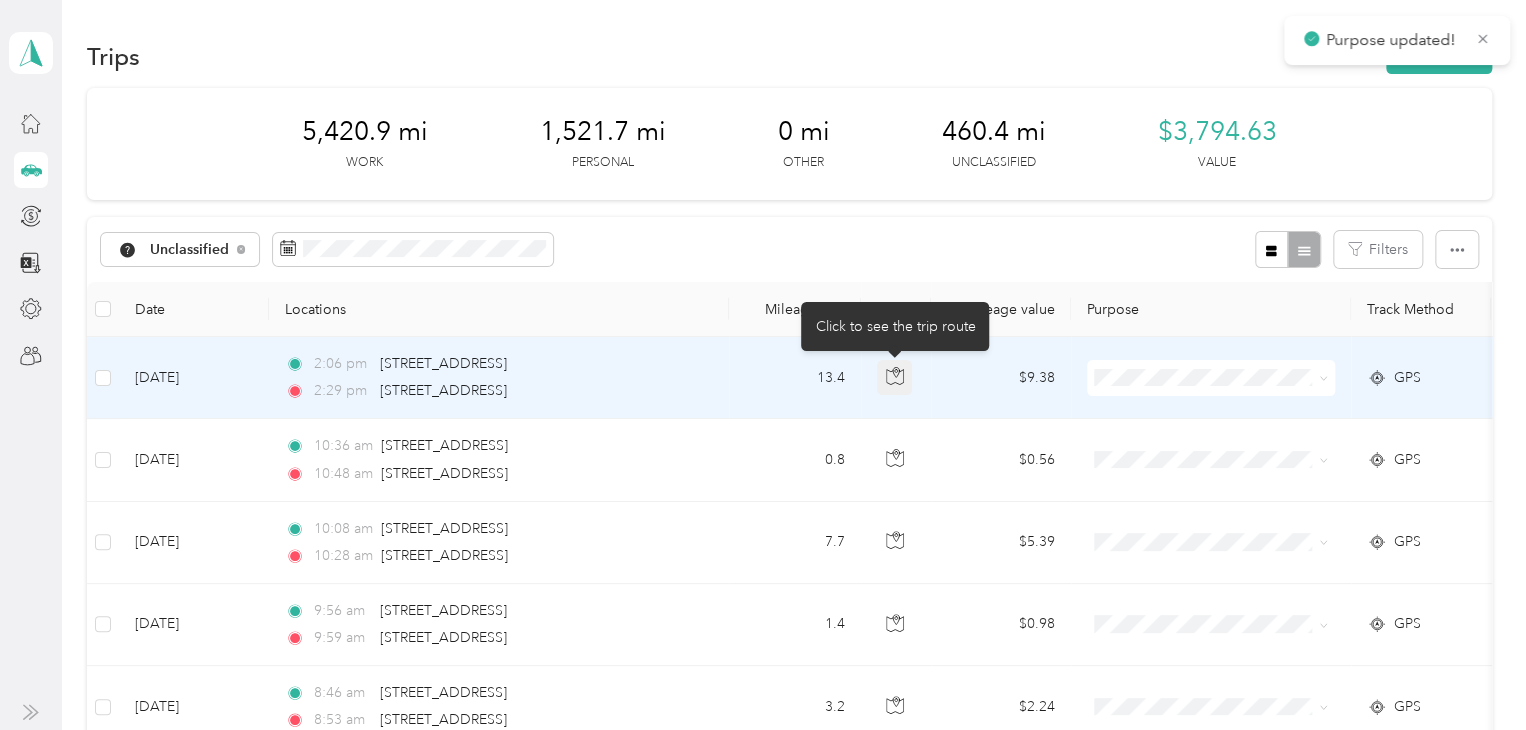 click 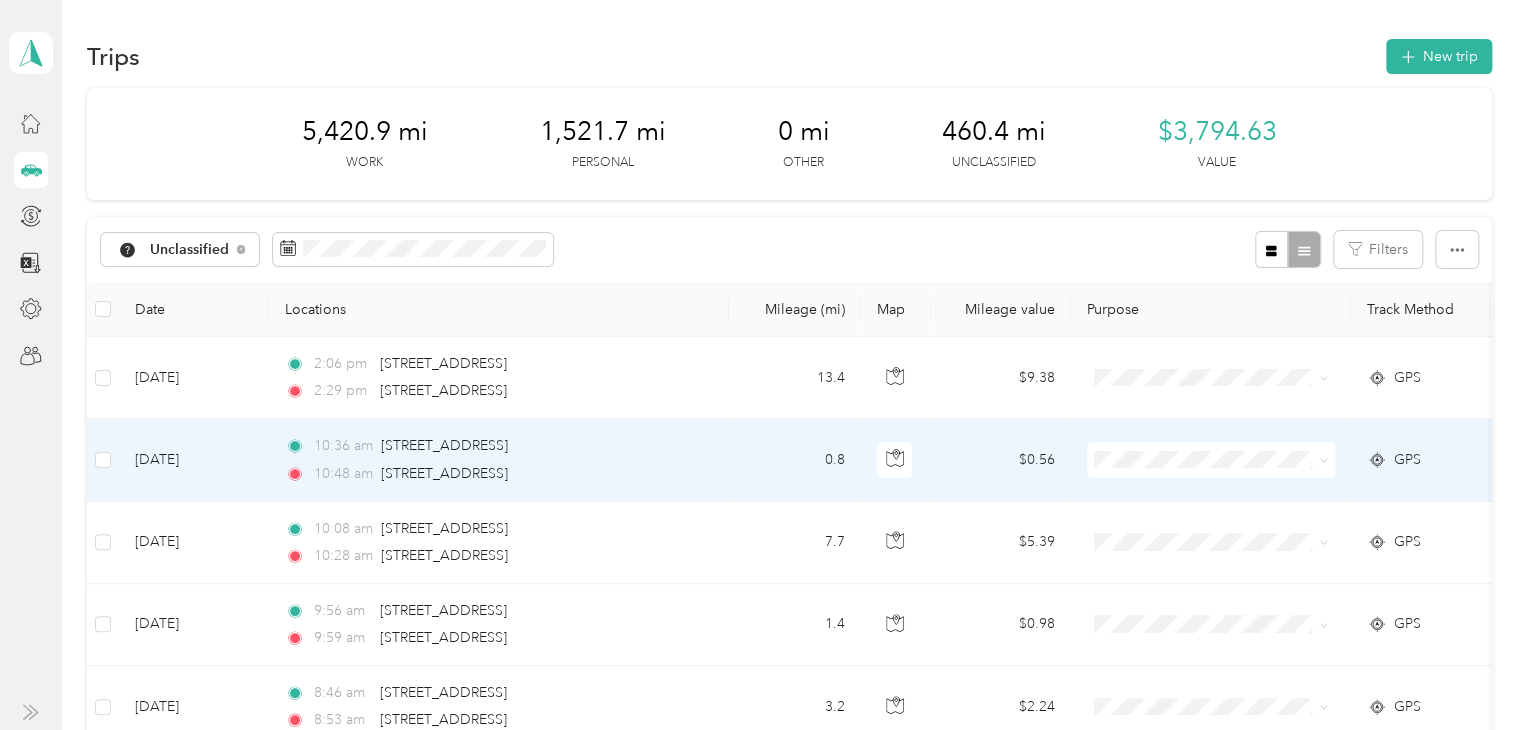 click at bounding box center [896, 460] 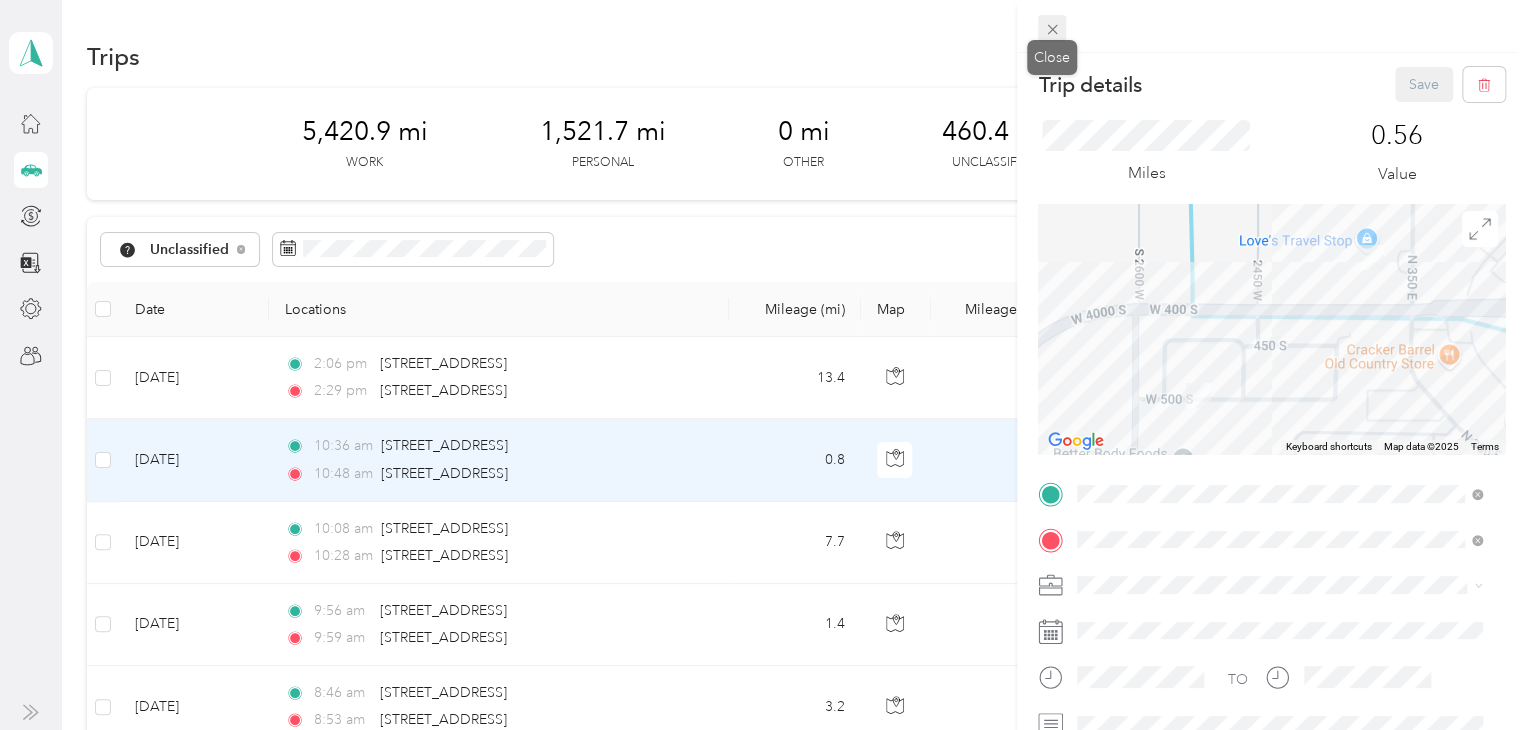 click 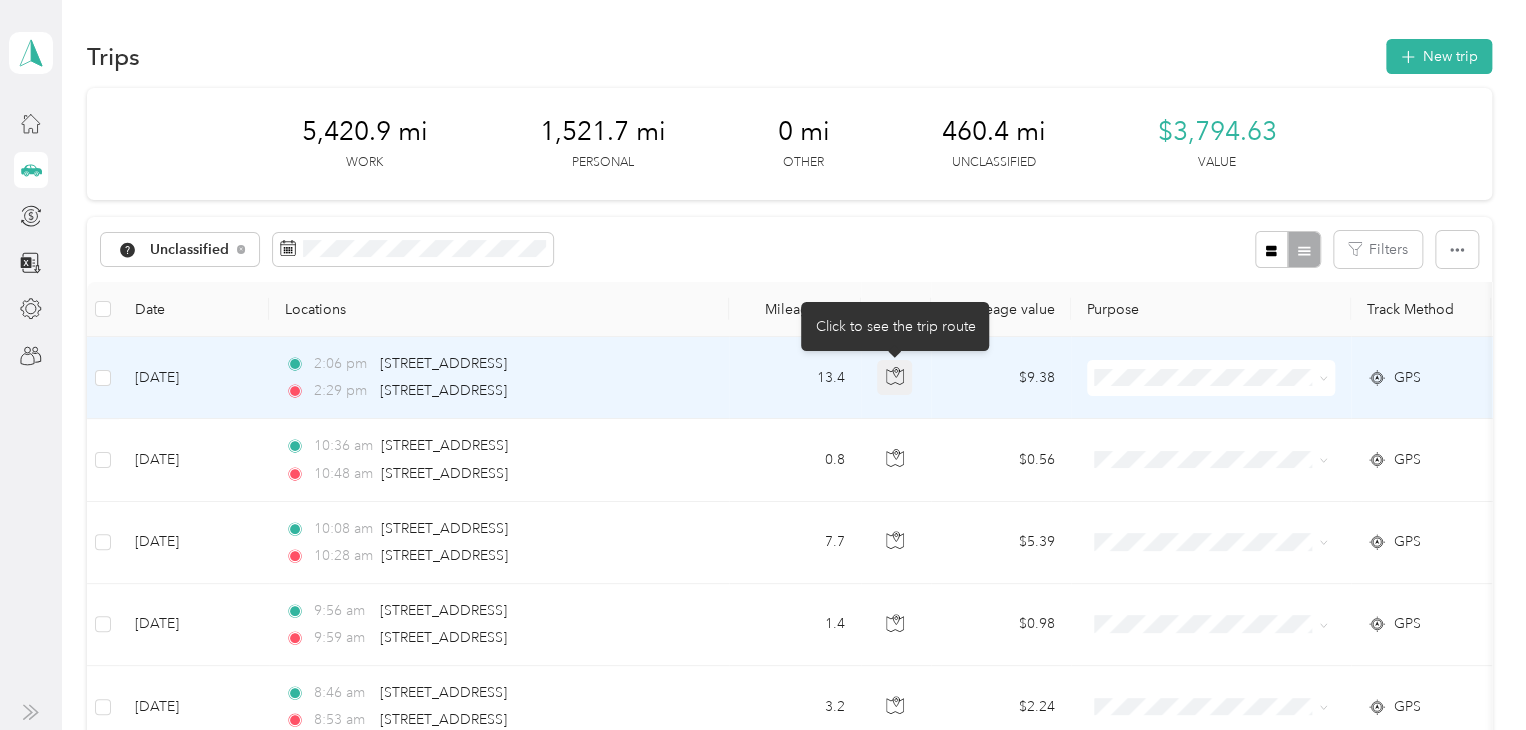 click 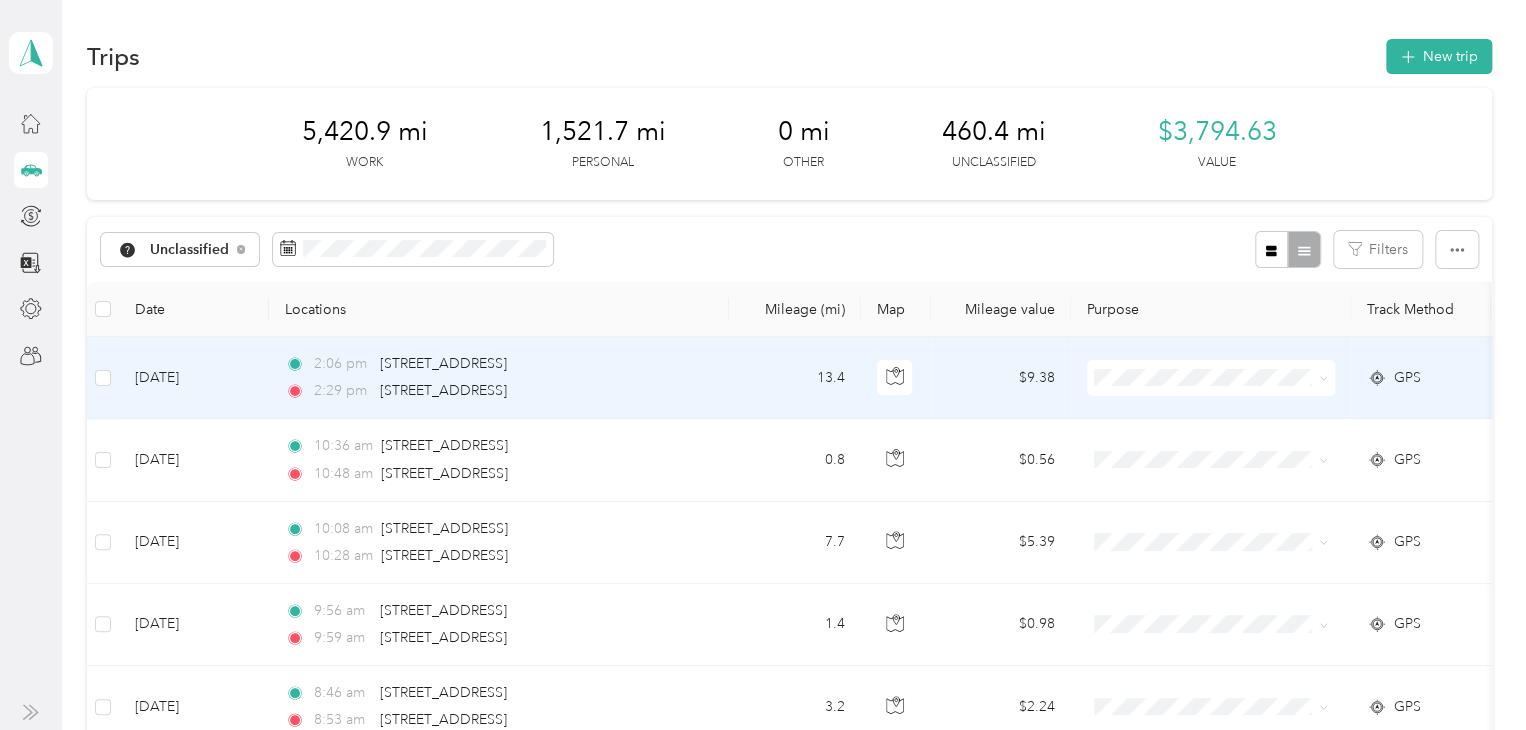 click at bounding box center (1211, 378) 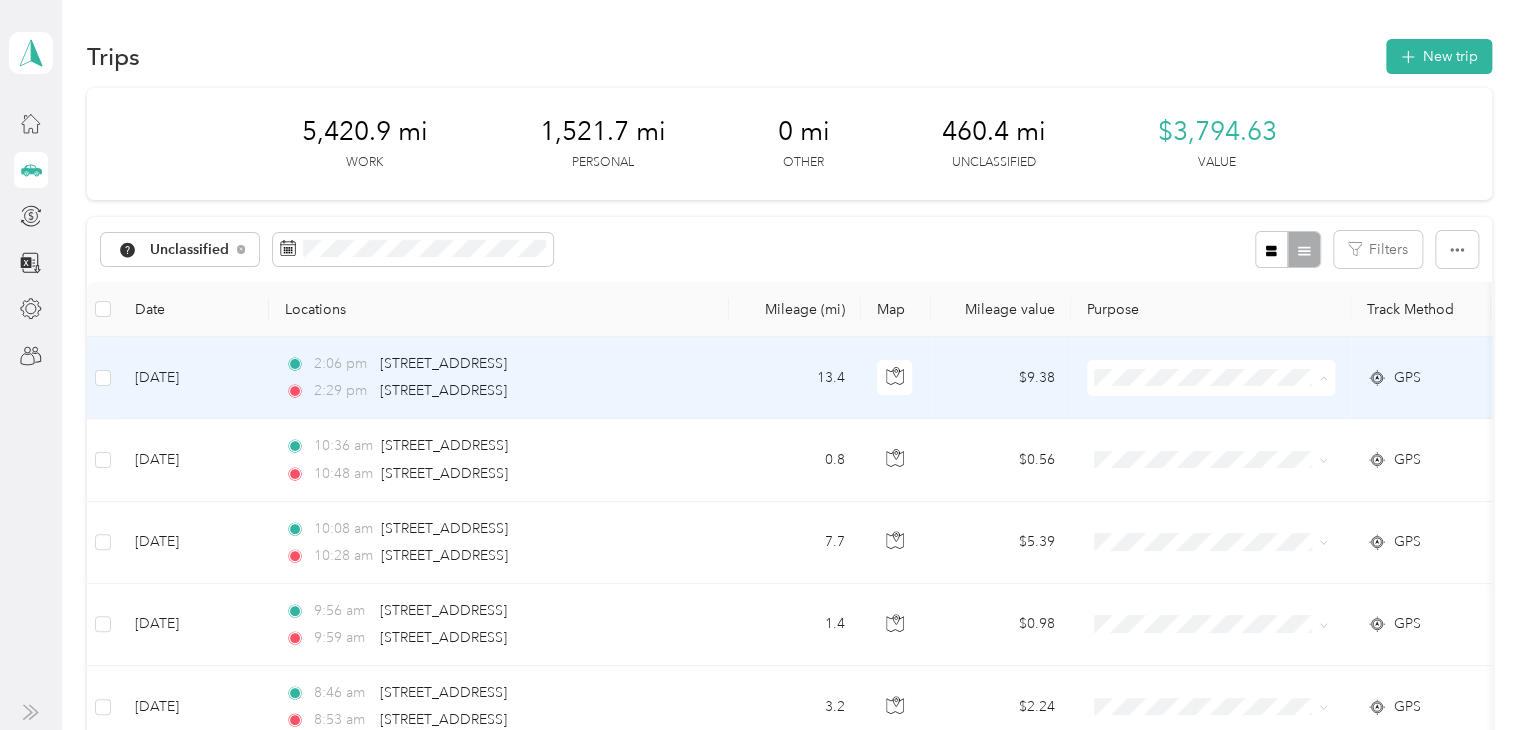 click on "Real Estate" at bounding box center (1228, 519) 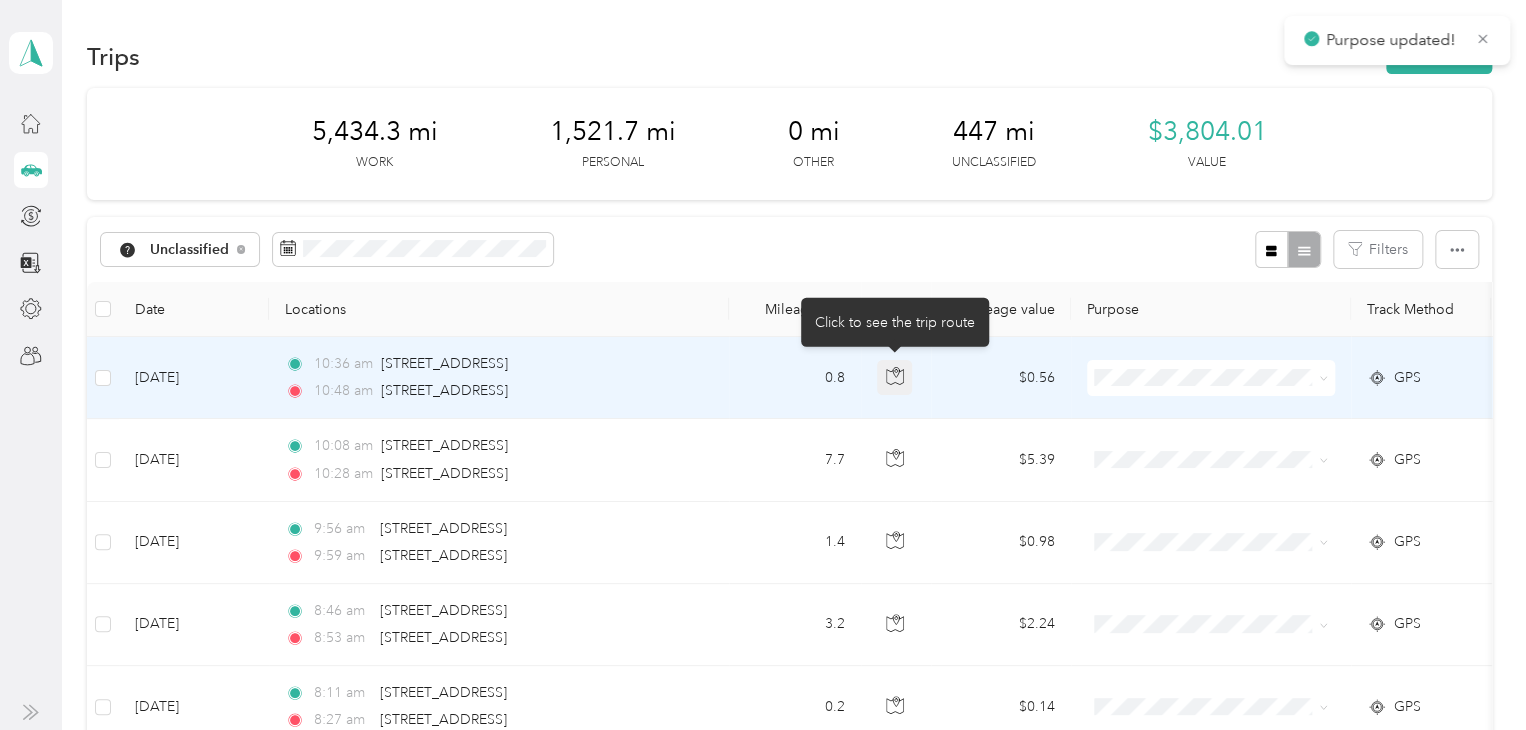 click 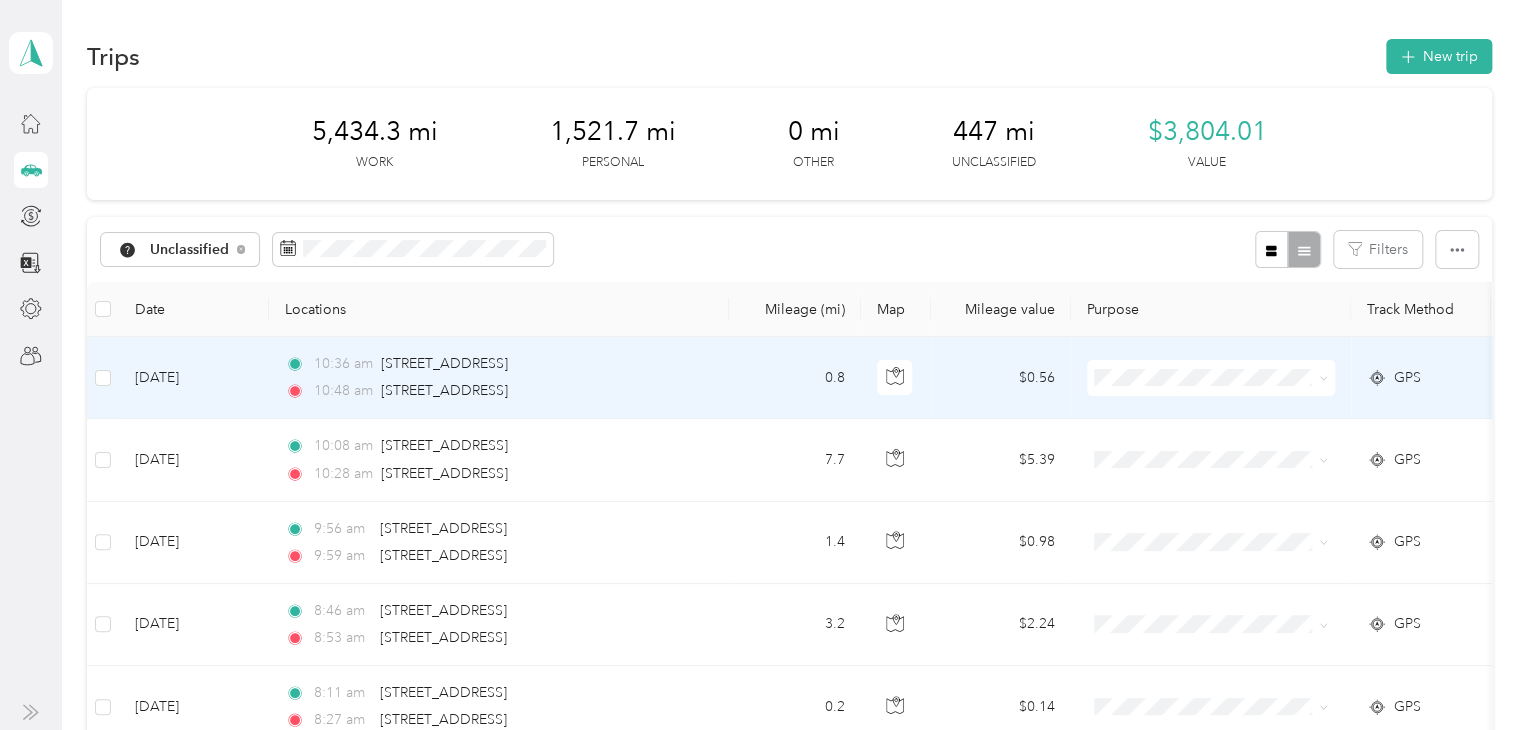 click on "Real Estate" at bounding box center [1228, 515] 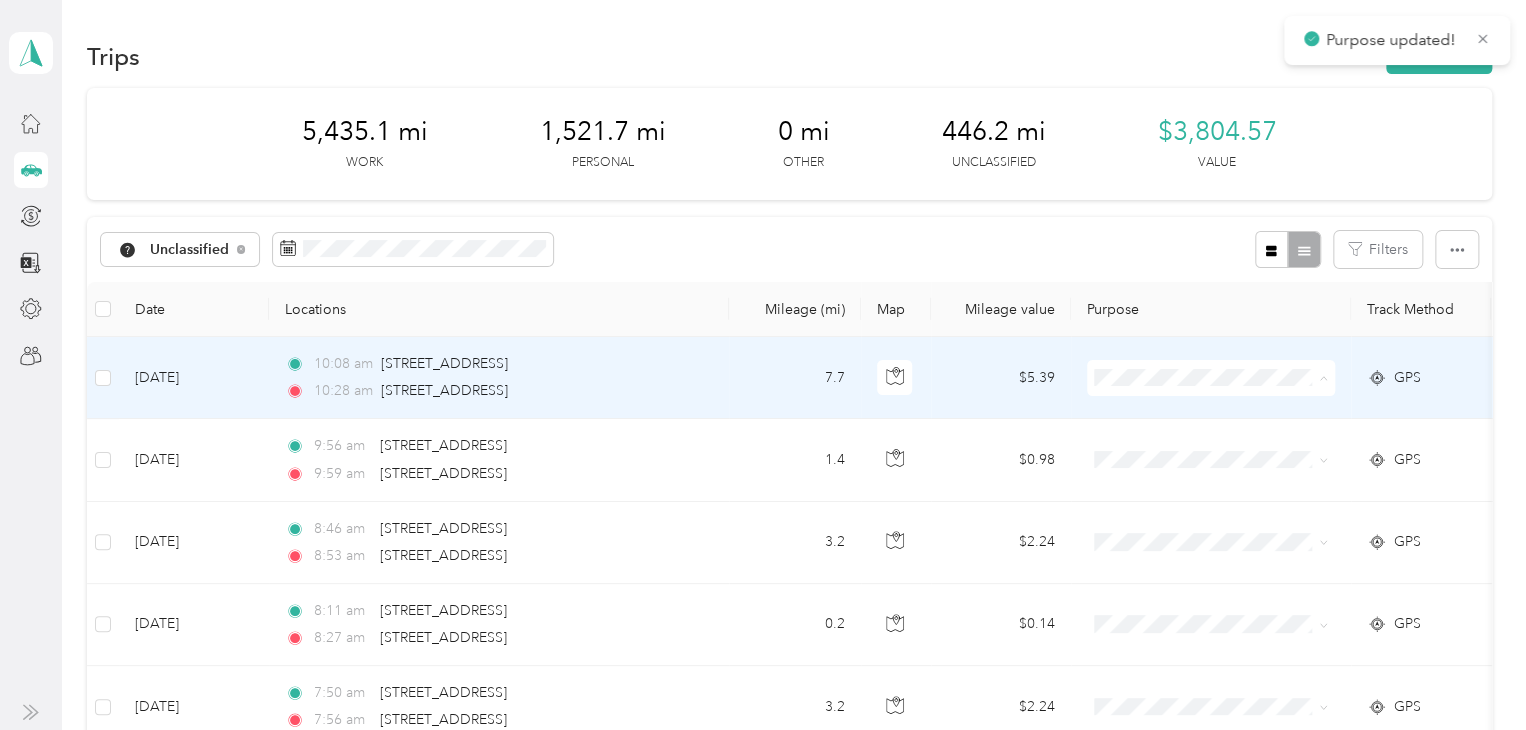 click at bounding box center (896, 378) 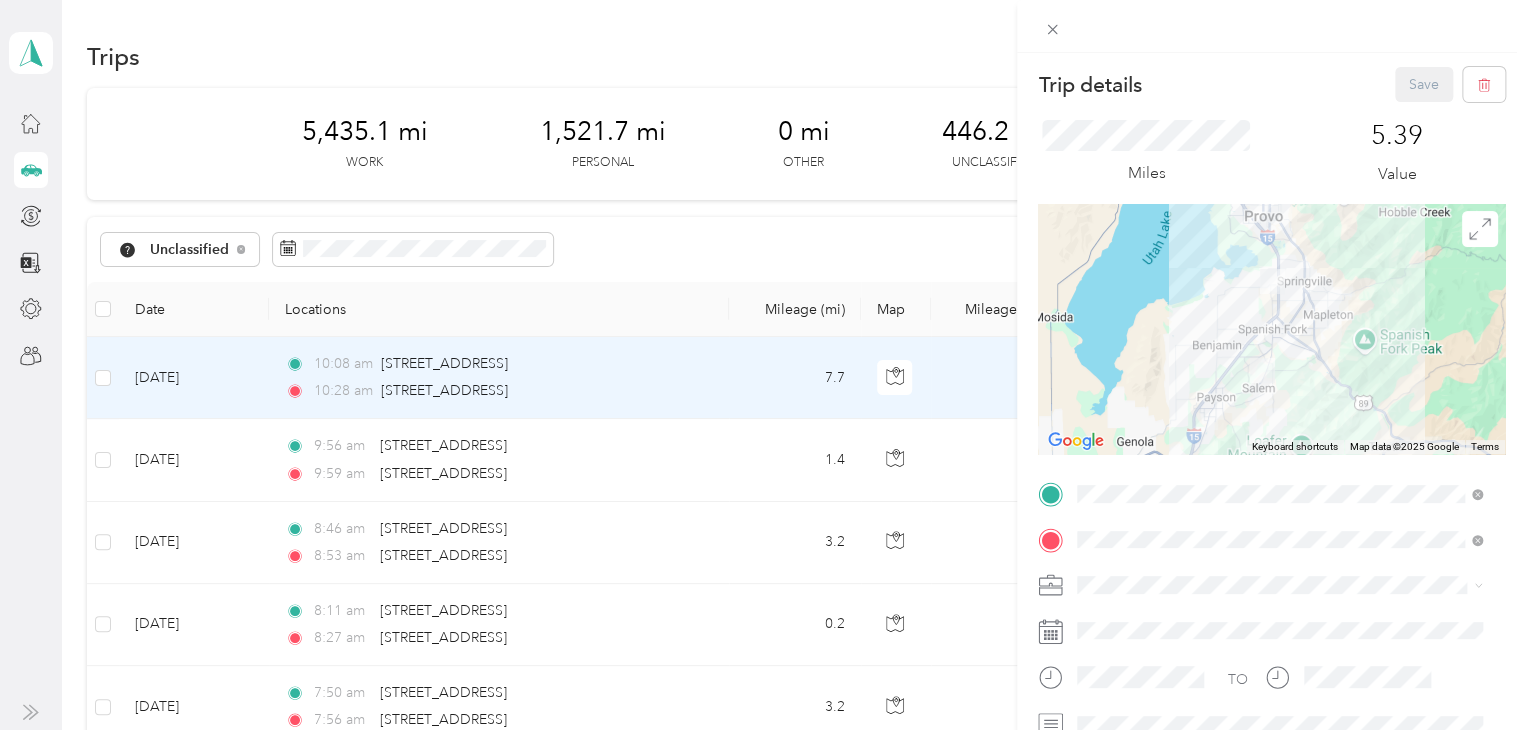 click on "Trip details Save This trip cannot be edited because it is either under review, approved, or paid. Contact your Team Manager to edit it. Miles 5.39 Value  To navigate the map with touch gestures double-tap and hold your finger on the map, then drag the map. ← Move left → Move right ↑ Move up ↓ Move down + Zoom in - Zoom out Home Jump left by 75% End Jump right by 75% Page Up Jump up by 75% Page Down Jump down by 75% Keyboard shortcuts Map Data Map data ©2025 Google Map data ©2025 Google 5 km  Click to toggle between metric and imperial units Terms Report a map error TO Add photo" at bounding box center [763, 365] 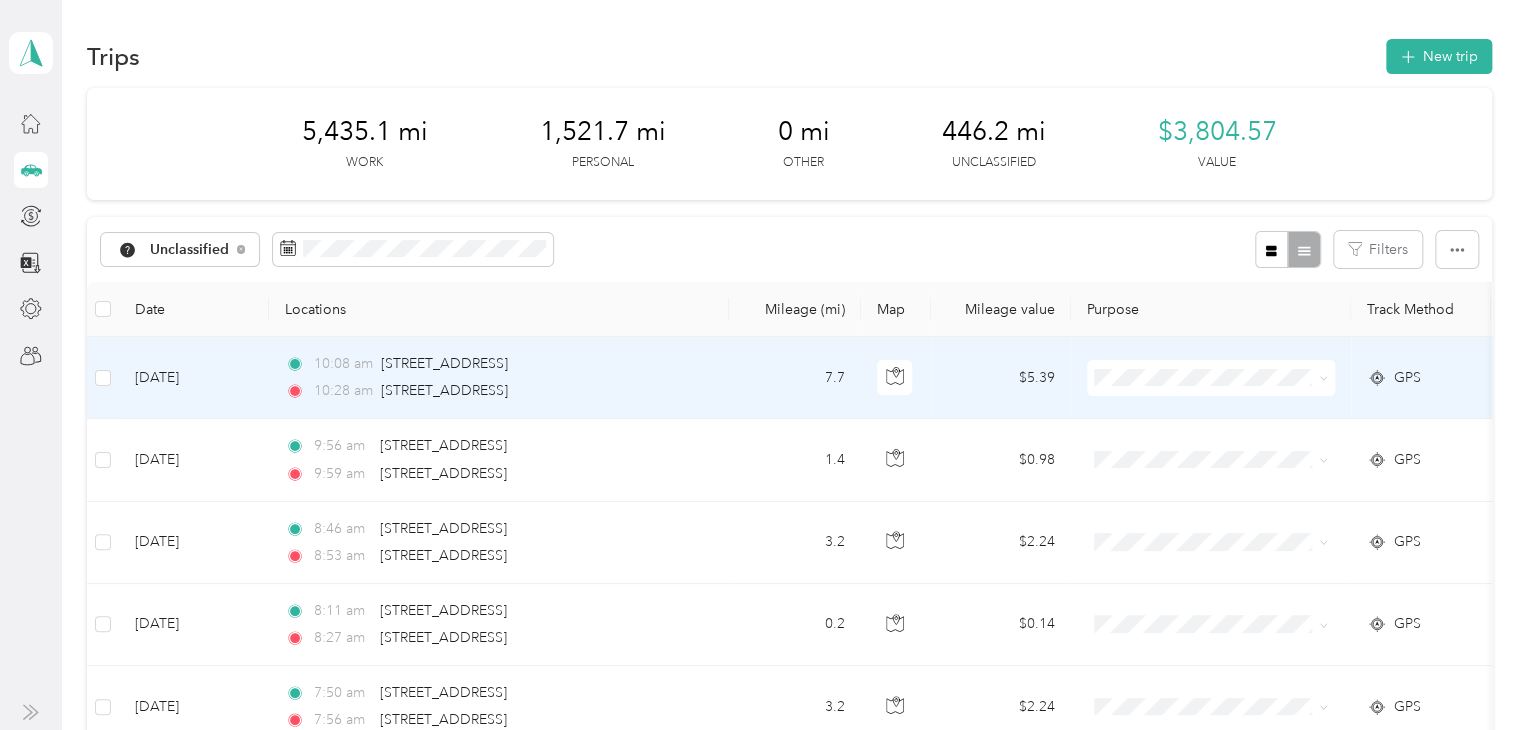 click at bounding box center [1211, 378] 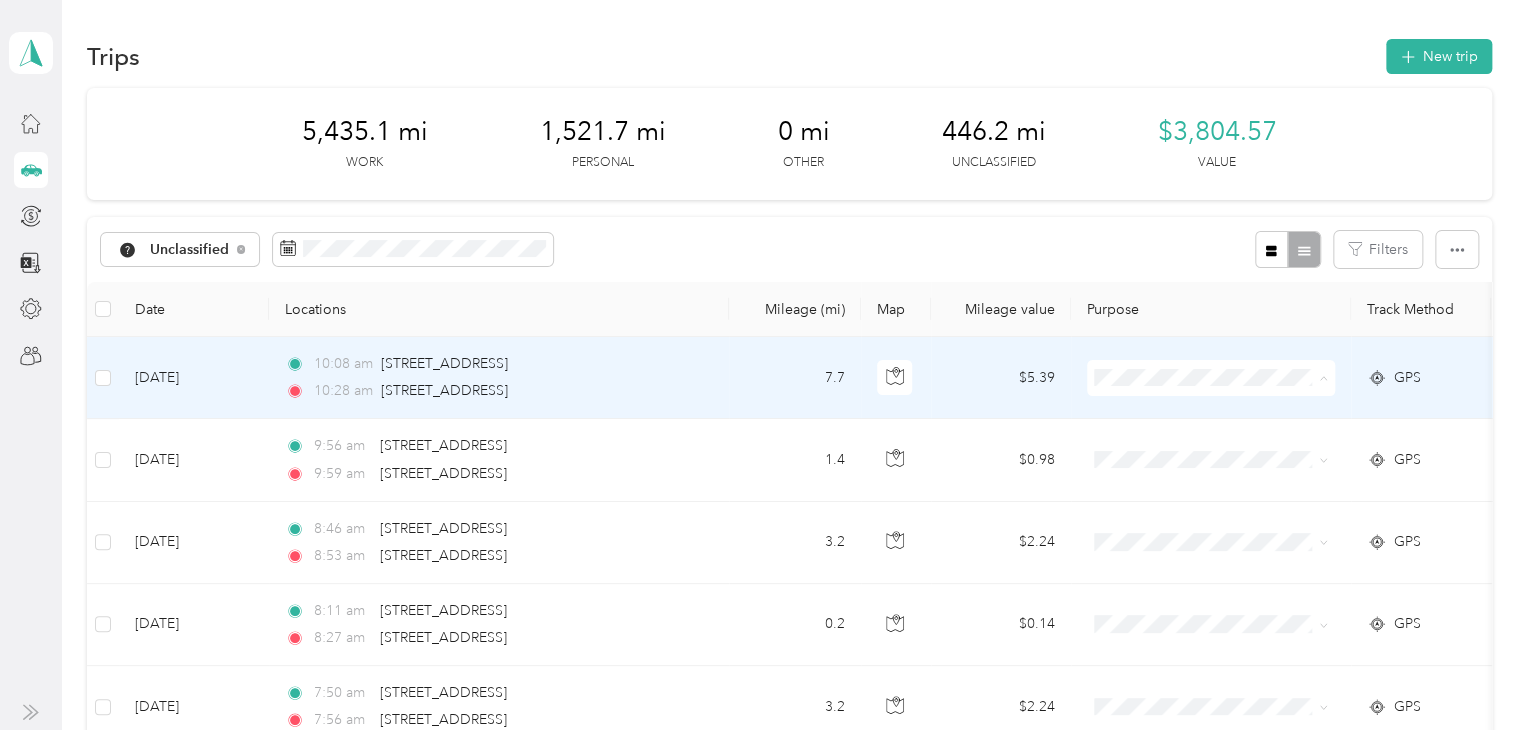 click on "Real Estate" at bounding box center [1228, 519] 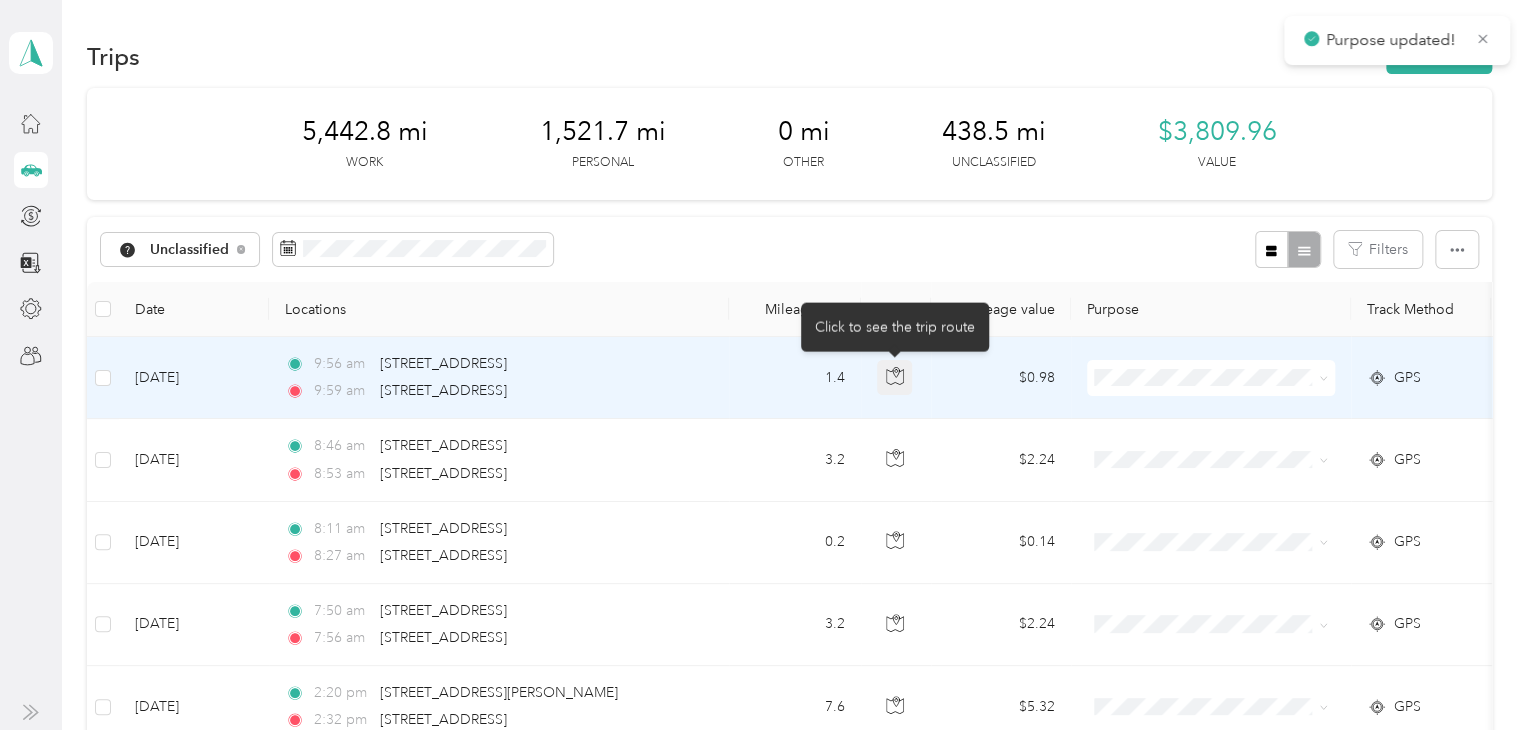 click at bounding box center [895, 378] 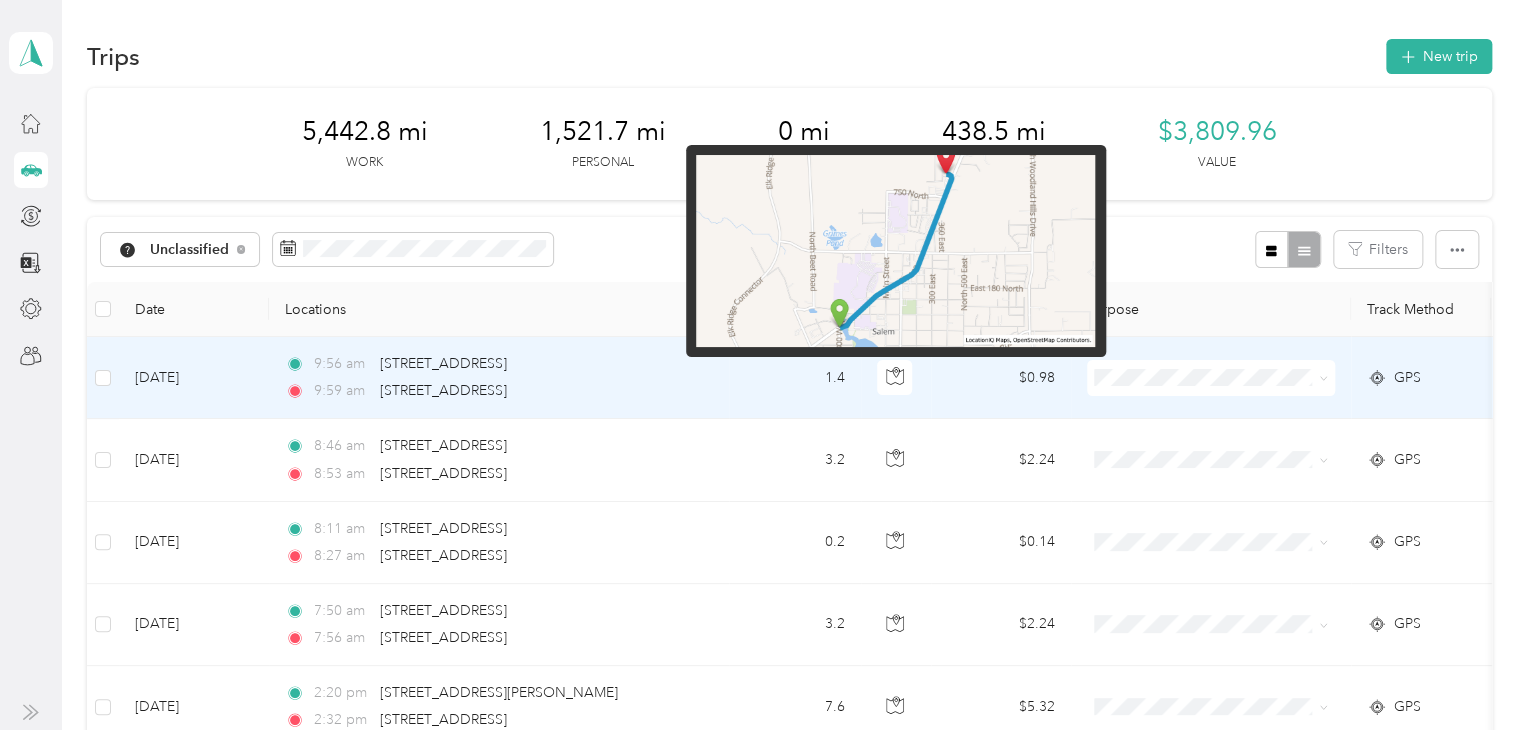 click at bounding box center (895, 251) 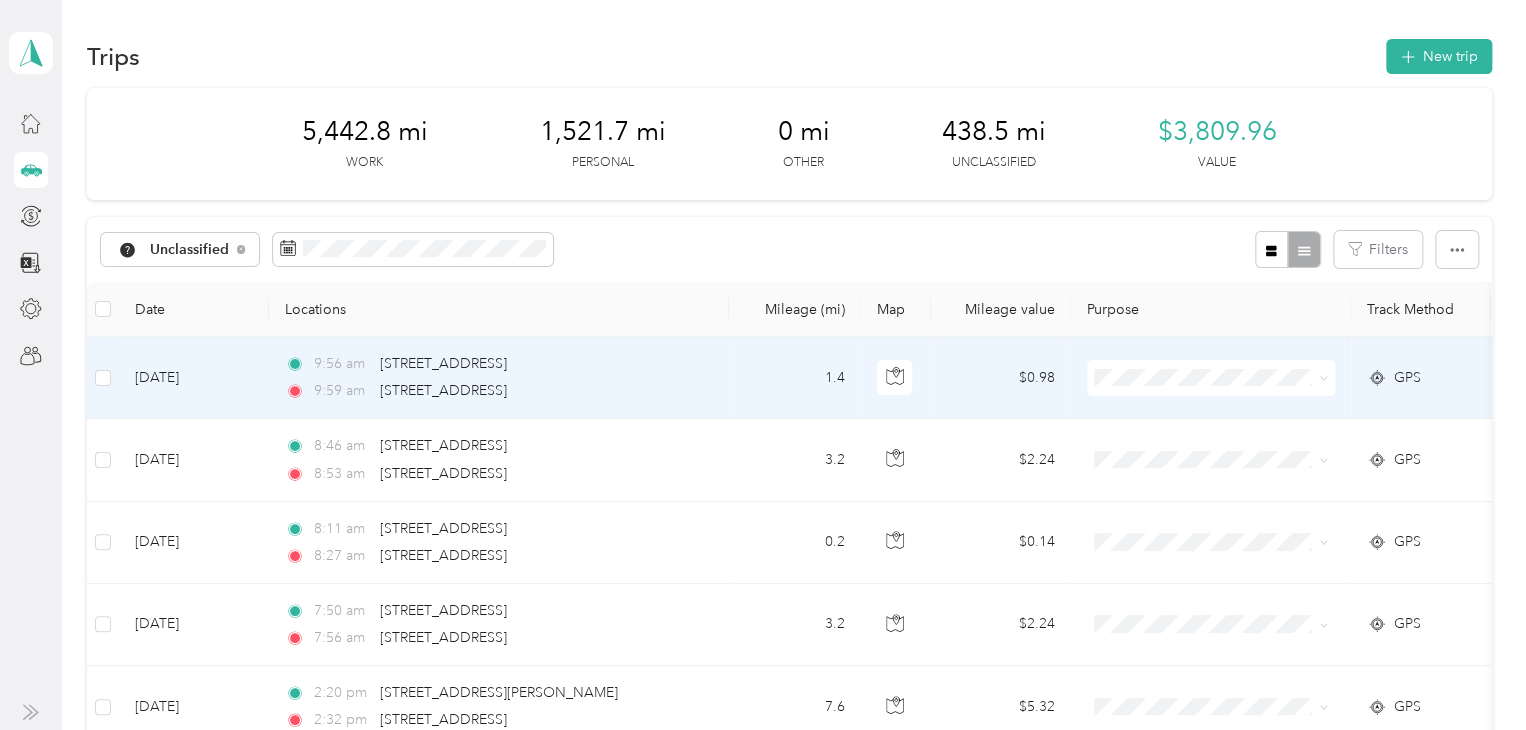 drag, startPoint x: 896, startPoint y: 382, endPoint x: 913, endPoint y: 384, distance: 17.117243 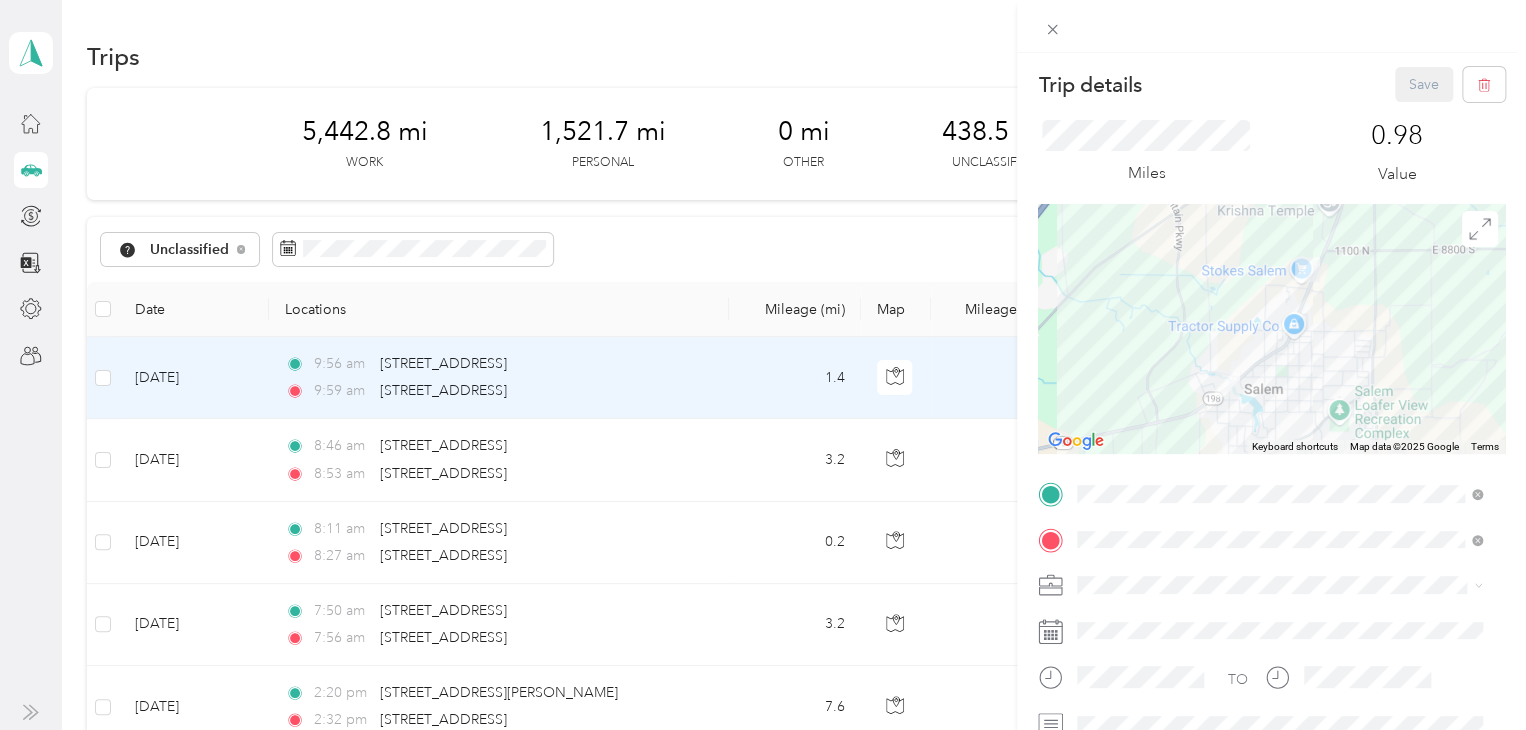 click on "Trip details Save This trip cannot be edited because it is either under review, approved, or paid. Contact your Team Manager to edit it. Miles 0.98 Value  To navigate the map with touch gestures double-tap and hold your finger on the map, then drag the map. ← Move left → Move right ↑ Move up ↓ Move down + Zoom in - Zoom out Home Jump left by 75% End Jump right by 75% Page Up Jump up by 75% Page Down Jump down by 75% Keyboard shortcuts Map Data Map data ©2025 Google Map data ©2025 Google 1 km  Click to toggle between metric and imperial units Terms Report a map error TO Add photo" at bounding box center [763, 365] 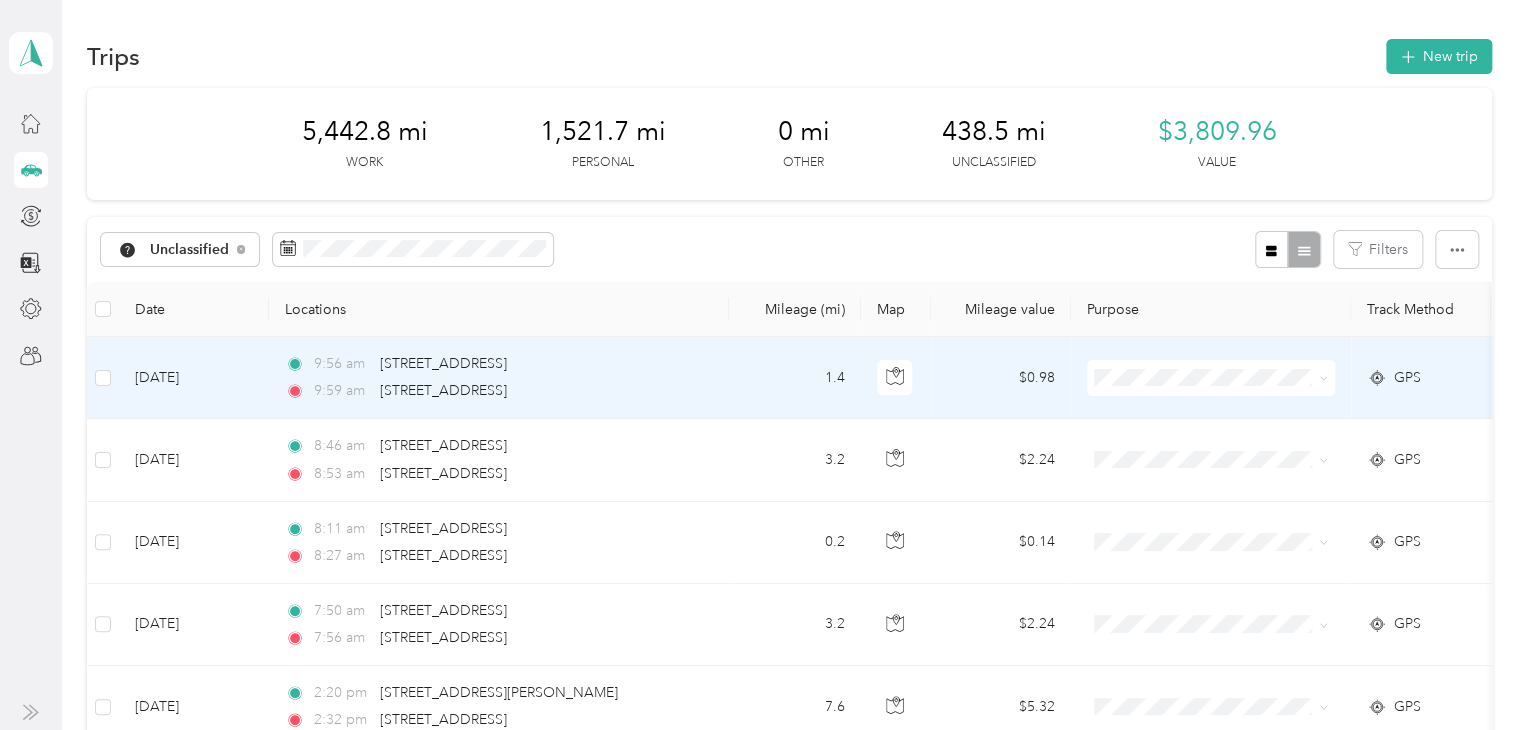 click at bounding box center (1211, 378) 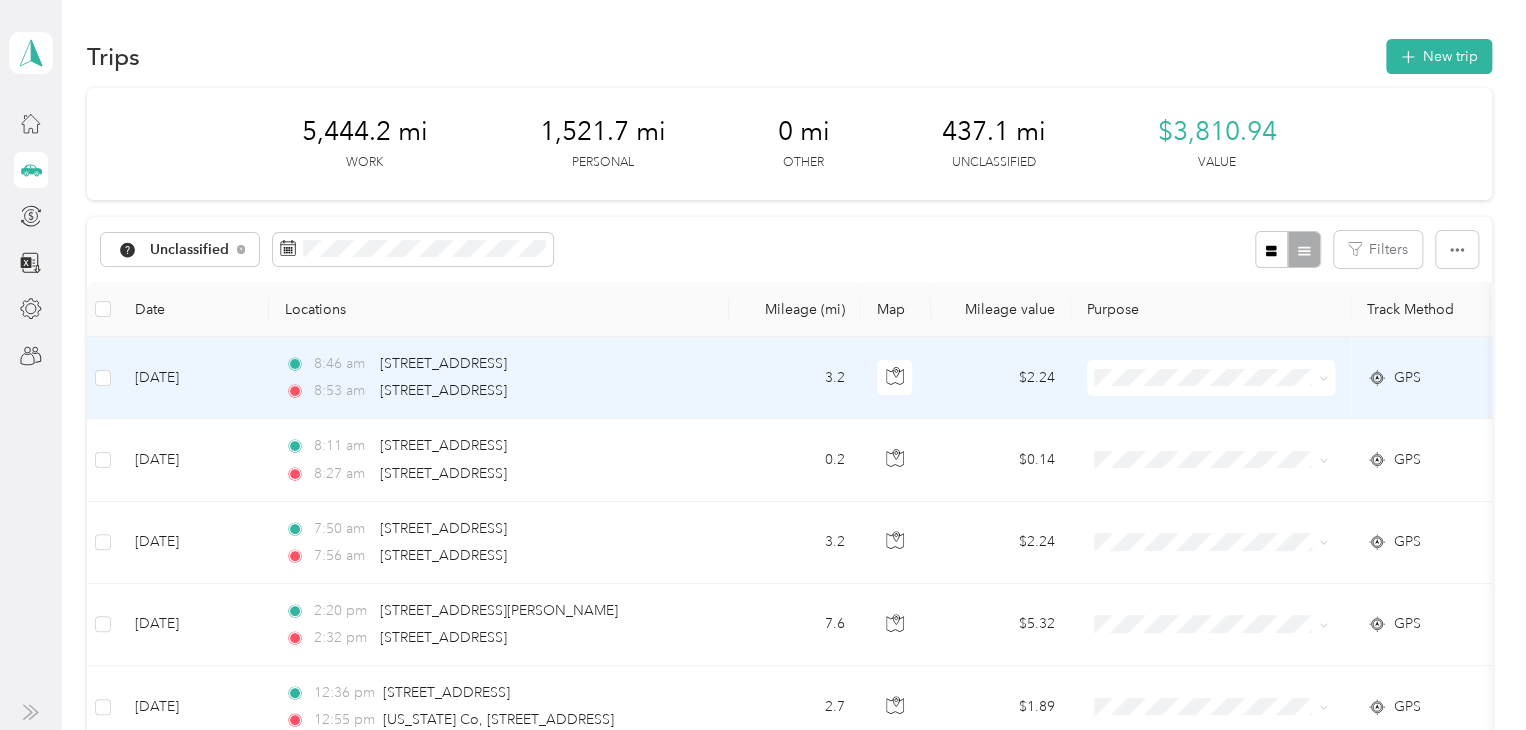click on "Personal" at bounding box center (1228, 446) 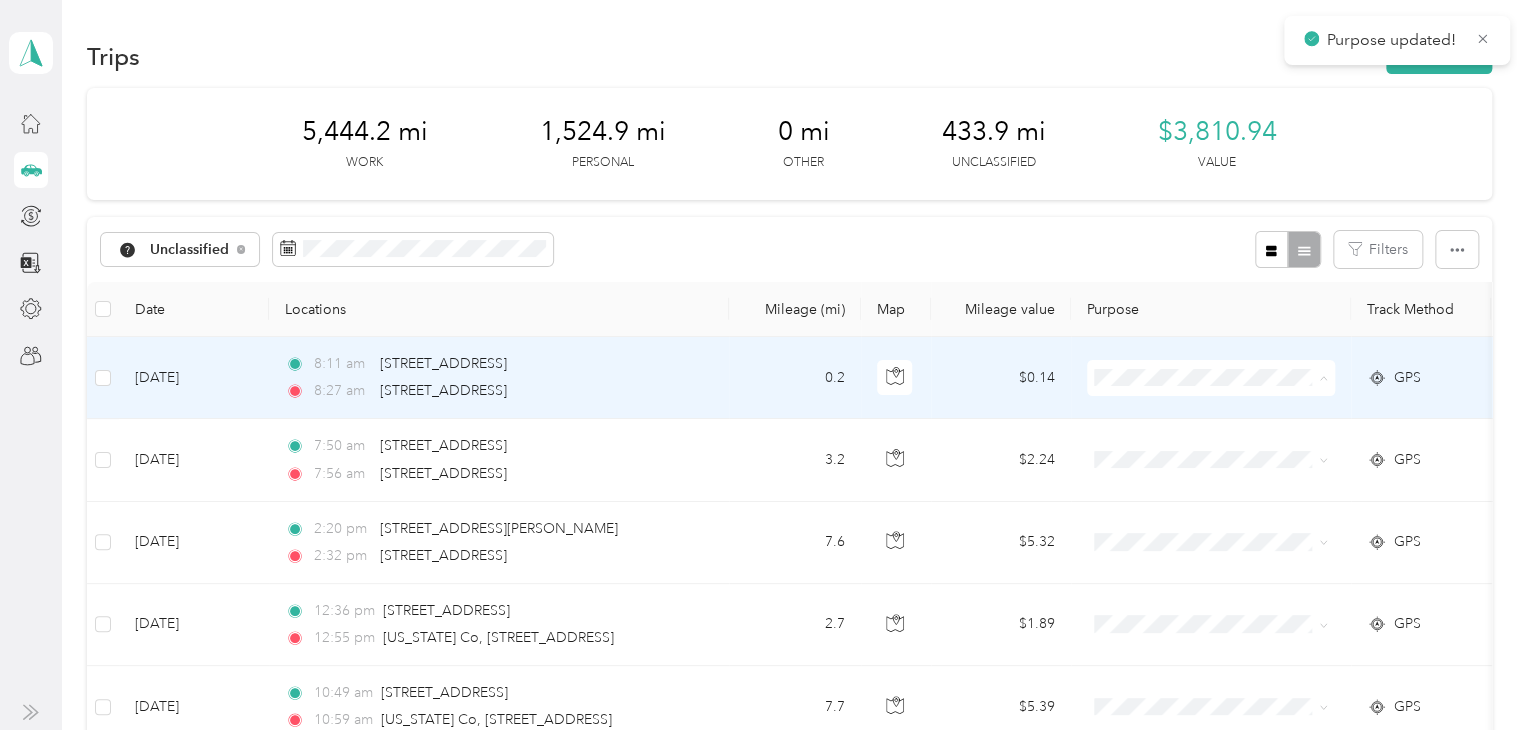 click on "Personal" at bounding box center (1228, 449) 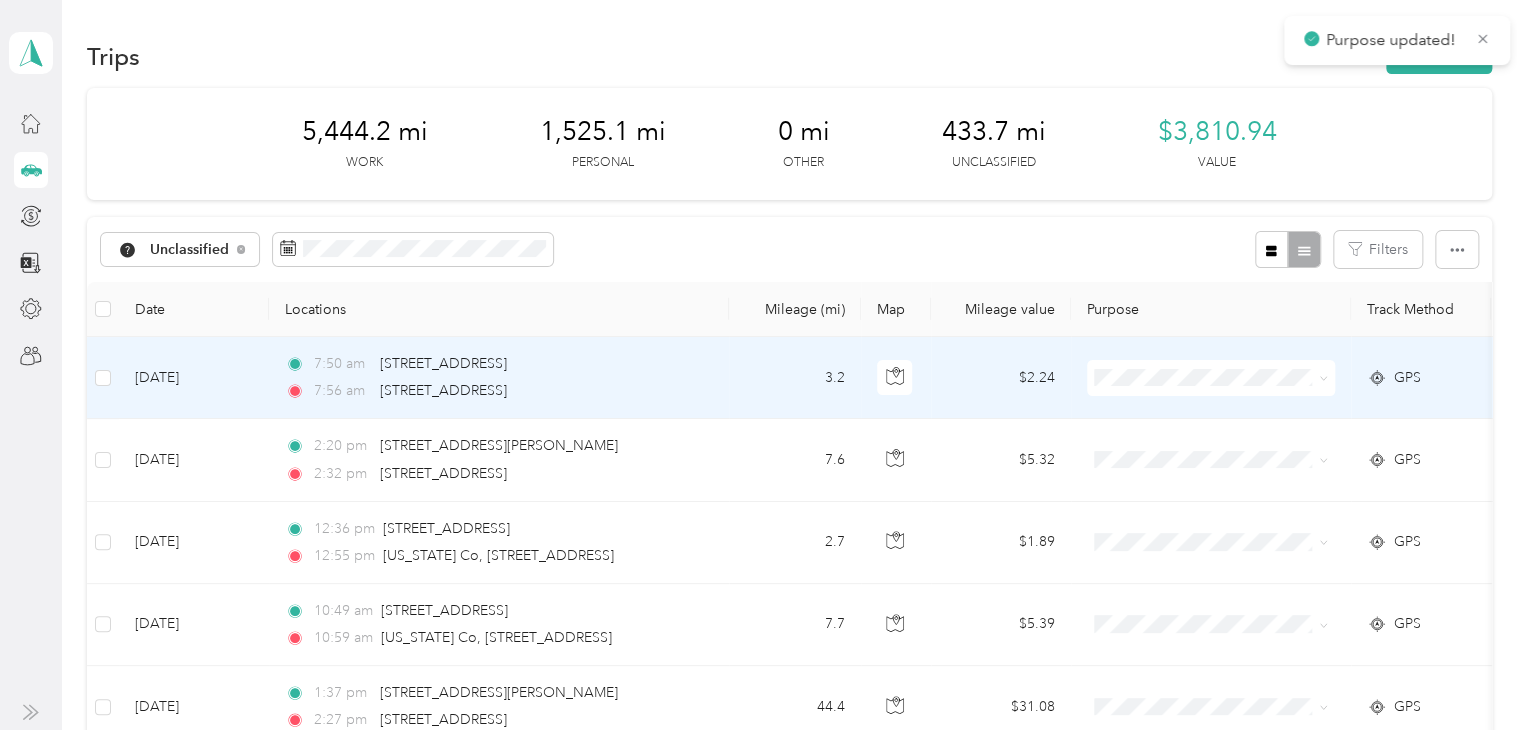 click on "Personal" at bounding box center [1211, 449] 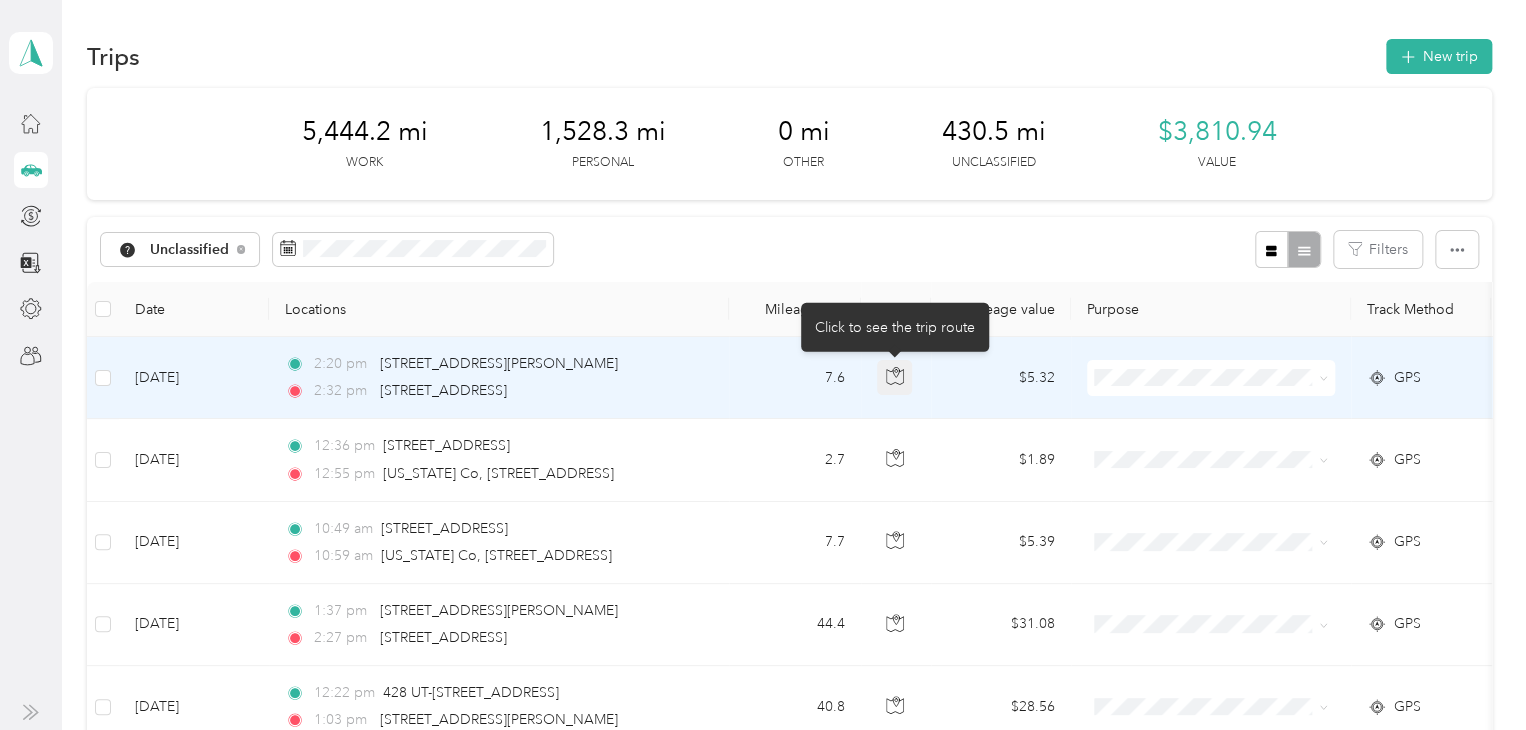 click 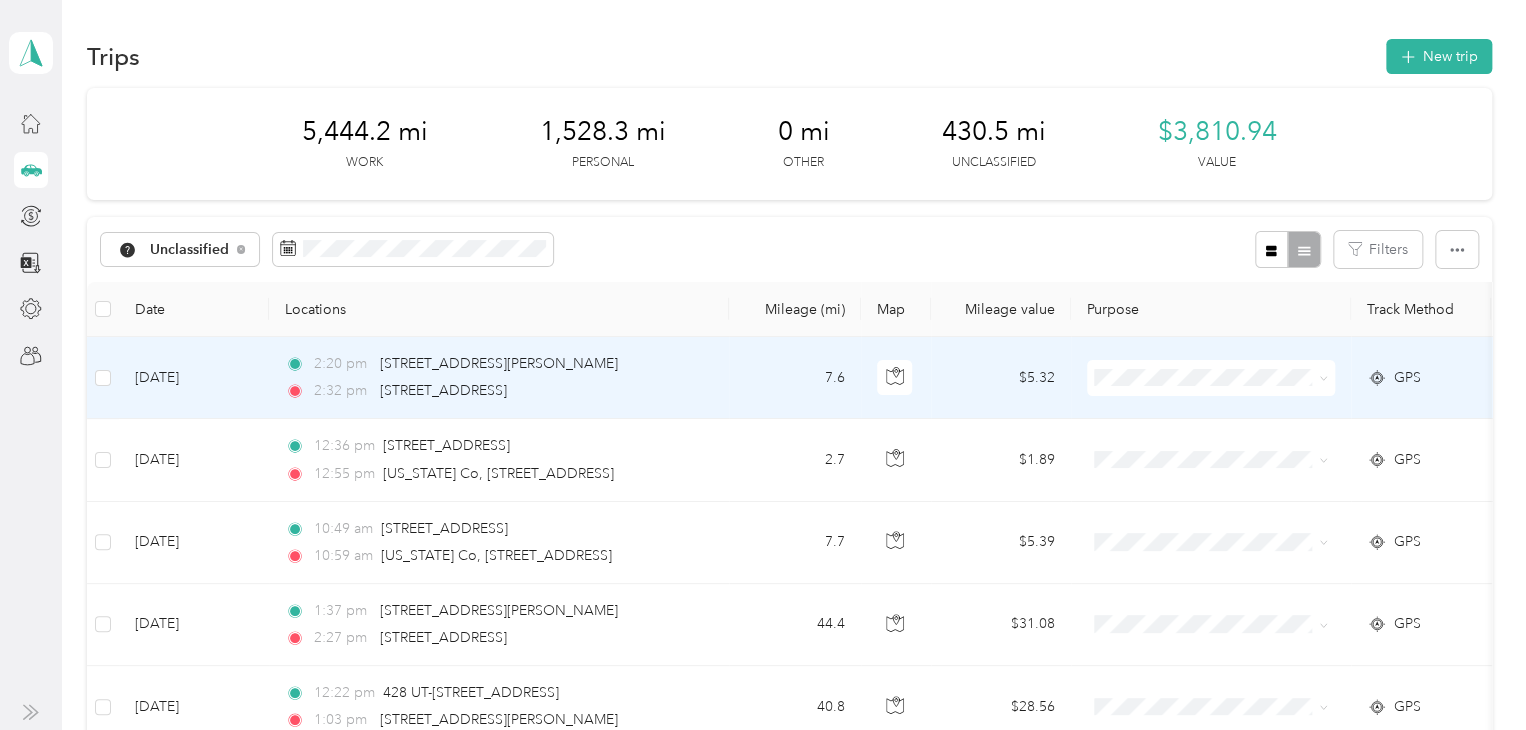 click on "Personal" at bounding box center [1228, 449] 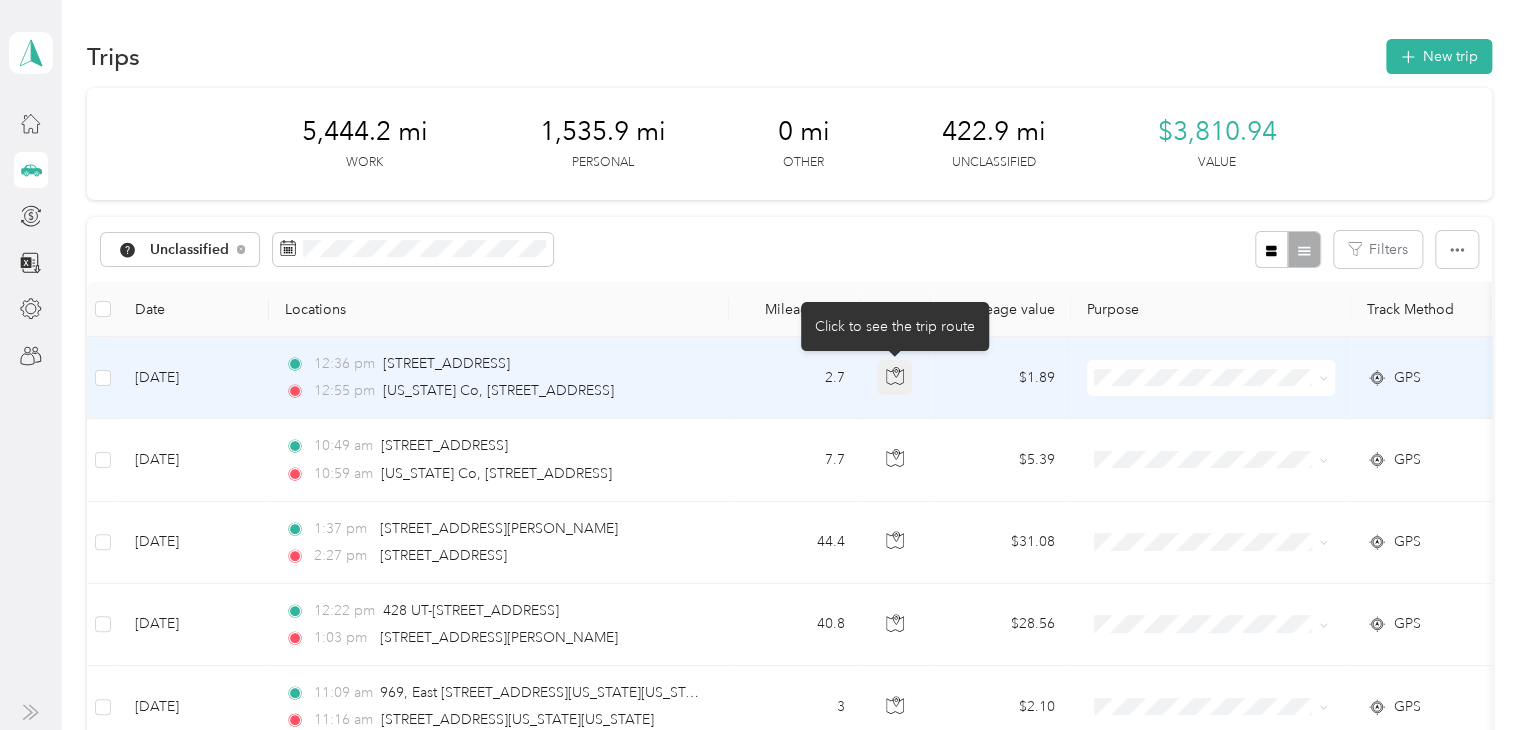click at bounding box center (895, 378) 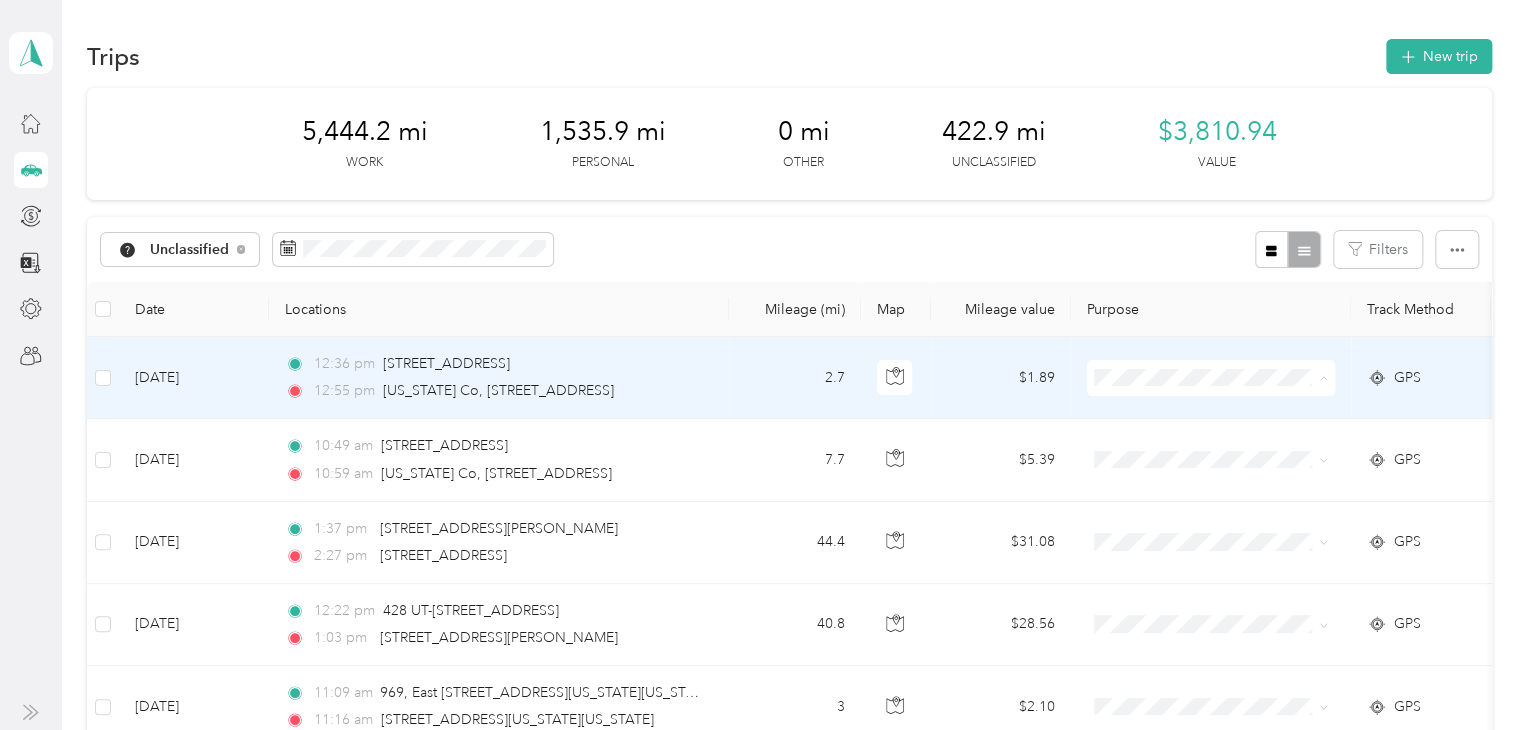 click on "Personal" at bounding box center [1228, 449] 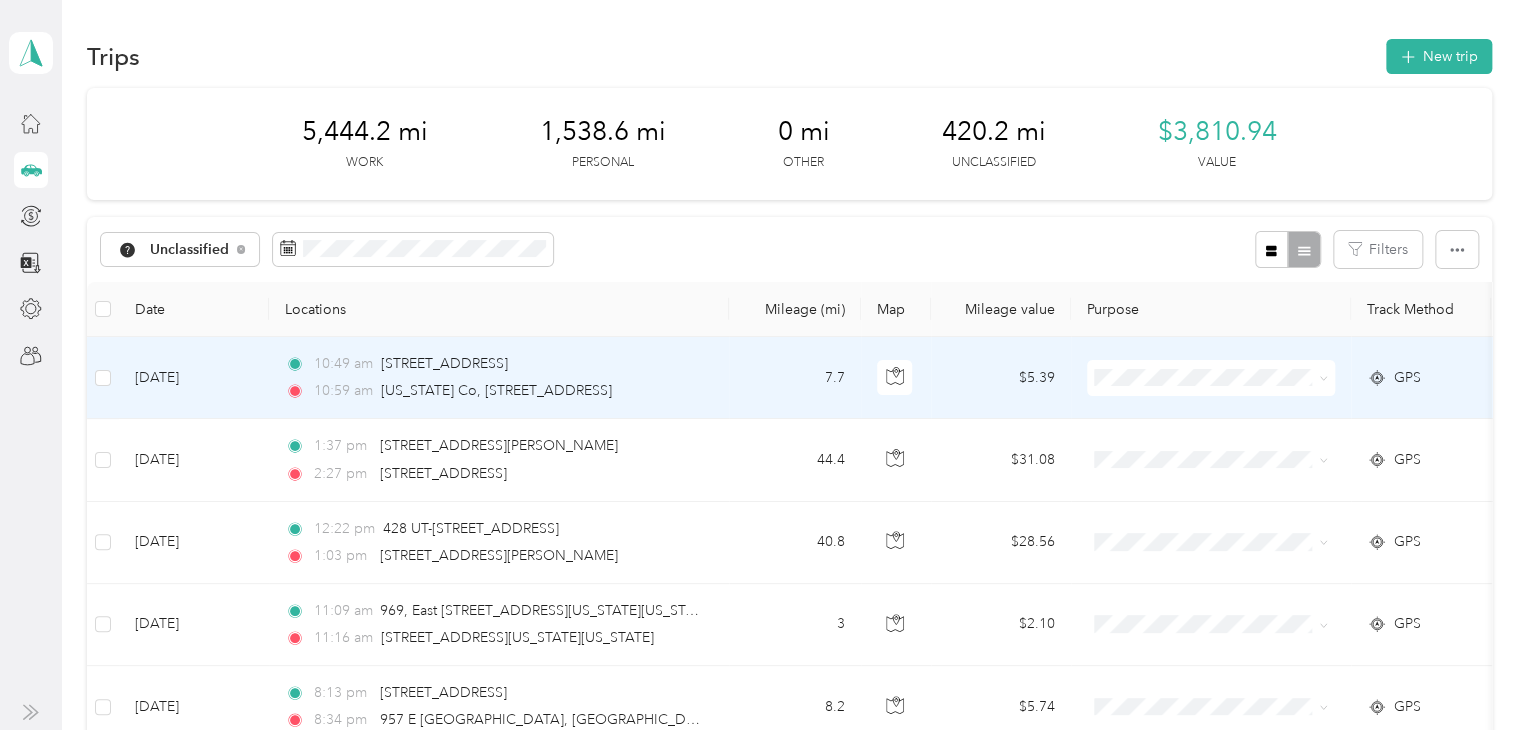 click on "Personal" at bounding box center (1228, 449) 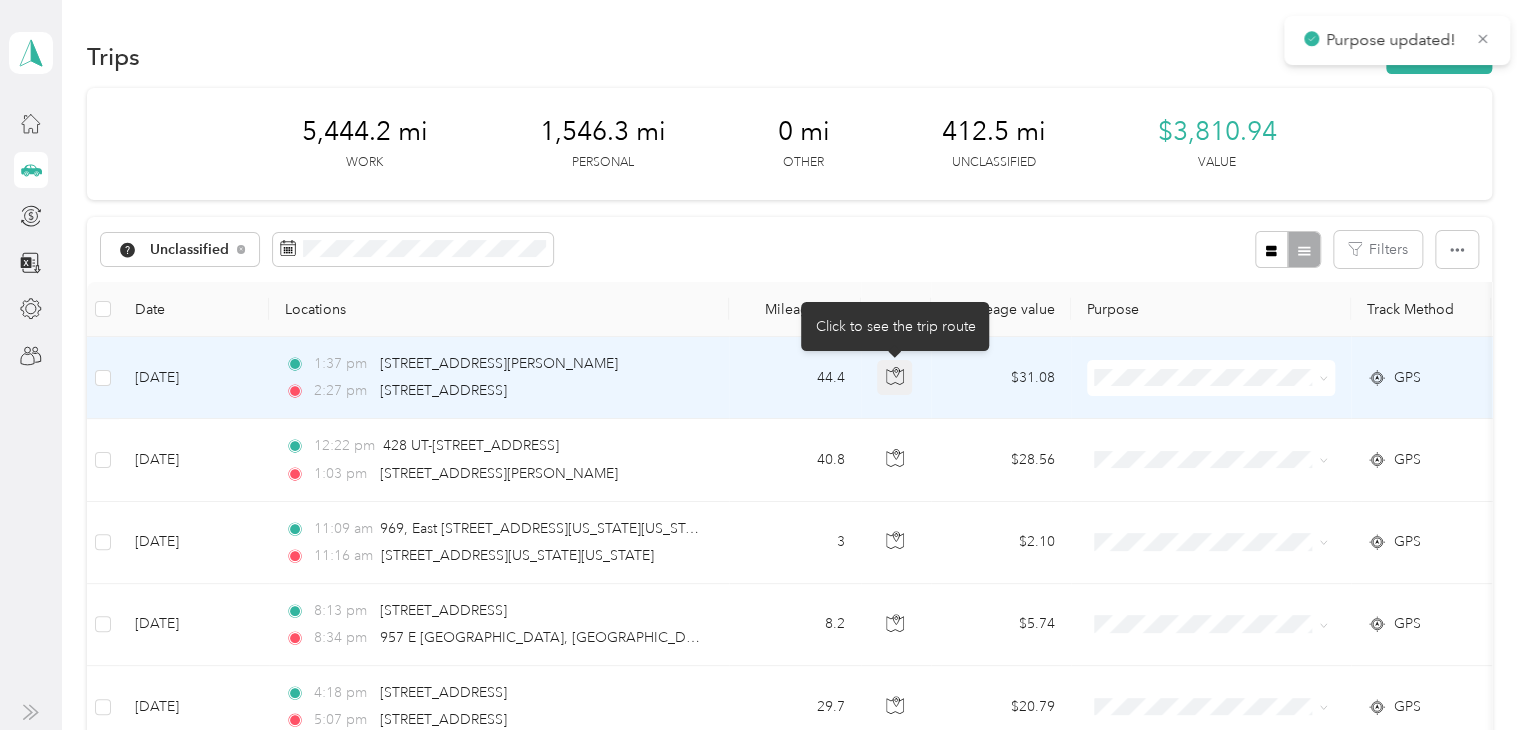 click 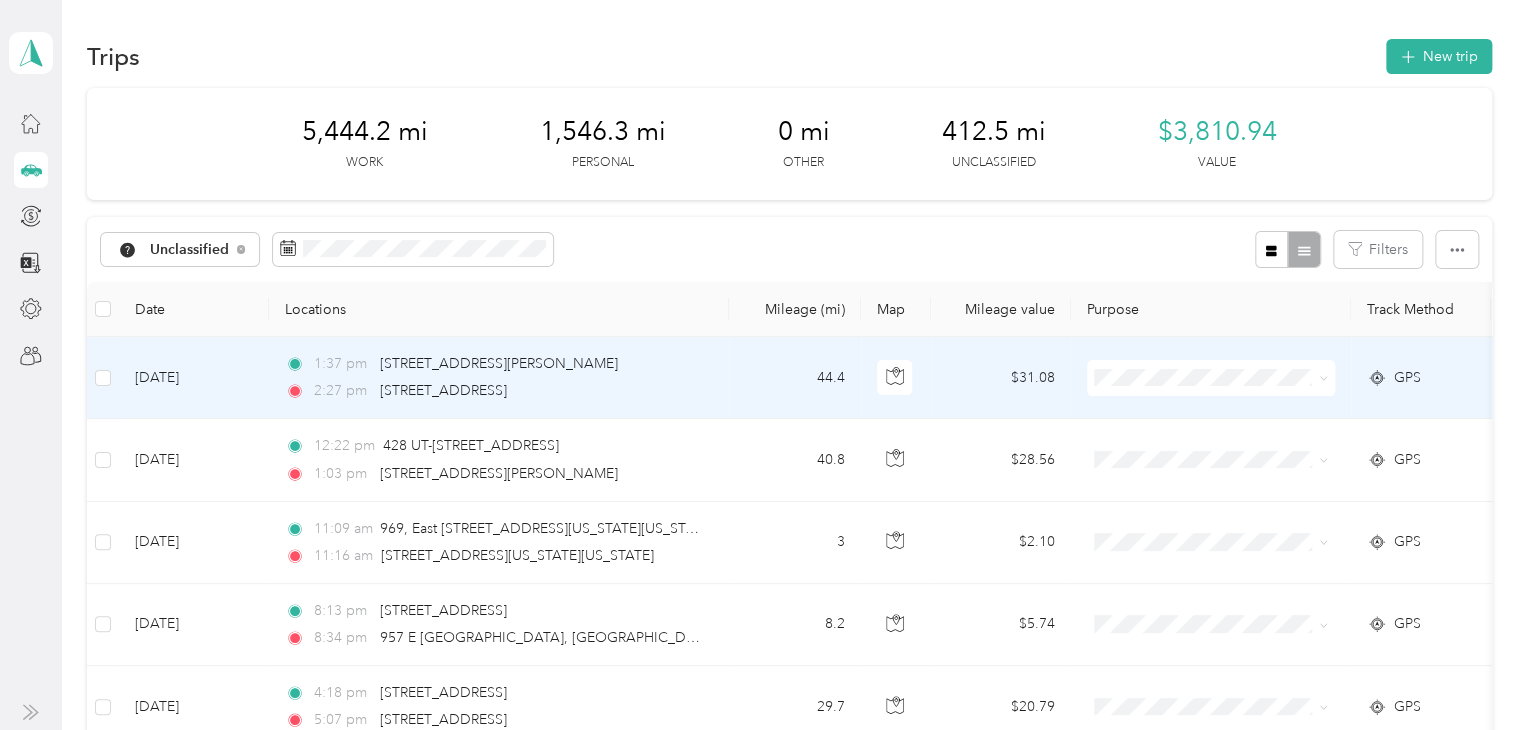 click at bounding box center (1211, 378) 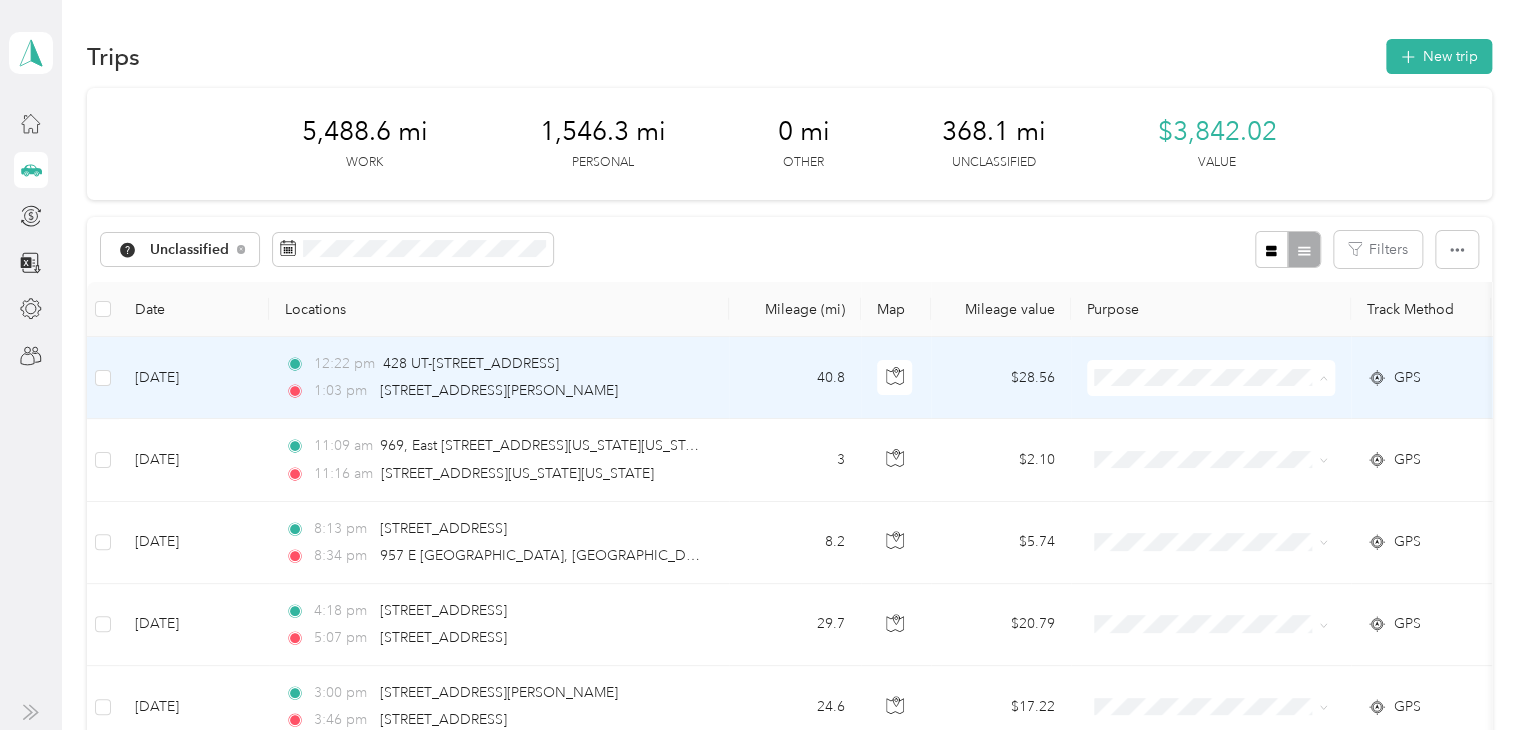 click on "Real Estate" at bounding box center [1211, 519] 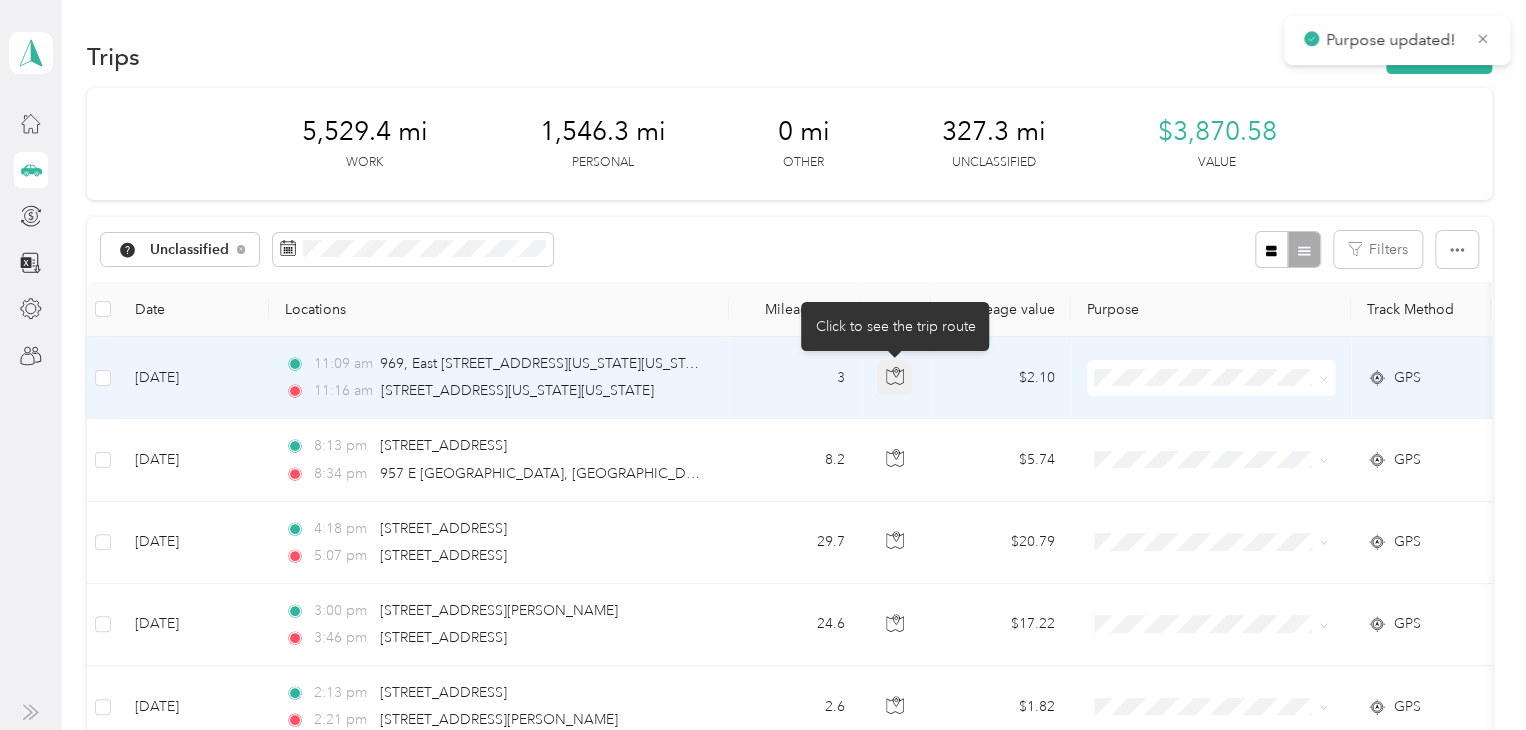 click 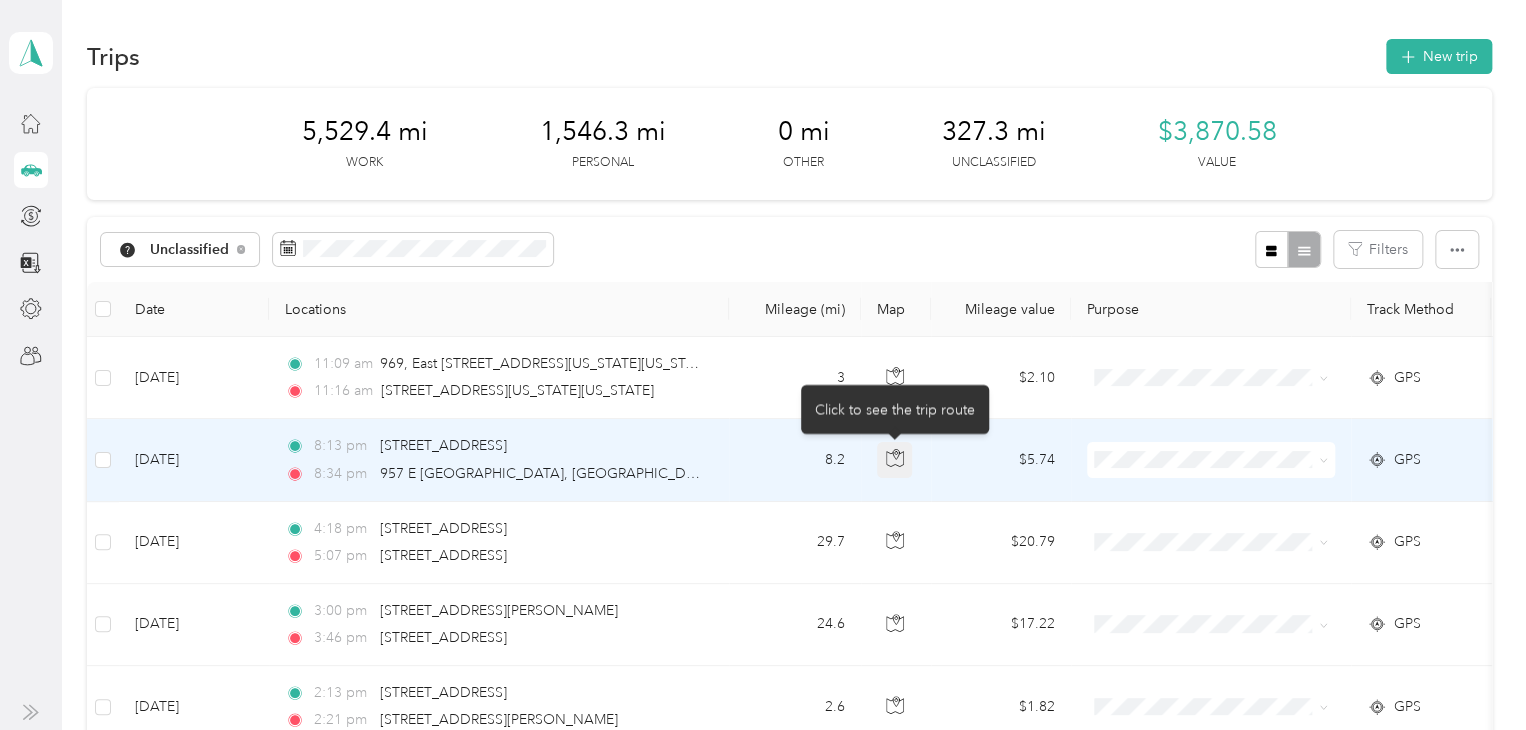 click 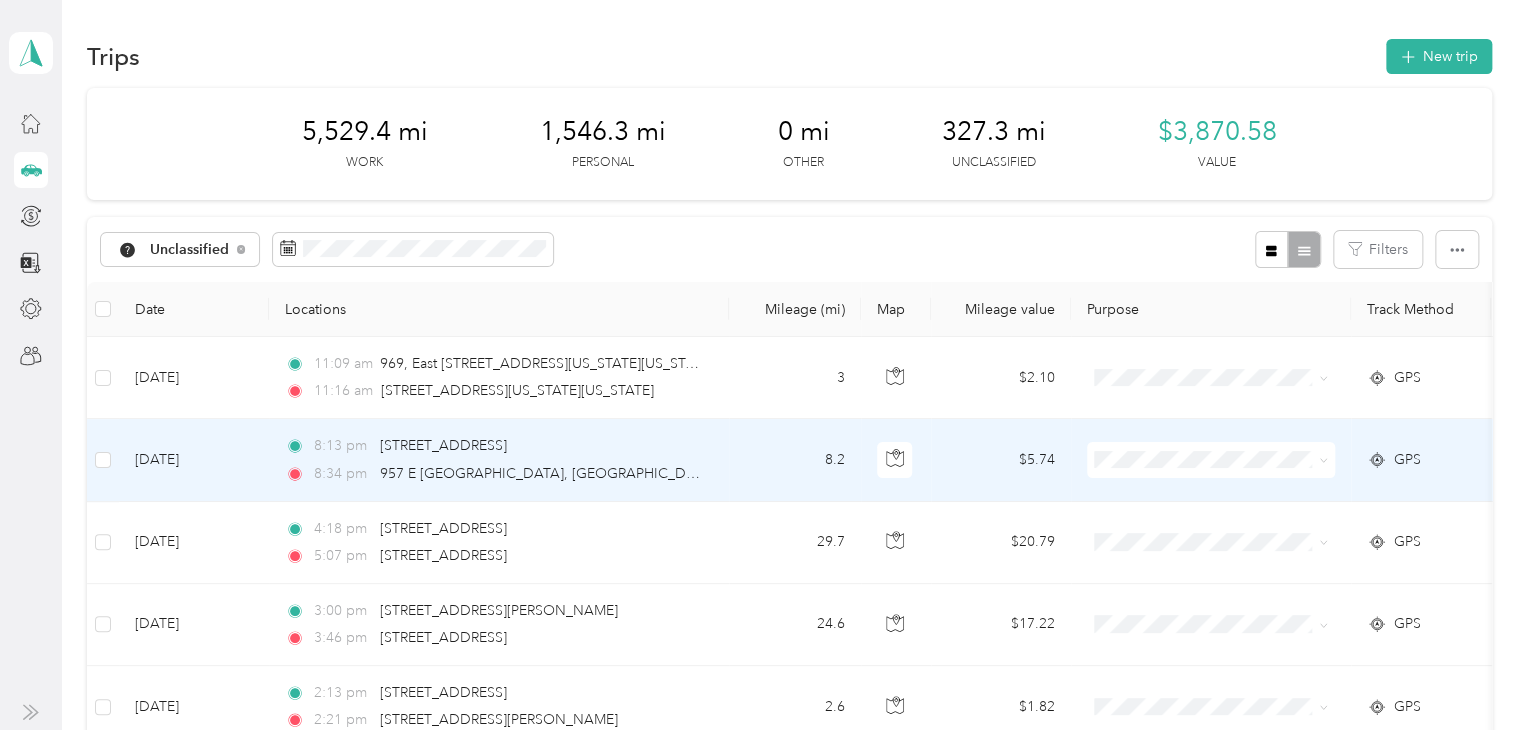 click on "Real Estate" at bounding box center (1228, 272) 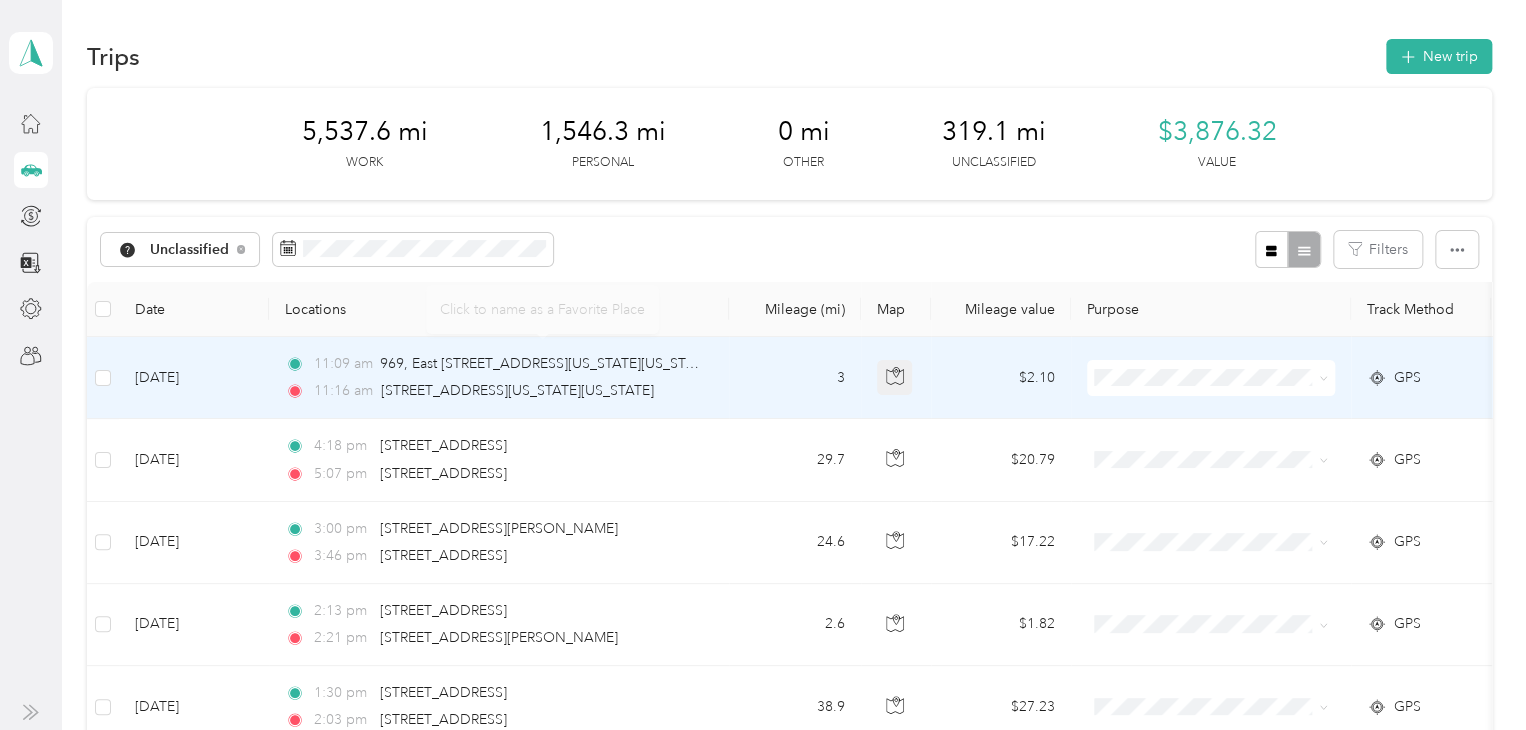 click at bounding box center [895, 378] 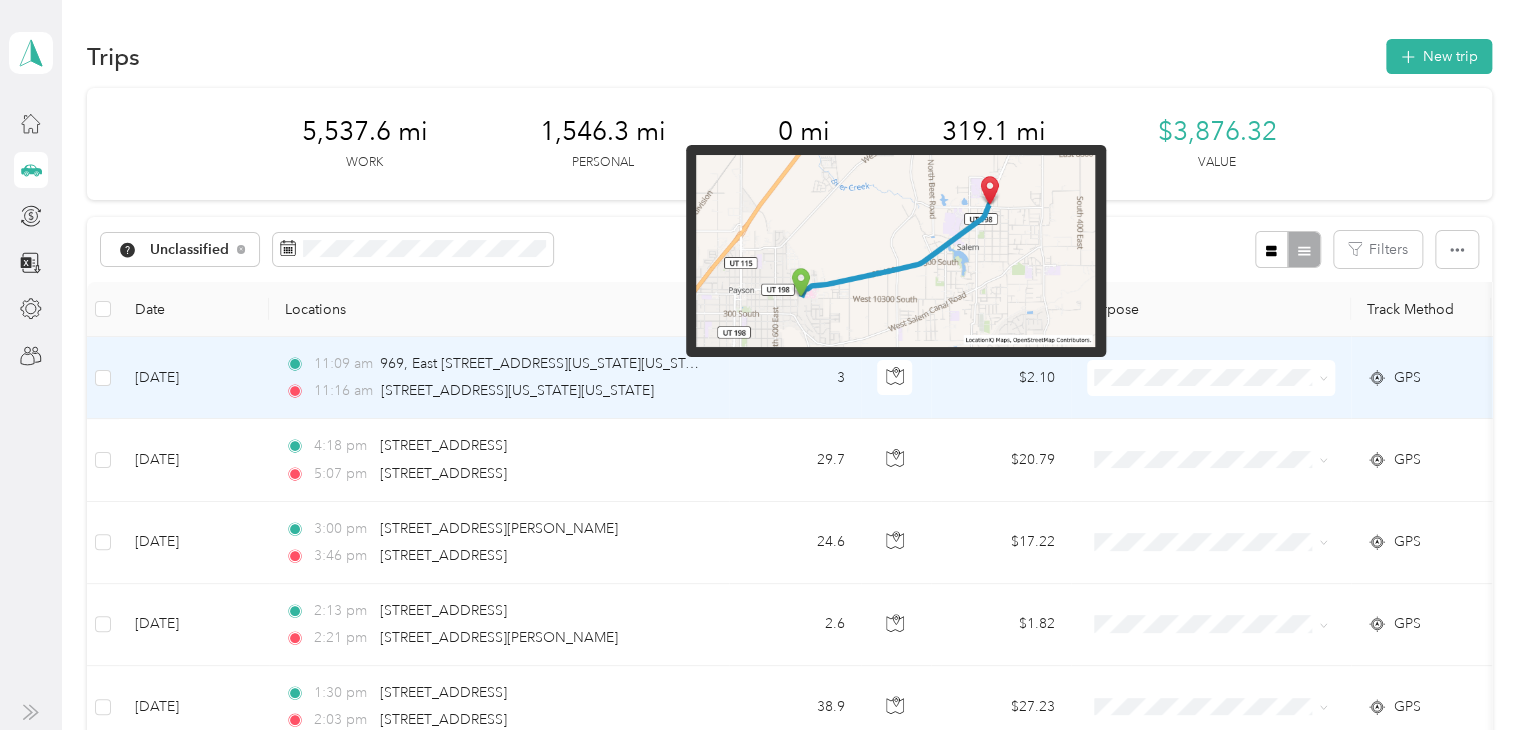click at bounding box center [895, 251] 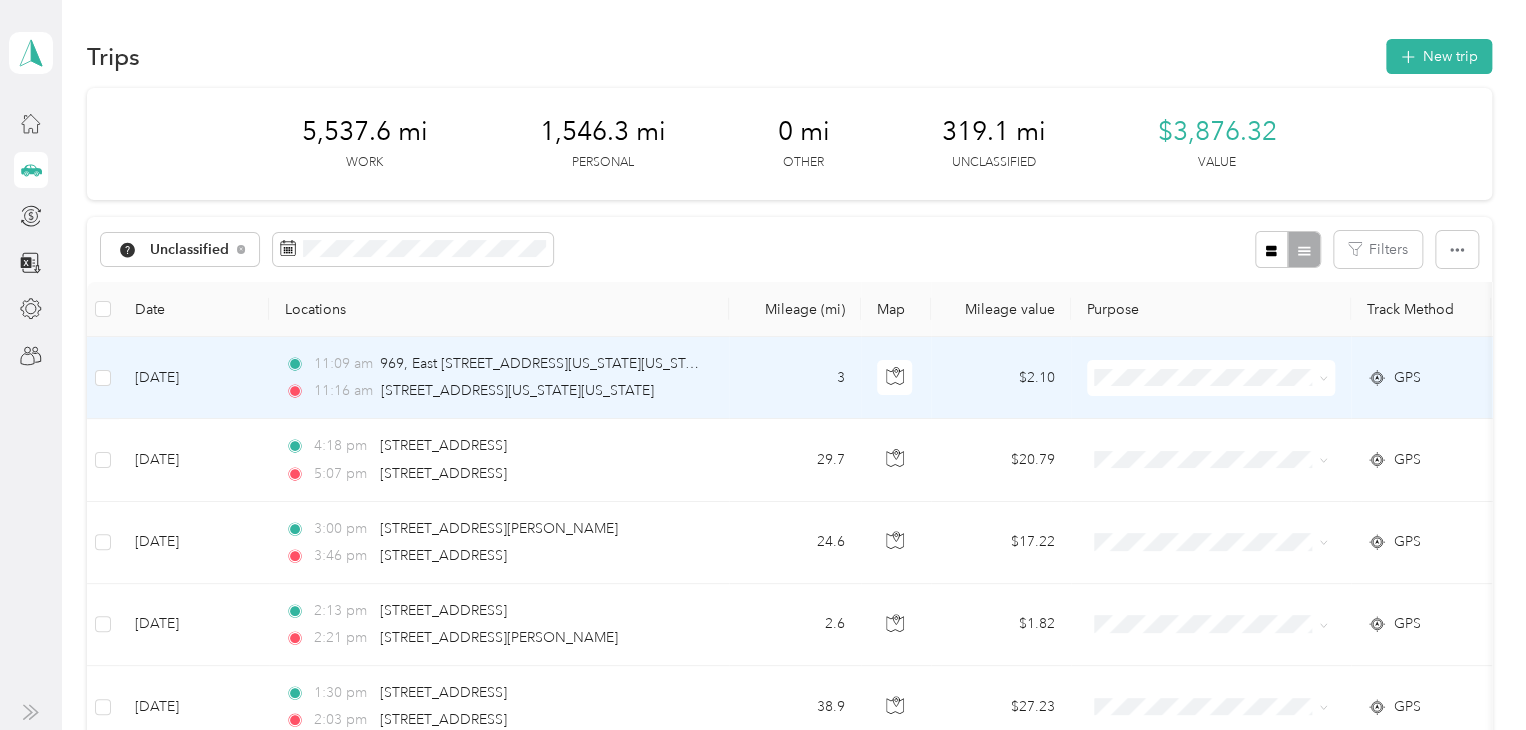 click at bounding box center [1211, 378] 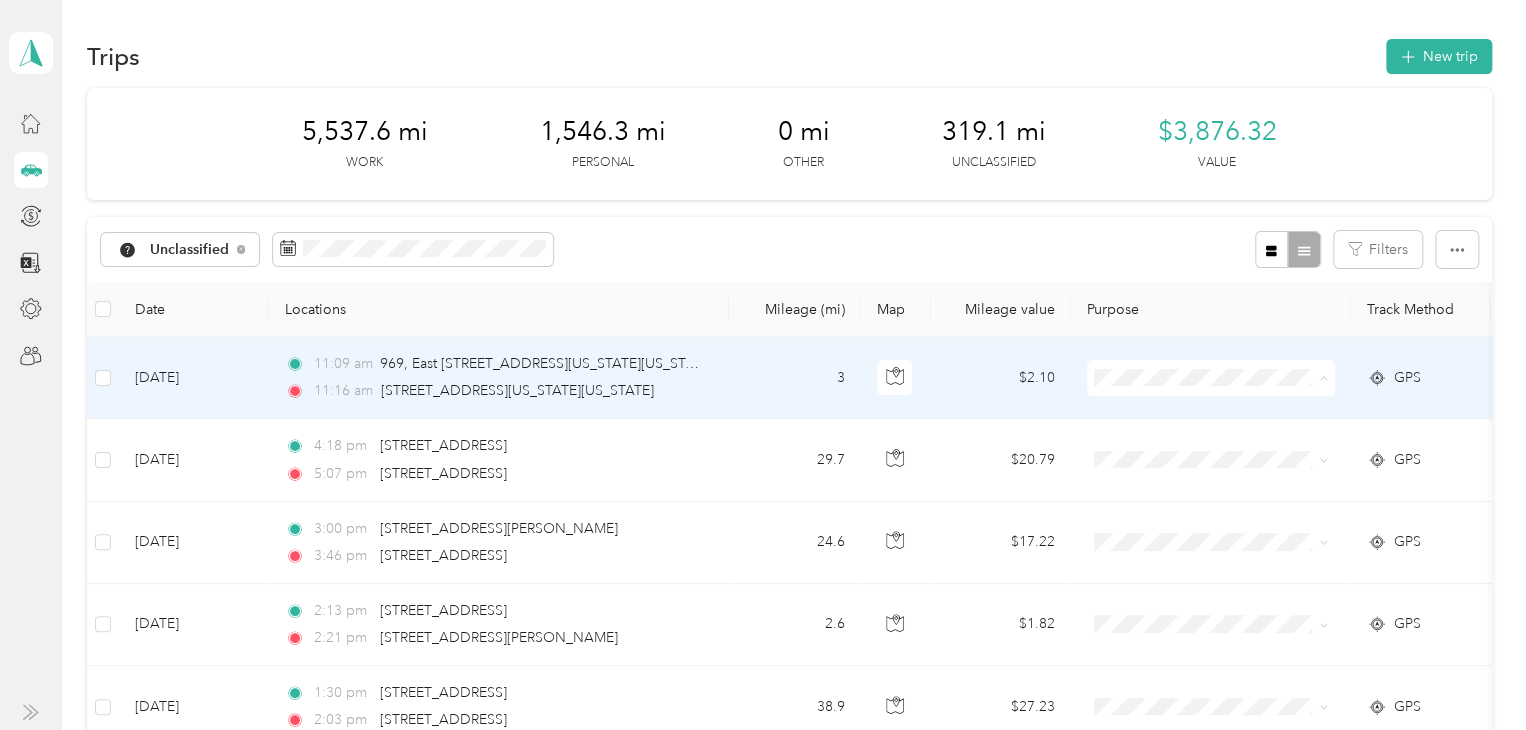 click on "Real Estate" at bounding box center (1228, 519) 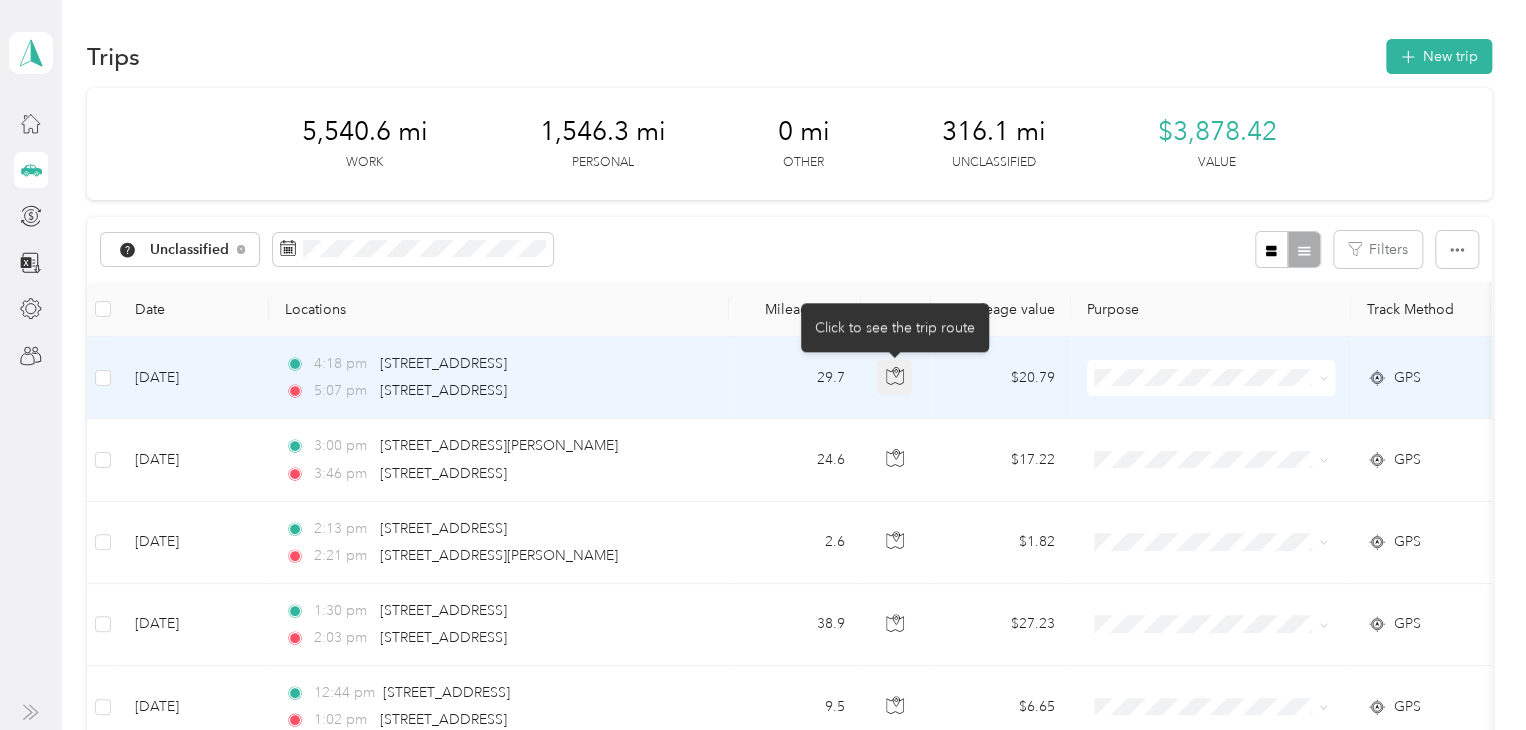 click at bounding box center (895, 378) 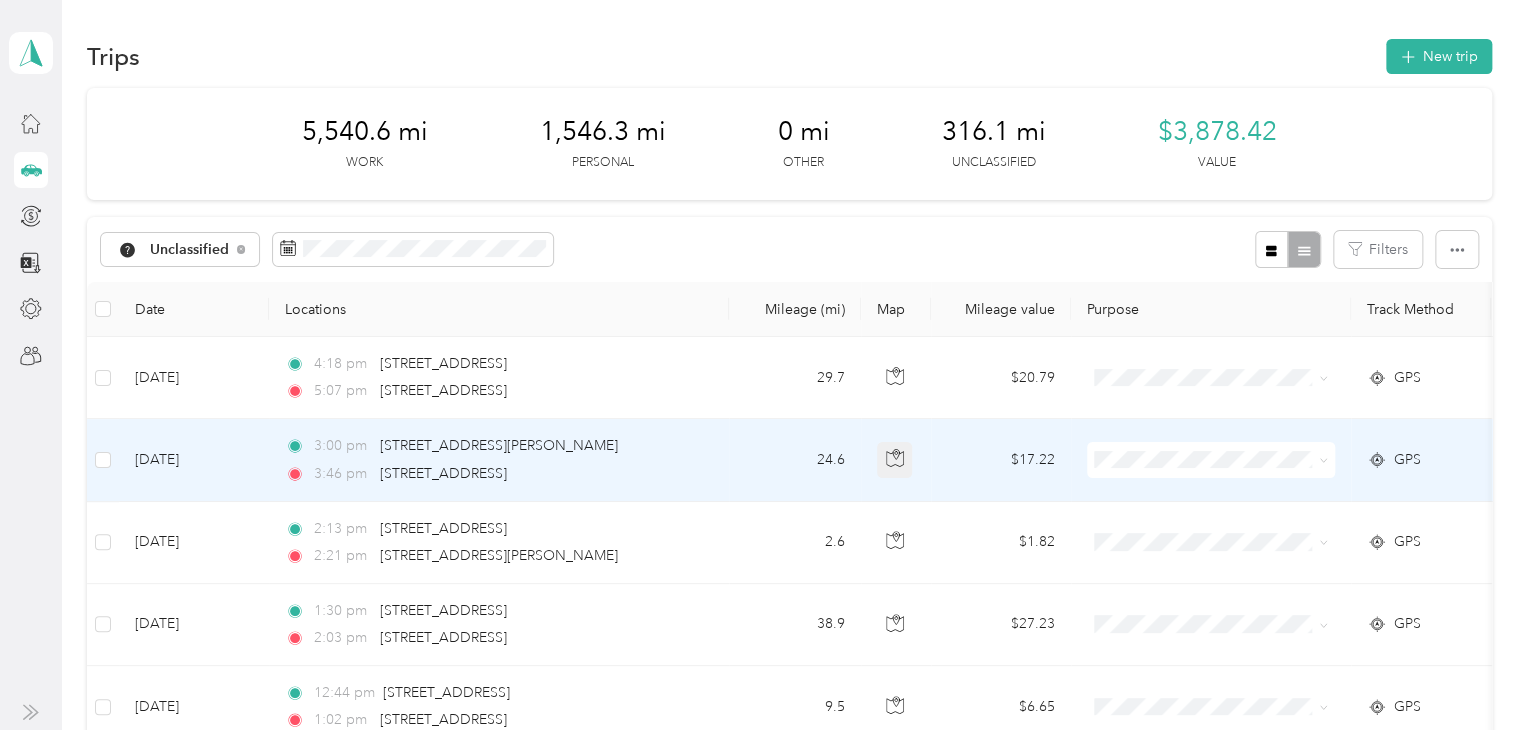 click 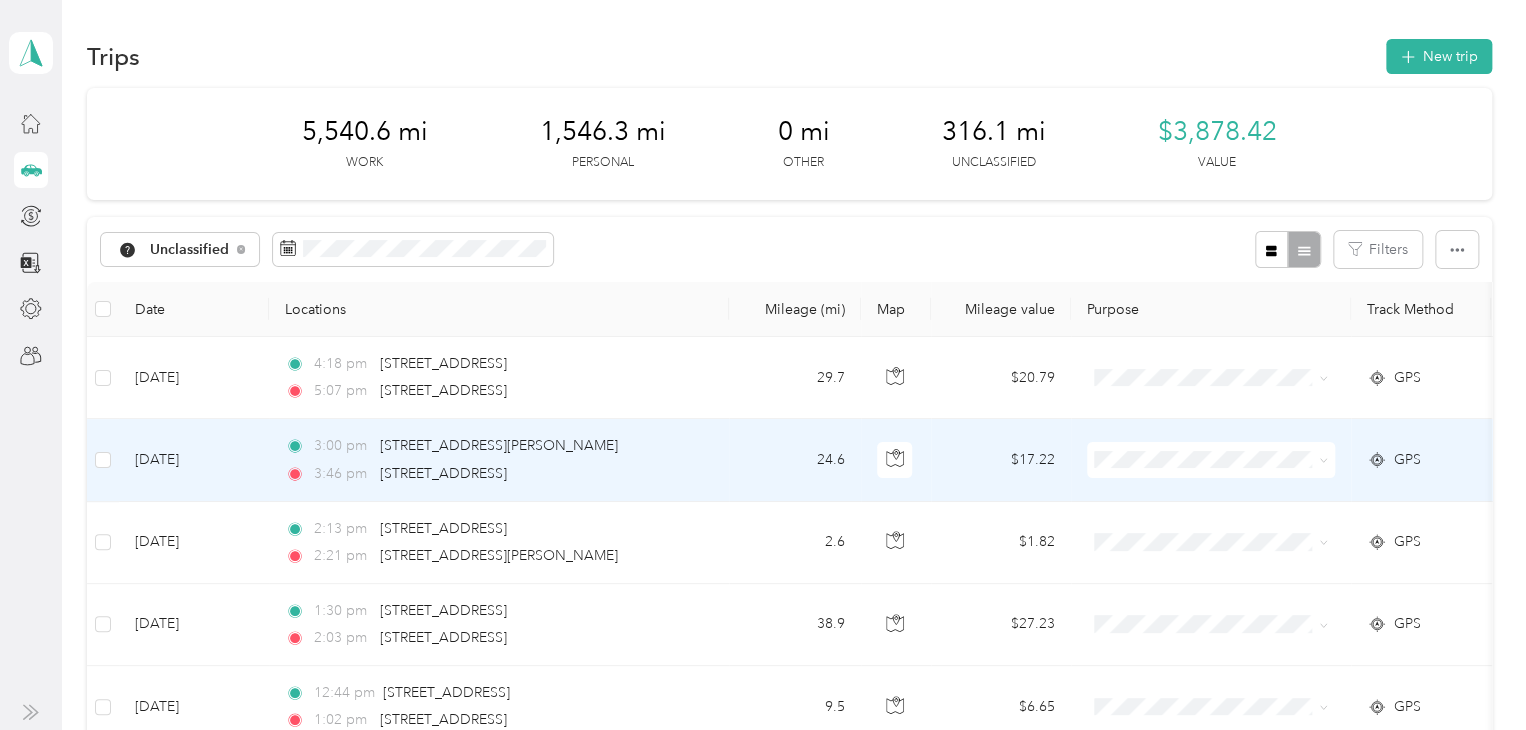 click on "Lyft" at bounding box center [1228, 246] 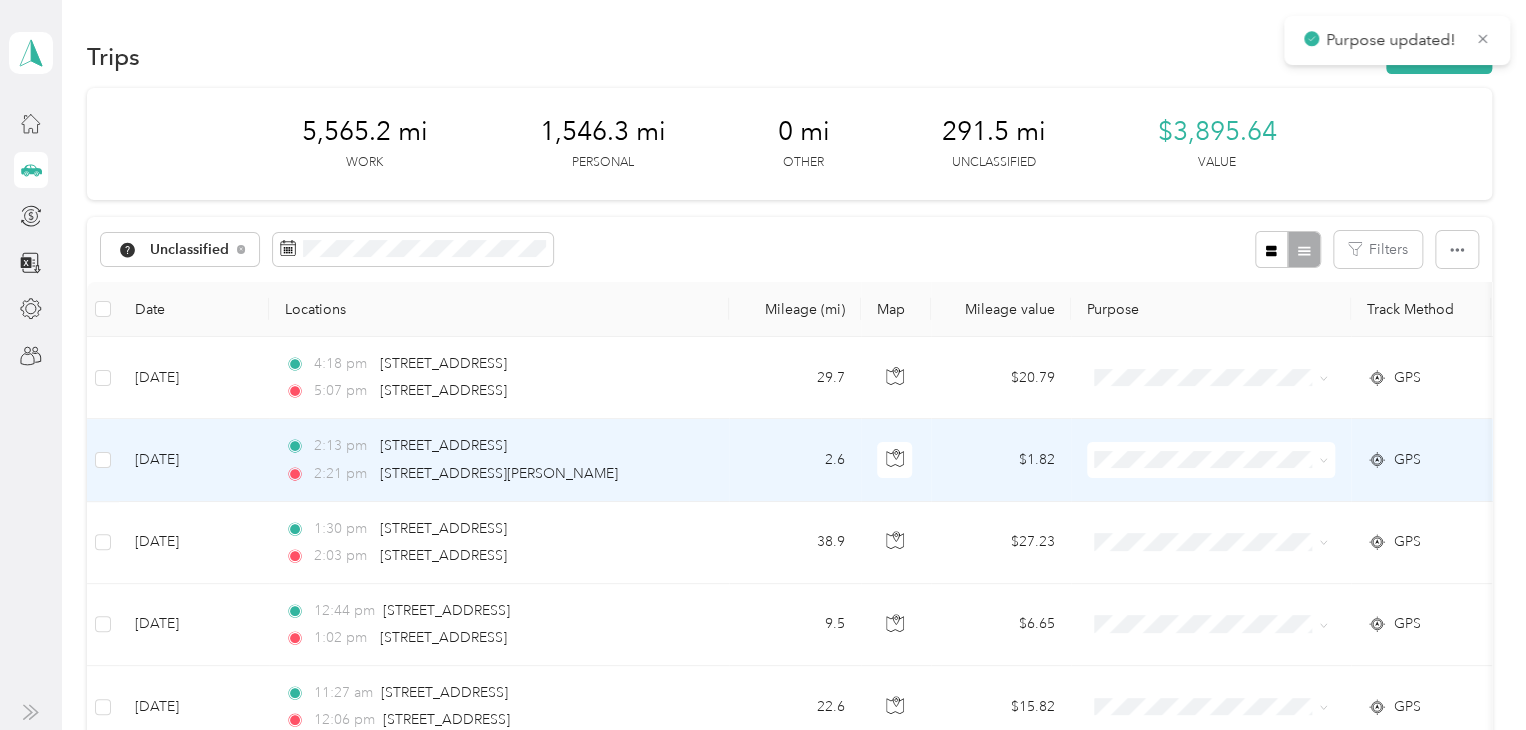 click at bounding box center (896, 460) 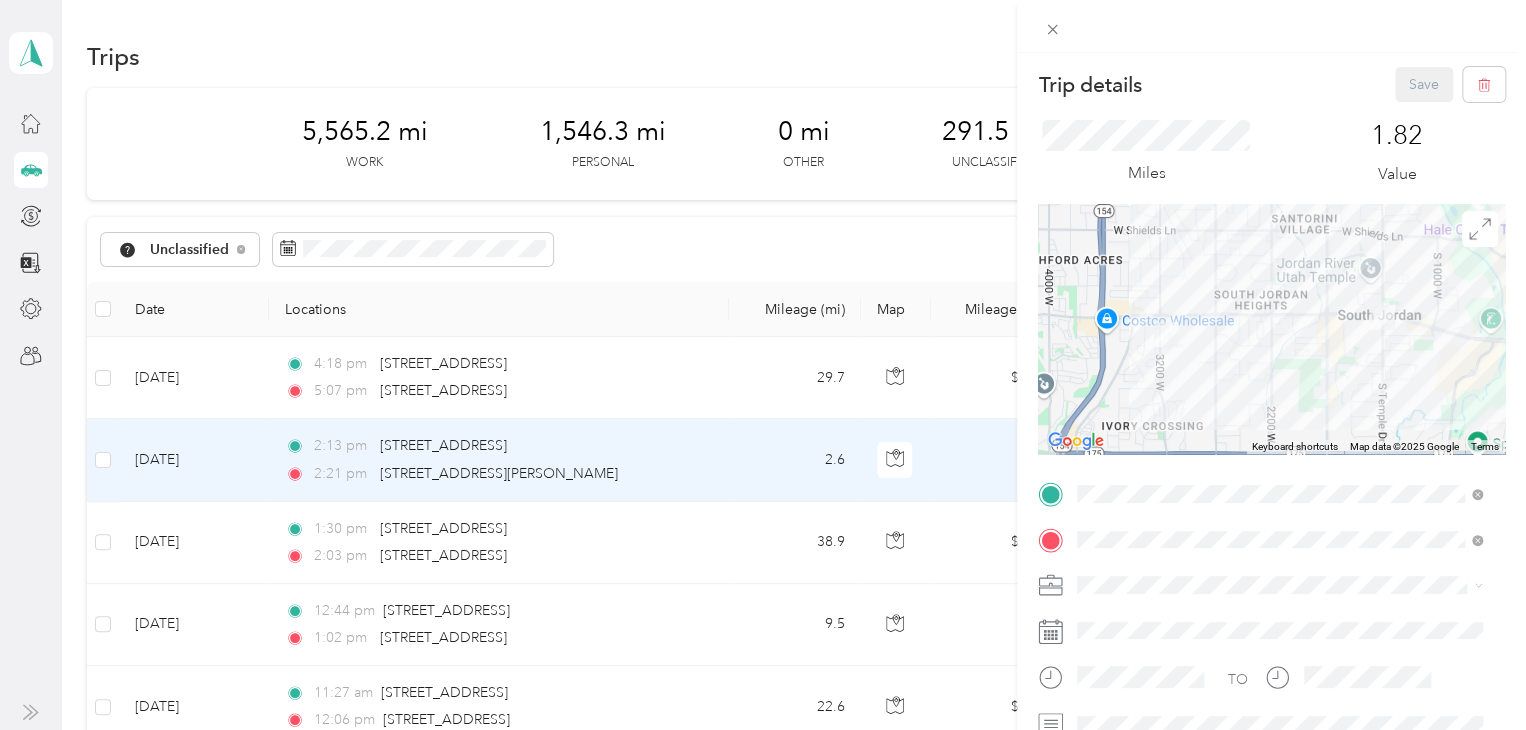 click on "Trip details Save This trip cannot be edited because it is either under review, approved, or paid. Contact your Team Manager to edit it. Miles 1.82 Value  To navigate the map with touch gestures double-tap and hold your finger on the map, then drag the map. ← Move left → Move right ↑ Move up ↓ Move down + Zoom in - Zoom out Home Jump left by 75% End Jump right by 75% Page Up Jump up by 75% Page Down Jump down by 75% Keyboard shortcuts Map Data Map data ©2025 Google Map data ©2025 Google 1 km  Click to toggle between metric and imperial units Terms Report a map error TO Add photo" at bounding box center (763, 365) 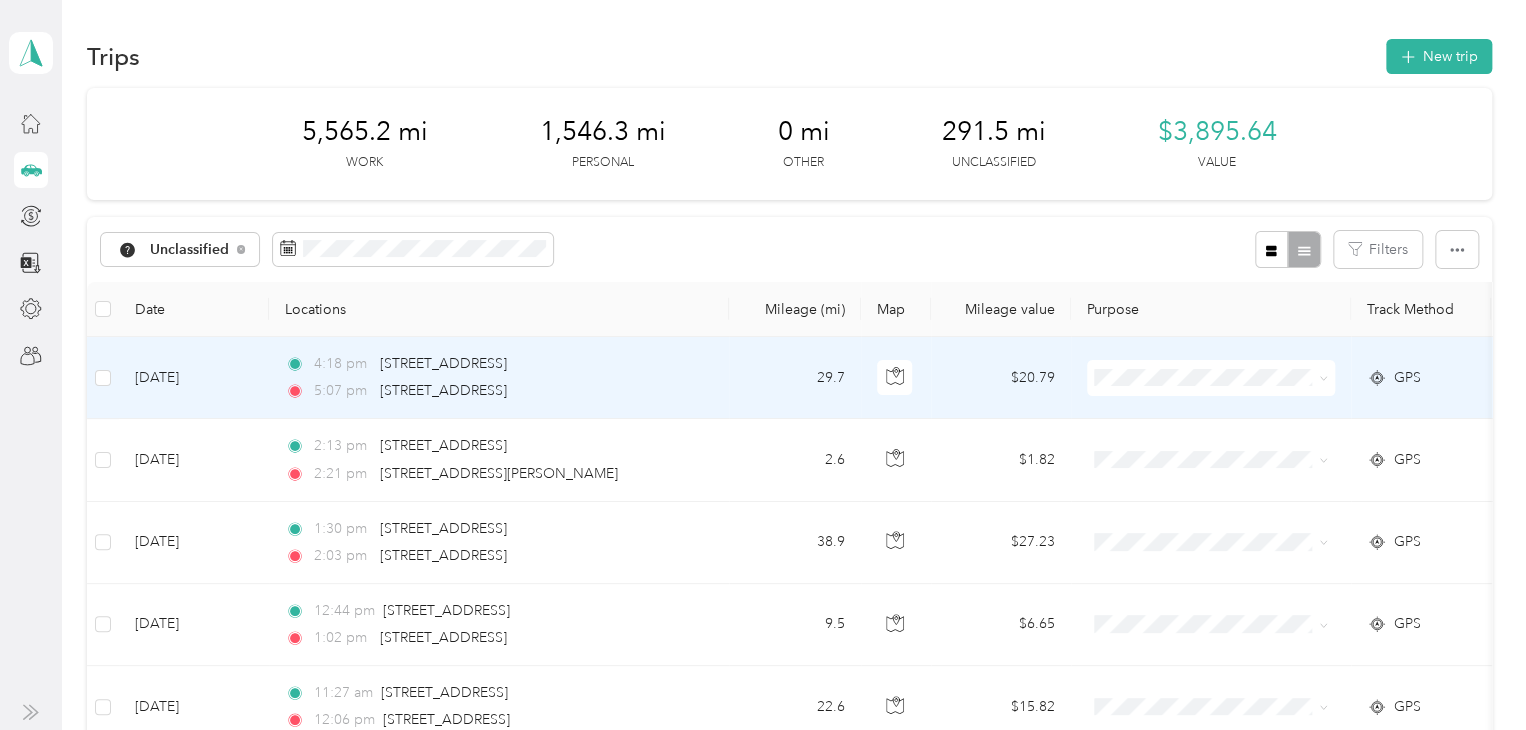 click at bounding box center [1211, 378] 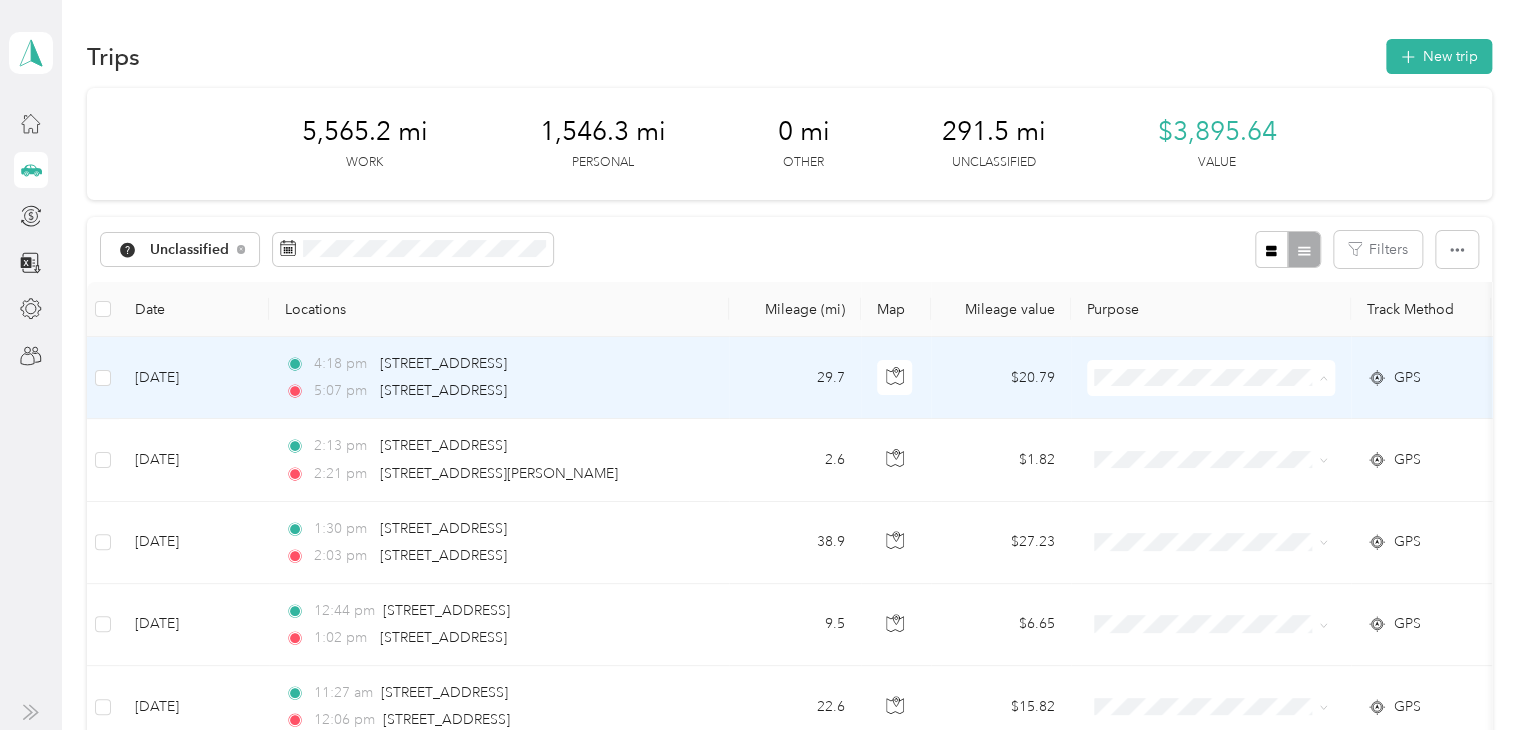click on "Lyft" at bounding box center [1228, 484] 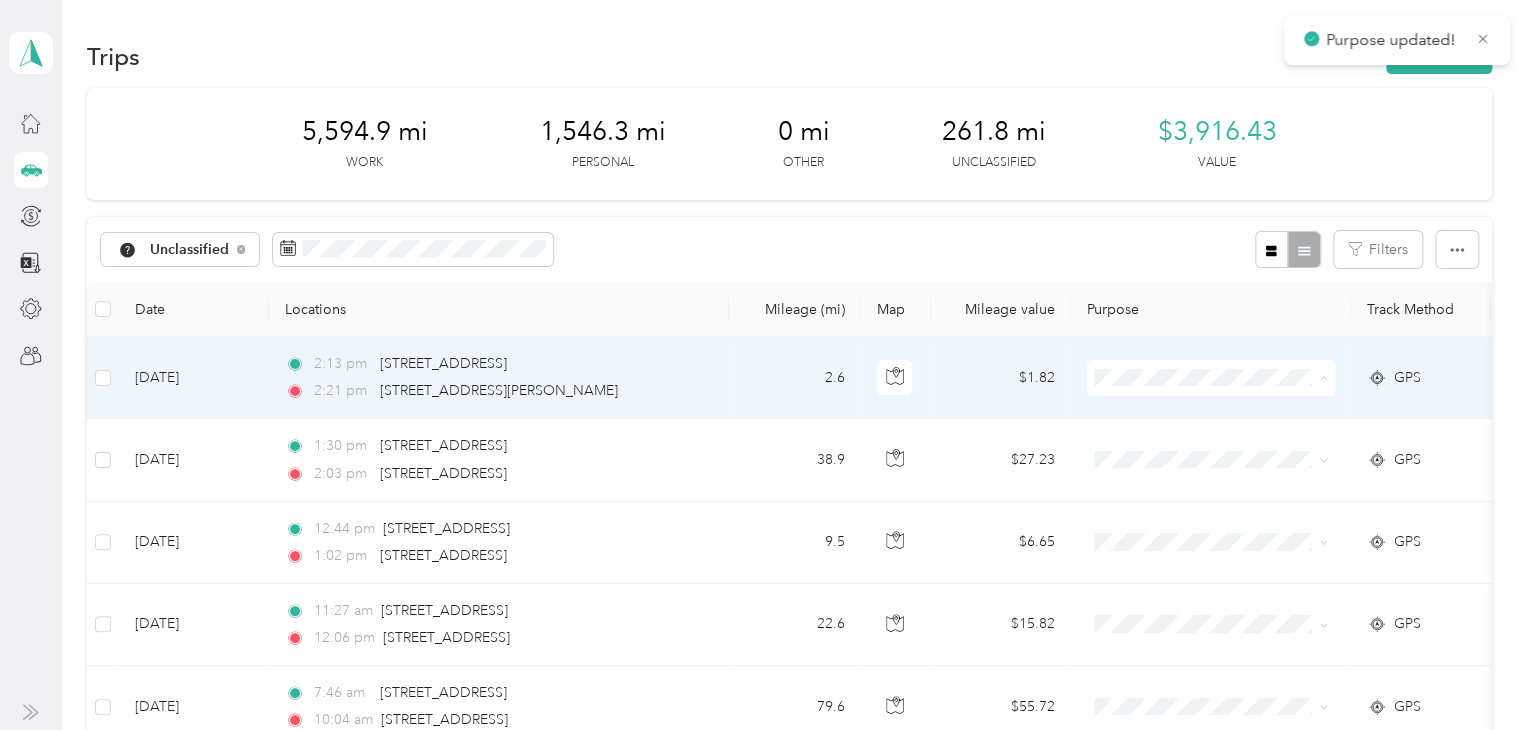 click on "Lyft" at bounding box center [1211, 484] 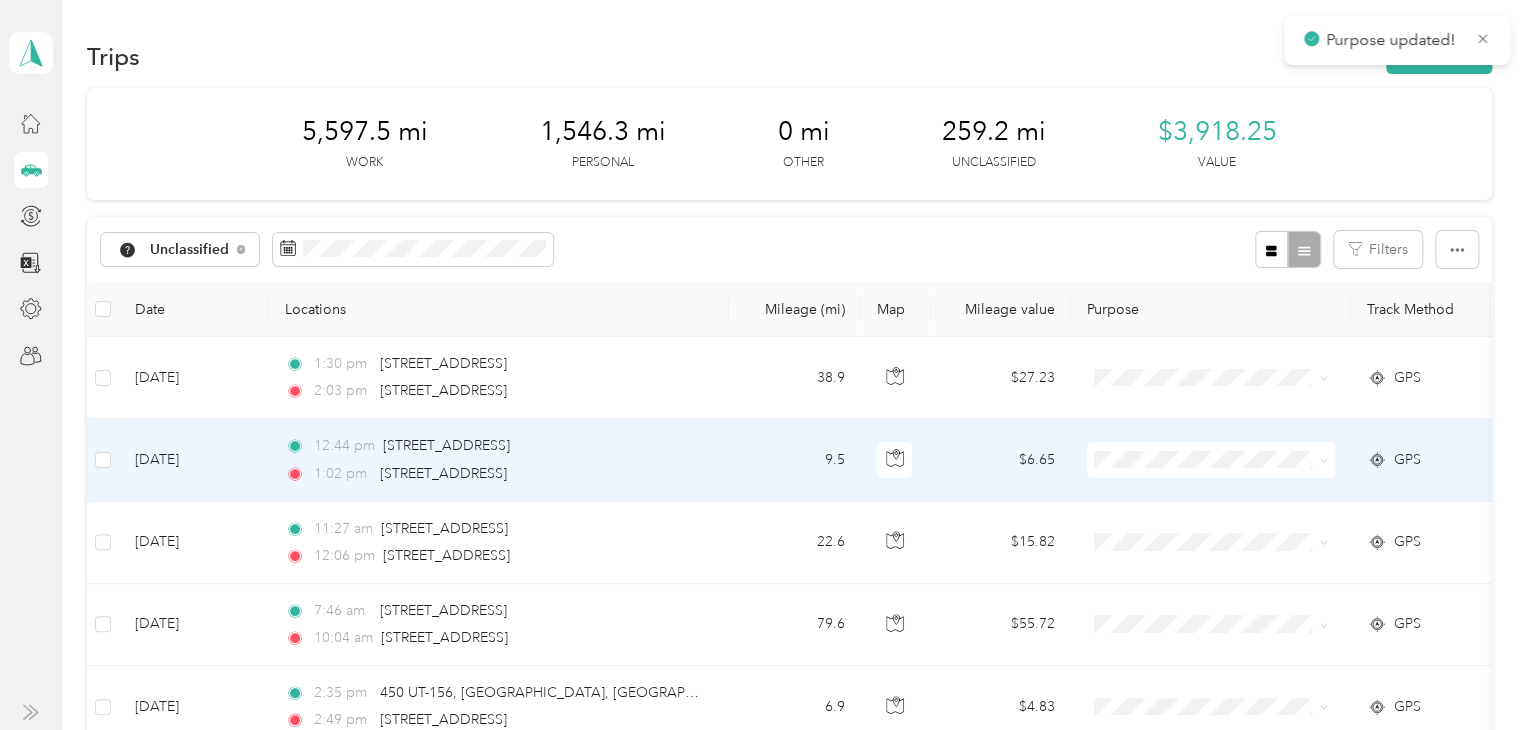 click at bounding box center (1211, 460) 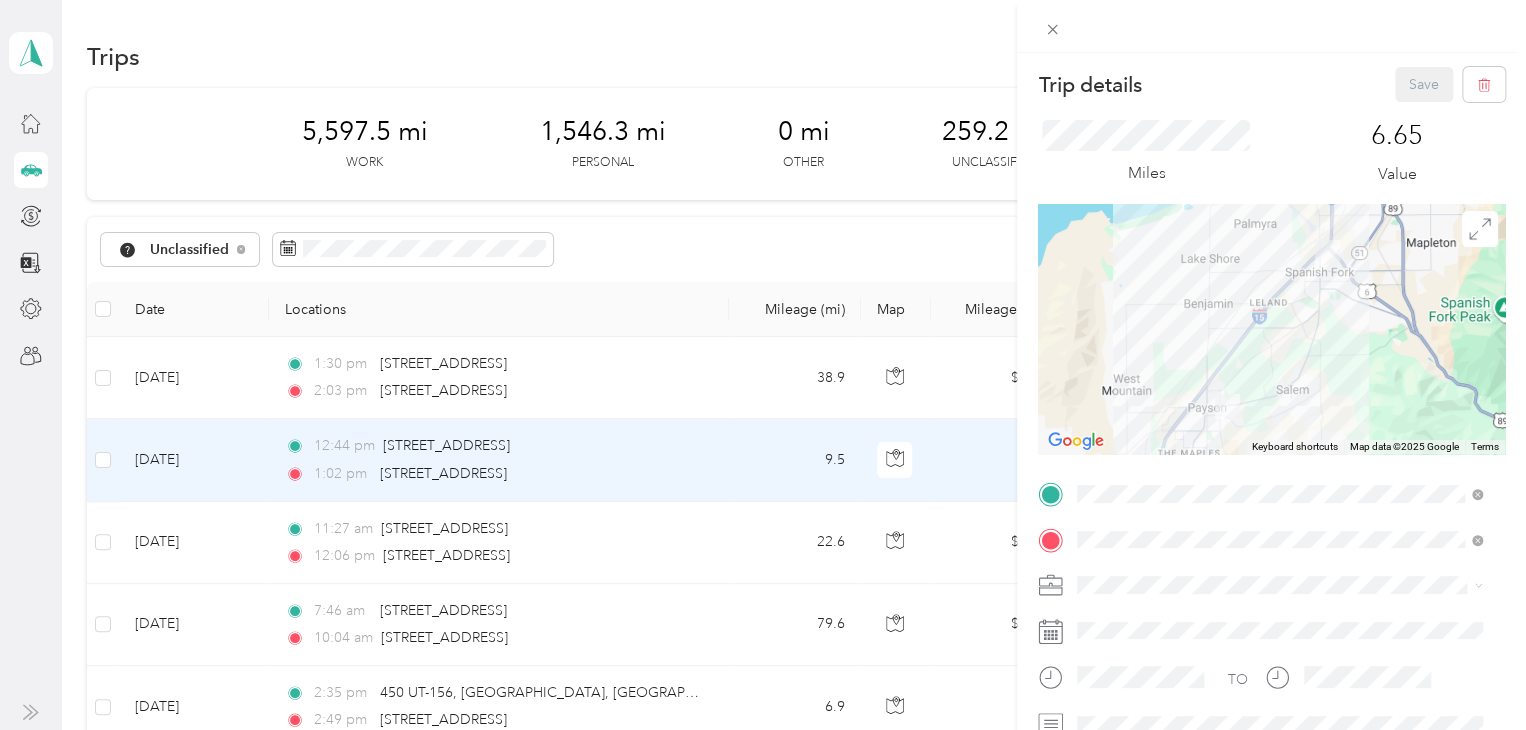 click on "Trip details Save This trip cannot be edited because it is either under review, approved, or paid. Contact your Team Manager to edit it. Miles 6.65 Value  To navigate the map with touch gestures double-tap and hold your finger on the map, then drag the map. ← Move left → Move right ↑ Move up ↓ Move down + Zoom in - Zoom out Home Jump left by 75% End Jump right by 75% Page Up Jump up by 75% Page Down Jump down by 75% Keyboard shortcuts Map Data Map data ©2025 Google Map data ©2025 Google 2 km  Click to toggle between metric and imperial units Terms Report a map error TO Add photo" at bounding box center (763, 365) 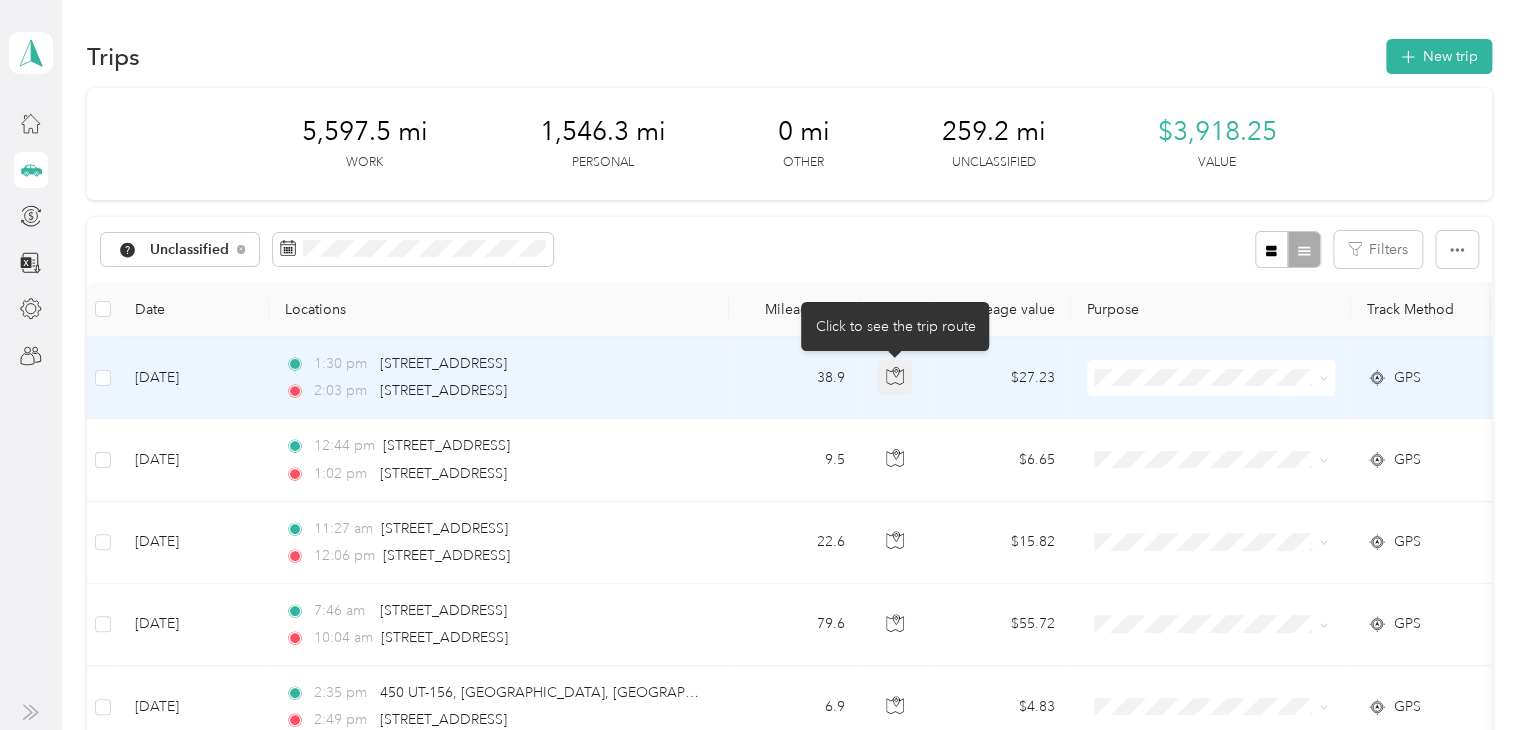 click at bounding box center (895, 378) 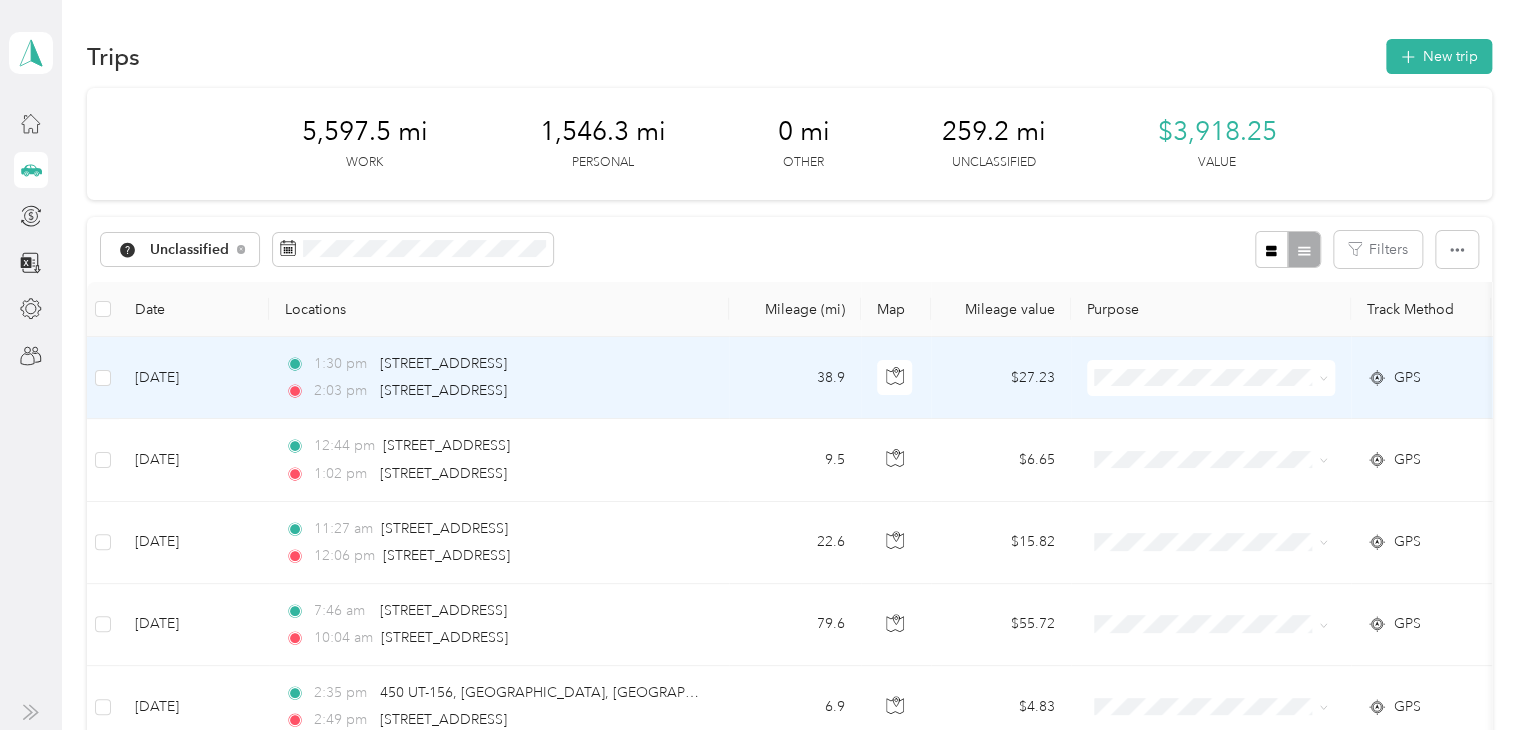 click at bounding box center (1211, 378) 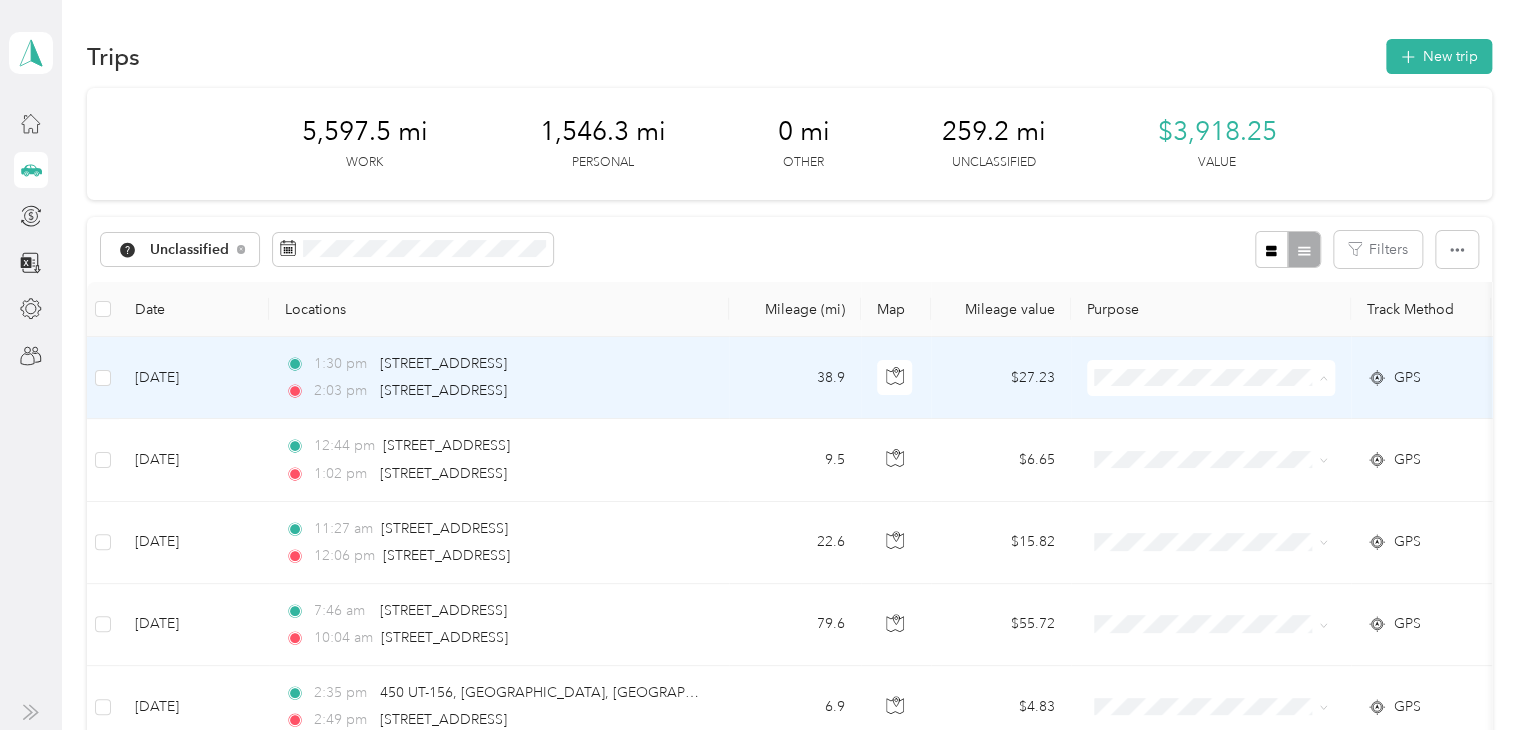 click on "$27.23" at bounding box center (1001, 378) 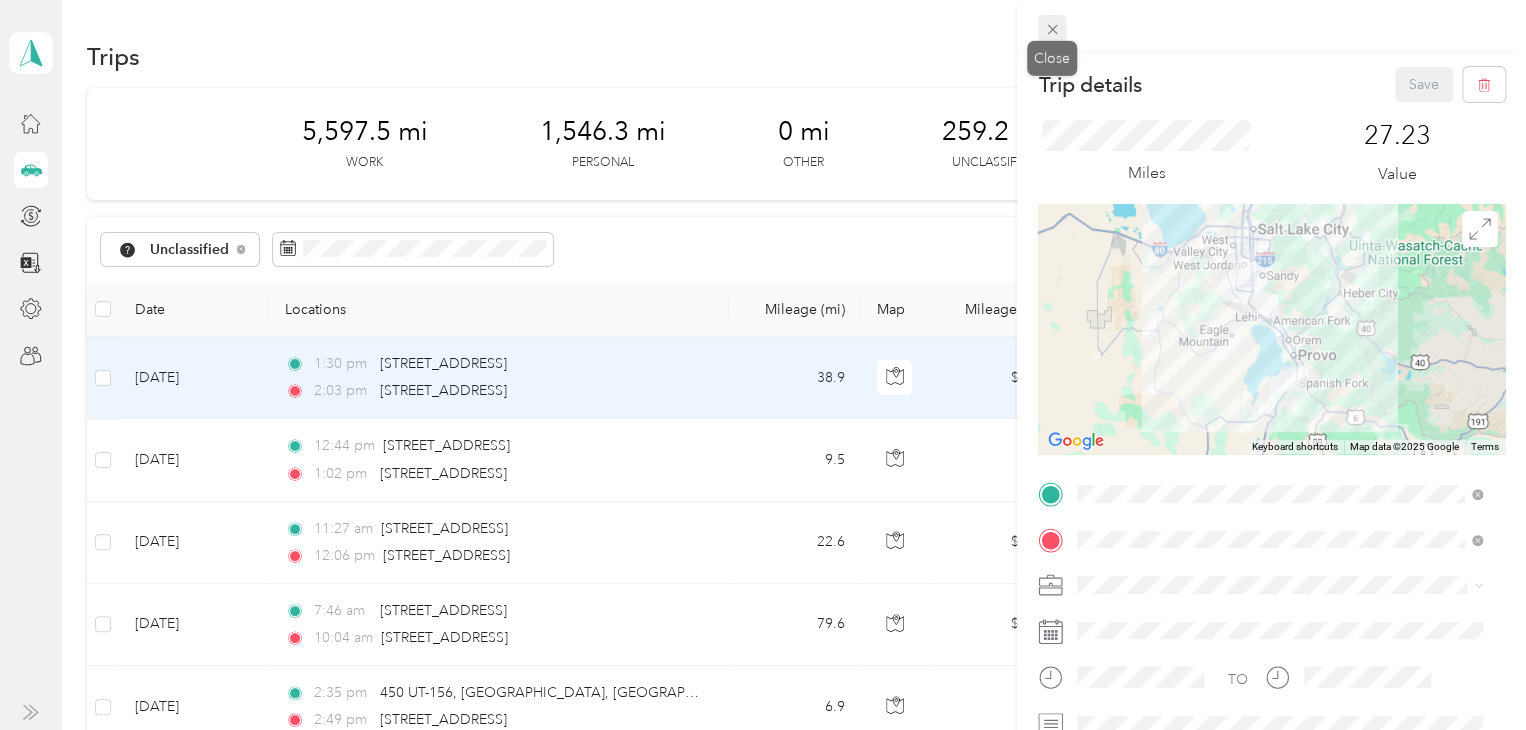 click 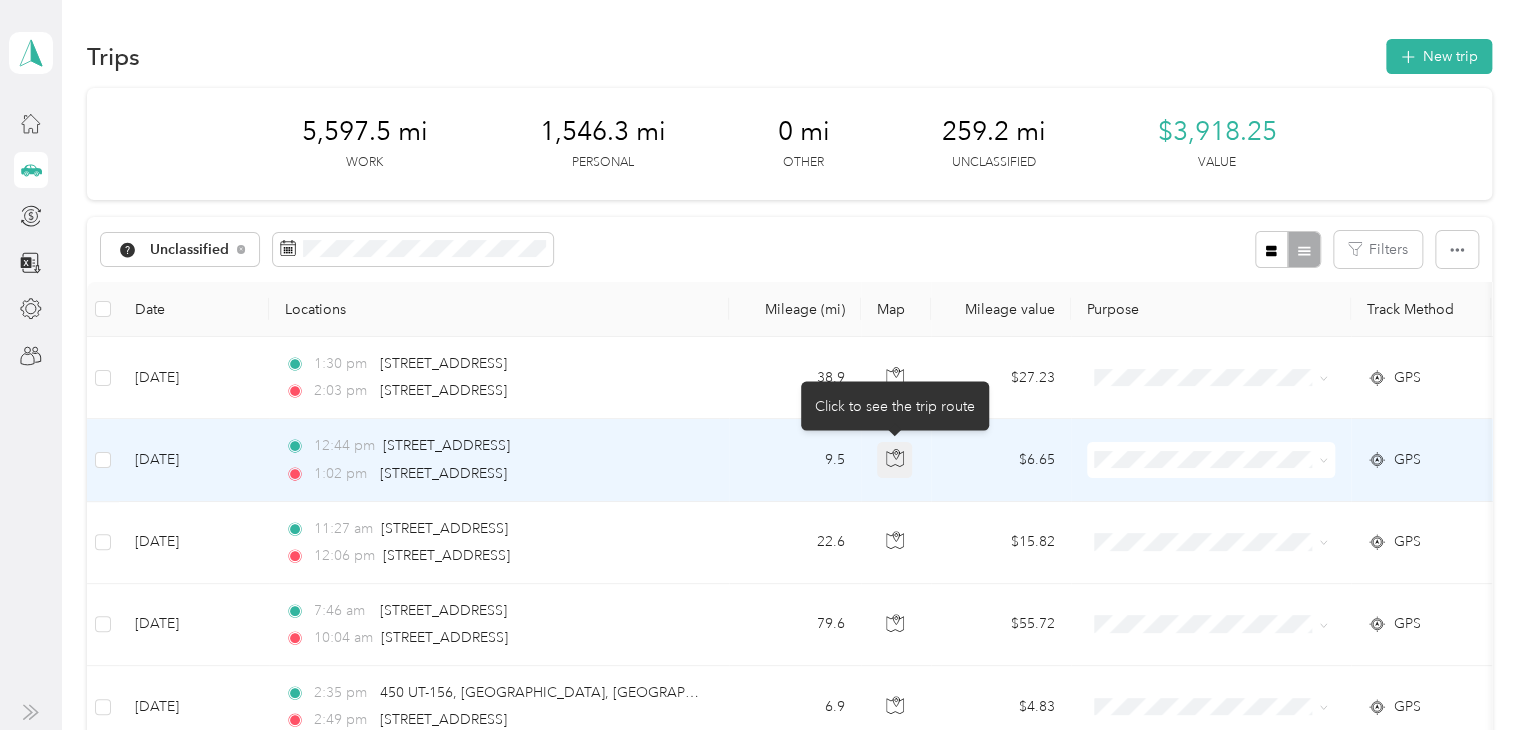 click at bounding box center [895, 460] 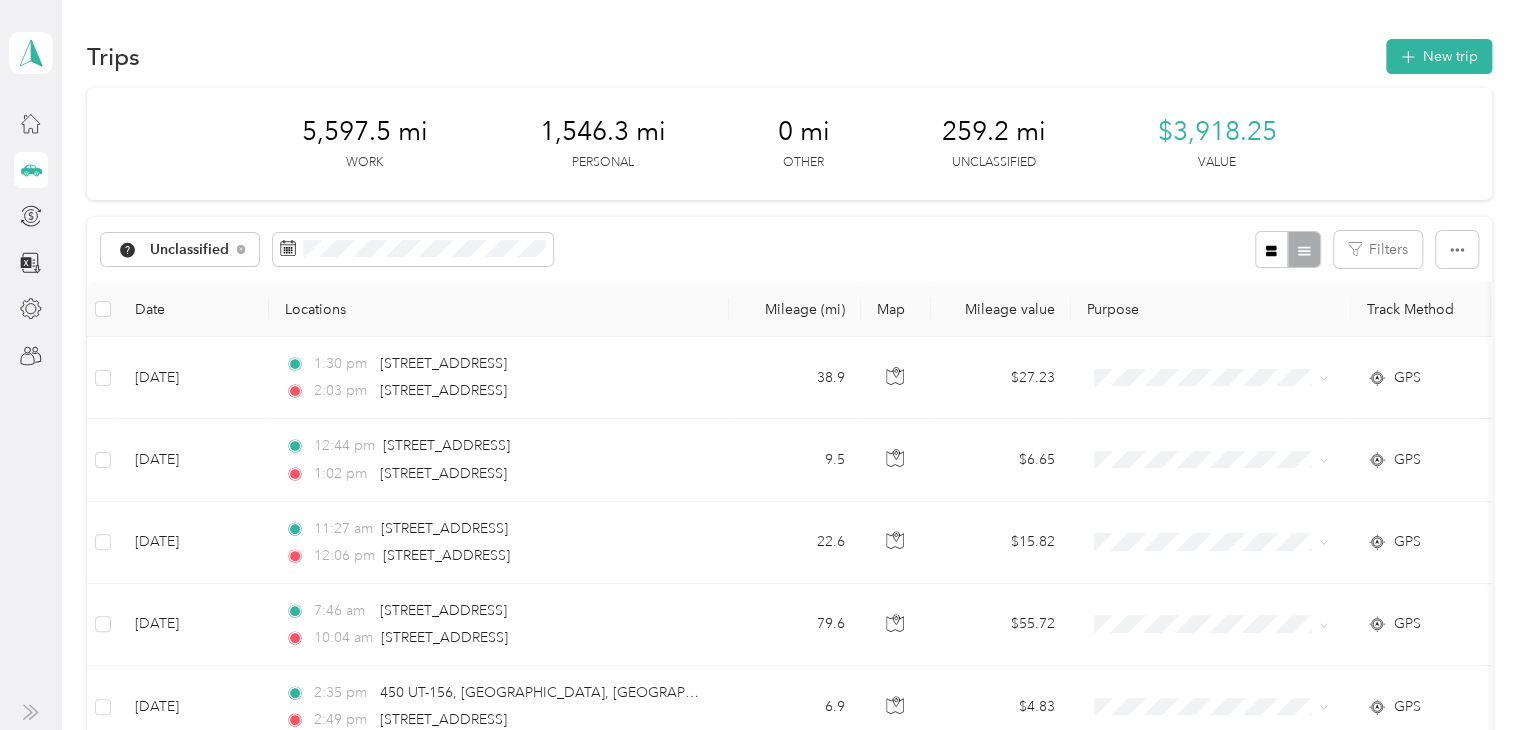 click on "5,597.5   mi Work 1,546.3   mi Personal 0   mi Other 259.2   mi Unclassified $3,918.25 Value Unclassified Filters Date Locations Mileage (mi) Map Mileage value Purpose Track Method Report                     Jun 25, 2025 1:30 pm 415 E 1000 N, Spanish Fork, UT 84660, USA  2:03 pm 10425 Temple Dr, South Jordan, UT 84095, USA  38.9 $27.23 GPS -- Jun 25, 2025 12:44 pm 969 E 100 N, Payson, UT 84651, USA  1:02 pm 273 E 1000 N, Spanish Fork, UT 84660, USA  9.5 $6.65 GPS -- Jun 25, 2025 11:27 am 410 UT-198, Salem, UT 84653, USA  12:06 pm 969 E 100 S, Payson, UT 84651, USA  22.6 $15.82 GPS -- Jun 25, 2025 7:46 am 969 E 100 N, Payson, UT 84651, USA  10:04 am 424 UT-198, Salem, UT 84653, USA  79.6 $55.72 GPS -- Jun 24, 2025 2:35 pm 450 UT-156, Spanish Fork, UT 84660, USA  2:49 pm 50 S 1000 E, Payson, UT 84651, USA  6.9 $4.83 GPS -- Jun 24, 2025 1:56 pm 969 E 100 N, Payson, UT 84651, USA  2:10 pm 450 UT-156, Spanish Fork, UT 84660, USA  6.9 $4.83 GPS -- Jun 24, 2025 1:05 pm 1025 W 800 S, Payson, UT 84651, USA" at bounding box center [789, 864] 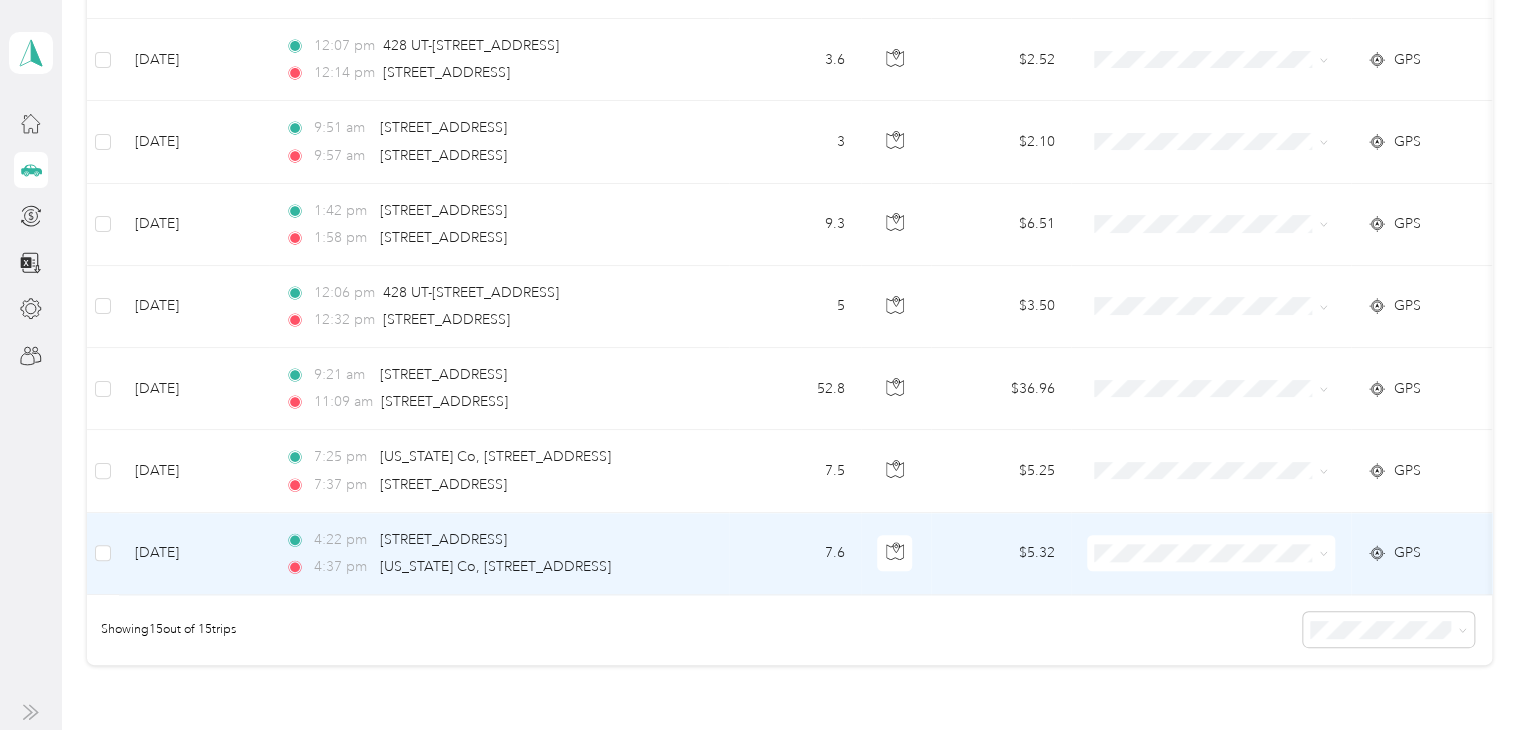 scroll, scrollTop: 1099, scrollLeft: 0, axis: vertical 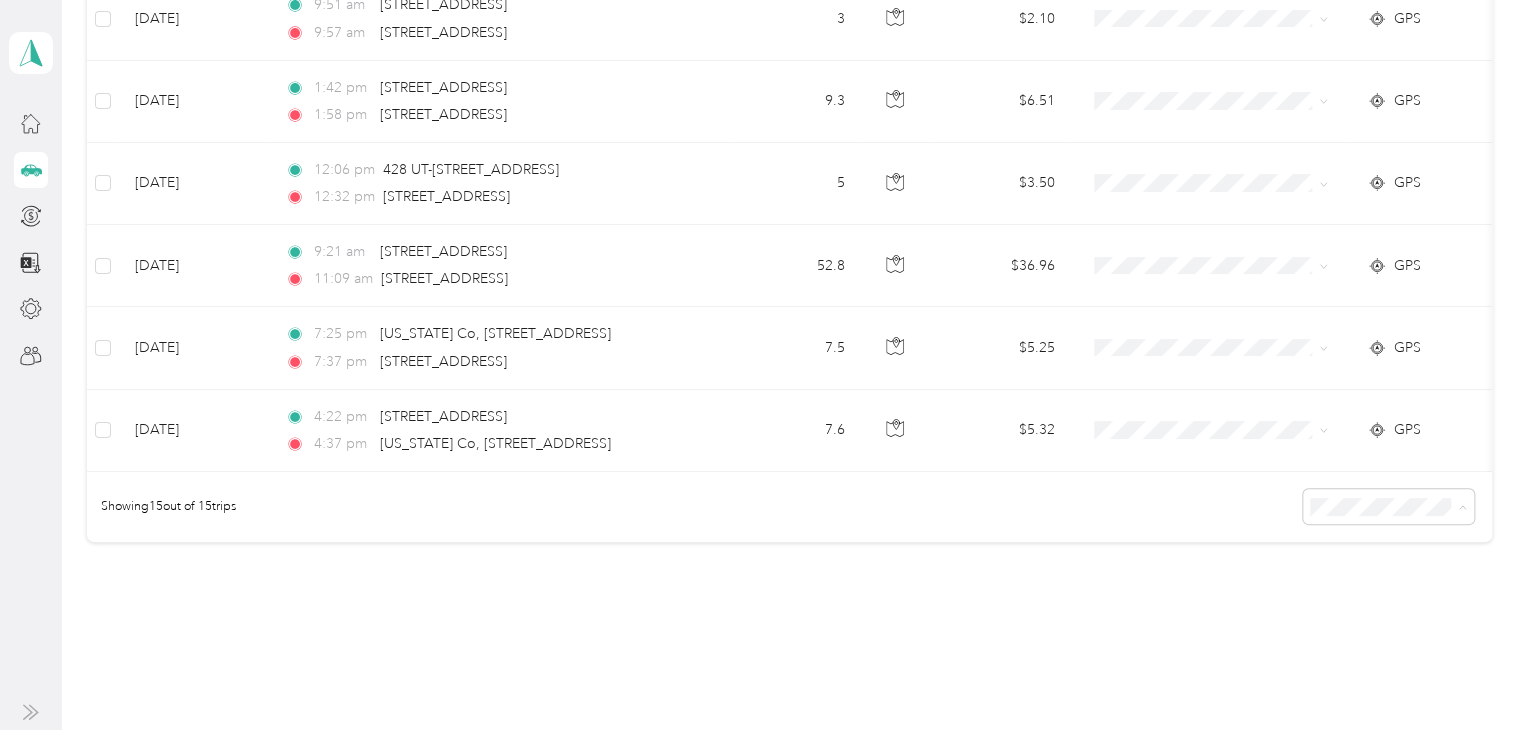 click on "5,597.5   mi Work 1,546.3   mi Personal 0   mi Other 259.2   mi Unclassified $3,918.25 Value Unclassified Filters Date Locations Mileage (mi) Map Mileage value Purpose Track Method Report                     Jun 25, 2025 1:30 pm 415 E 1000 N, Spanish Fork, UT 84660, USA  2:03 pm 10425 Temple Dr, South Jordan, UT 84095, USA  38.9 $27.23 GPS -- Jun 25, 2025 12:44 pm 969 E 100 N, Payson, UT 84651, USA  1:02 pm 273 E 1000 N, Spanish Fork, UT 84660, USA  9.5 $6.65 GPS -- Jun 25, 2025 11:27 am 410 UT-198, Salem, UT 84653, USA  12:06 pm 969 E 100 S, Payson, UT 84651, USA  22.6 $15.82 GPS -- Jun 25, 2025 7:46 am 969 E 100 N, Payson, UT 84651, USA  10:04 am 424 UT-198, Salem, UT 84653, USA  79.6 $55.72 GPS -- Jun 24, 2025 2:35 pm 450 UT-156, Spanish Fork, UT 84660, USA  2:49 pm 50 S 1000 E, Payson, UT 84651, USA  6.9 $4.83 GPS -- Jun 24, 2025 1:56 pm 969 E 100 N, Payson, UT 84651, USA  2:10 pm 450 UT-156, Spanish Fork, UT 84660, USA  6.9 $4.83 GPS -- Jun 24, 2025 1:05 pm 1025 W 800 S, Payson, UT 84651, USA" at bounding box center [789, -200] 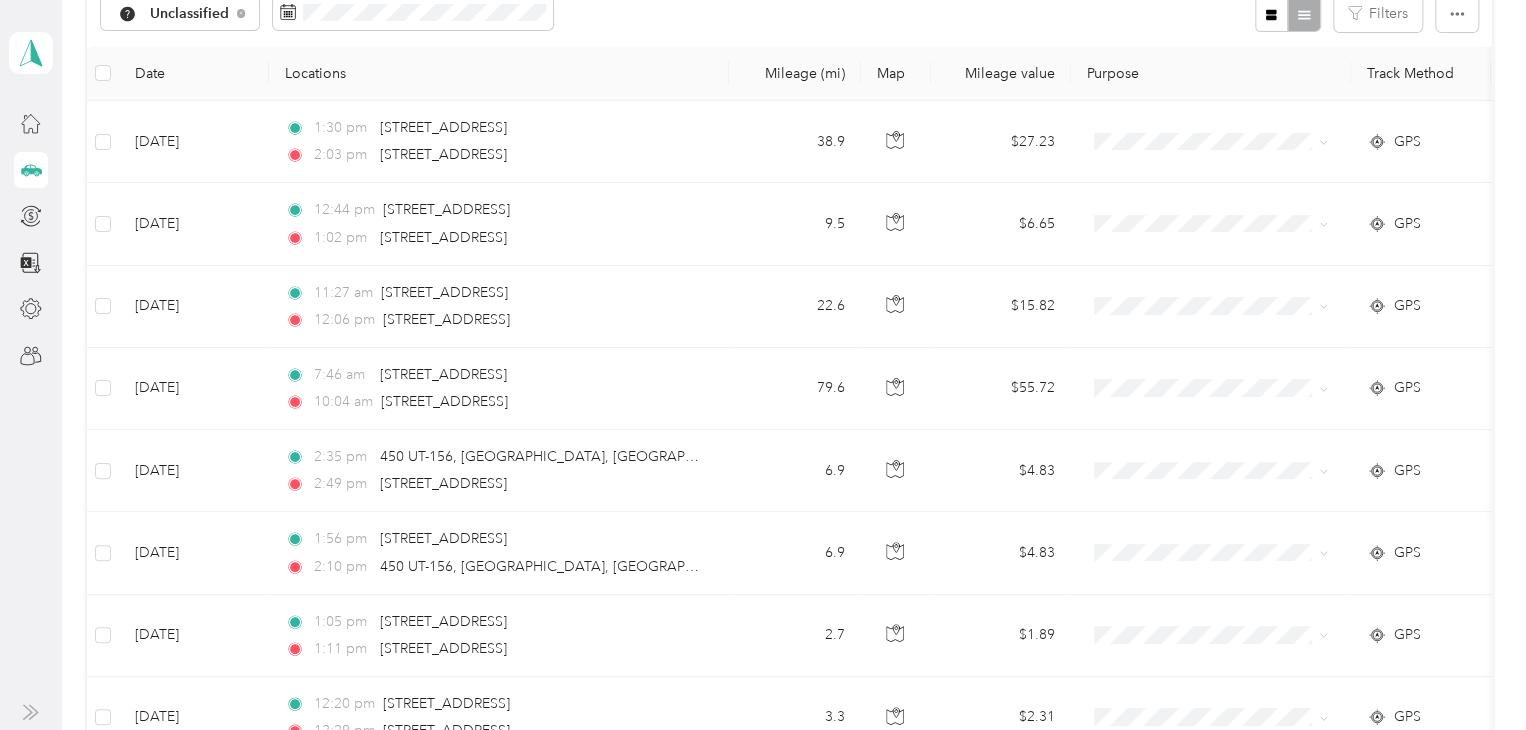 scroll, scrollTop: 0, scrollLeft: 0, axis: both 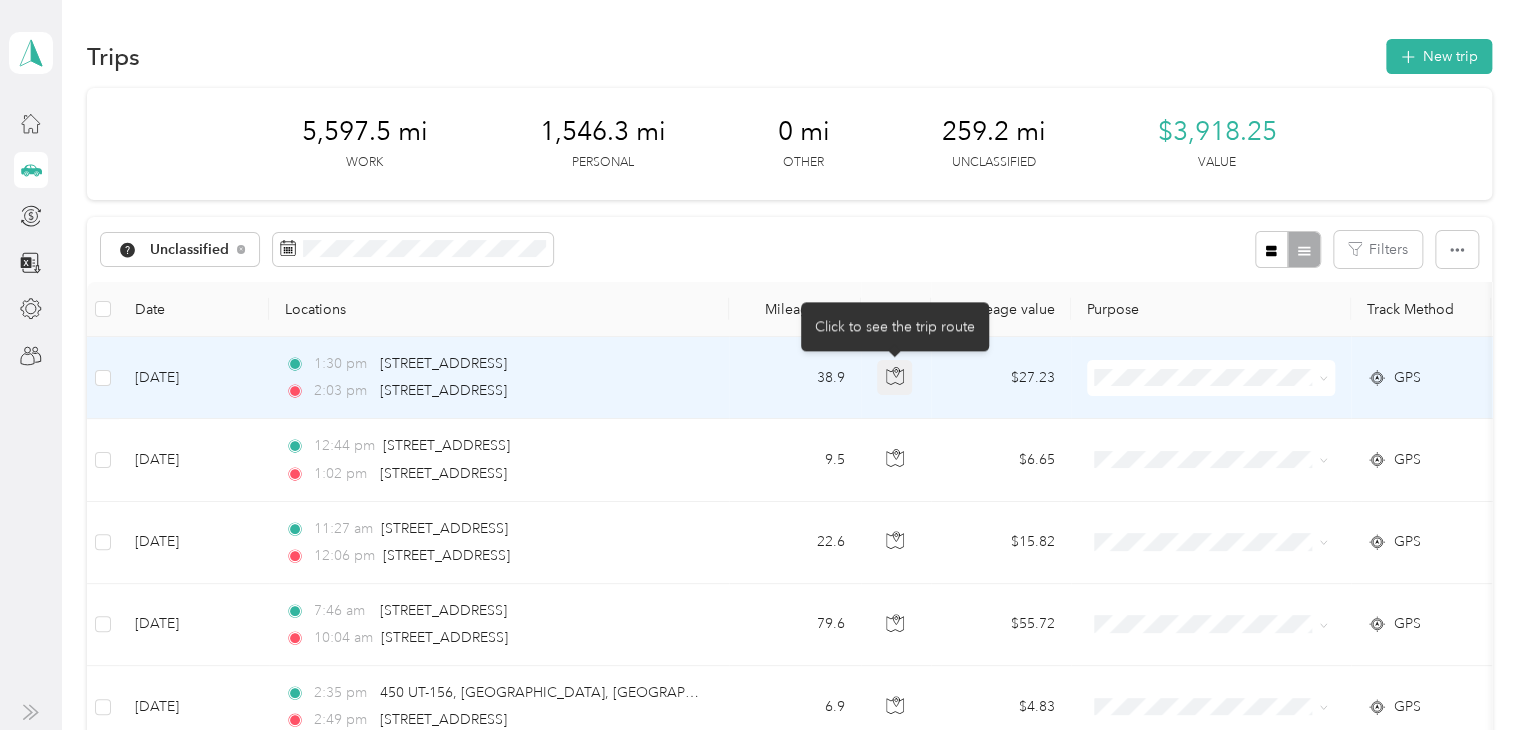 click 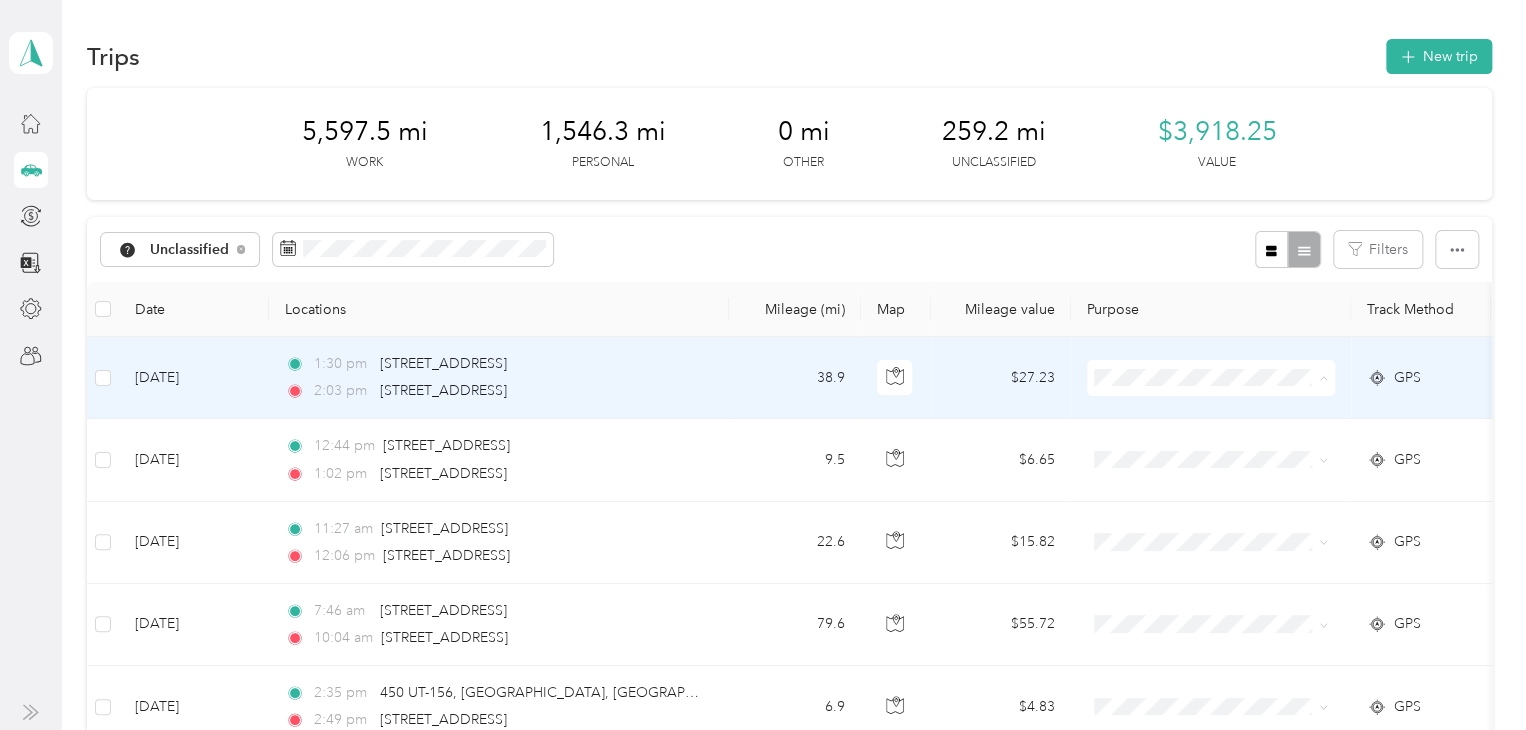 click on "Lyft" at bounding box center [1228, 484] 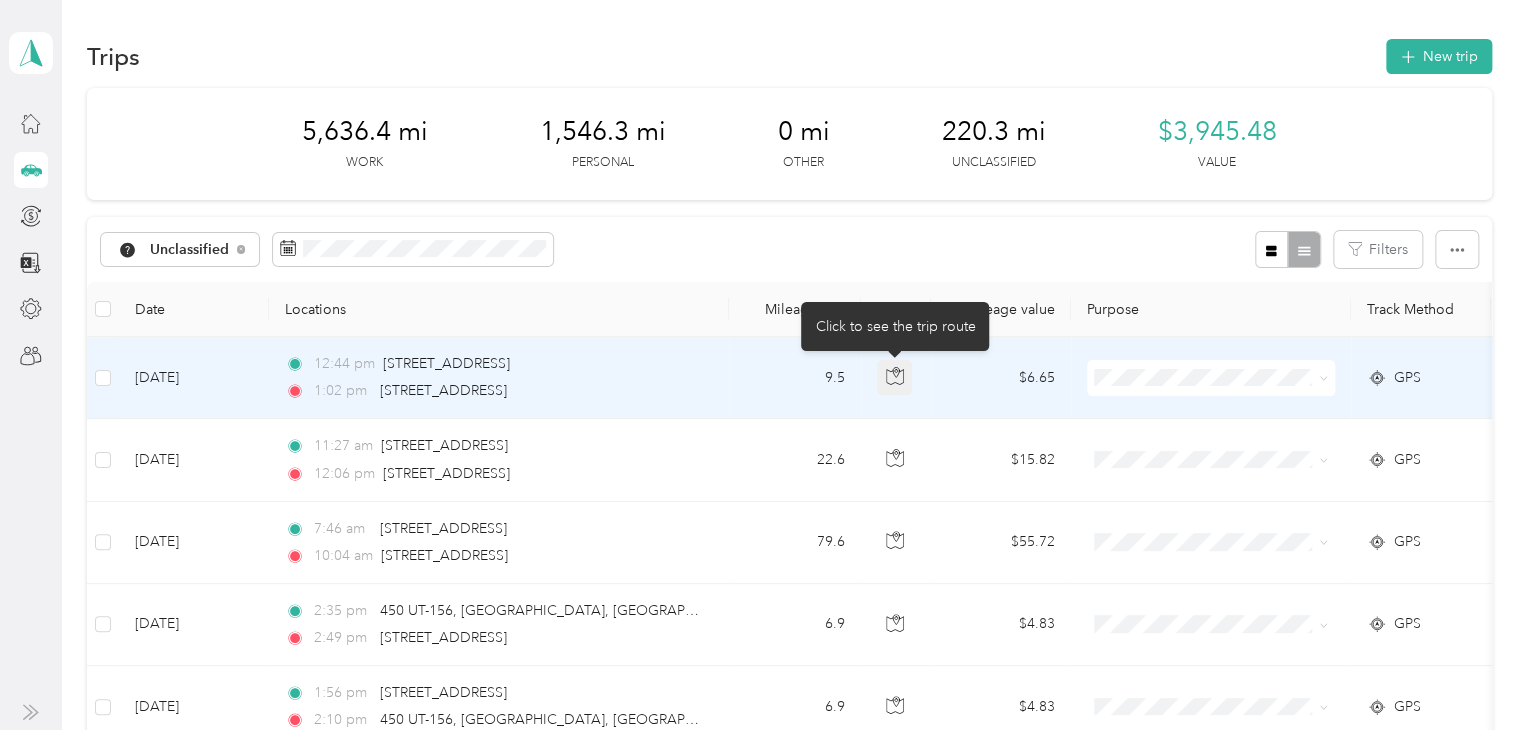click 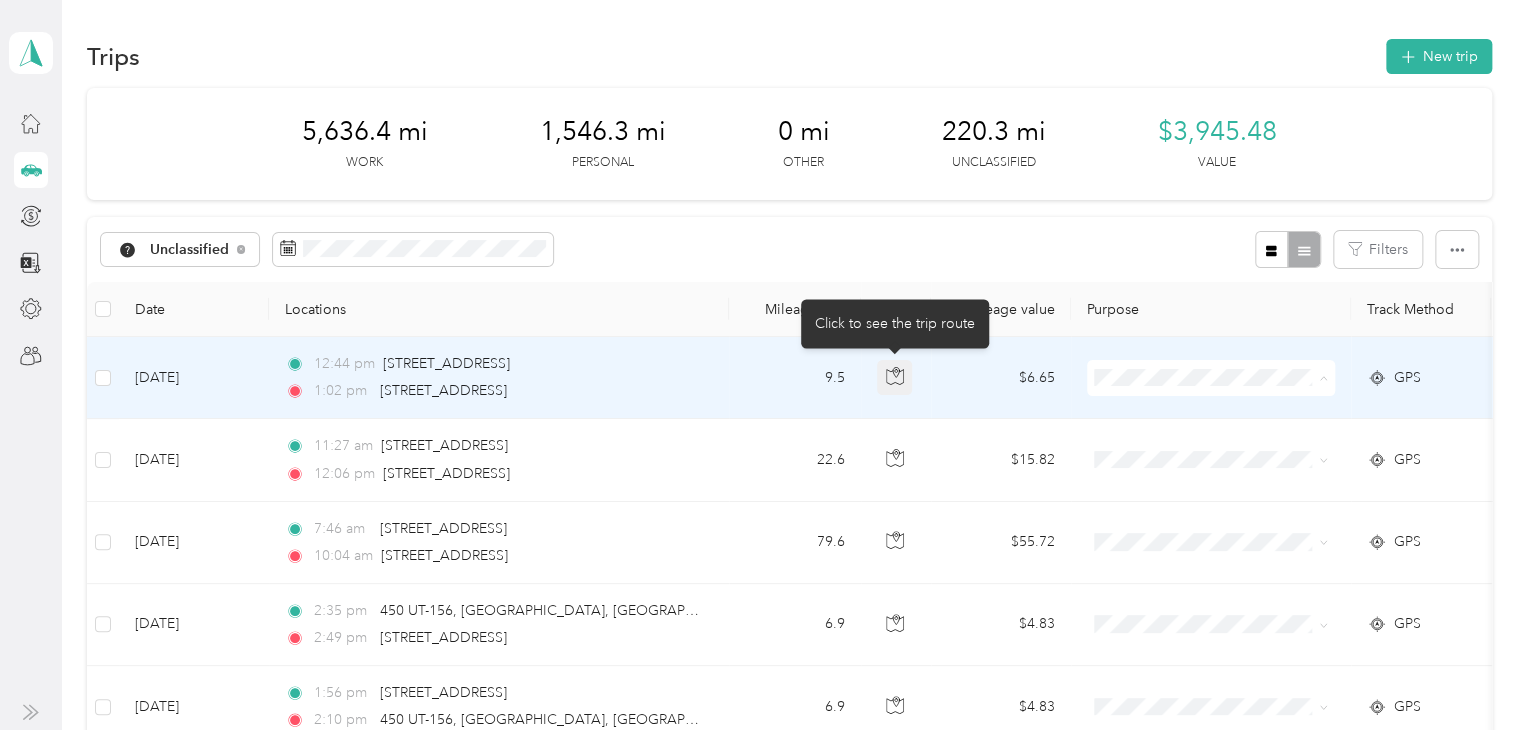 click 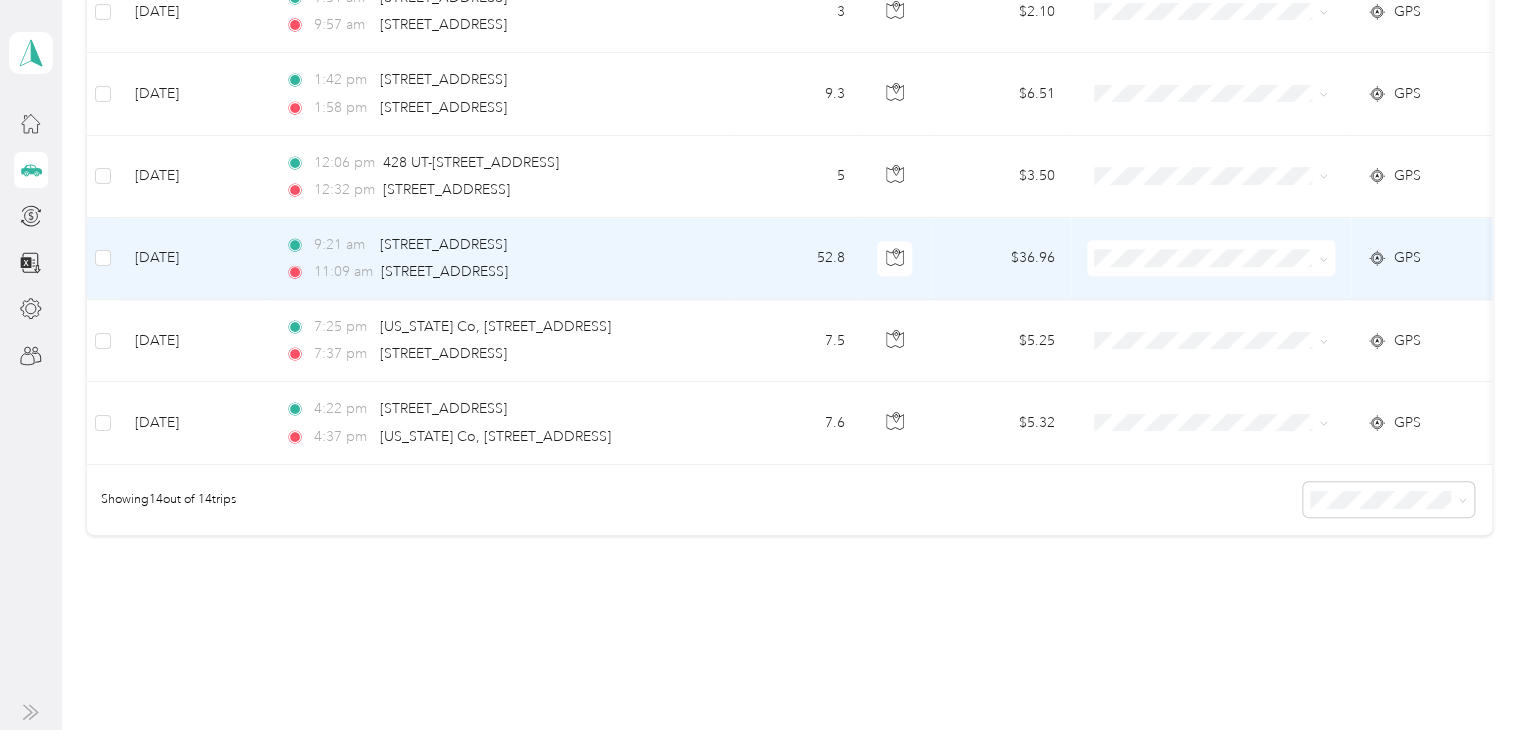 scroll, scrollTop: 1117, scrollLeft: 0, axis: vertical 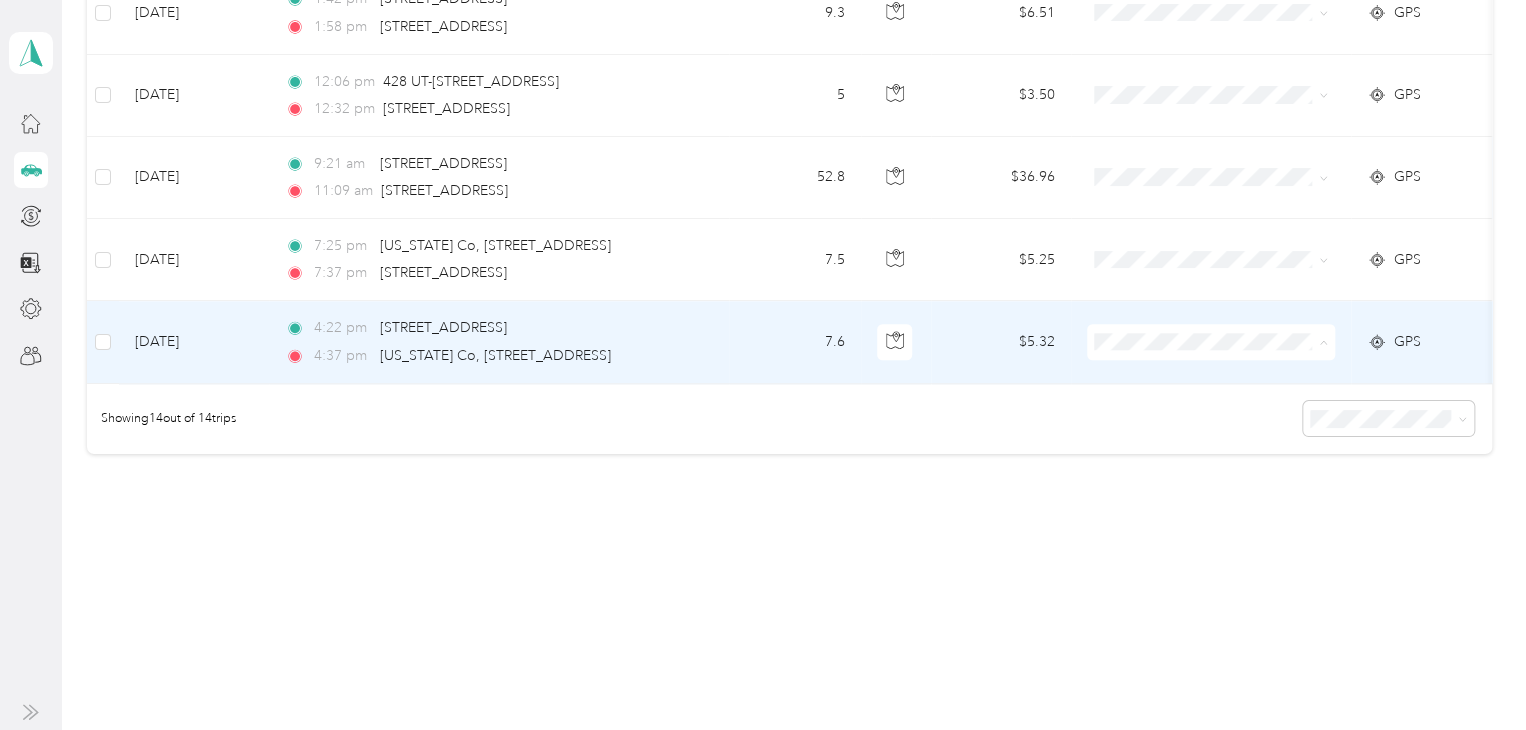 click on "Personal" at bounding box center [1228, 398] 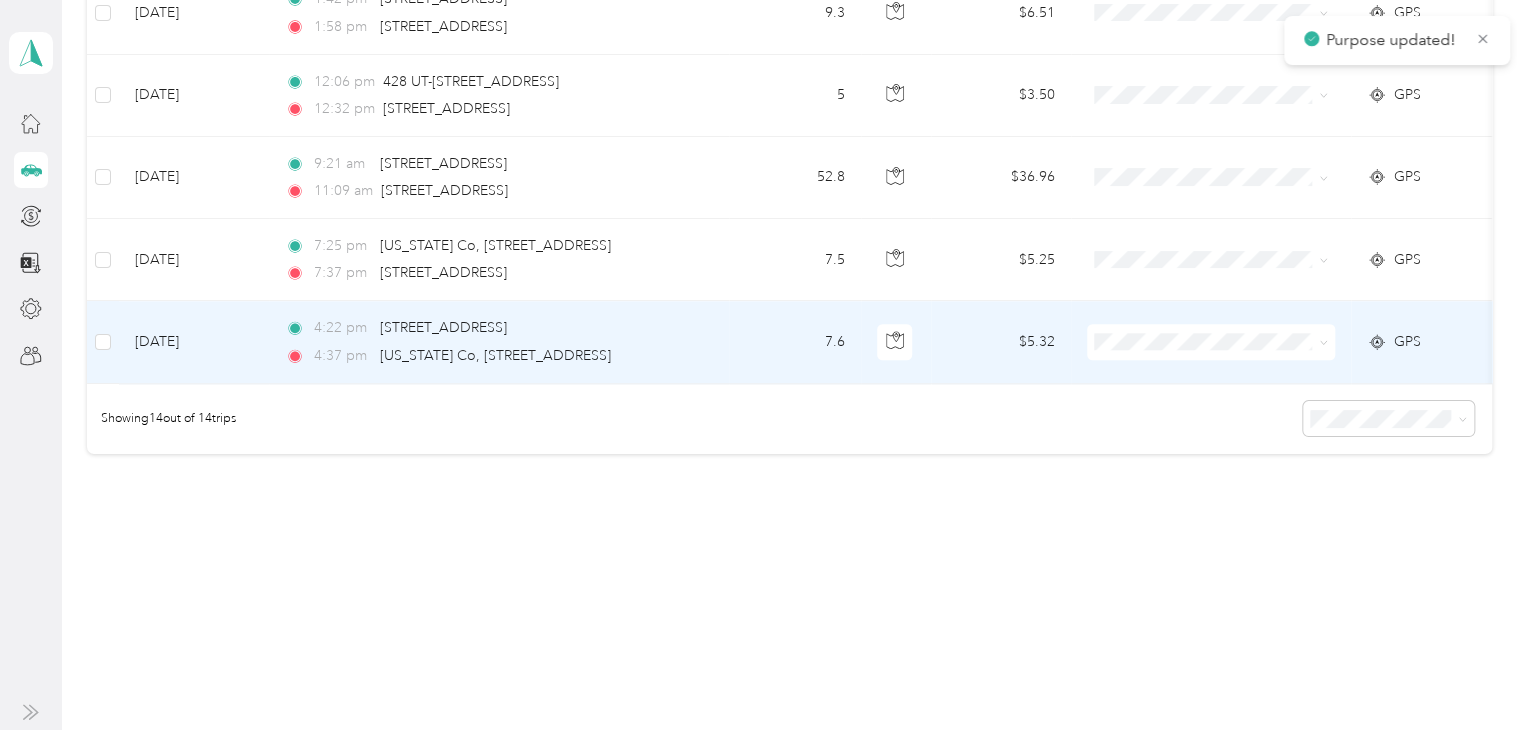 scroll, scrollTop: 1035, scrollLeft: 0, axis: vertical 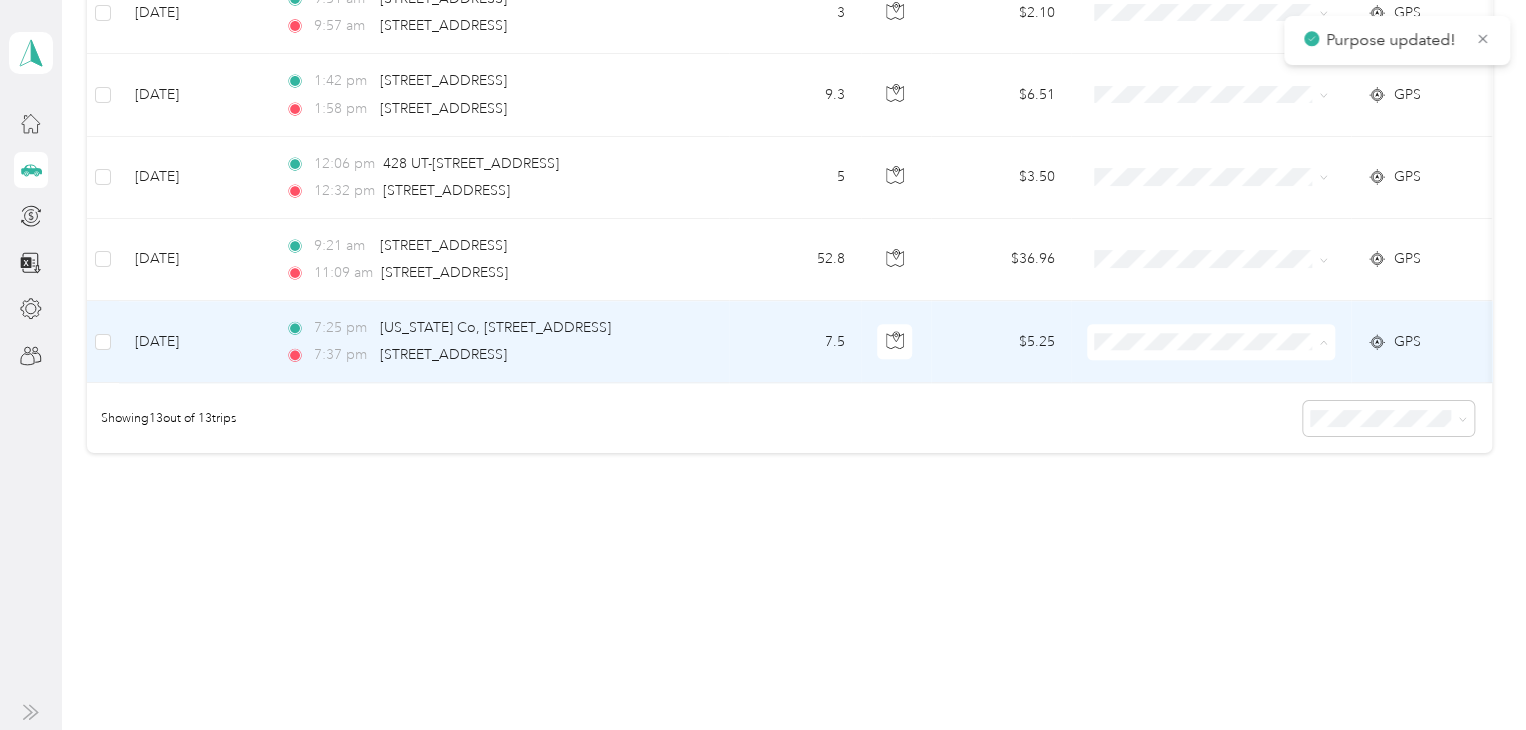 click on "Personal" at bounding box center [1228, 398] 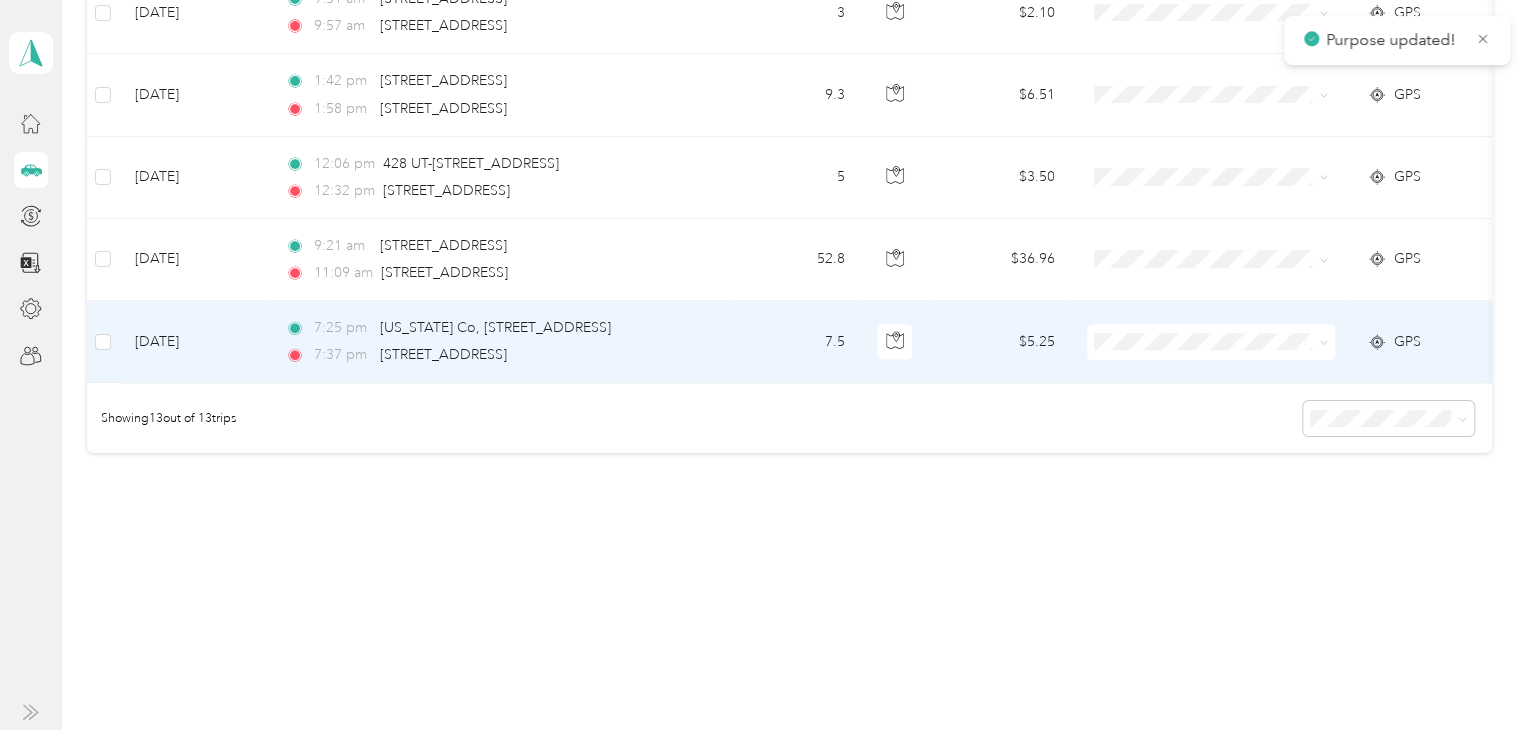 scroll, scrollTop: 952, scrollLeft: 0, axis: vertical 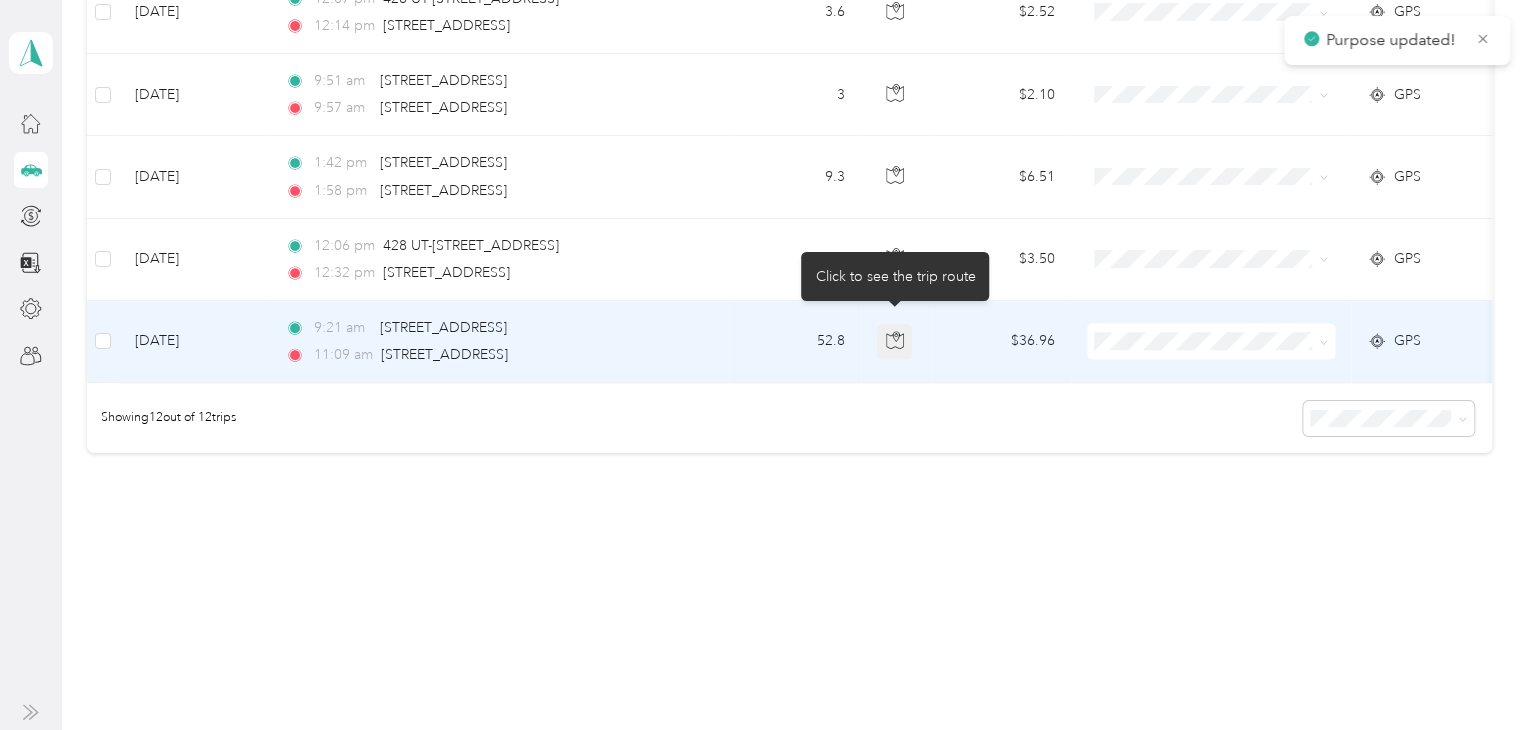 click 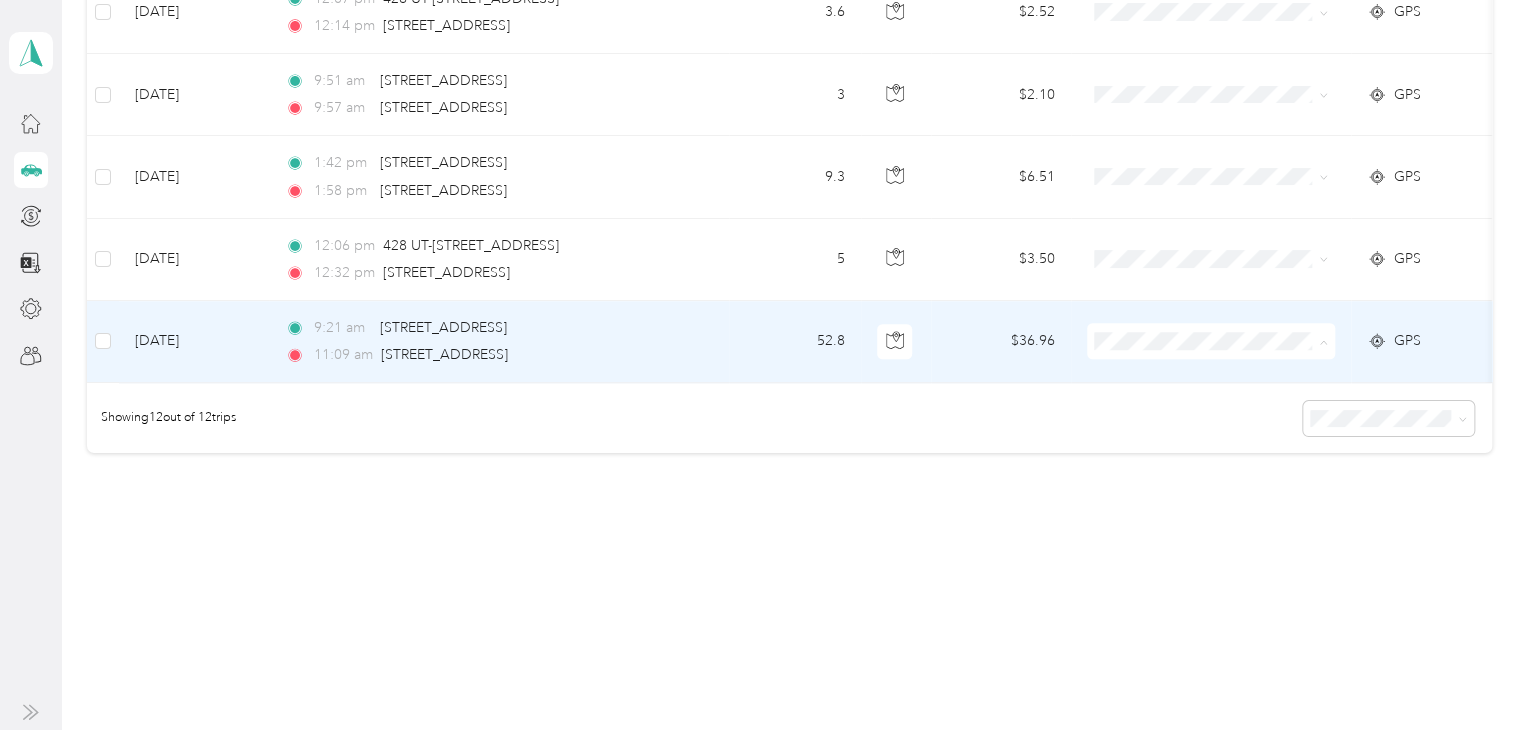 click on "Lyft" at bounding box center (1228, 434) 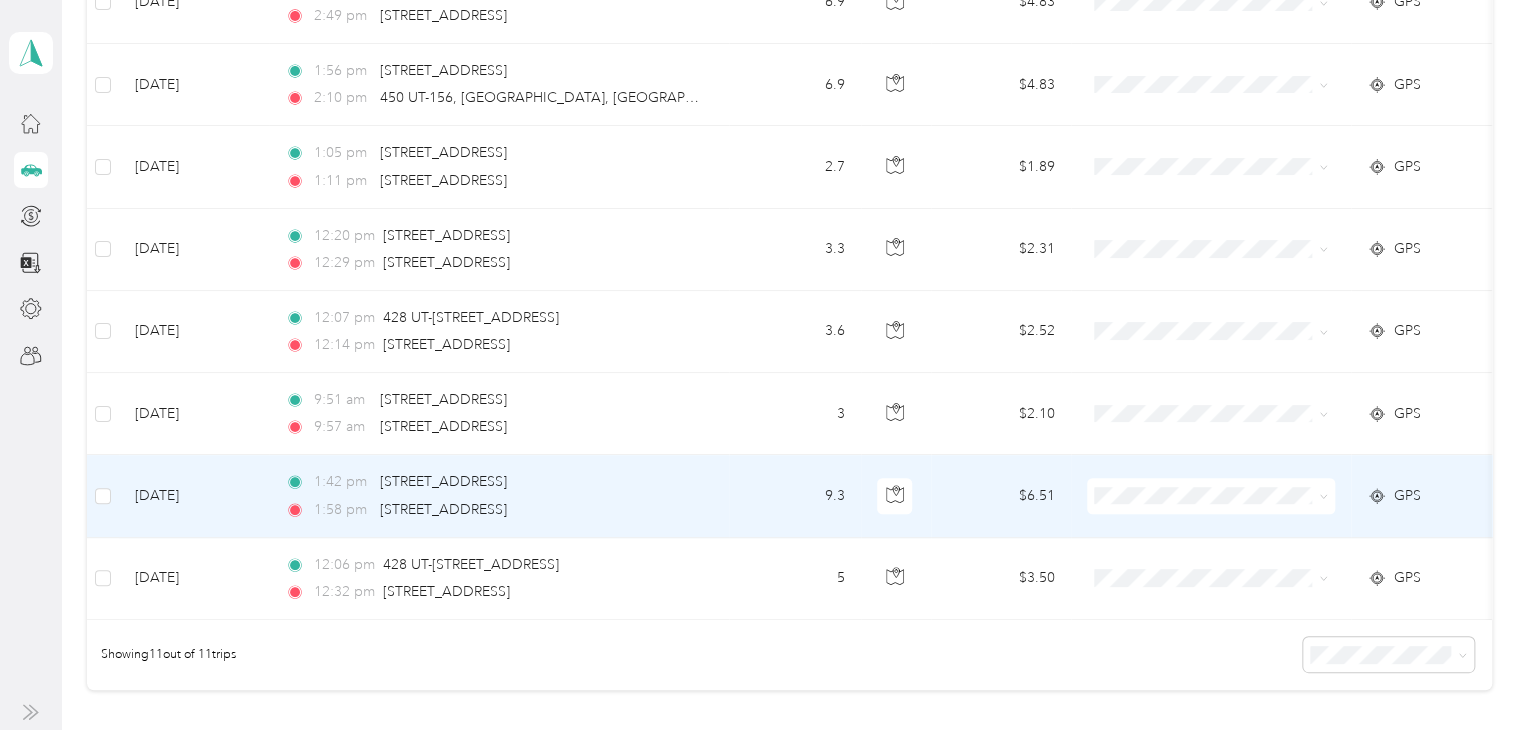 scroll, scrollTop: 671, scrollLeft: 0, axis: vertical 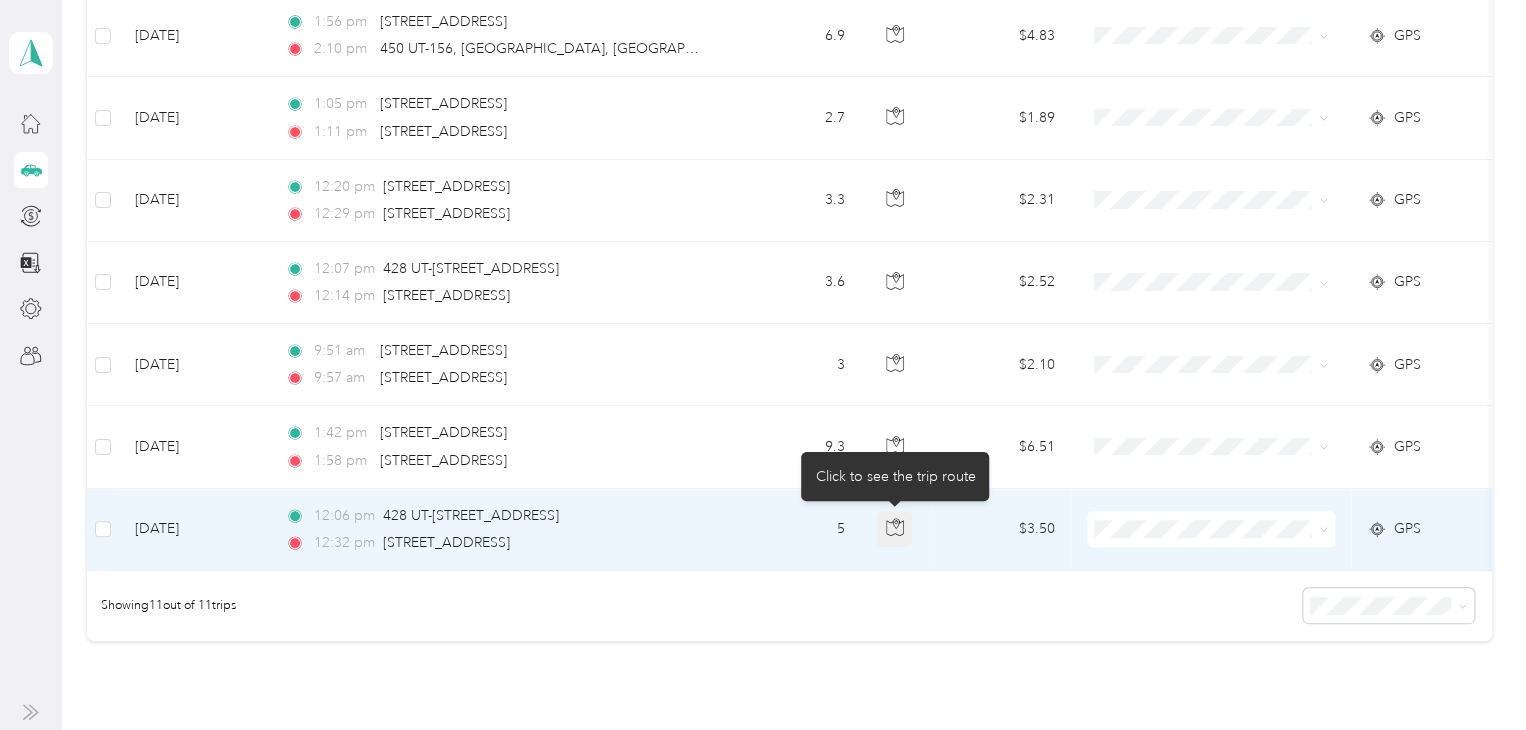 click 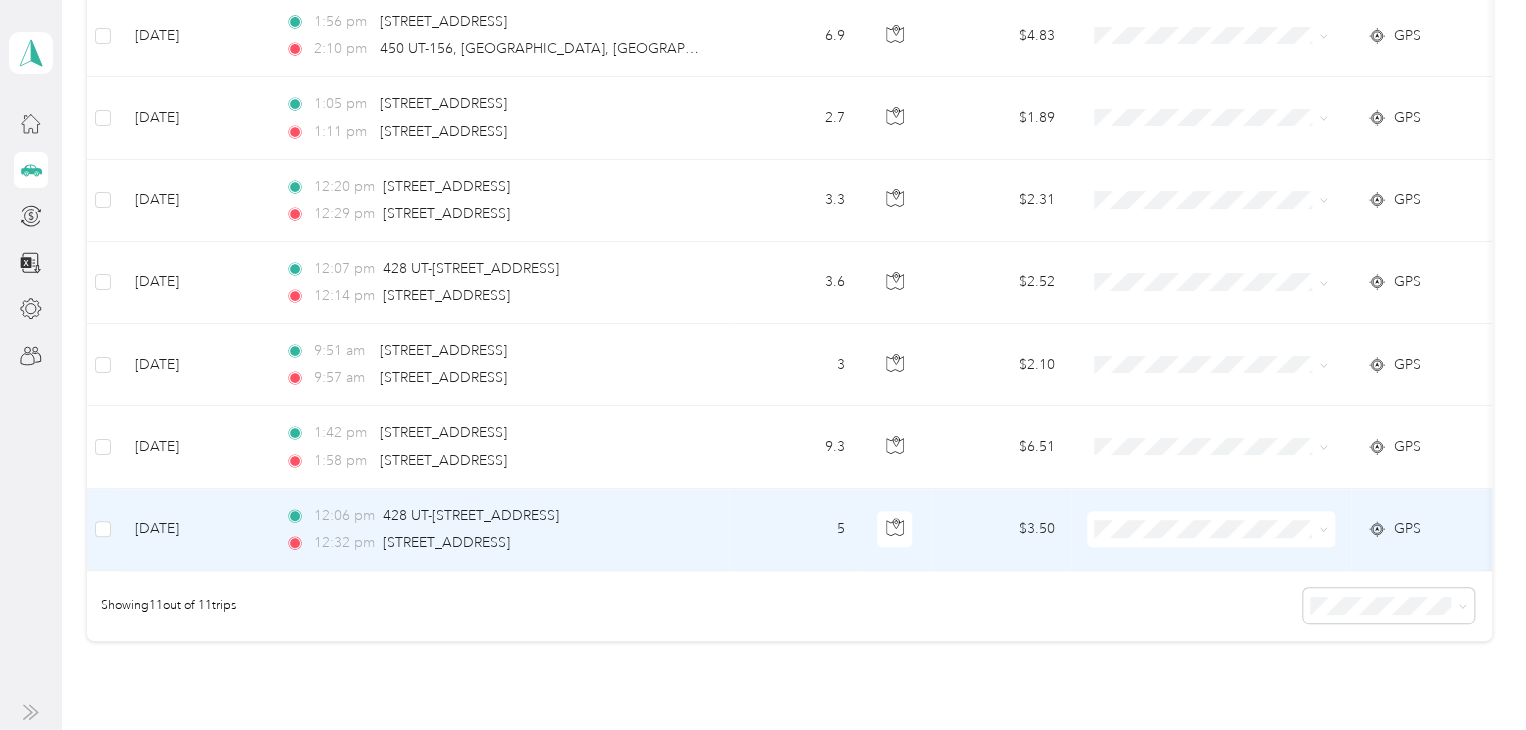 click on "Real Estate" at bounding box center (1228, 344) 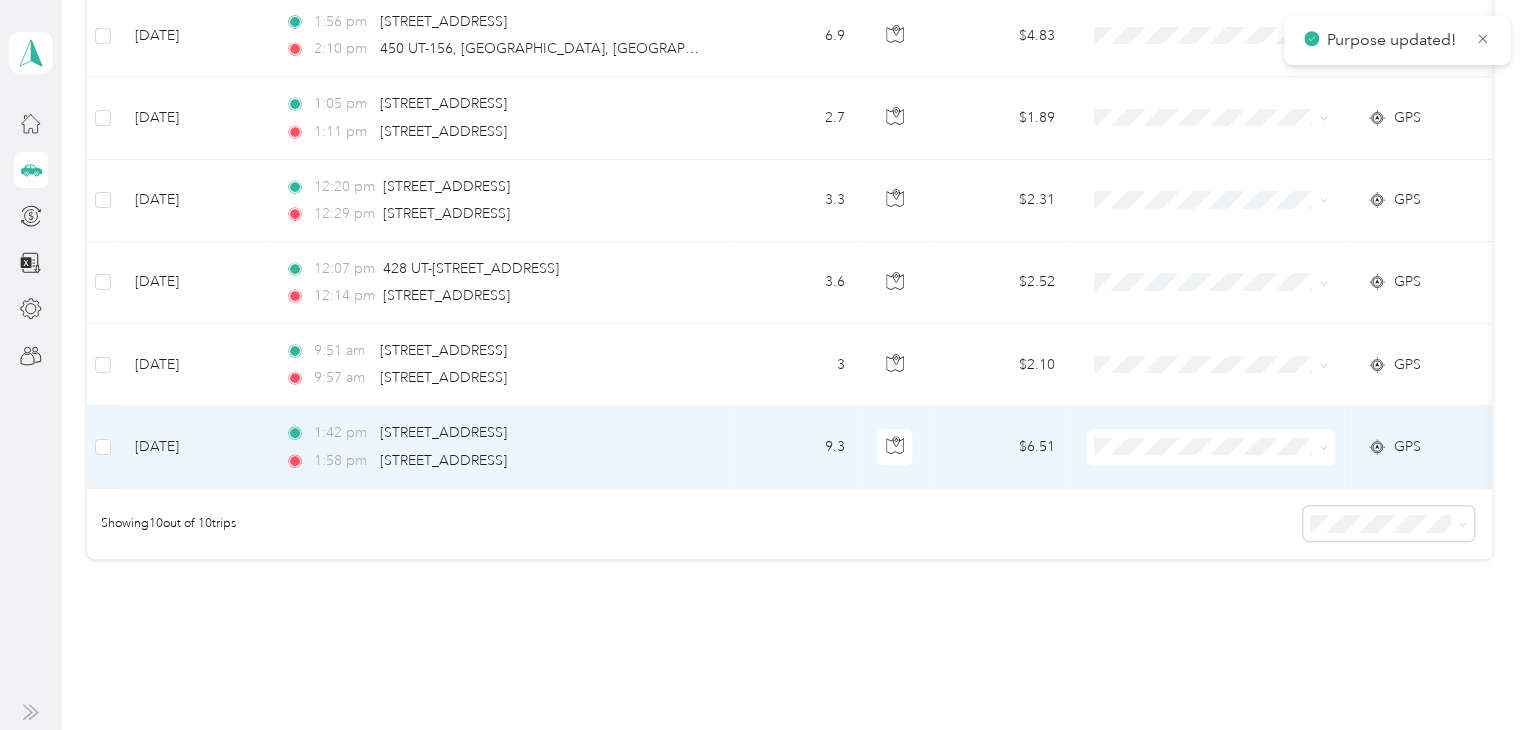 click on "Real Estate" at bounding box center (1228, 266) 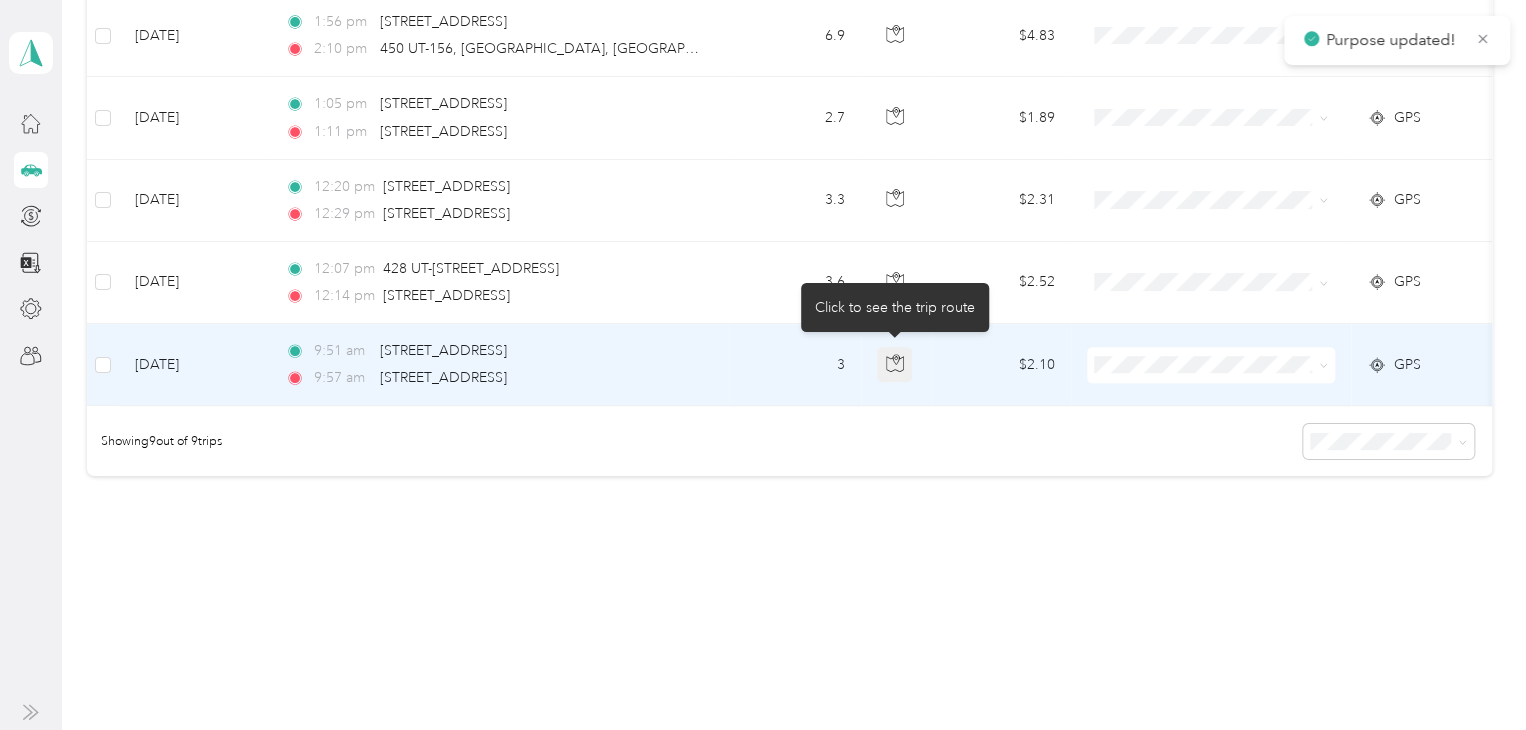 click 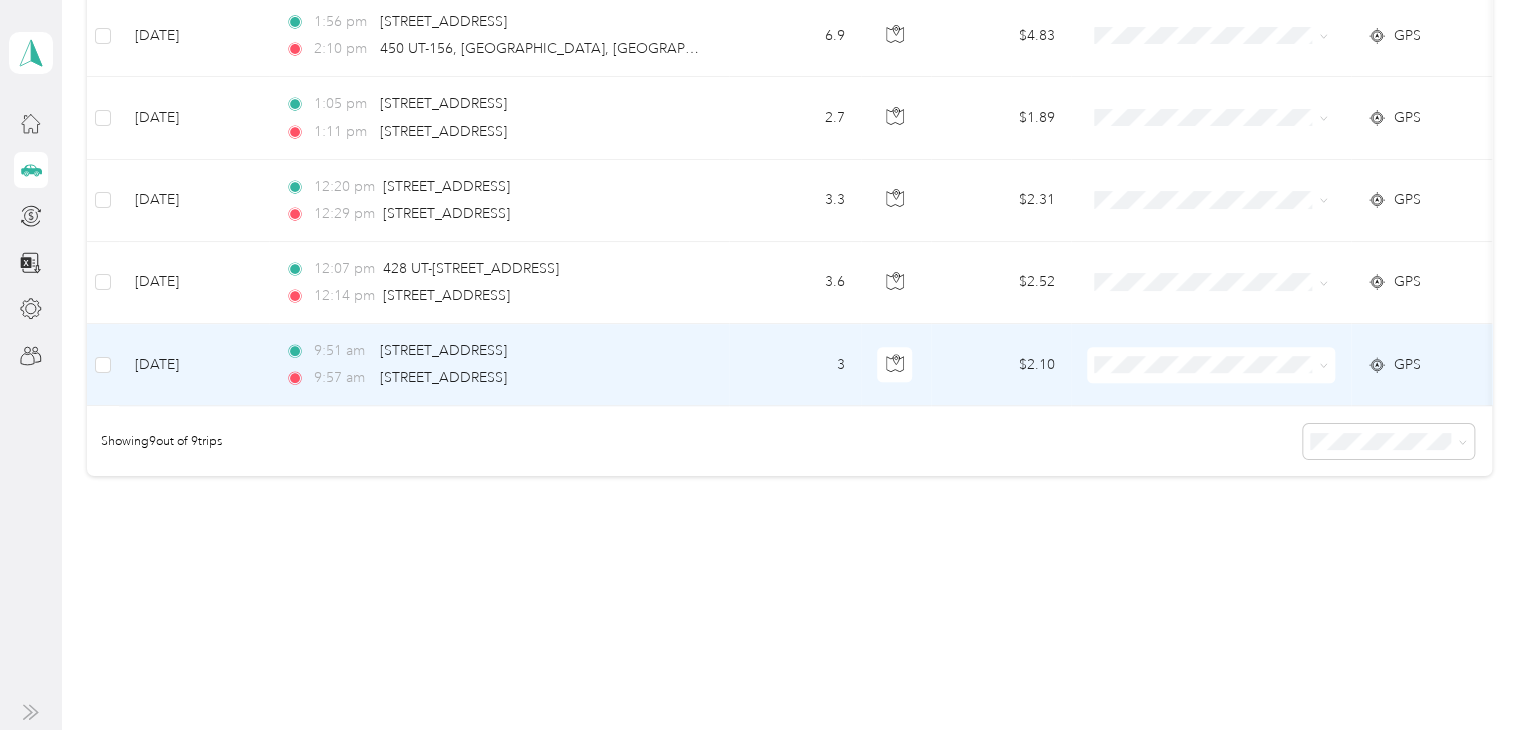 click at bounding box center (1211, 365) 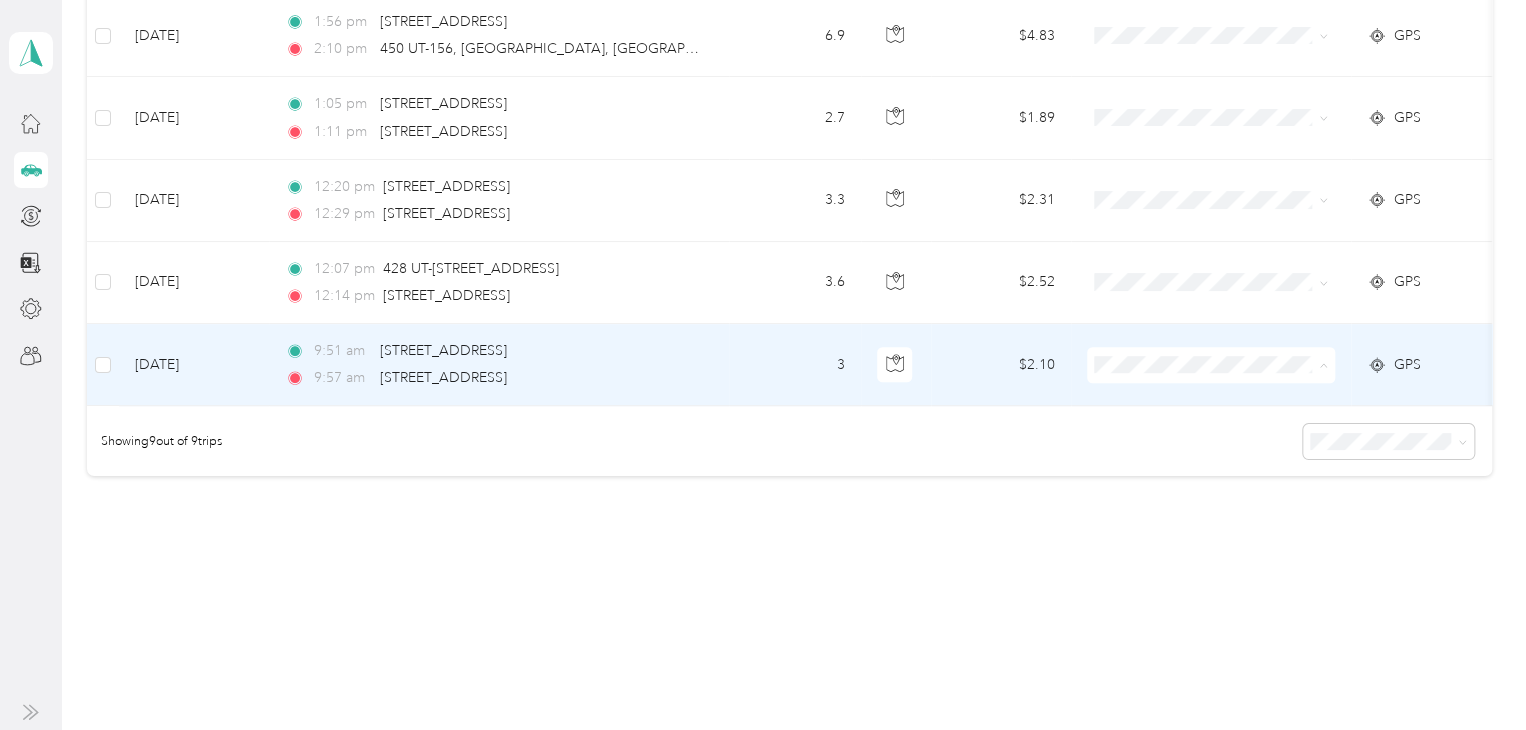 click on "Personal" at bounding box center (1228, 434) 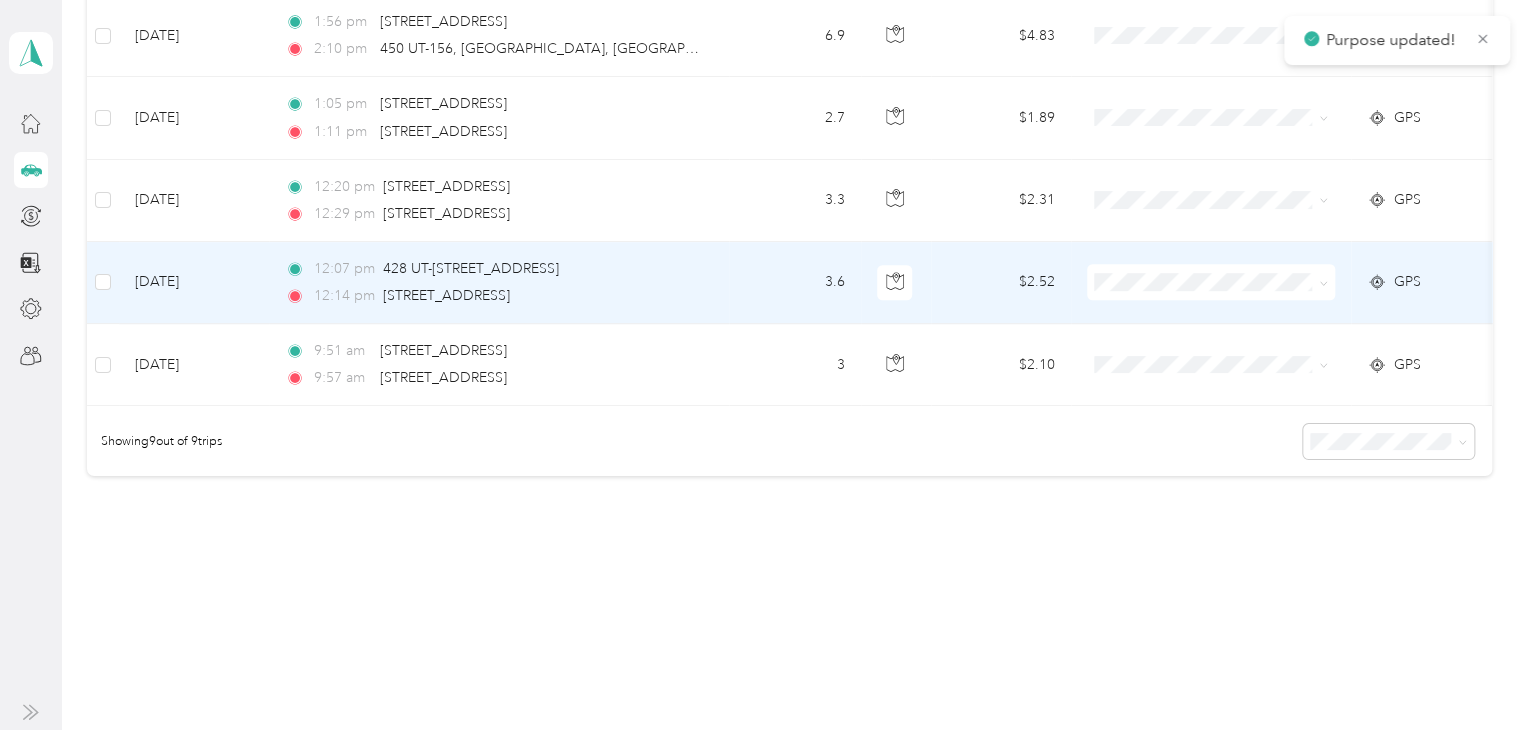 scroll, scrollTop: 624, scrollLeft: 0, axis: vertical 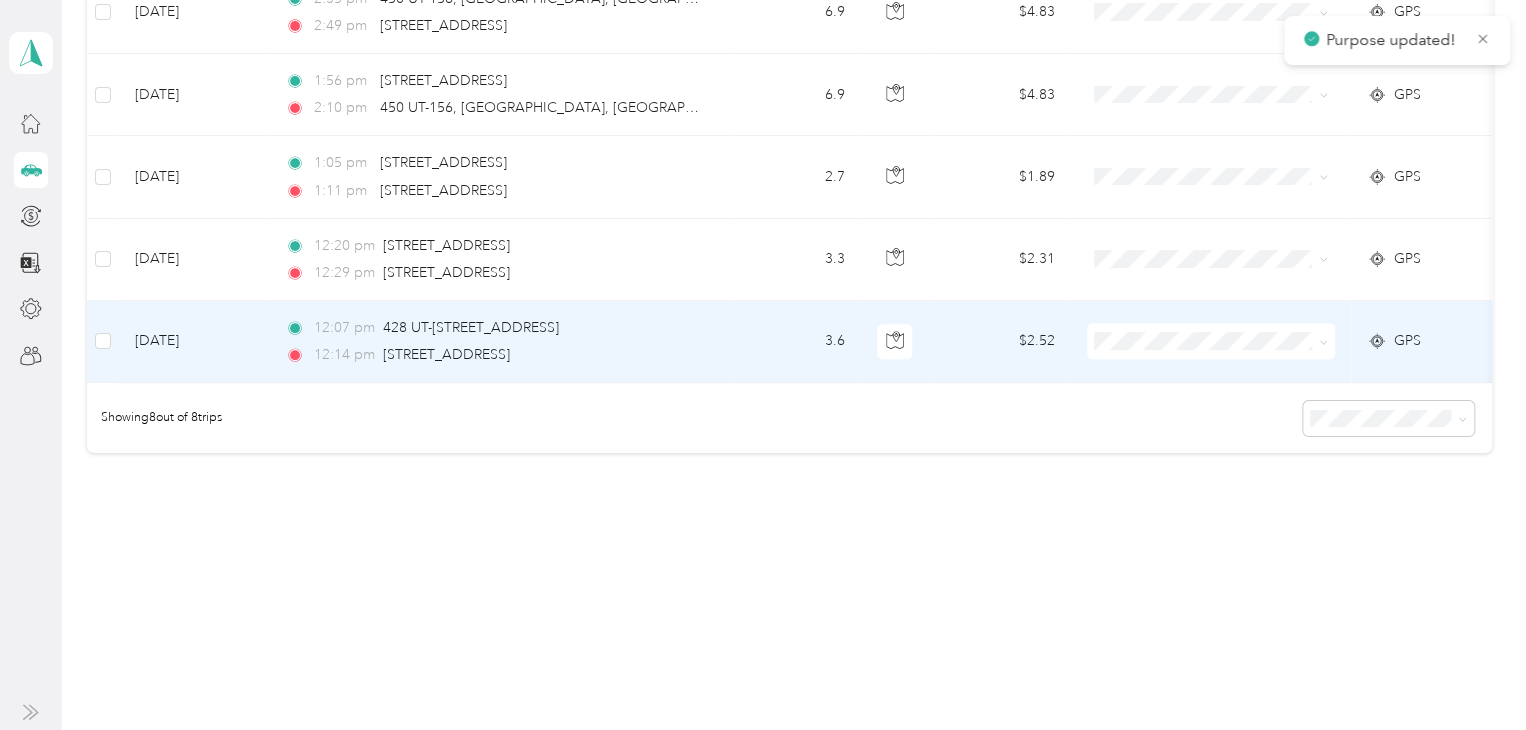 click at bounding box center [1211, 341] 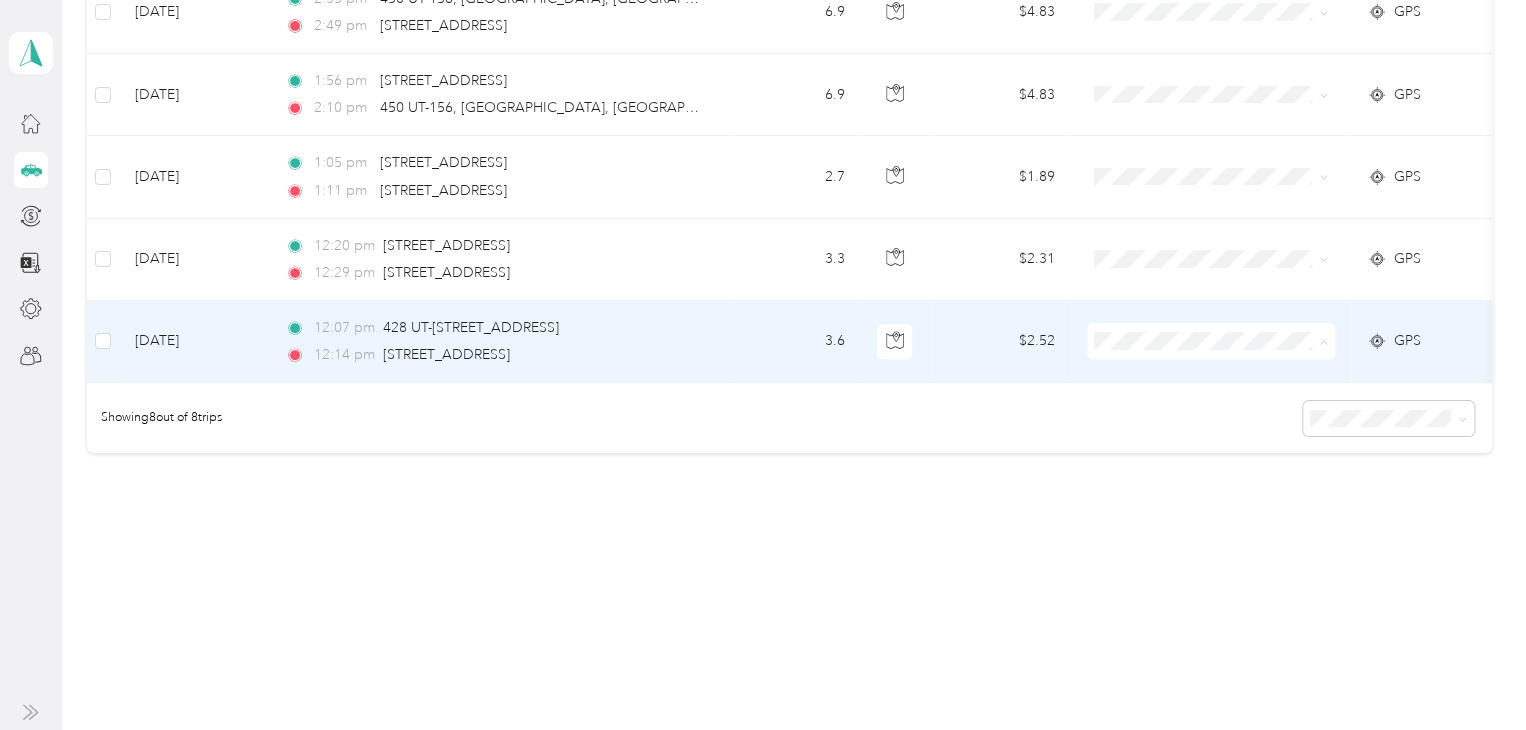 click on "Personal" at bounding box center [1211, 399] 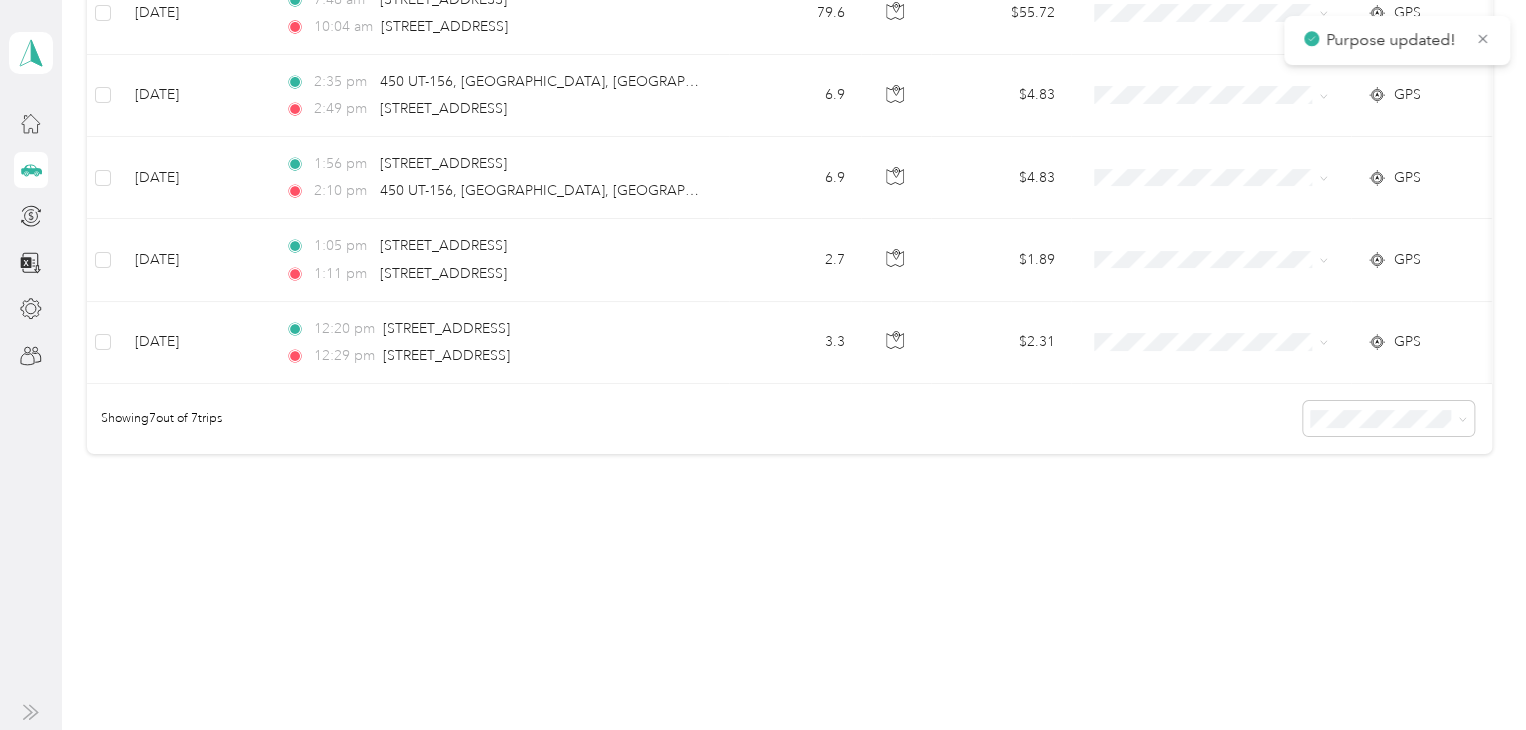 scroll, scrollTop: 543, scrollLeft: 0, axis: vertical 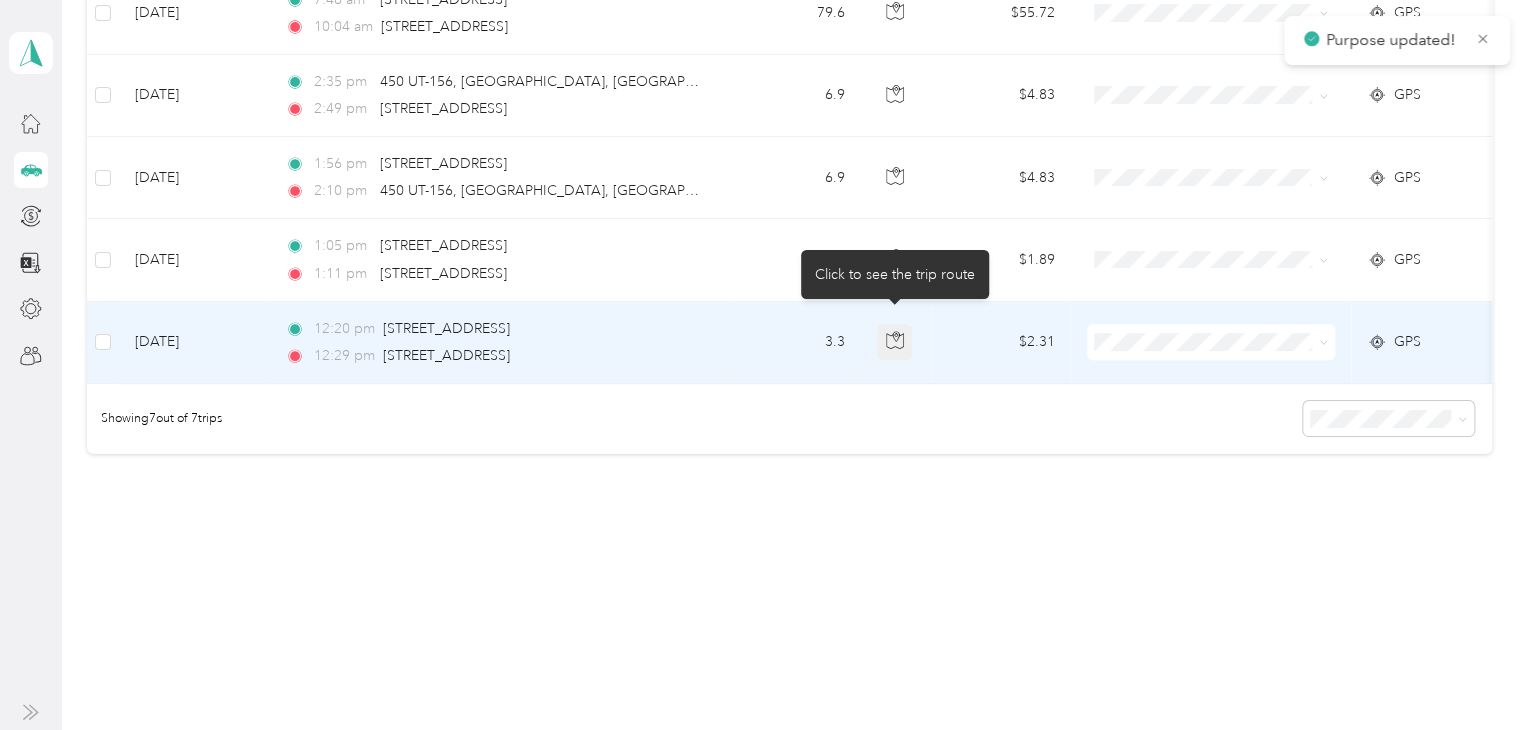 click 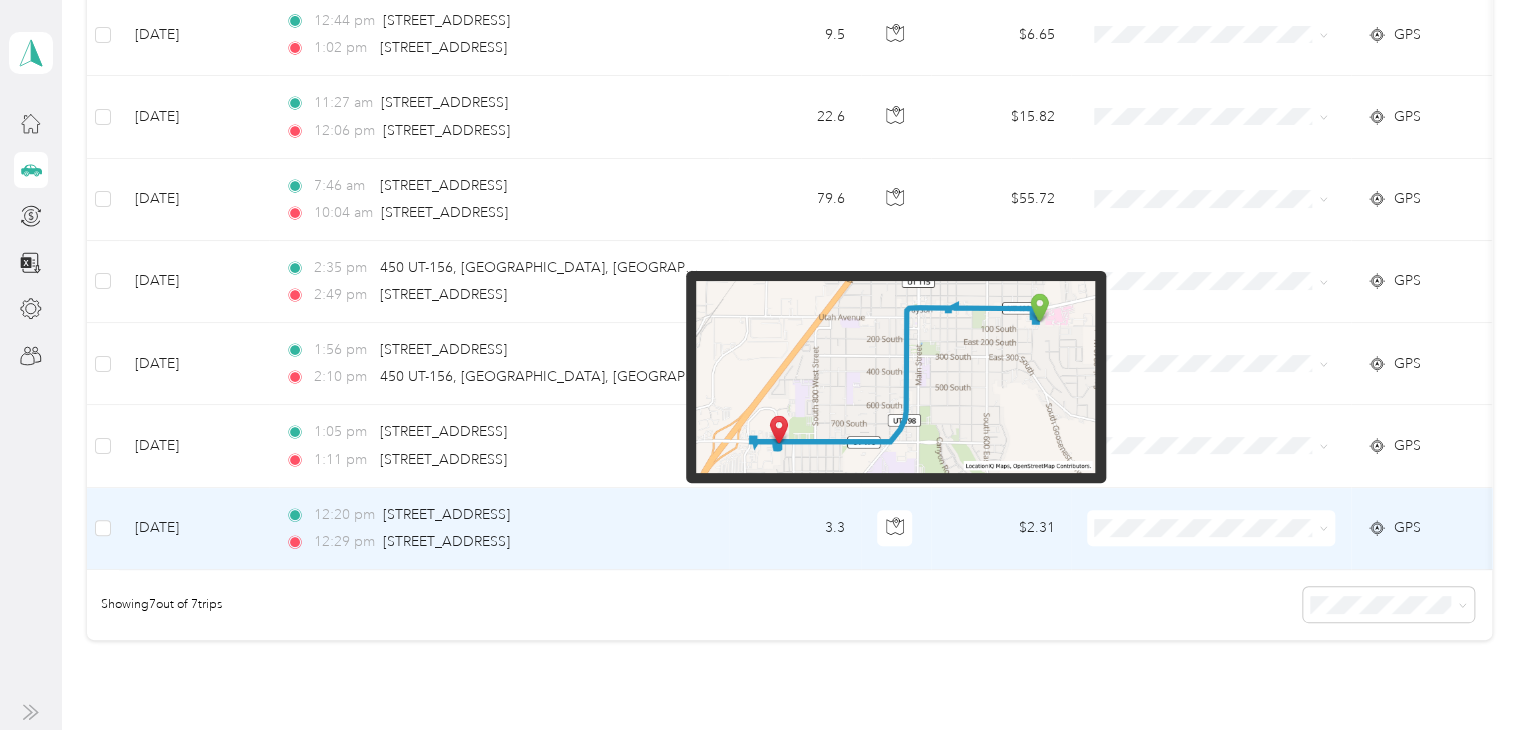 scroll, scrollTop: 443, scrollLeft: 0, axis: vertical 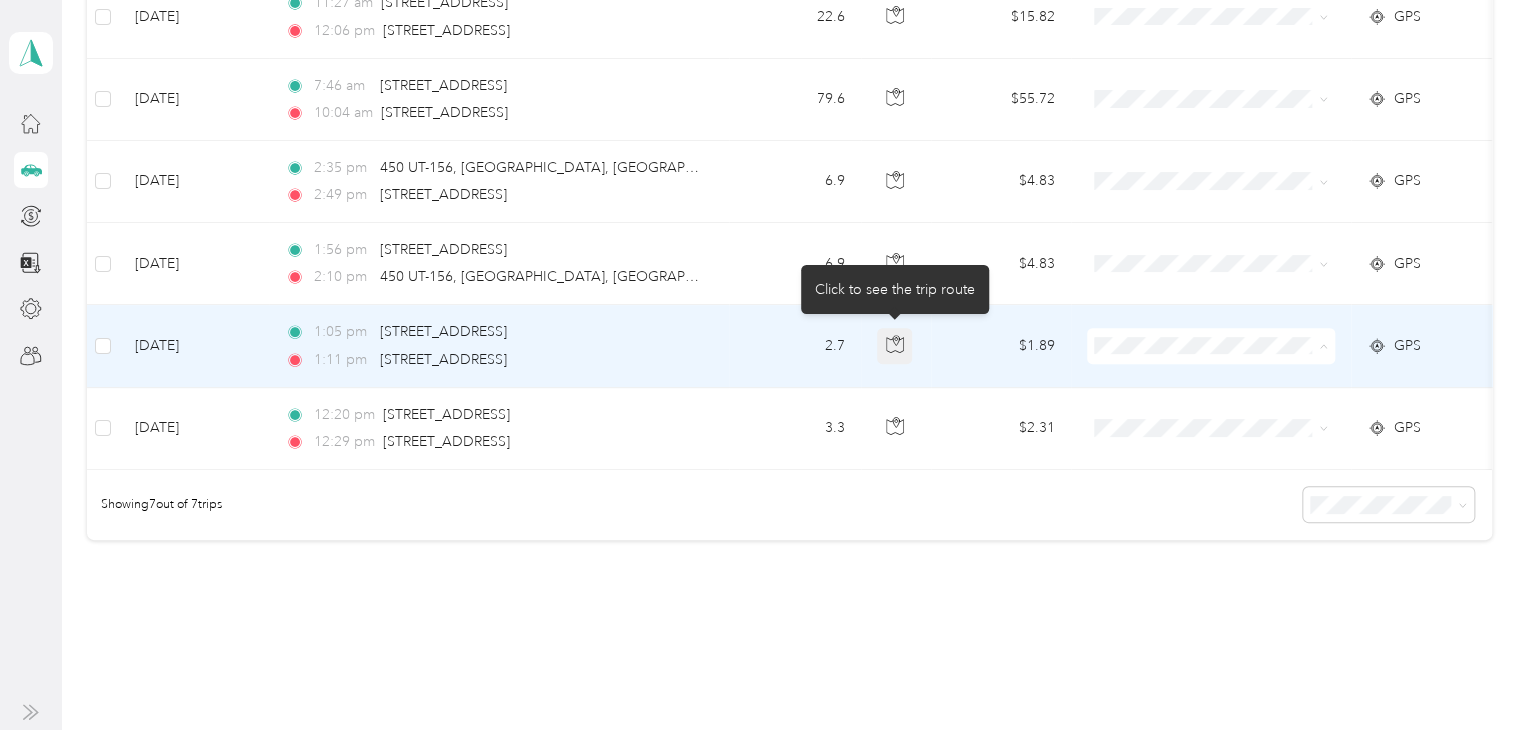 click at bounding box center (895, 346) 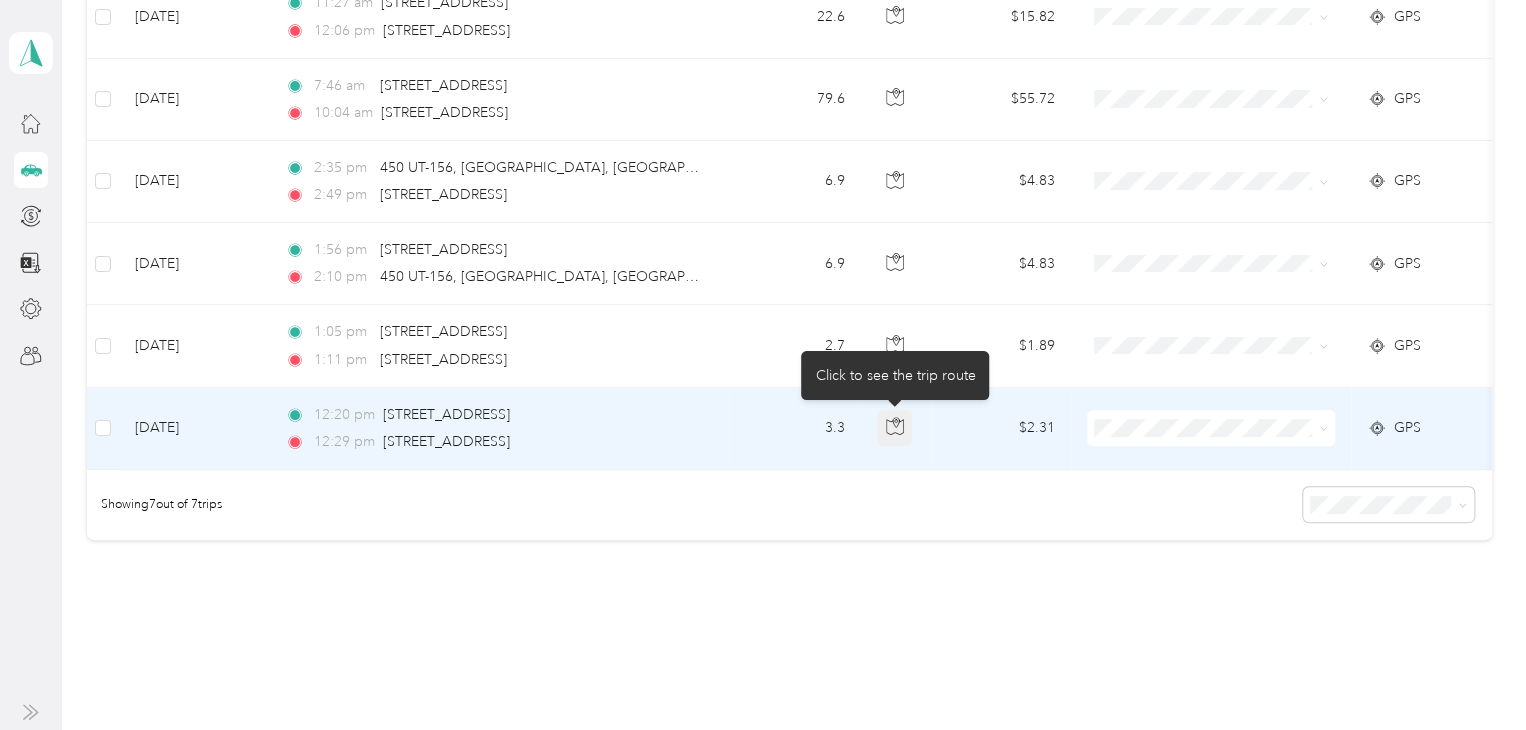 click 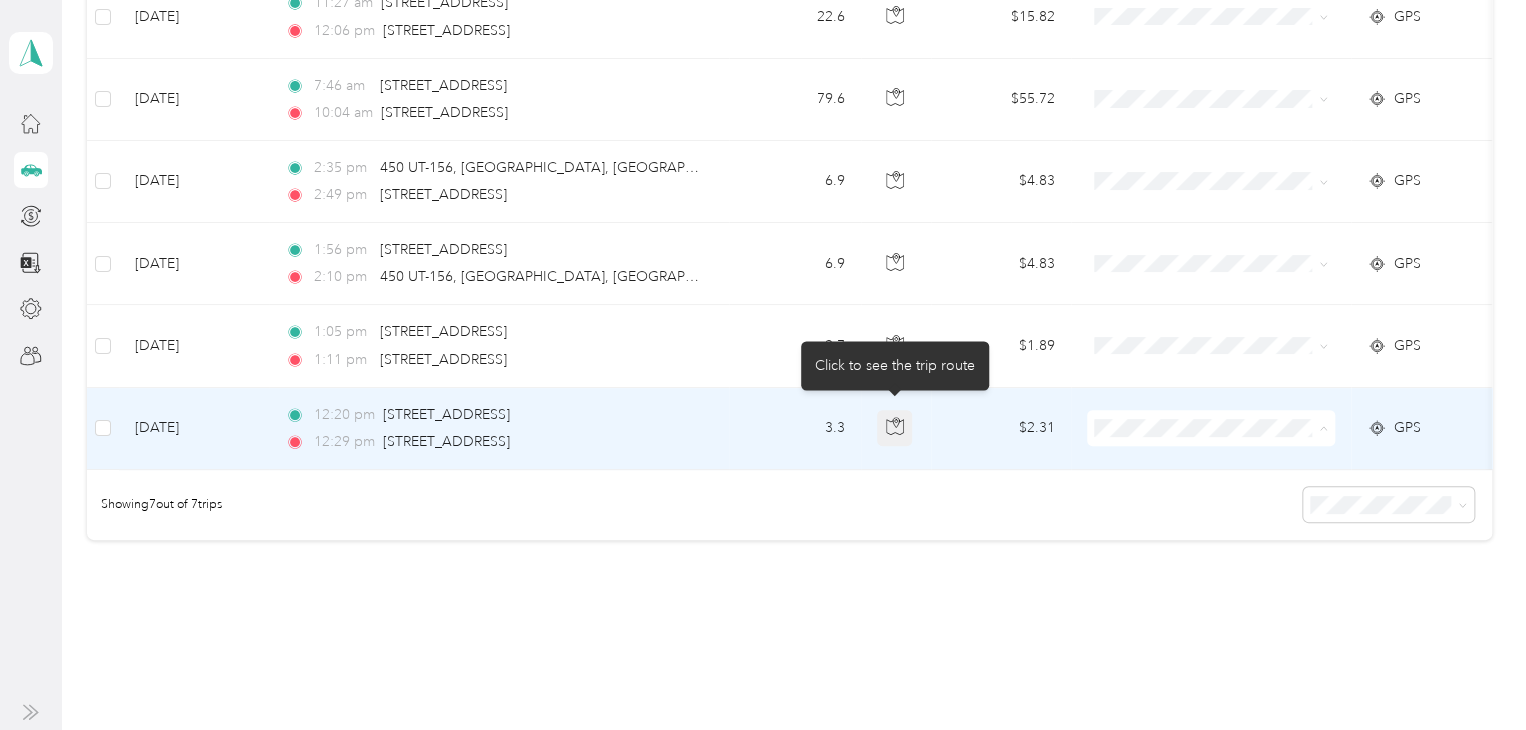click at bounding box center (895, 428) 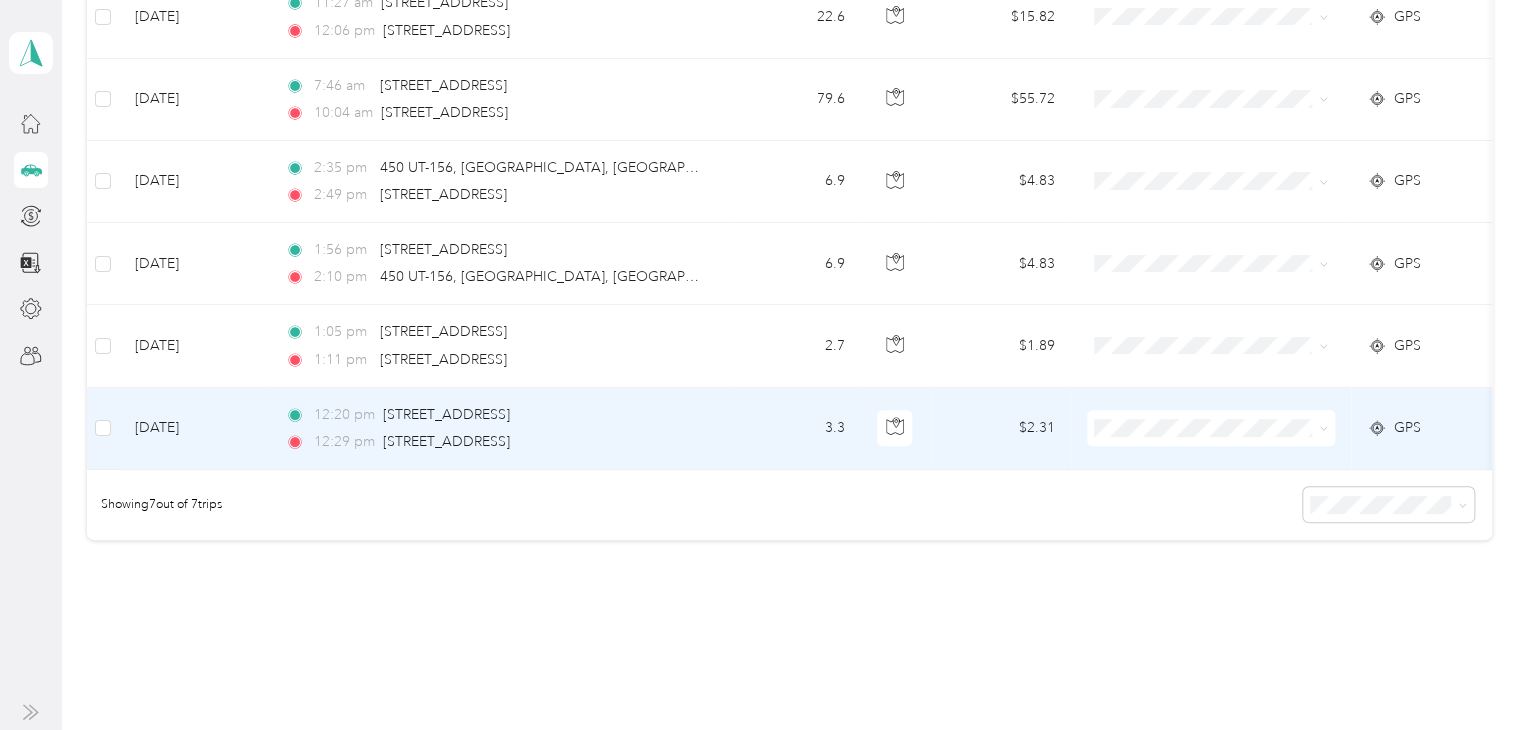 click on "Personal" at bounding box center [1211, 495] 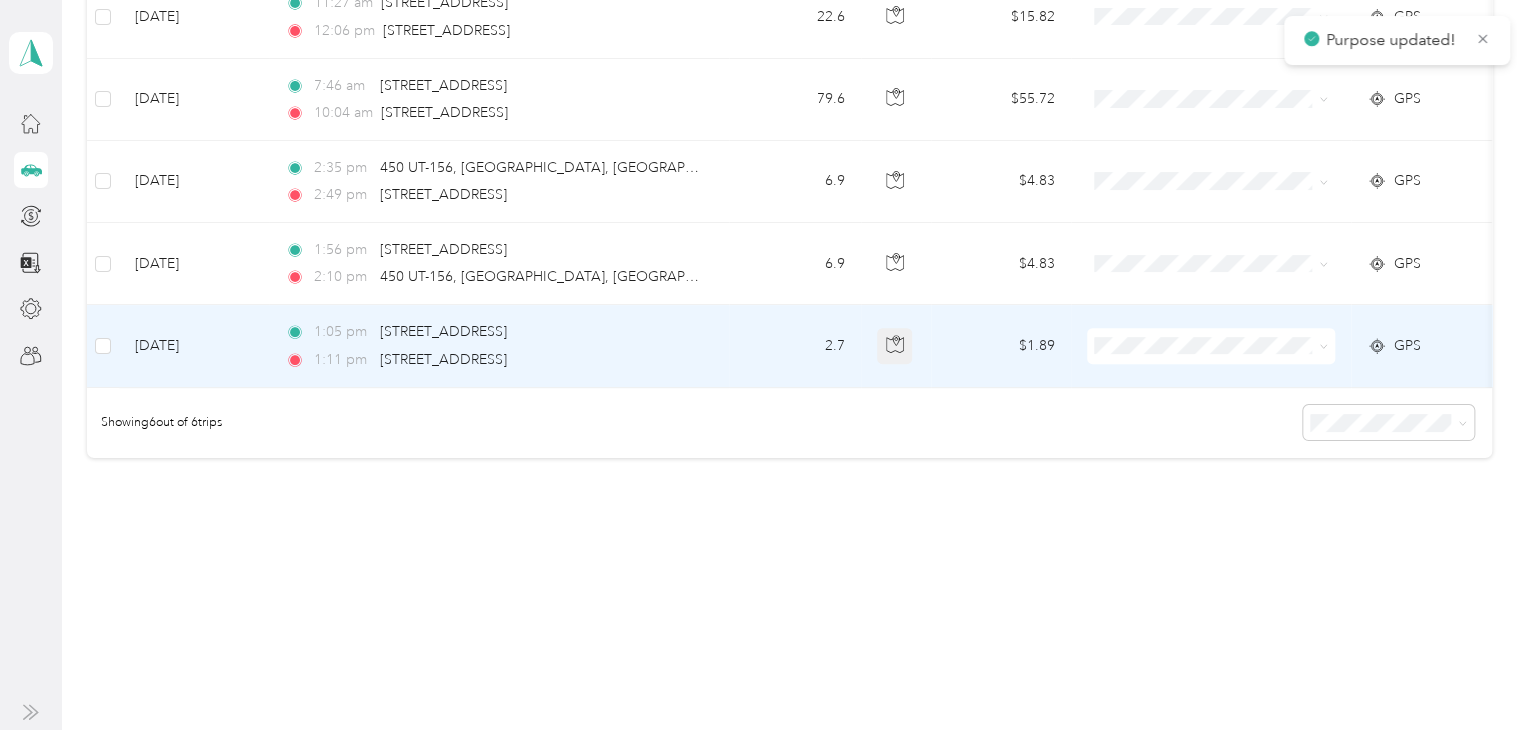 click at bounding box center [896, 346] 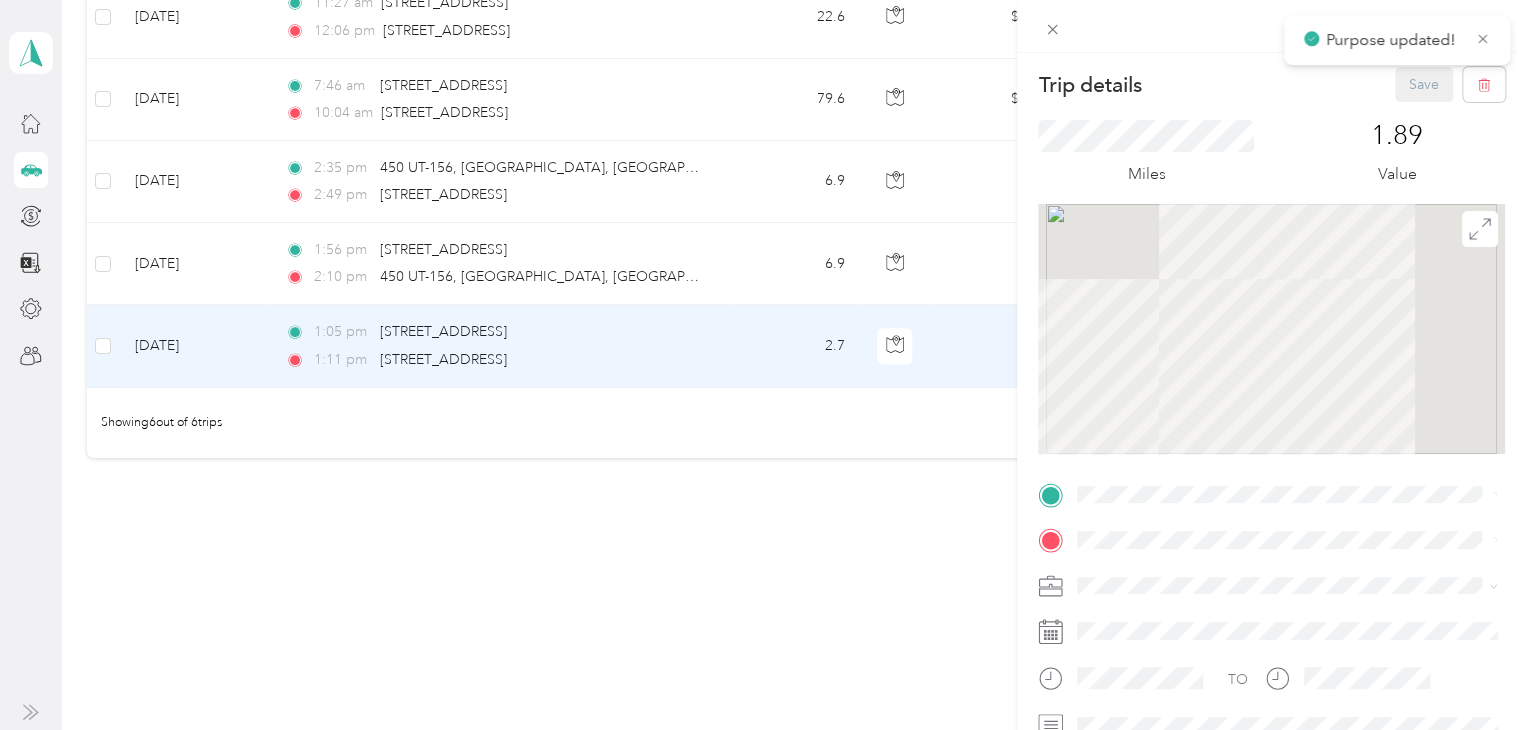 click on "Trip details Save This trip cannot be edited because it is either under review, approved, or paid. Contact your Team Manager to edit it. Miles 1.89 Value  To navigate the map with touch gestures double-tap and hold your finger on the map, then drag the map. TO Add photo" at bounding box center (763, 365) 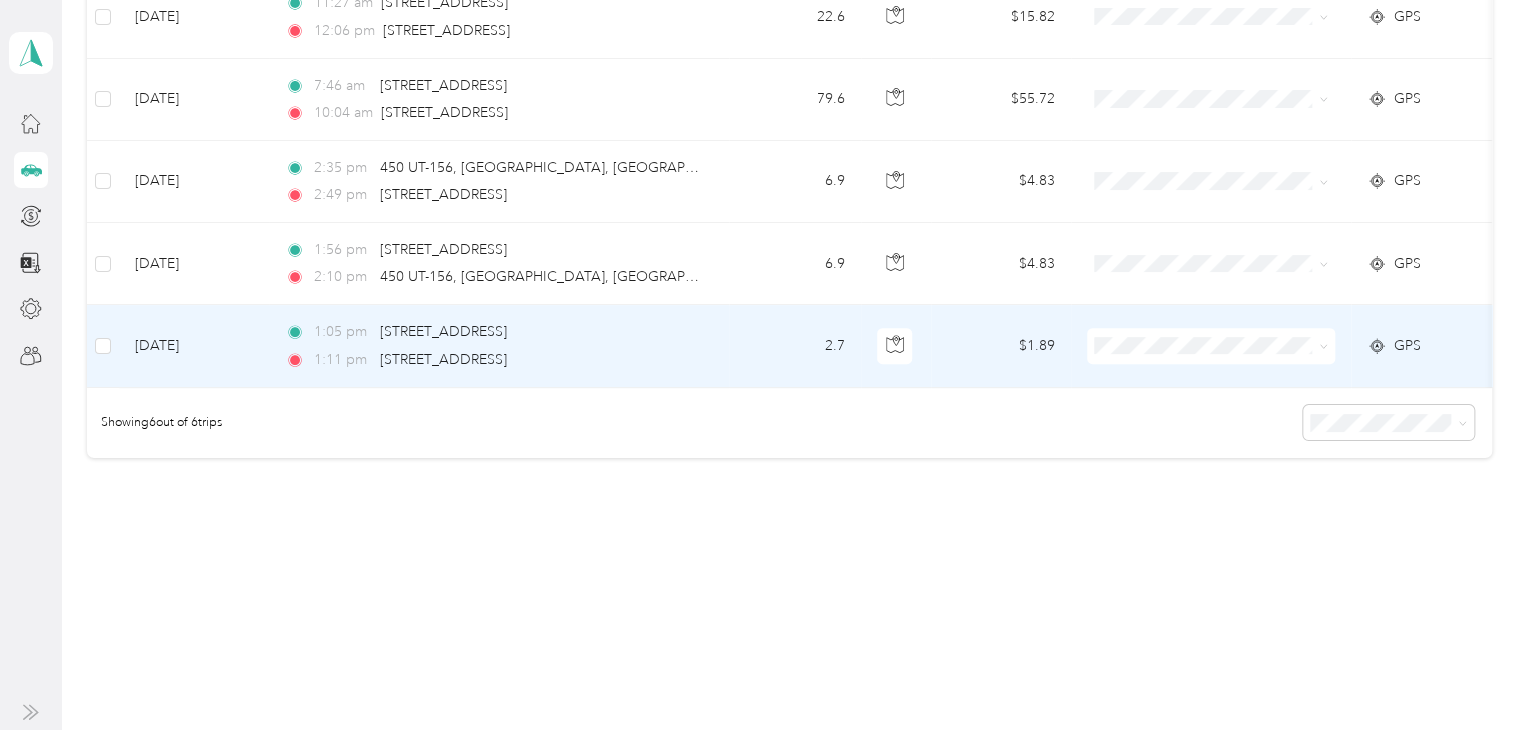 click on "Personal" at bounding box center [1228, 412] 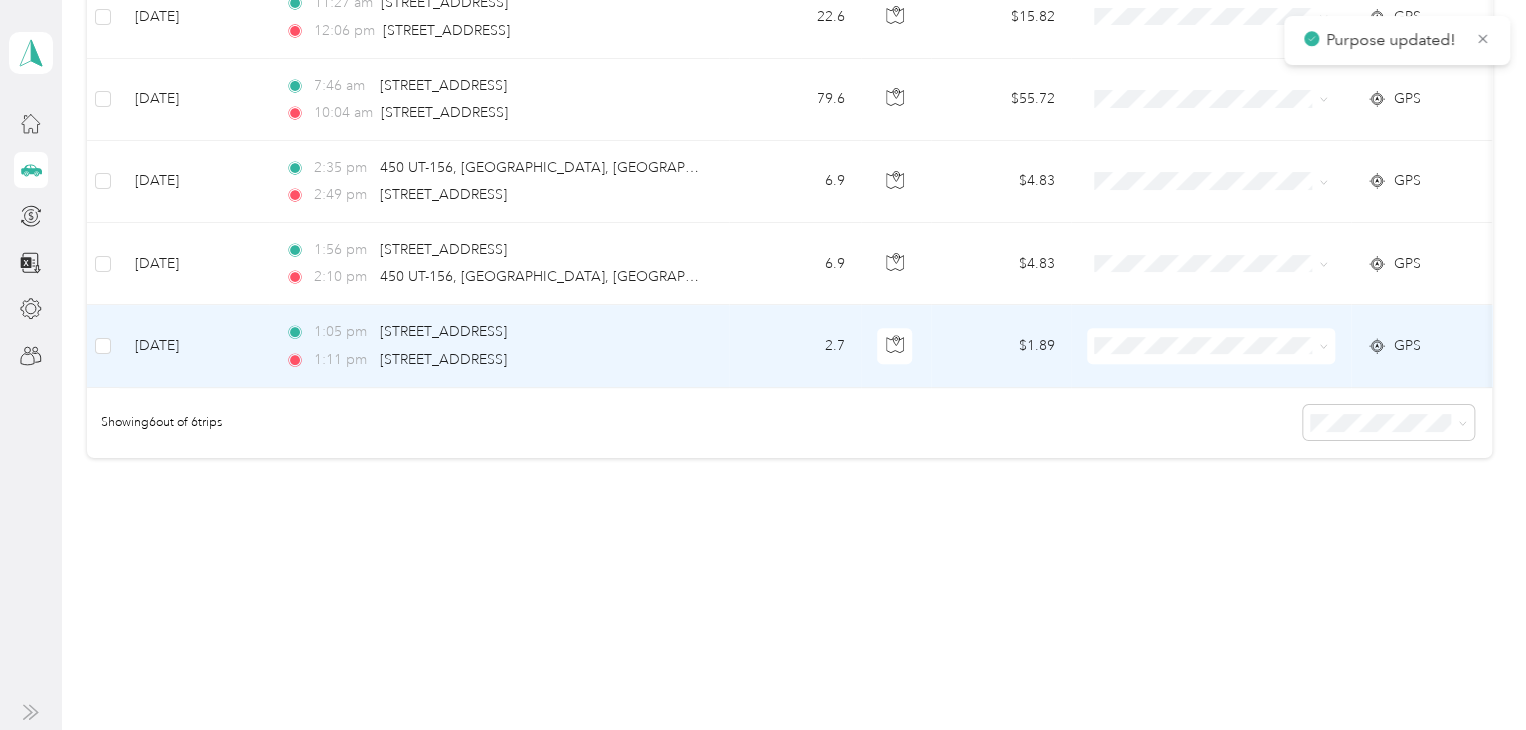scroll, scrollTop: 378, scrollLeft: 0, axis: vertical 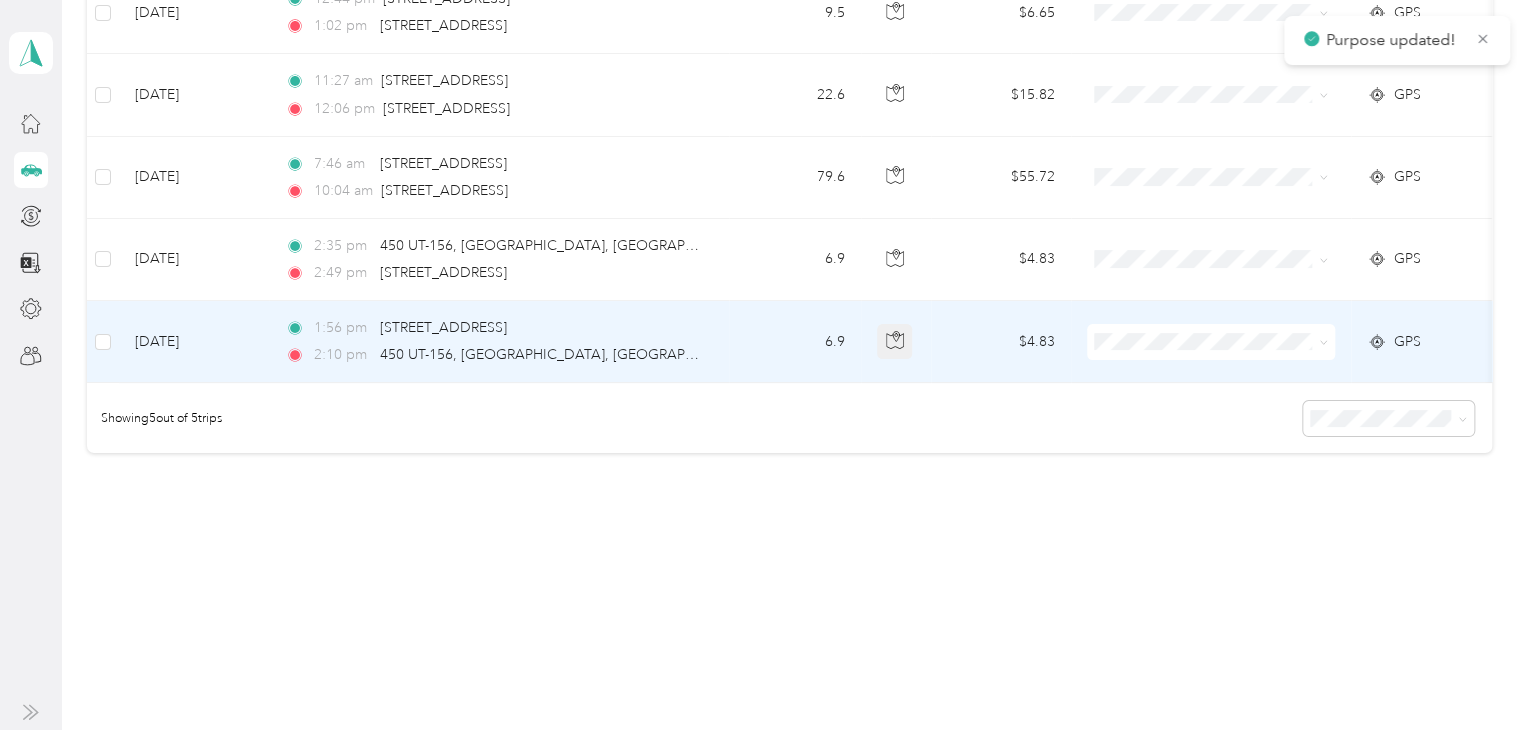 click at bounding box center [895, 342] 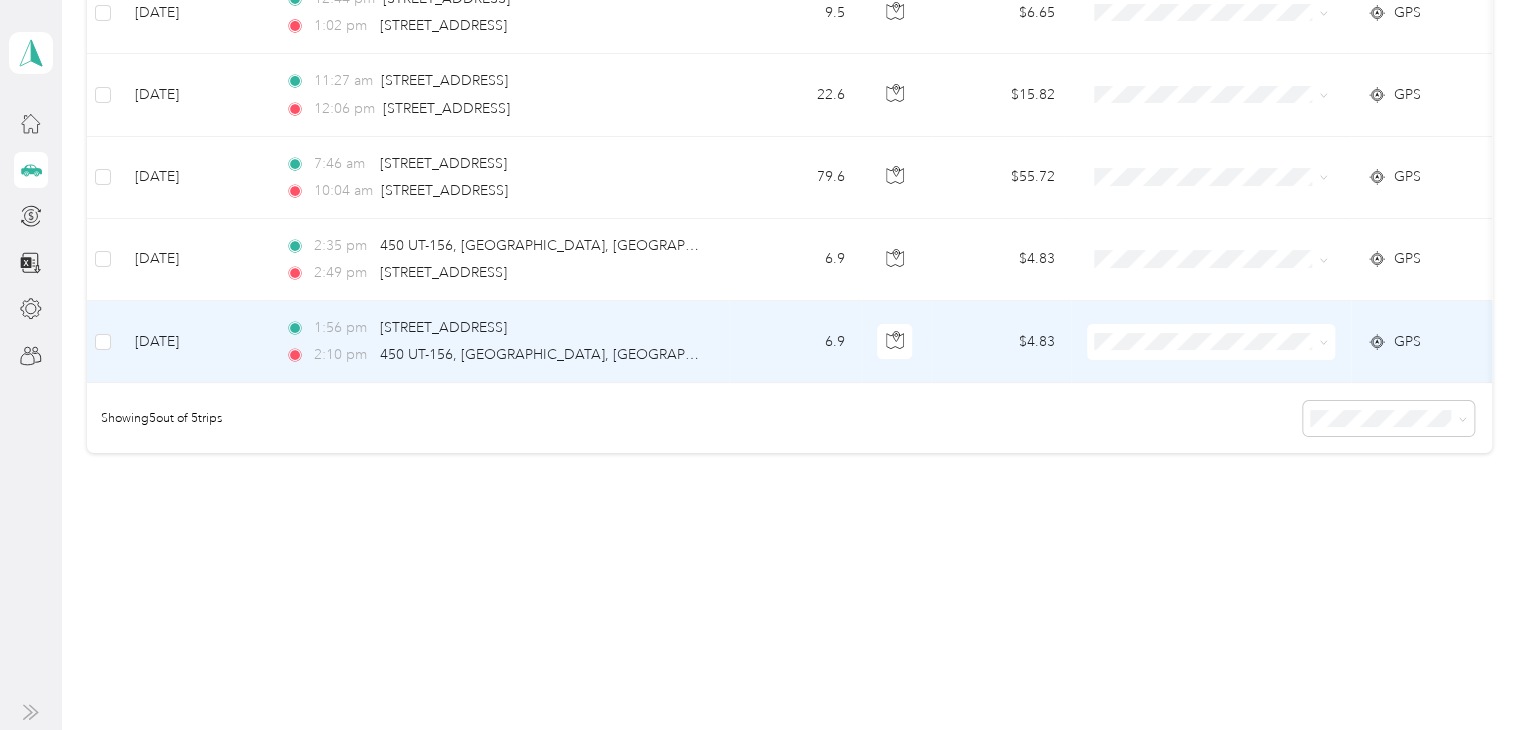 click on "Personal" at bounding box center (1228, 397) 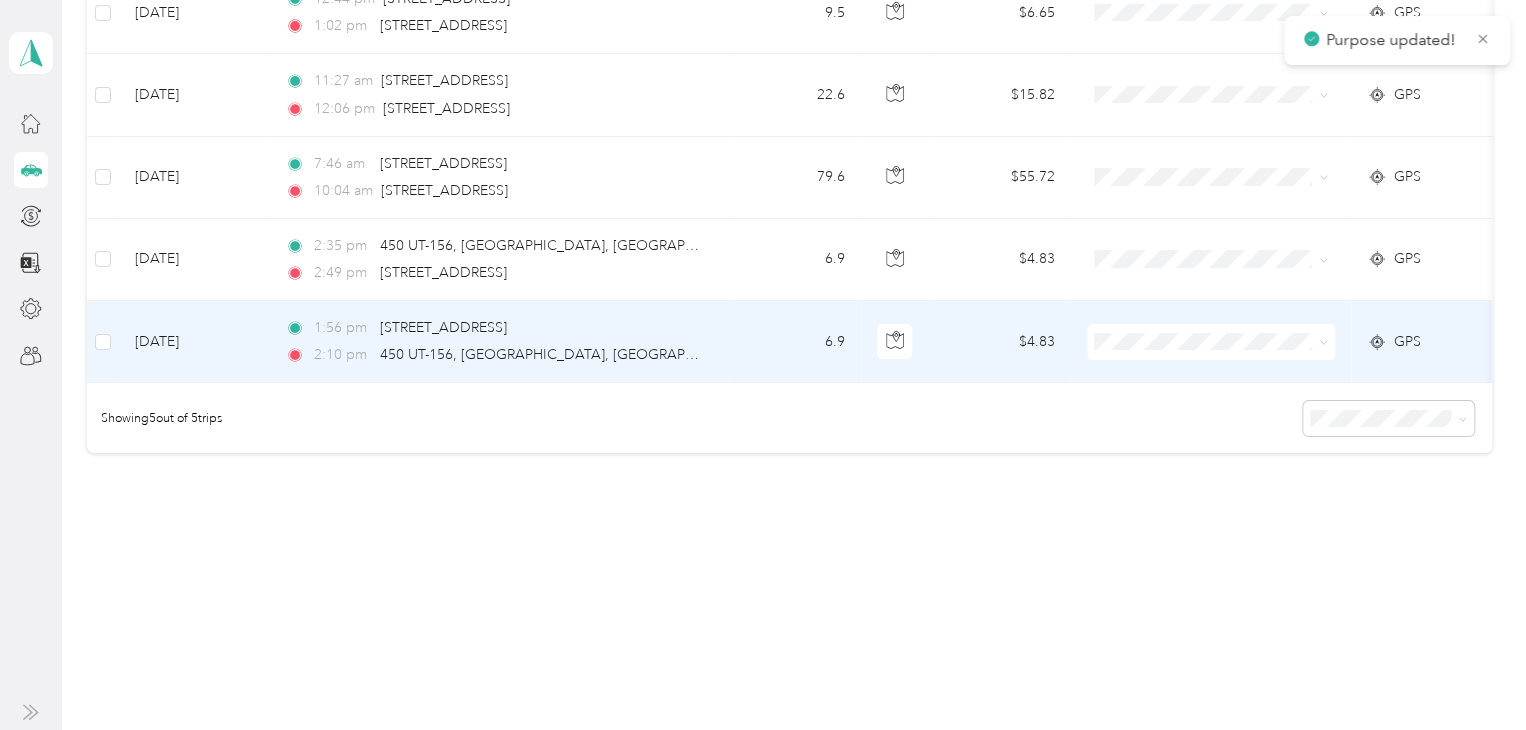 scroll, scrollTop: 296, scrollLeft: 0, axis: vertical 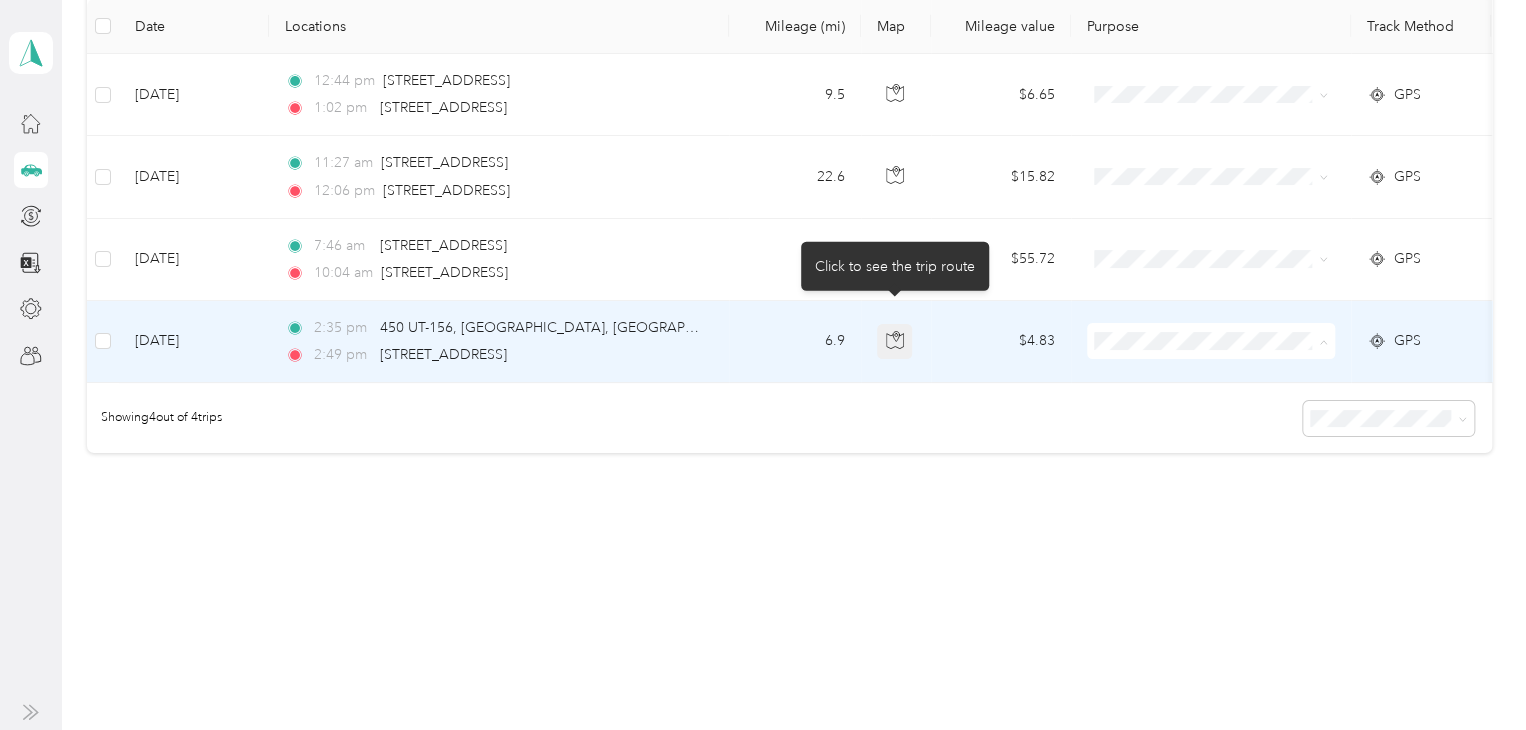 click 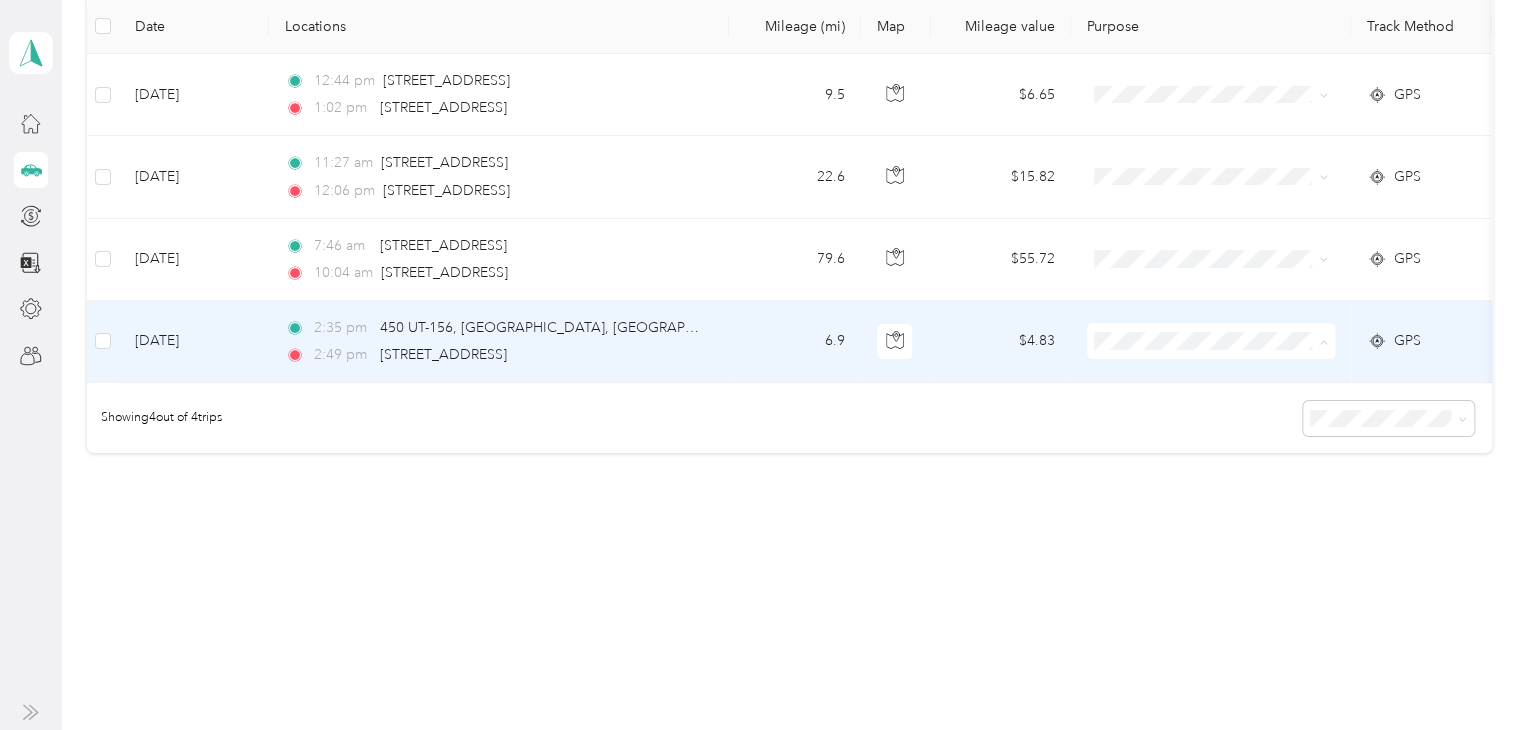 click on "Personal" at bounding box center [1211, 398] 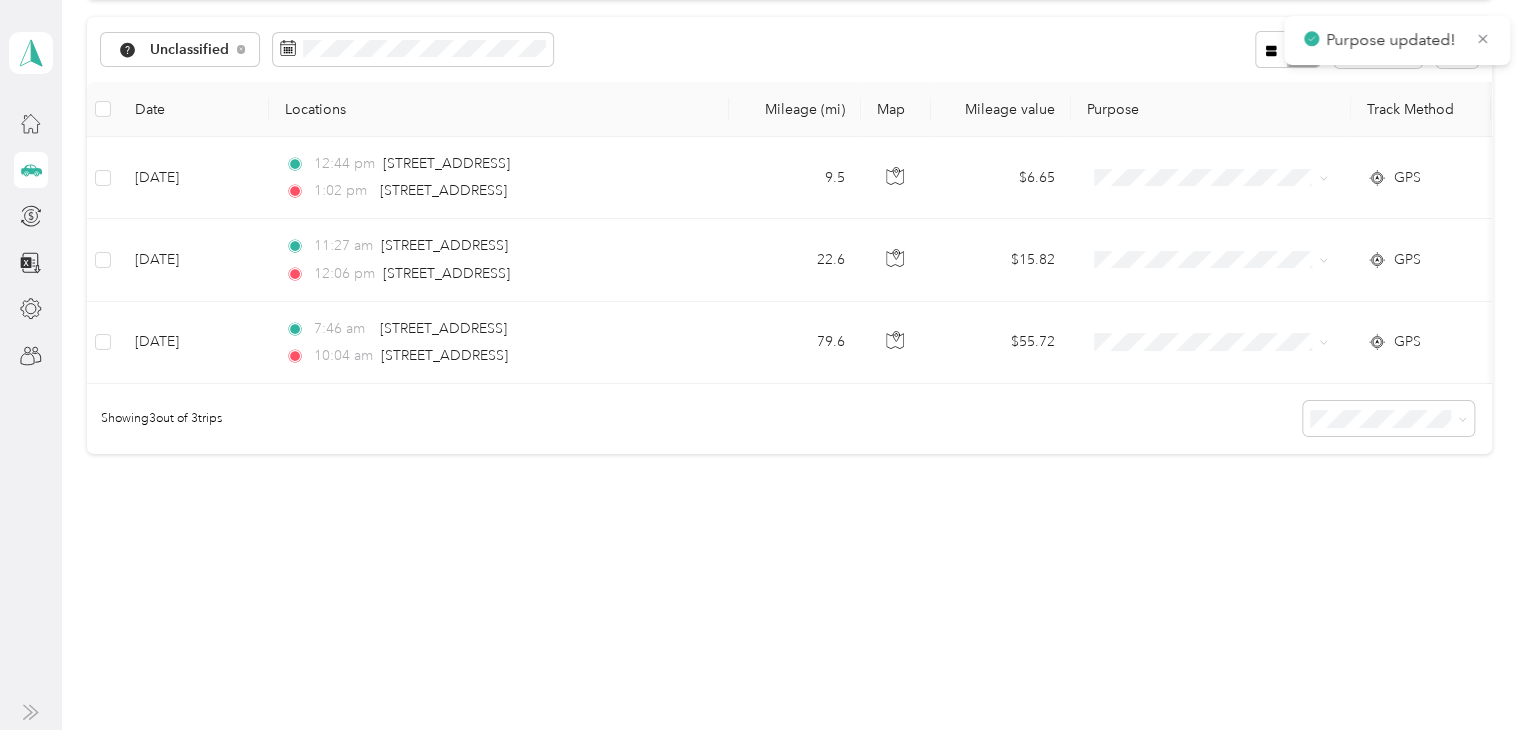 scroll, scrollTop: 214, scrollLeft: 0, axis: vertical 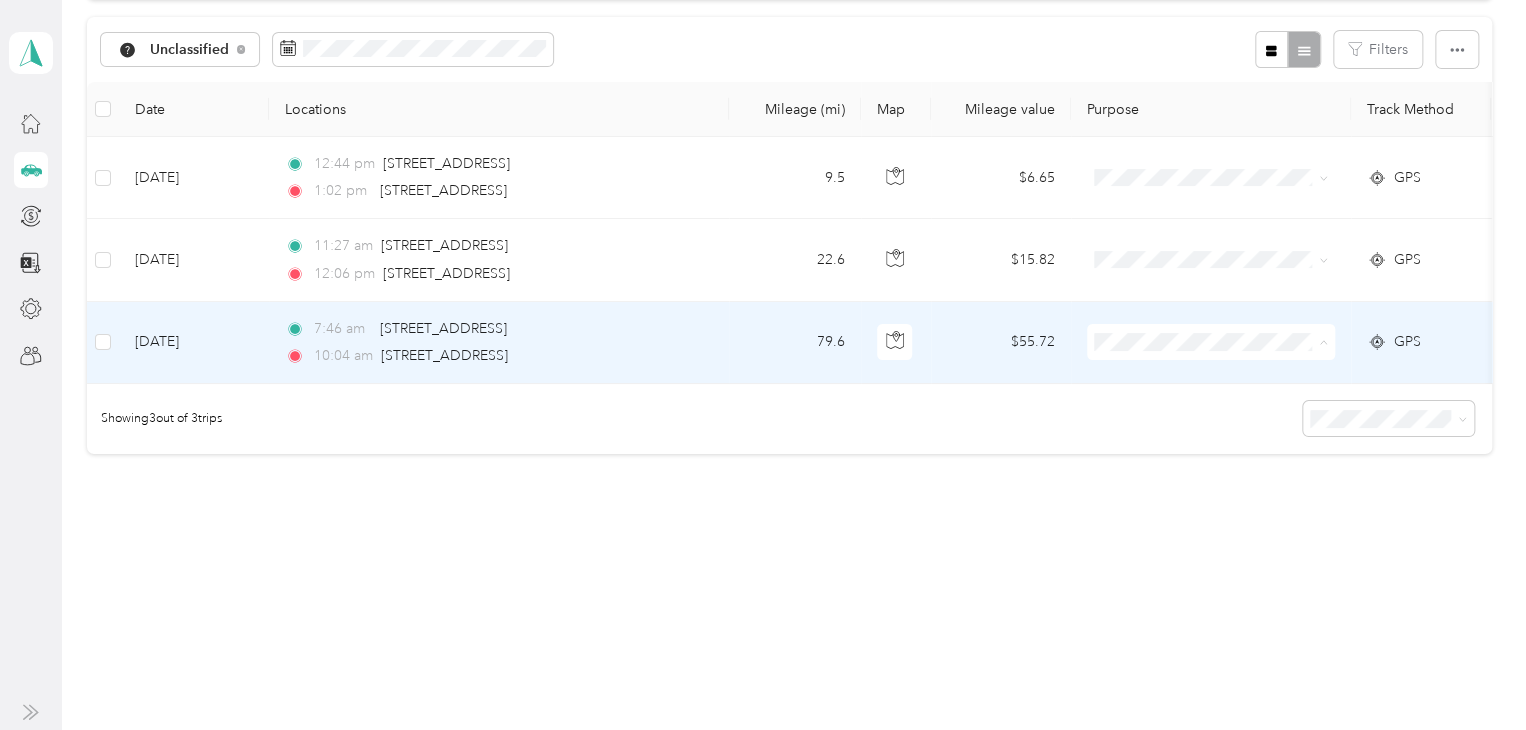click on "Real Estate" at bounding box center [1228, 469] 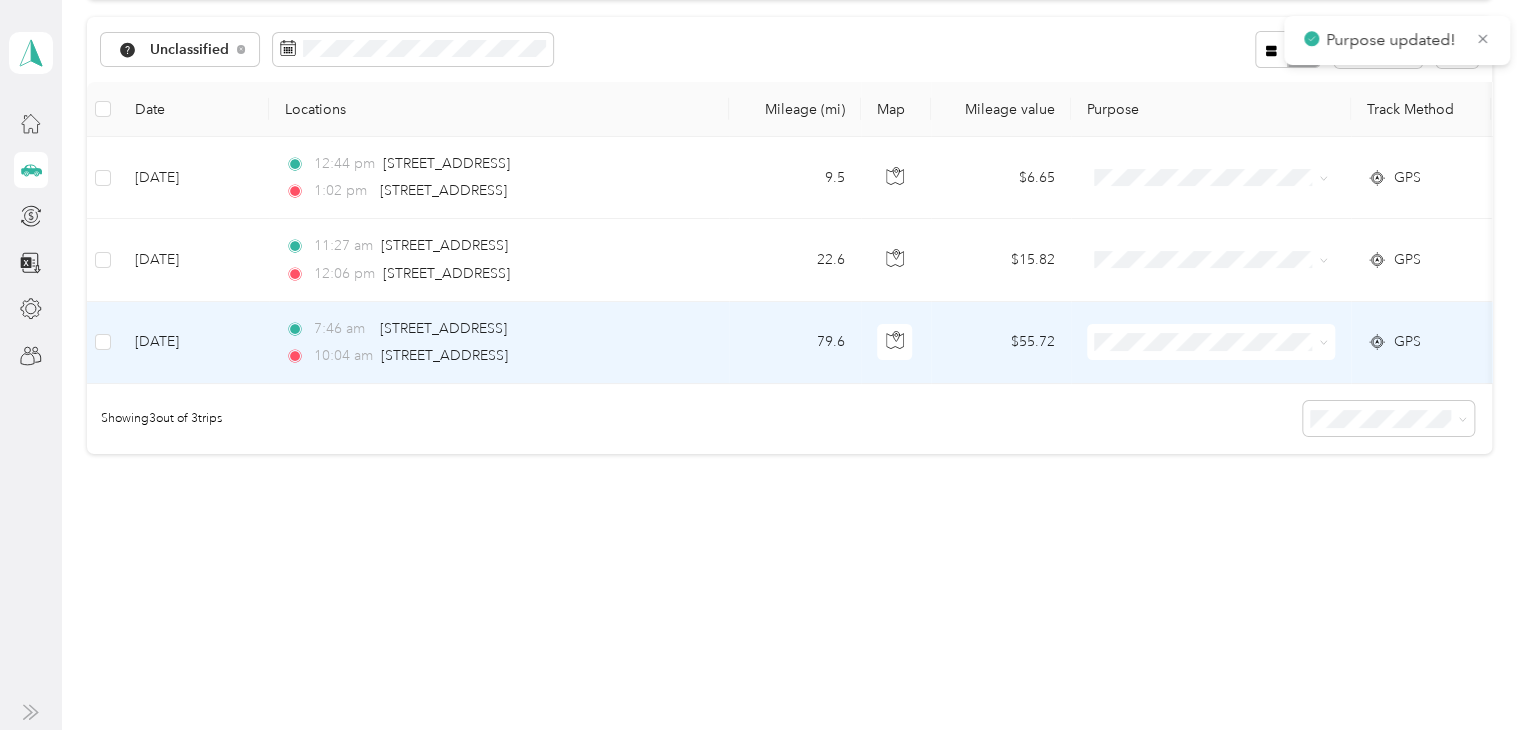 scroll, scrollTop: 132, scrollLeft: 0, axis: vertical 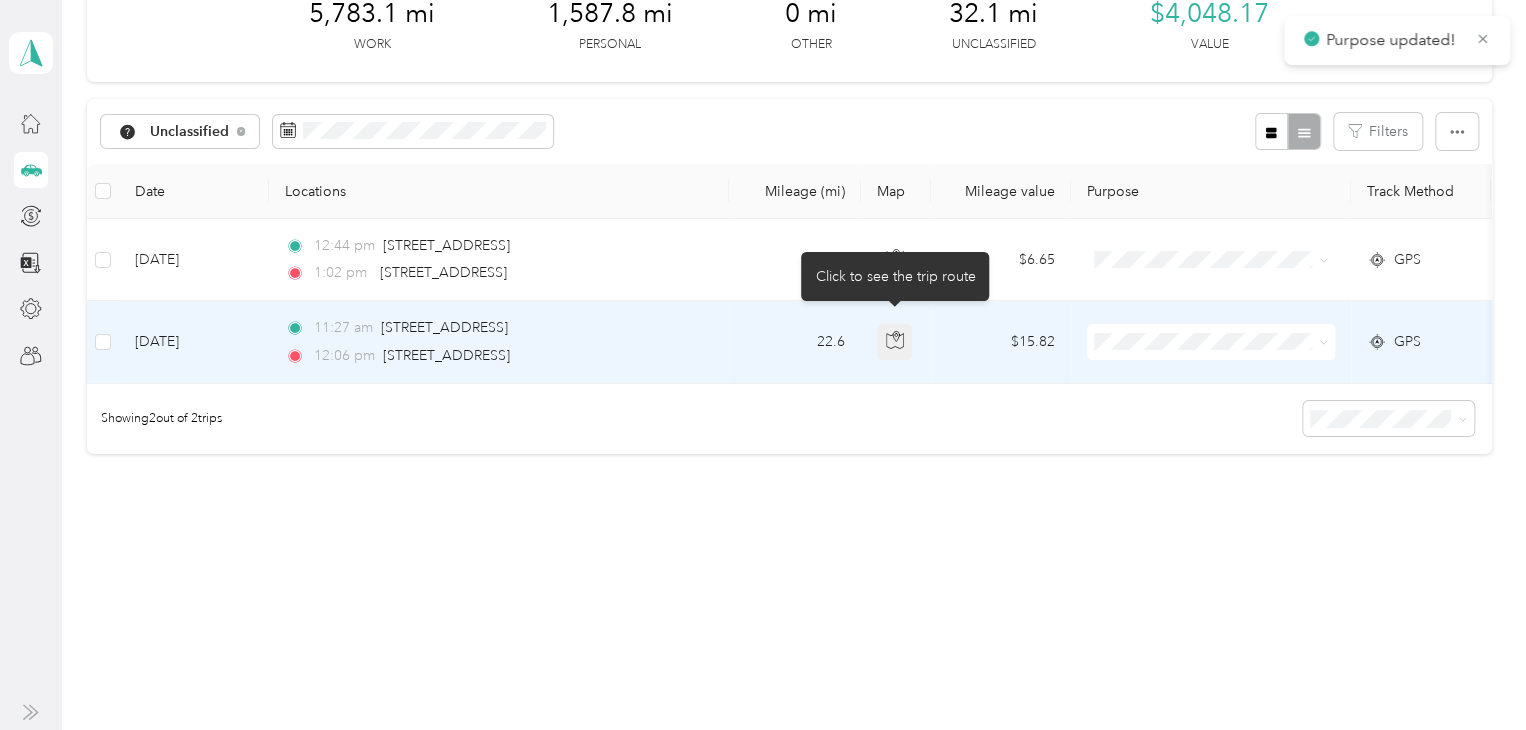 click 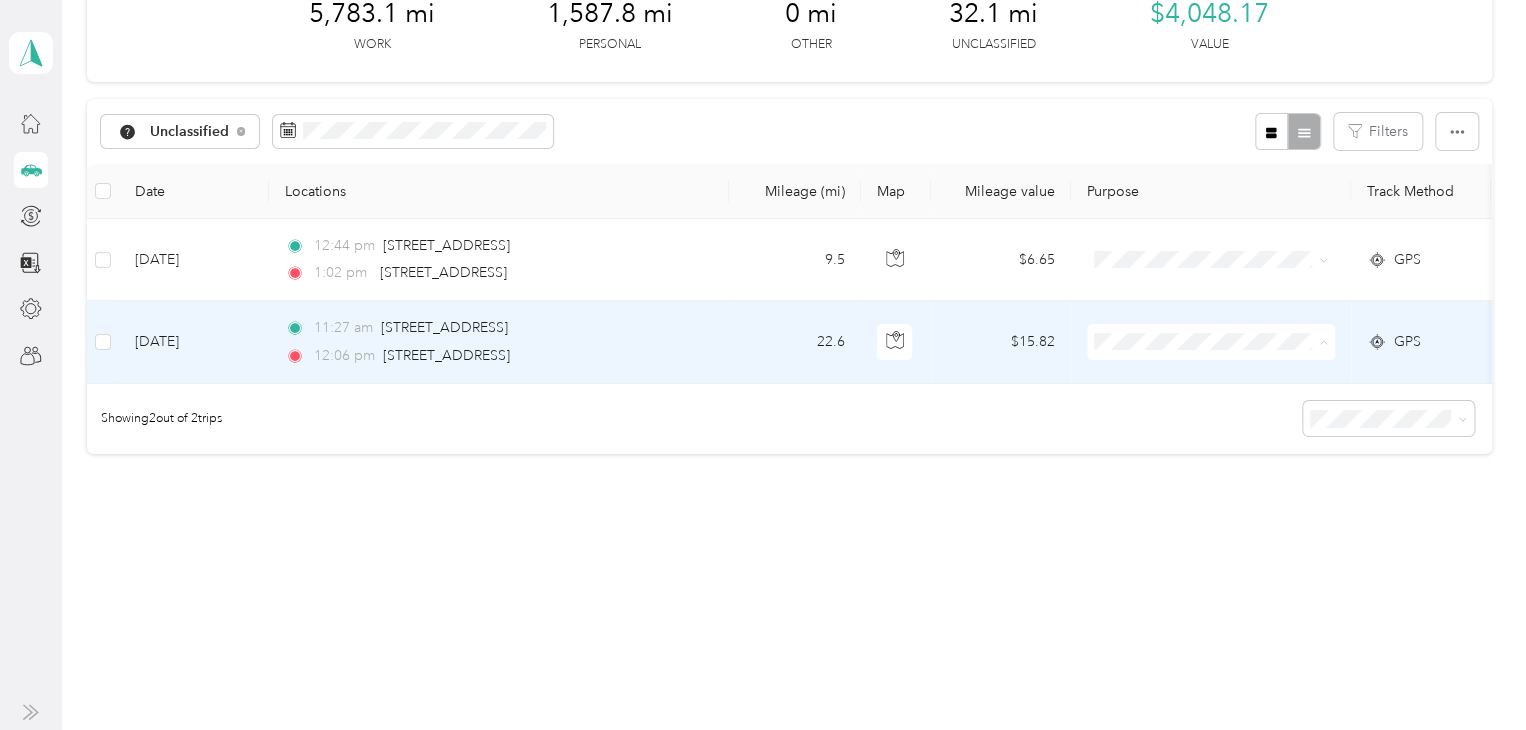 click on "Work" at bounding box center (1211, 363) 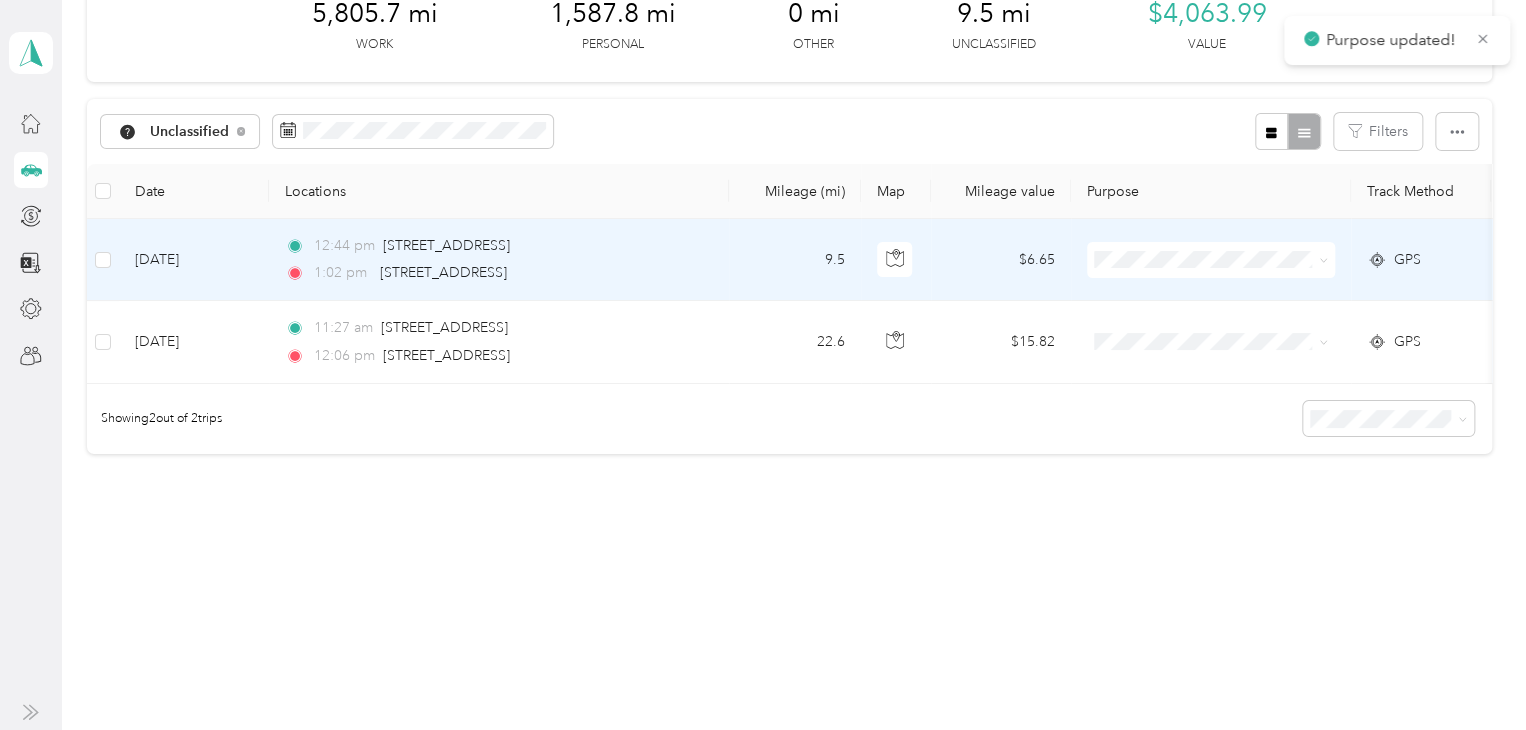 scroll, scrollTop: 50, scrollLeft: 0, axis: vertical 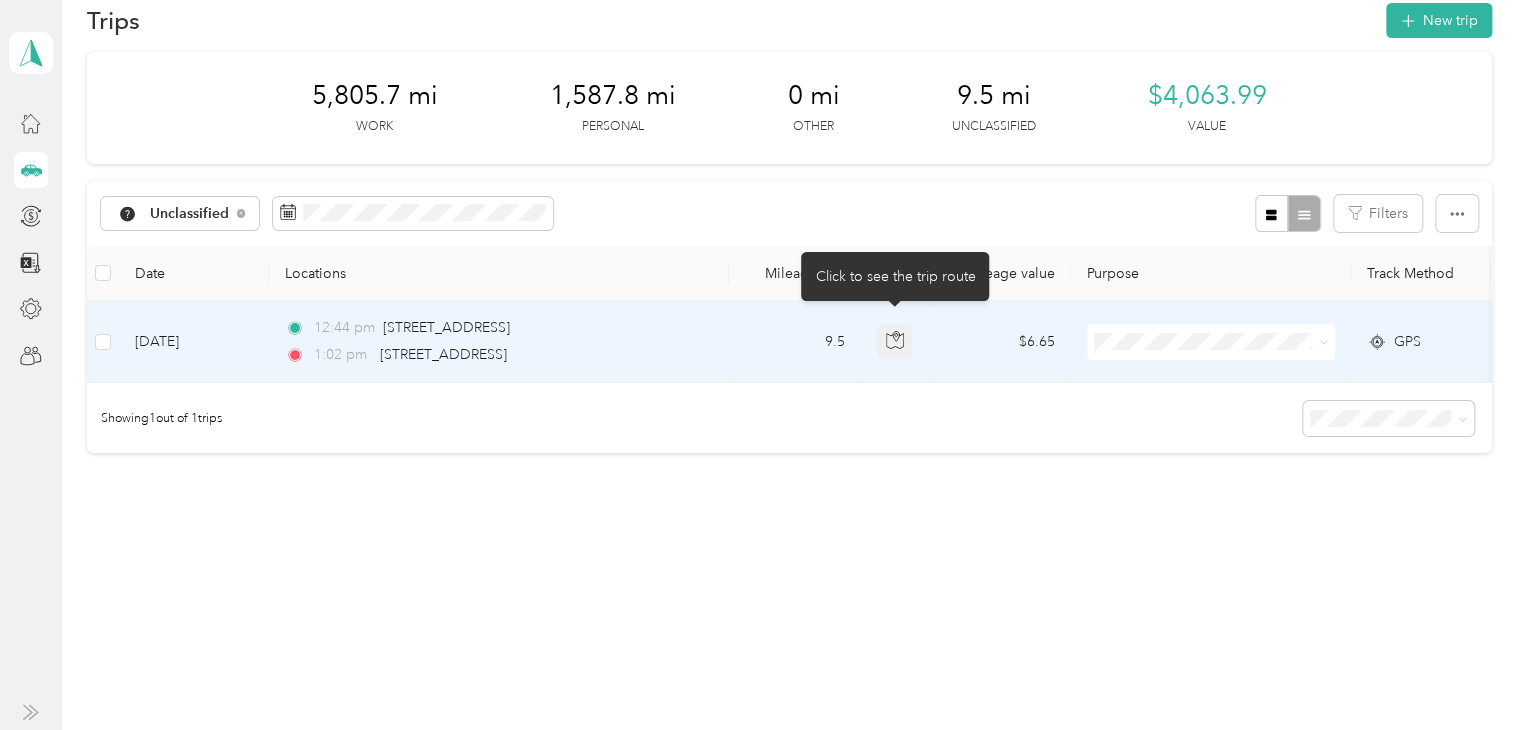 click 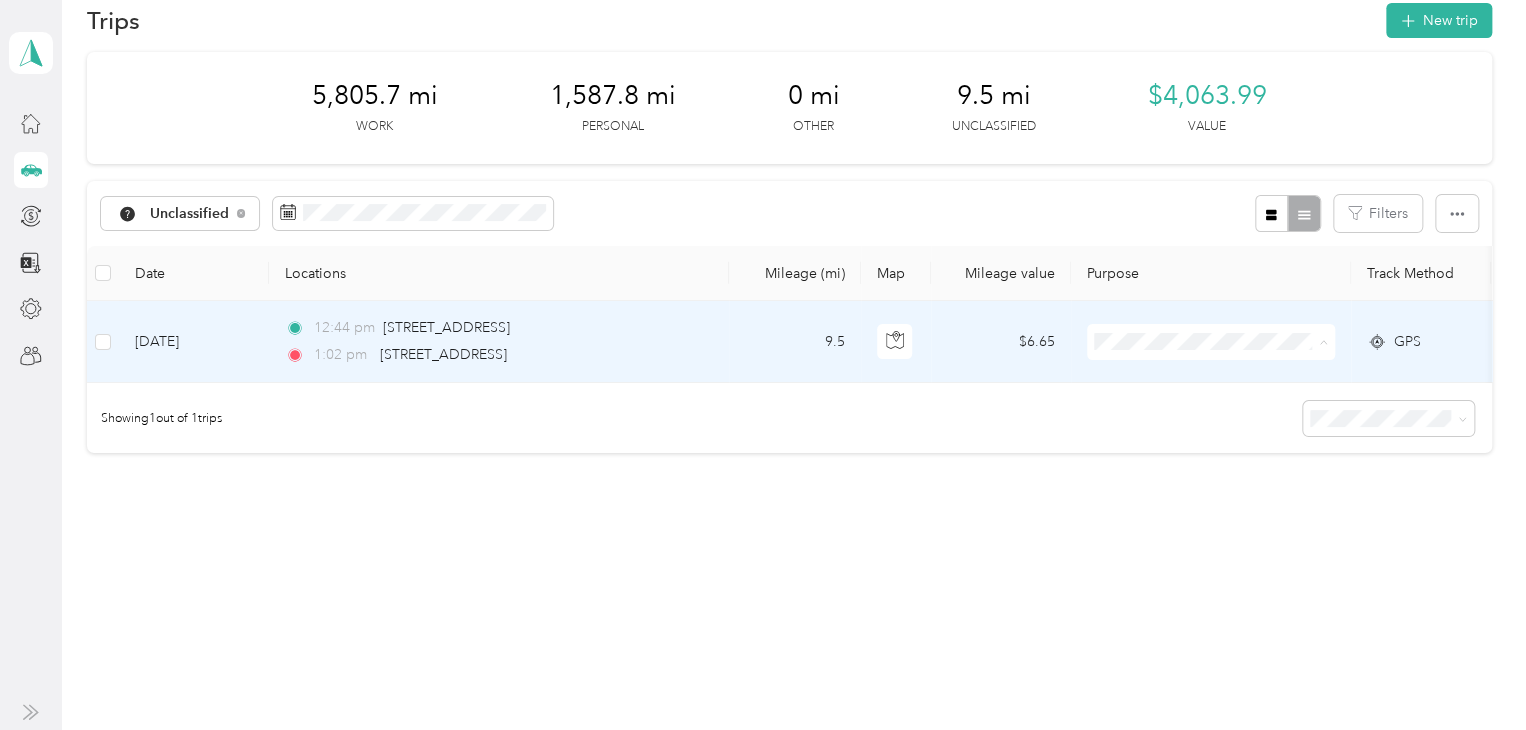click on "Real Estate" at bounding box center (1211, 469) 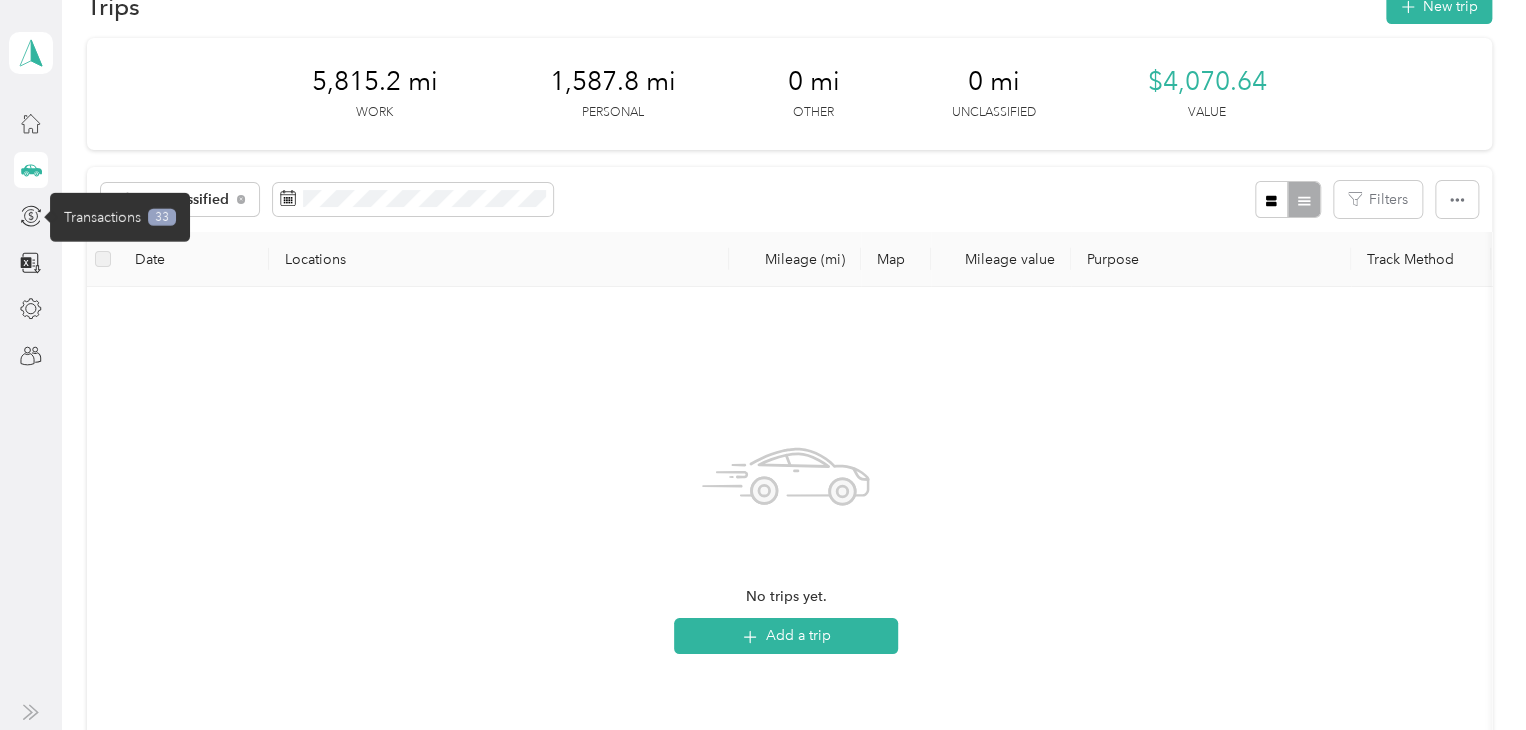 click on "Transactions 33" at bounding box center (120, 216) 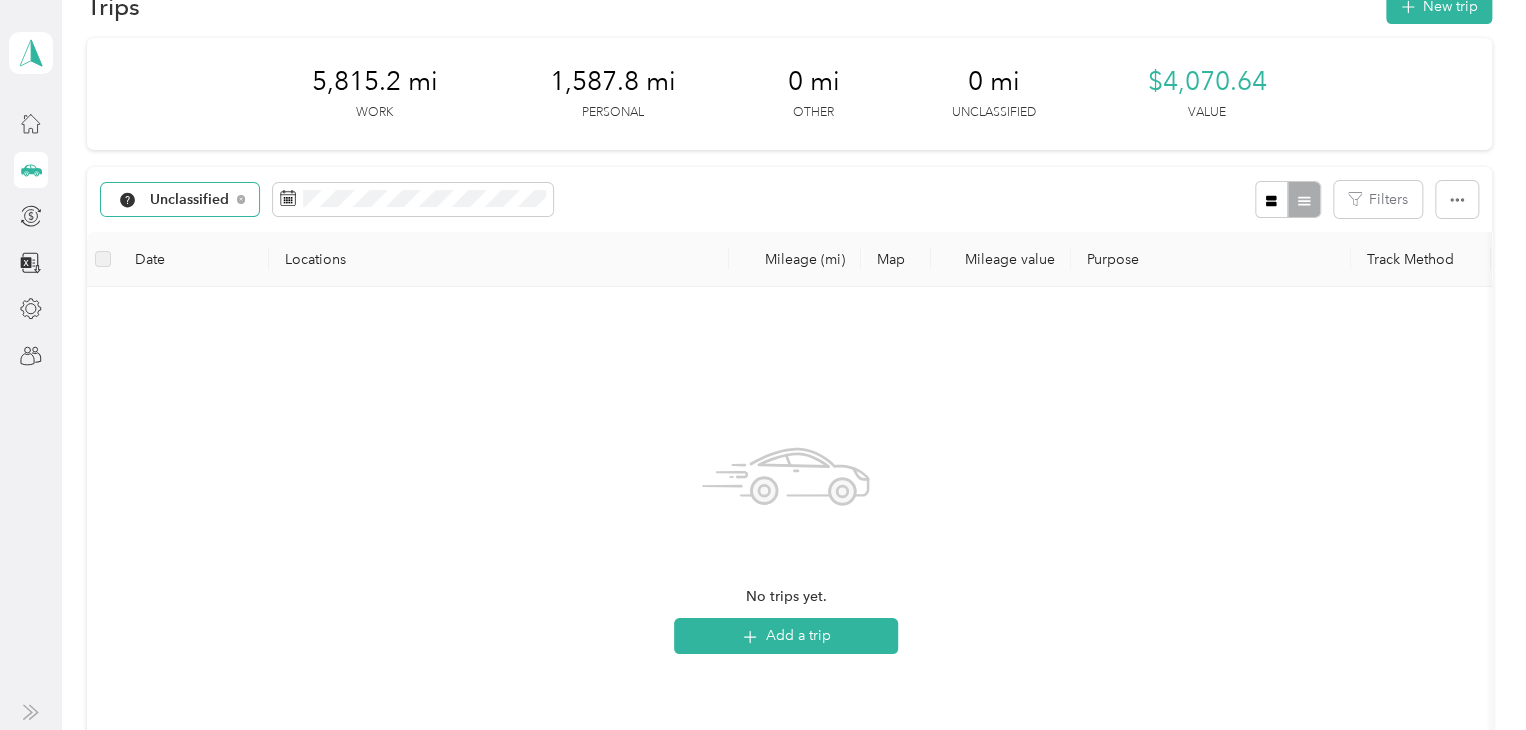 click on "Unclassified" at bounding box center [190, 200] 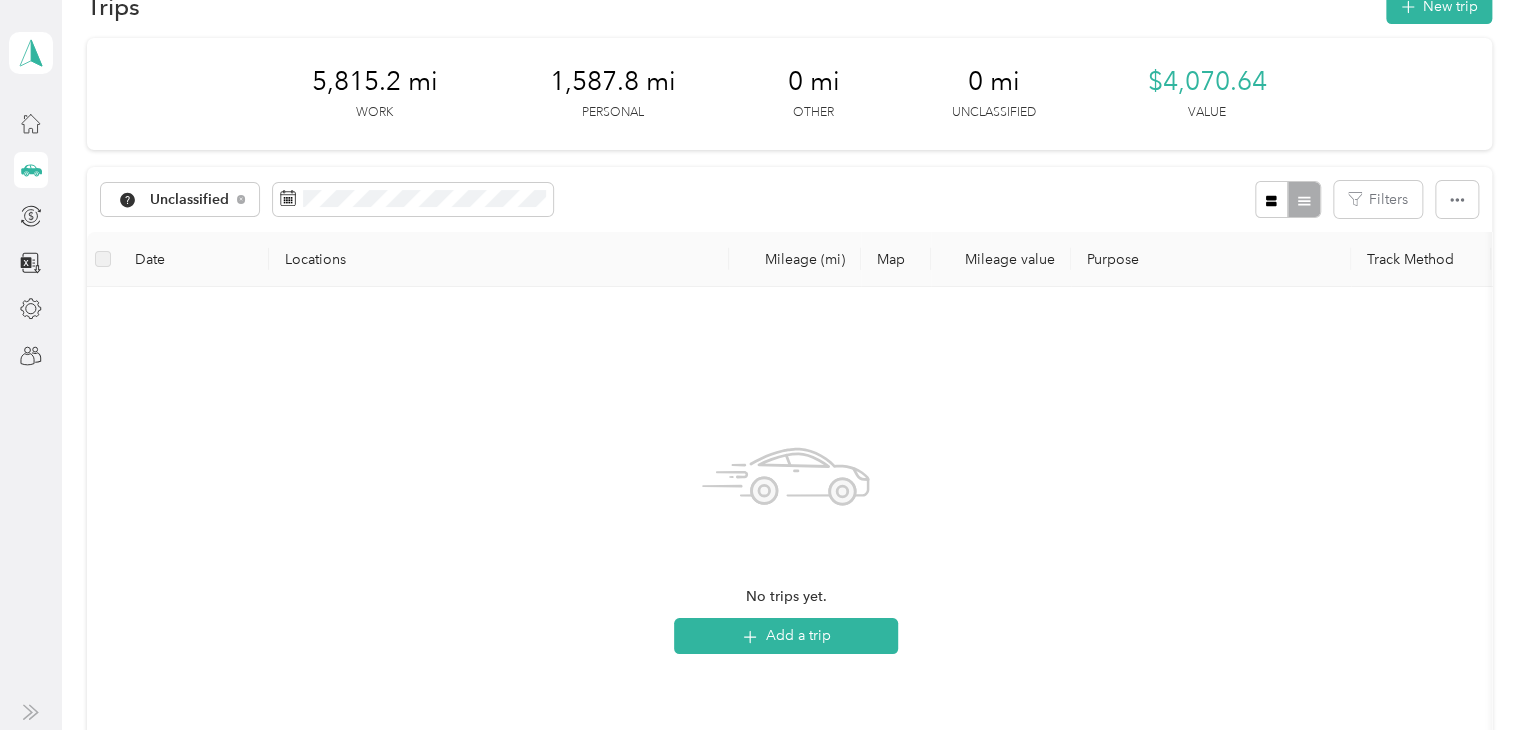 click on "All purposes" at bounding box center [202, 234] 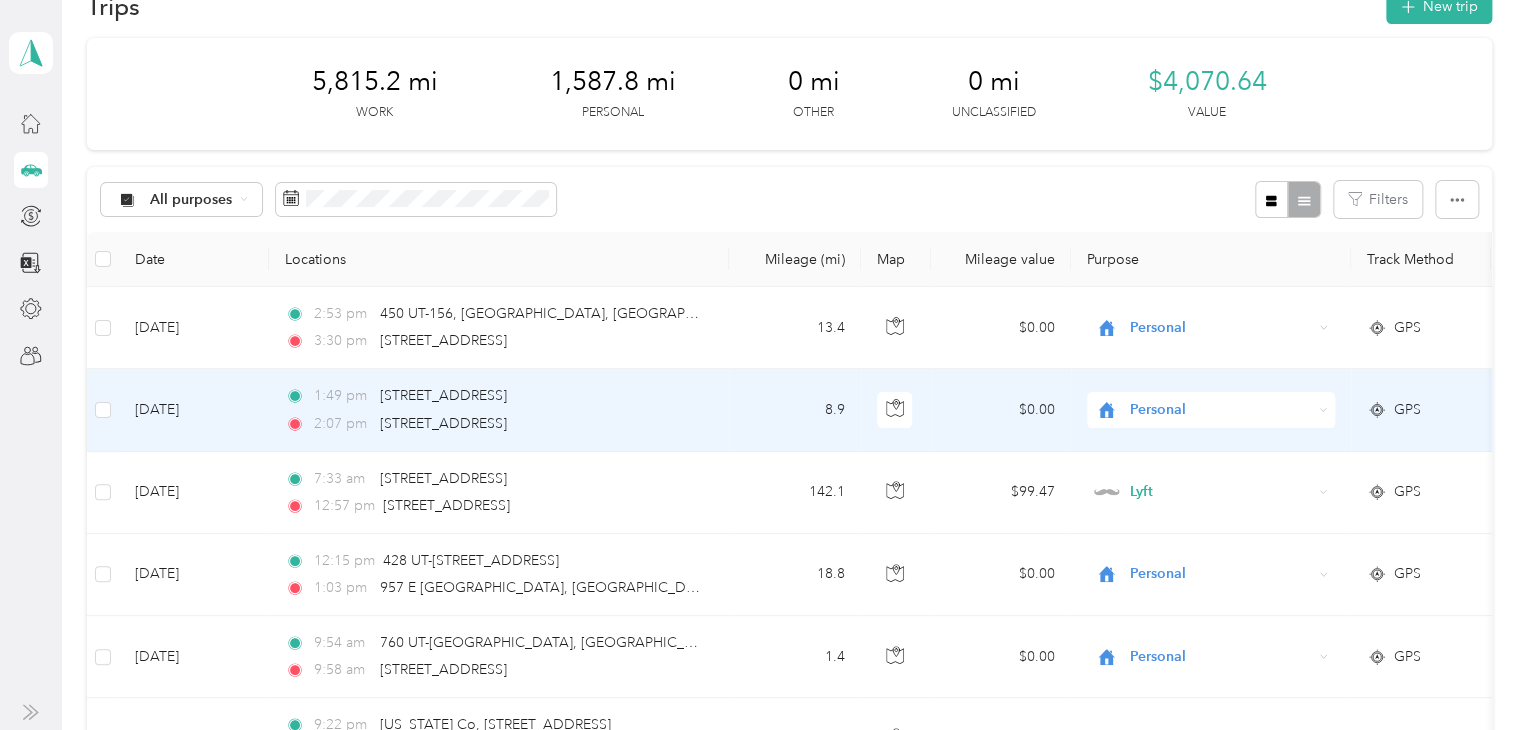 scroll, scrollTop: 150, scrollLeft: 0, axis: vertical 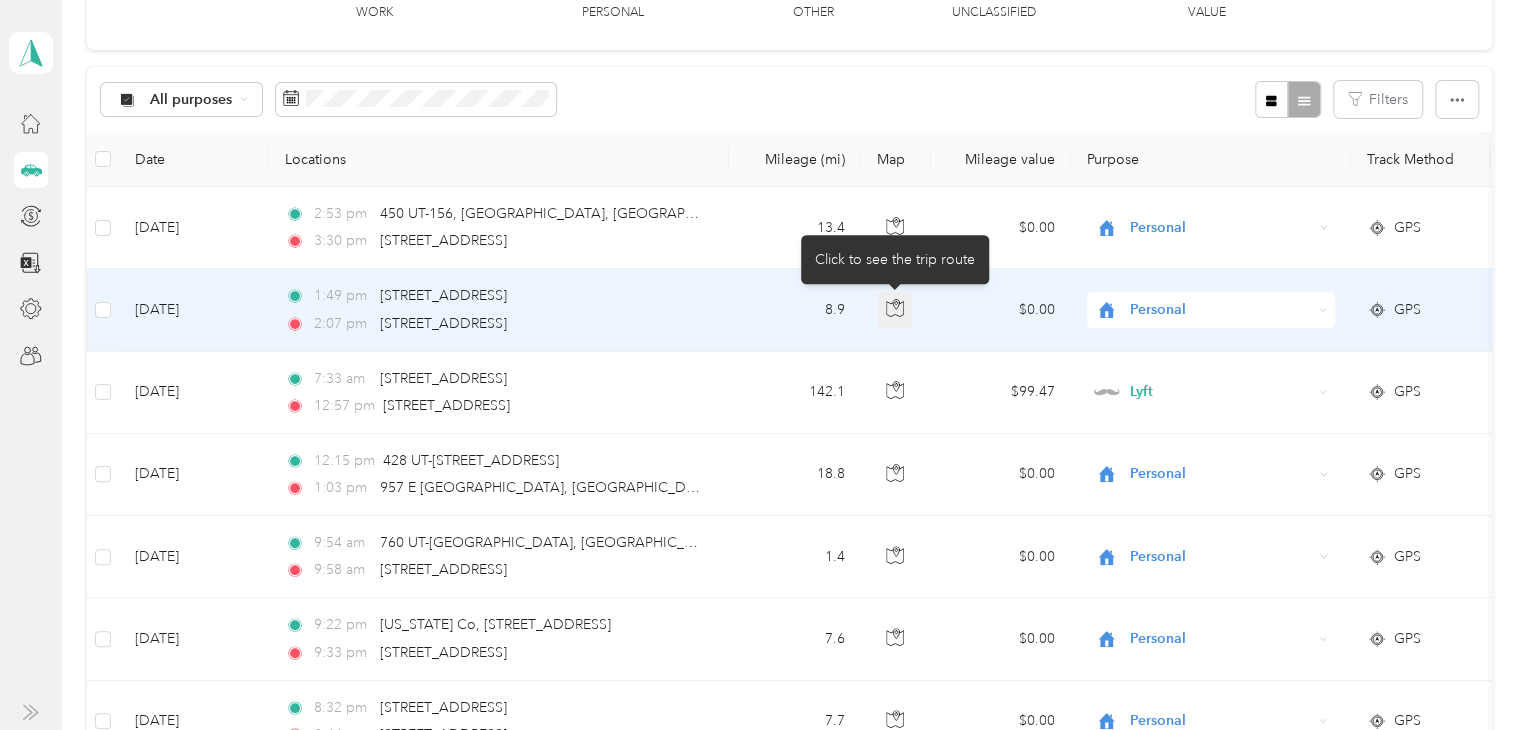 click at bounding box center [895, 310] 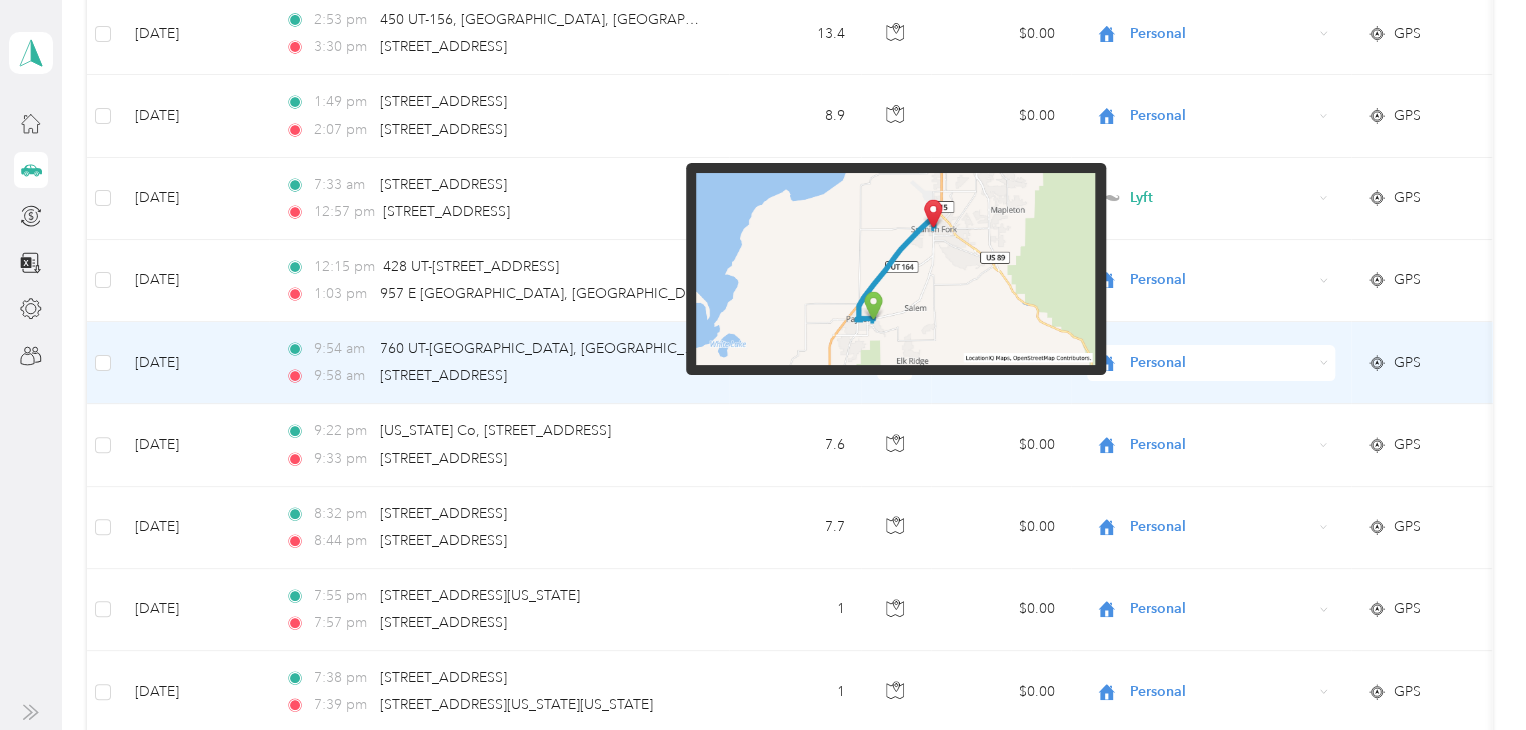 scroll, scrollTop: 350, scrollLeft: 0, axis: vertical 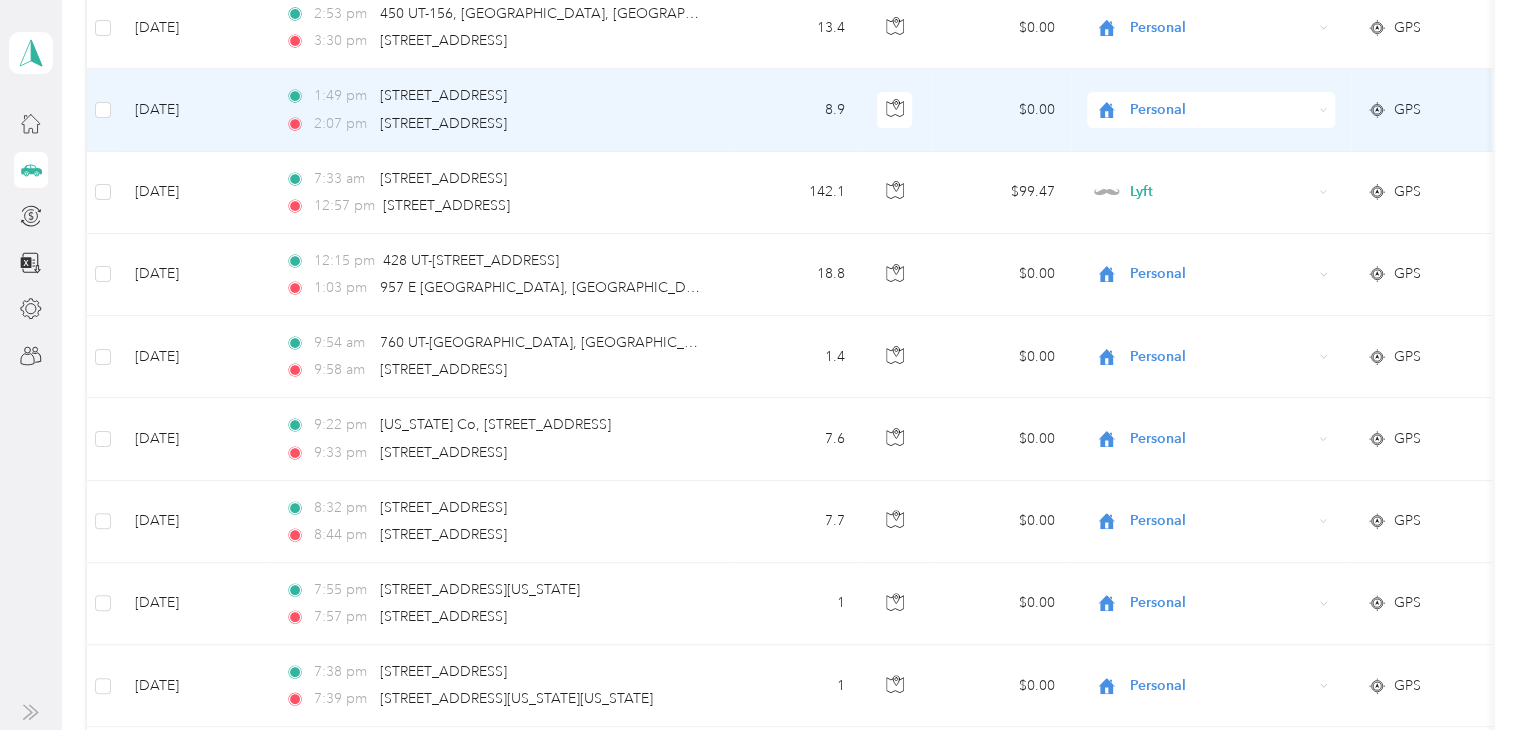 click on "8.9" at bounding box center (795, 110) 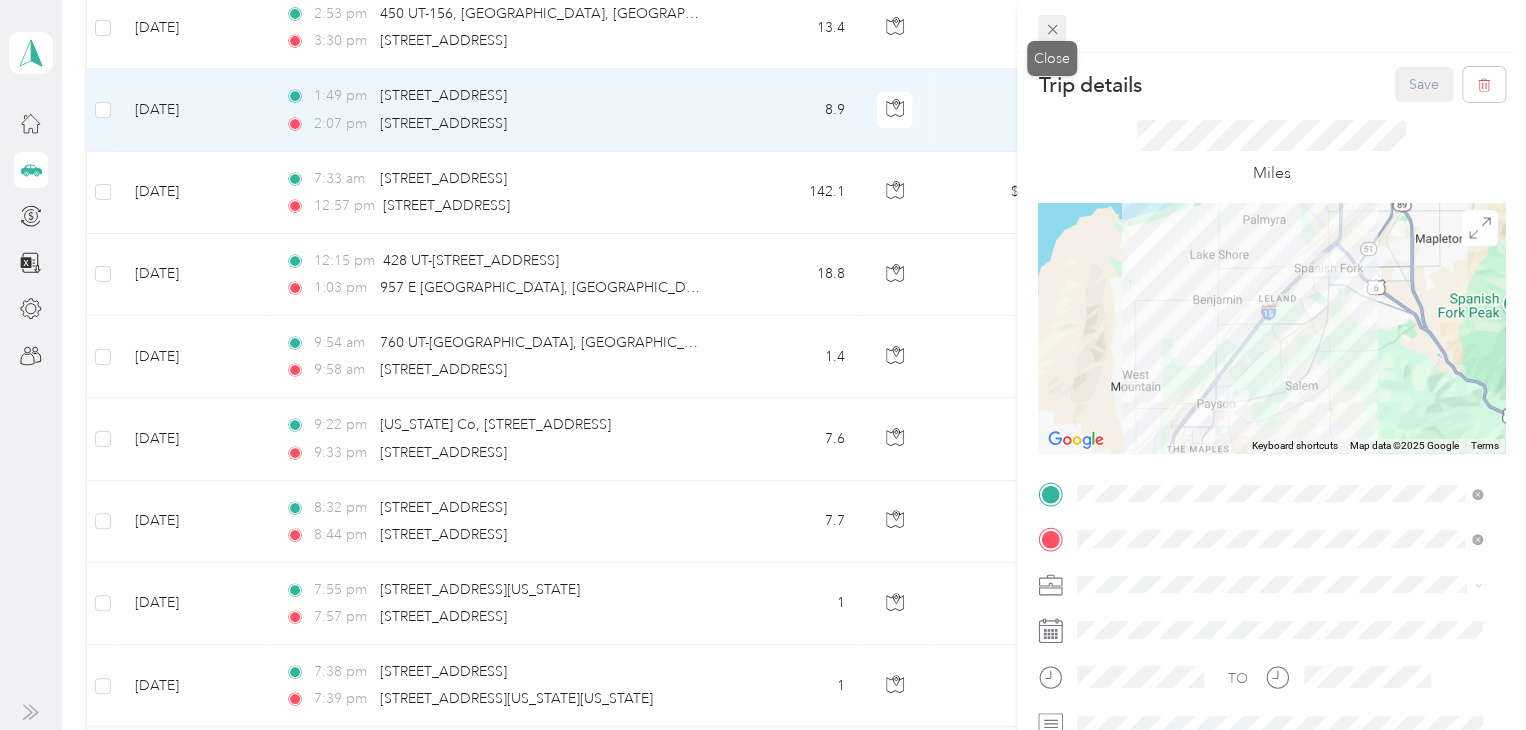 click 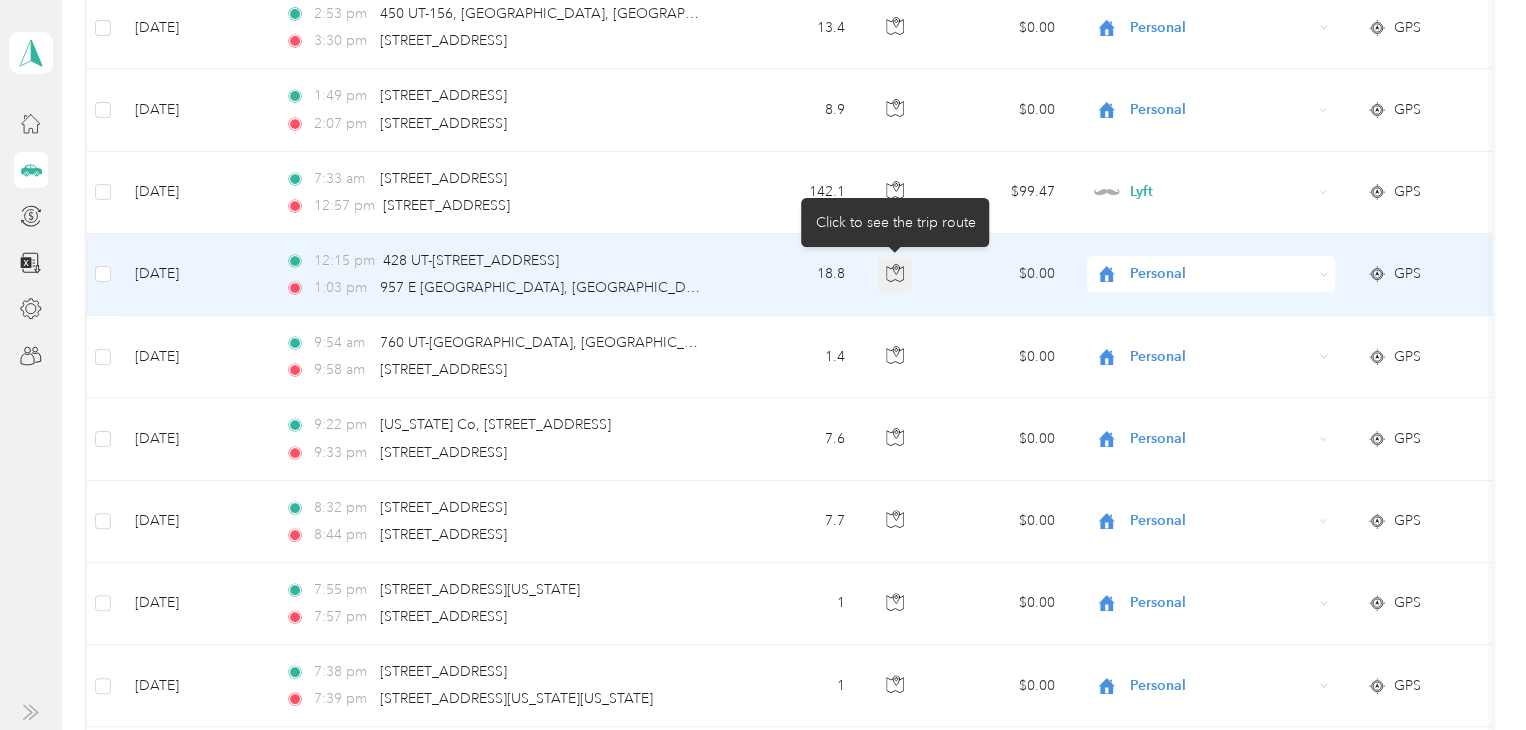 click at bounding box center [895, 275] 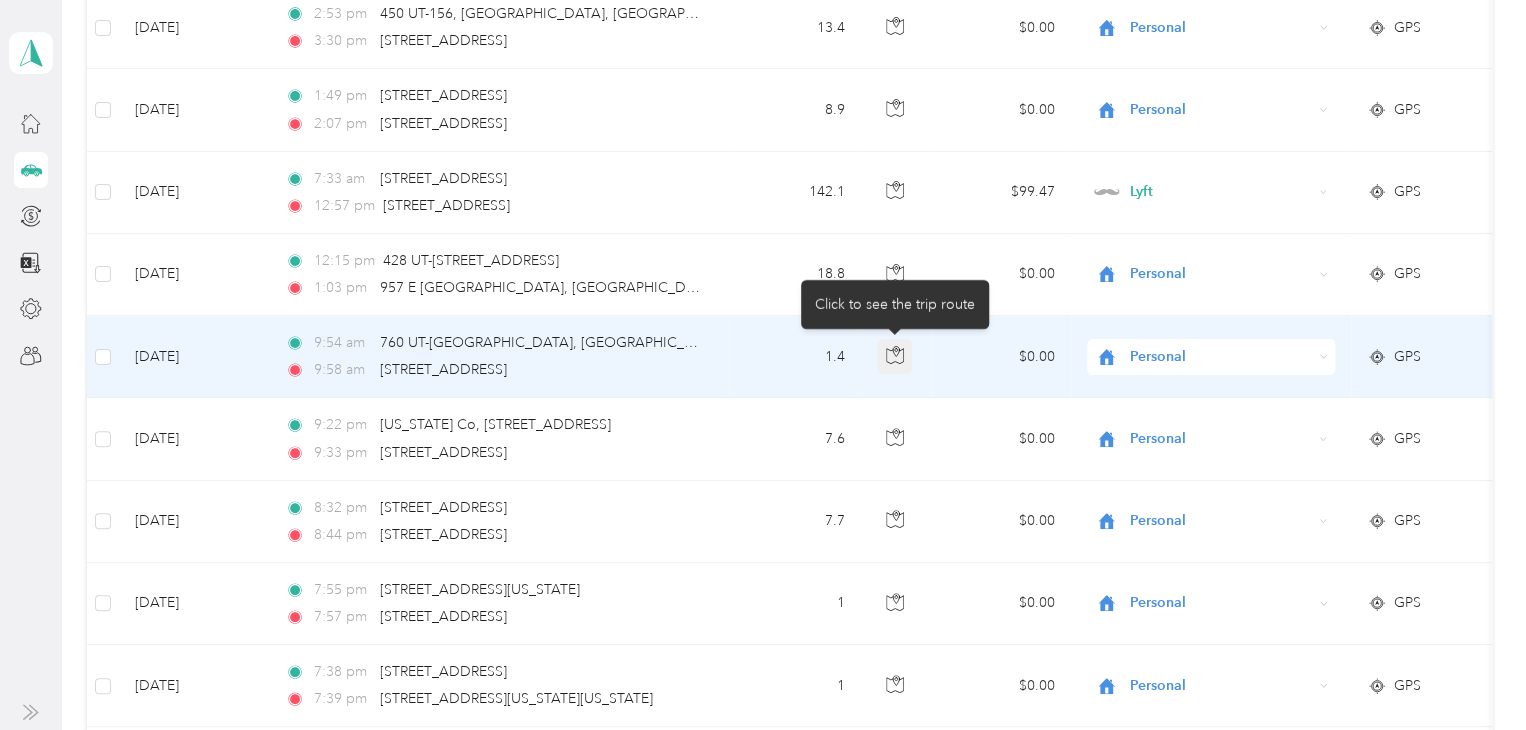 click at bounding box center (895, 357) 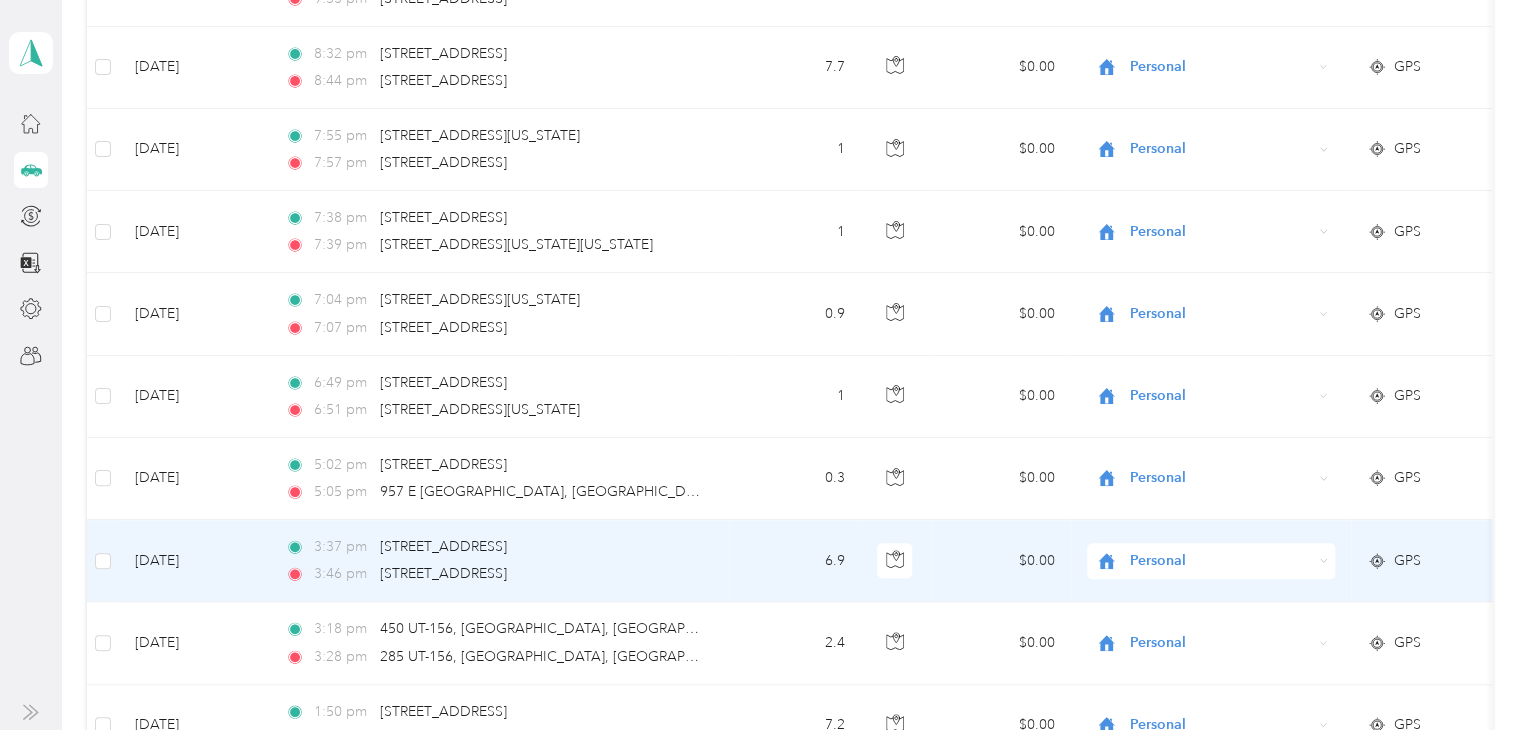 scroll, scrollTop: 850, scrollLeft: 0, axis: vertical 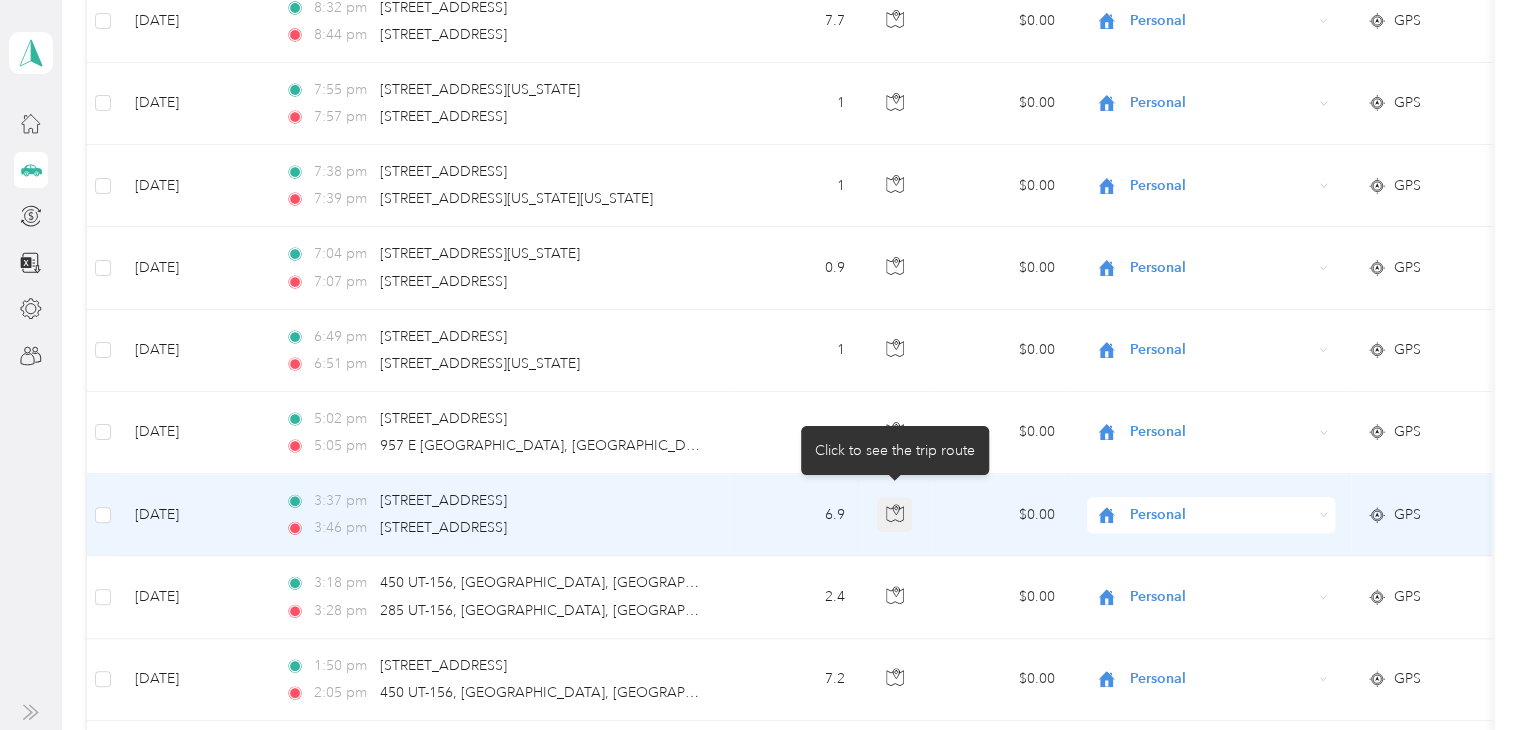 click at bounding box center (895, 515) 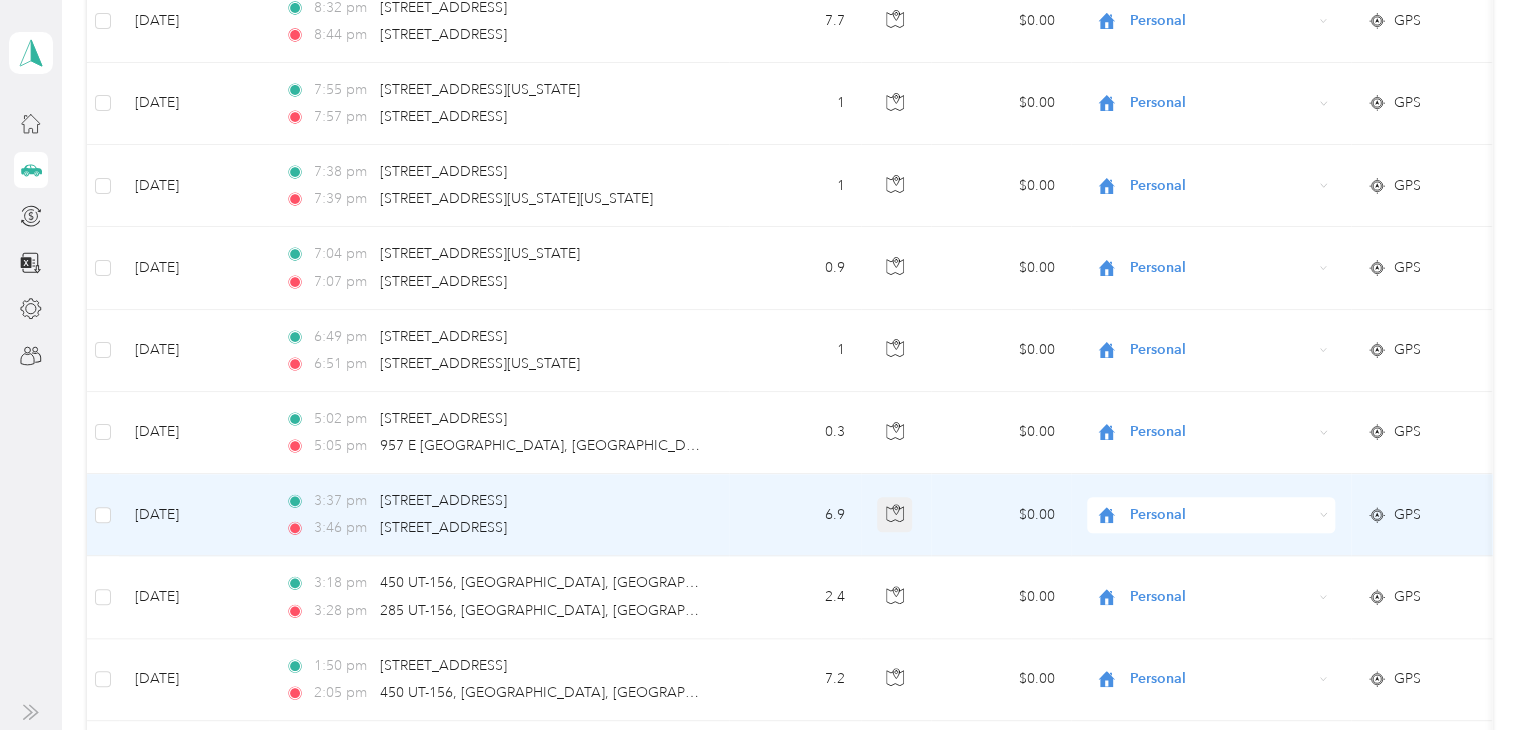click 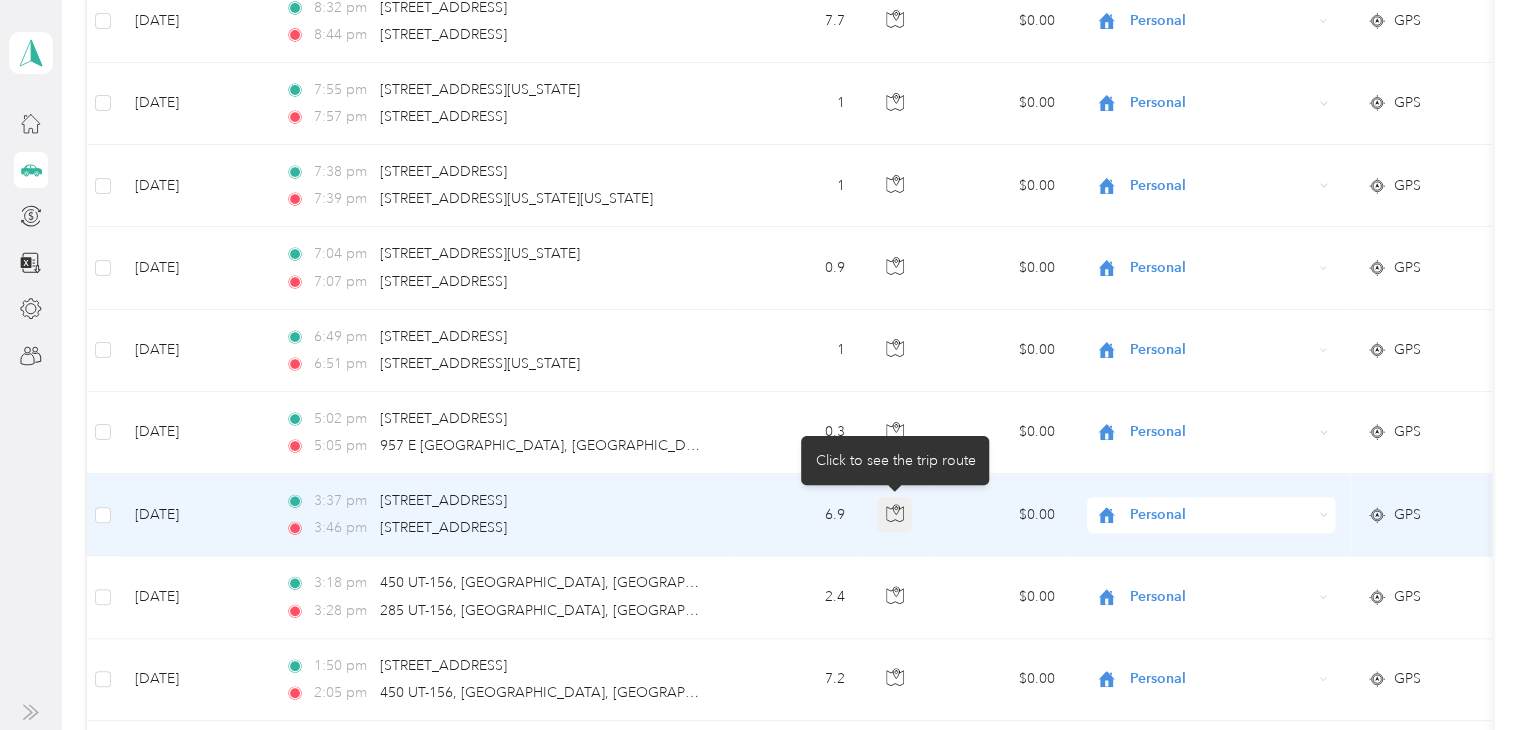 click 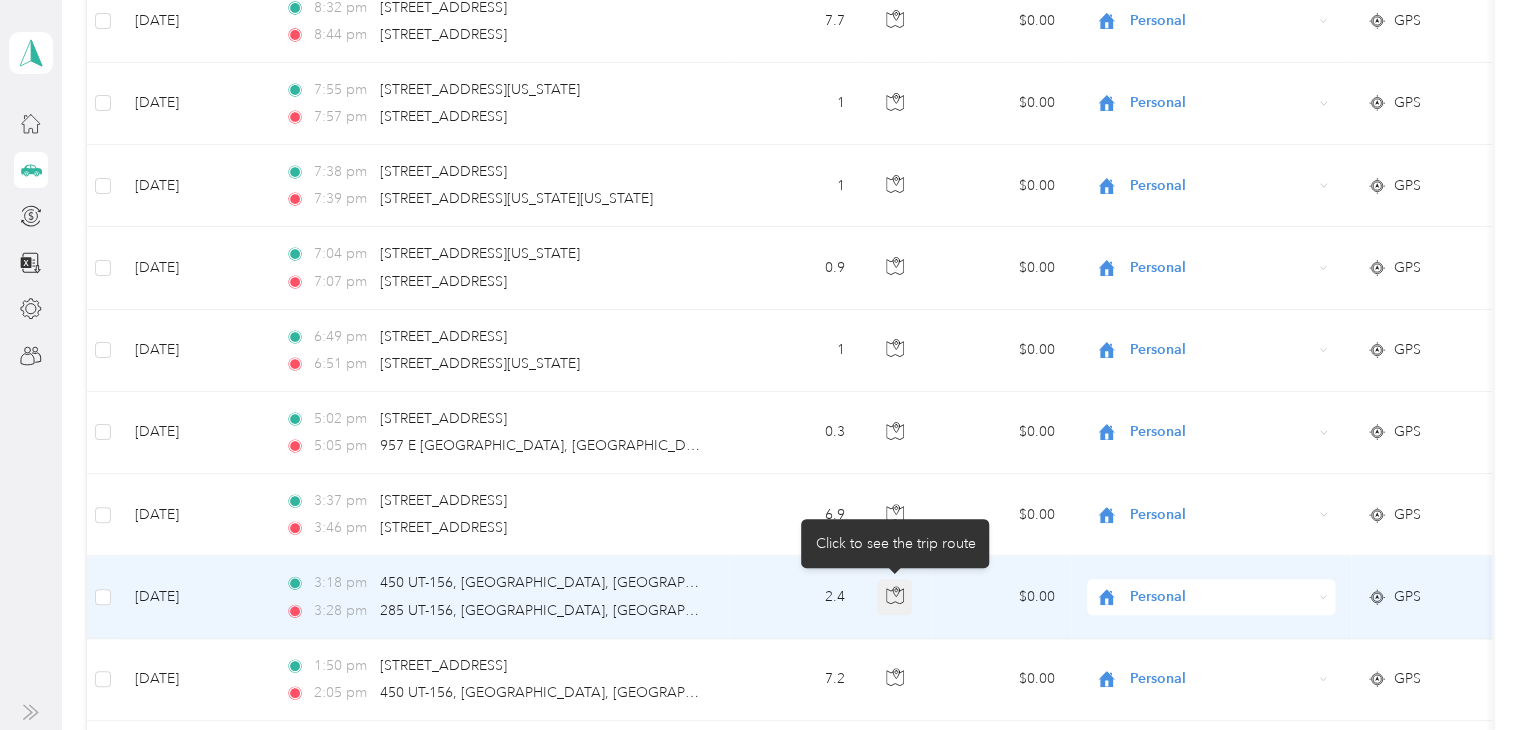 click 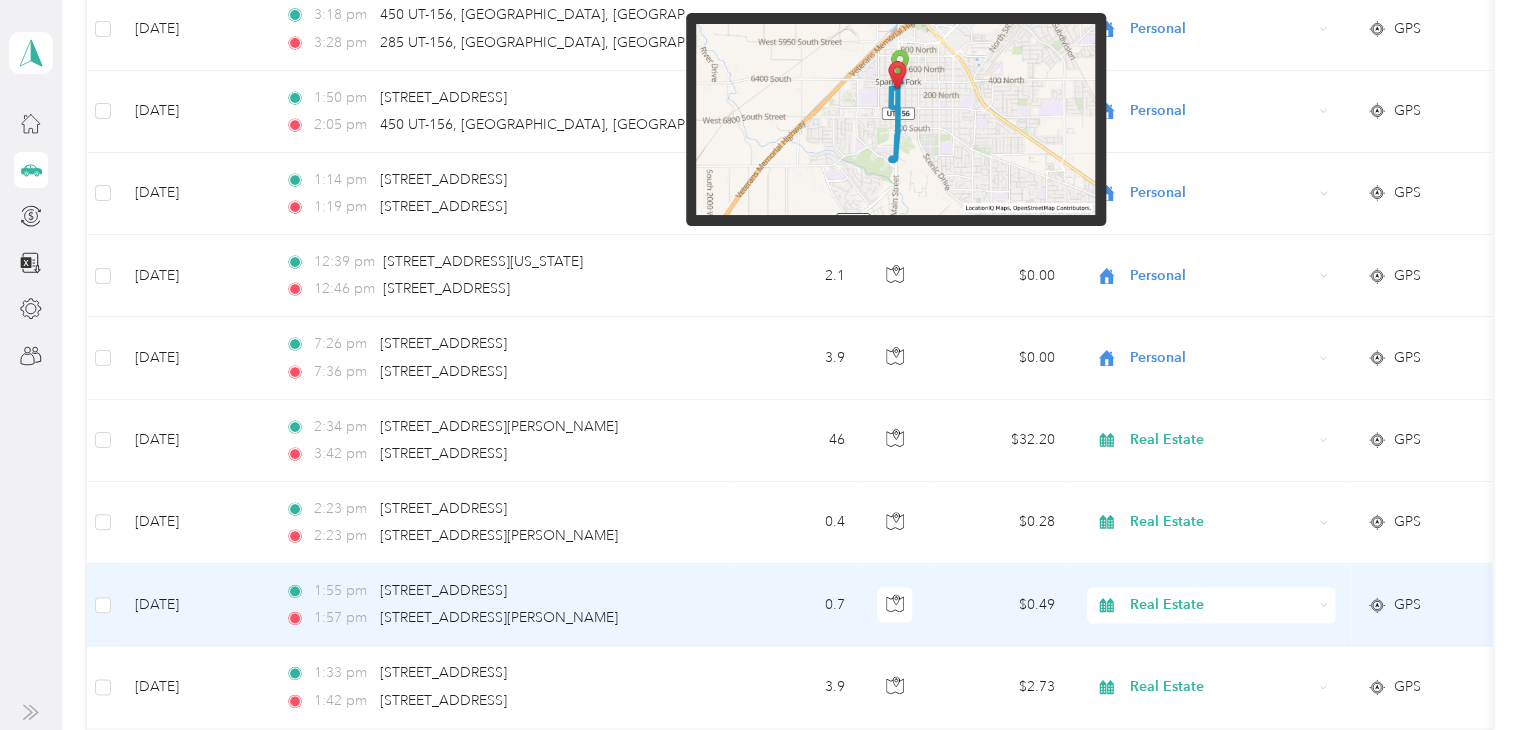 scroll, scrollTop: 1450, scrollLeft: 0, axis: vertical 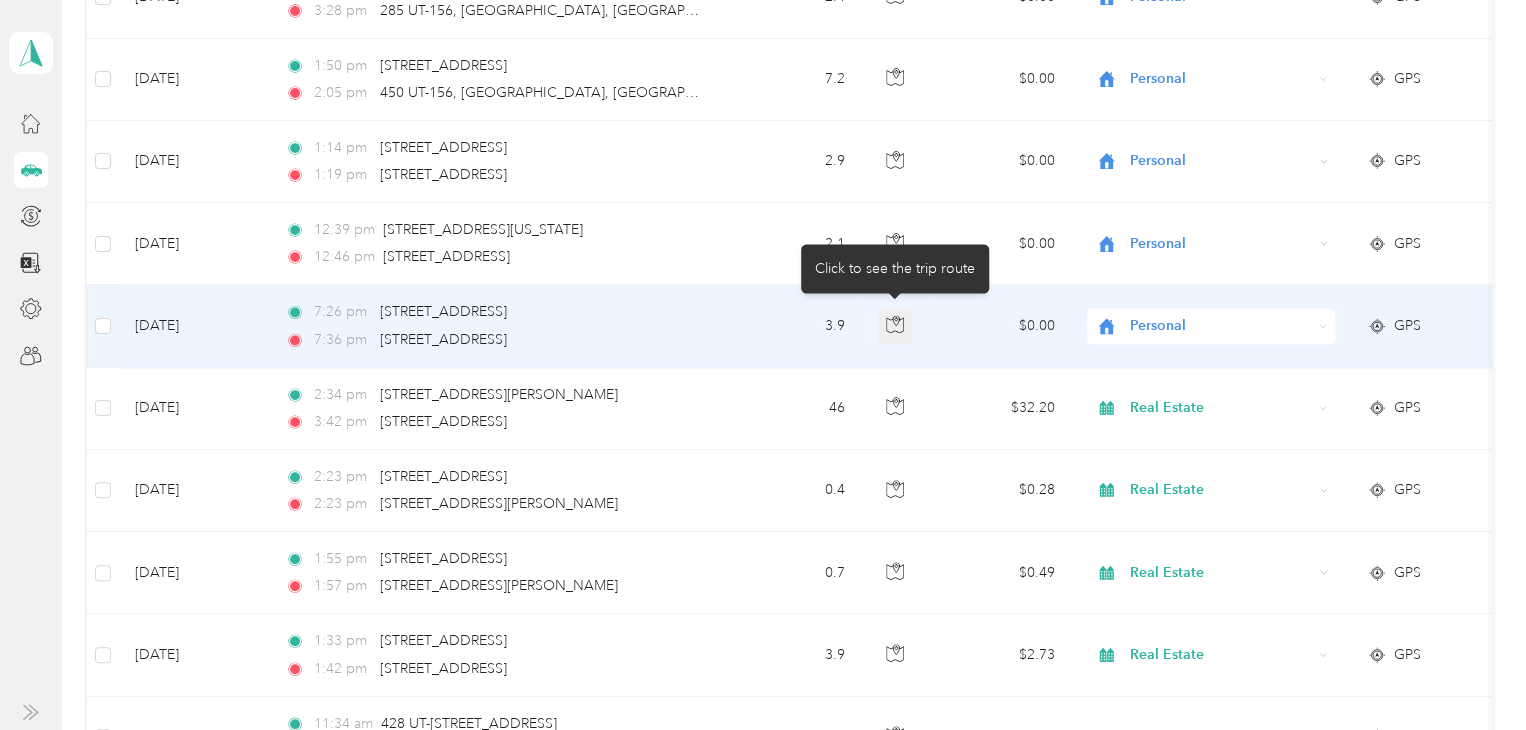 click 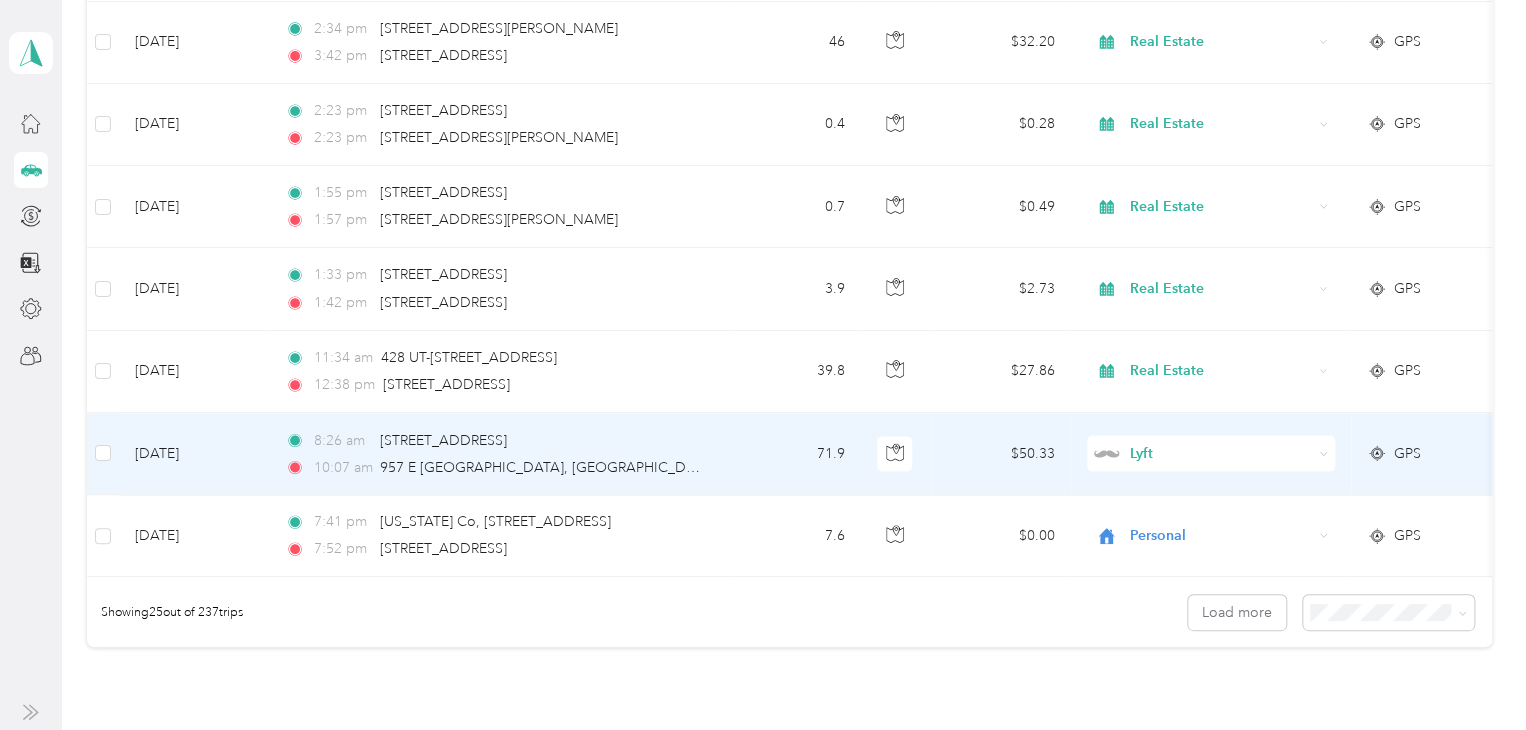 scroll, scrollTop: 1850, scrollLeft: 0, axis: vertical 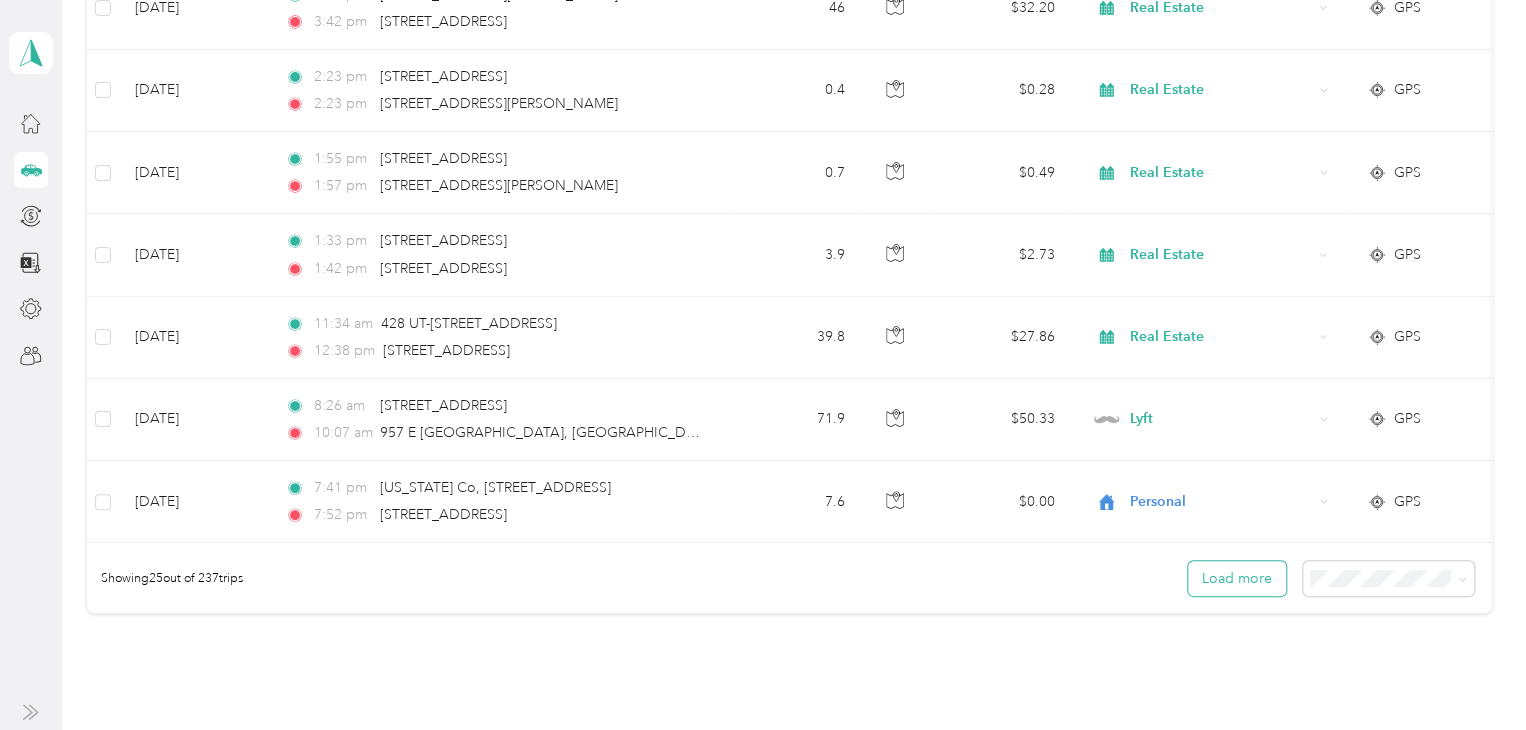 click on "Load more" at bounding box center (1237, 578) 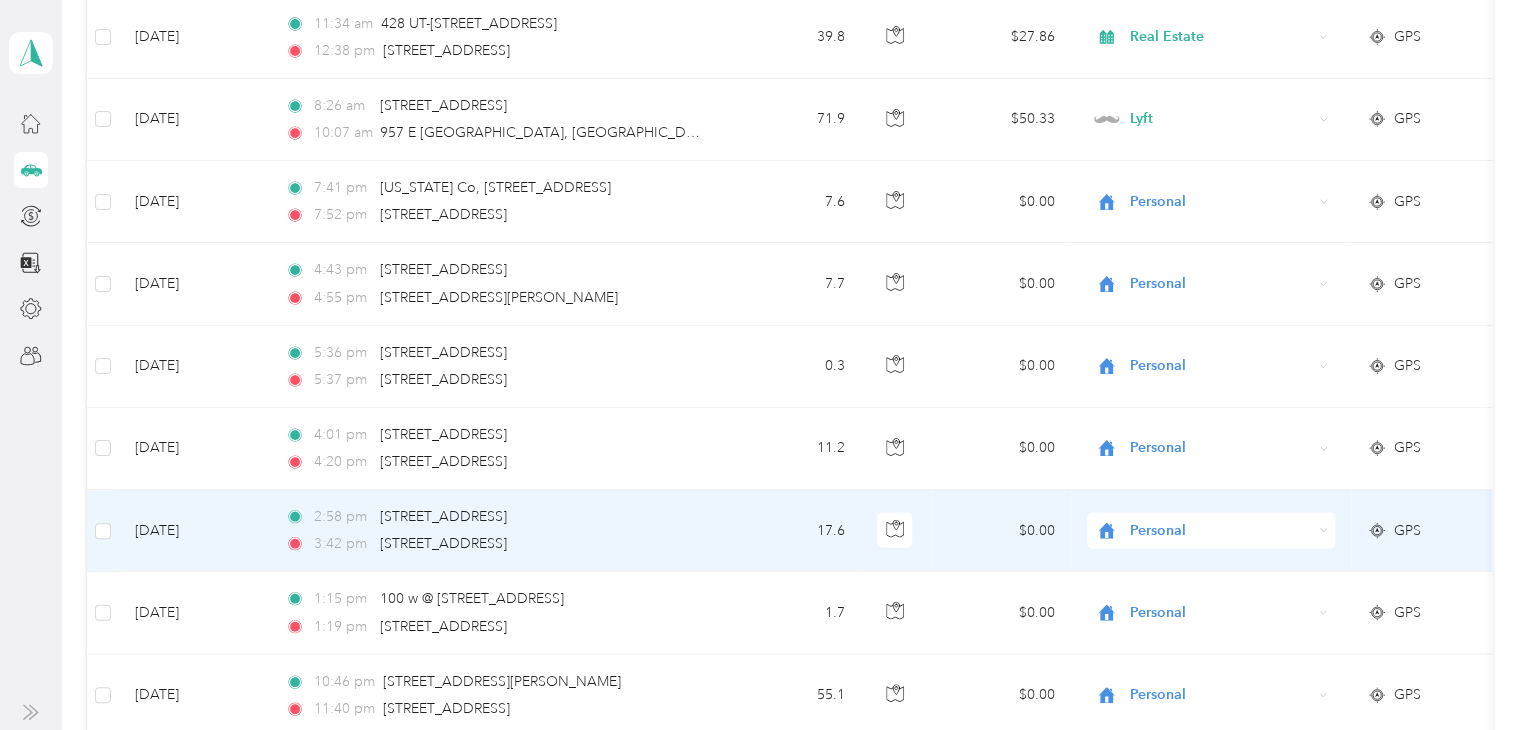 scroll, scrollTop: 2250, scrollLeft: 0, axis: vertical 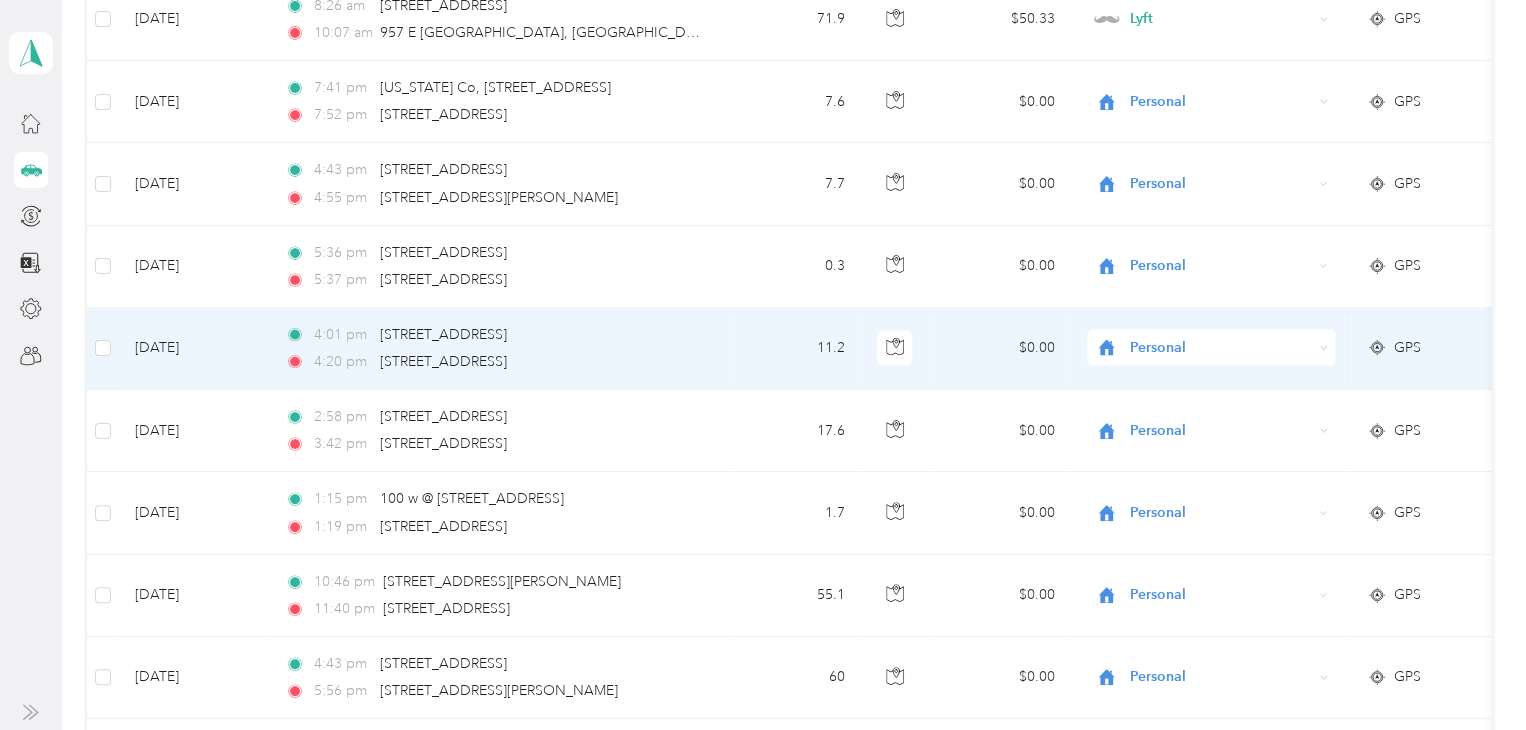 click on "11.2" at bounding box center [795, 349] 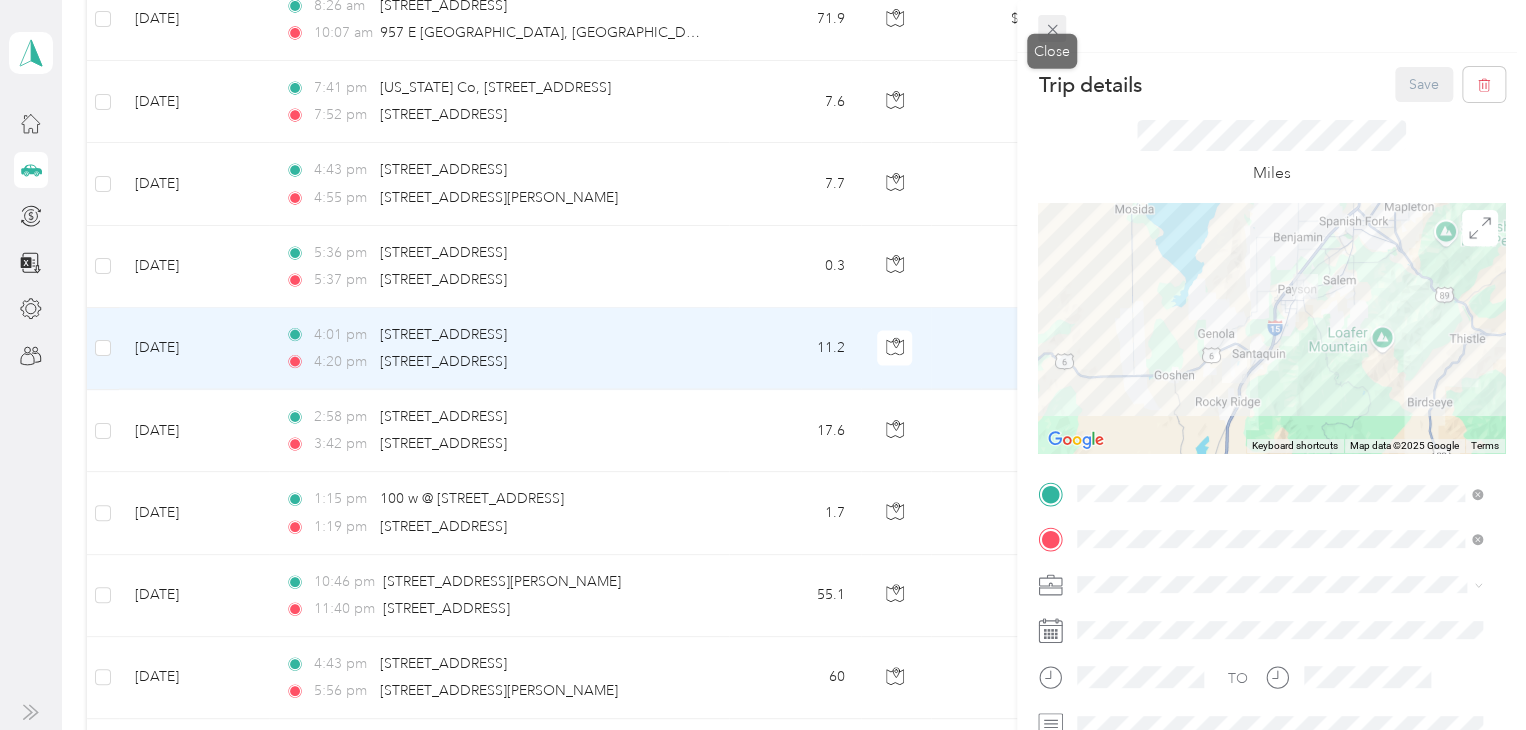 click 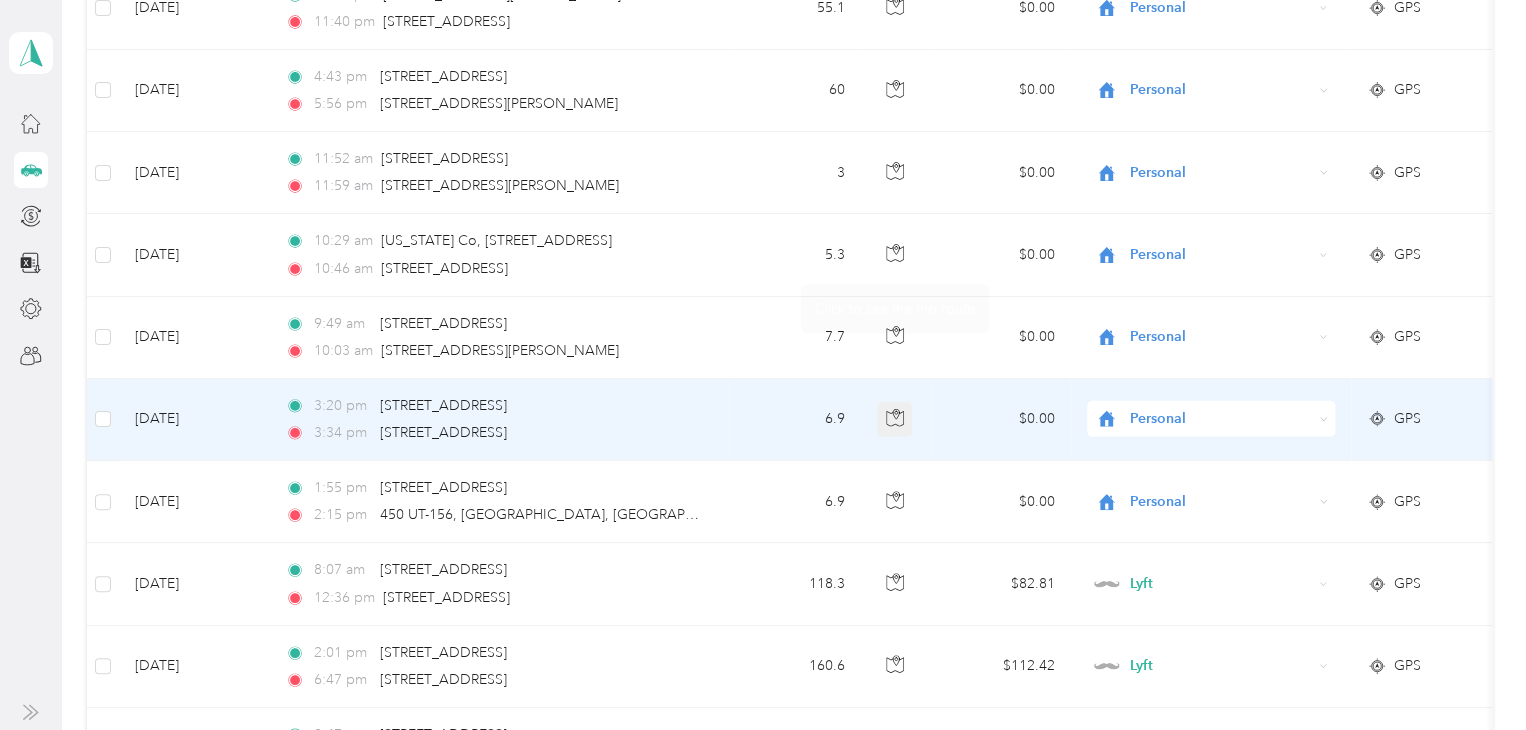 scroll, scrollTop: 2850, scrollLeft: 0, axis: vertical 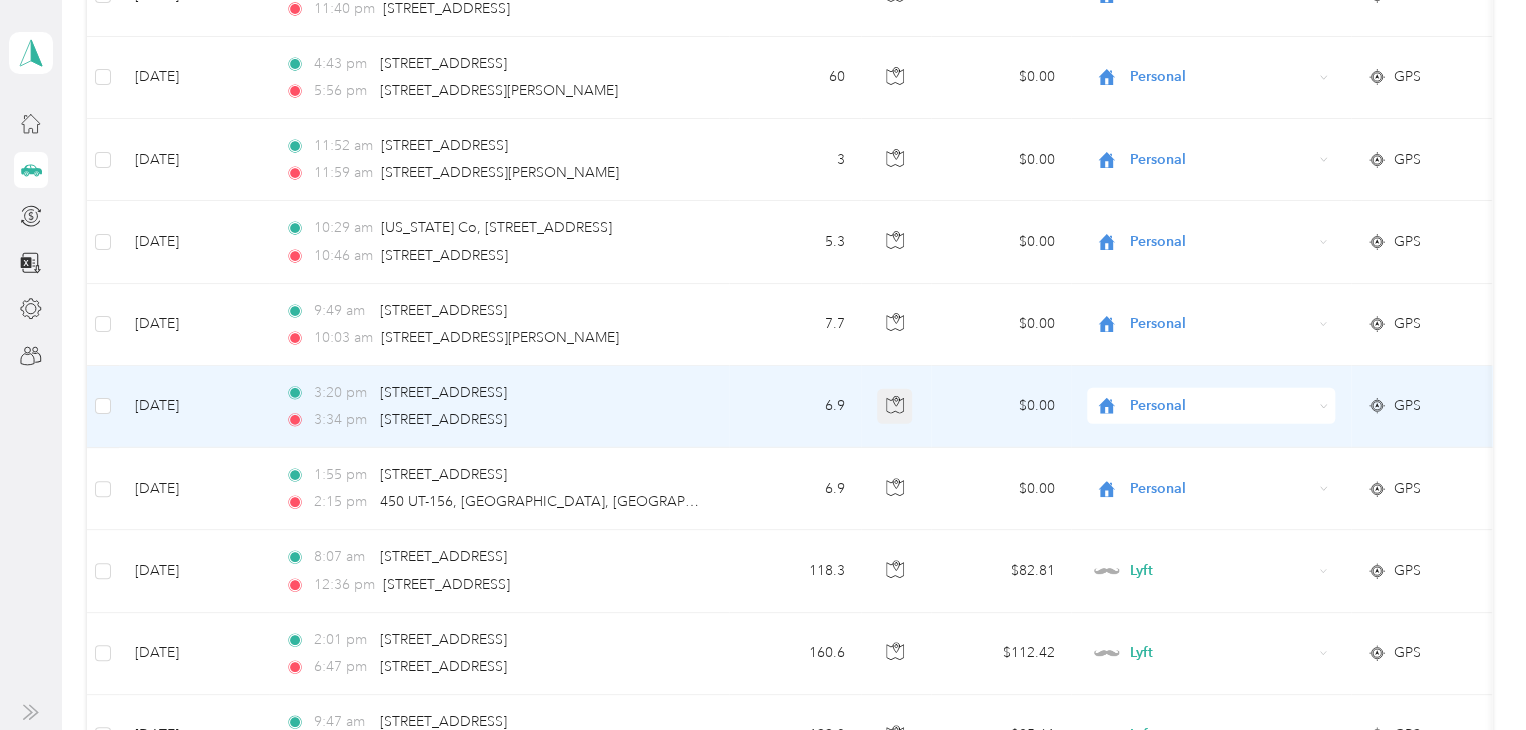 click 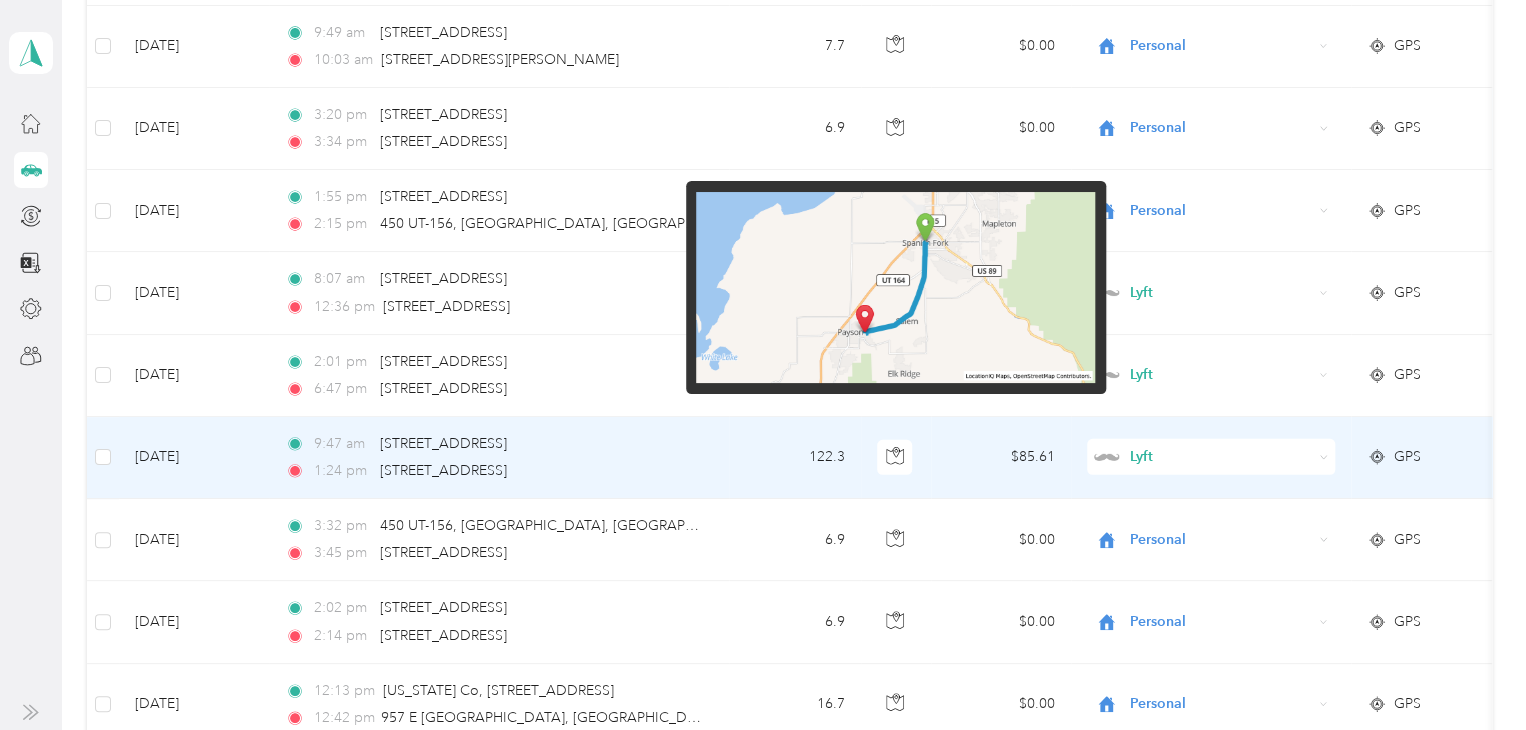 scroll, scrollTop: 3150, scrollLeft: 0, axis: vertical 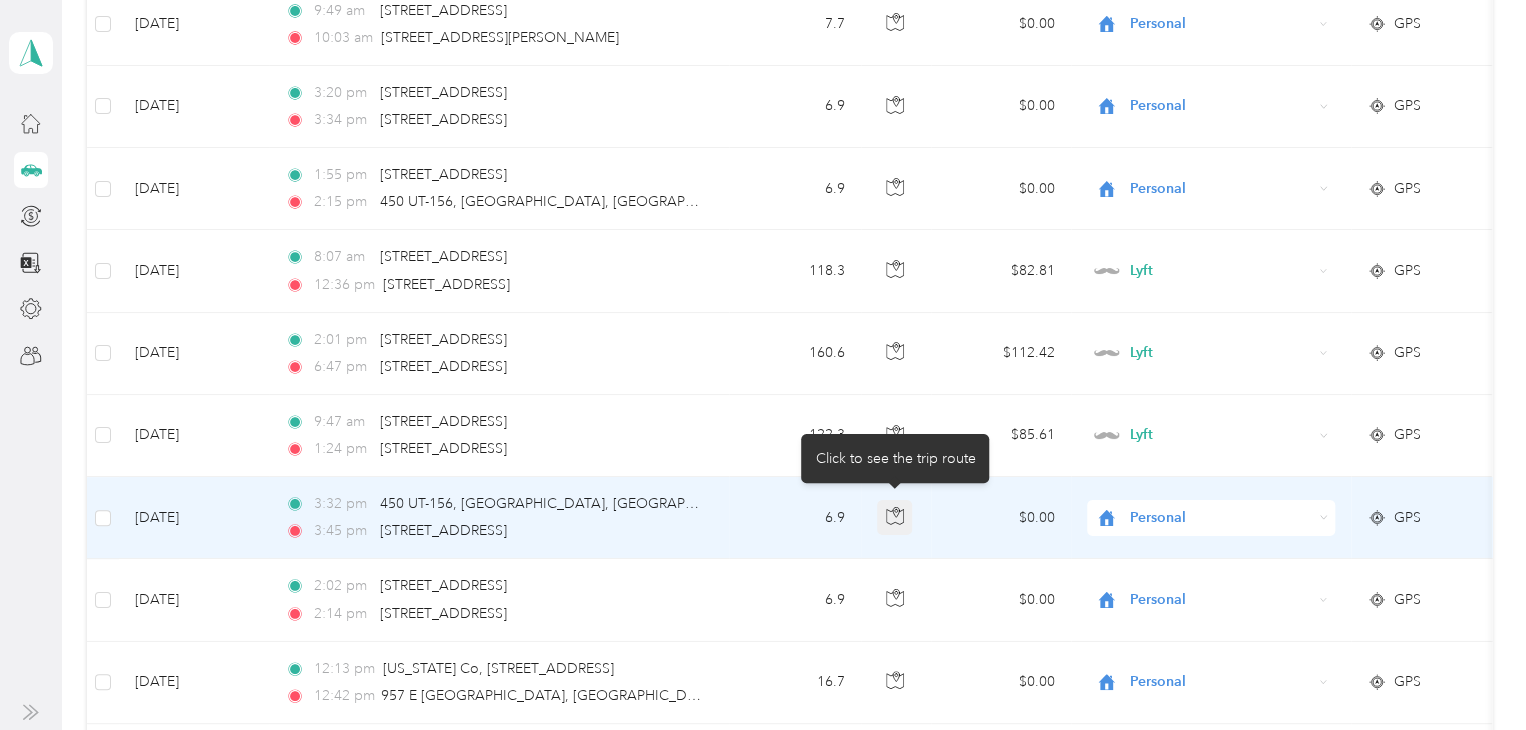 click 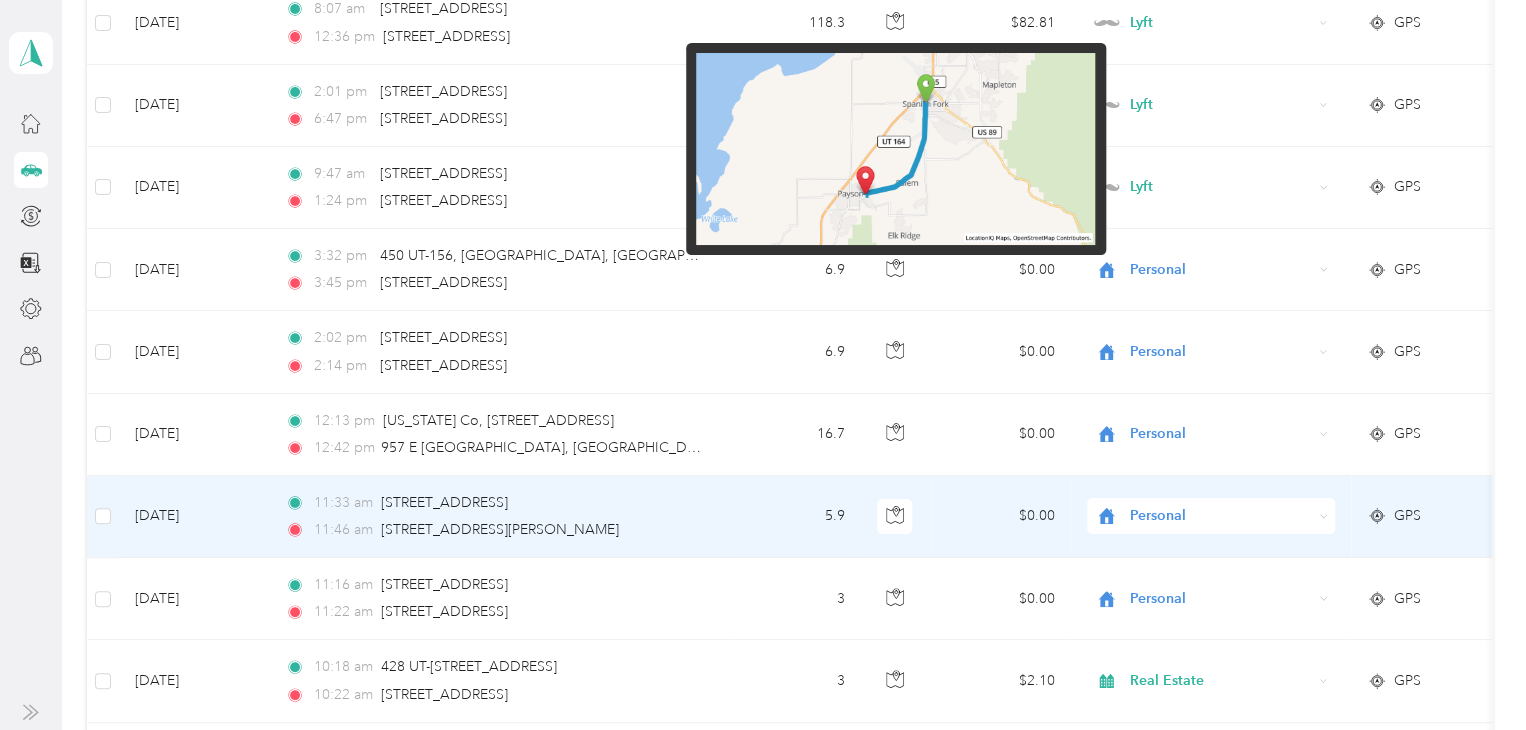 scroll, scrollTop: 3450, scrollLeft: 0, axis: vertical 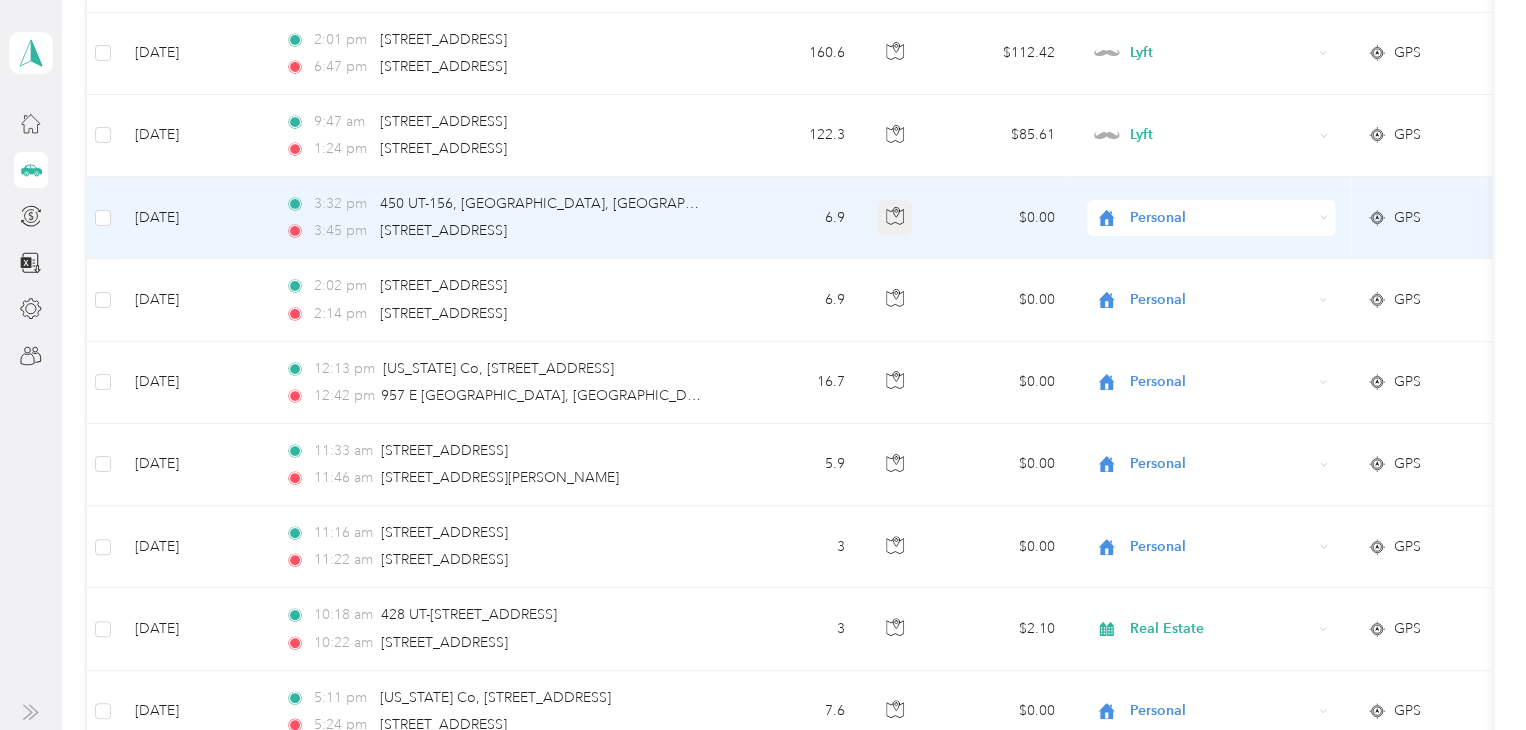 click 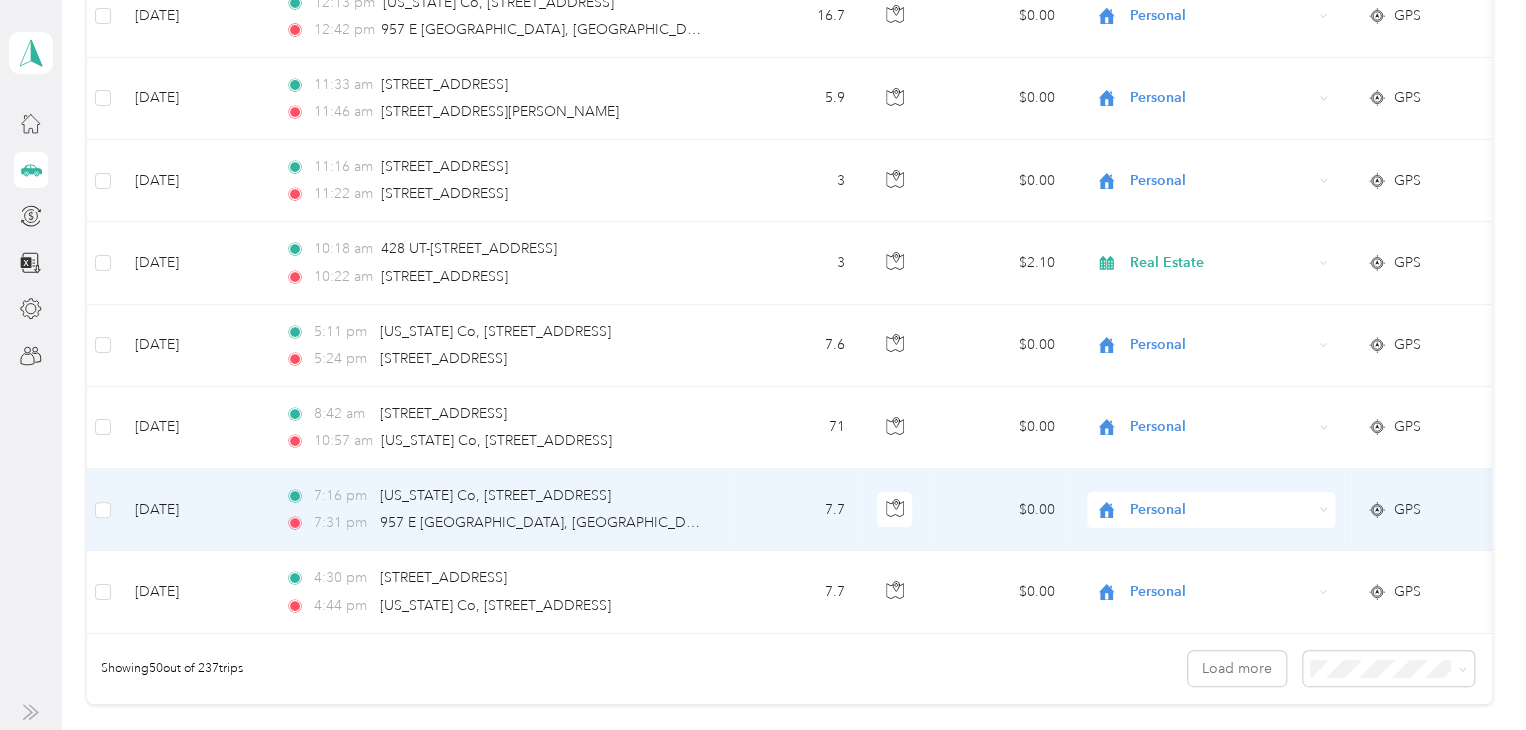 scroll, scrollTop: 3850, scrollLeft: 0, axis: vertical 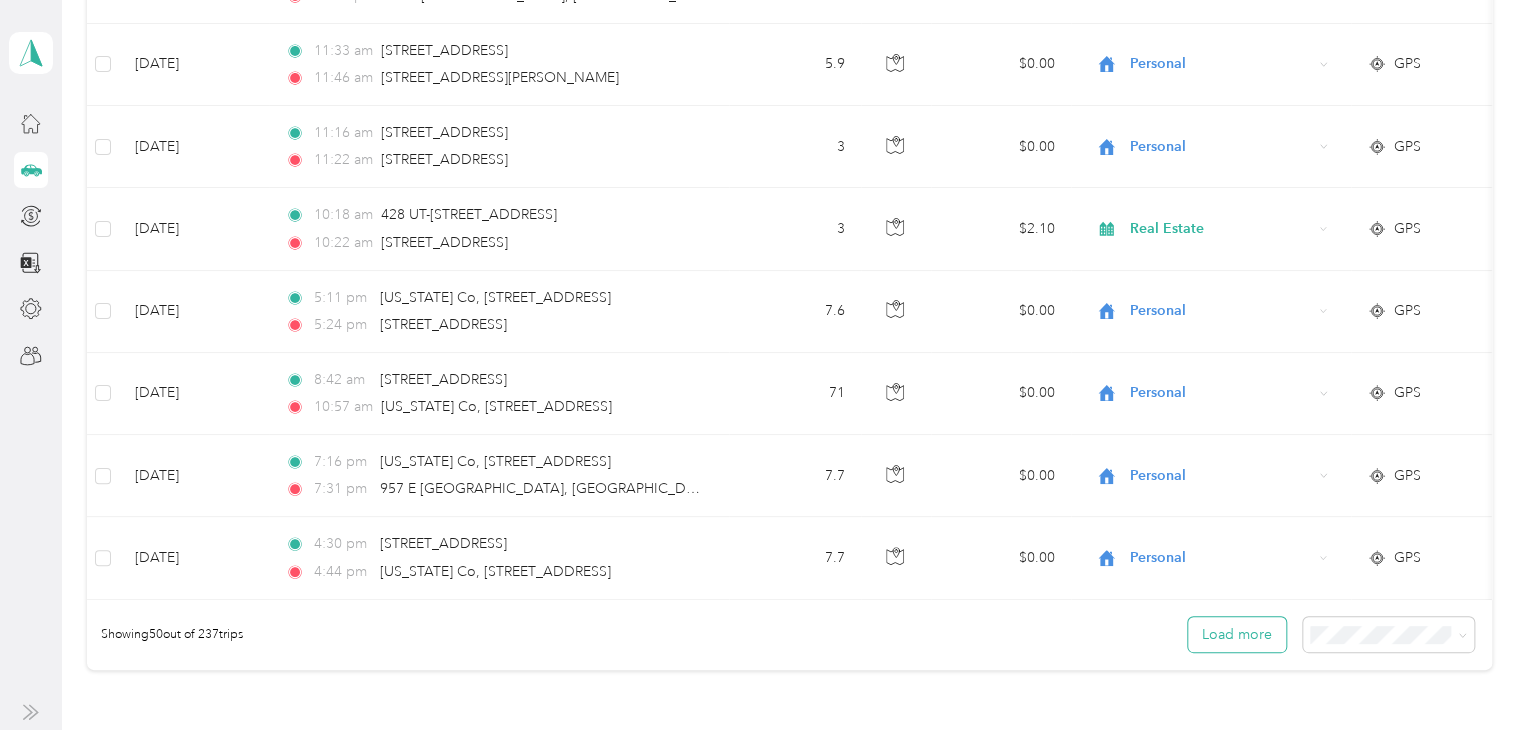 click on "Load more" at bounding box center (1237, 634) 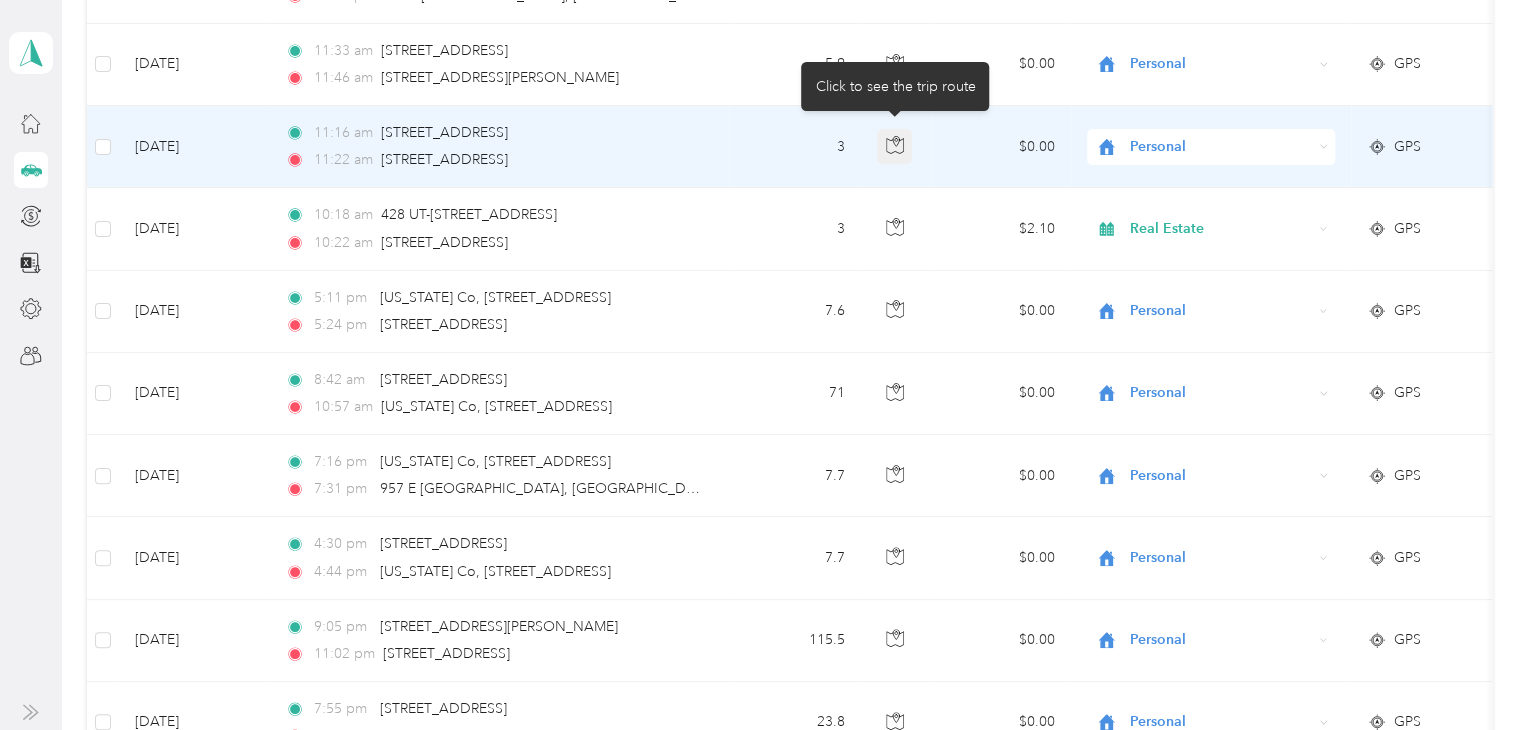 click 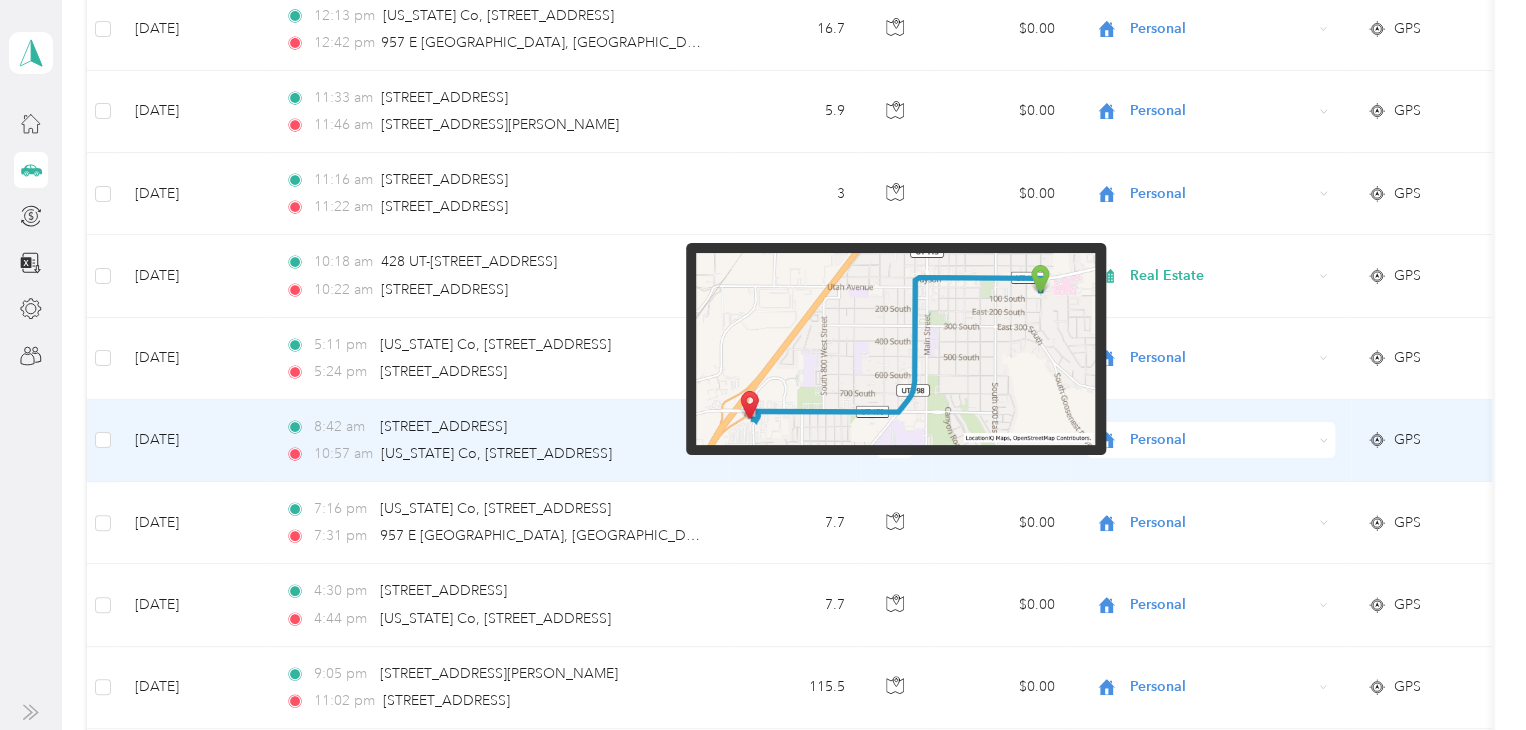 scroll, scrollTop: 3850, scrollLeft: 0, axis: vertical 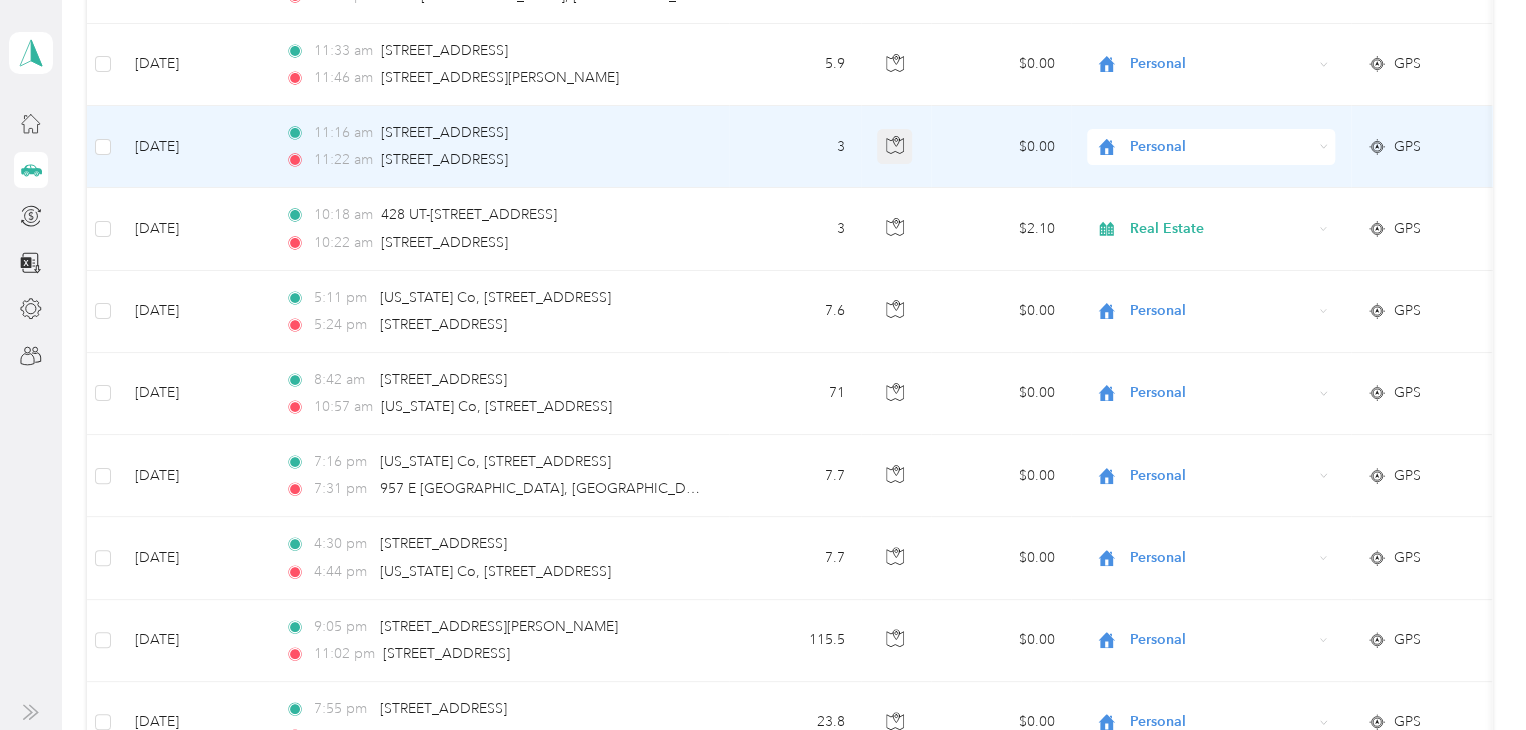 click 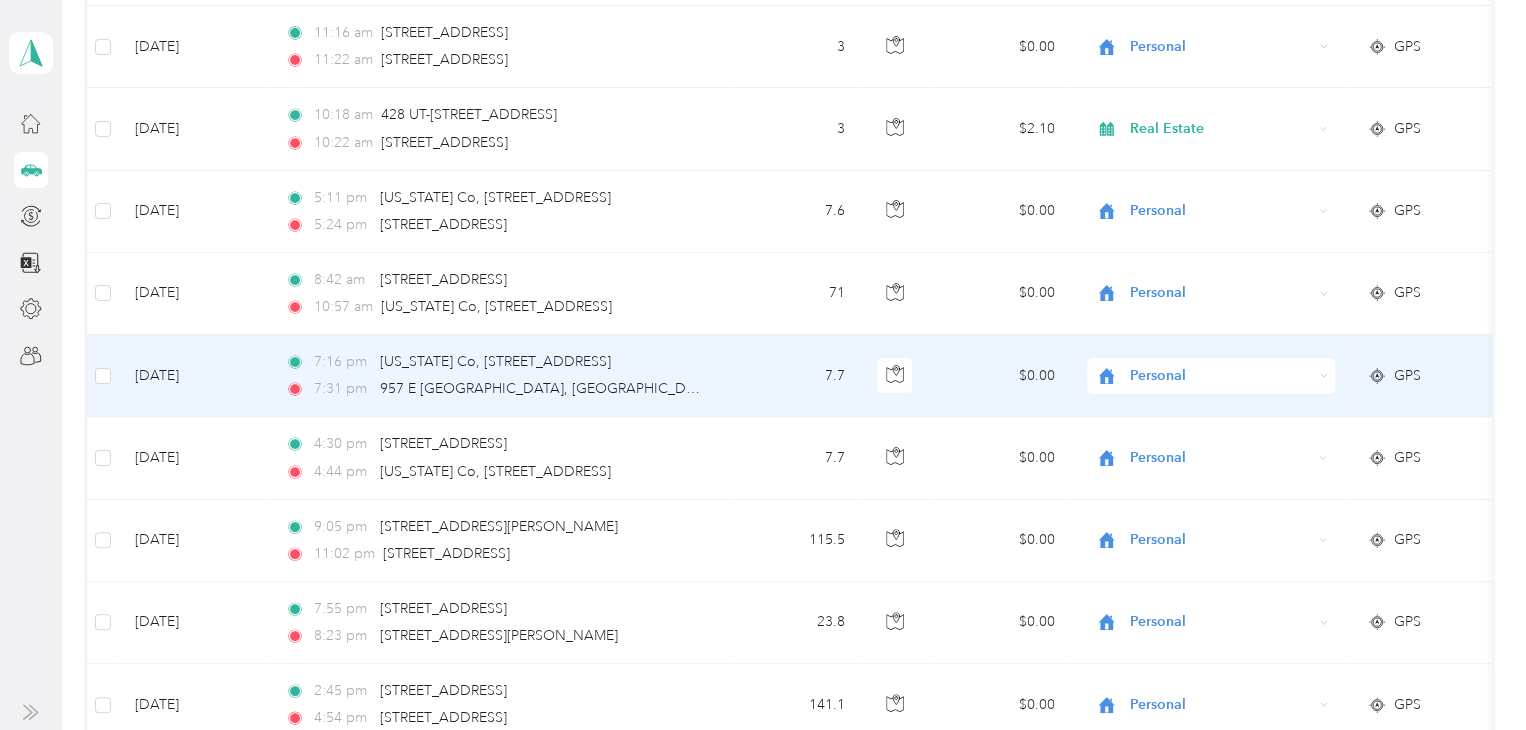 scroll, scrollTop: 4050, scrollLeft: 0, axis: vertical 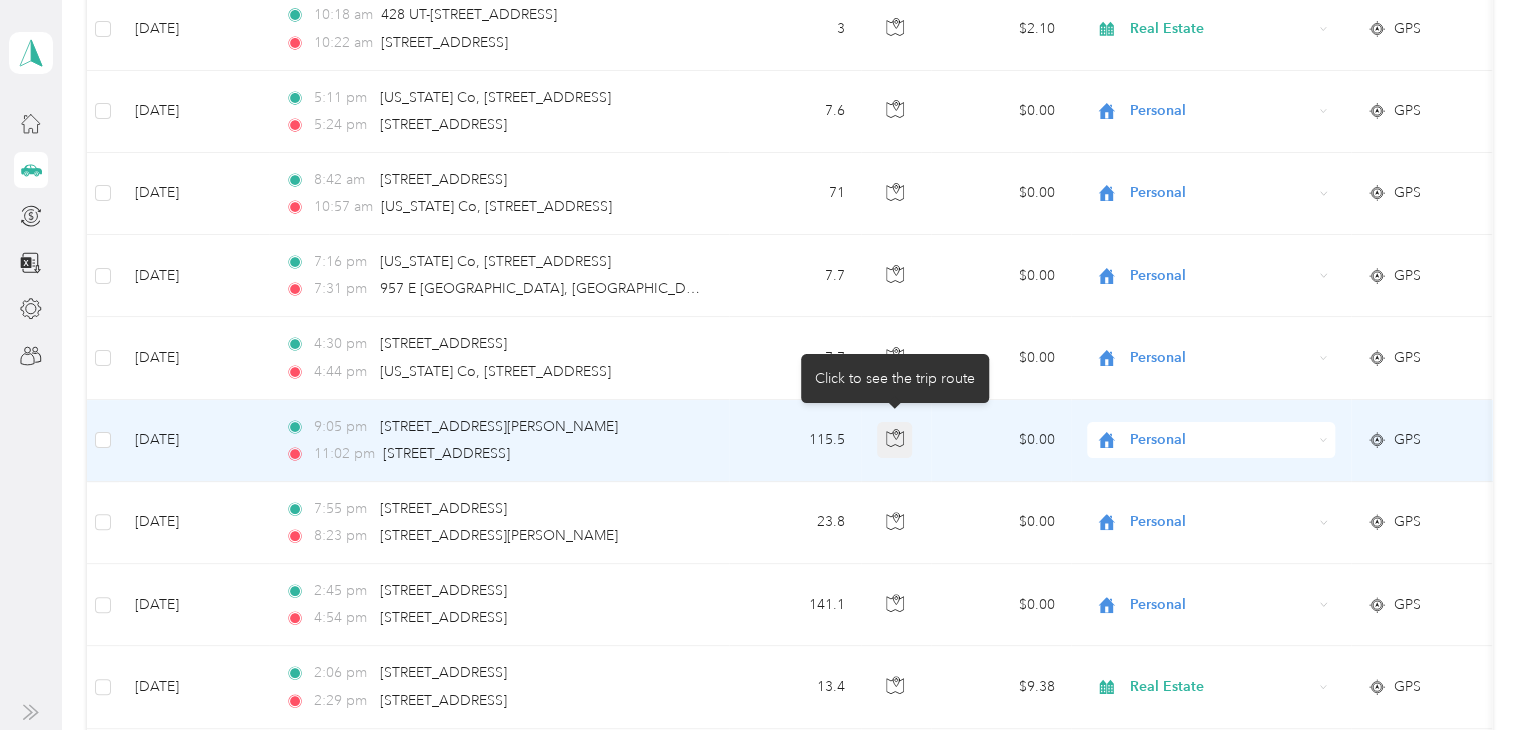 click 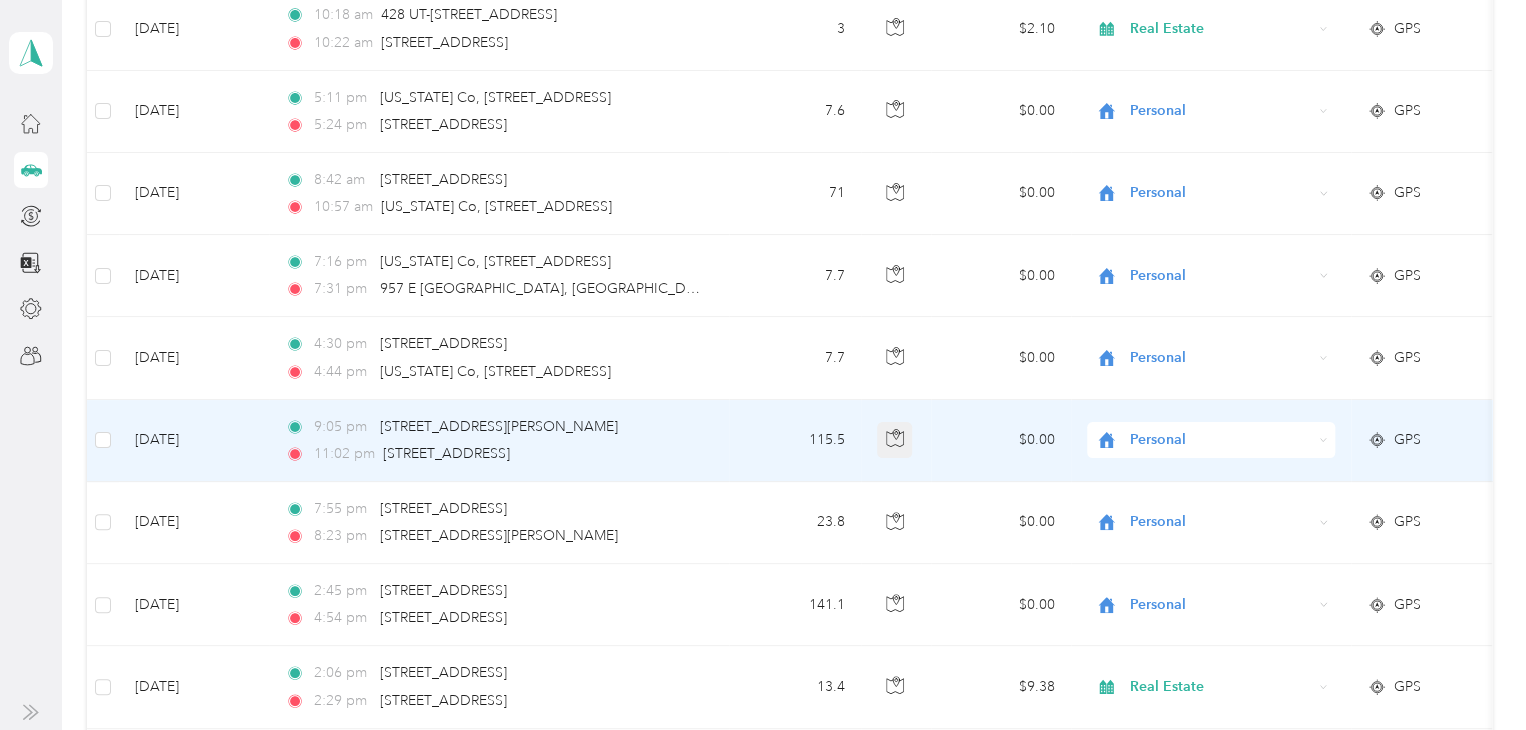 click 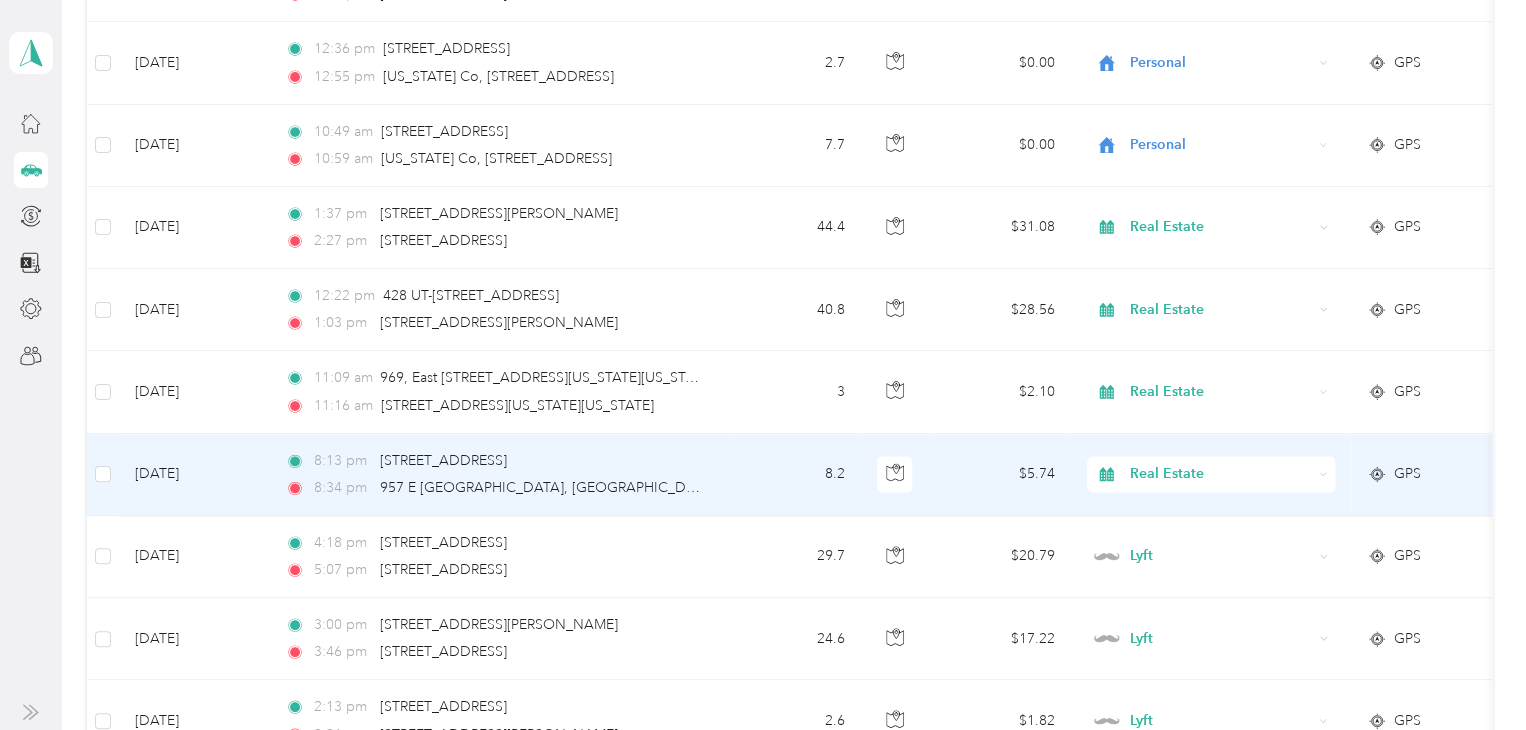 scroll, scrollTop: 5350, scrollLeft: 0, axis: vertical 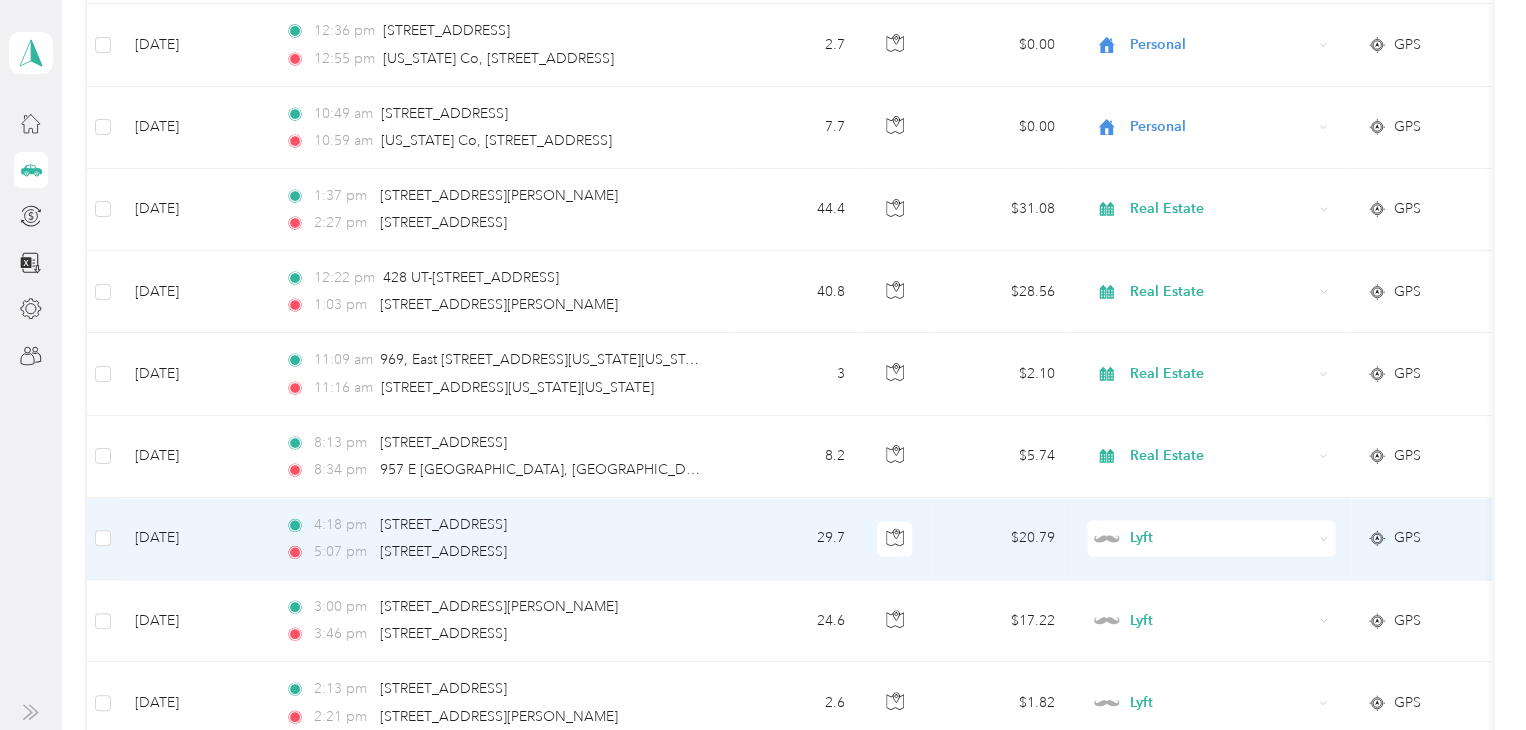 click on "Lyft" at bounding box center [1211, 538] 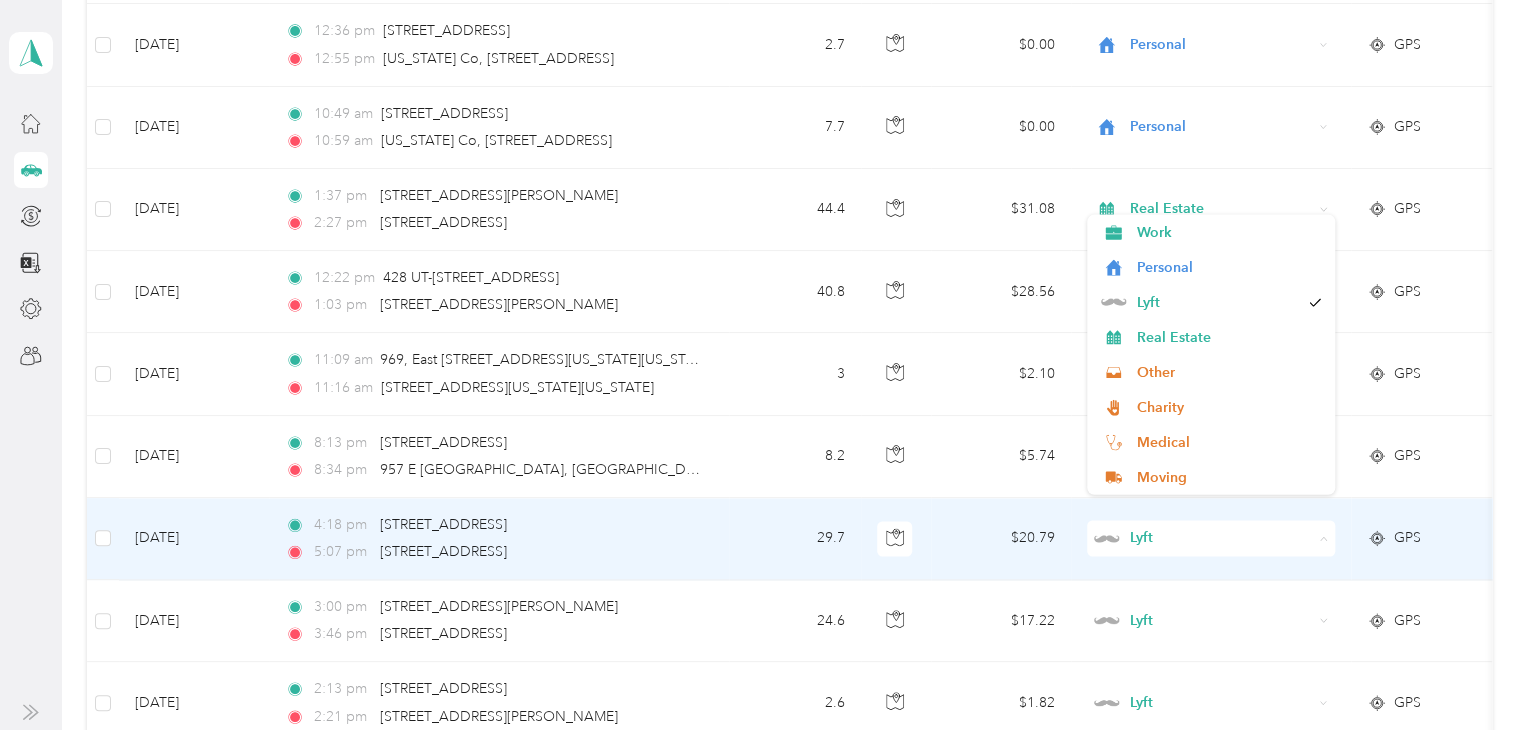 click on "Lyft" at bounding box center (1220, 538) 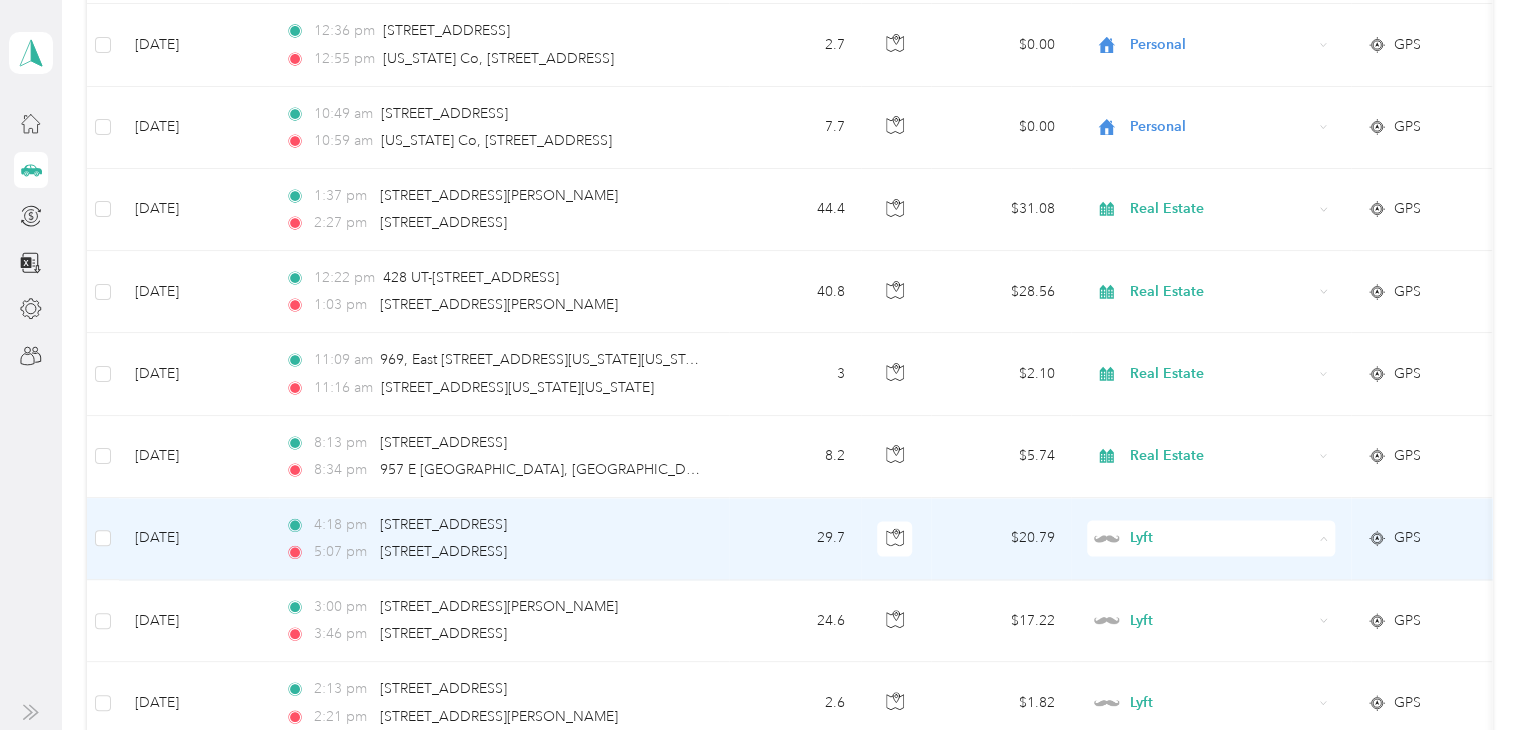 click on "Real Estate" at bounding box center [1211, 346] 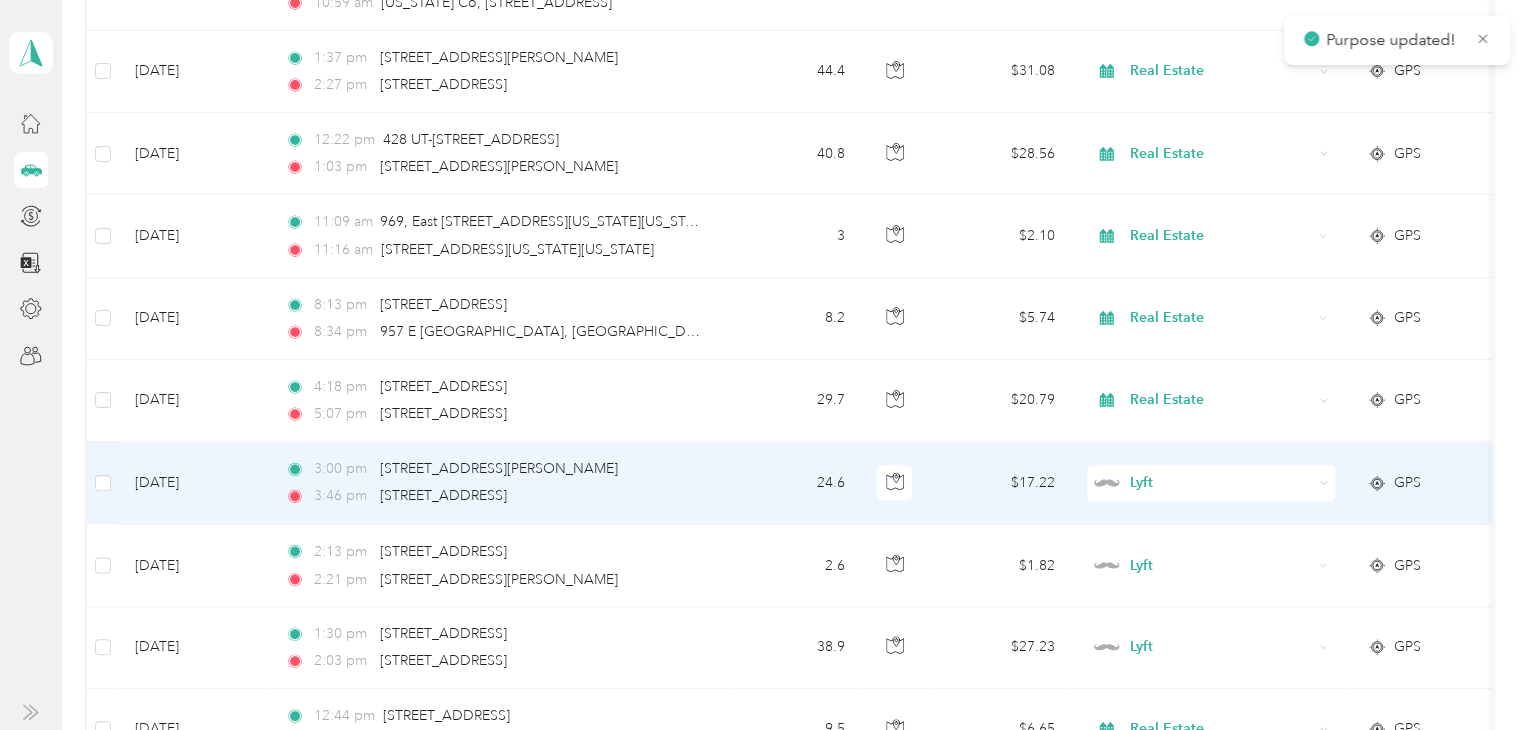 scroll, scrollTop: 5550, scrollLeft: 0, axis: vertical 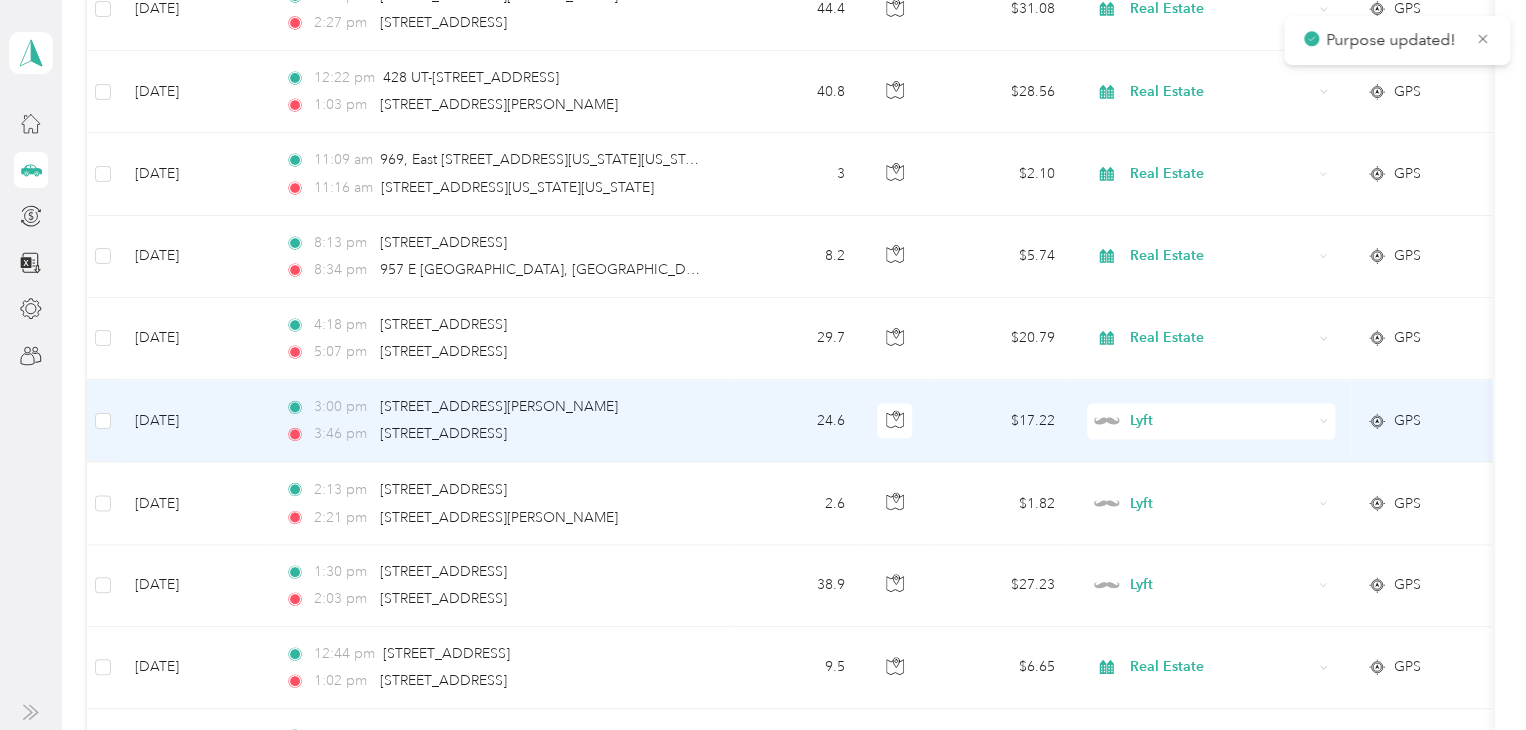 click on "Lyft" at bounding box center (1220, 421) 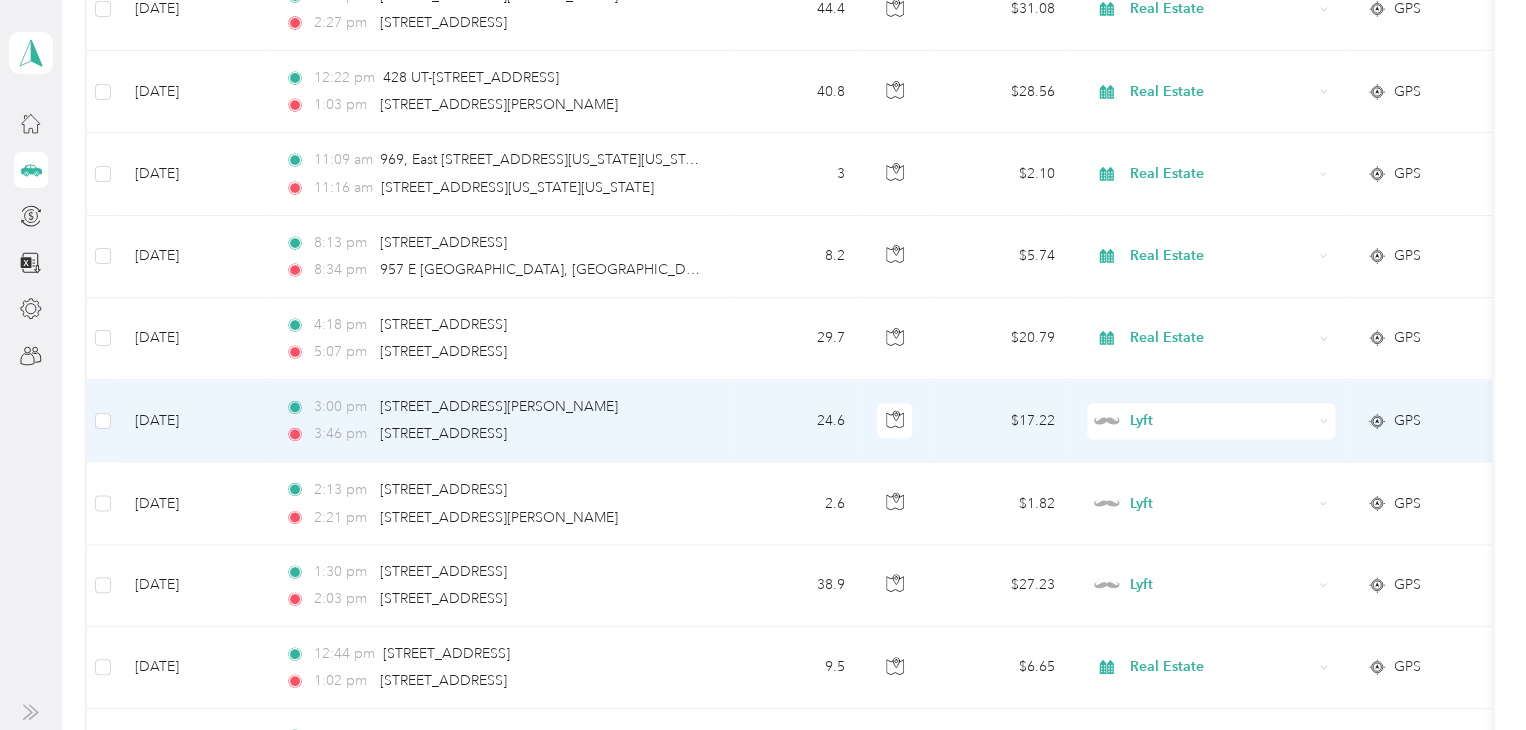 click on "Real Estate" at bounding box center [1228, 548] 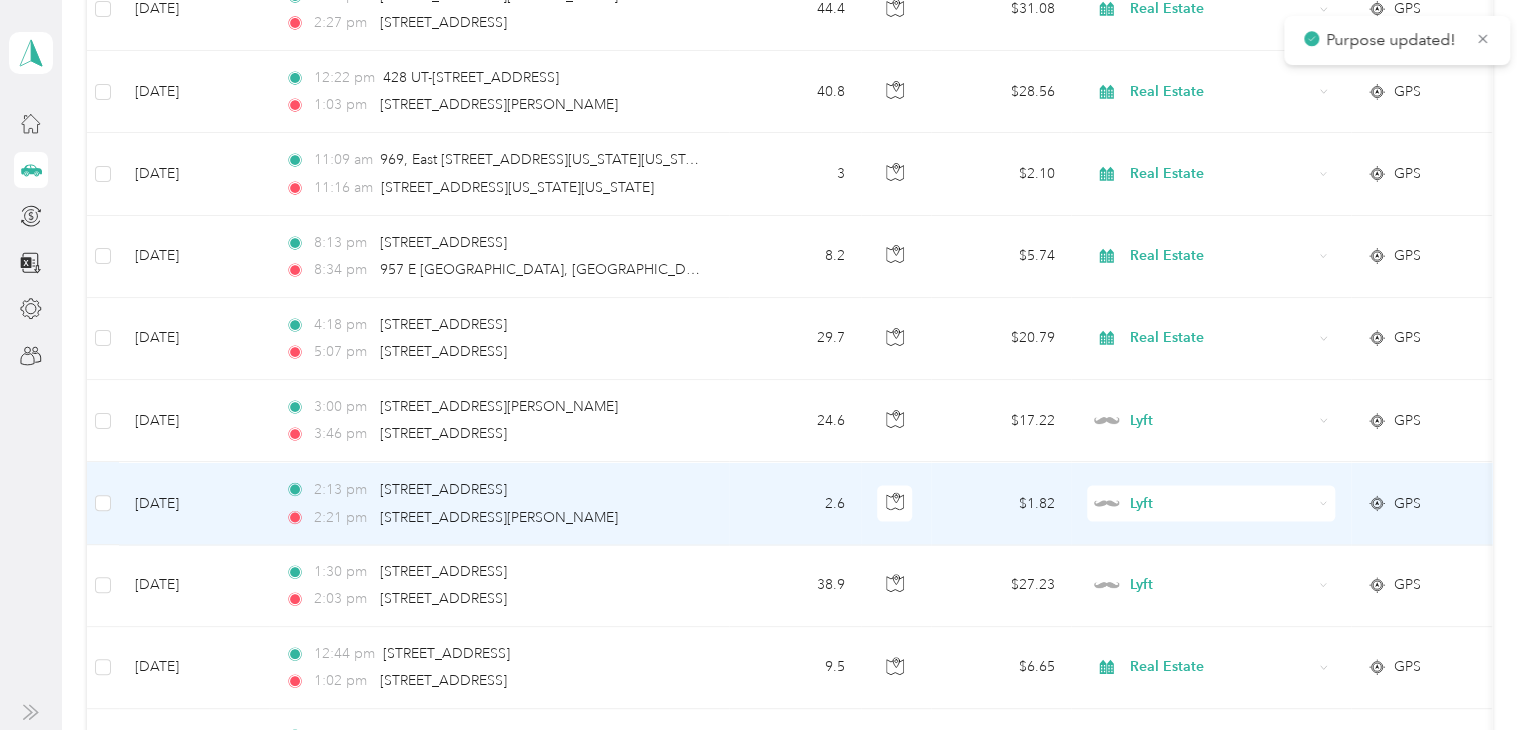 click on "Lyft" at bounding box center [1220, 503] 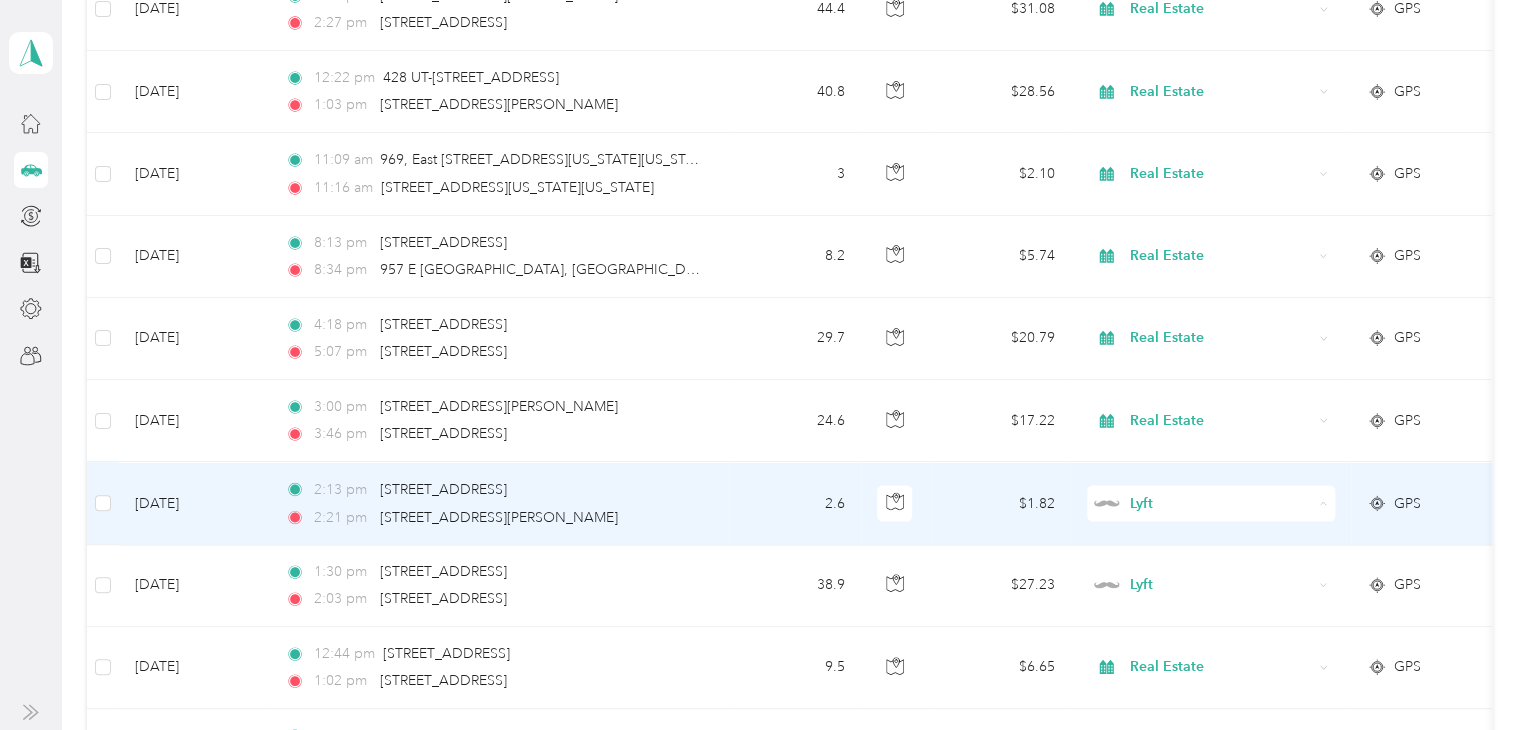 click on "Real Estate" at bounding box center [1228, 310] 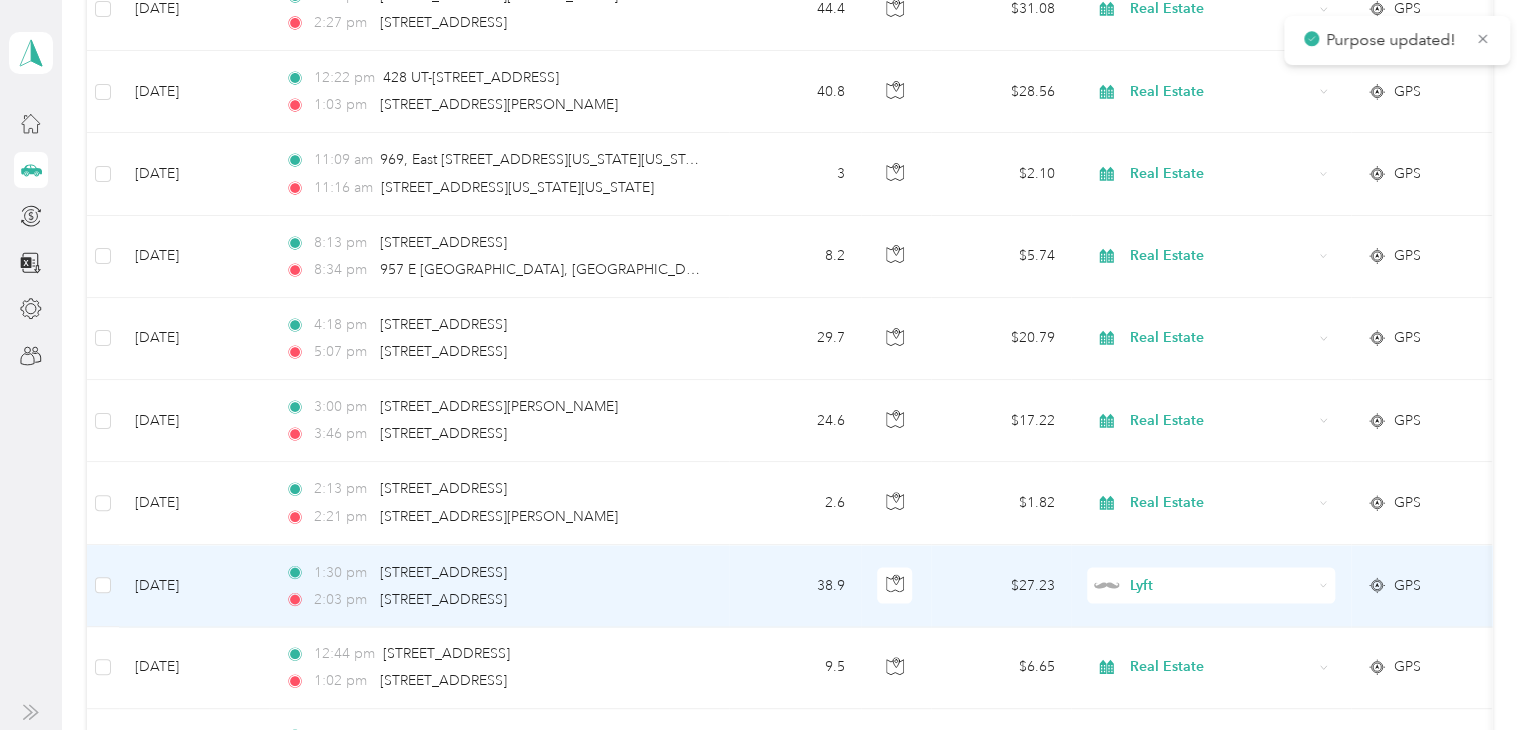 click on "Lyft" at bounding box center [1220, 585] 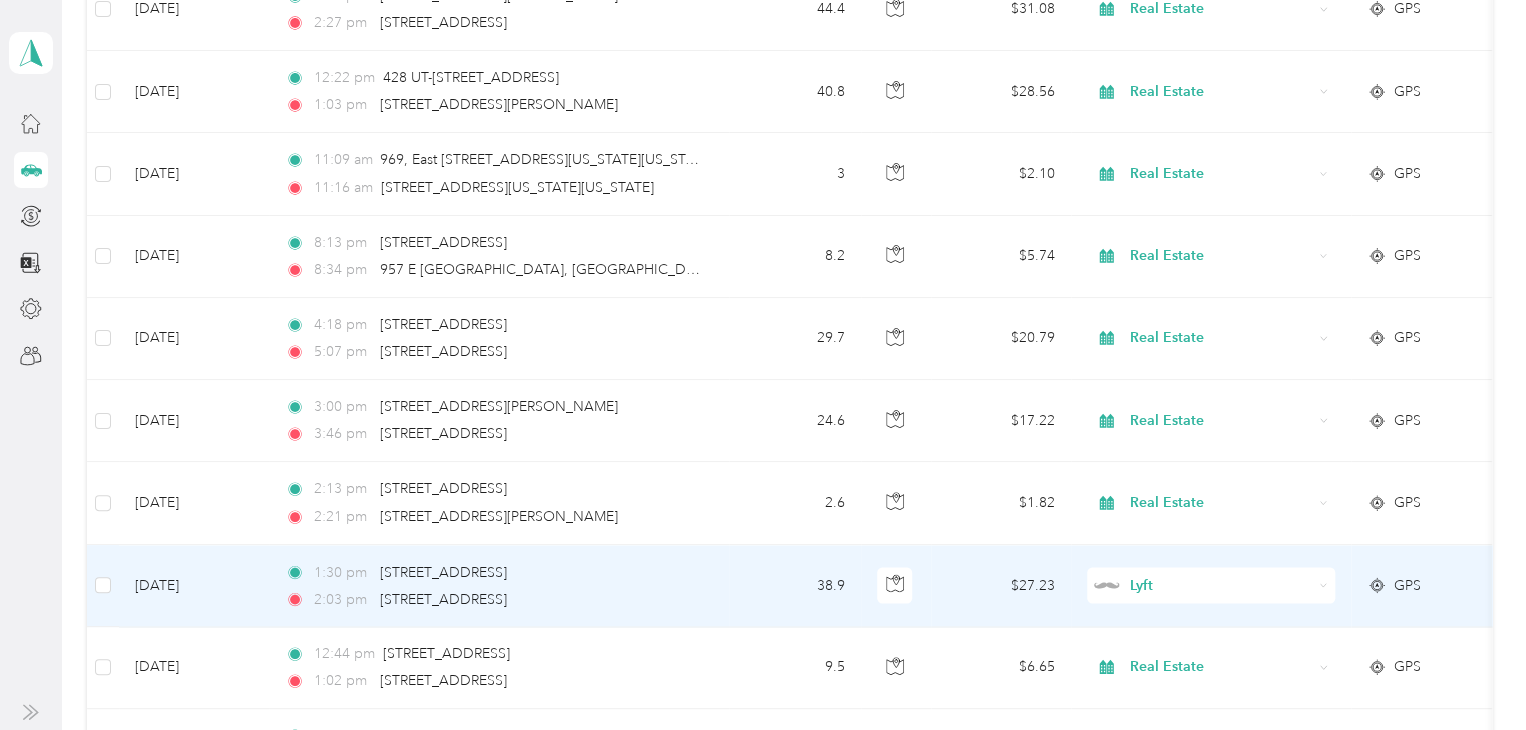 click on "Real Estate" at bounding box center (1228, 392) 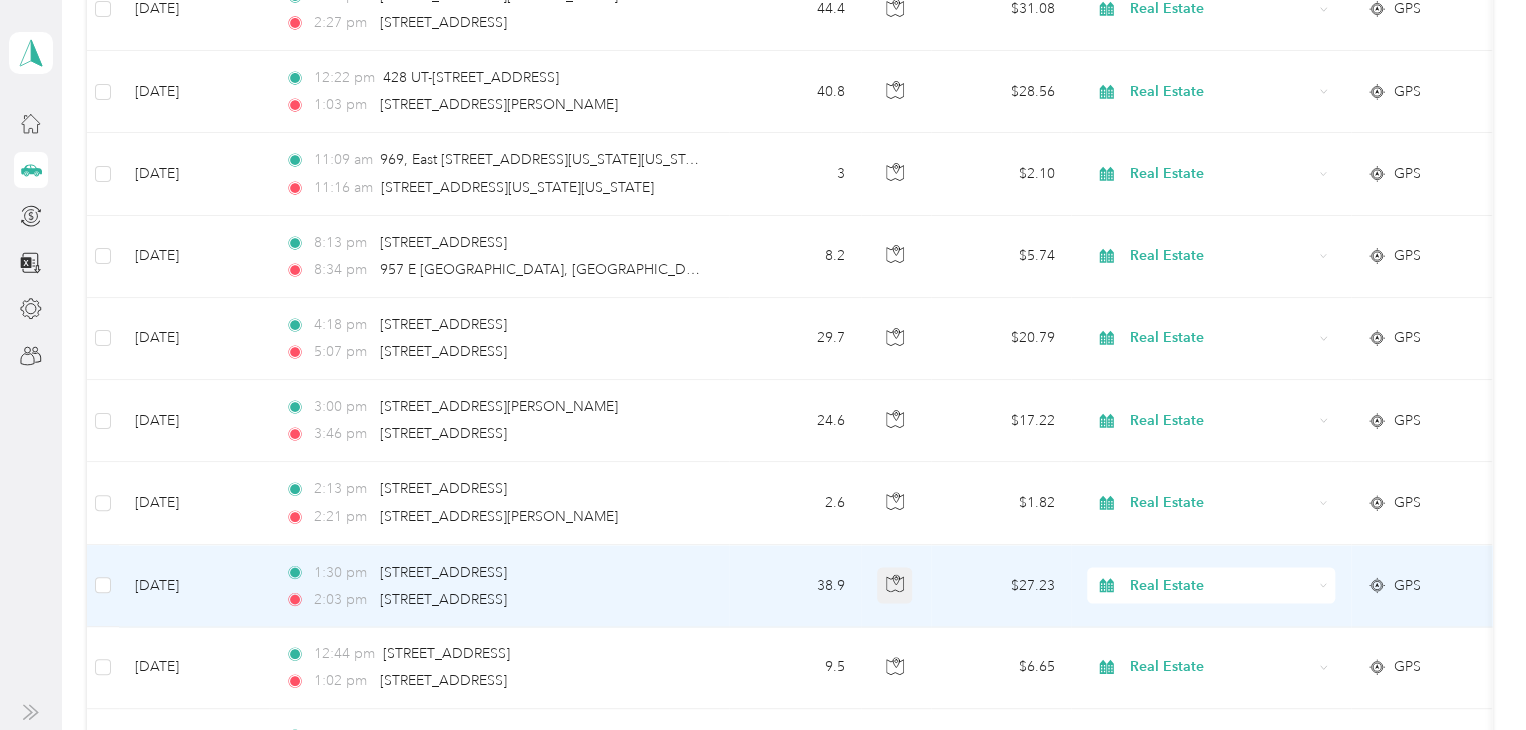 click 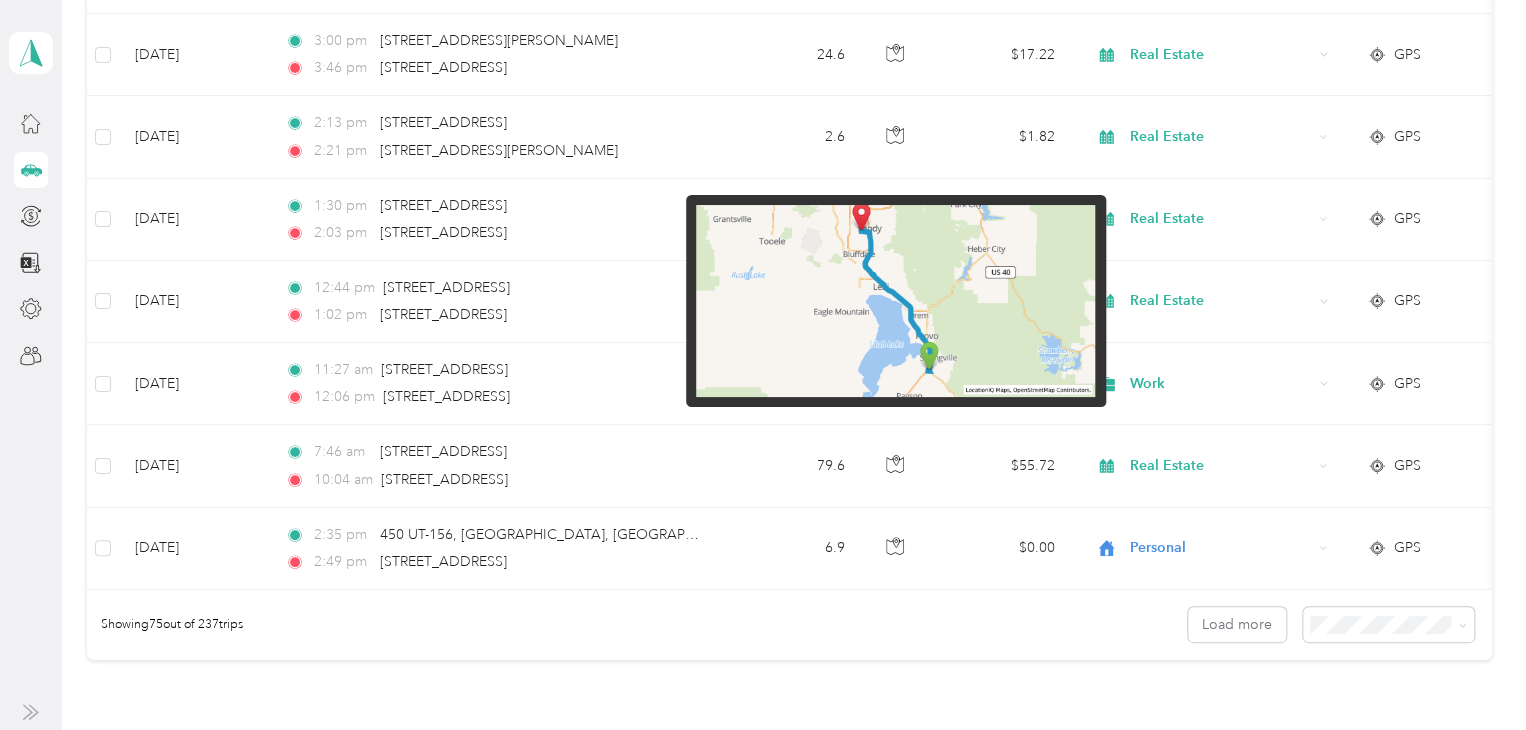 scroll, scrollTop: 5950, scrollLeft: 0, axis: vertical 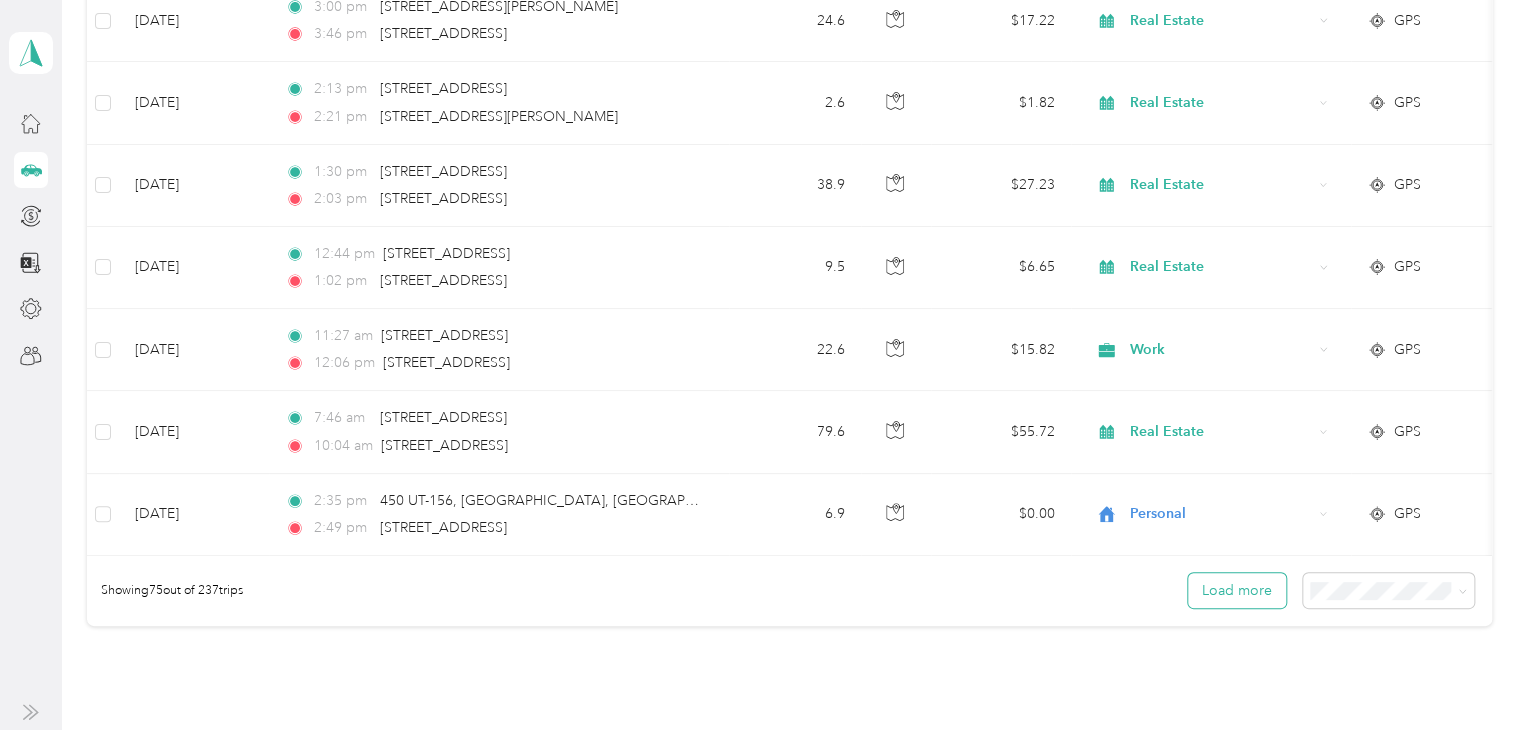 click on "Load more" at bounding box center [1237, 590] 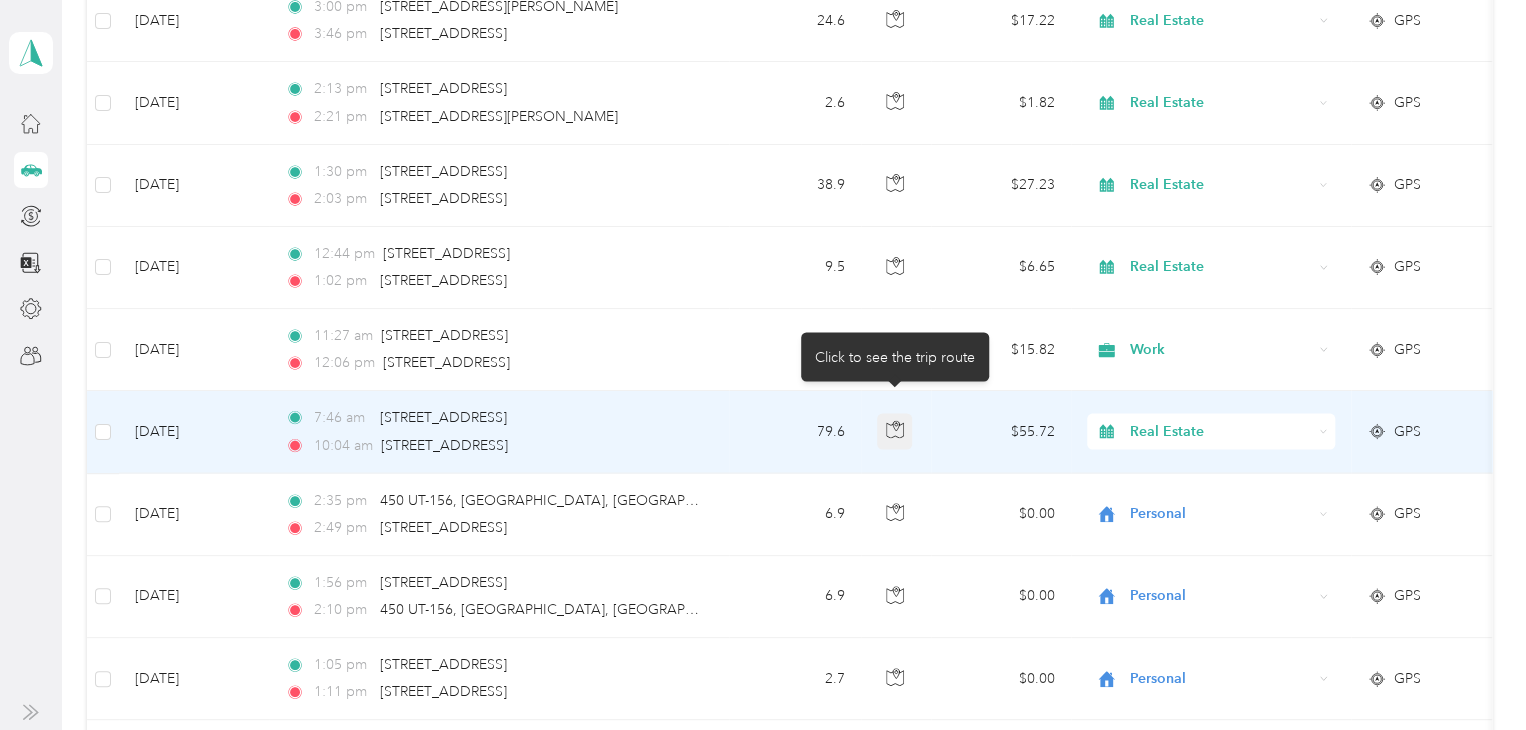 click at bounding box center [895, 432] 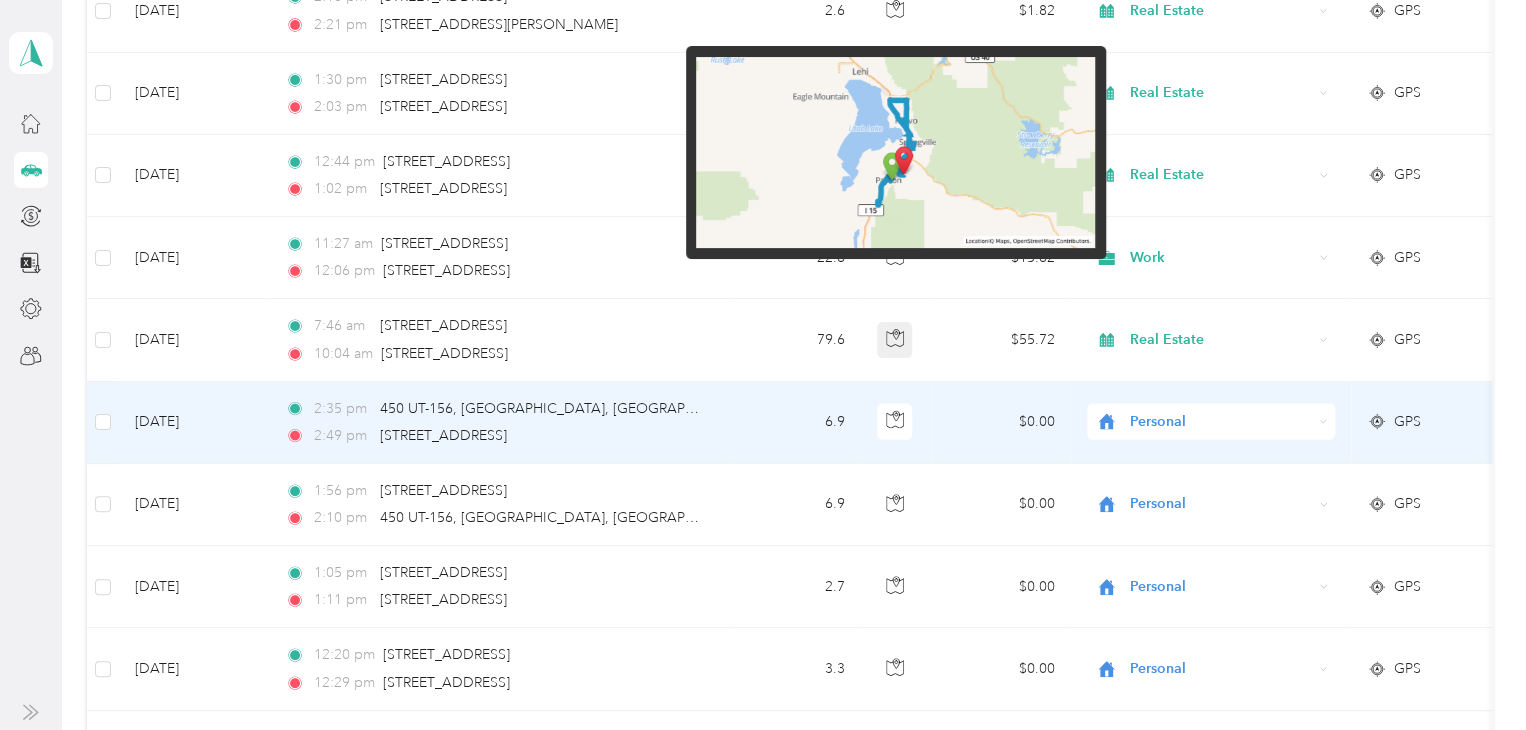 scroll, scrollTop: 6150, scrollLeft: 0, axis: vertical 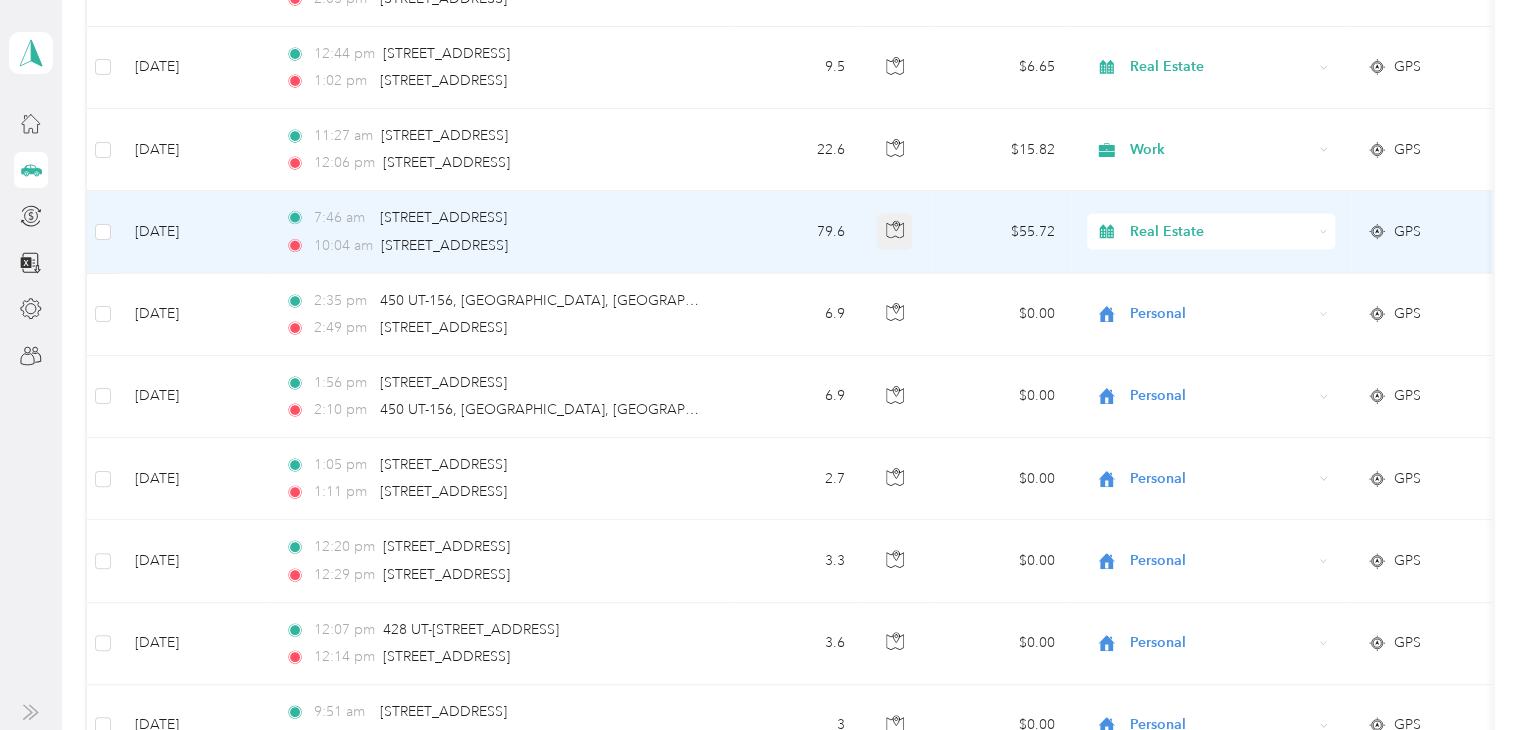 click 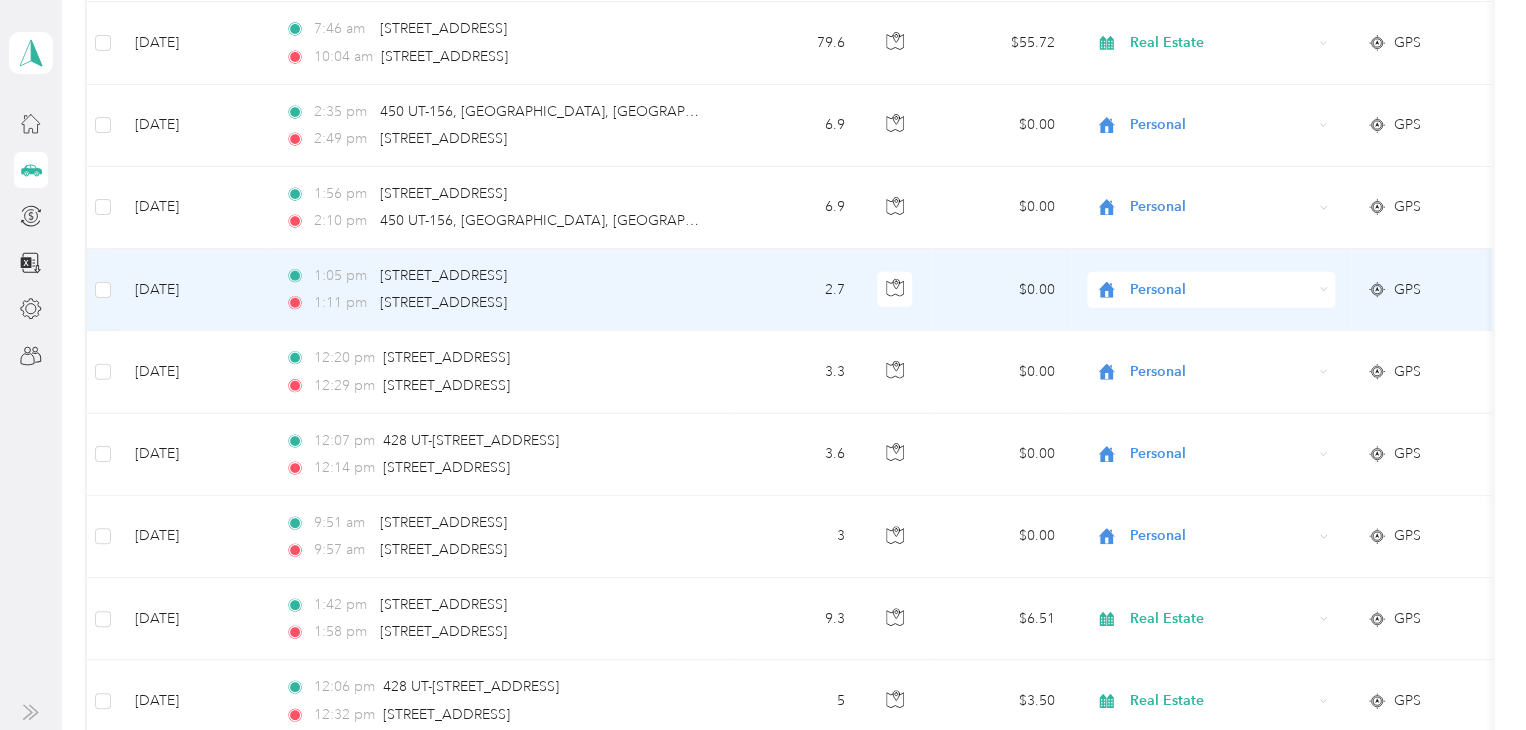 scroll, scrollTop: 6350, scrollLeft: 0, axis: vertical 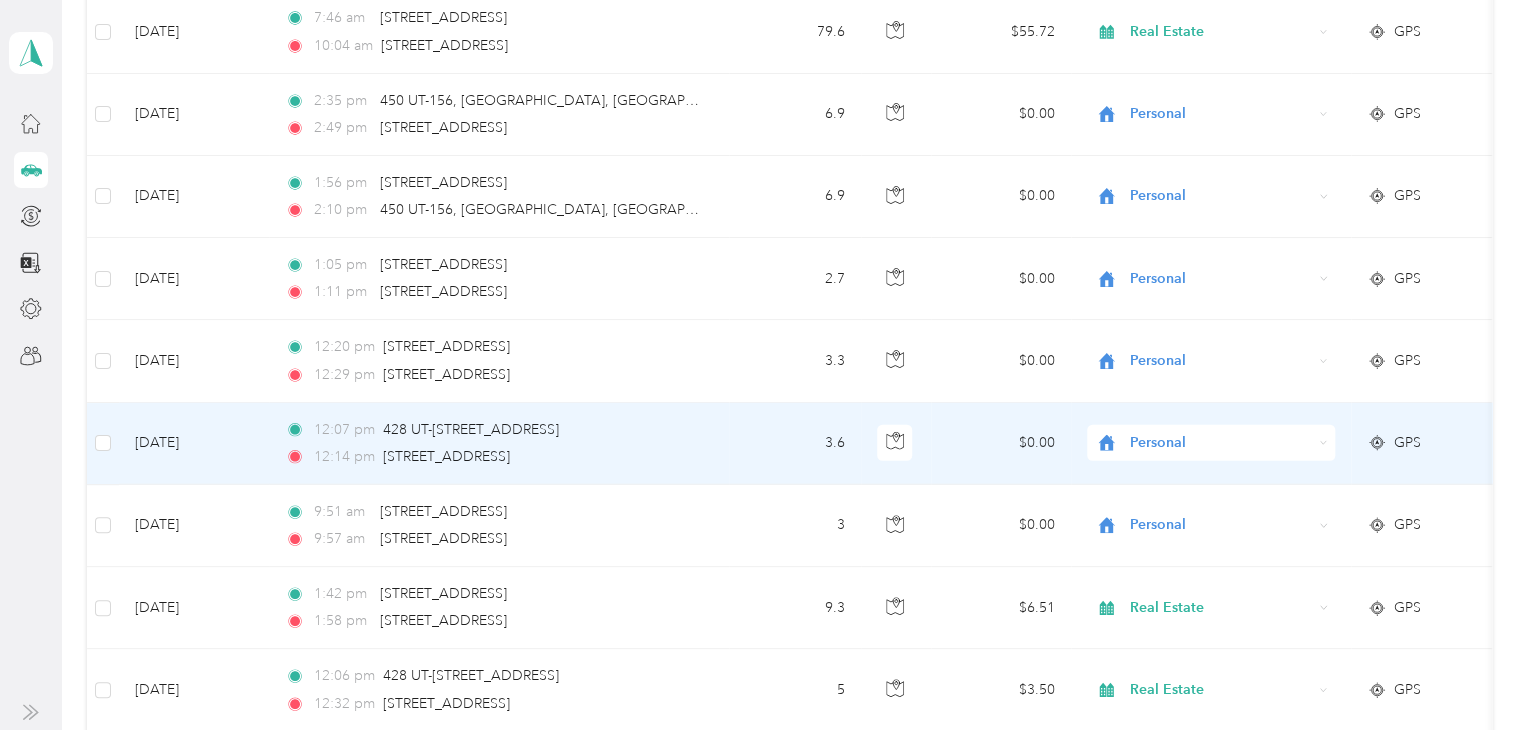 click on "Personal" at bounding box center (1220, 443) 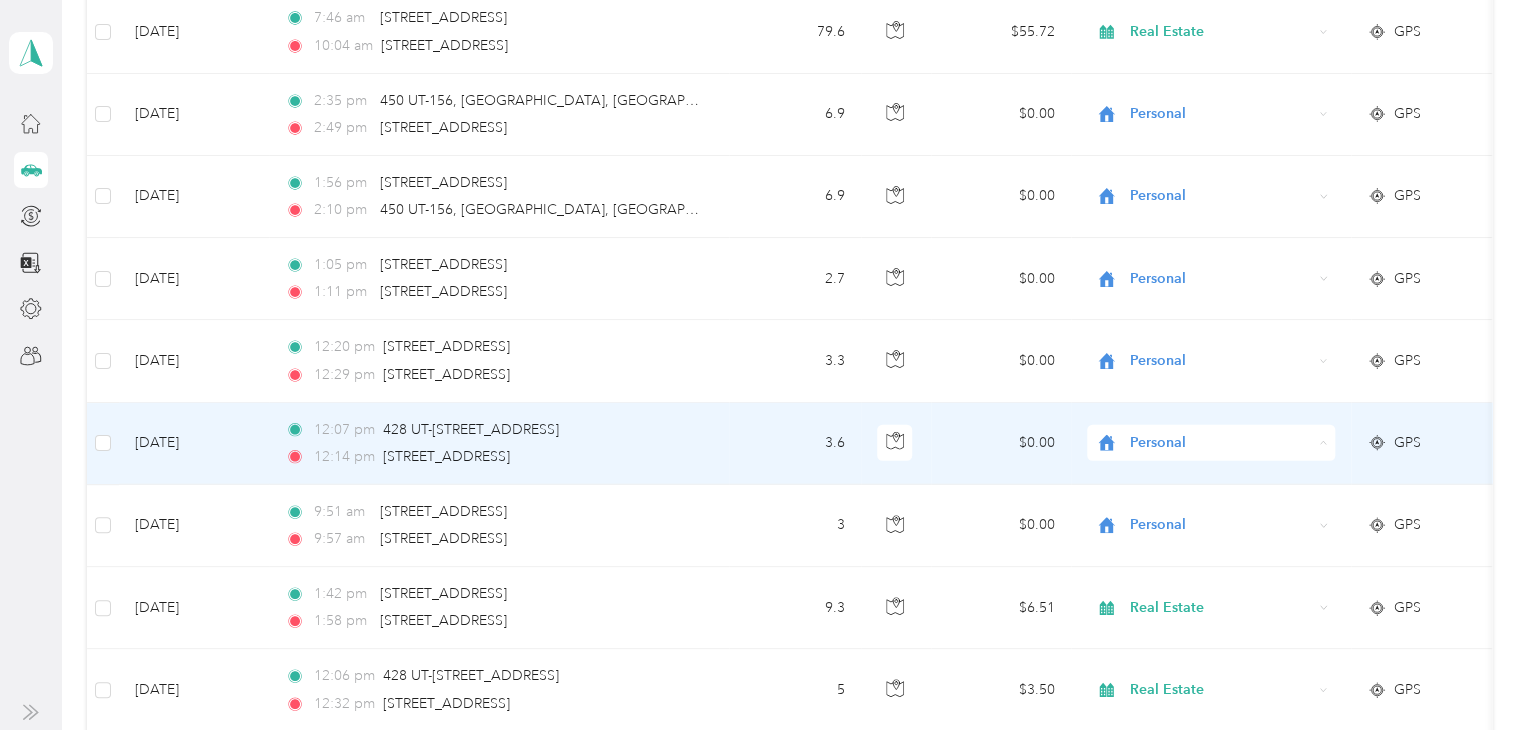 click on "Real Estate" at bounding box center [1228, 569] 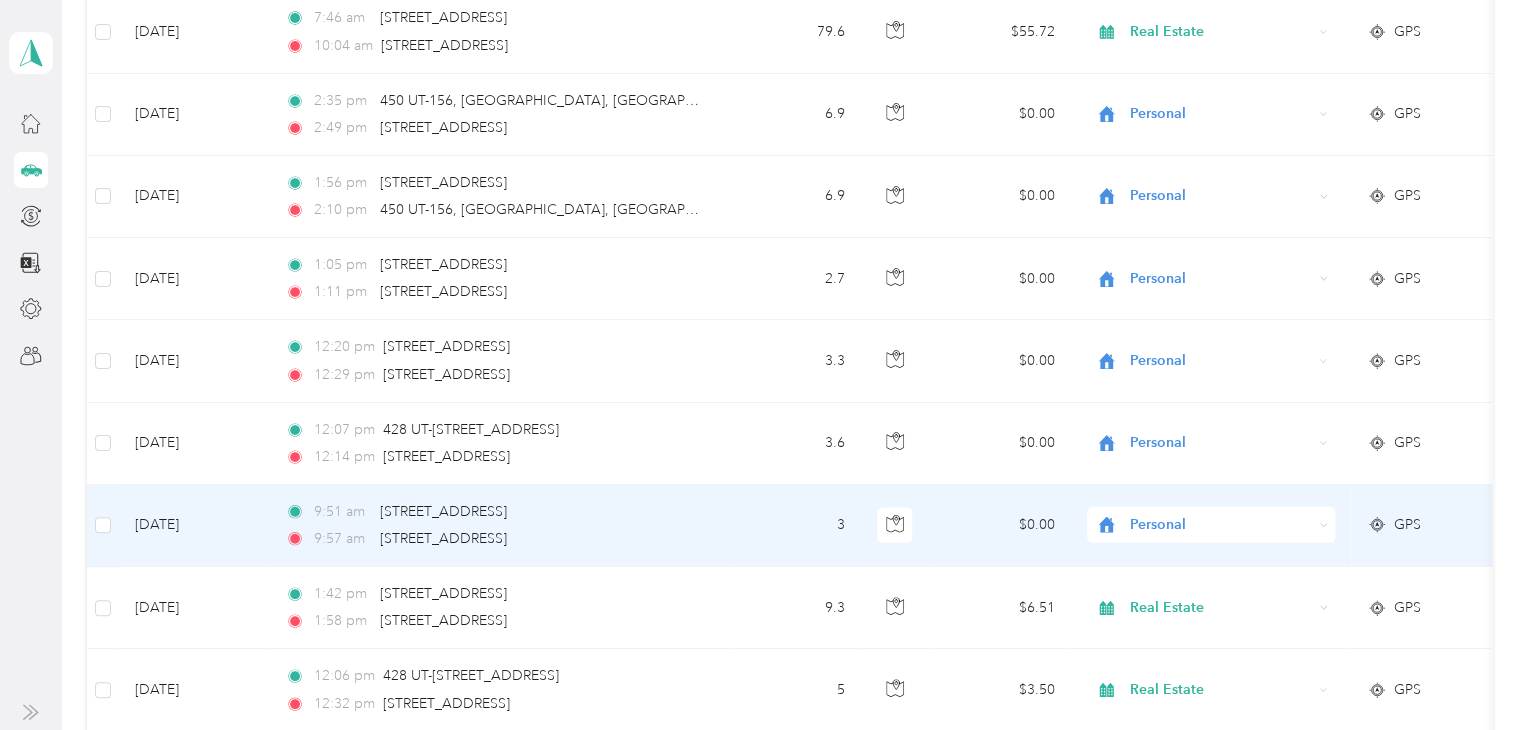 click on "Personal" at bounding box center [1220, 525] 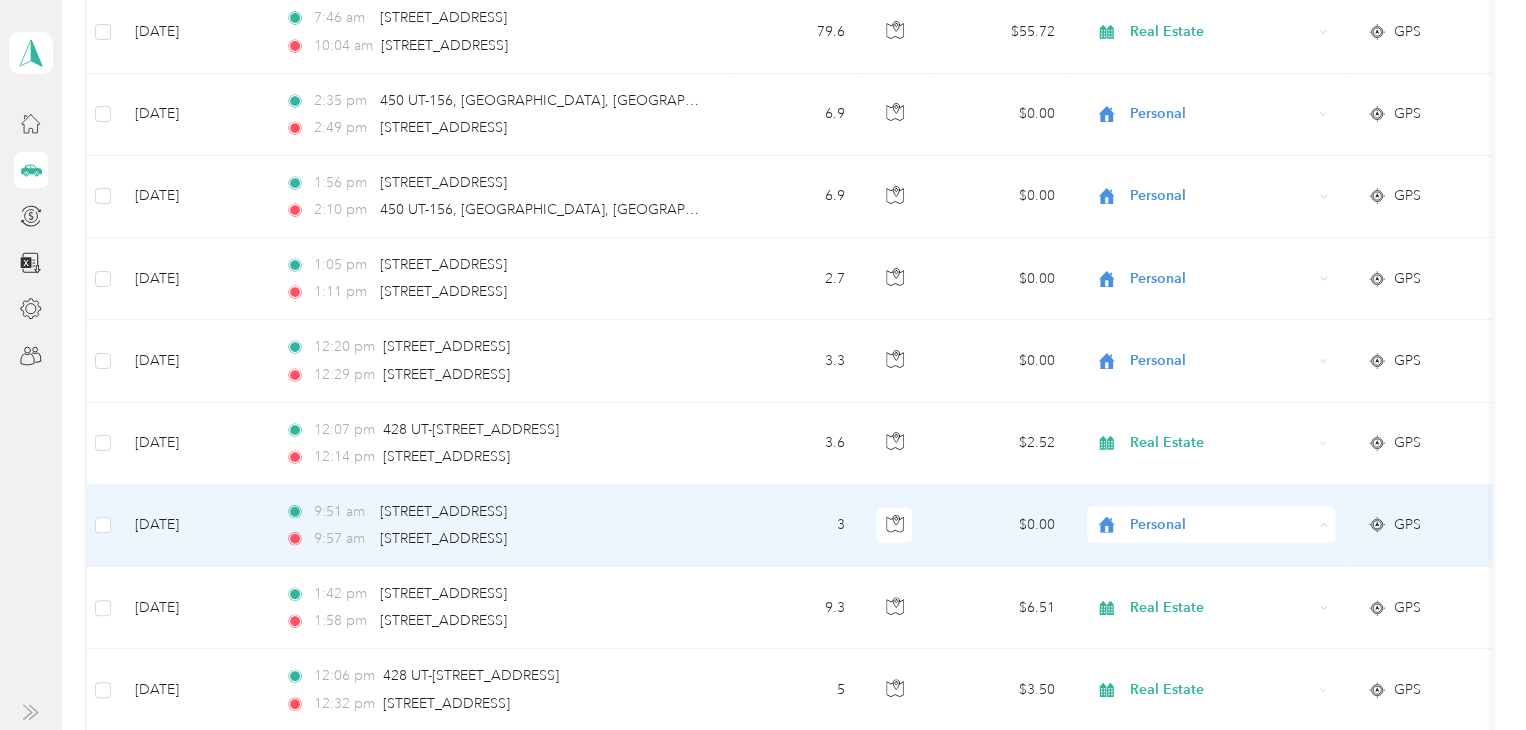 click on "Real Estate" at bounding box center (1228, 331) 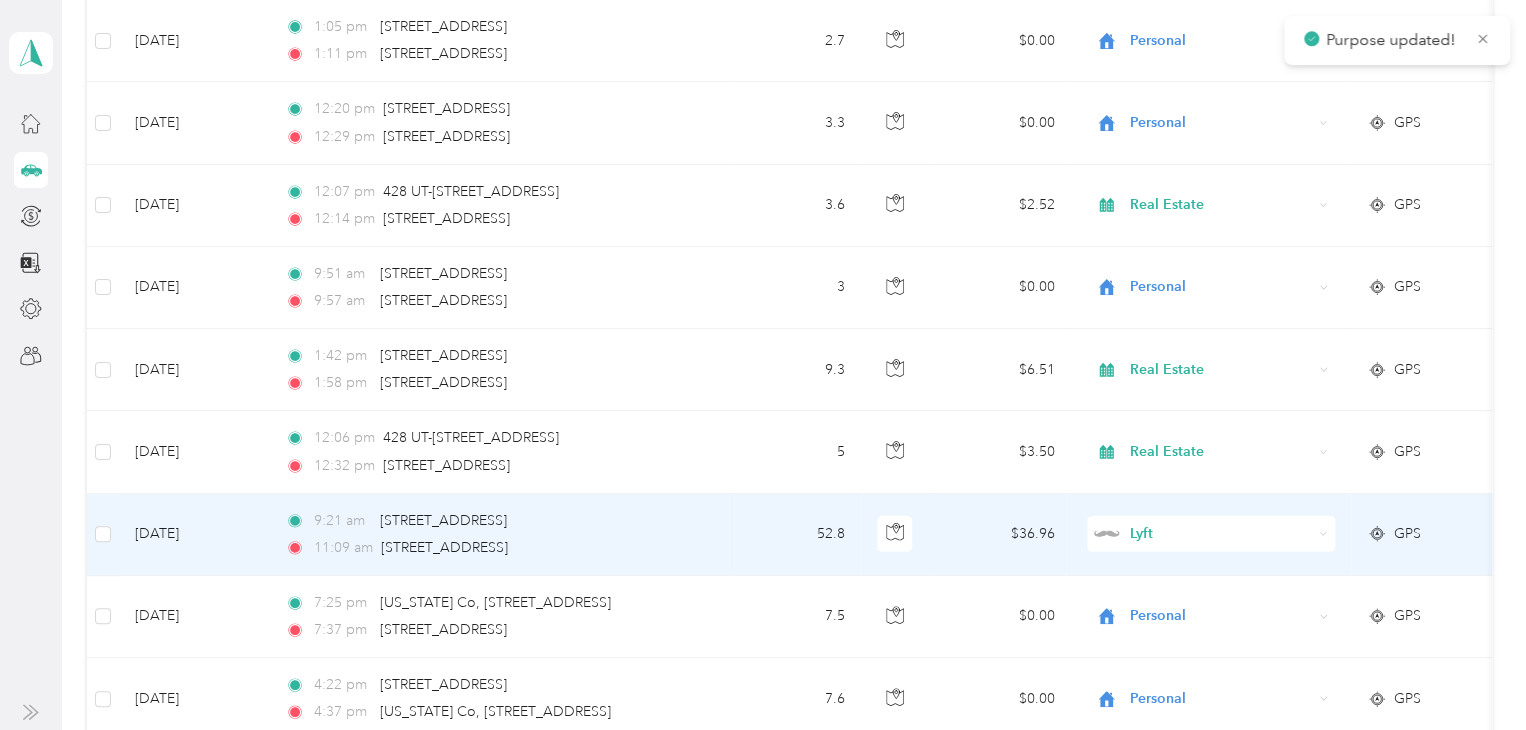 scroll, scrollTop: 6650, scrollLeft: 0, axis: vertical 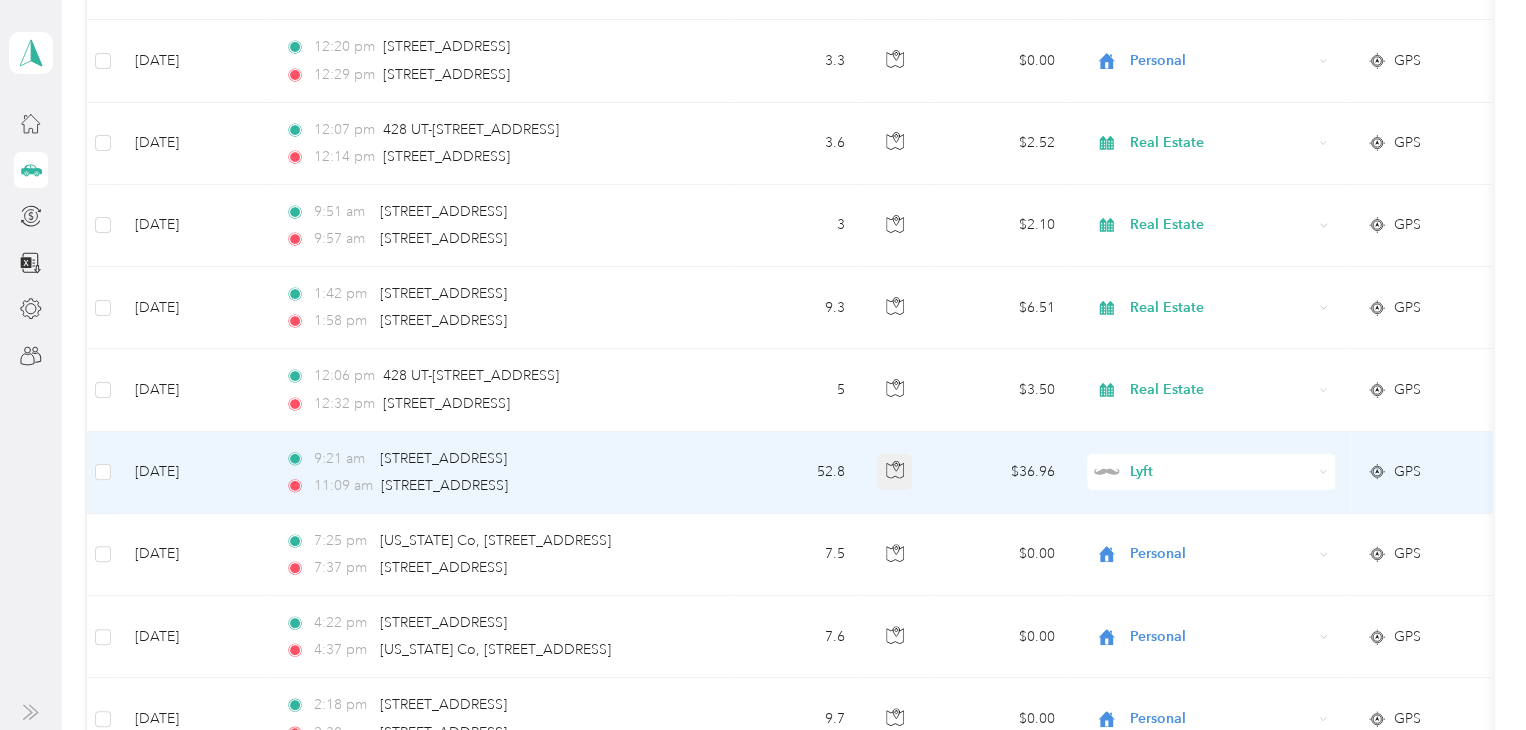 click 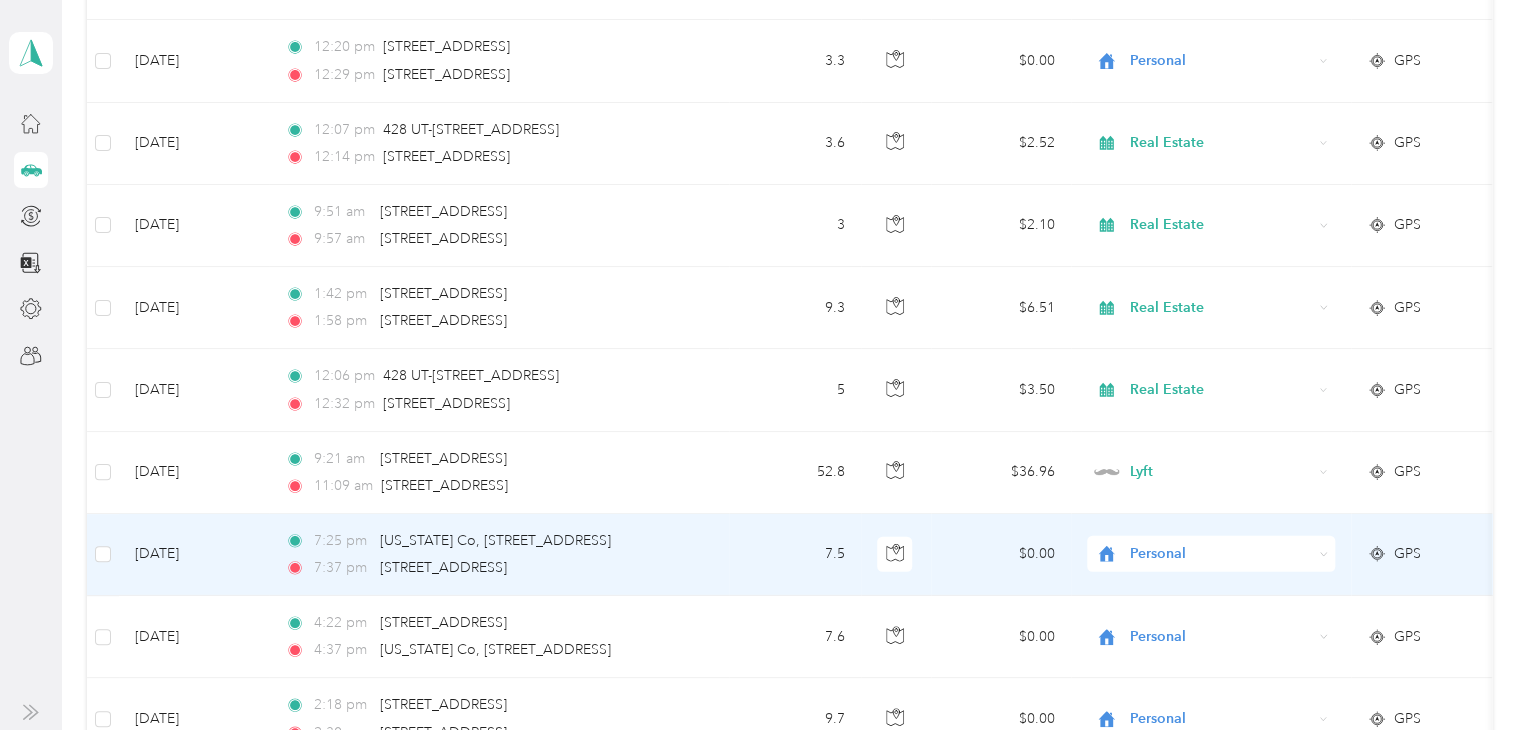 click on "Lyft" at bounding box center [1220, 472] 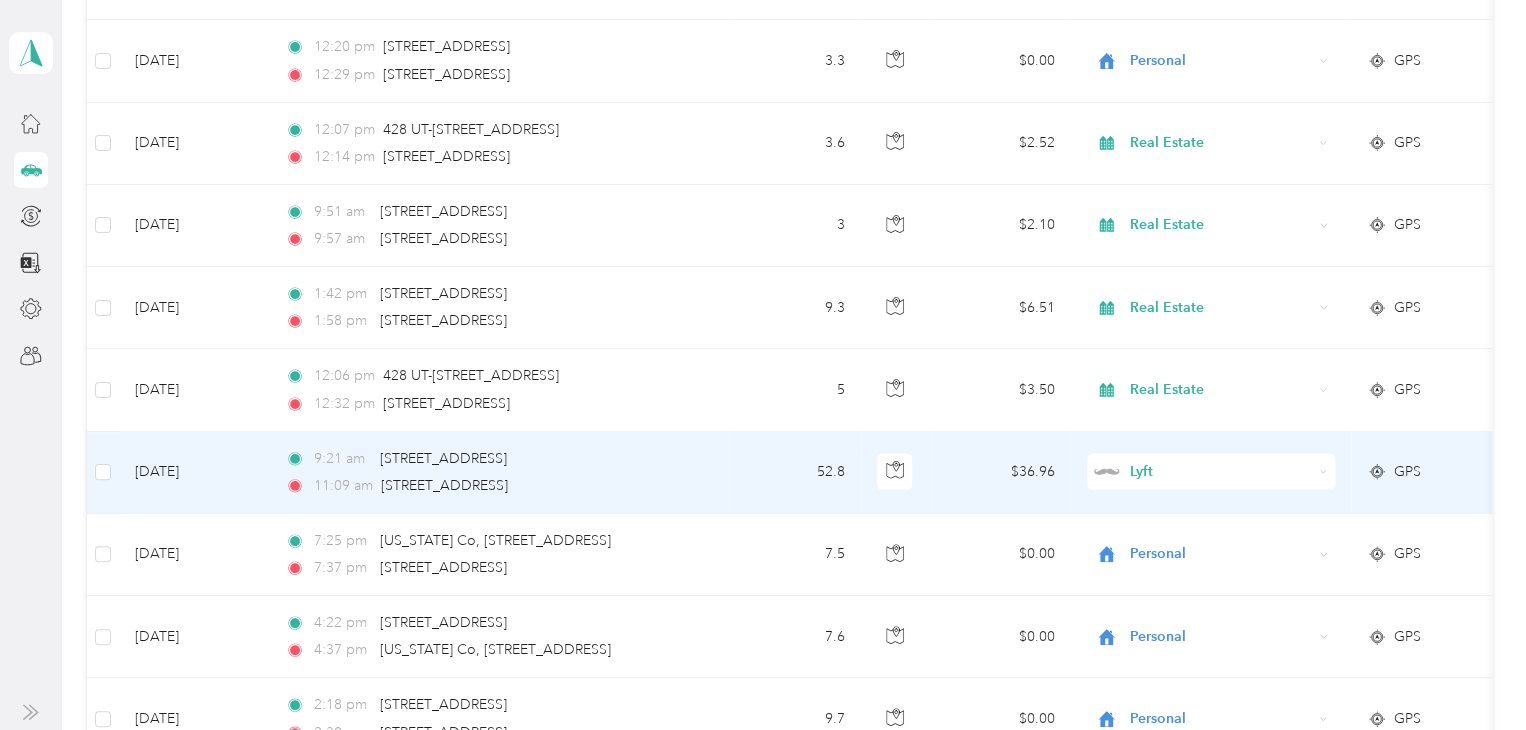 click on "Work" at bounding box center (1228, 168) 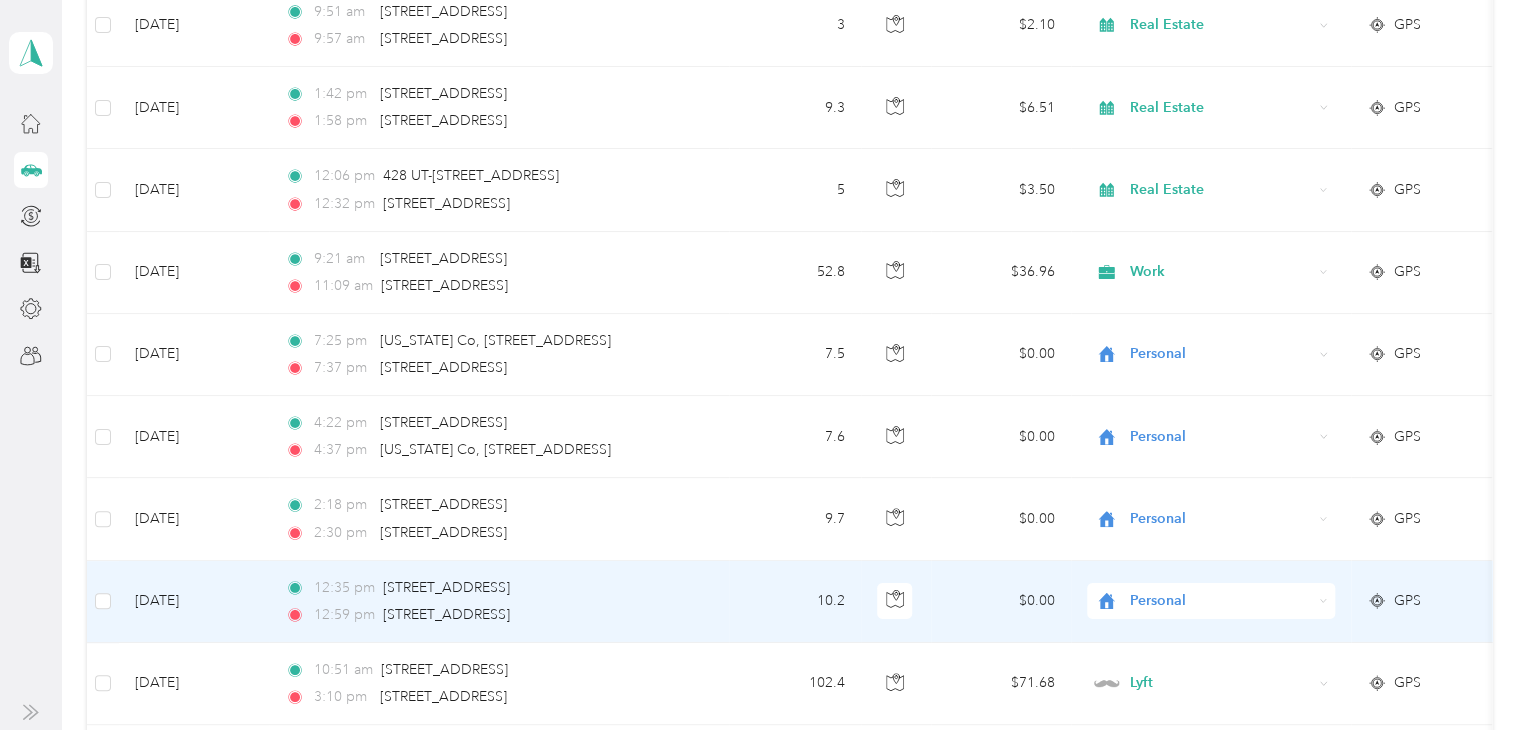 scroll, scrollTop: 6950, scrollLeft: 0, axis: vertical 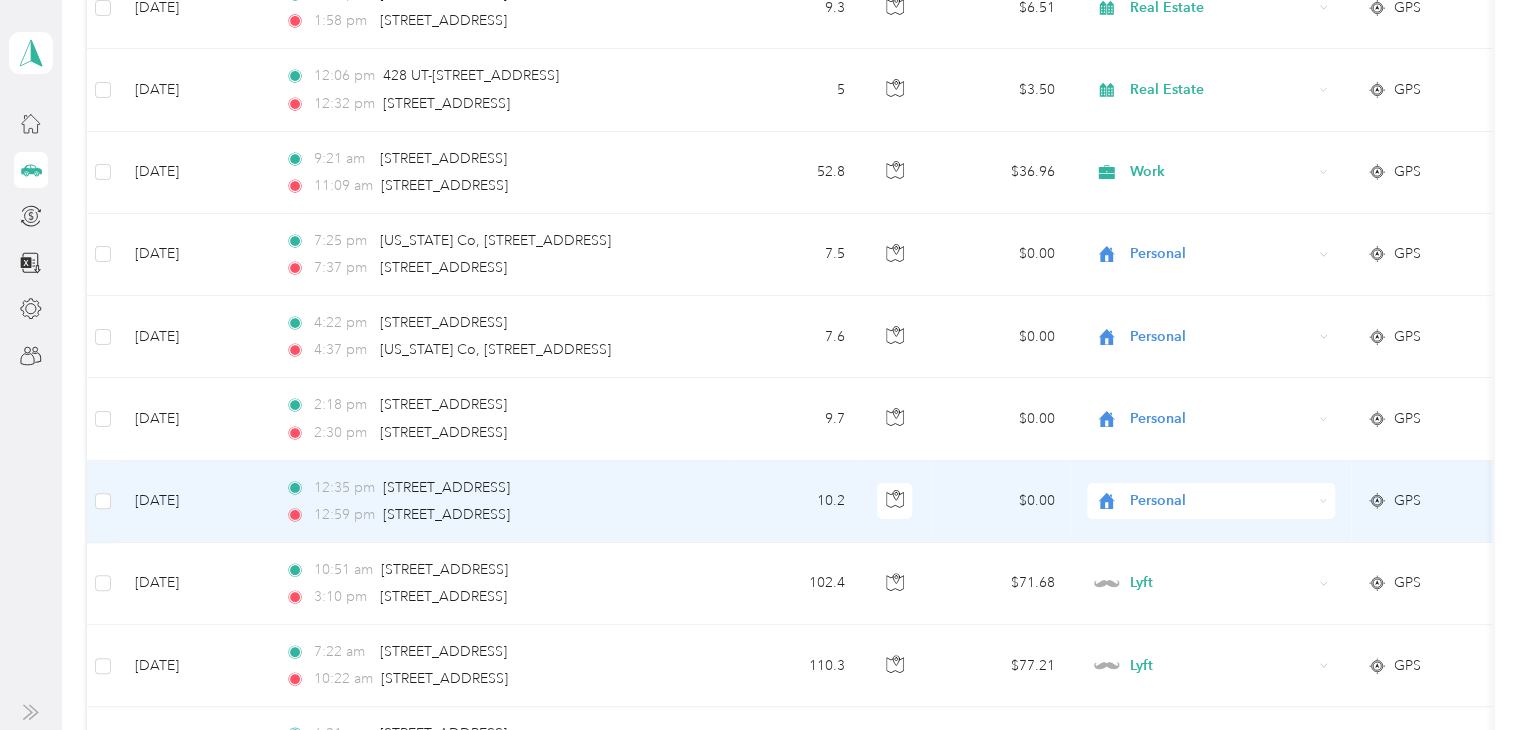 click at bounding box center (896, 502) 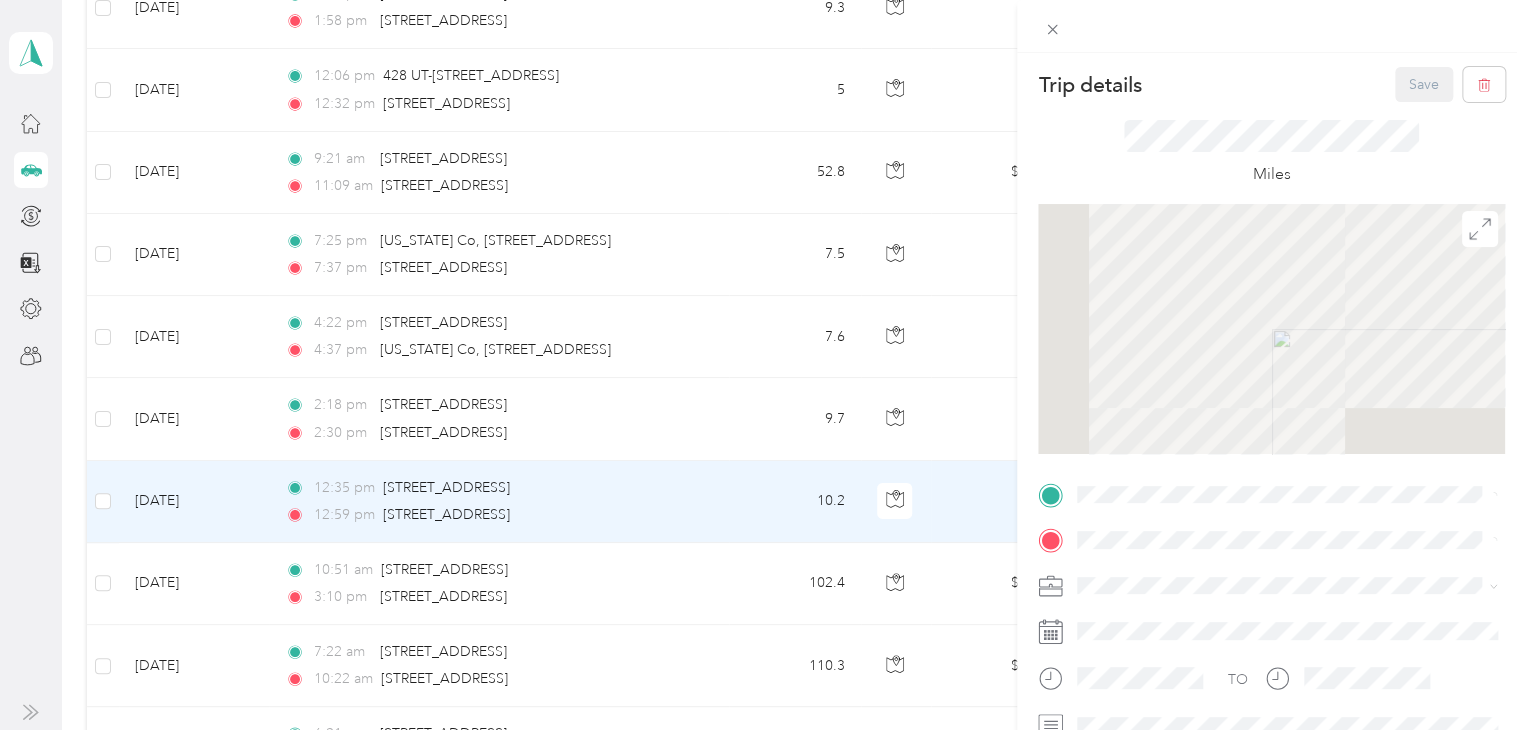 click on "Trip details Save This trip cannot be edited because it is either under review, approved, or paid. Contact your Team Manager to edit it. Miles To navigate the map with touch gestures double-tap and hold your finger on the map, then drag the map. TO Add photo" at bounding box center [763, 365] 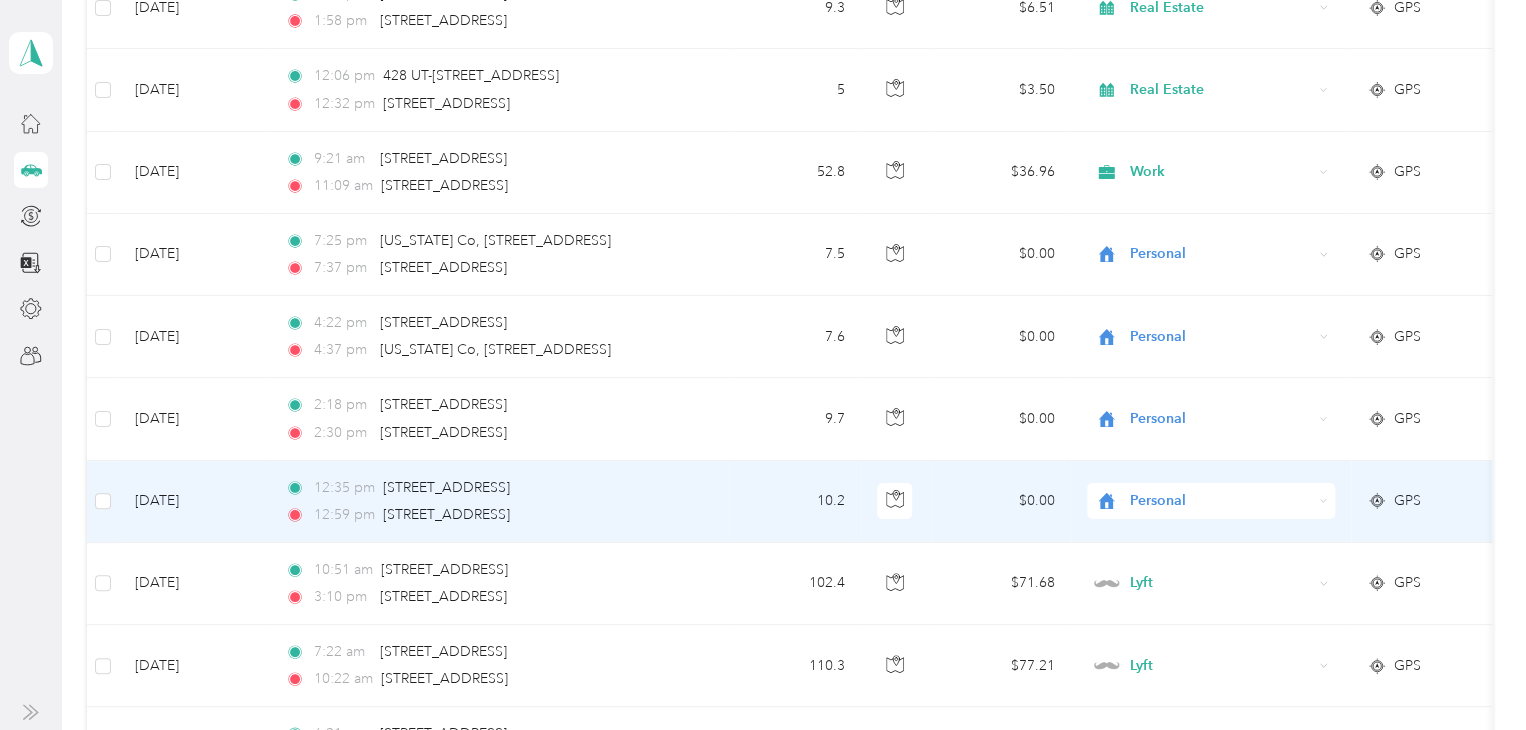 click 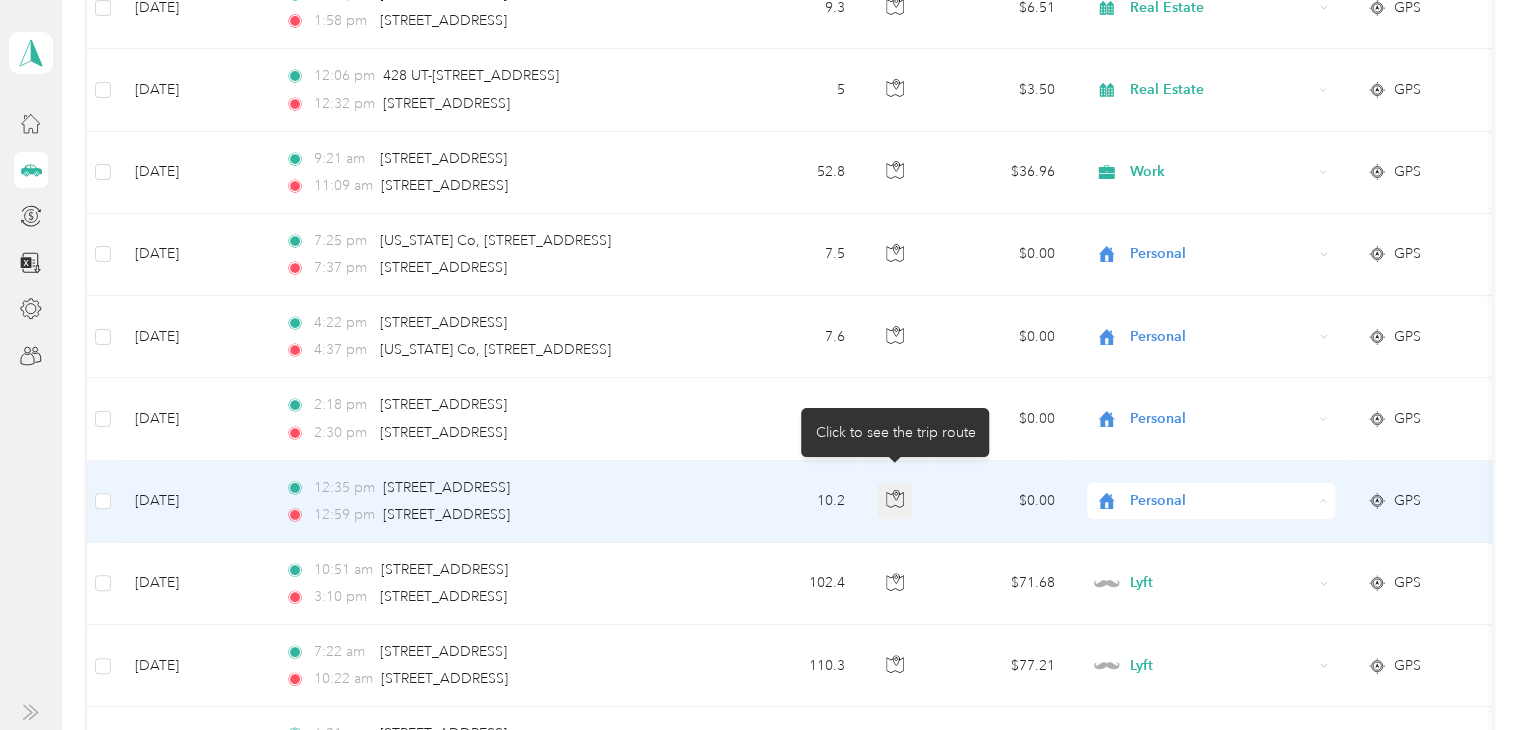 click 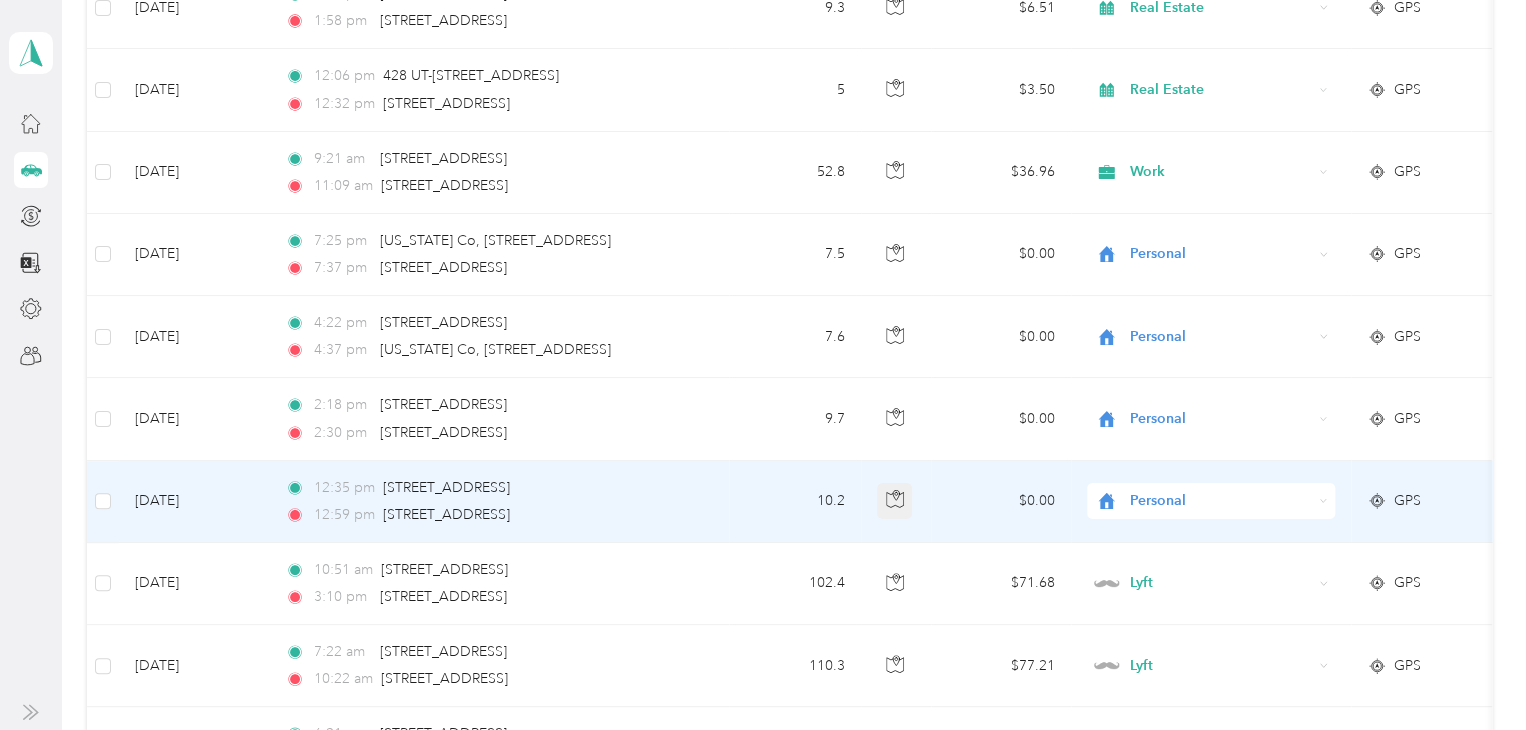click at bounding box center [895, 501] 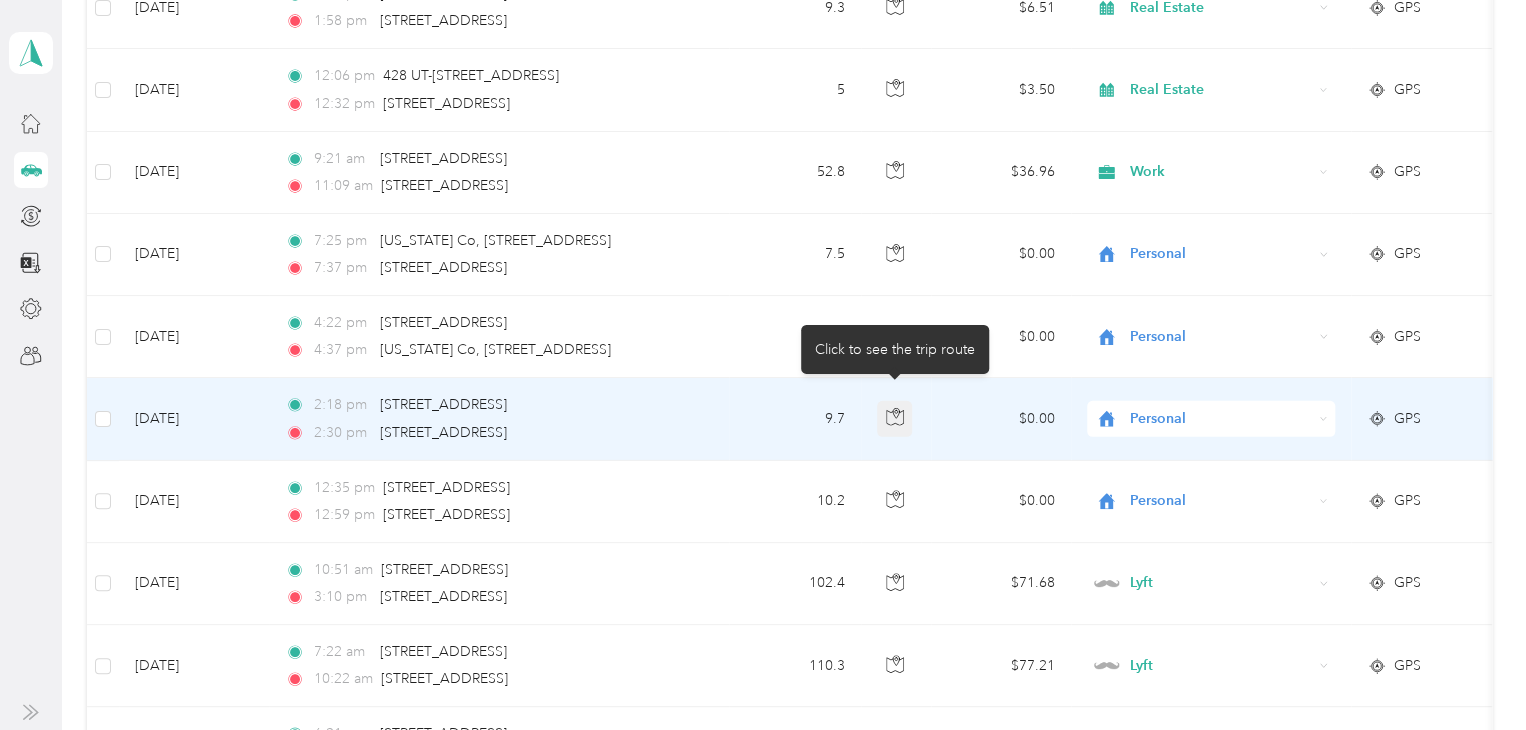 click 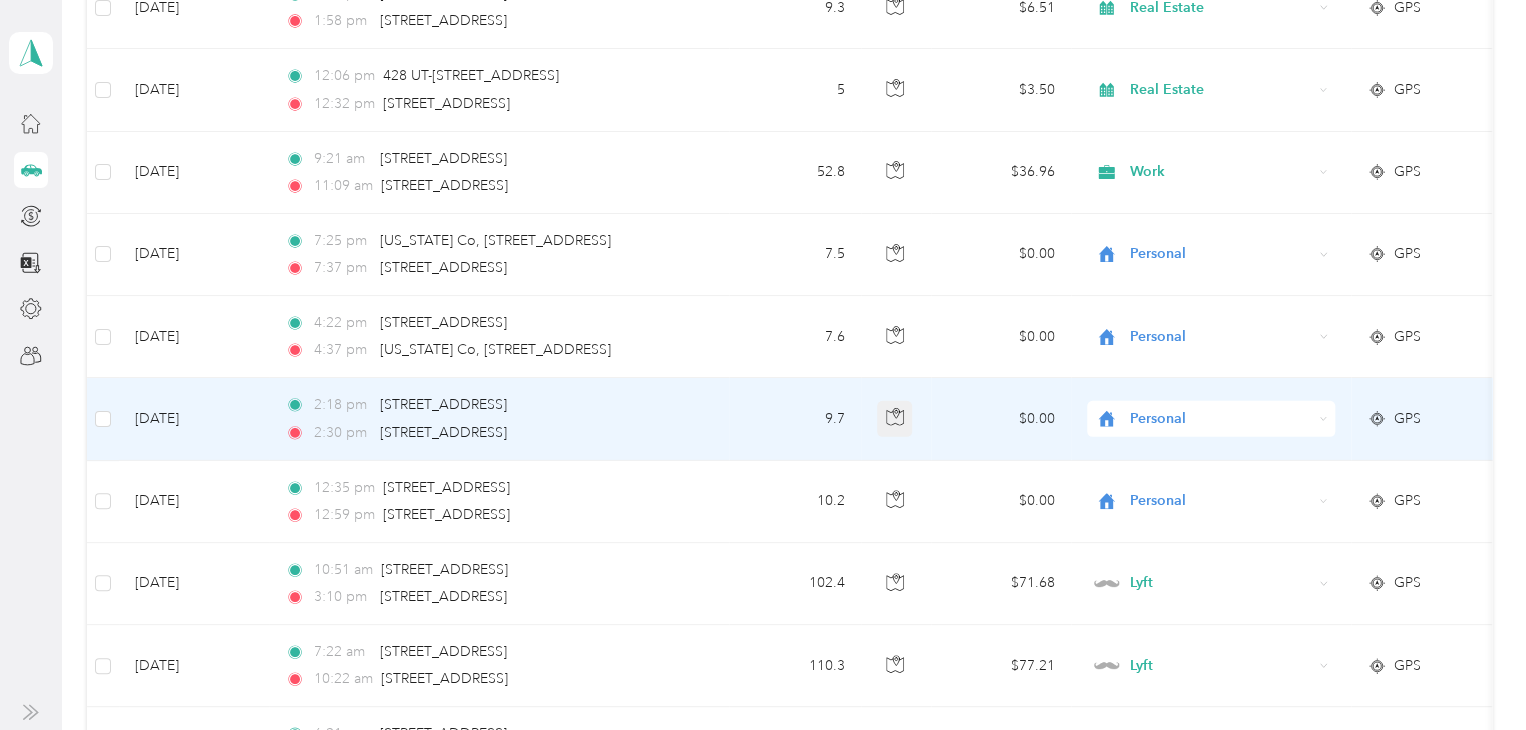 click 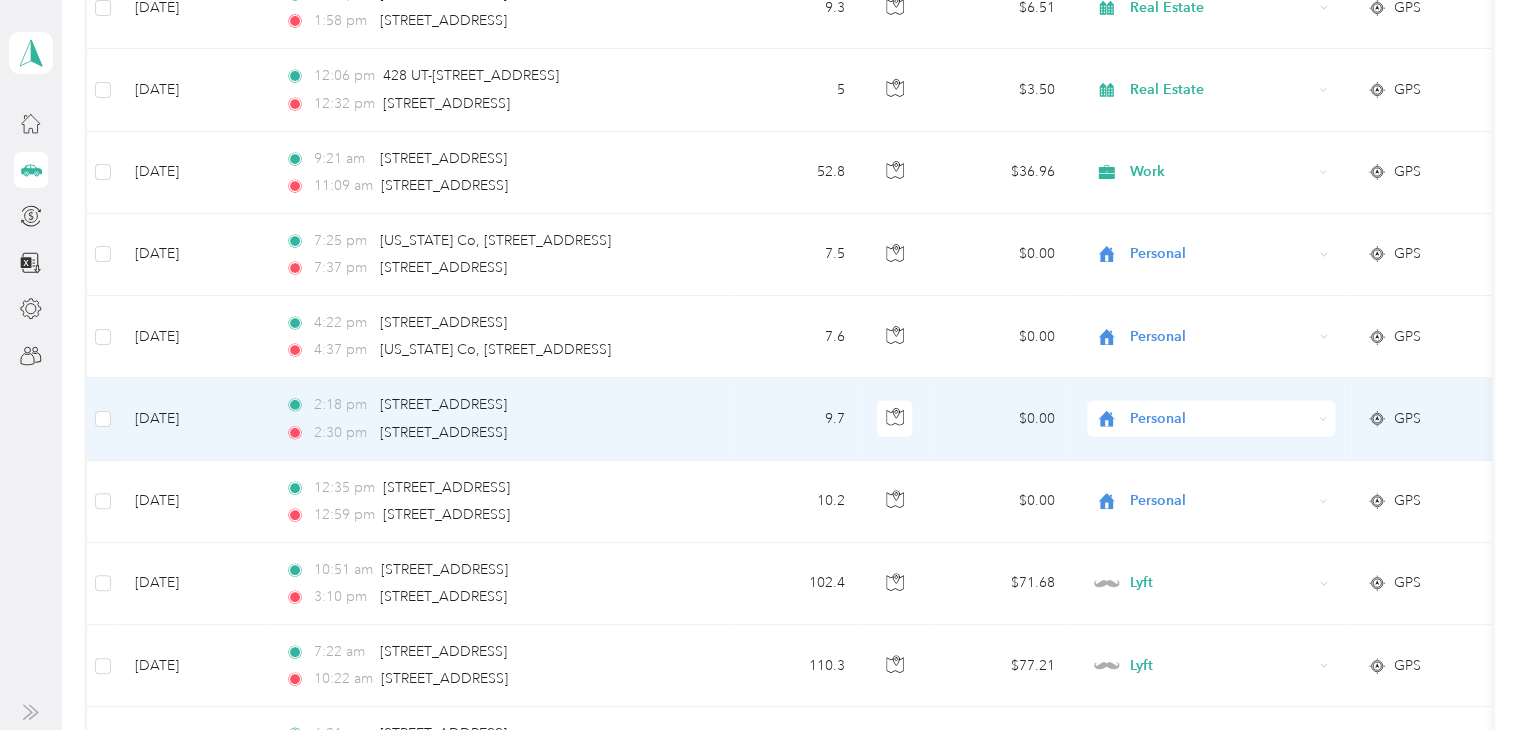 click at bounding box center (896, 419) 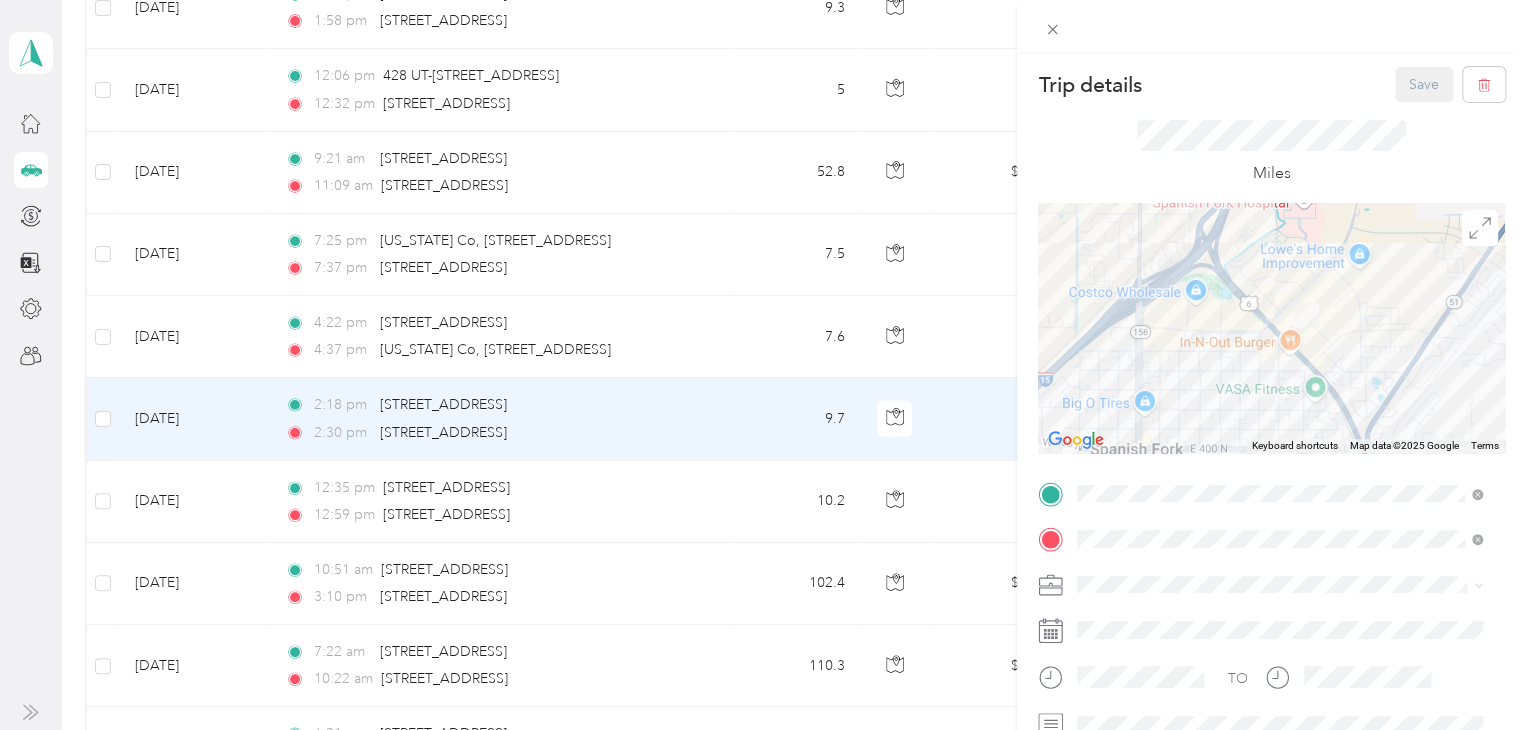 drag, startPoint x: 1399, startPoint y: 267, endPoint x: 1374, endPoint y: 370, distance: 105.99056 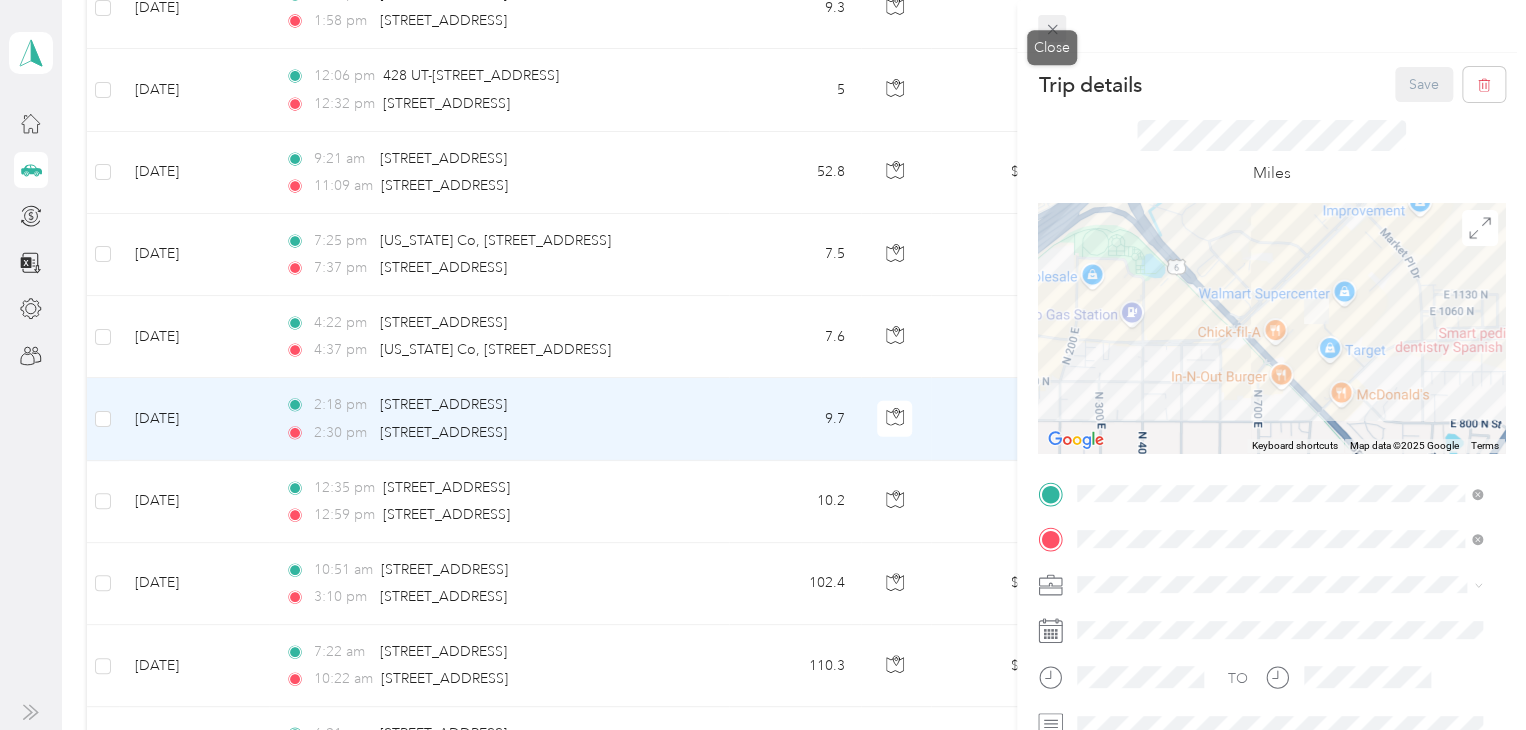 click 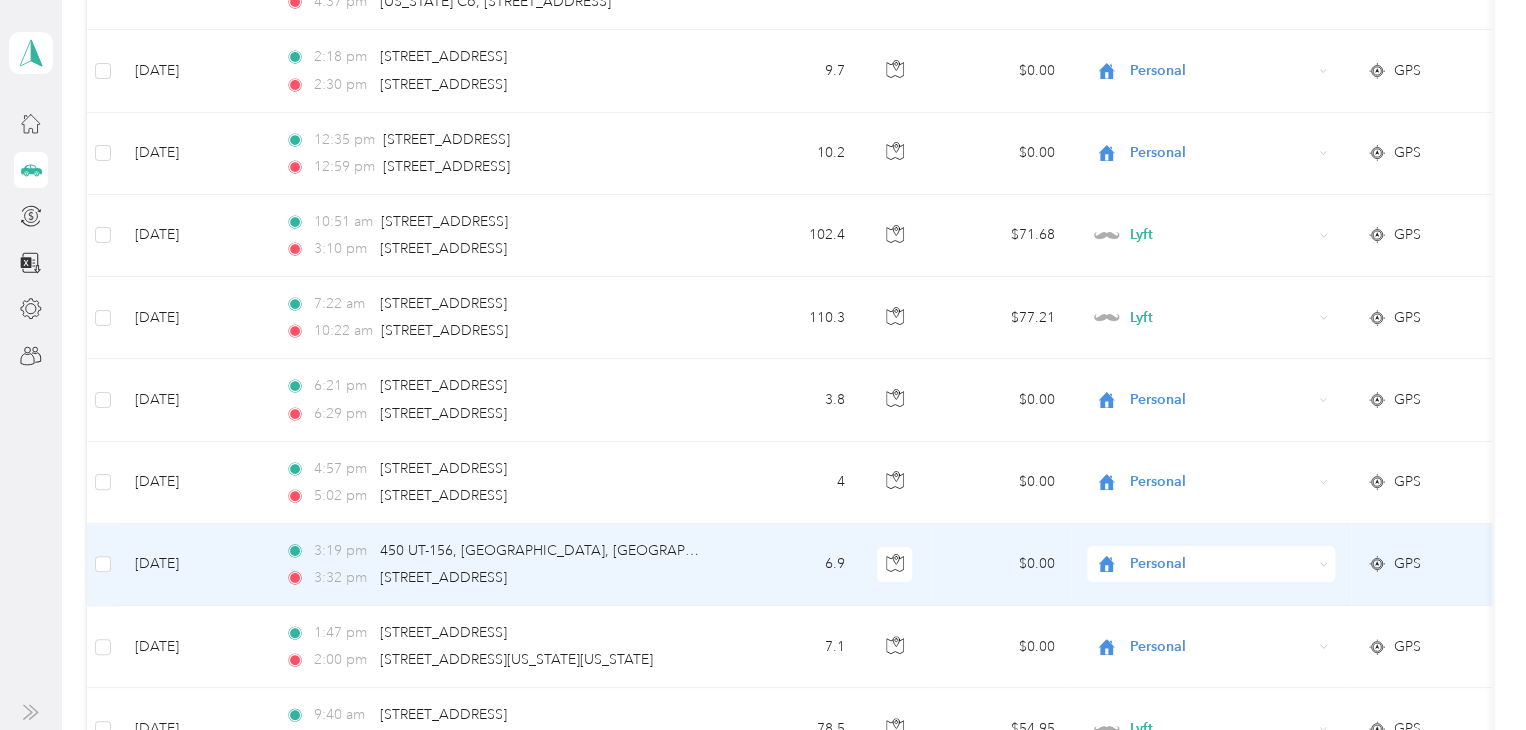scroll, scrollTop: 7250, scrollLeft: 0, axis: vertical 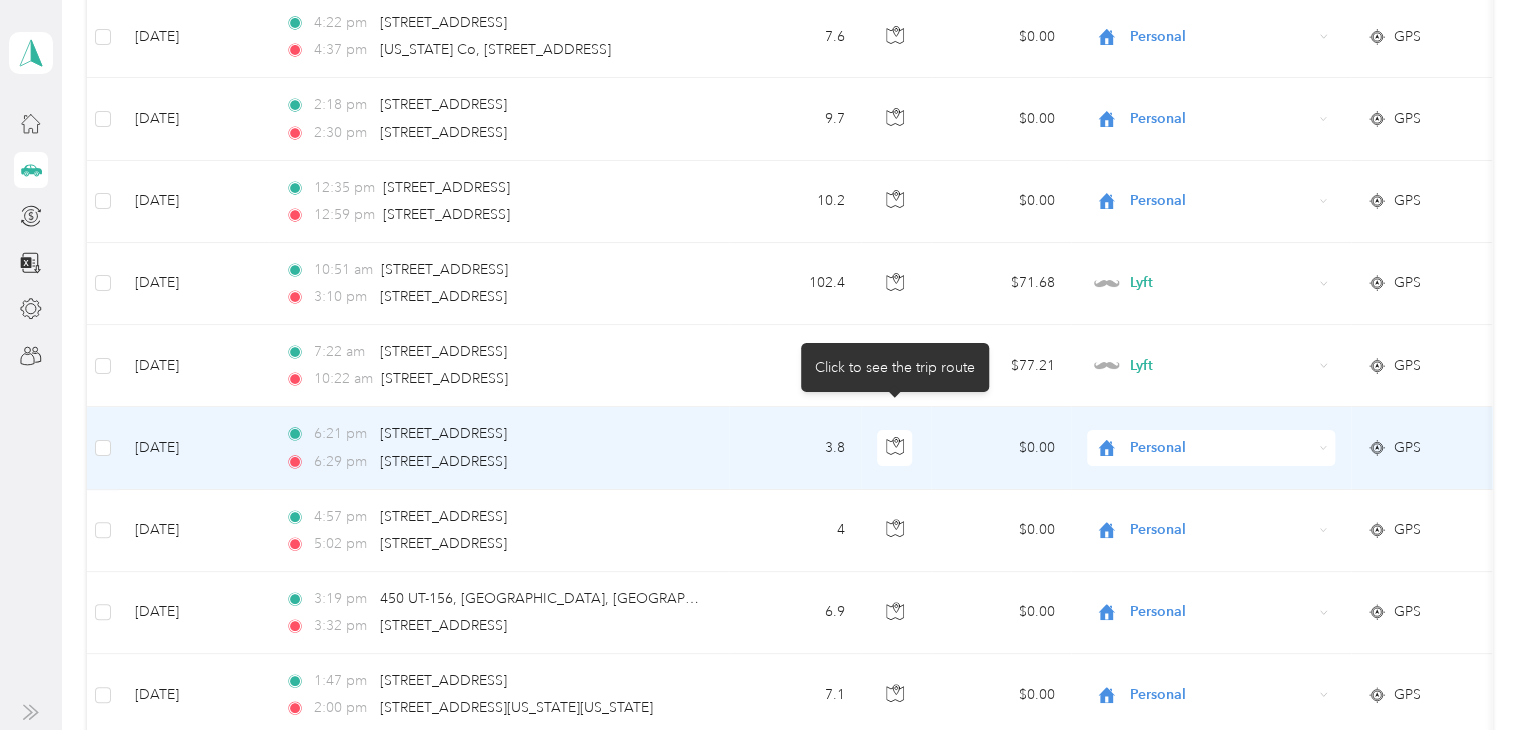 click 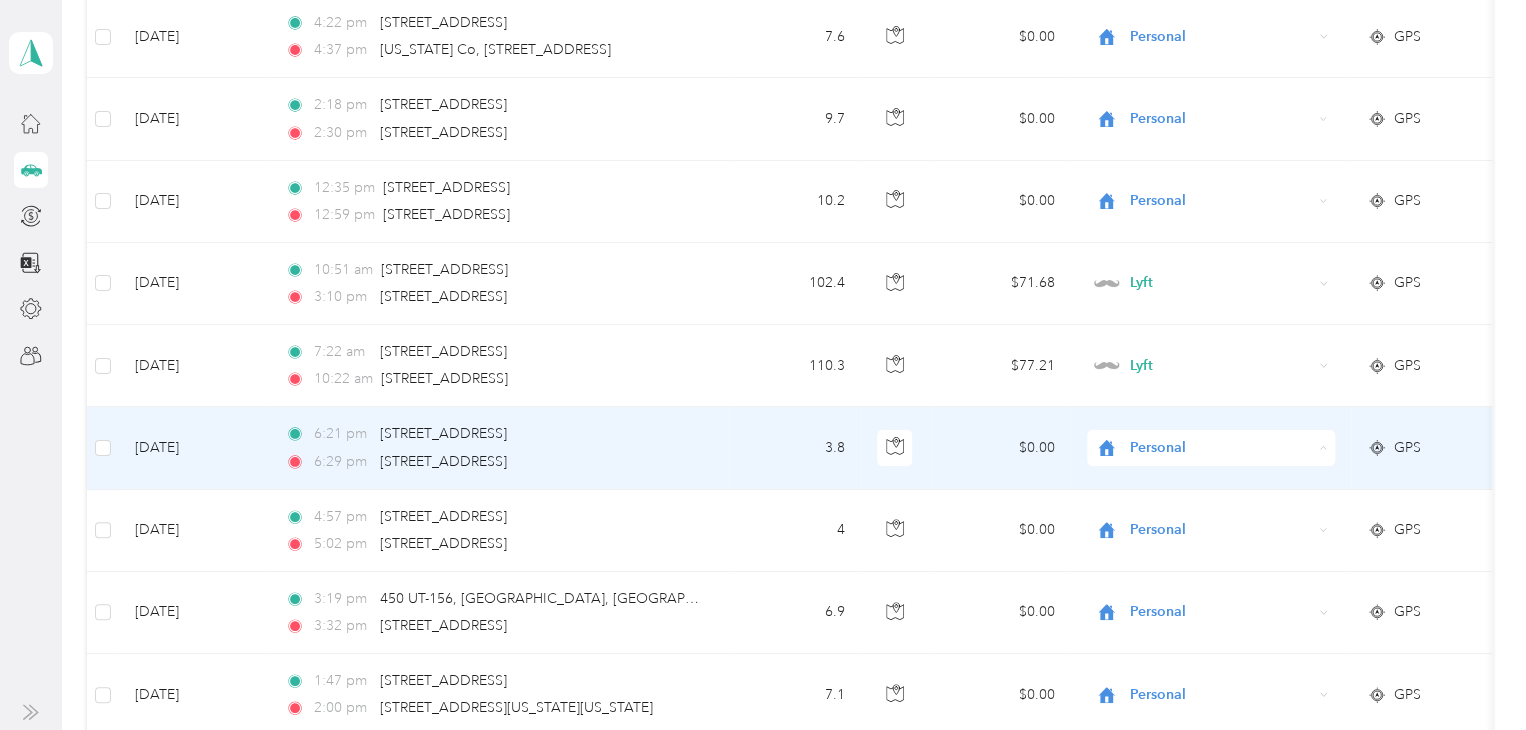 click on "Real Estate" at bounding box center [1228, 571] 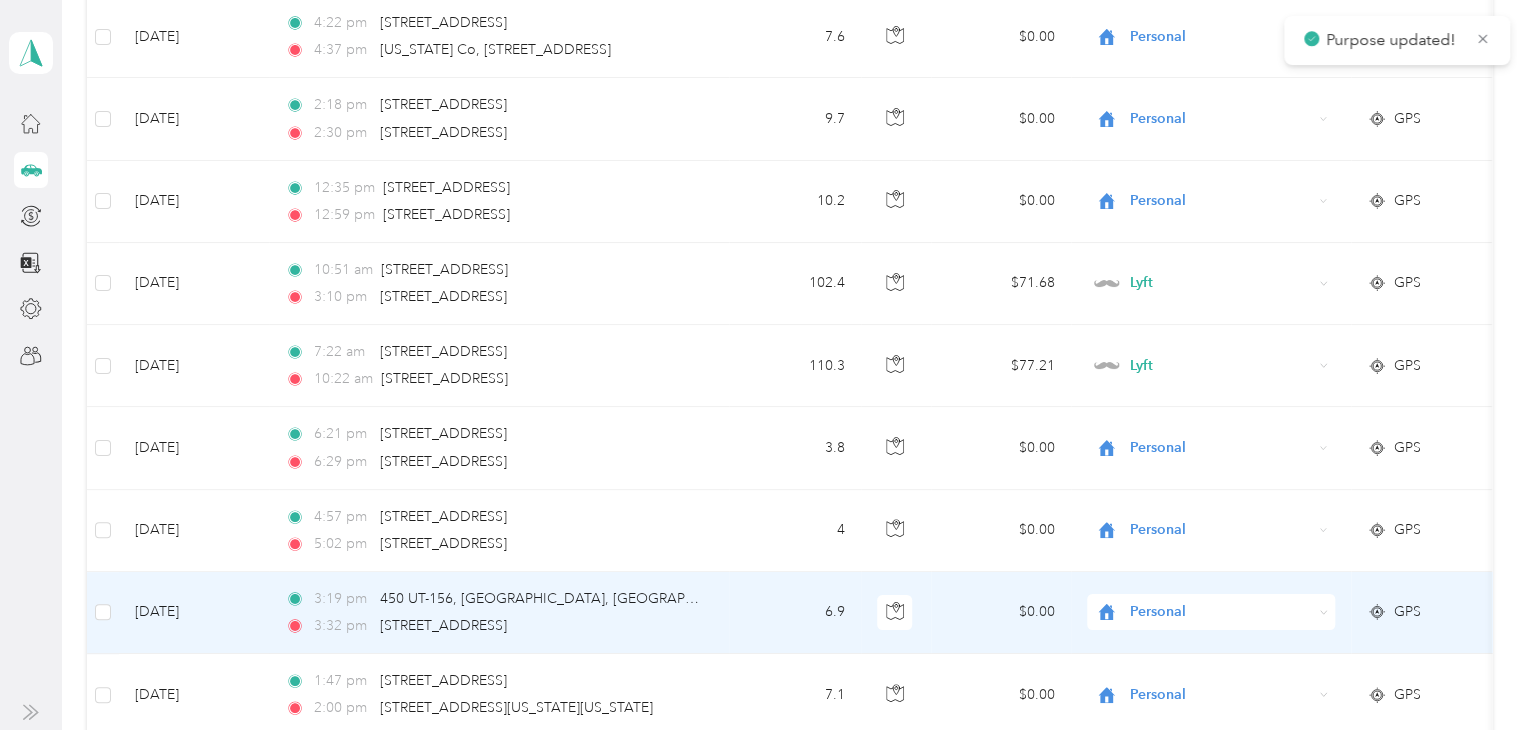 scroll, scrollTop: 7350, scrollLeft: 0, axis: vertical 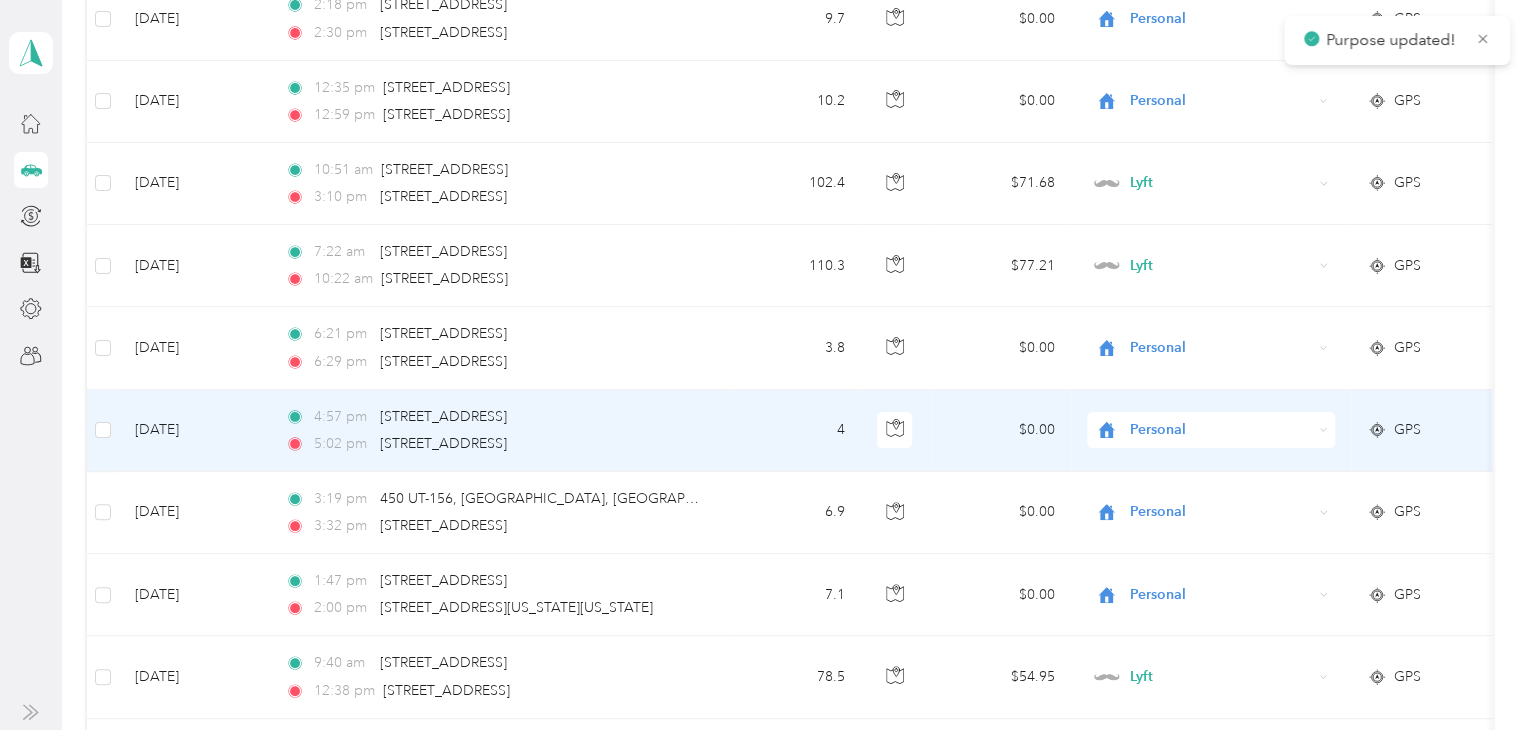 click on "Personal" at bounding box center [1220, 430] 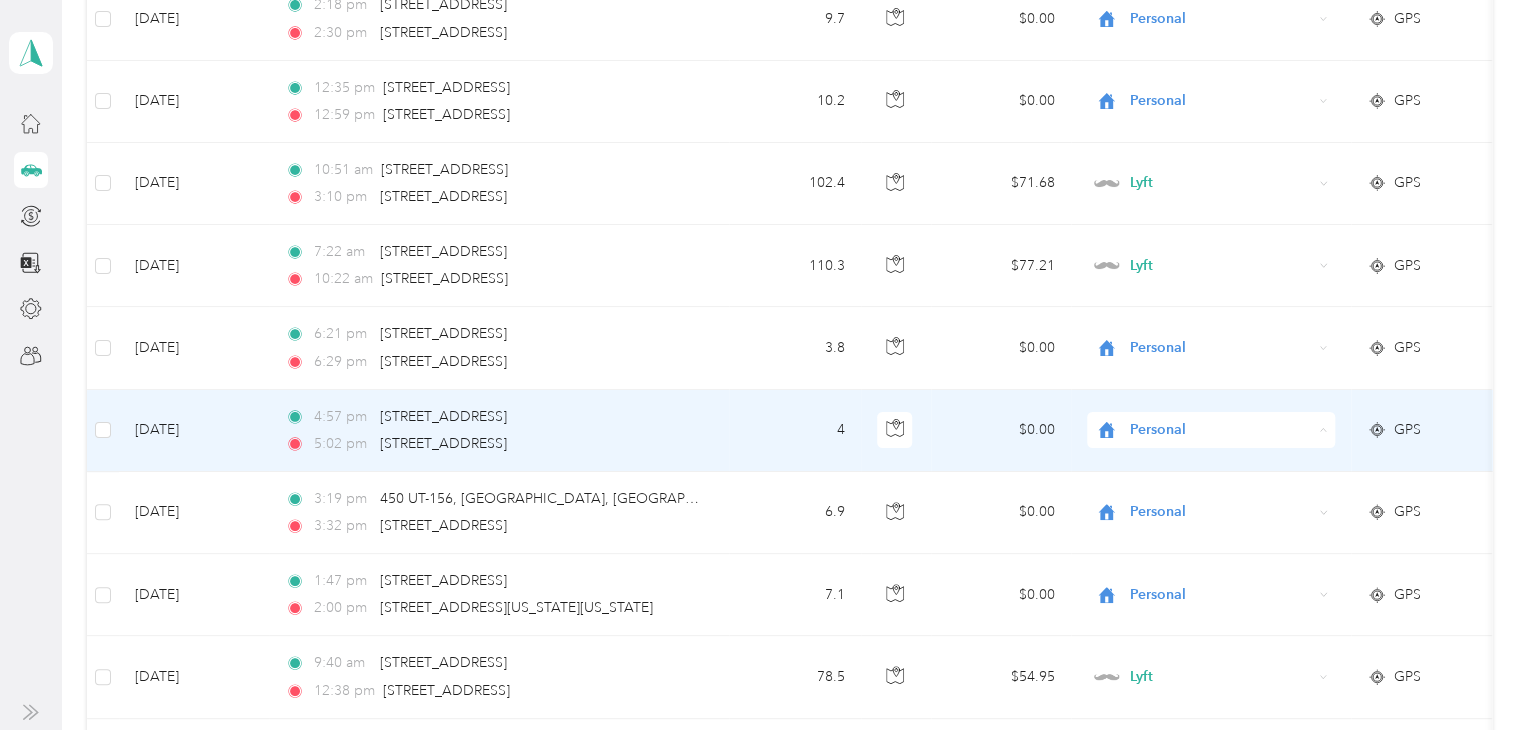 click on "Real Estate" at bounding box center (1211, 553) 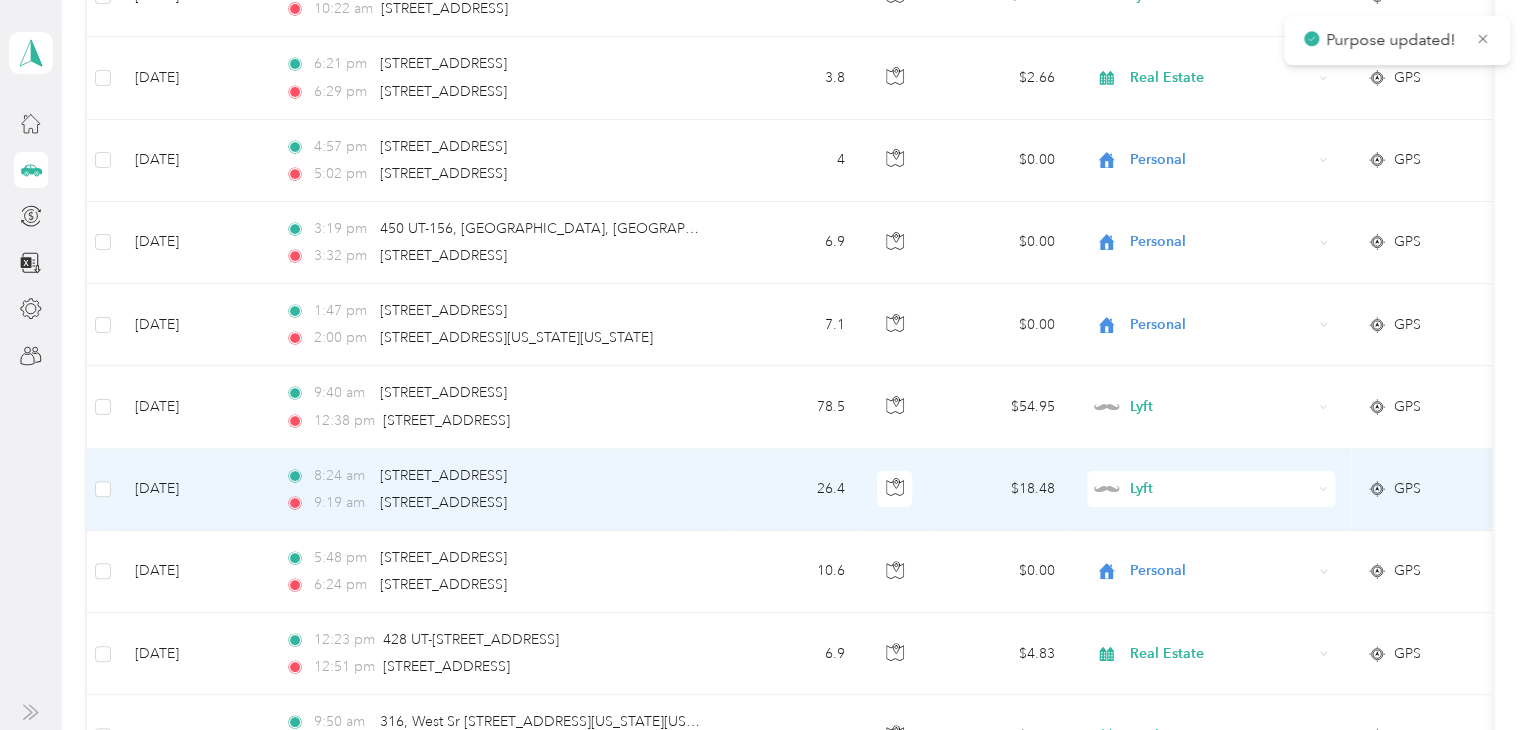 scroll, scrollTop: 7750, scrollLeft: 0, axis: vertical 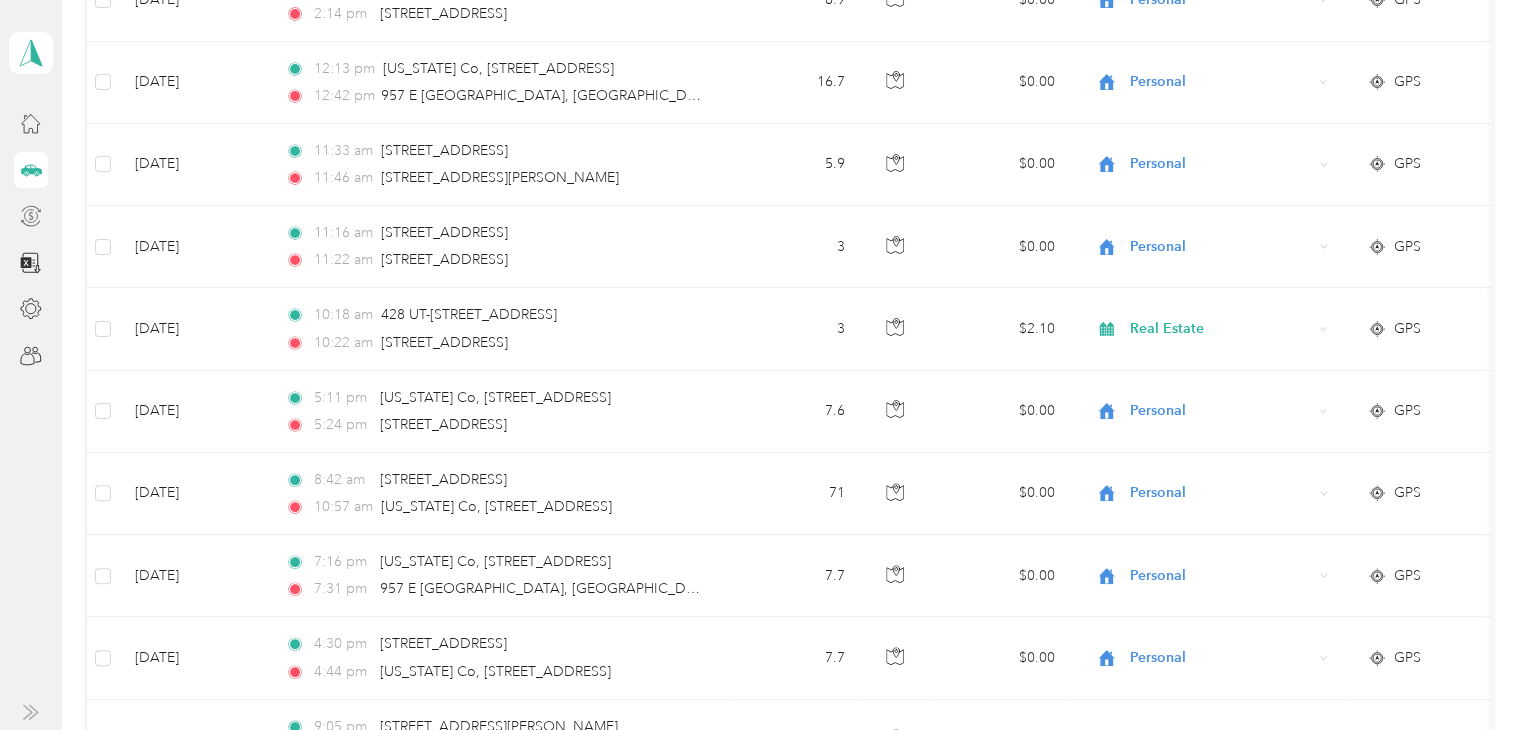 click 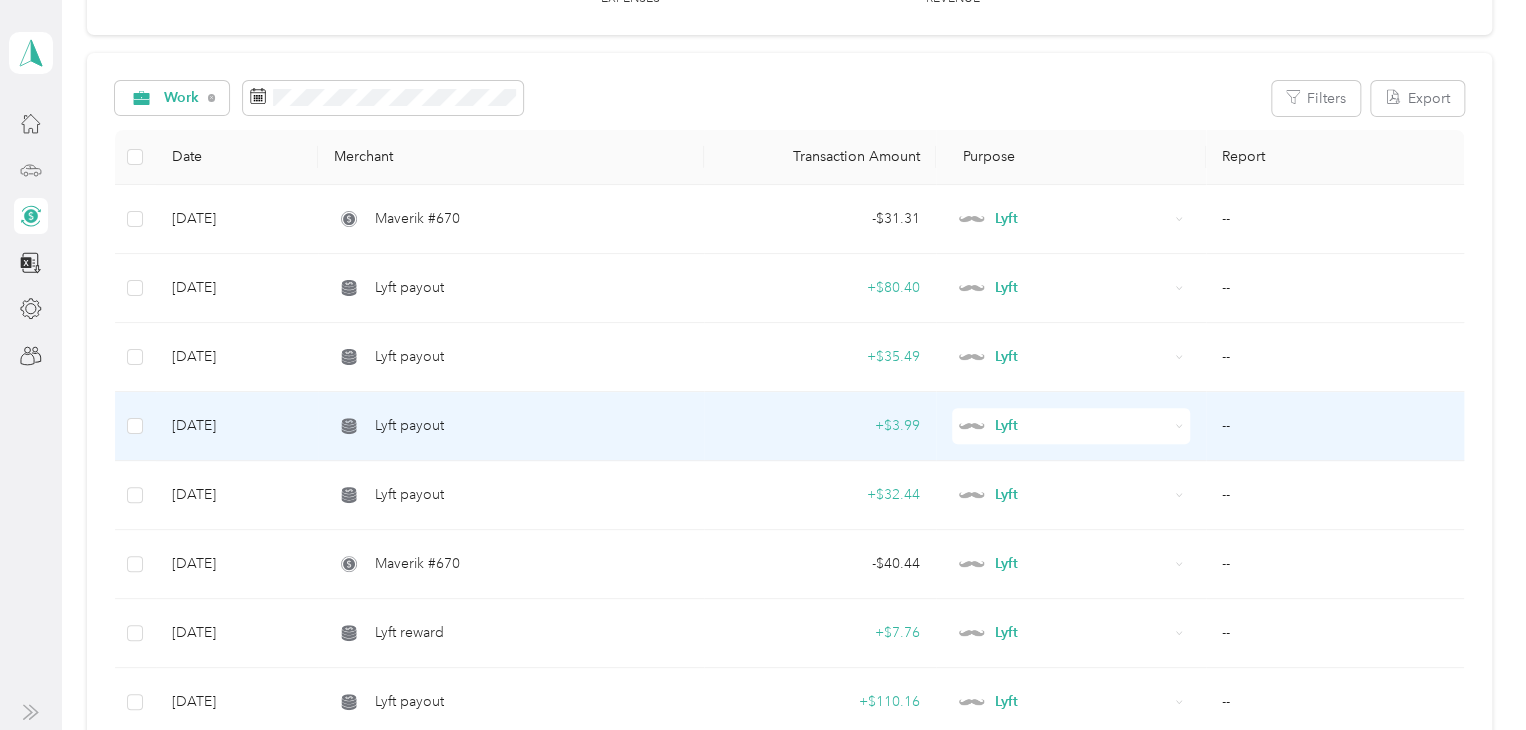scroll, scrollTop: 200, scrollLeft: 0, axis: vertical 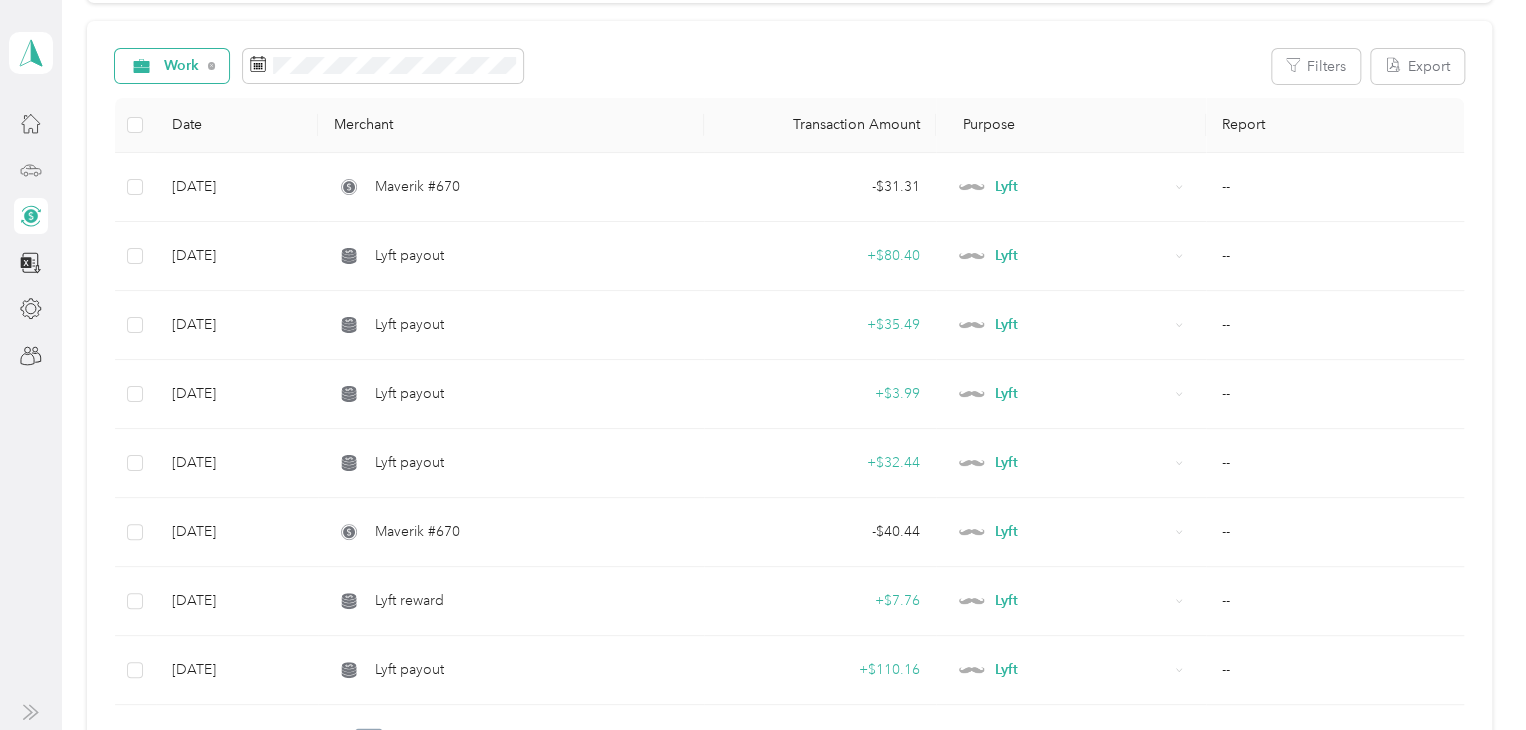 click on "Work" at bounding box center (182, 66) 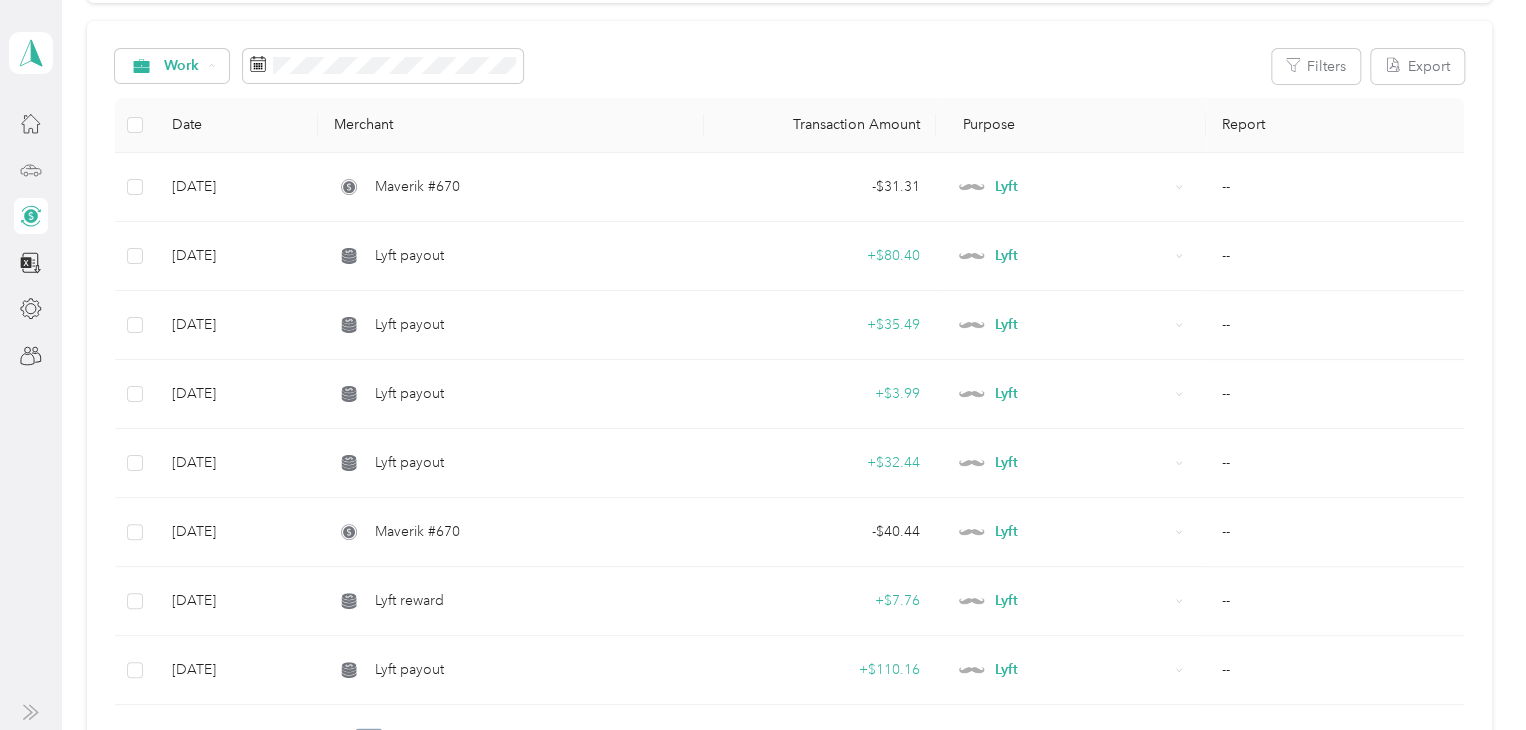 click on "Unclassified" at bounding box center [205, 137] 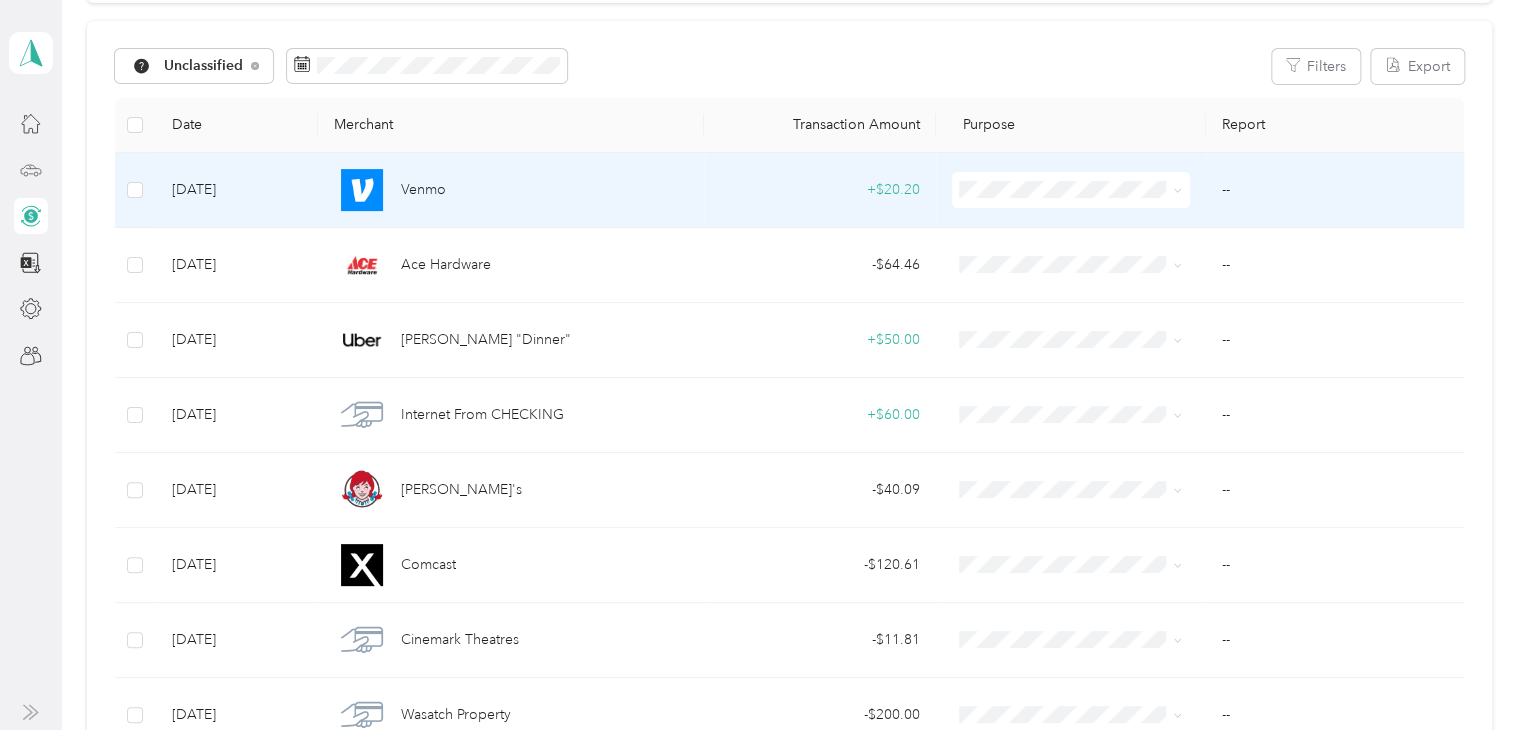 click at bounding box center (1071, 190) 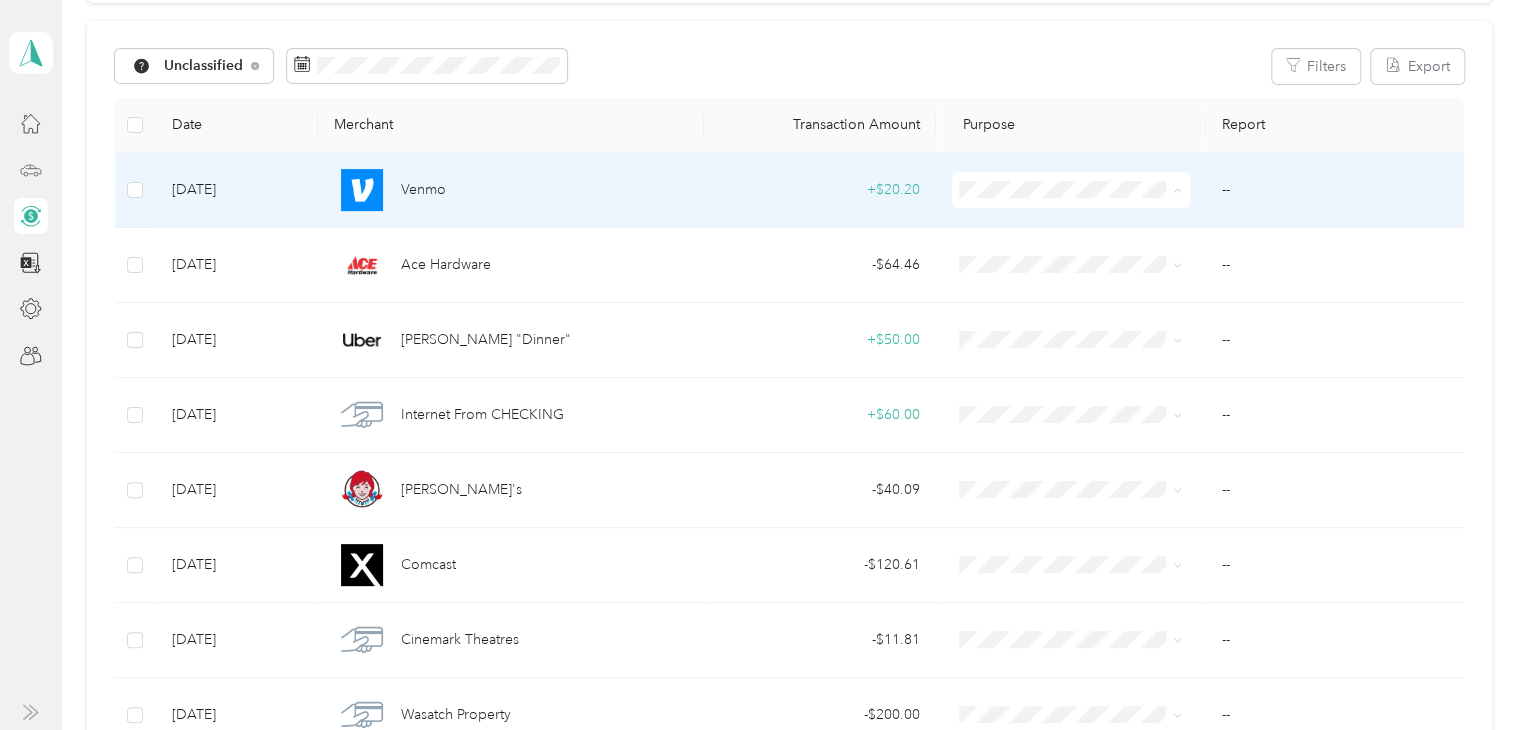 click on "Personal" at bounding box center [1085, 262] 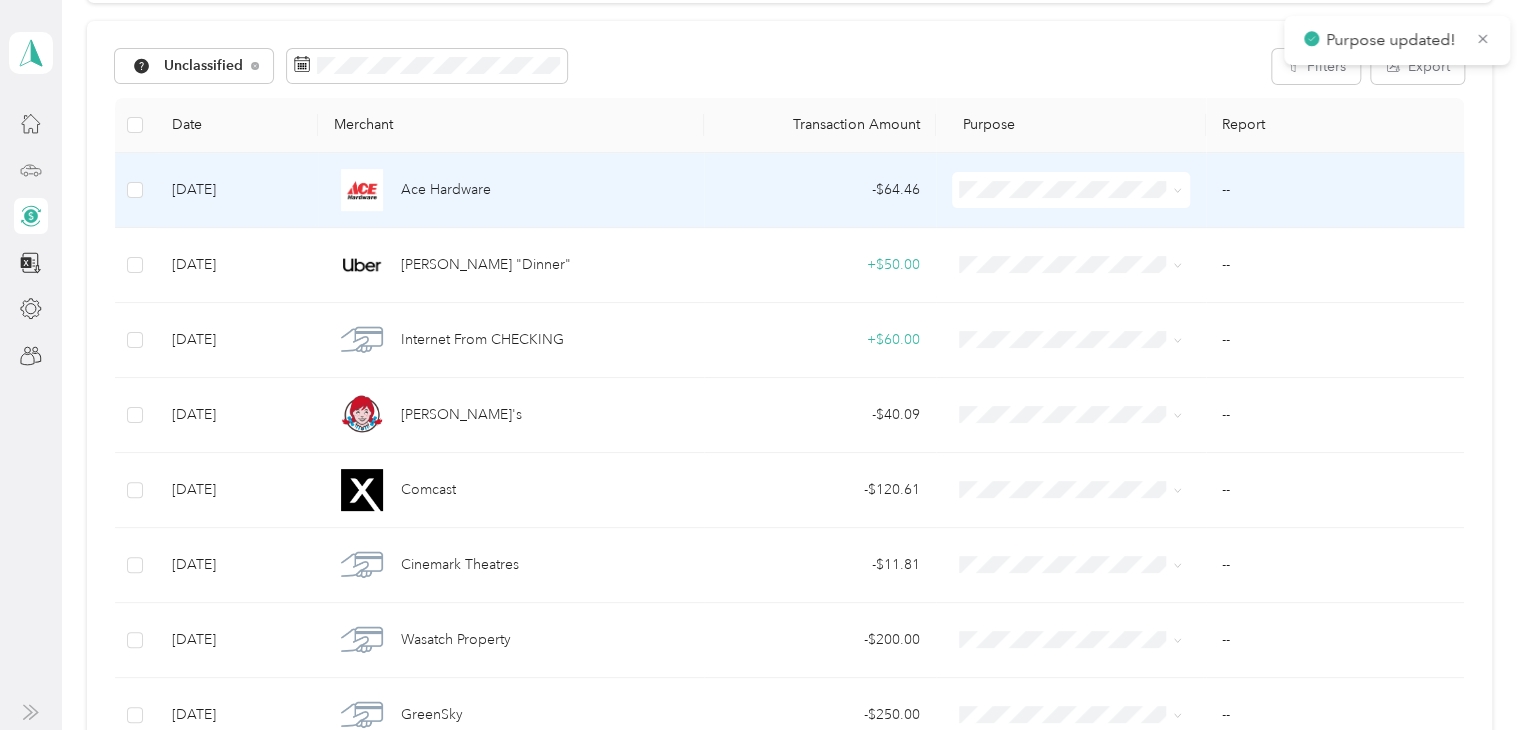 click at bounding box center (1071, 190) 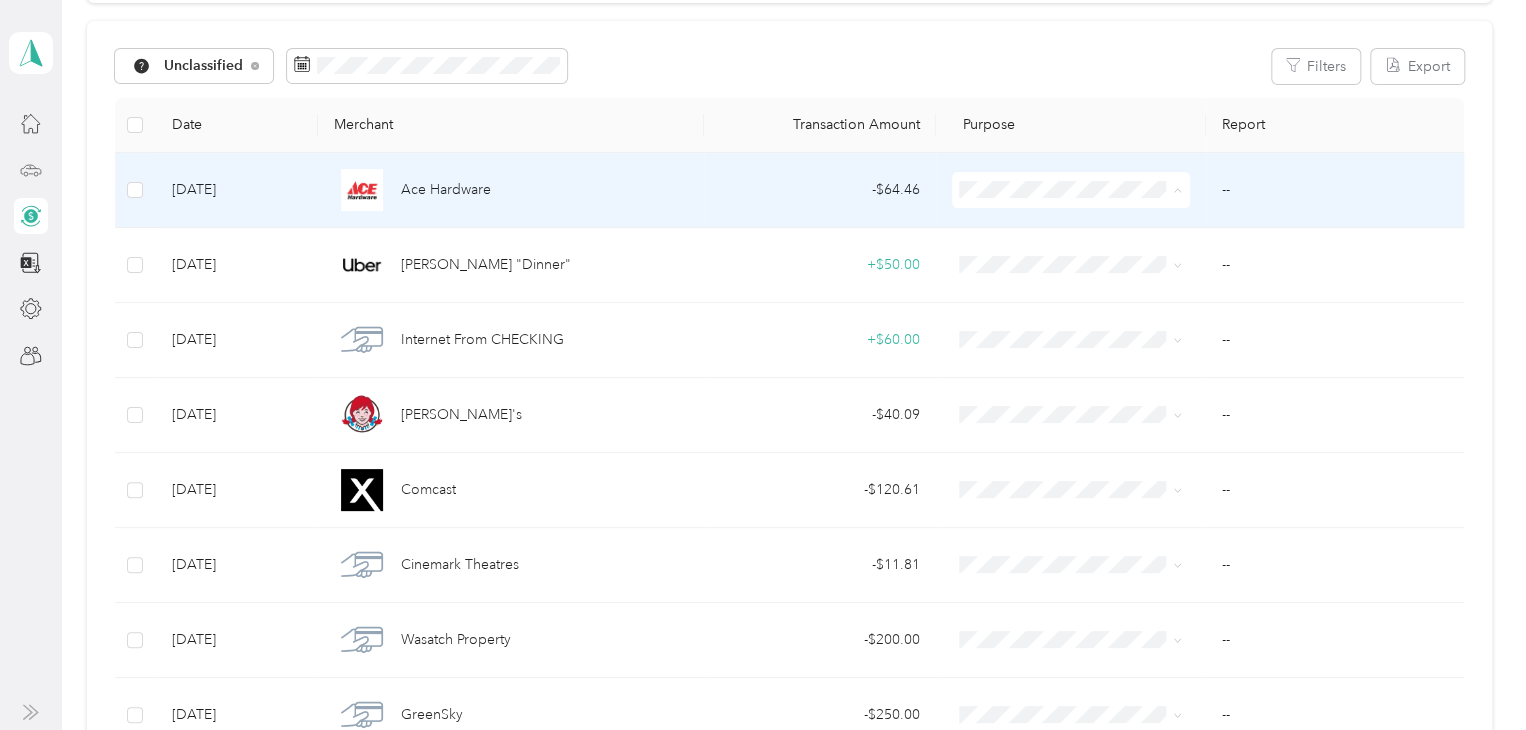 click on "Personal" at bounding box center [1085, 262] 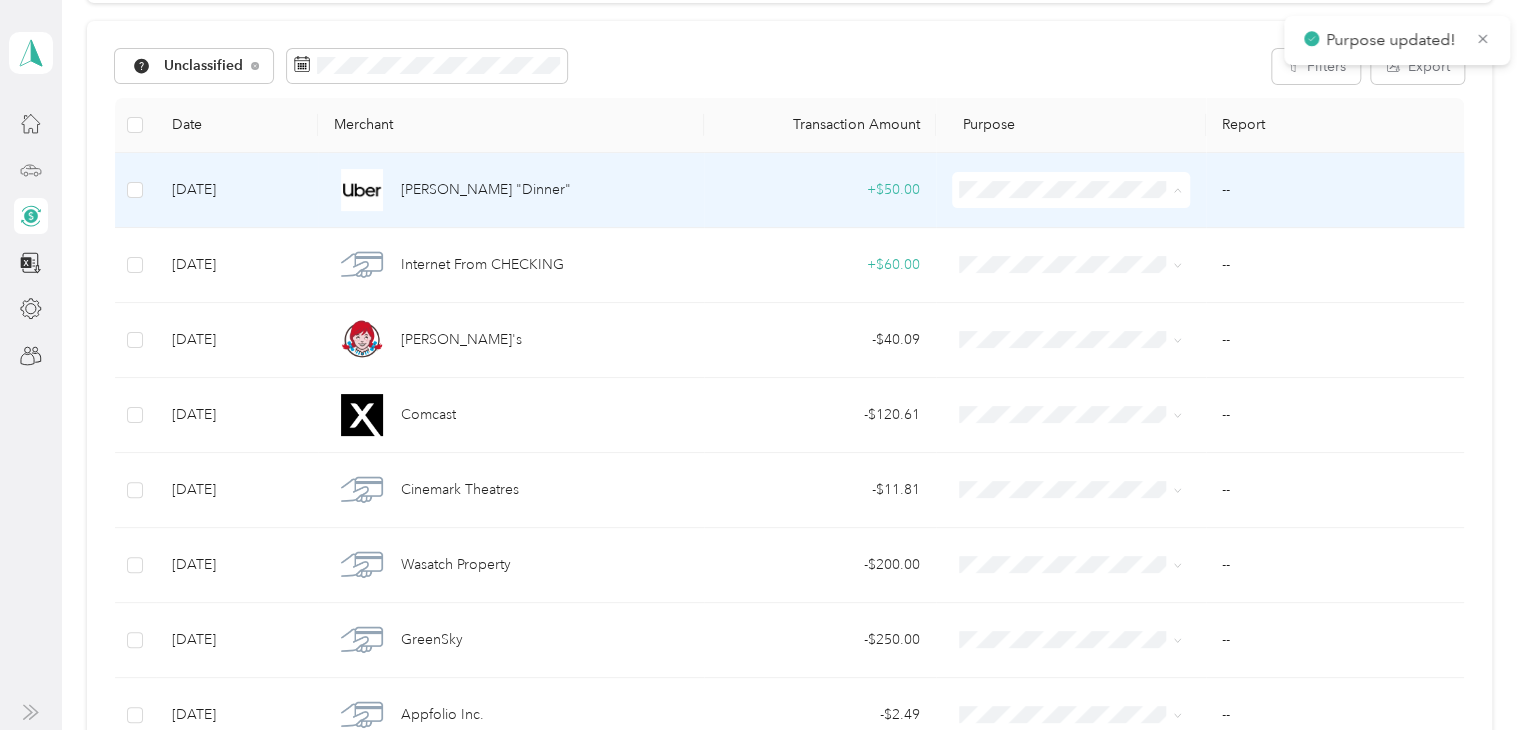 click on "Work Personal Lyft   Real Estate Other Charity Medical Moving Commute" at bounding box center (1066, 350) 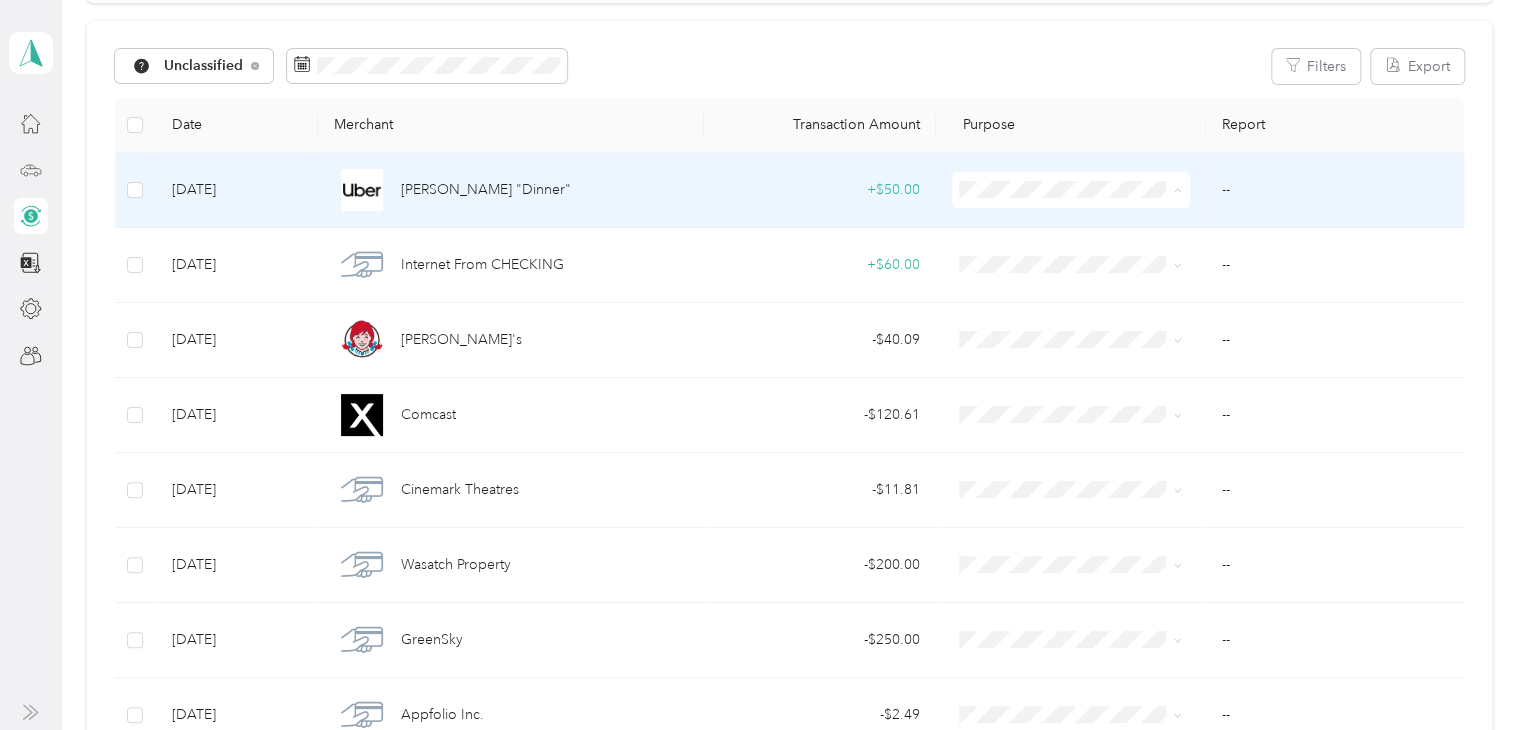 click on "Personal" at bounding box center [1085, 262] 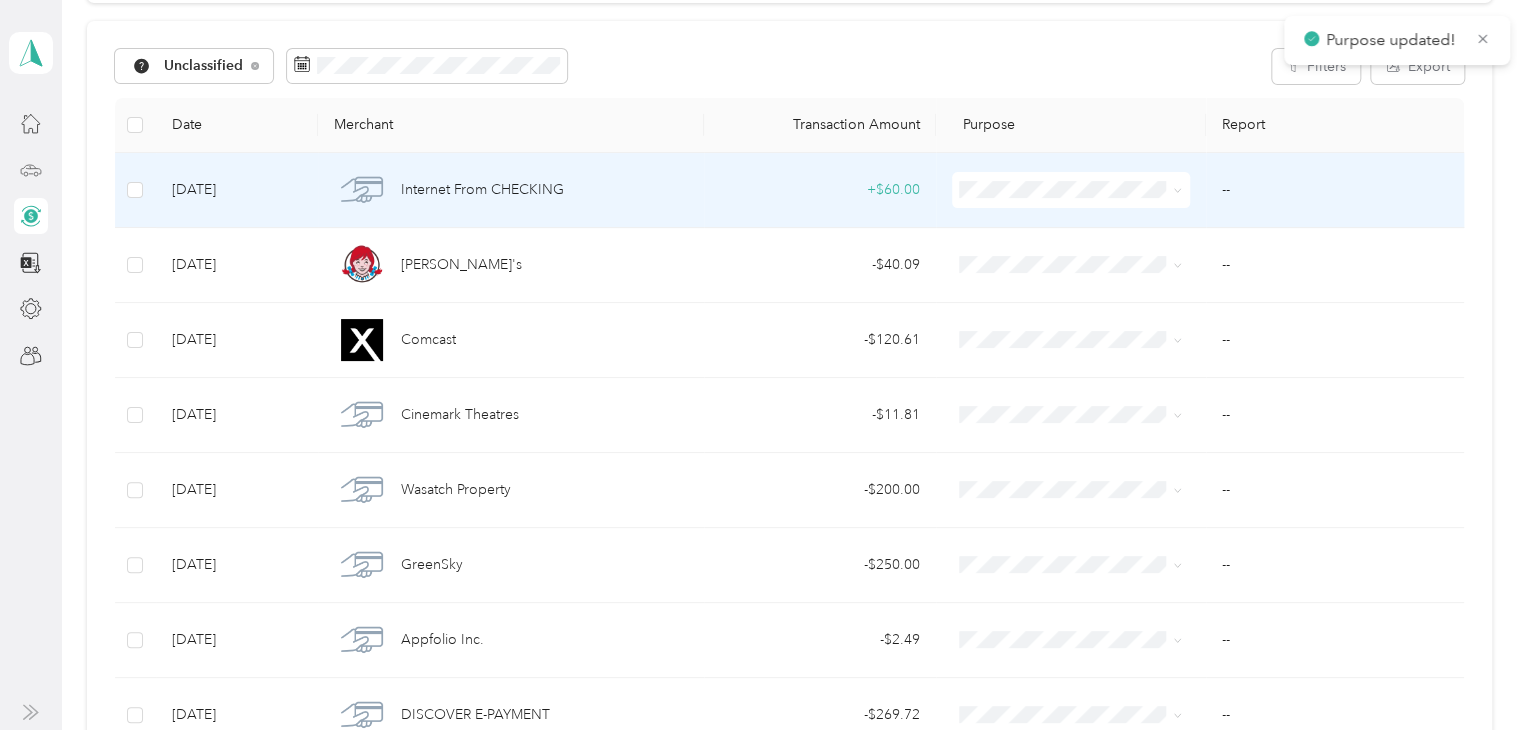 click on "Personal" at bounding box center (1085, 262) 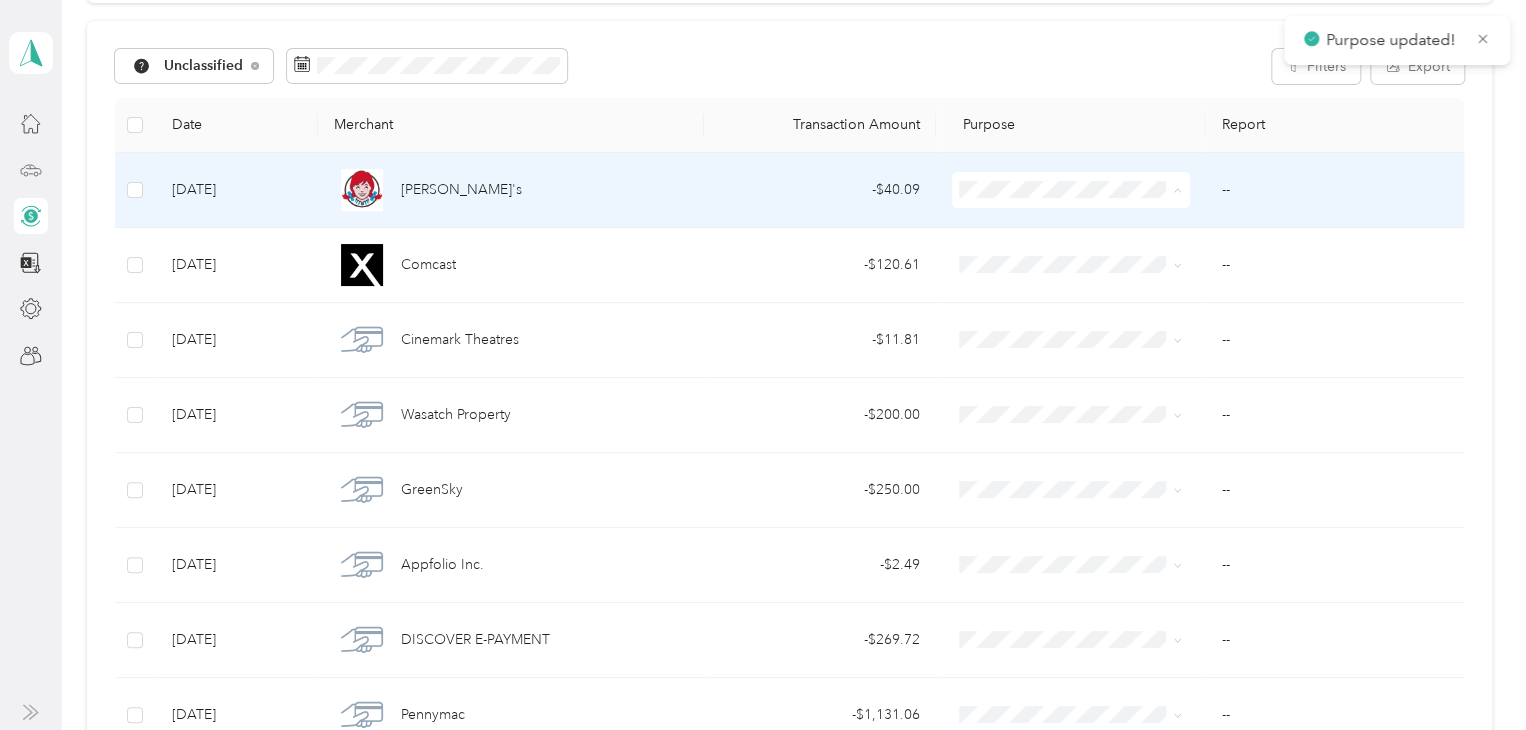 click on "Personal" at bounding box center [1085, 262] 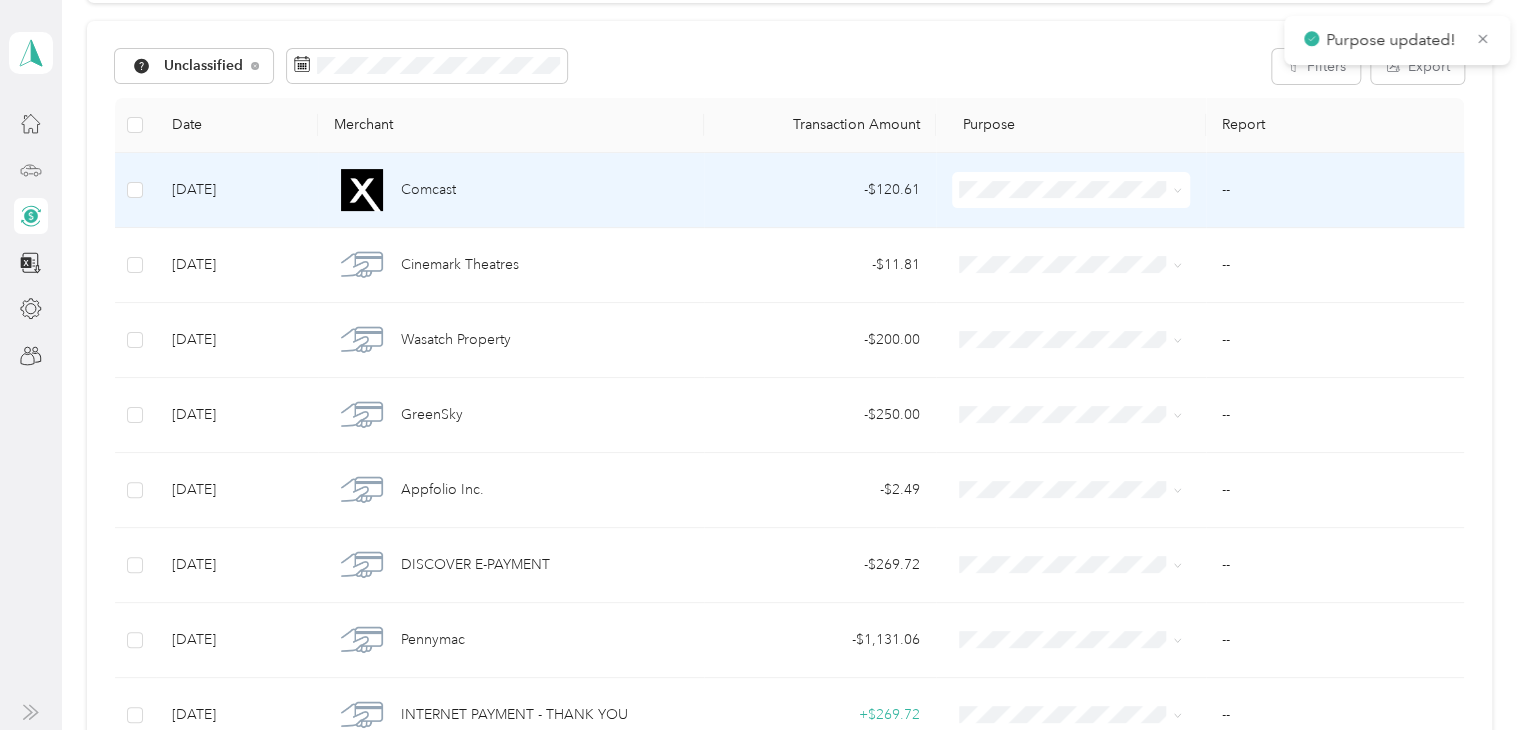 click on "Personal" at bounding box center (1085, 258) 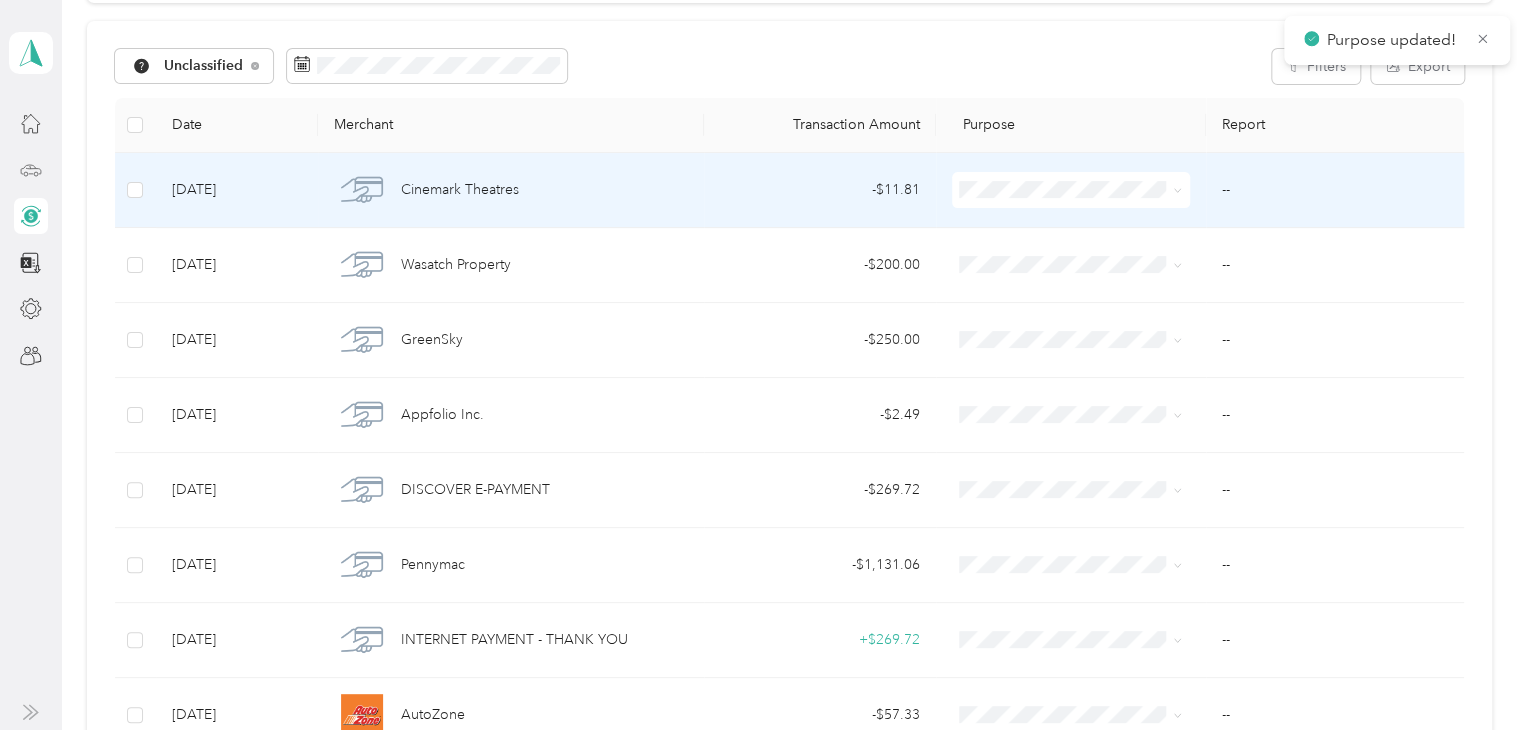 click on "Personal" at bounding box center [1085, 262] 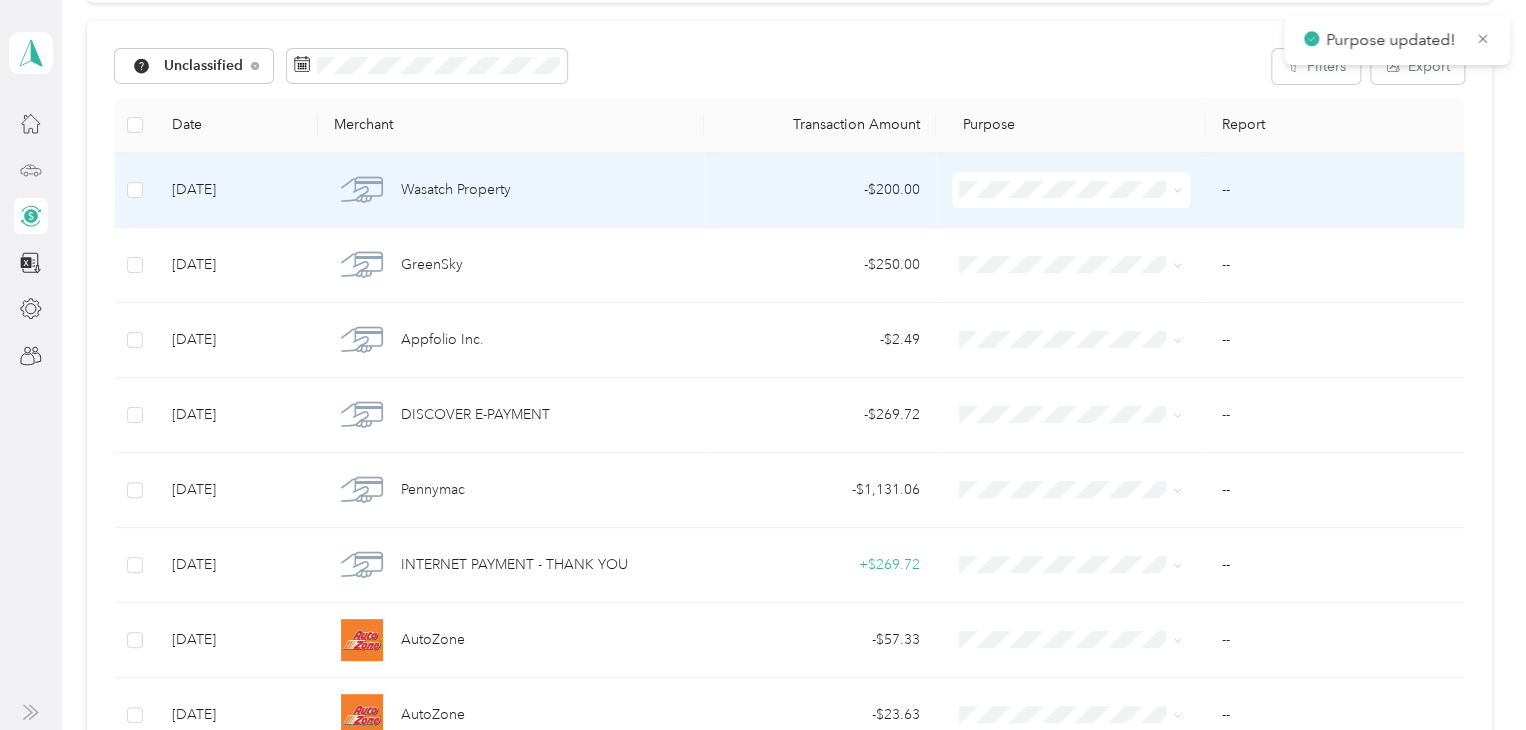 click on "Personal" at bounding box center [1085, 261] 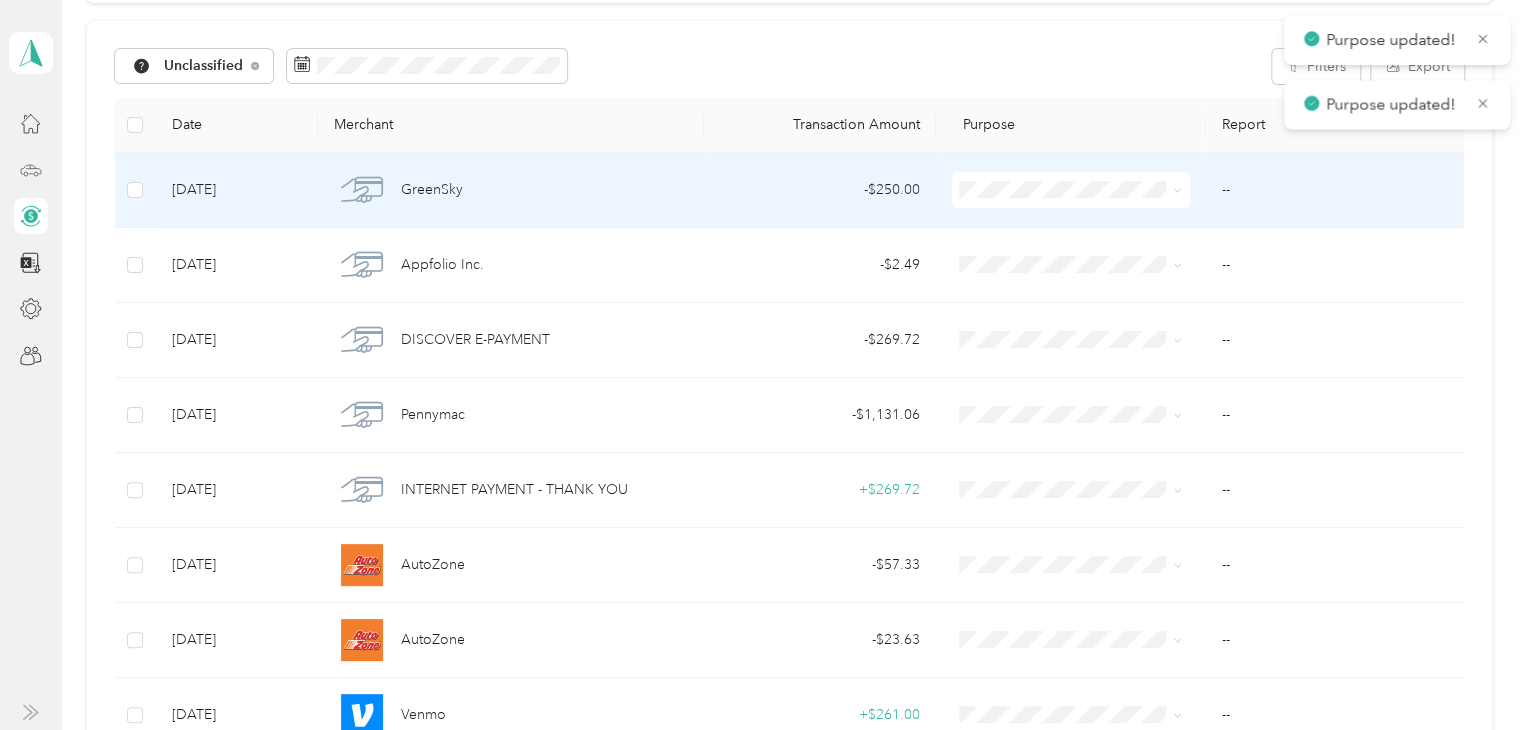 click at bounding box center (1071, 190) 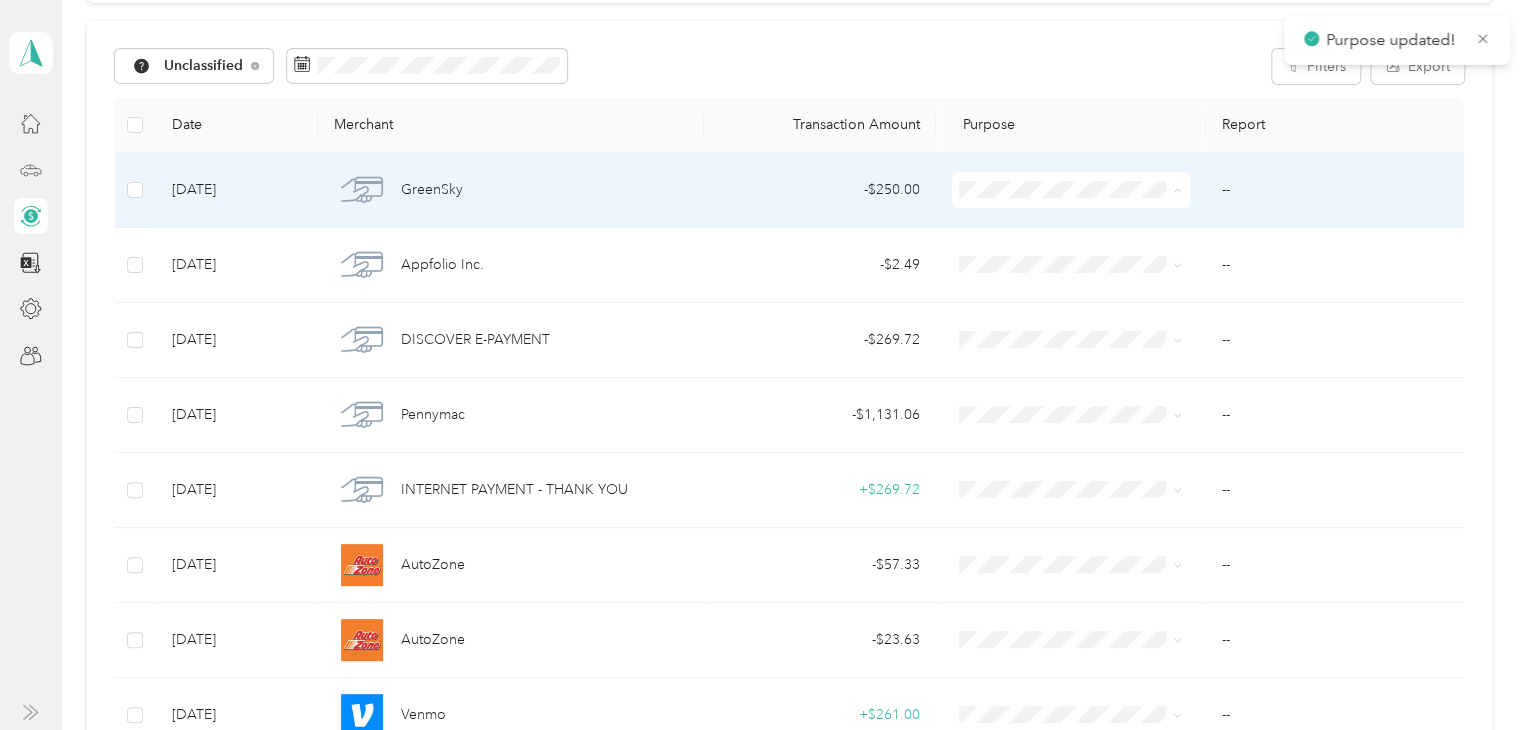 click on "Personal" at bounding box center [1085, 262] 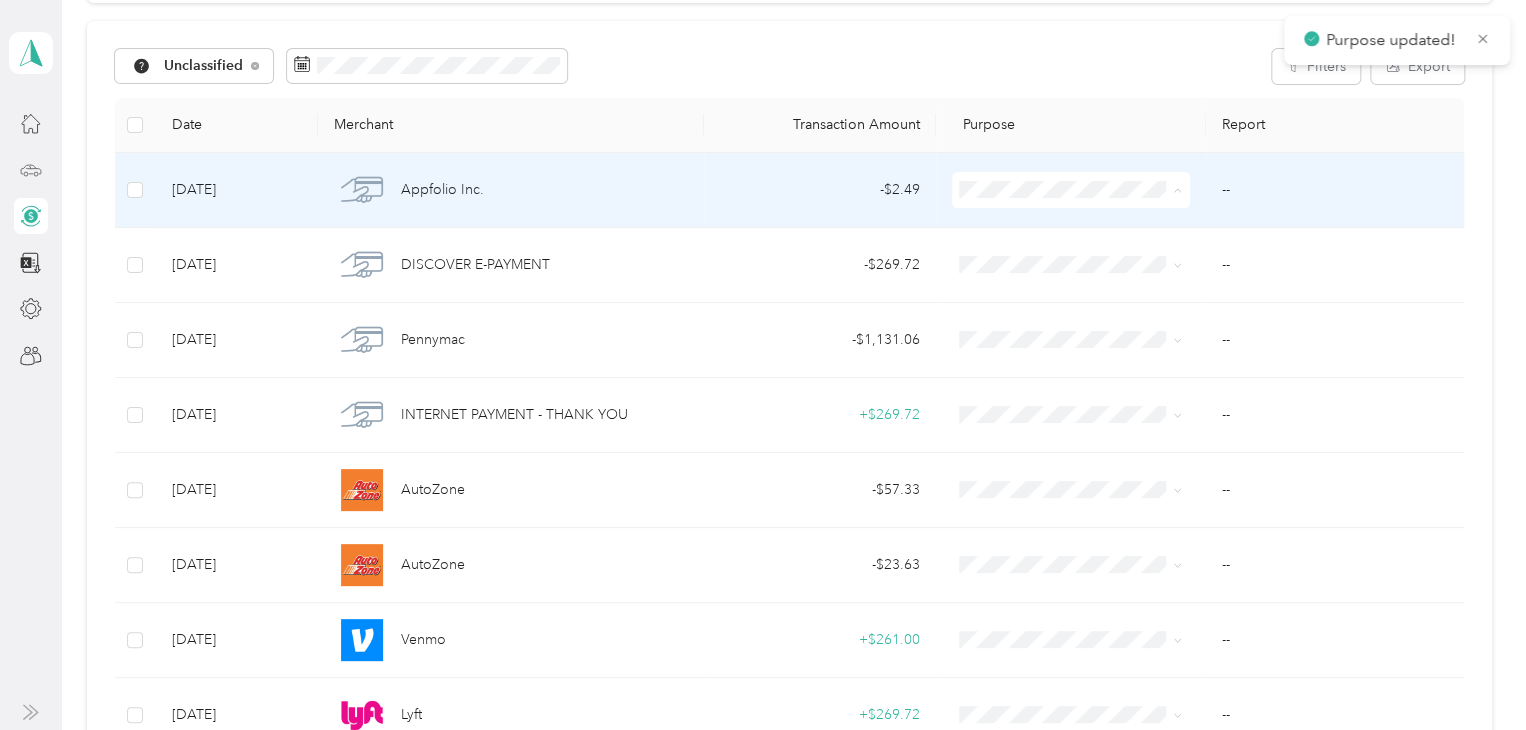 click on "Personal" at bounding box center (1066, 262) 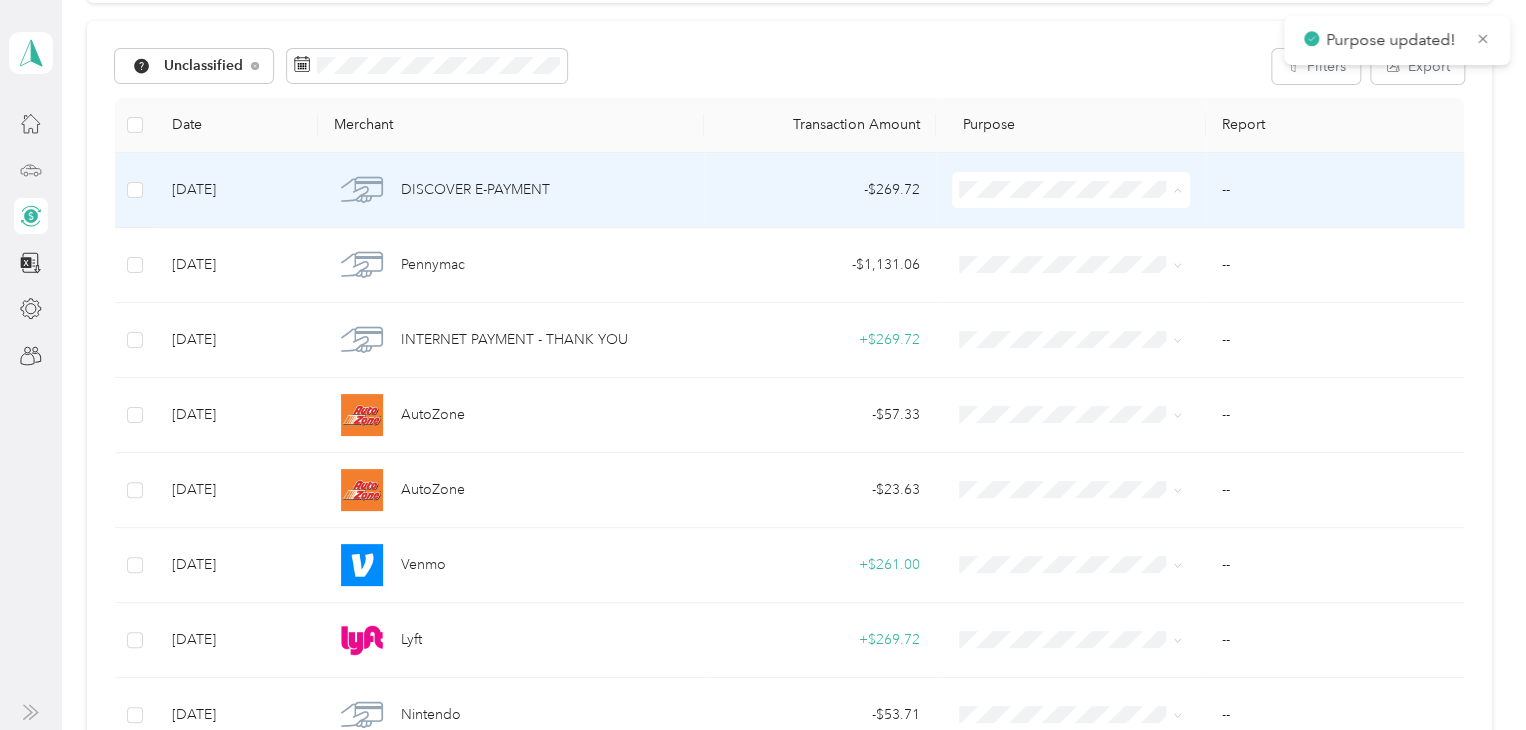 click on "Personal" at bounding box center [1085, 262] 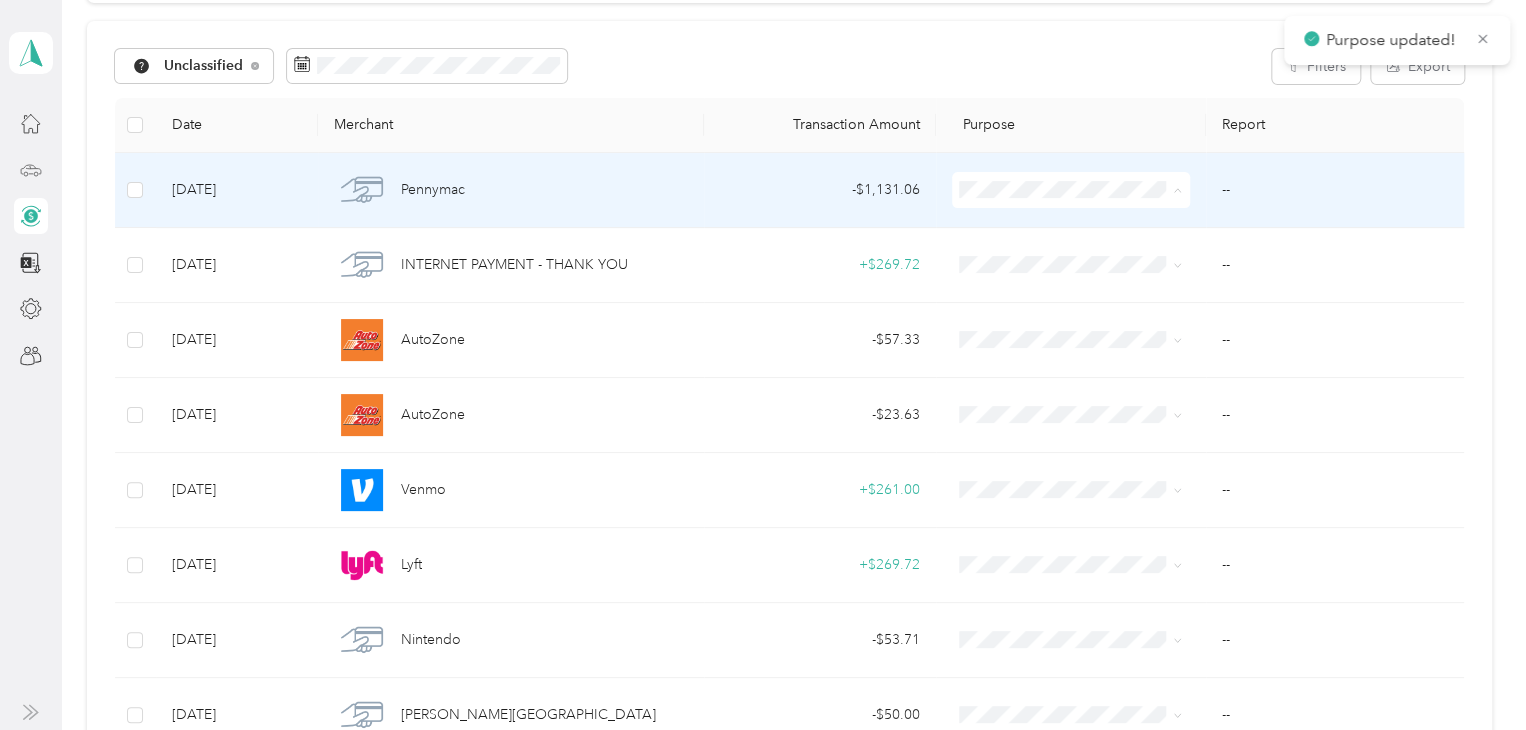 click on "Personal" at bounding box center [1085, 262] 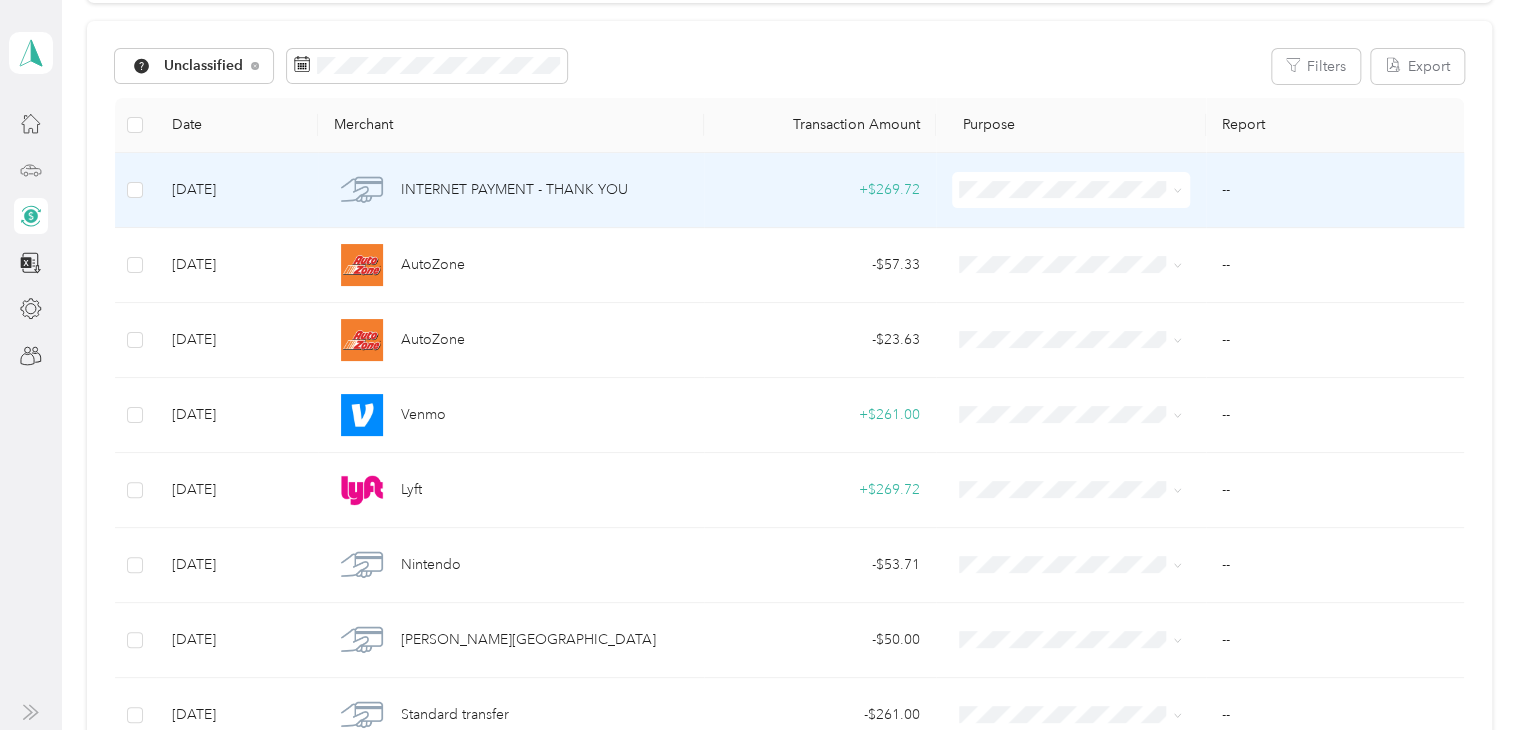 click at bounding box center (1071, 190) 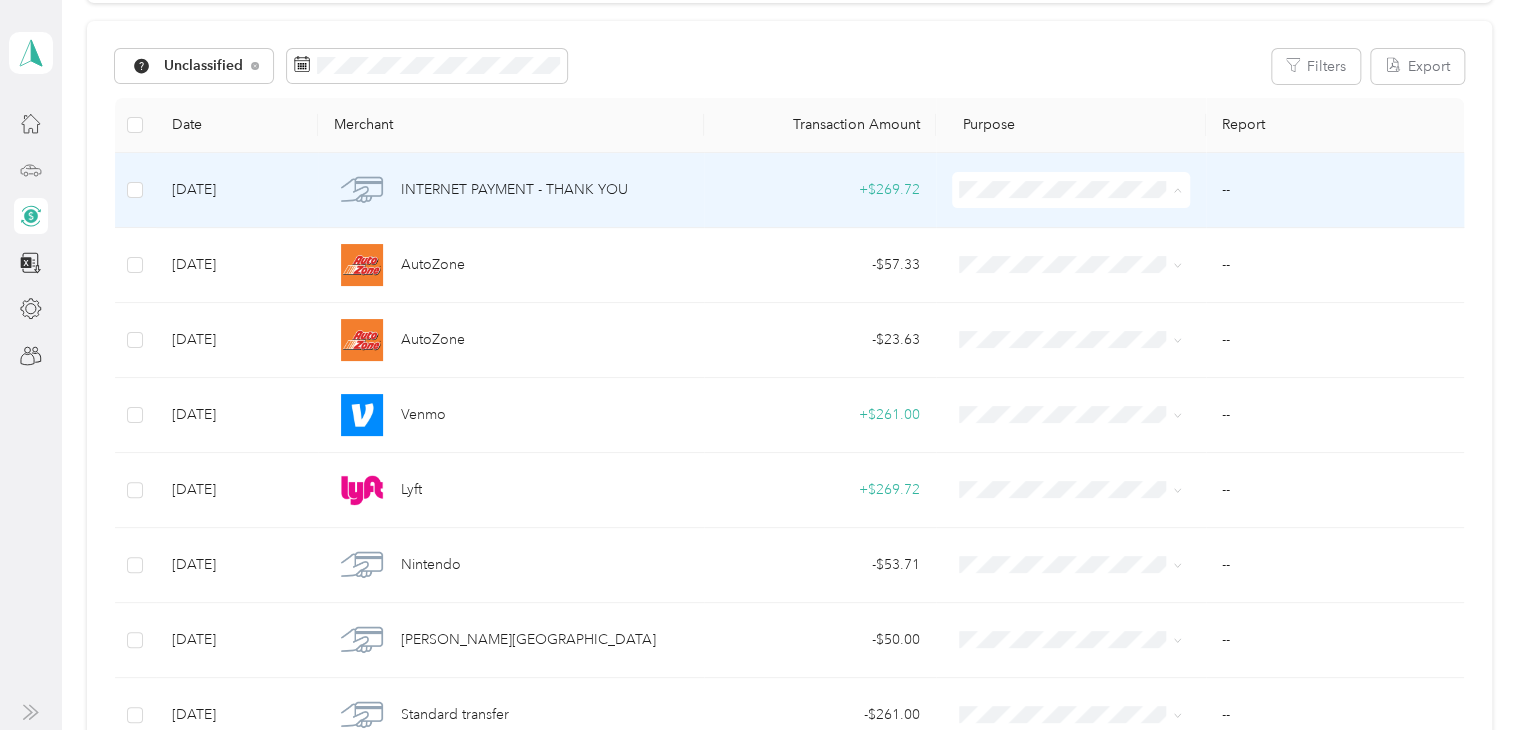 click on "Personal" at bounding box center (1066, 262) 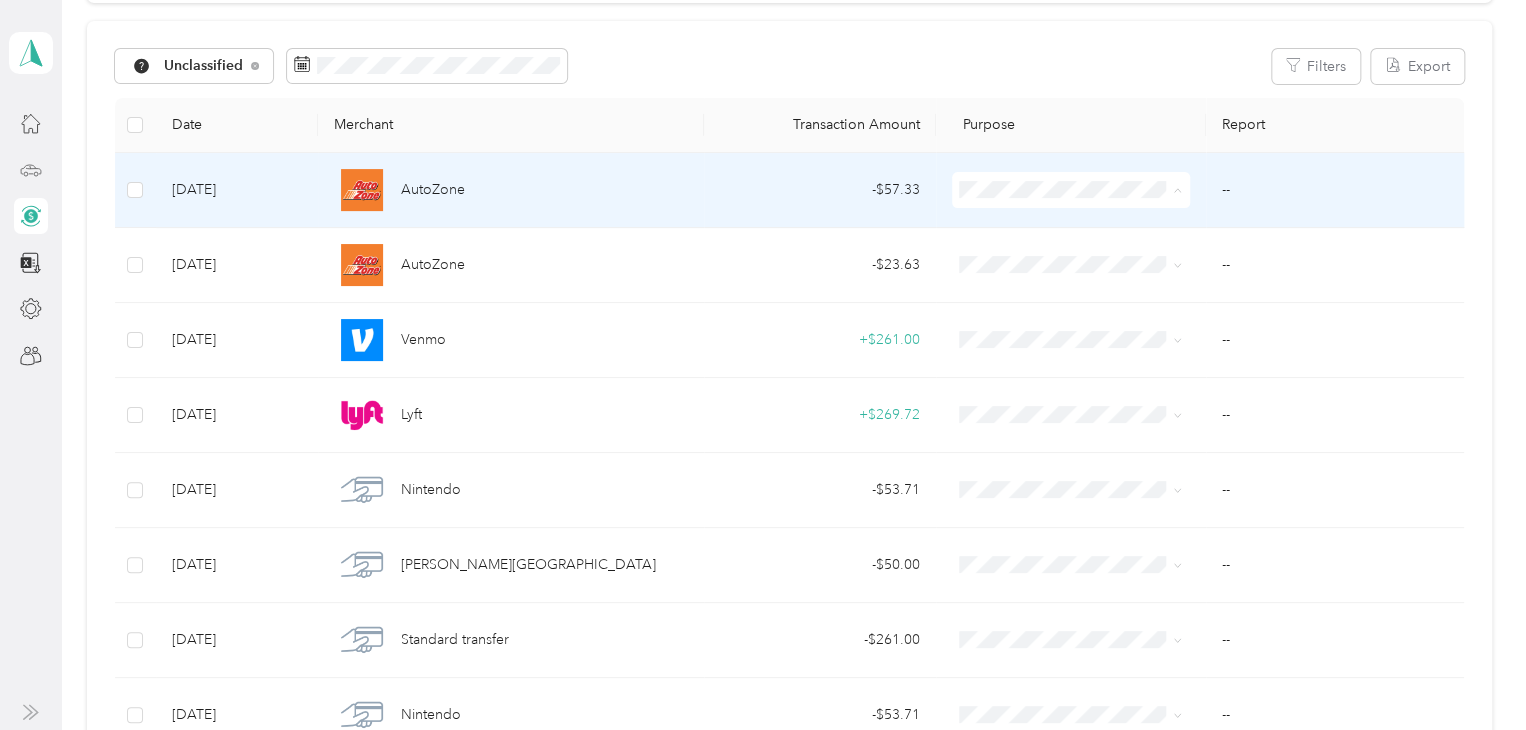 click on "Lyft" at bounding box center (1085, 297) 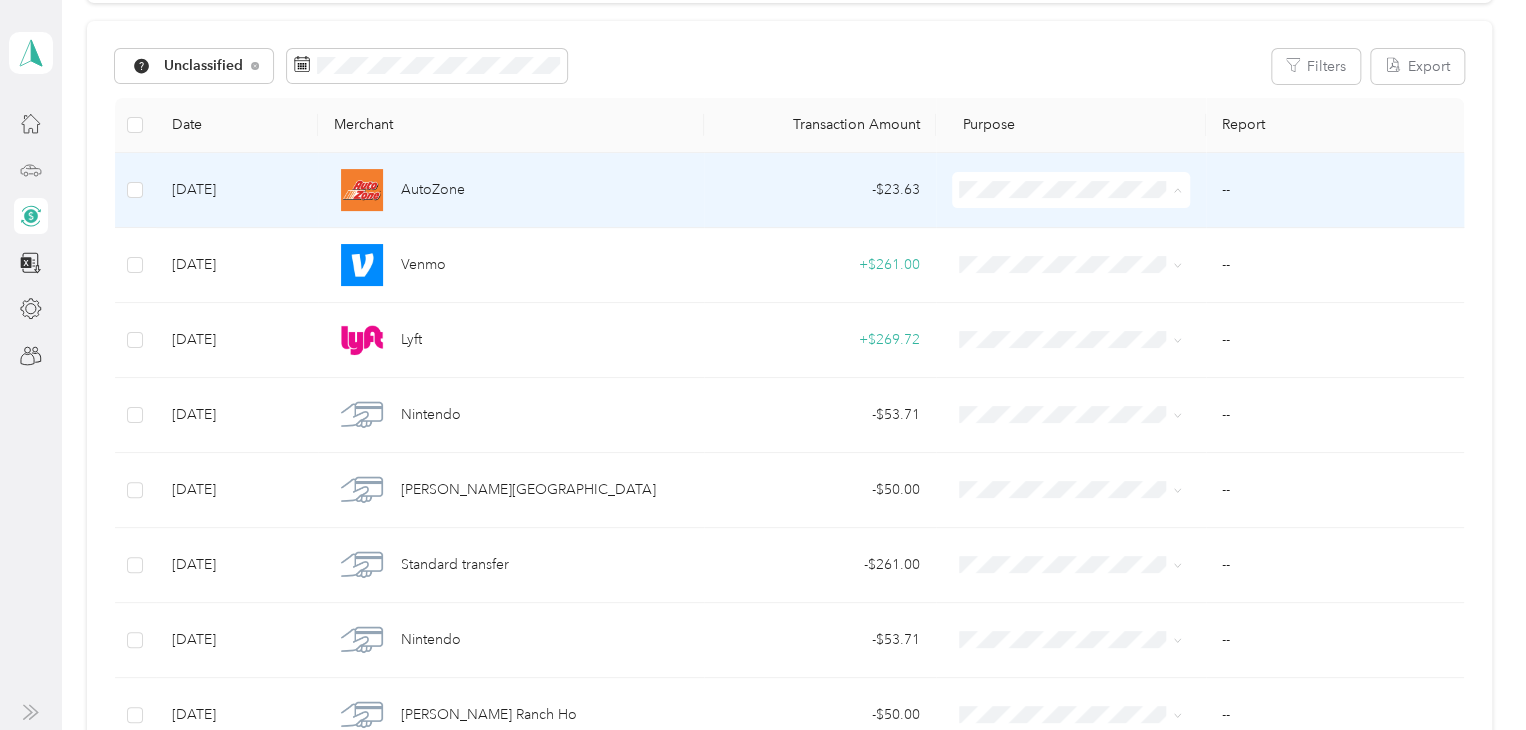 click on "Lyft" at bounding box center (1085, 297) 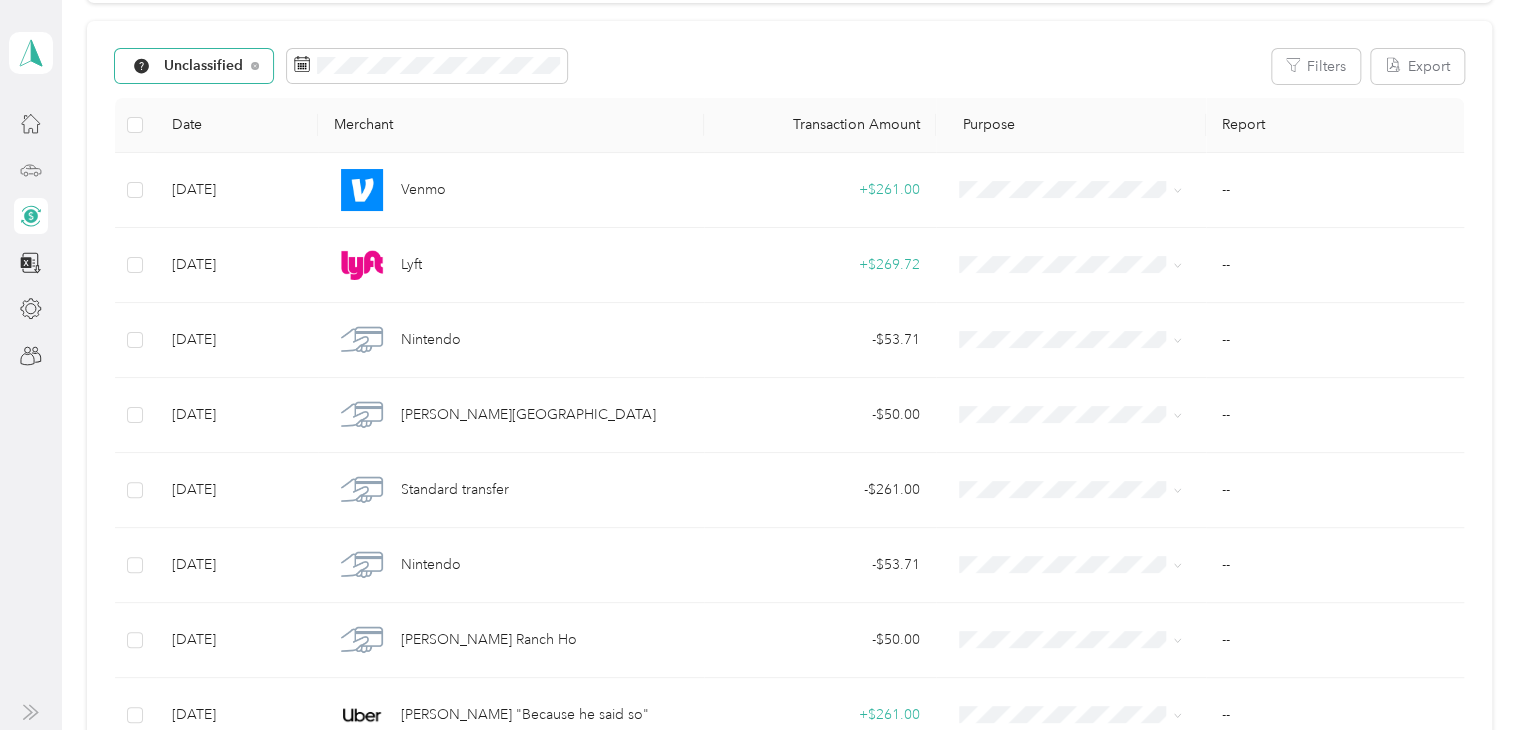 click on "Unclassified" at bounding box center (204, 66) 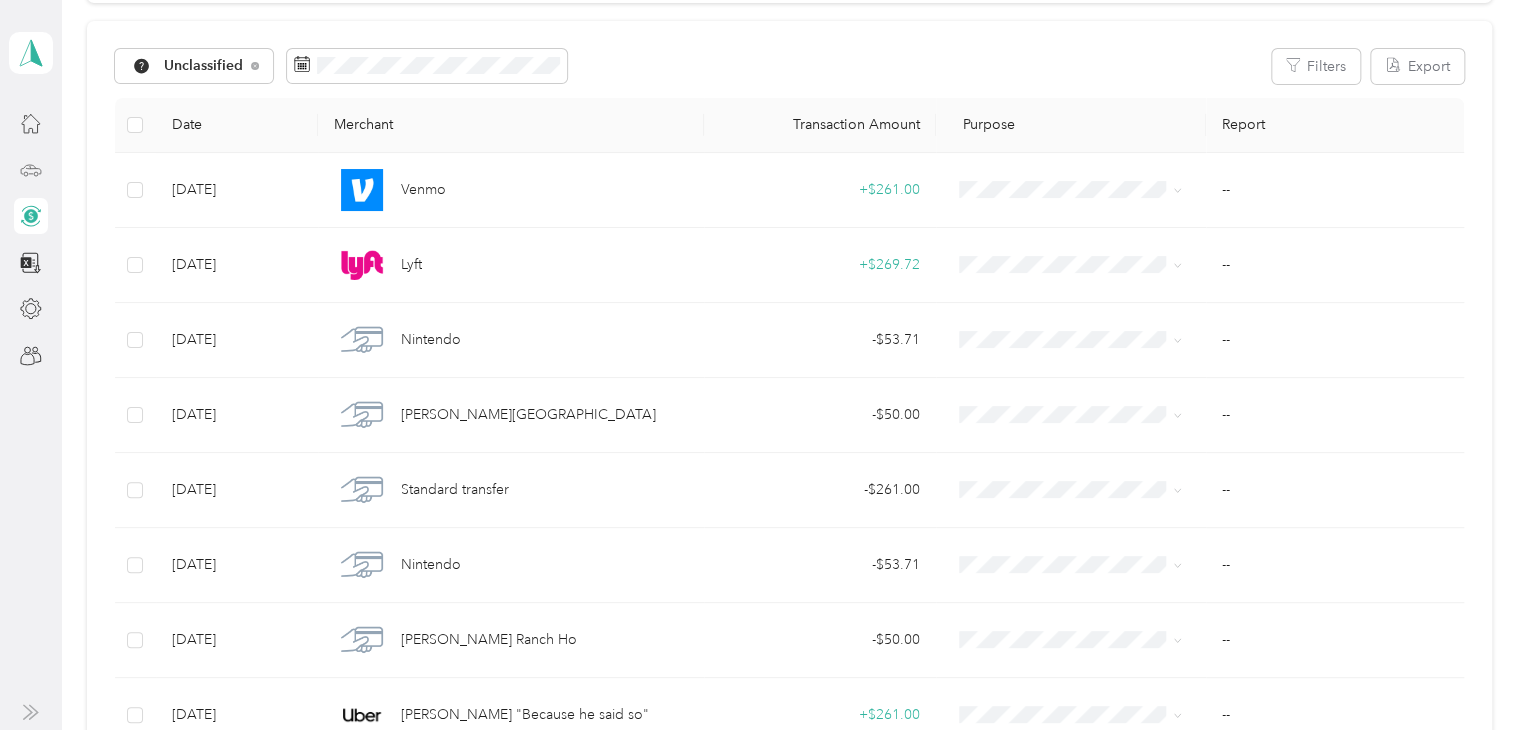 click on "All purposes" at bounding box center (216, 100) 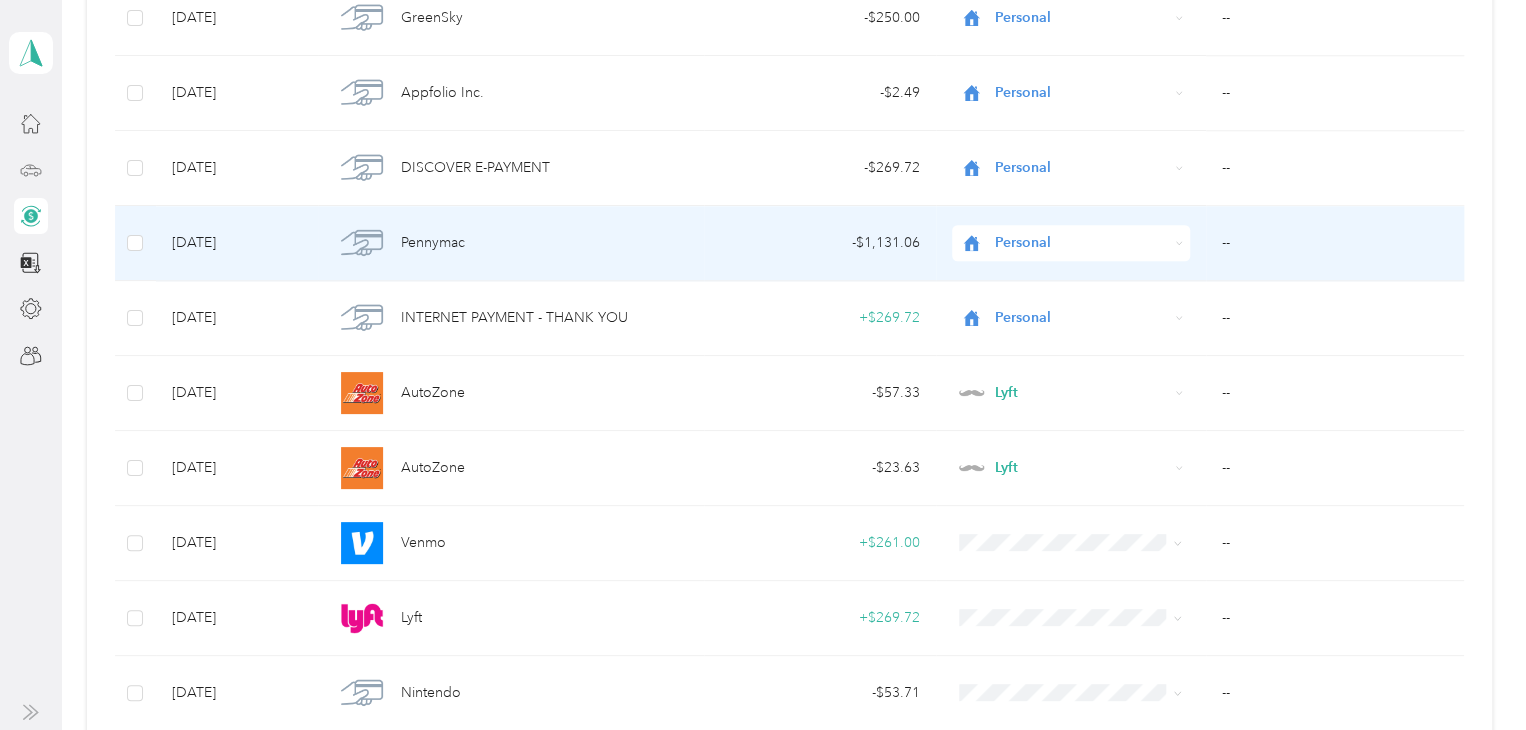 scroll, scrollTop: 1000, scrollLeft: 0, axis: vertical 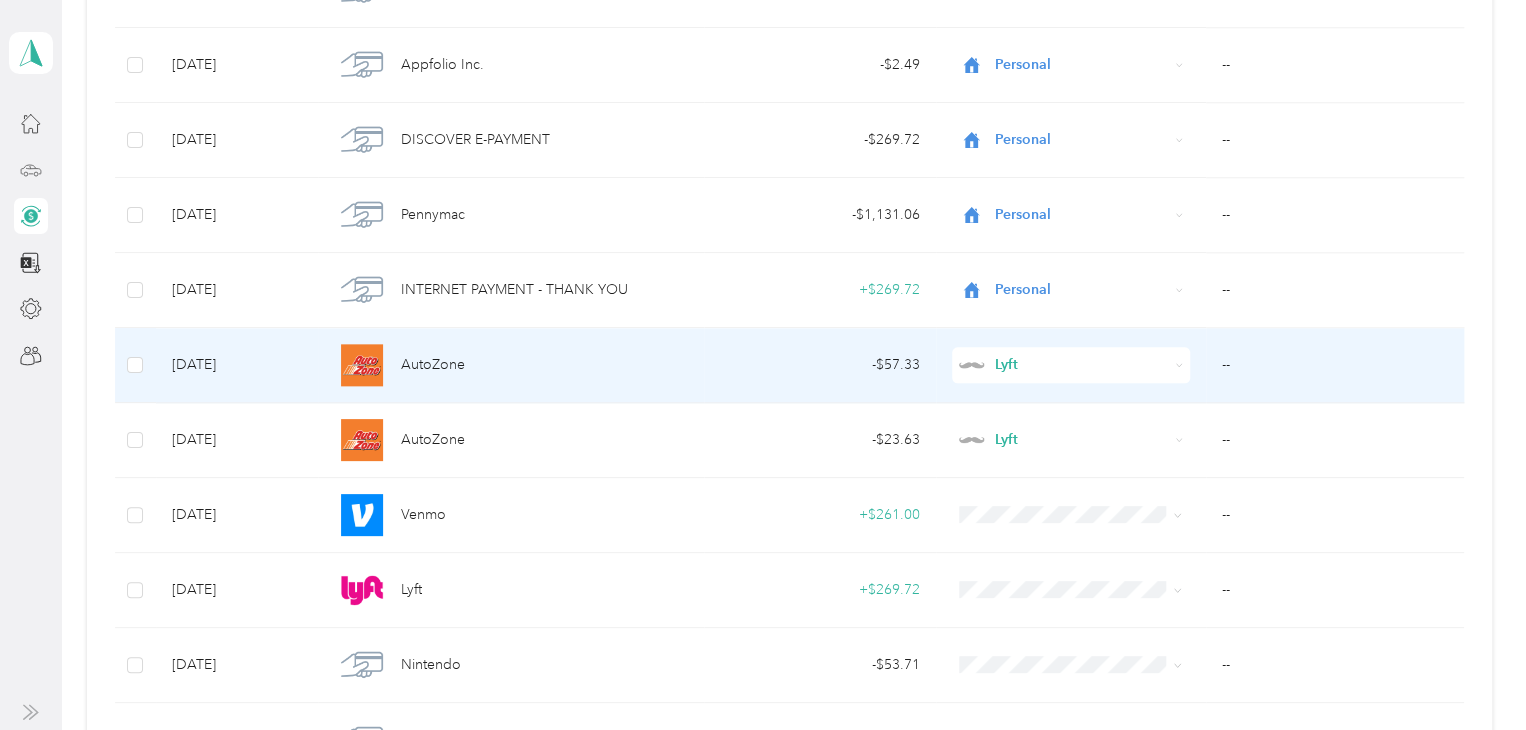 click on "Lyft" at bounding box center [1080, 365] 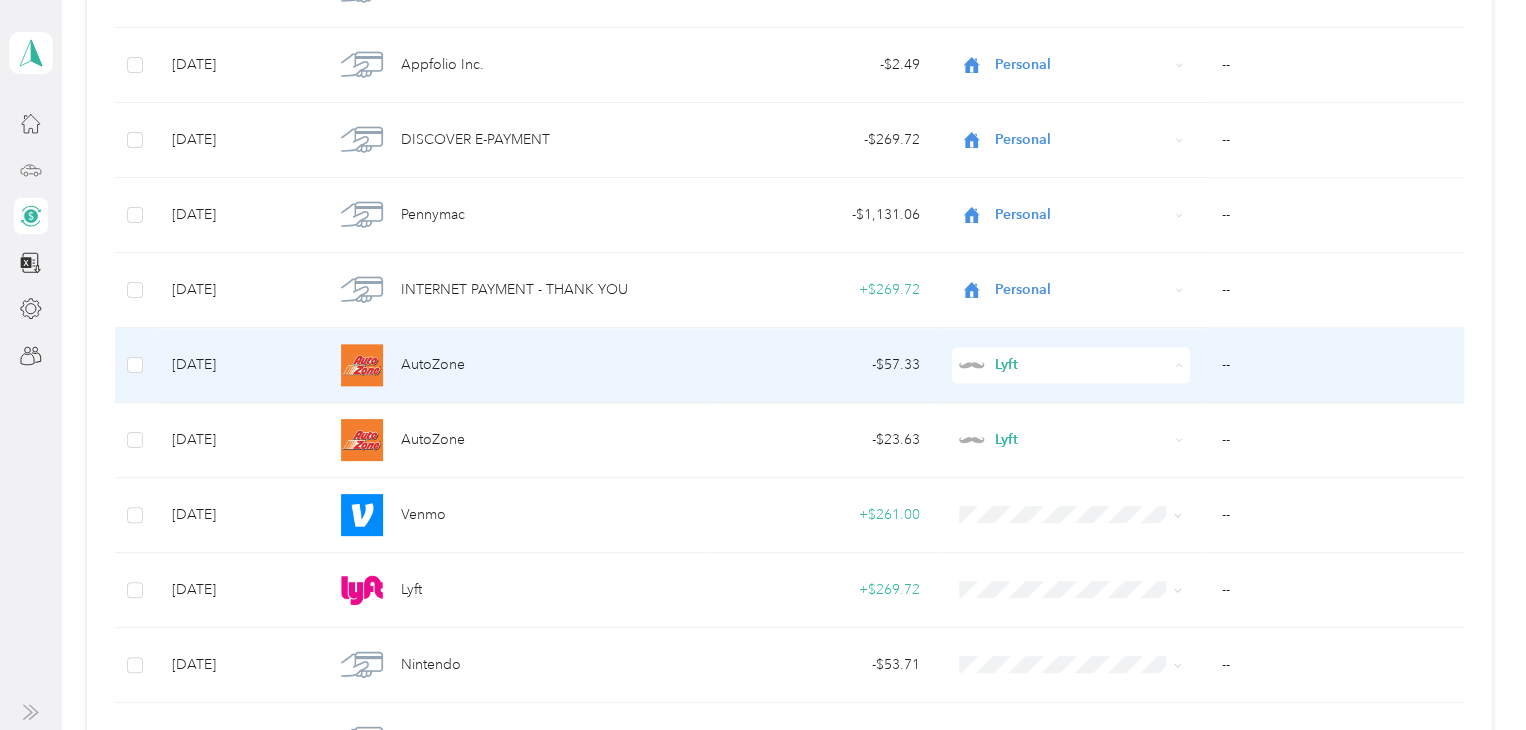 click on "-  $57.33" at bounding box center (820, 365) 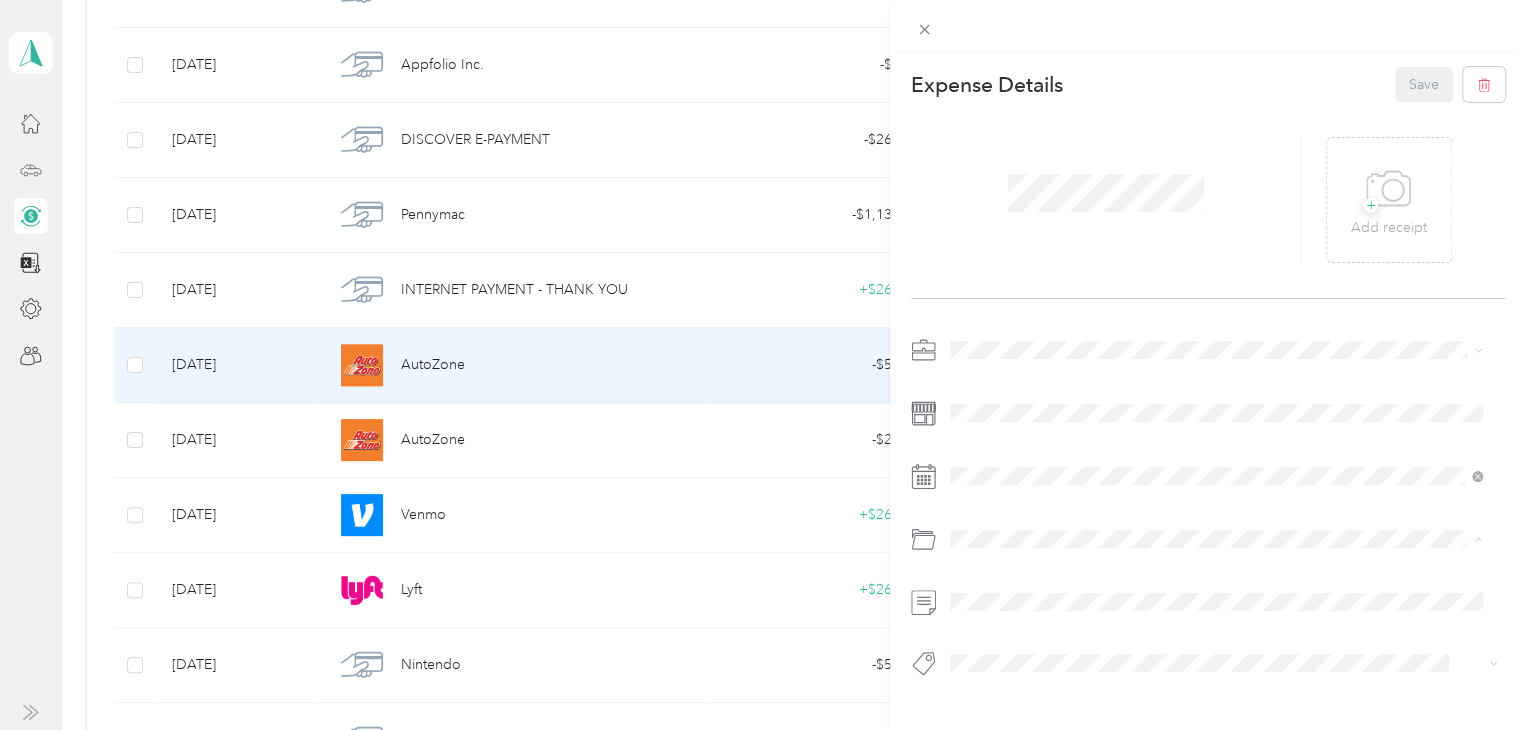 click on "Car Maintenance and Repairs" at bounding box center [1049, 338] 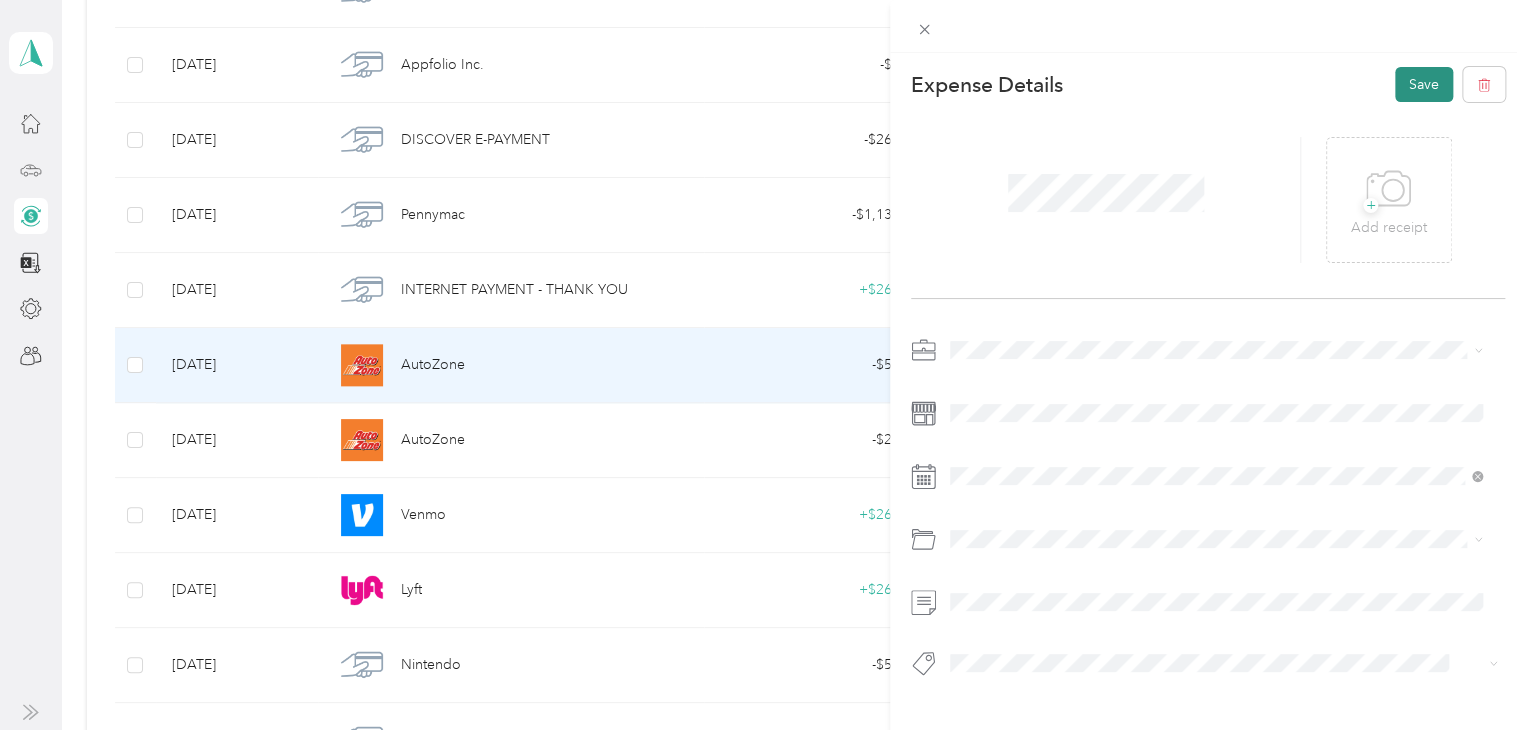 click on "Save" at bounding box center [1424, 84] 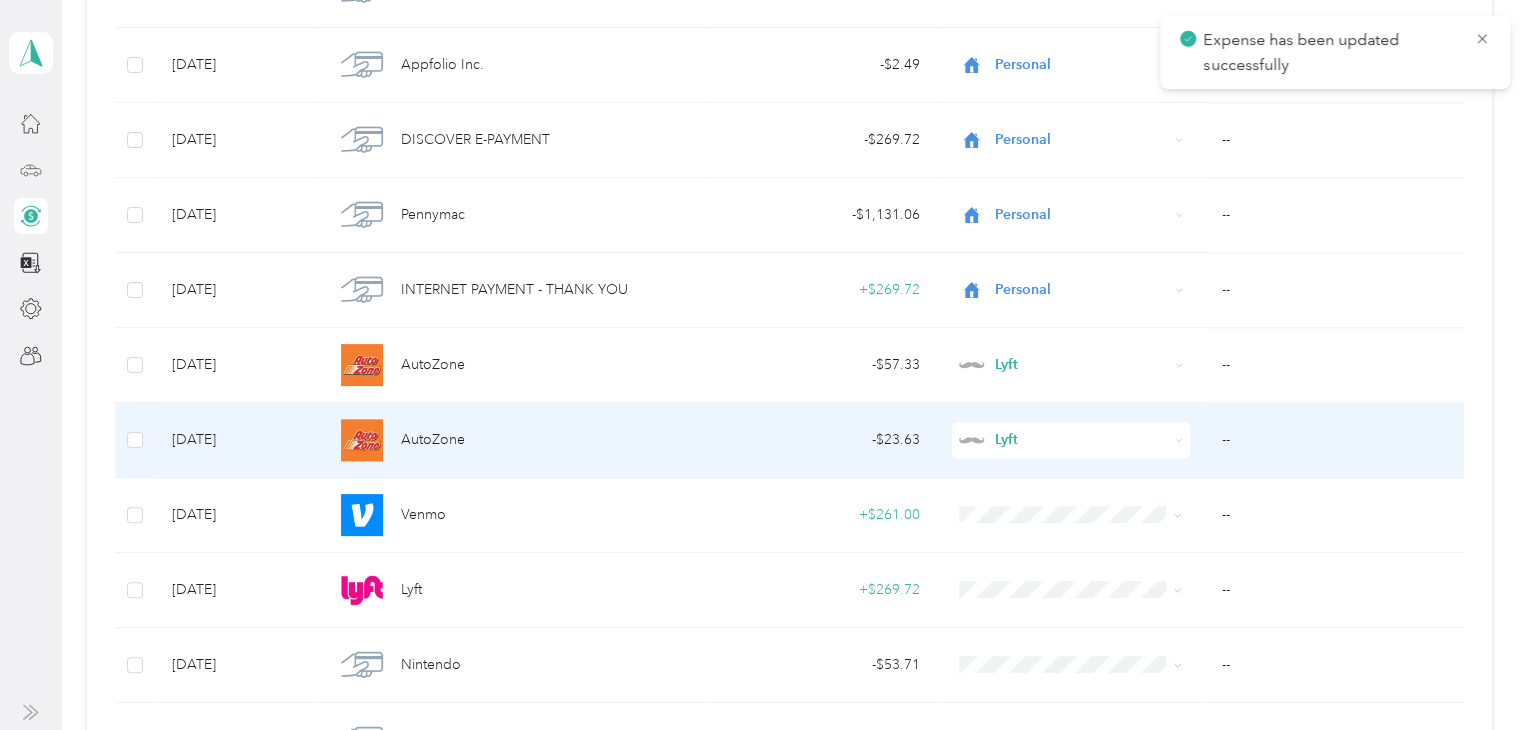click on "AutoZone" at bounding box center [511, 440] 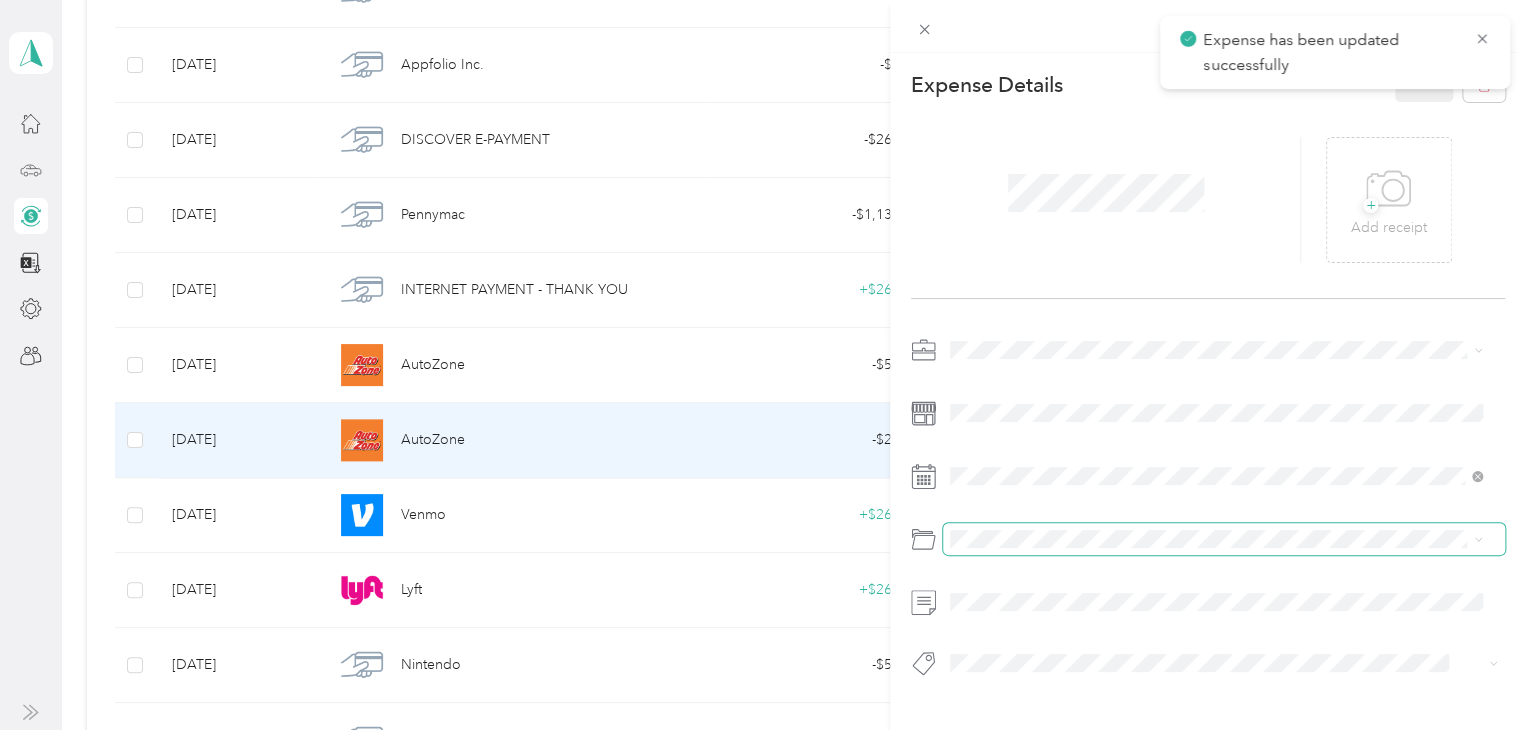 click at bounding box center (1224, 539) 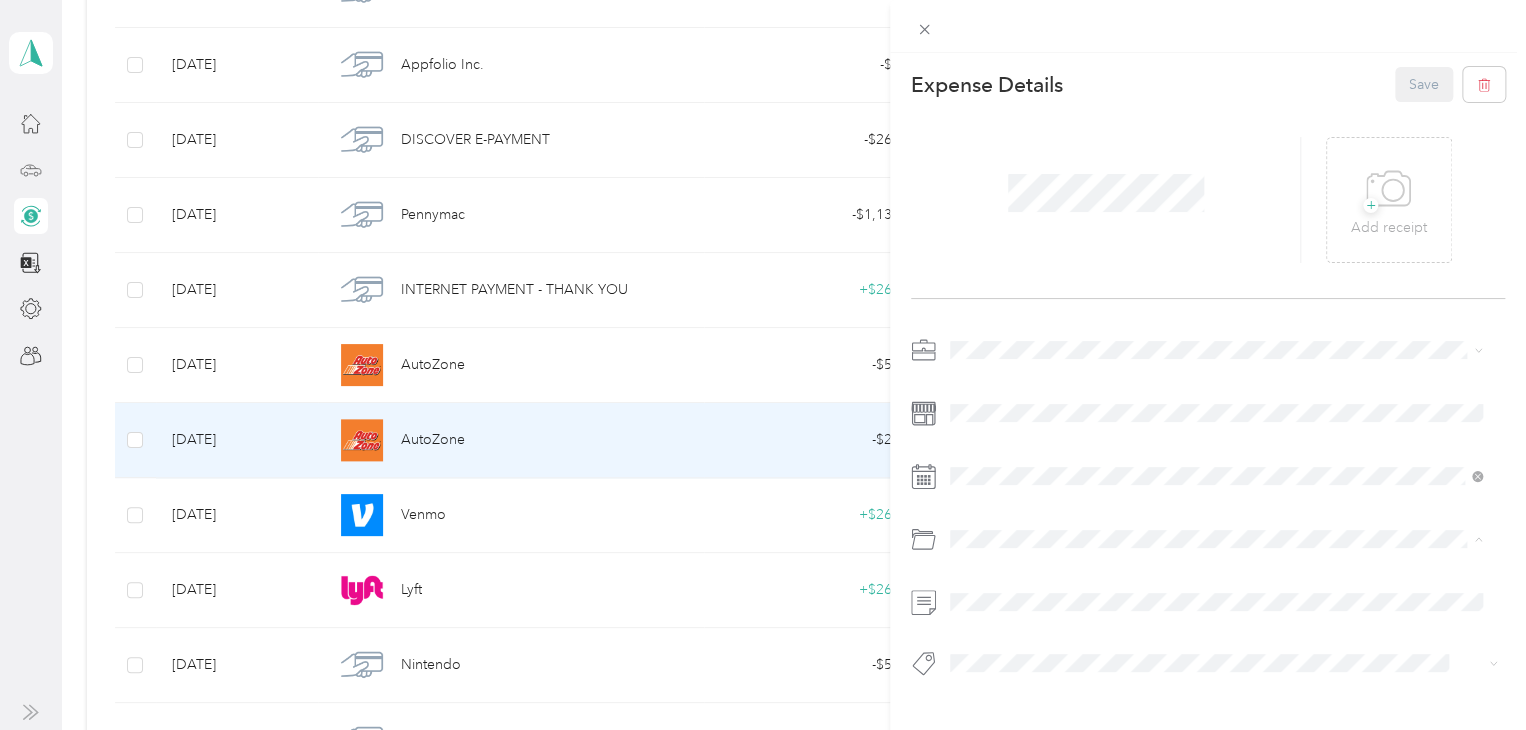 click on "Car Maintenance and Repairs" at bounding box center [1049, 338] 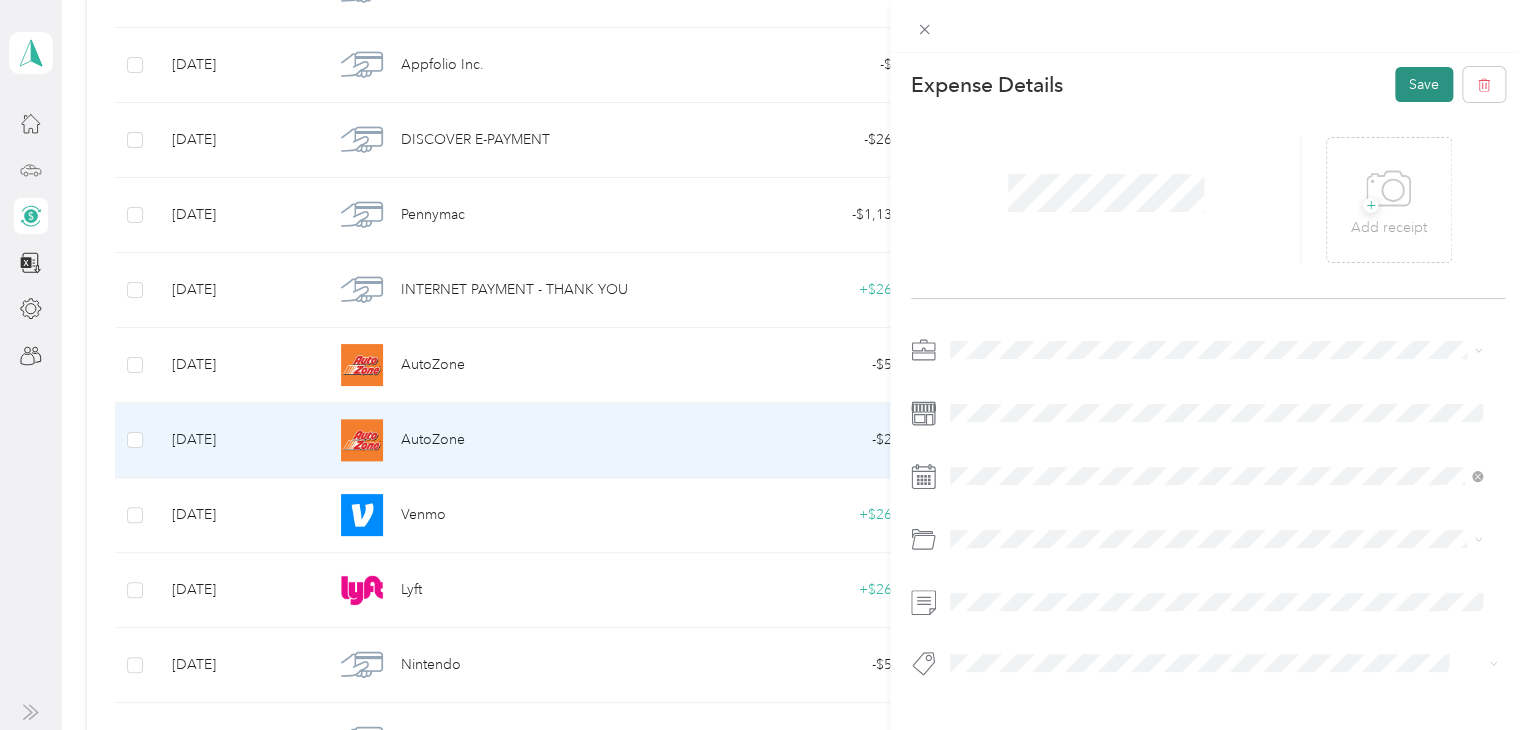 click on "Save" at bounding box center (1424, 84) 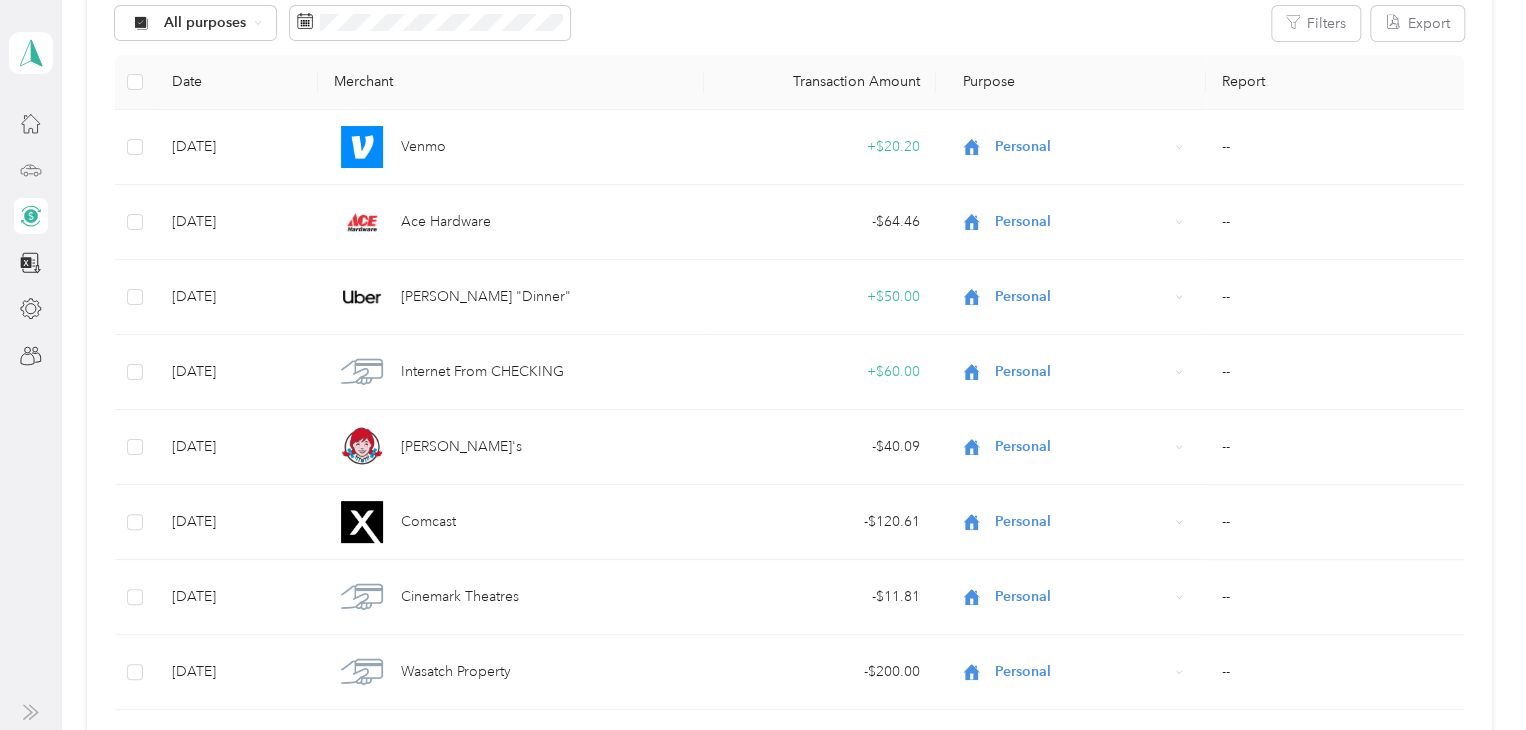 scroll, scrollTop: 100, scrollLeft: 0, axis: vertical 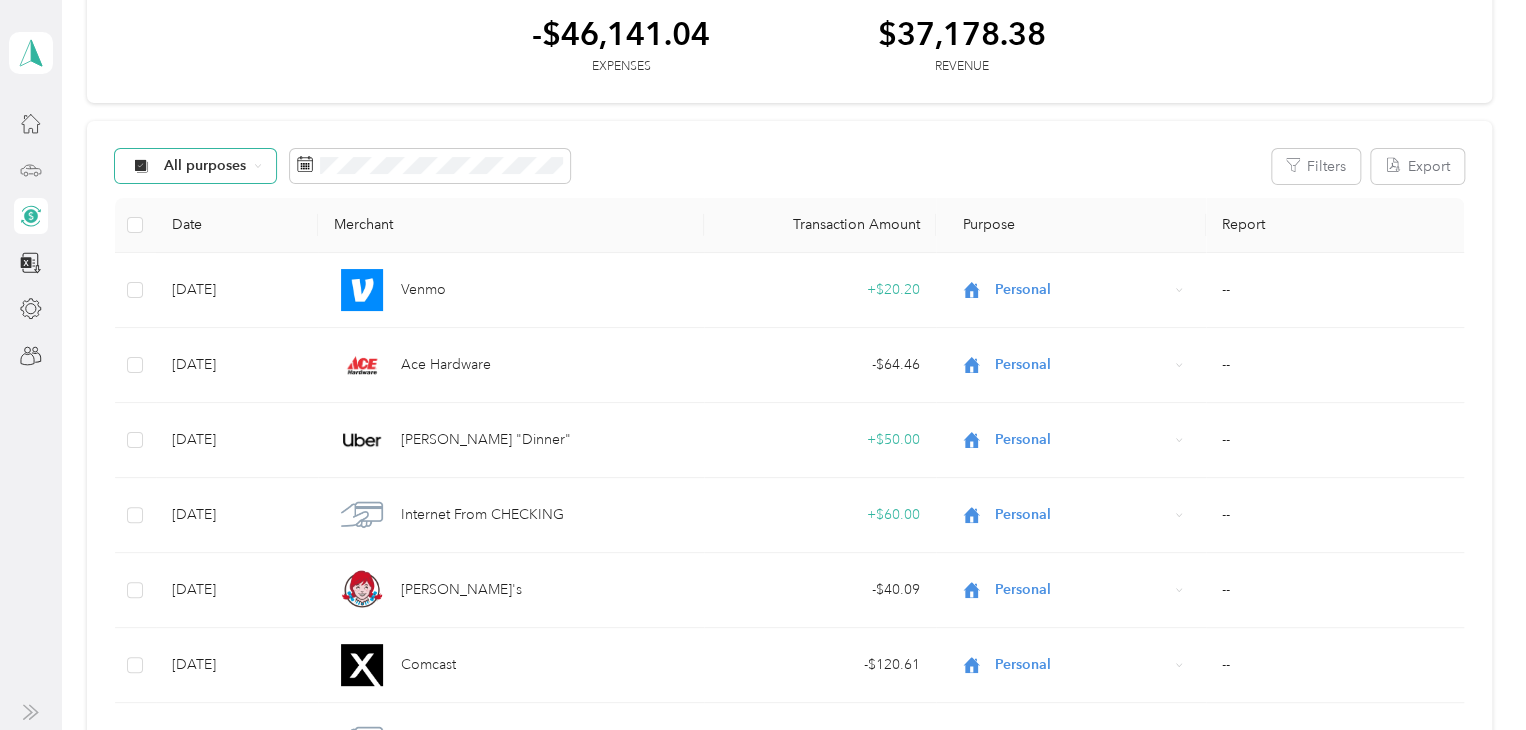 click on "All purposes" at bounding box center [205, 166] 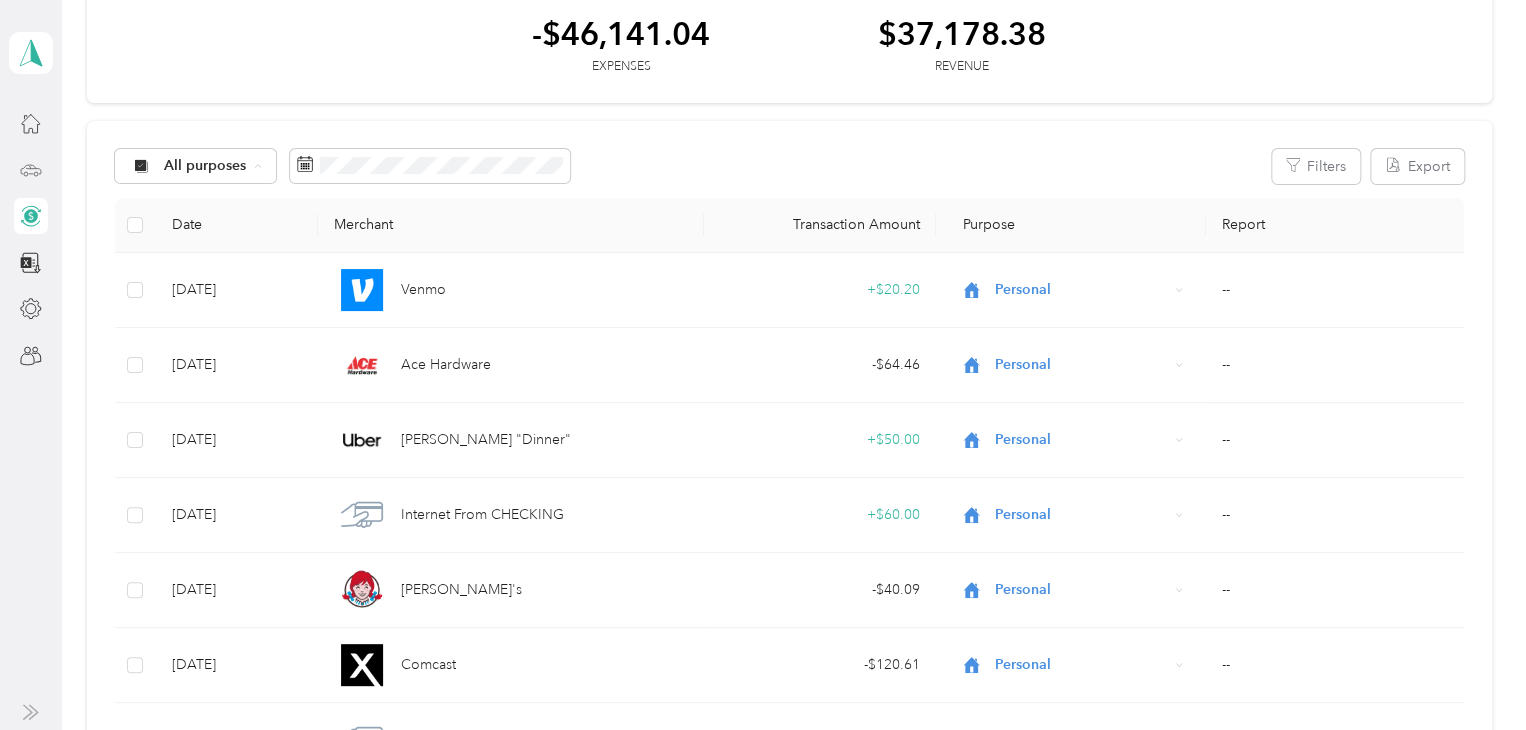 click on "Unclassified" at bounding box center [212, 237] 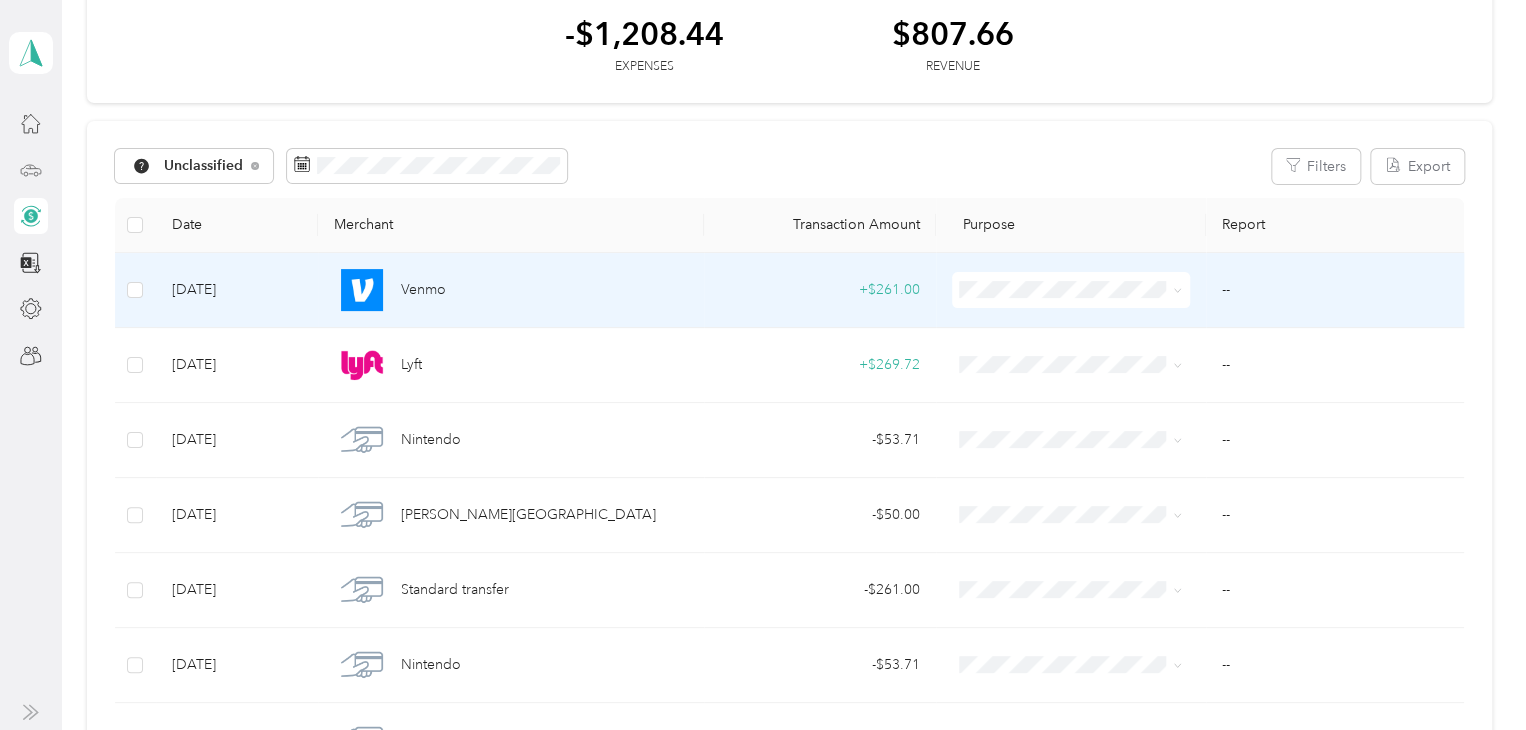 click at bounding box center (1071, 290) 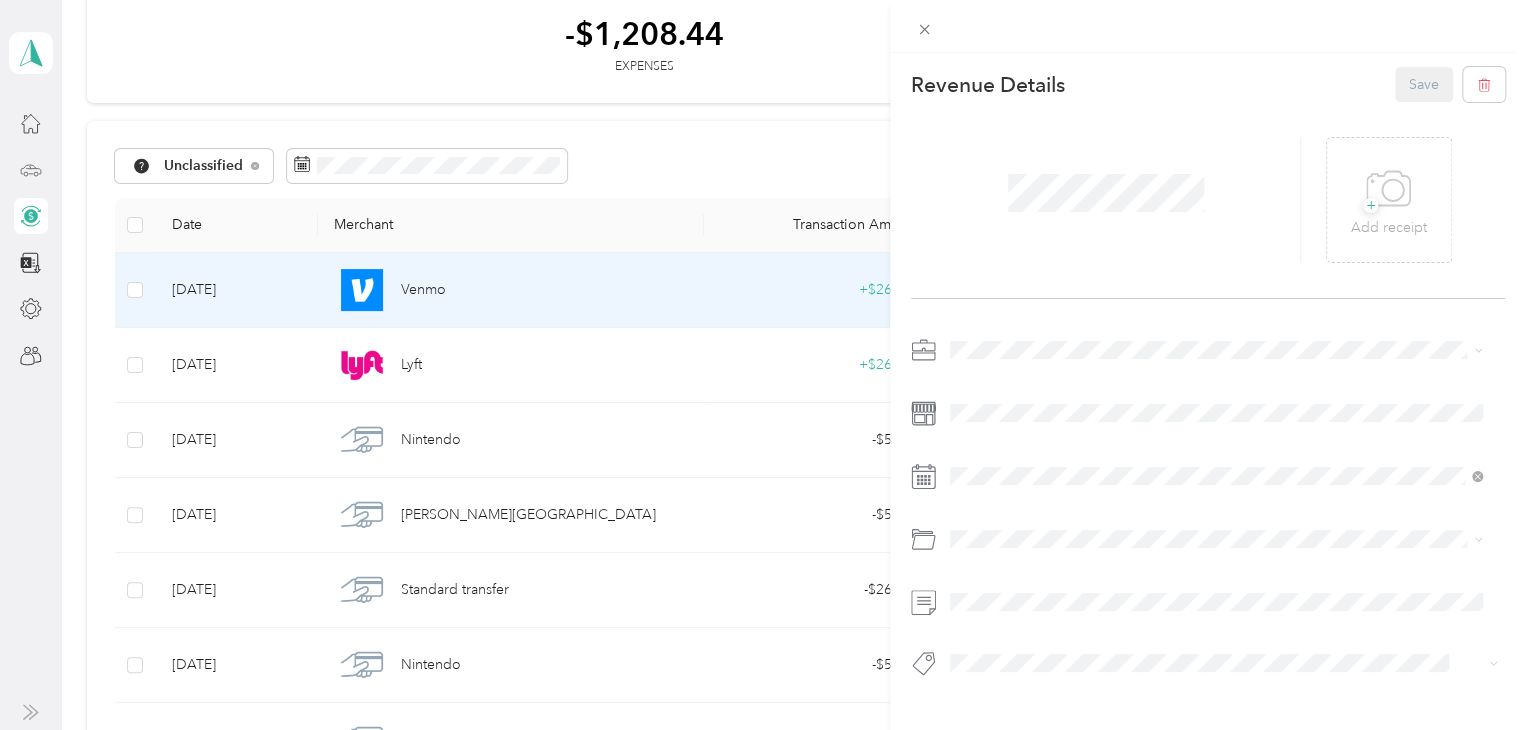click on "This  revenue  cannot be edited because it is either under review, approved, or paid. Contact your Team Manager to edit it.  Revenue Details Save + Add receipt" at bounding box center (763, 365) 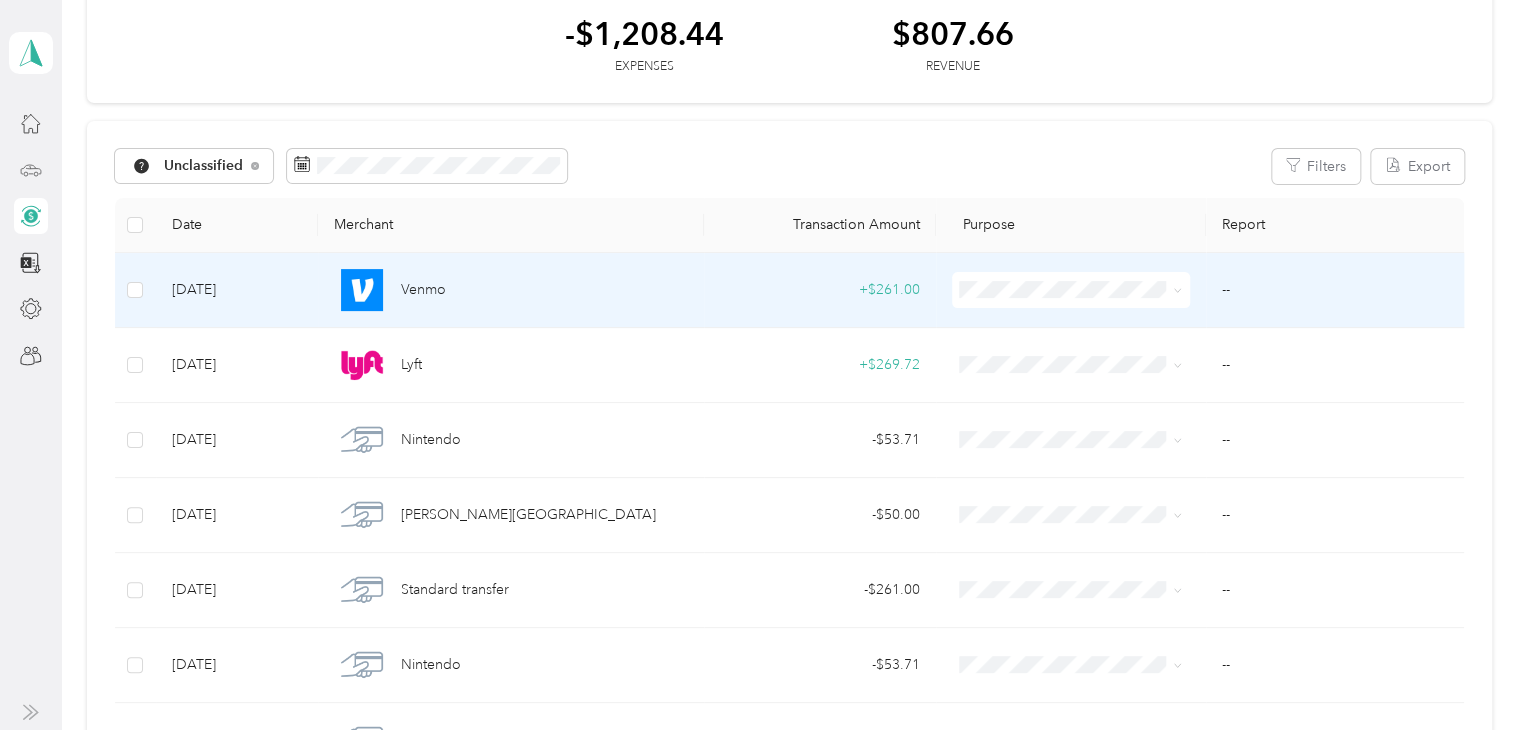 click at bounding box center [1071, 290] 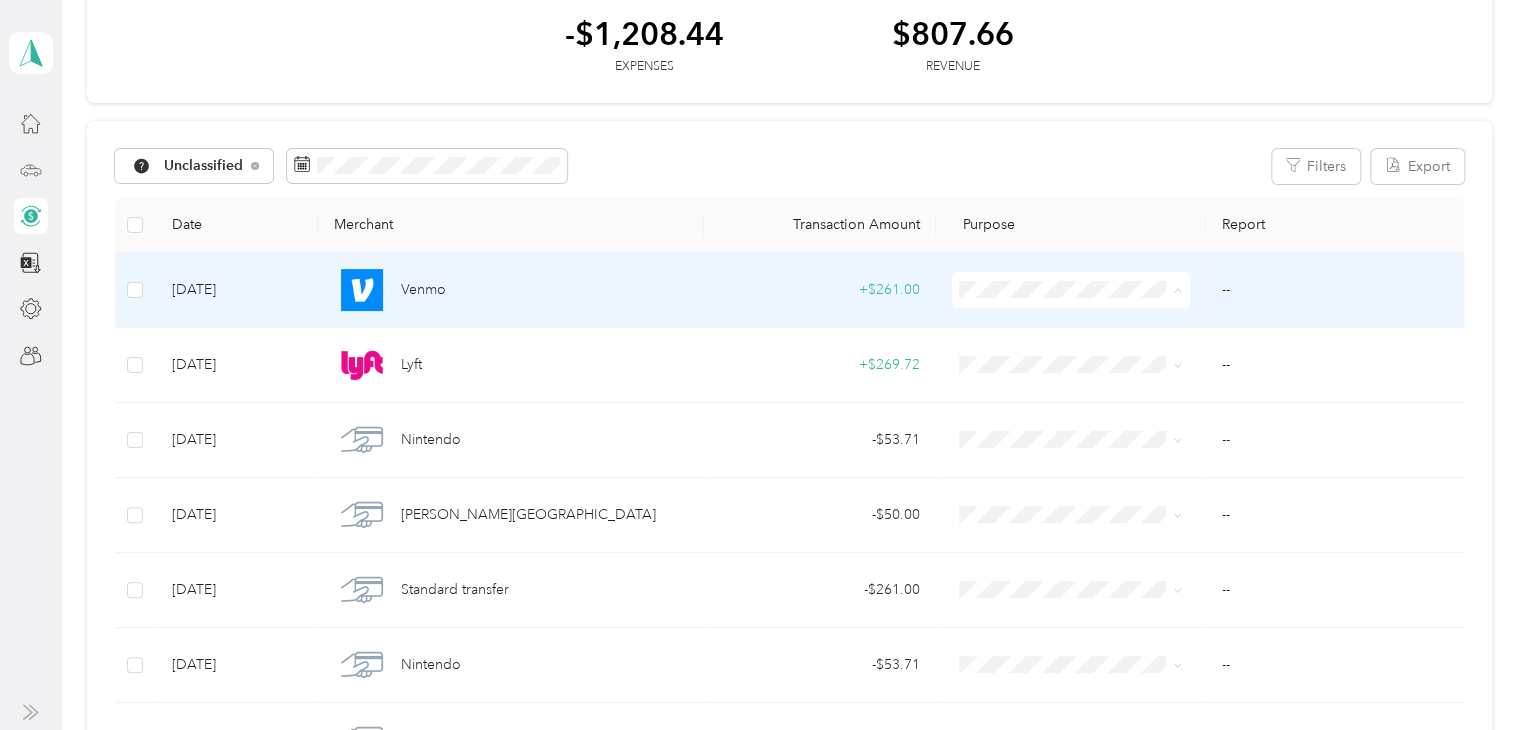 click on "Personal" at bounding box center [1085, 362] 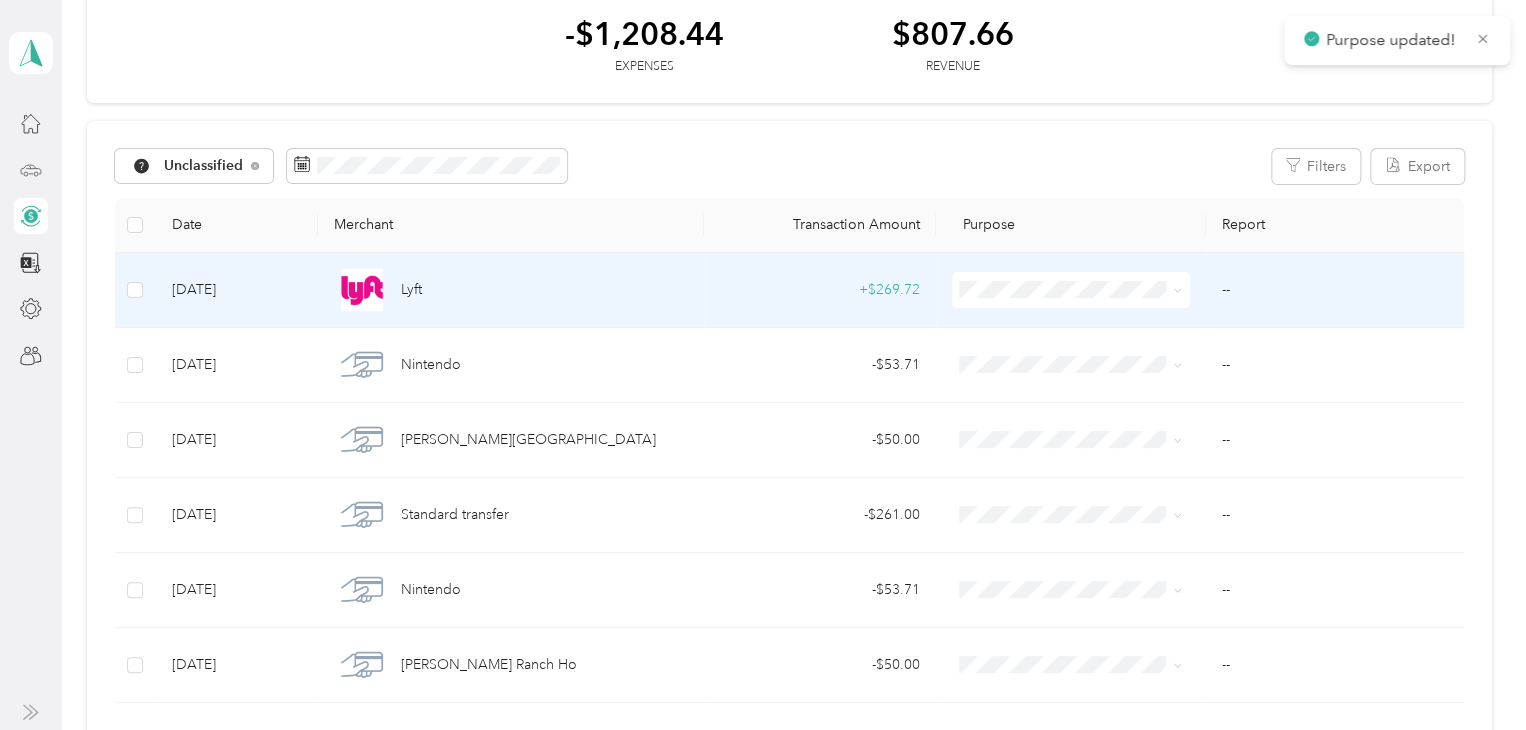 click at bounding box center (1071, 290) 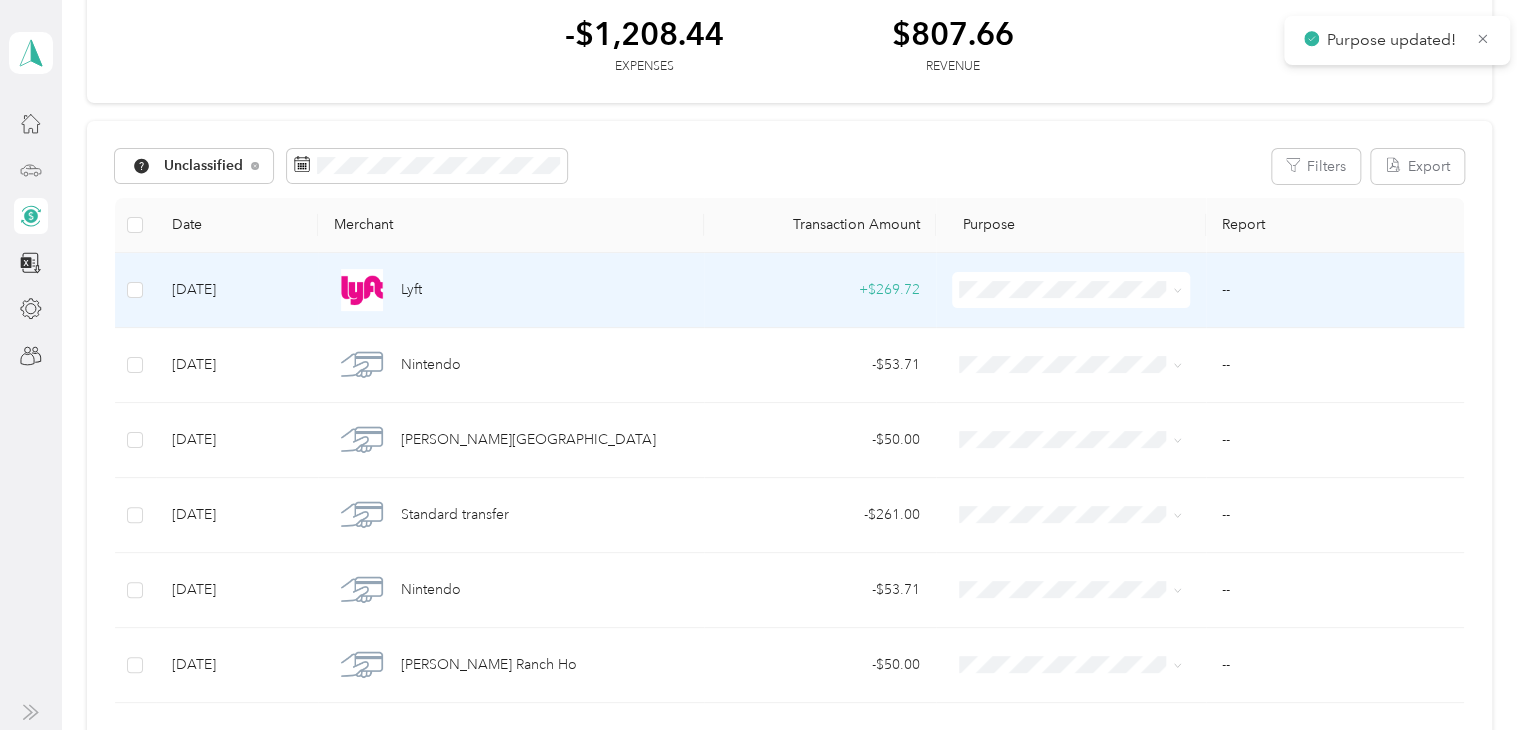 click on "Personal" at bounding box center (1085, 361) 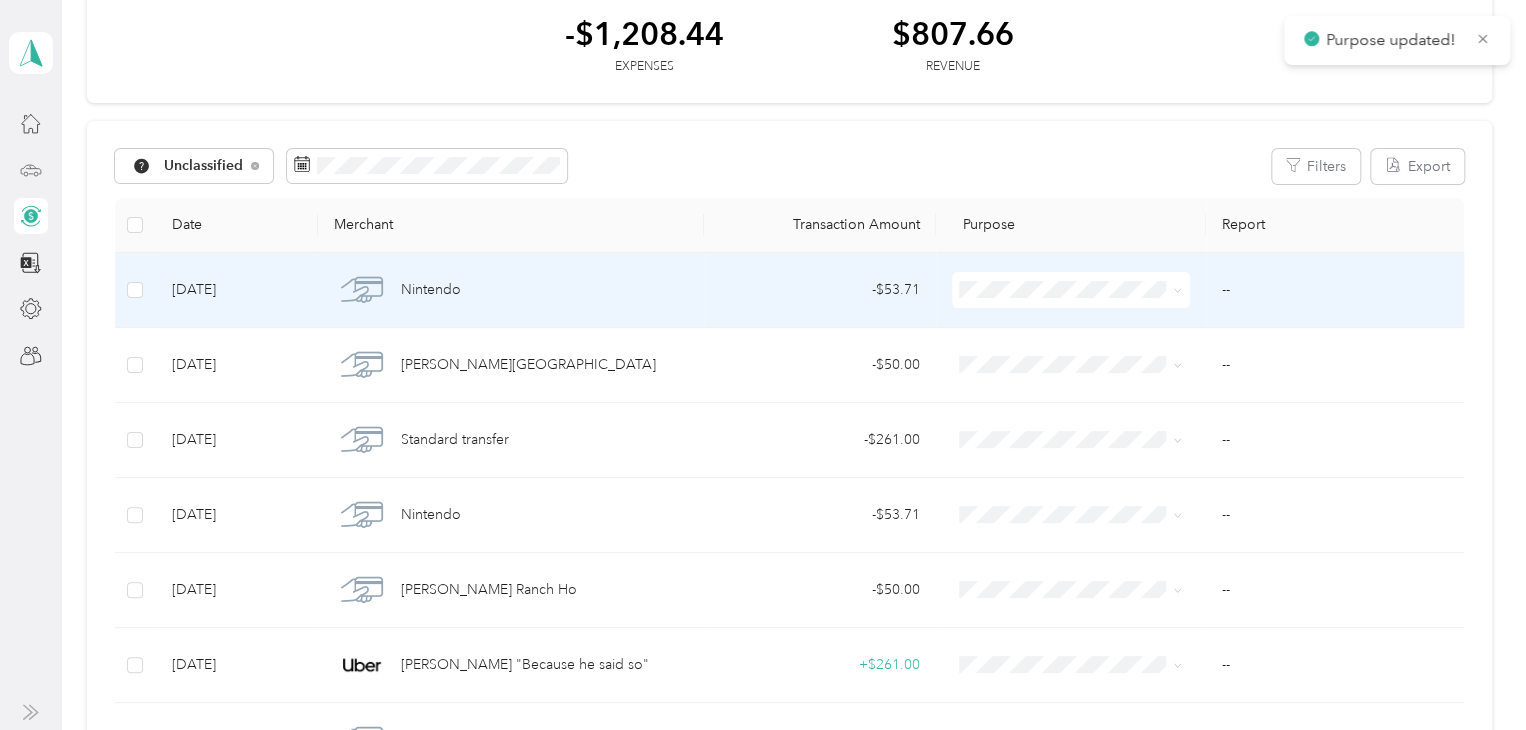 click on "Personal" at bounding box center (1085, 360) 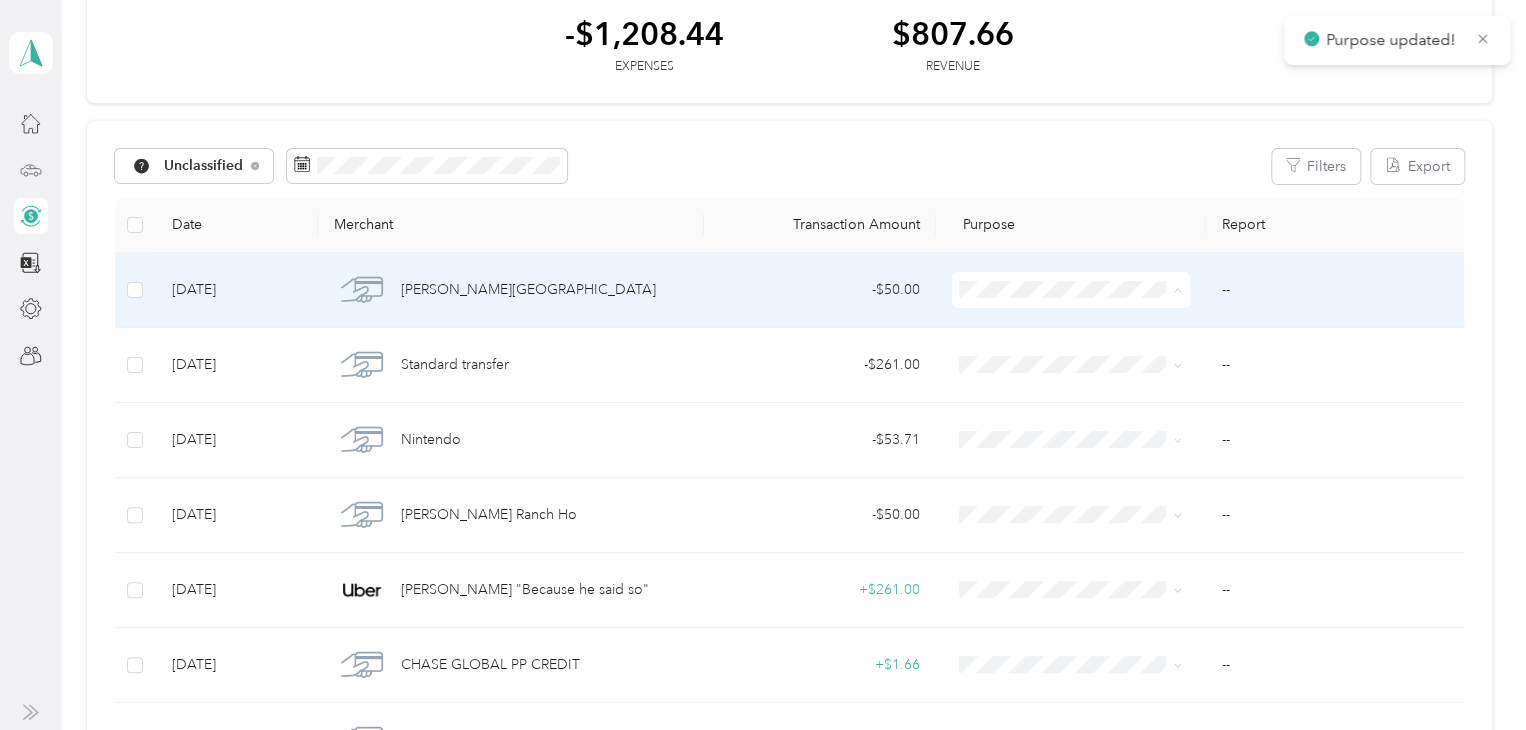 click on "Personal" at bounding box center (1085, 362) 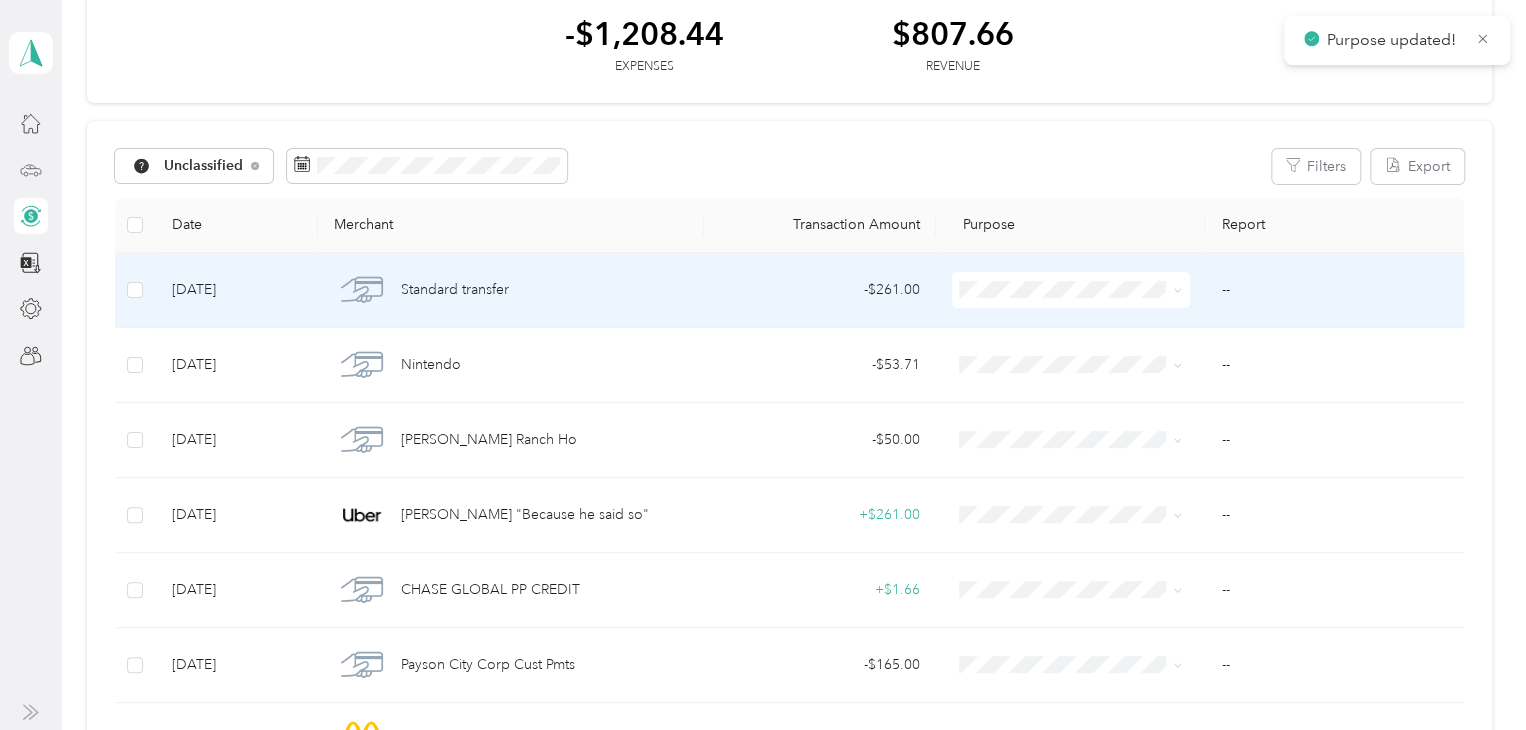 click on "Personal" at bounding box center (1066, 362) 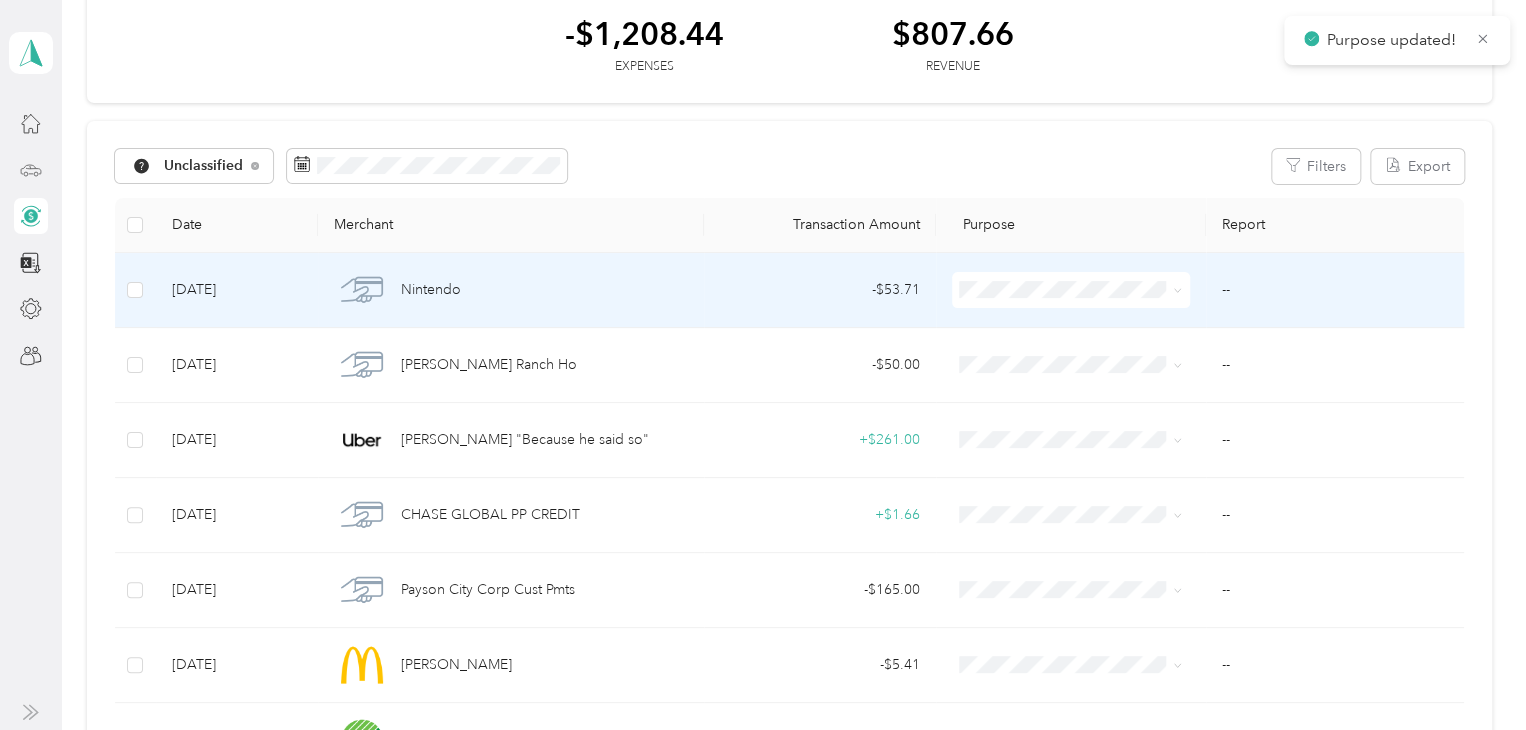 click on "Personal" at bounding box center [1085, 360] 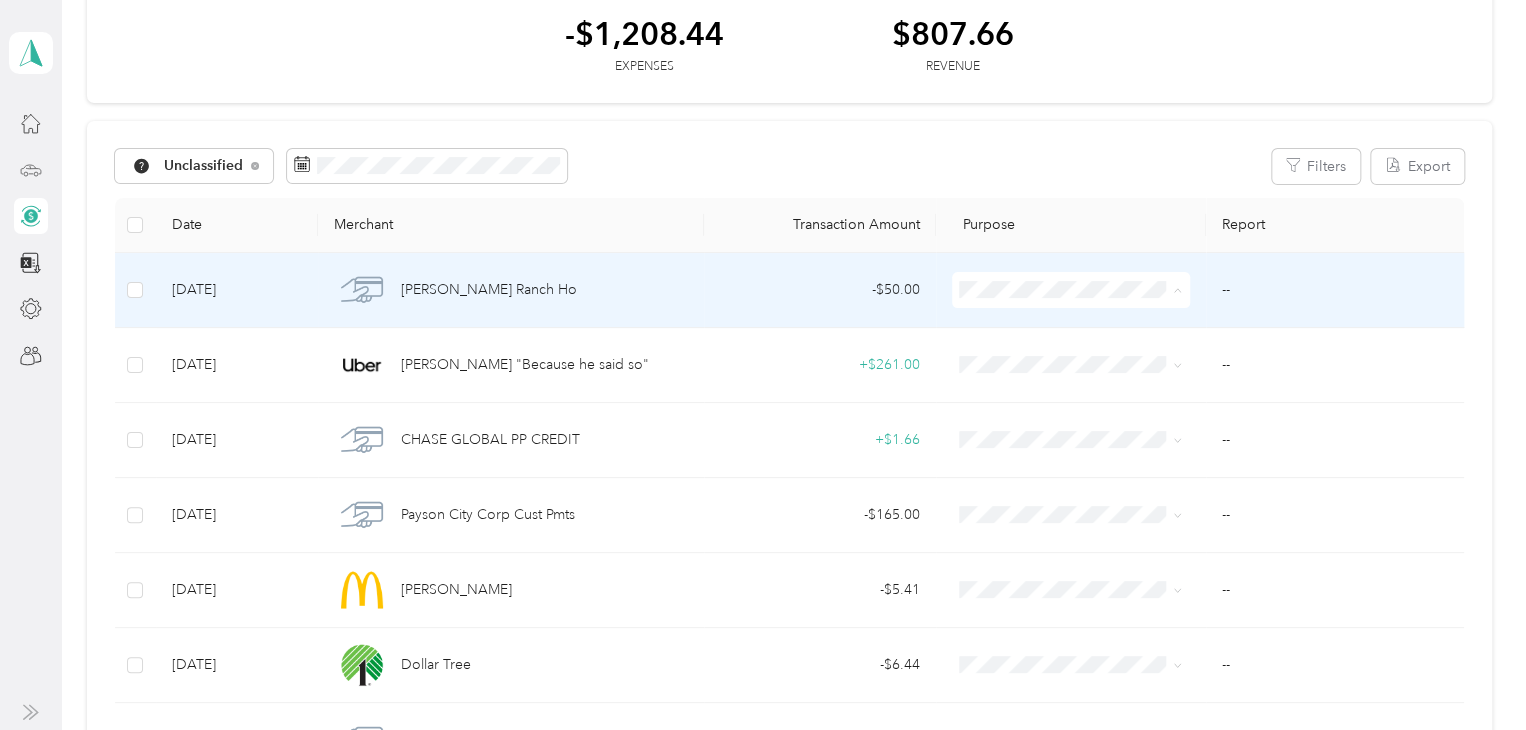 click on "Personal" at bounding box center (1085, 362) 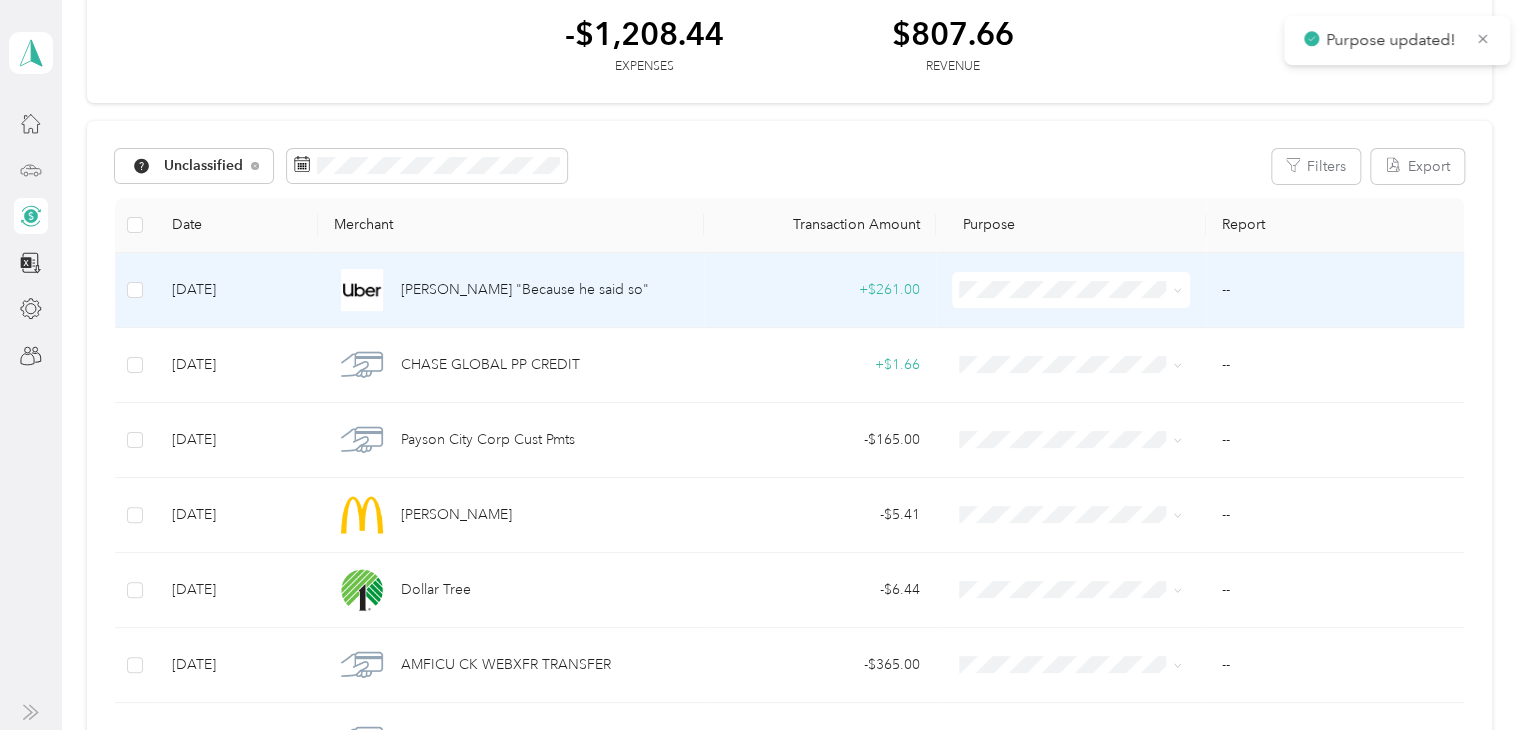 click at bounding box center (1071, 290) 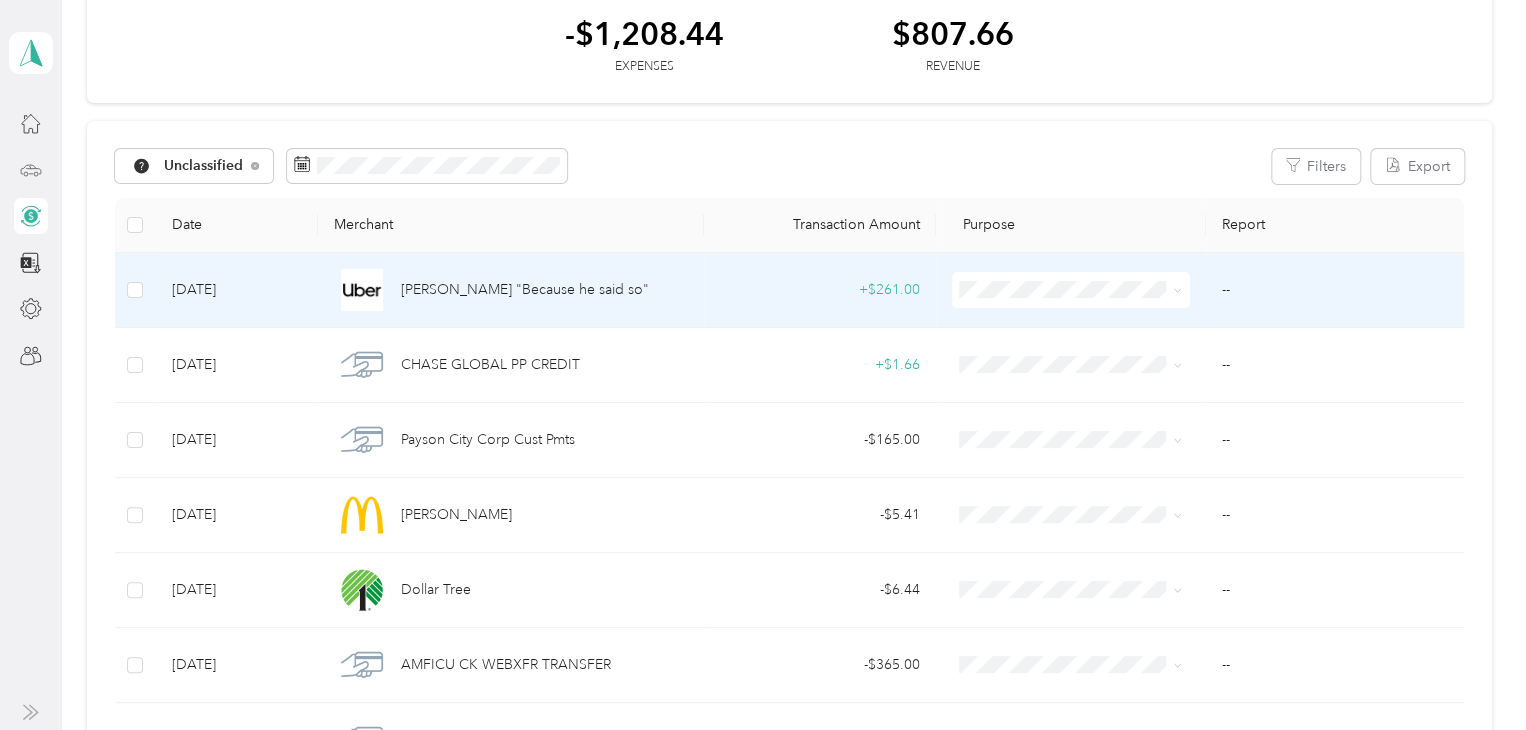 click on "Personal" at bounding box center [1085, 354] 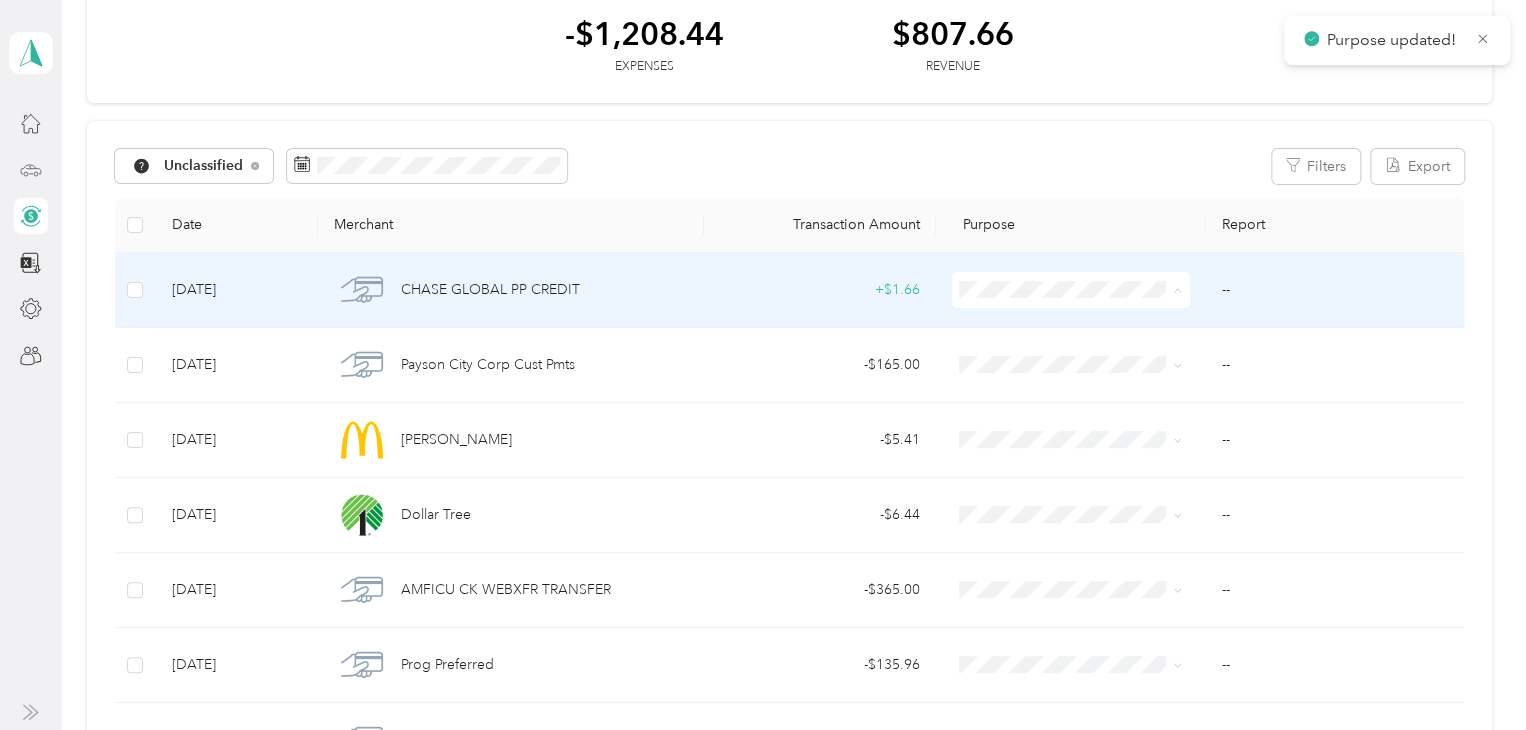 click on "Personal" at bounding box center [1085, 362] 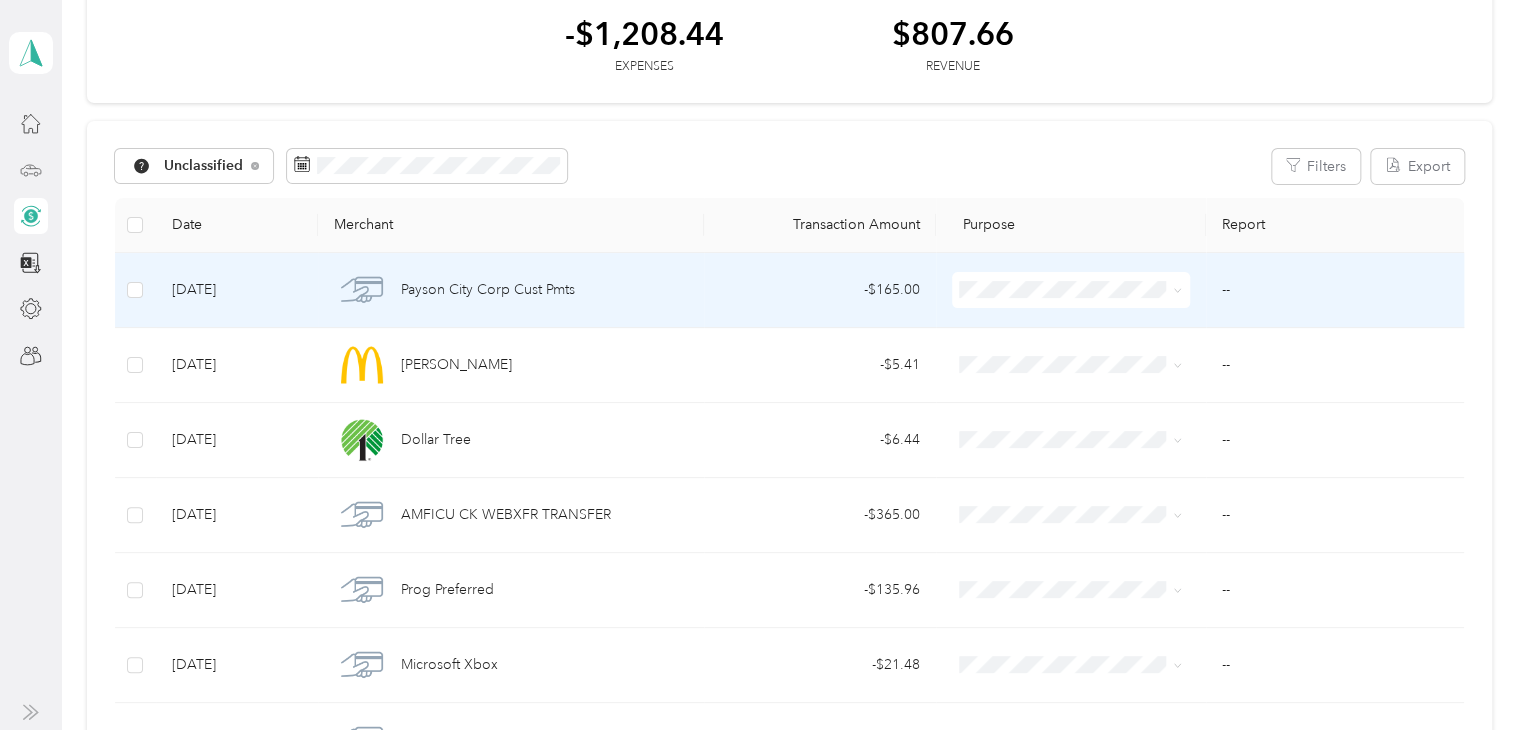 click on "Personal" at bounding box center (1085, 360) 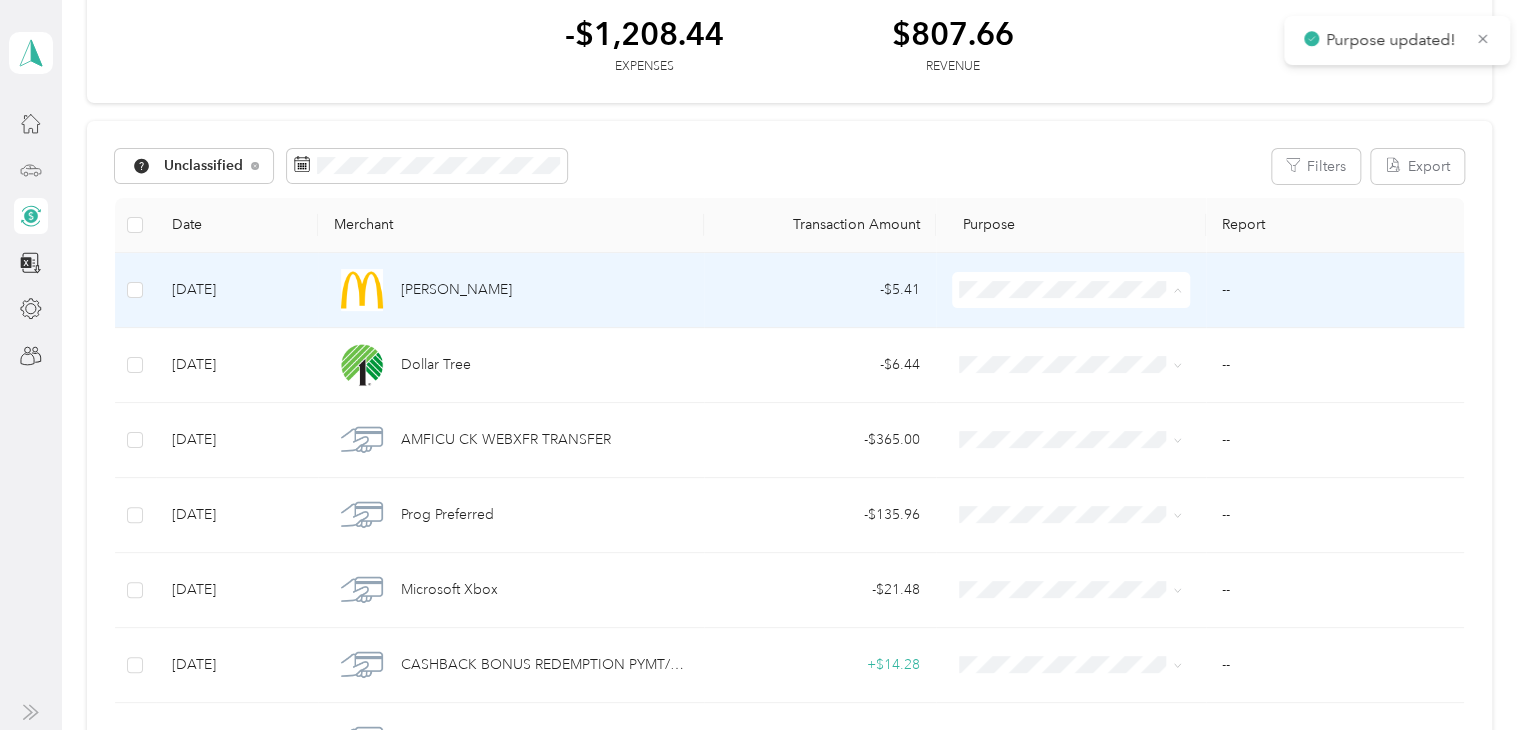 click on "Personal" at bounding box center [1085, 362] 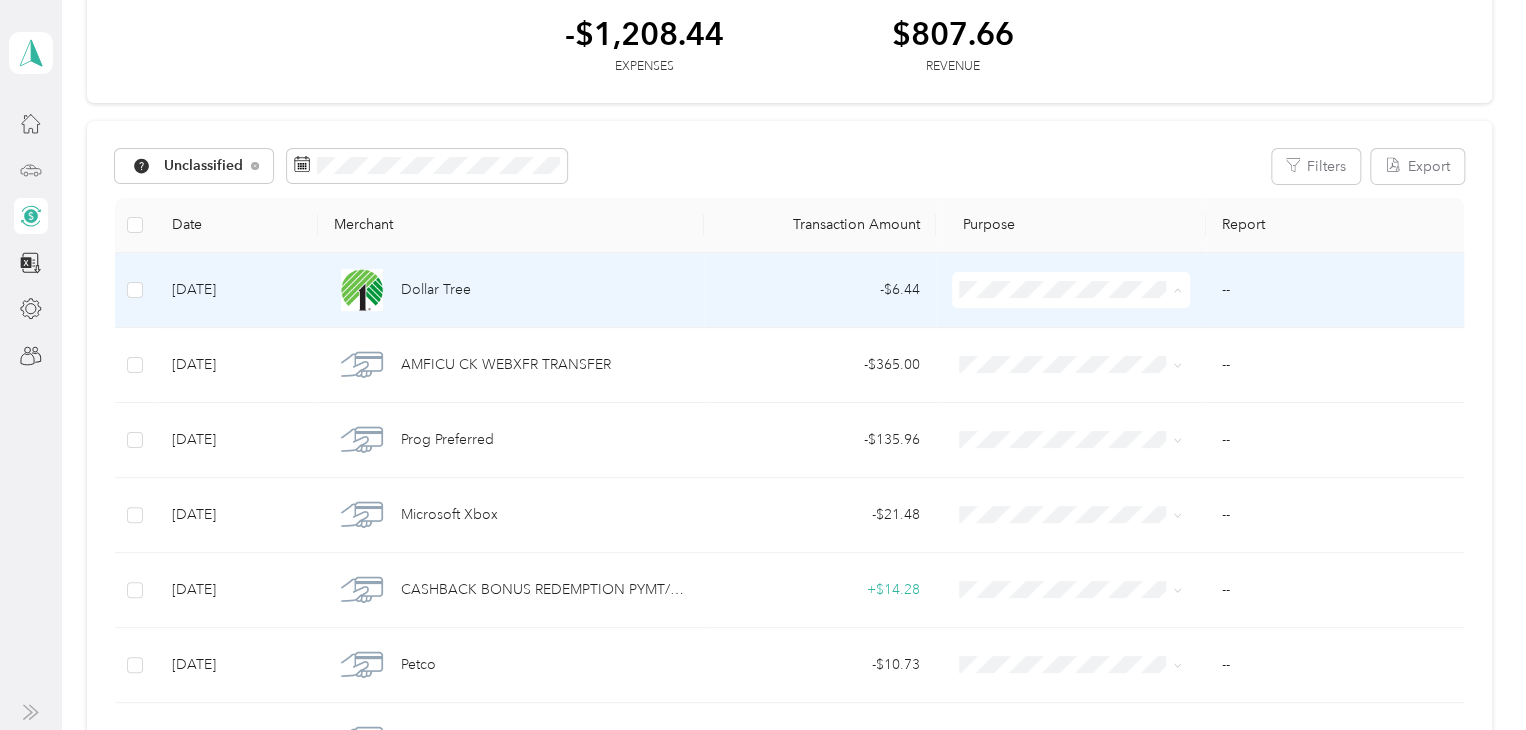 click on "Real Estate" at bounding box center [1085, 432] 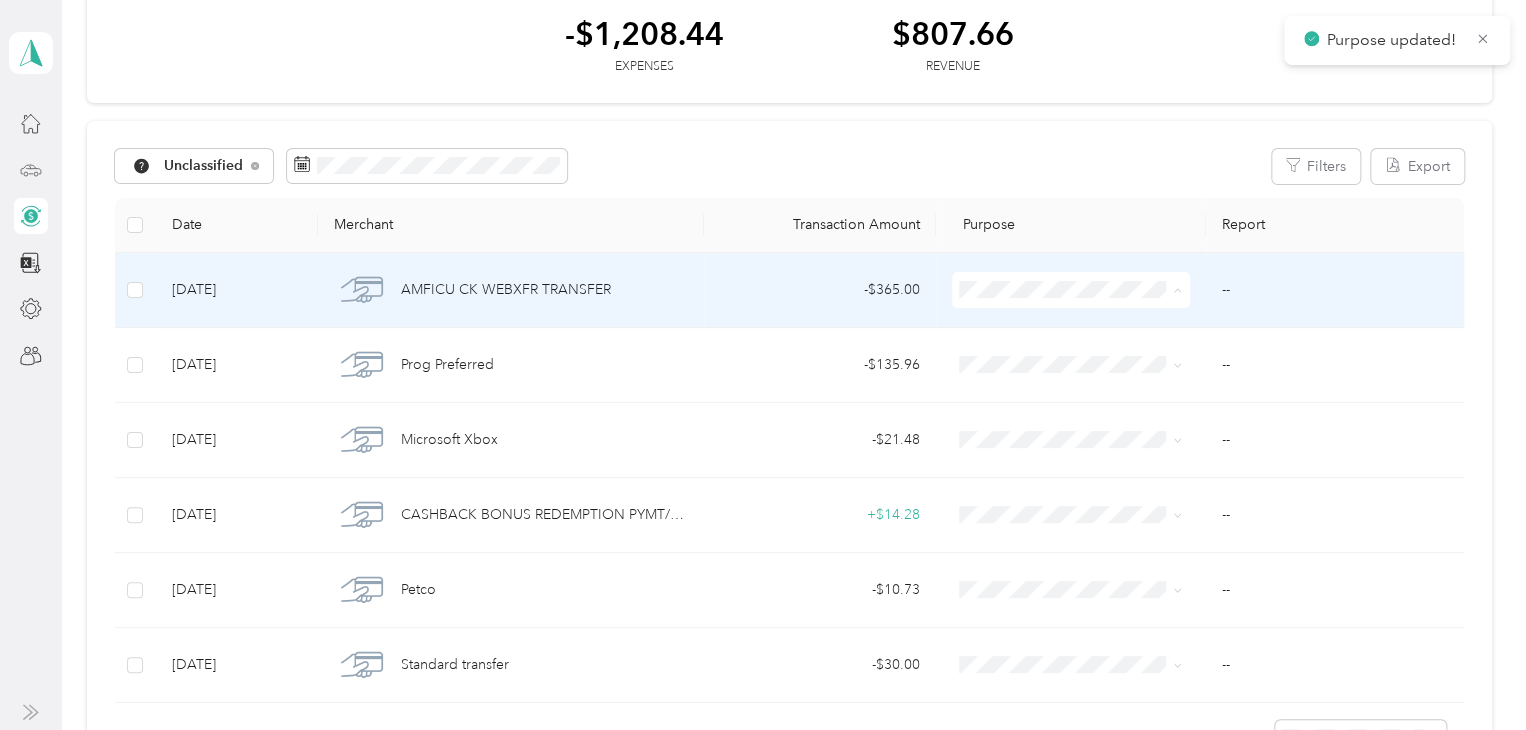 click on "Personal" at bounding box center [1085, 362] 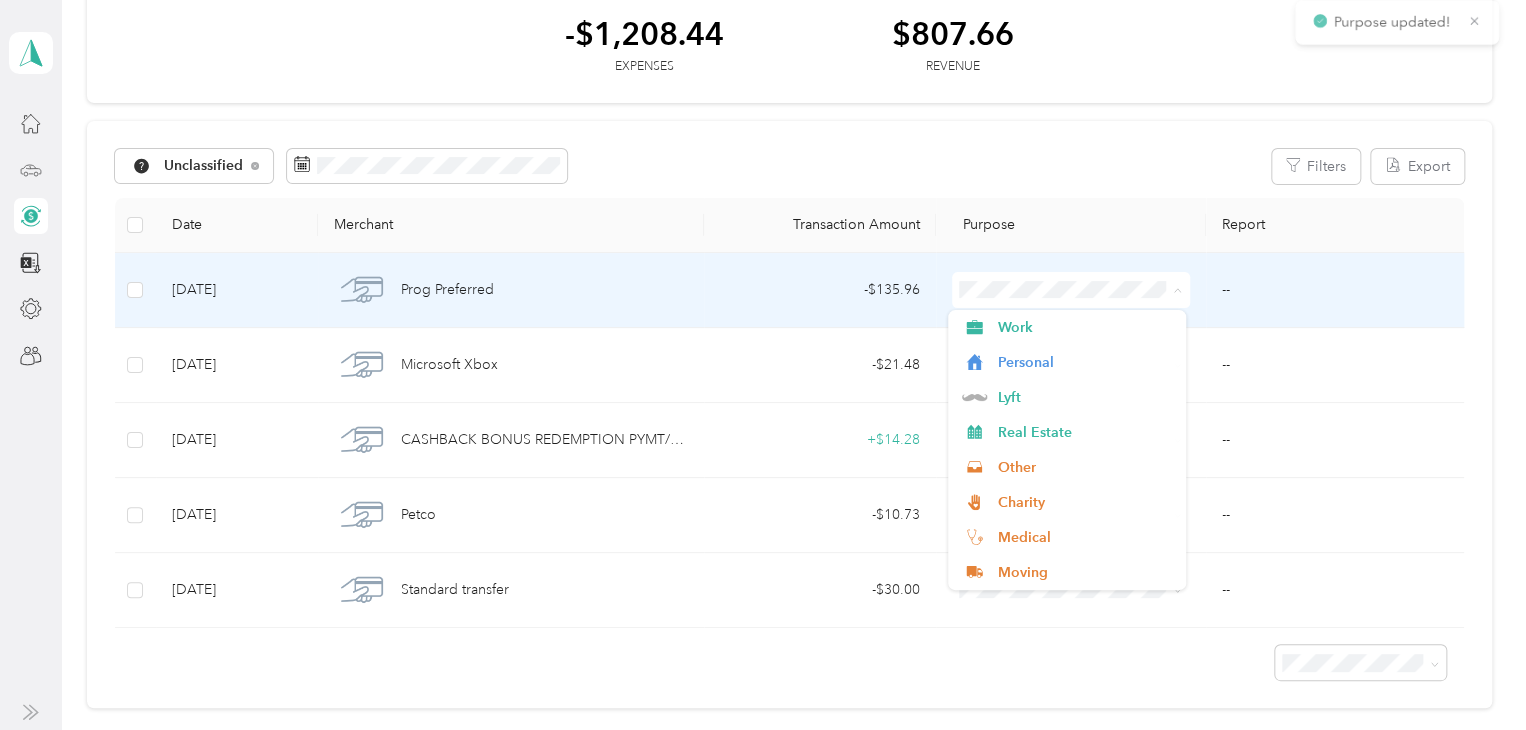 click on "Prog Preferred" at bounding box center (511, 290) 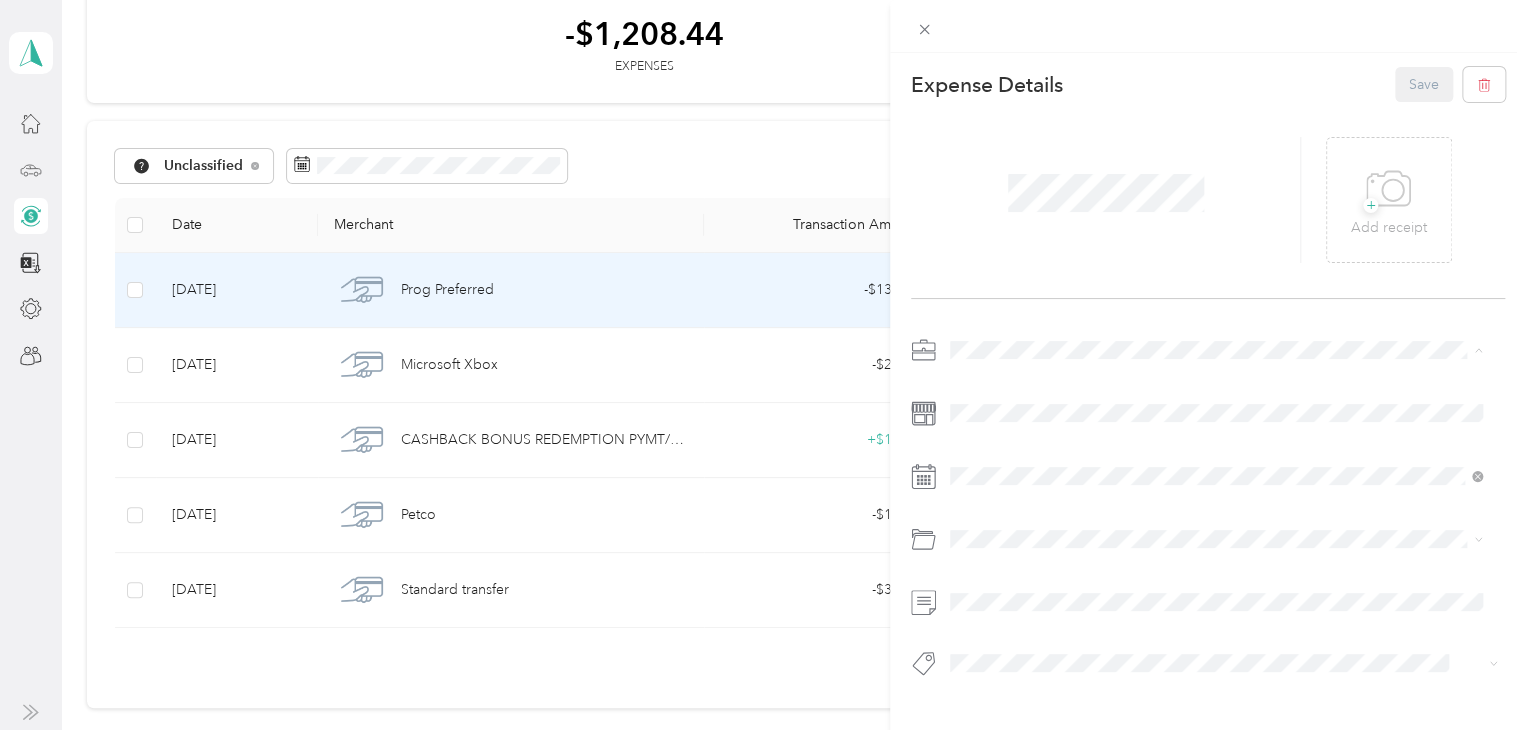 click on "Lyft" at bounding box center [1216, 454] 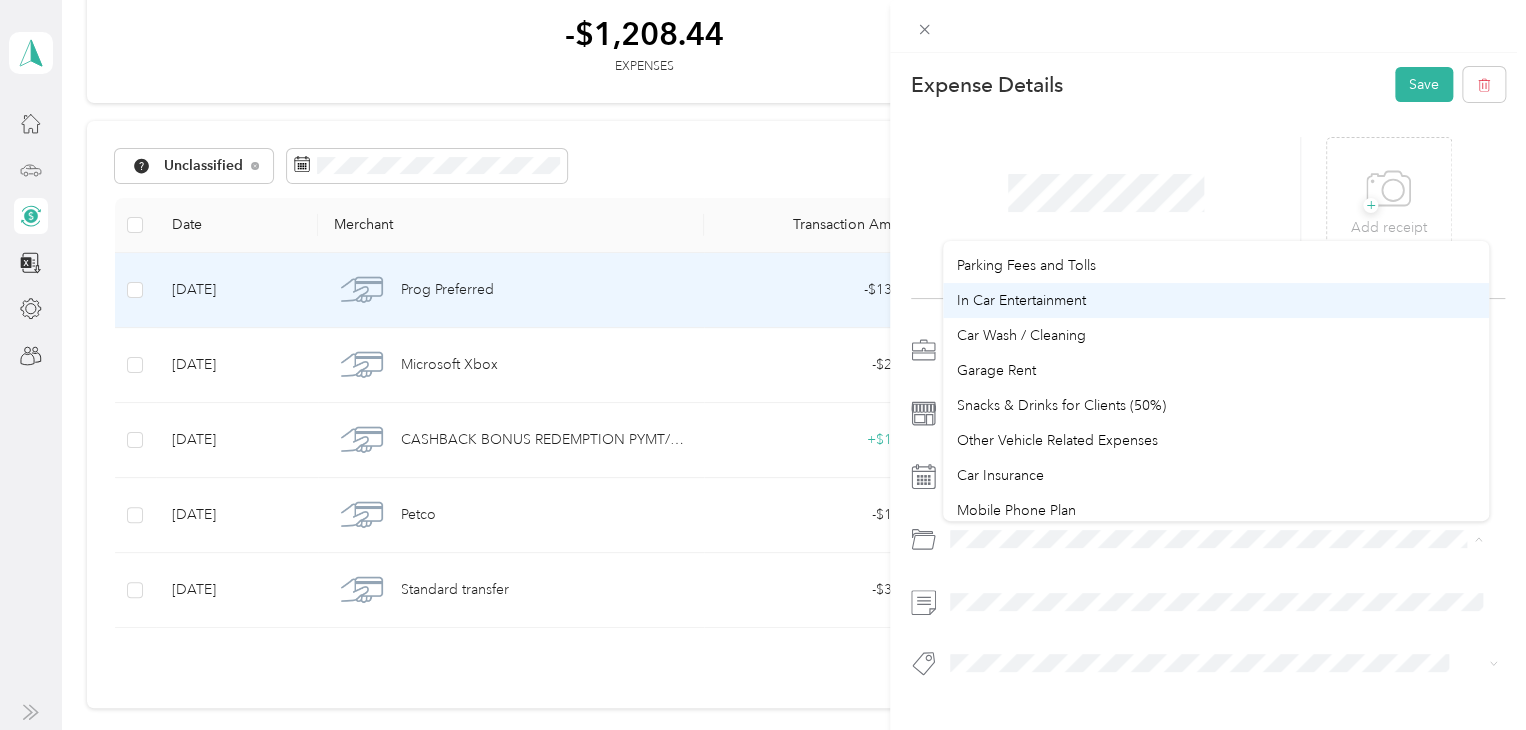 scroll, scrollTop: 200, scrollLeft: 0, axis: vertical 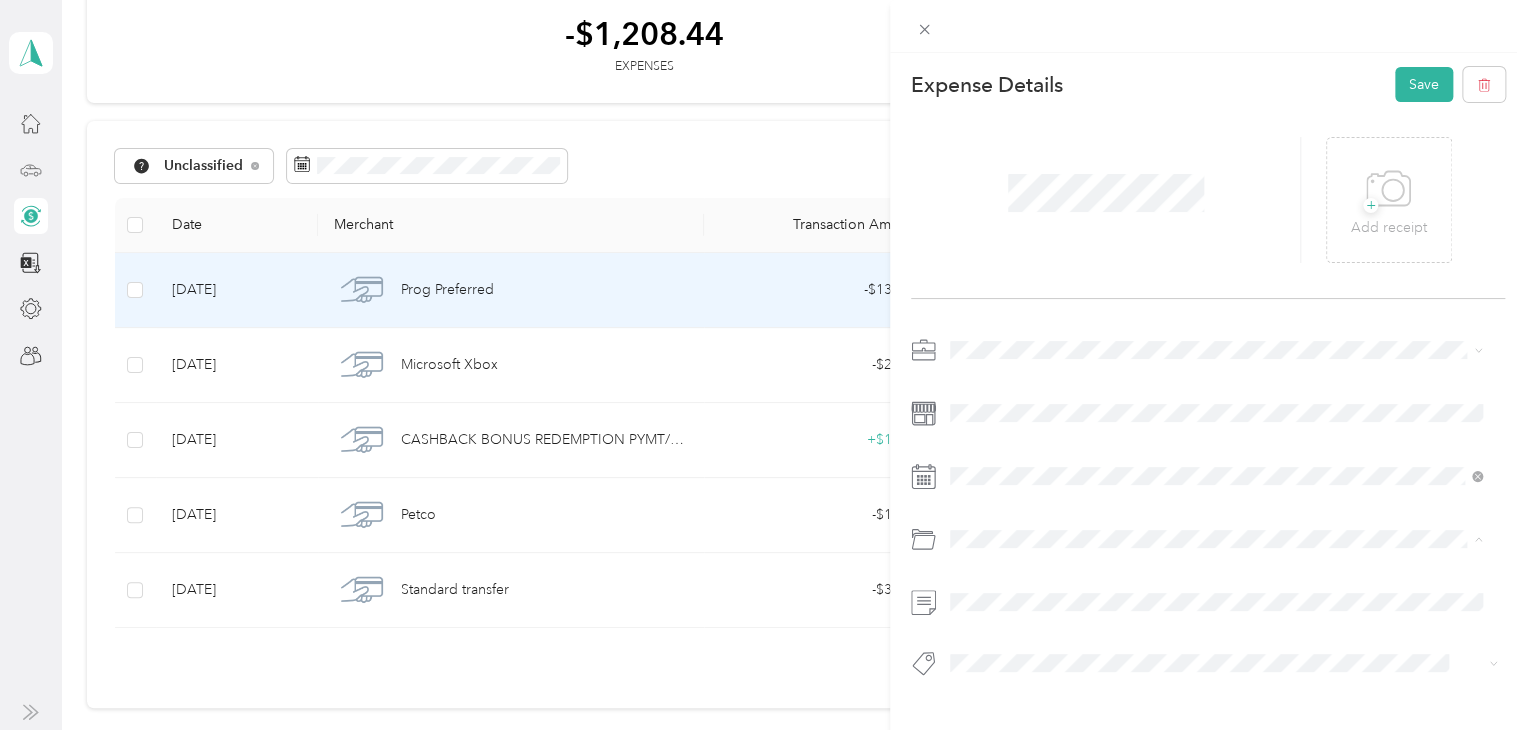 click on "Car Insurance" at bounding box center (1000, 418) 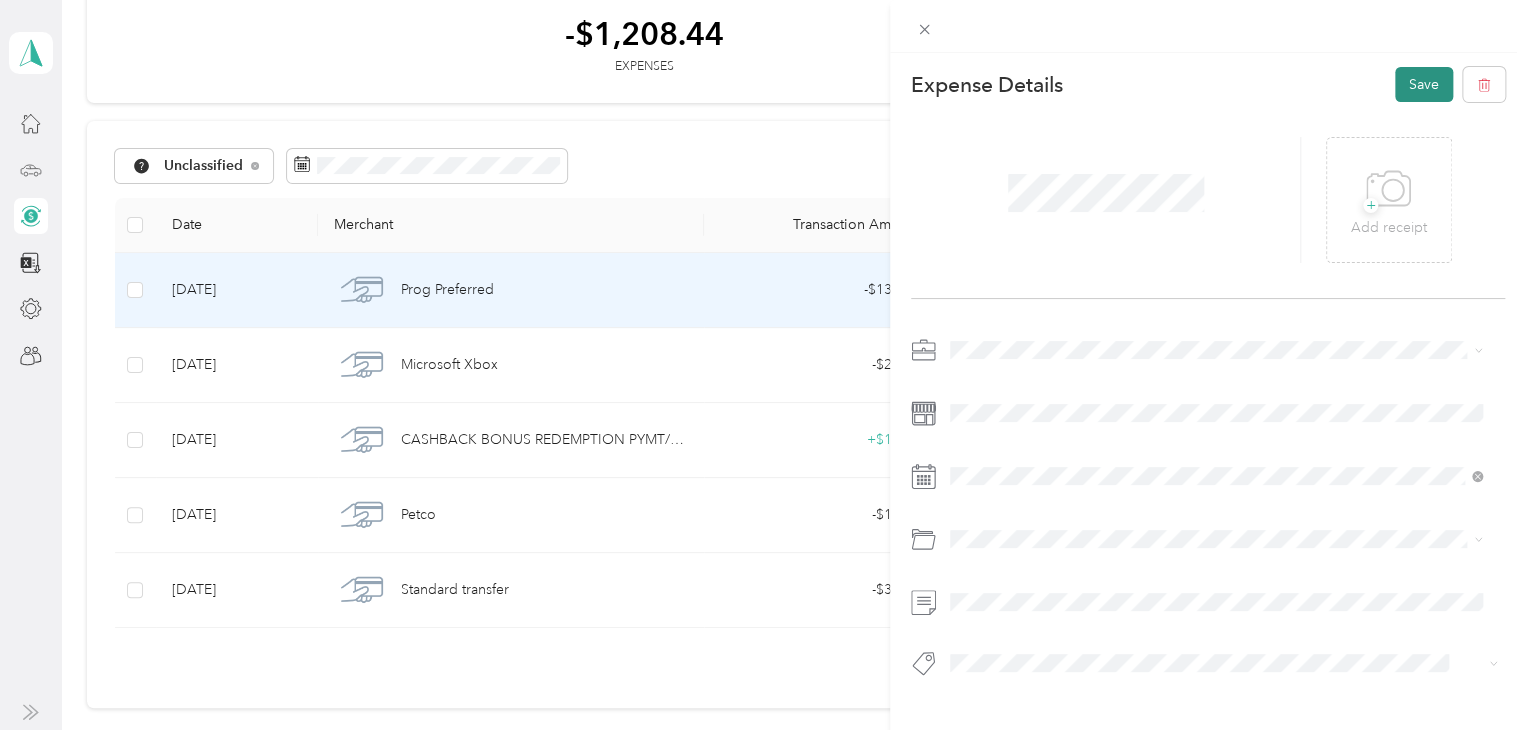 click on "Save" at bounding box center (1424, 84) 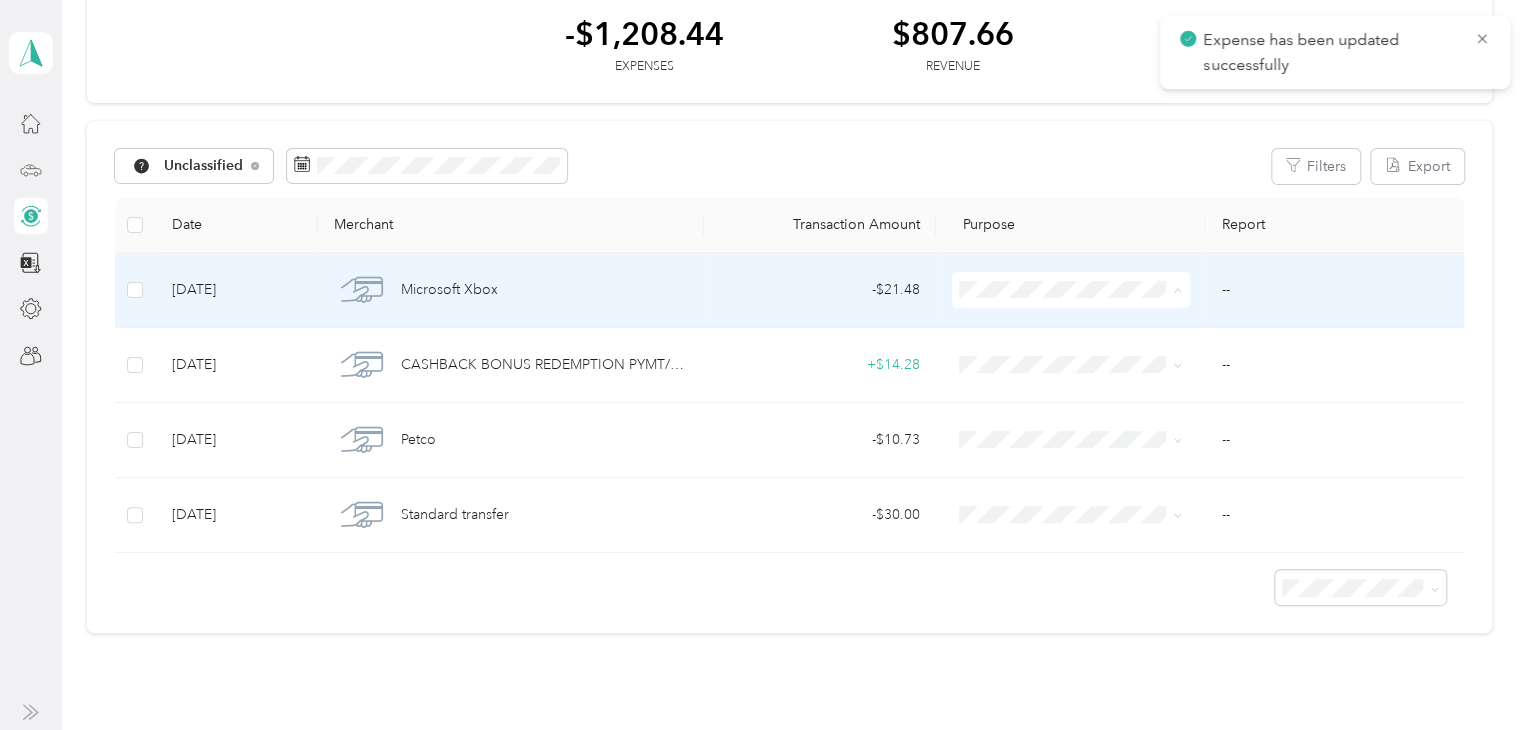 click on "Personal" at bounding box center [1085, 362] 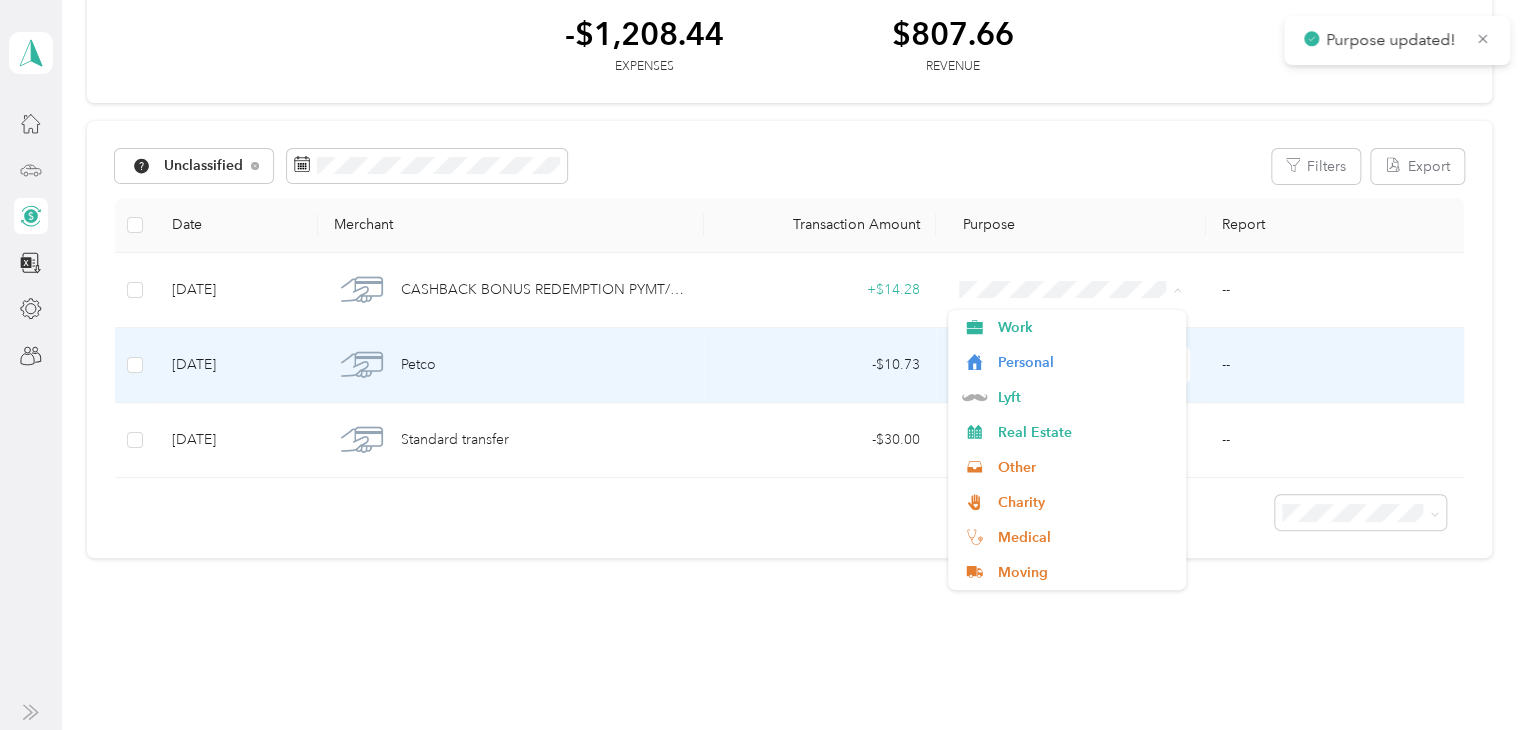 click at bounding box center (1071, 290) 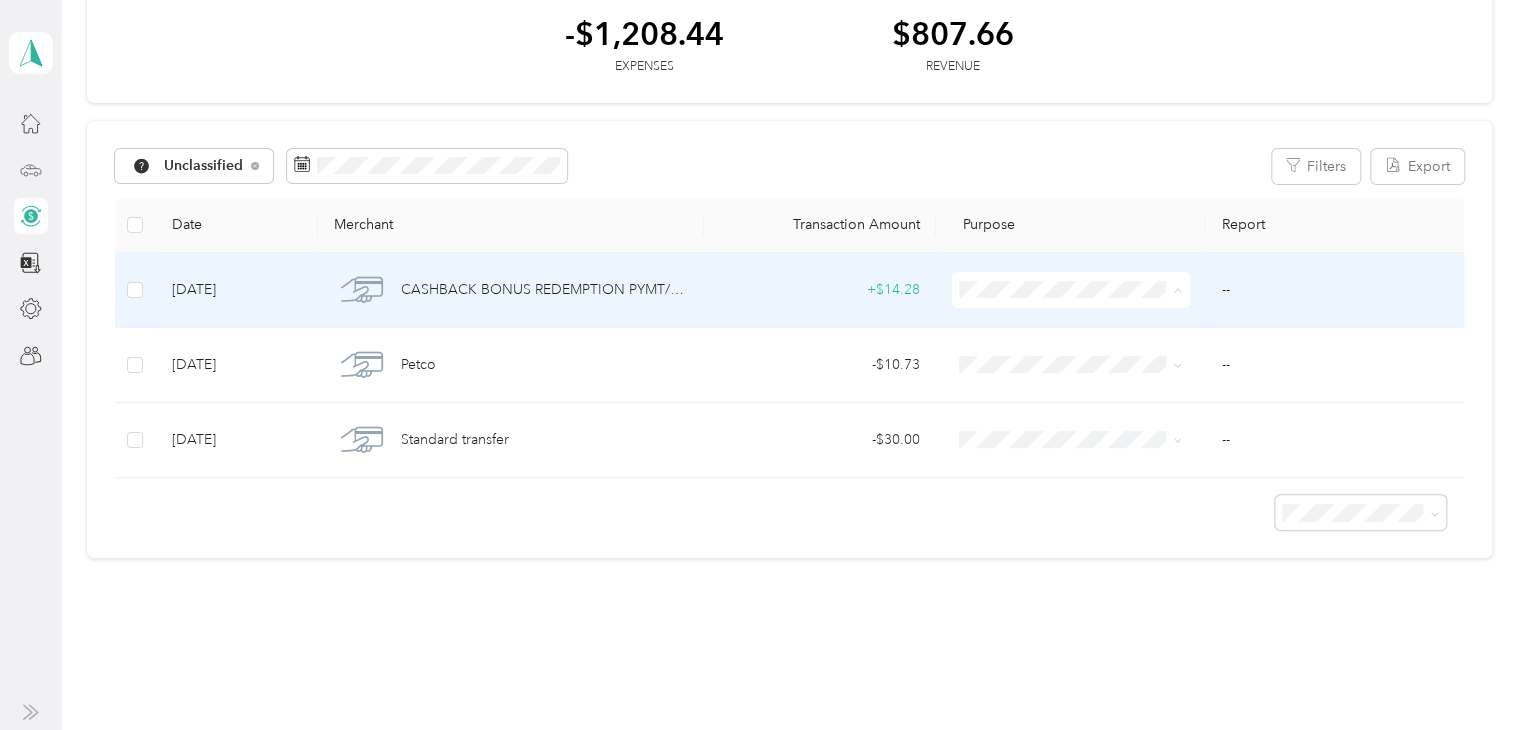 click on "Personal" at bounding box center [1085, 362] 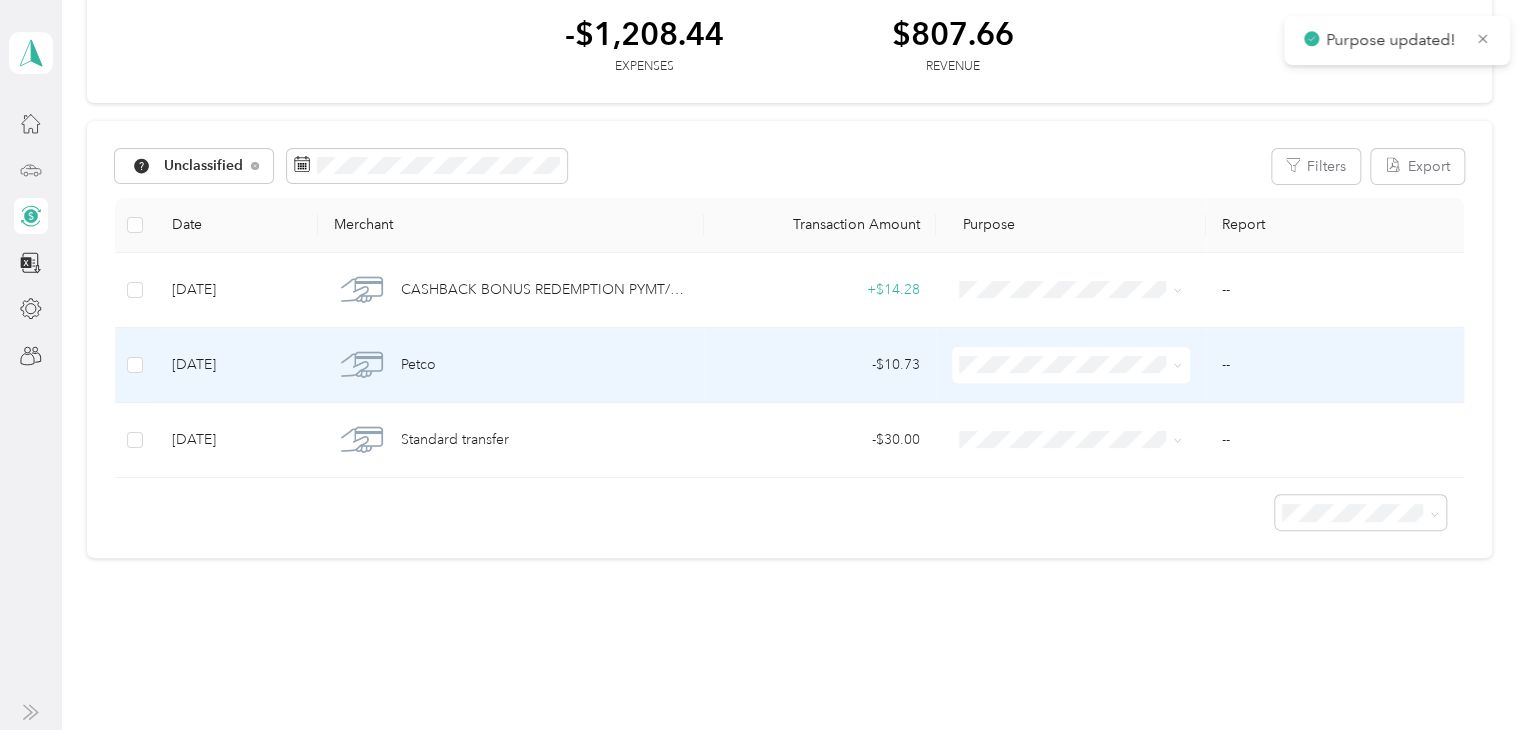 scroll, scrollTop: 60, scrollLeft: 0, axis: vertical 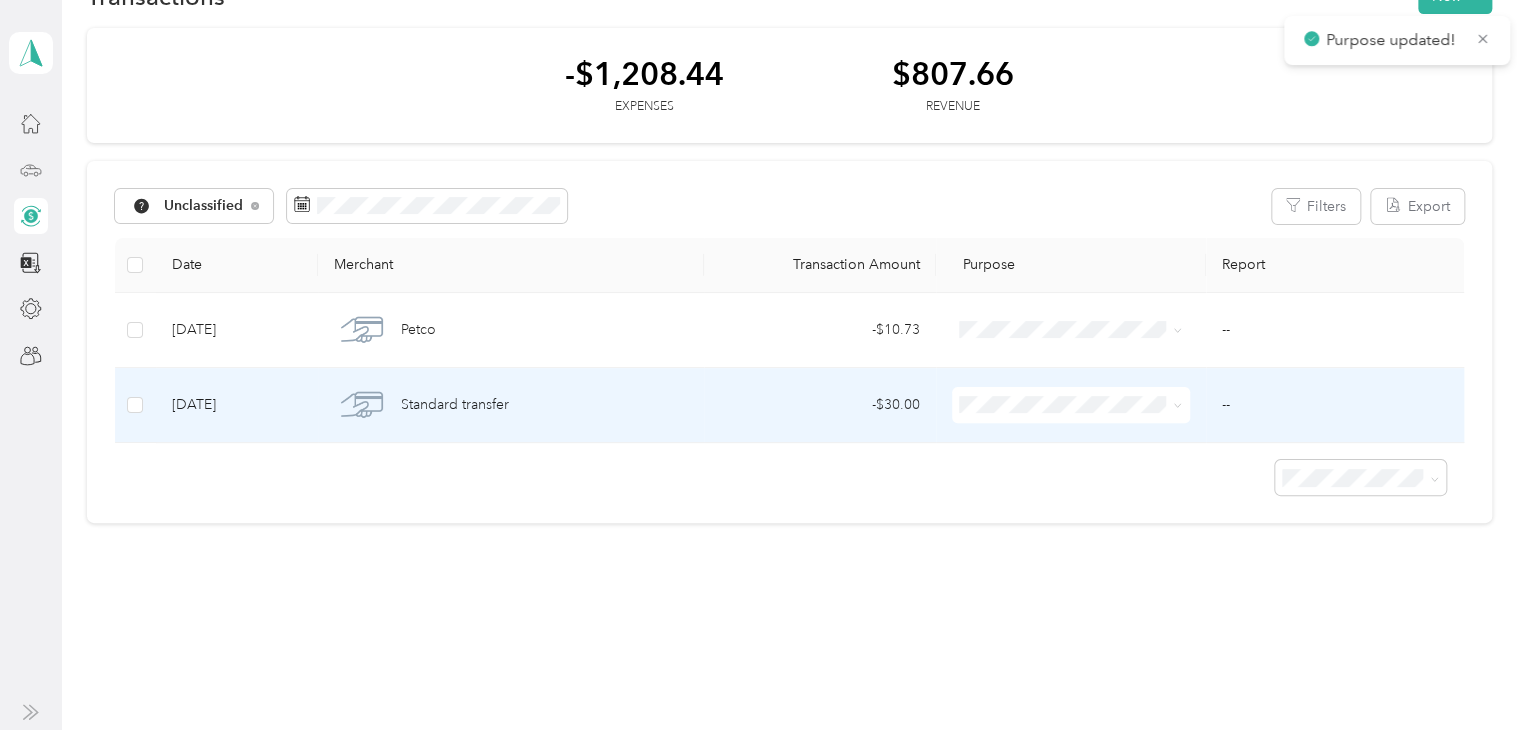 click at bounding box center [1071, 330] 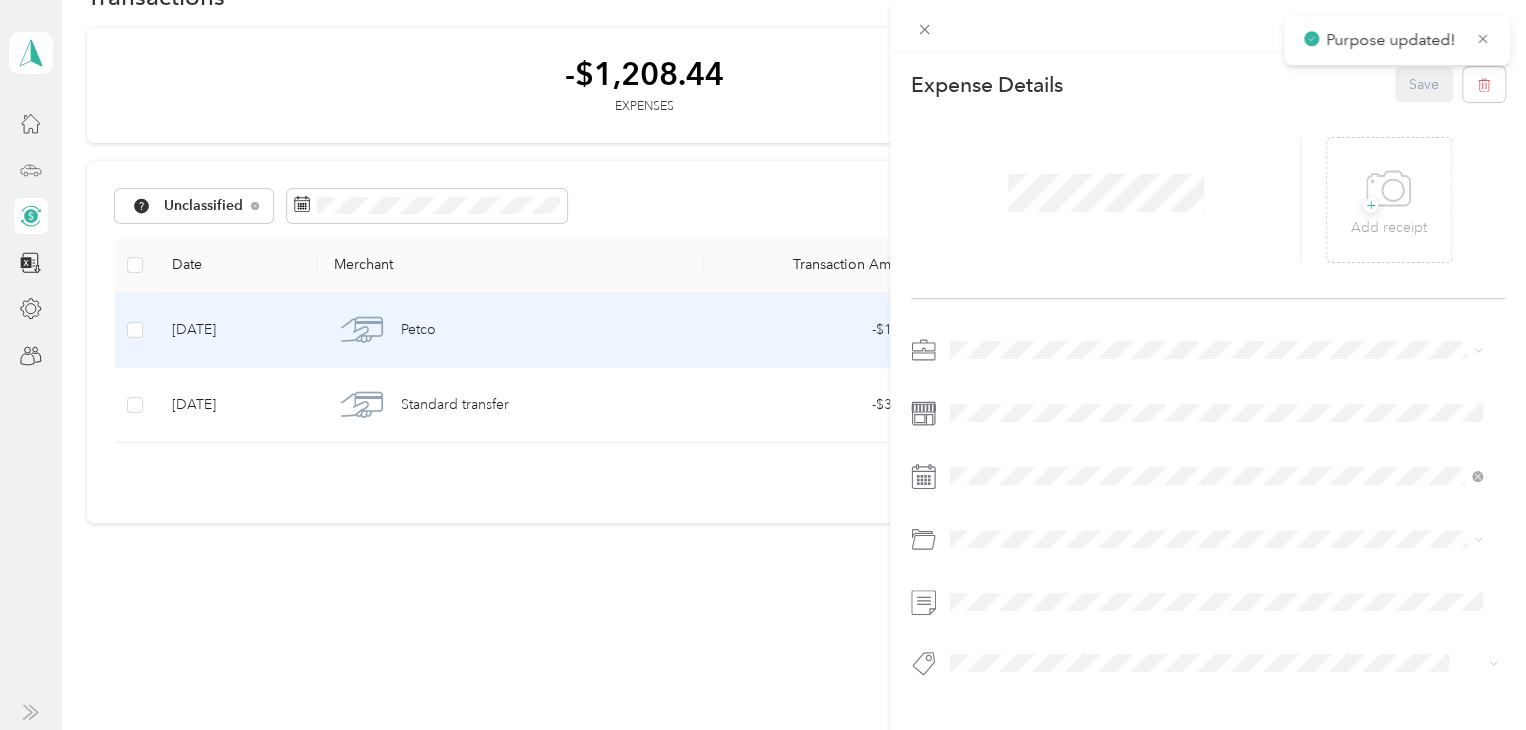 click on "This  expense  cannot be edited because it is either under review, approved, or paid. Contact your Team Manager to edit it.  Expense Details Save + Add receipt" at bounding box center (763, 365) 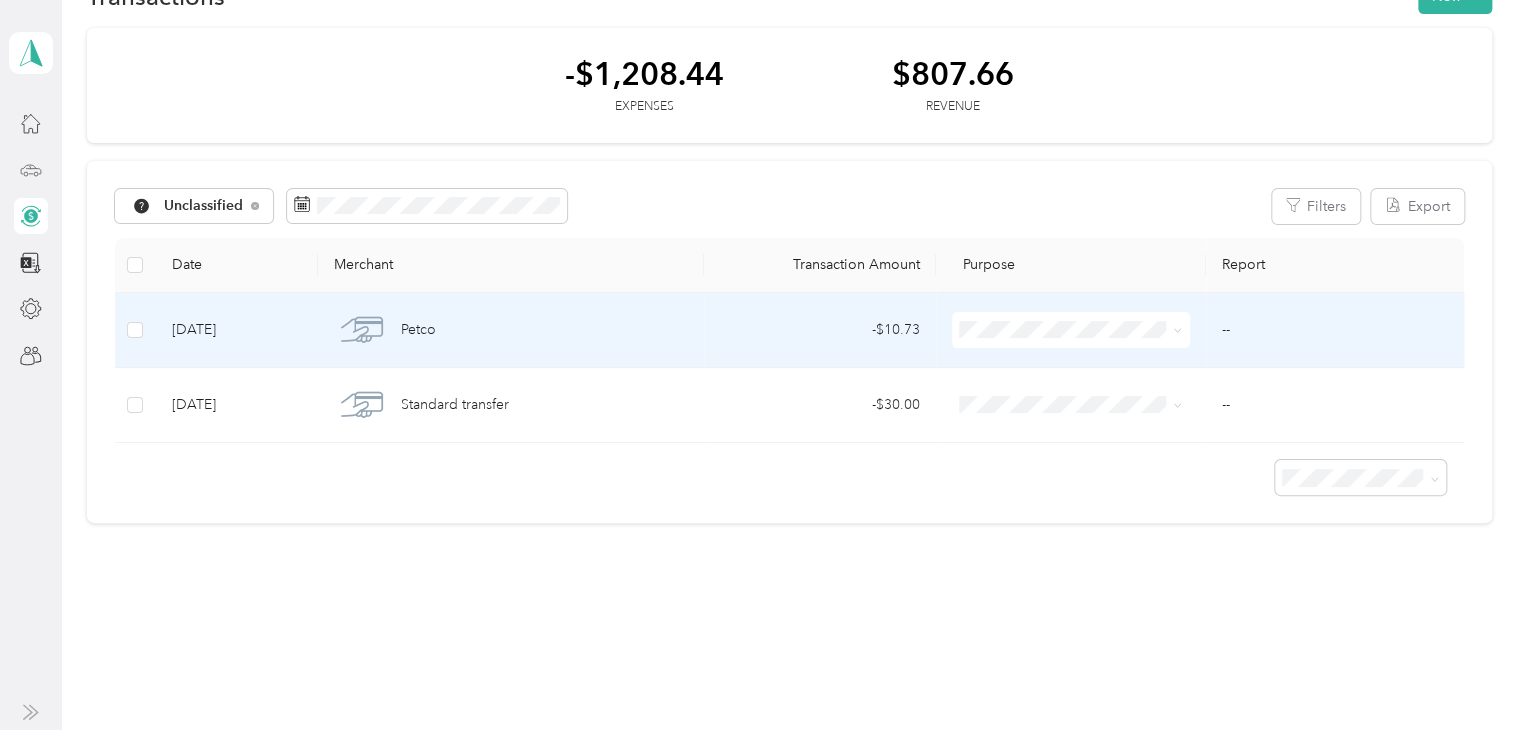 click at bounding box center (1071, 330) 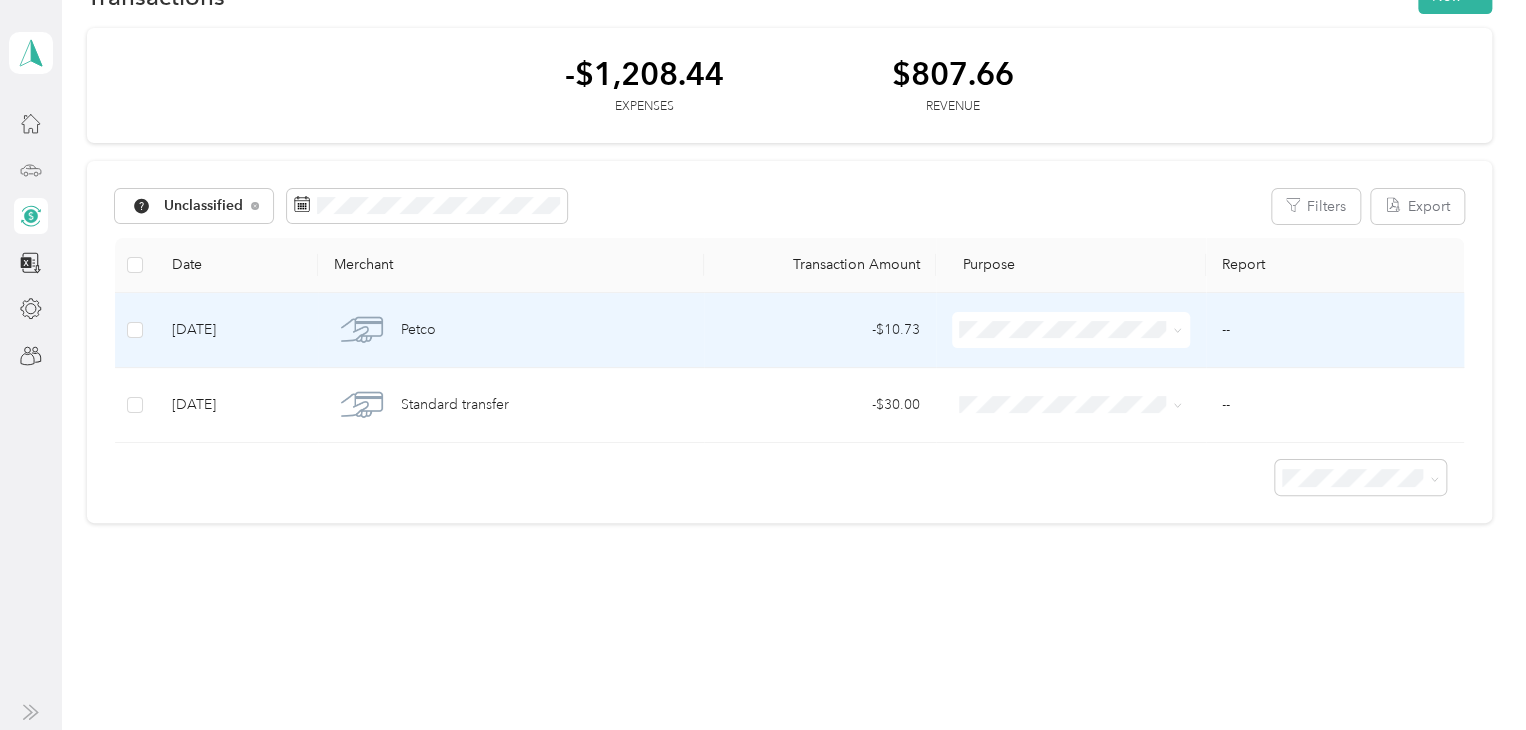 click on "Personal" at bounding box center (1066, 394) 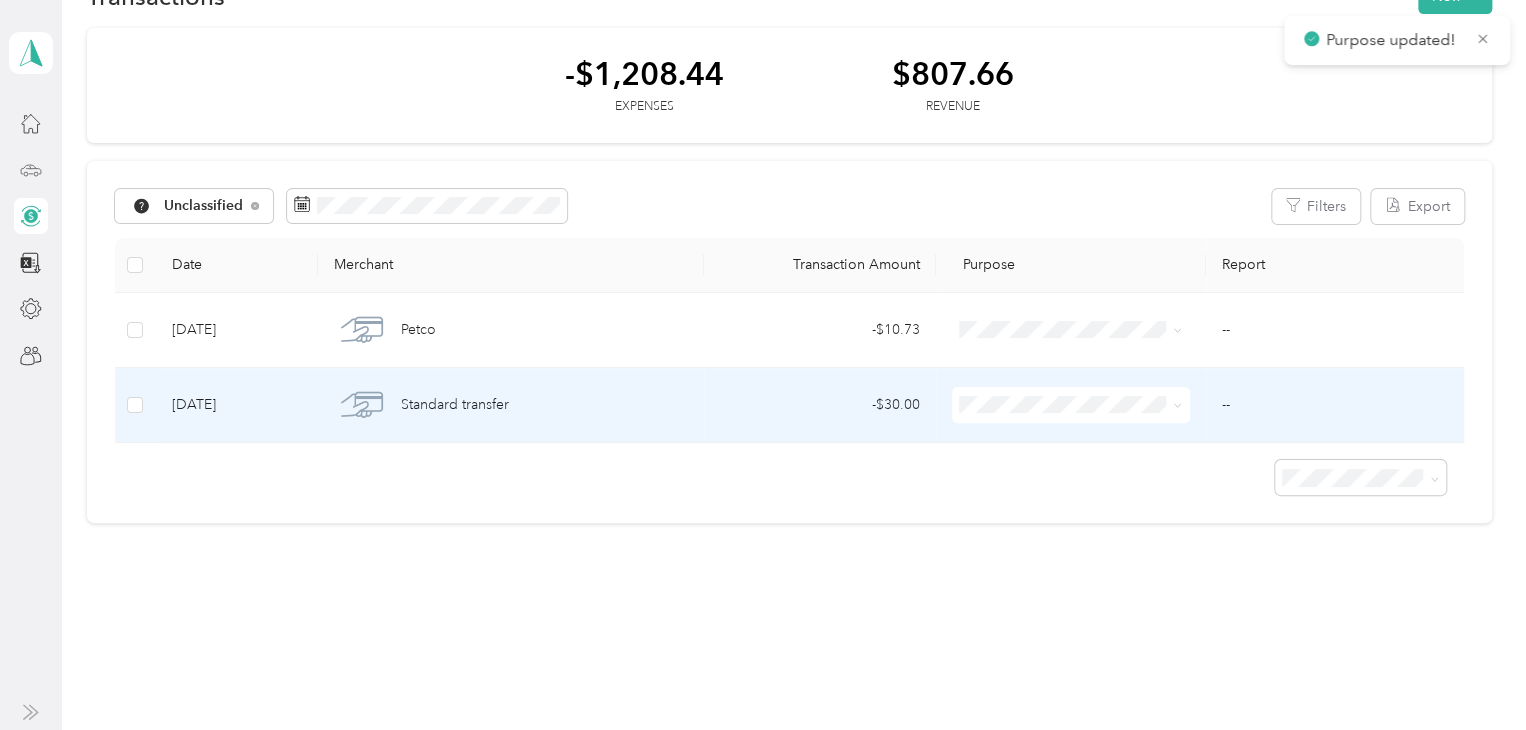 scroll, scrollTop: 0, scrollLeft: 0, axis: both 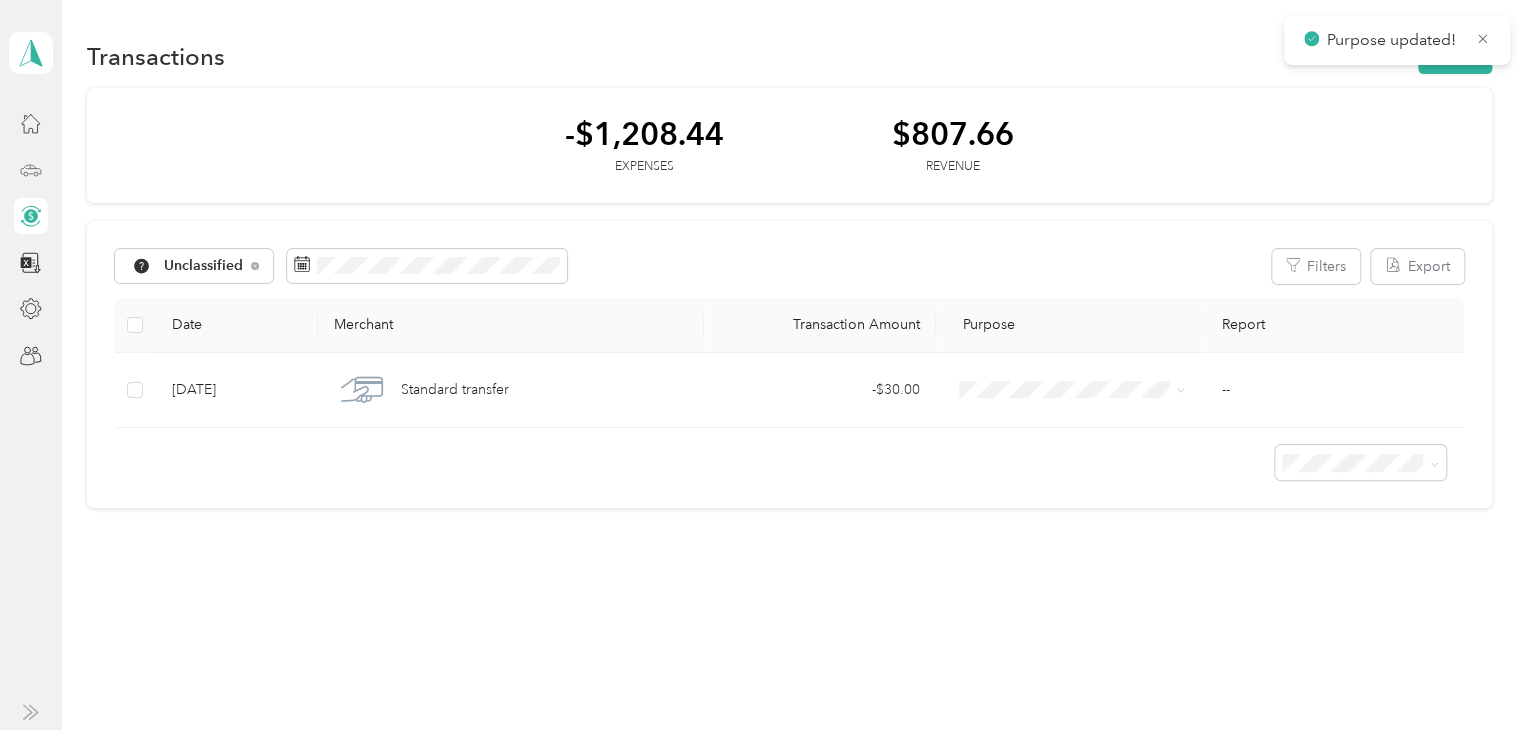 click on "Personal" at bounding box center [1095, 454] 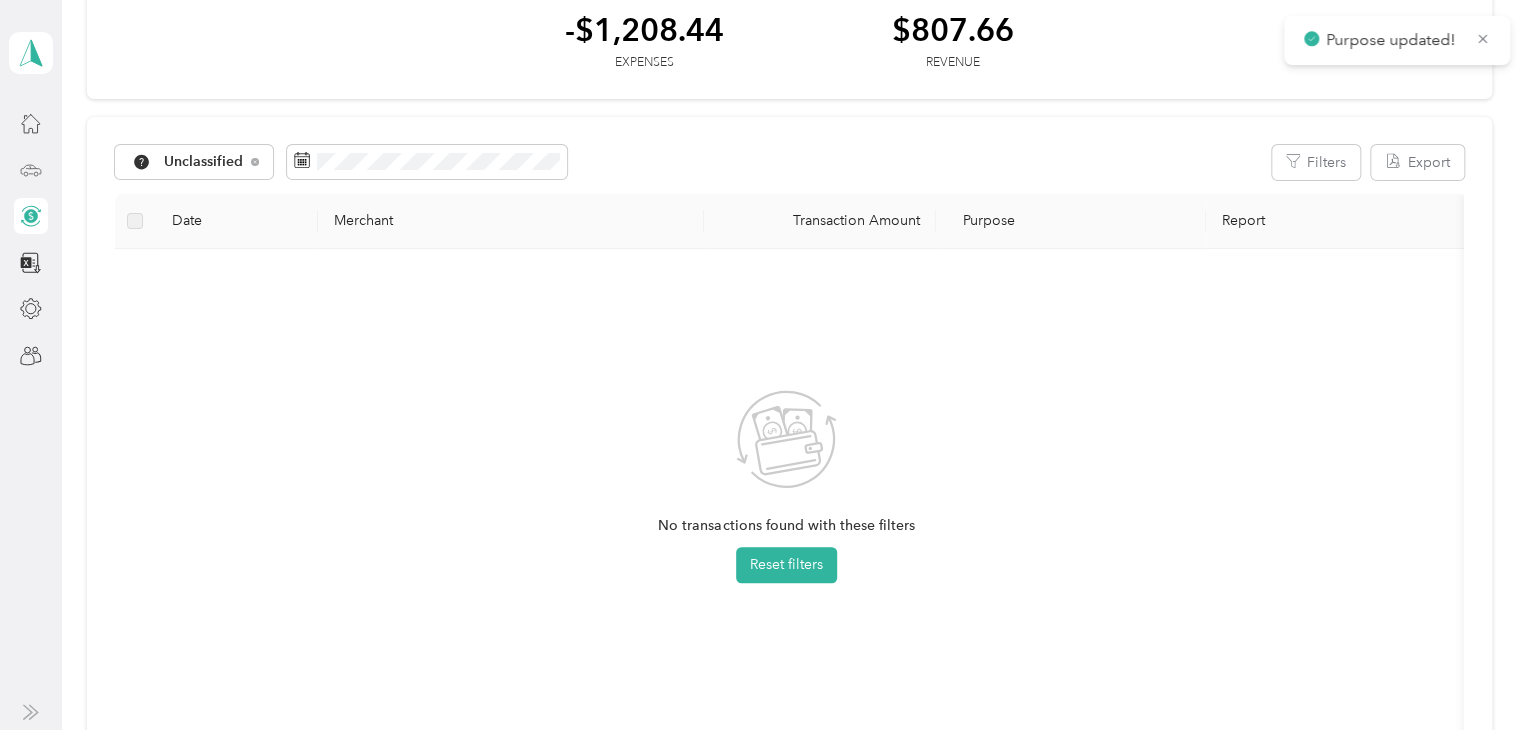 scroll, scrollTop: 0, scrollLeft: 0, axis: both 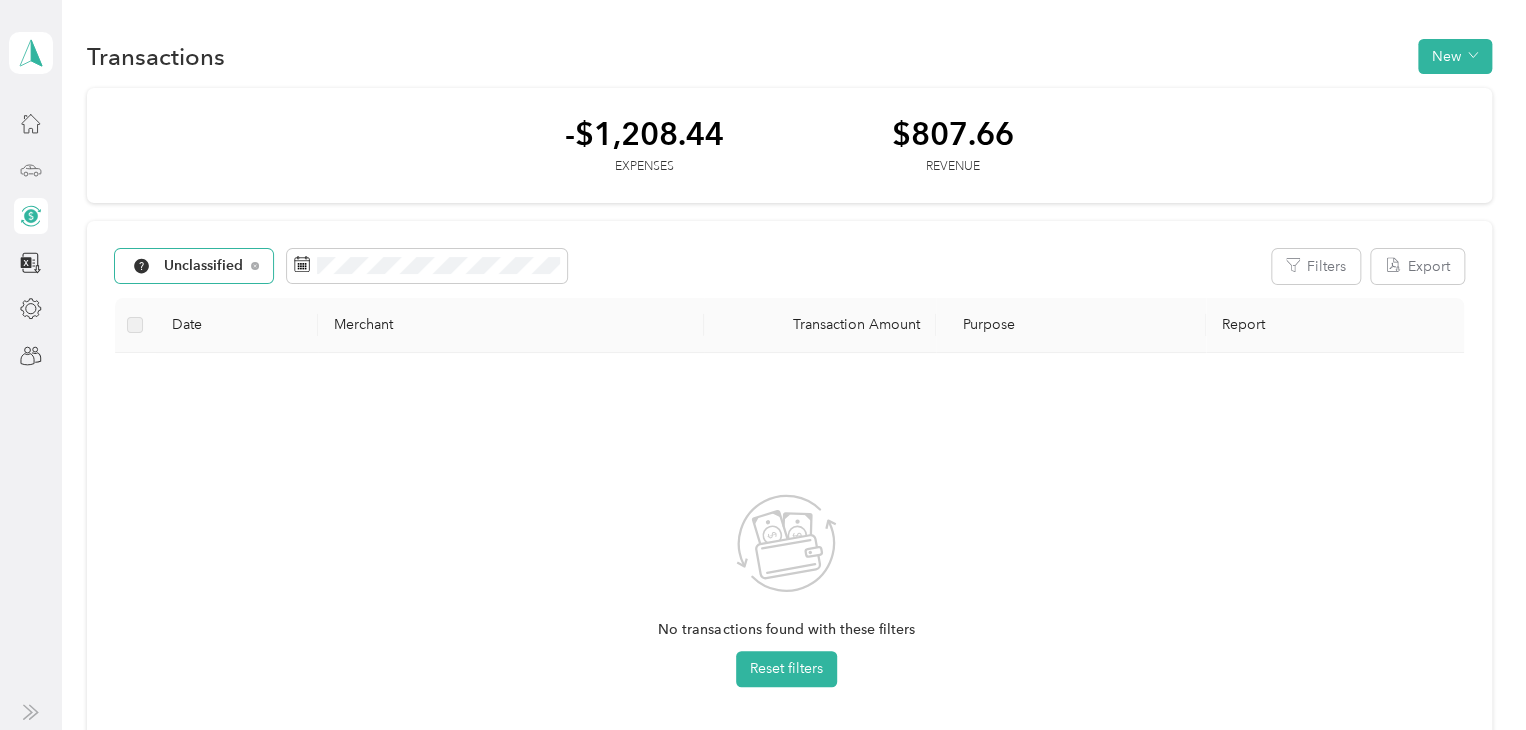 click on "Unclassified" at bounding box center (204, 266) 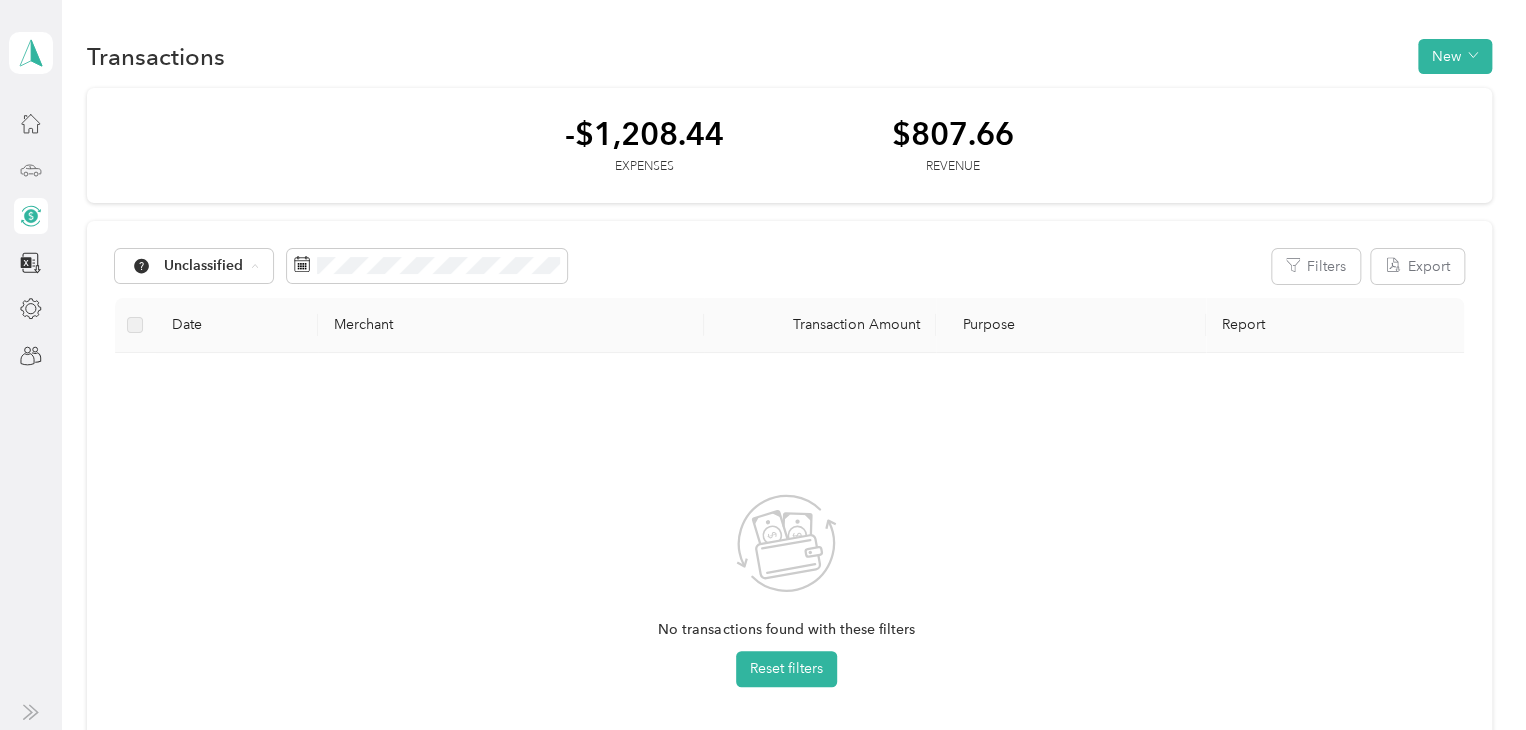 click on "Unclassified" at bounding box center (205, 337) 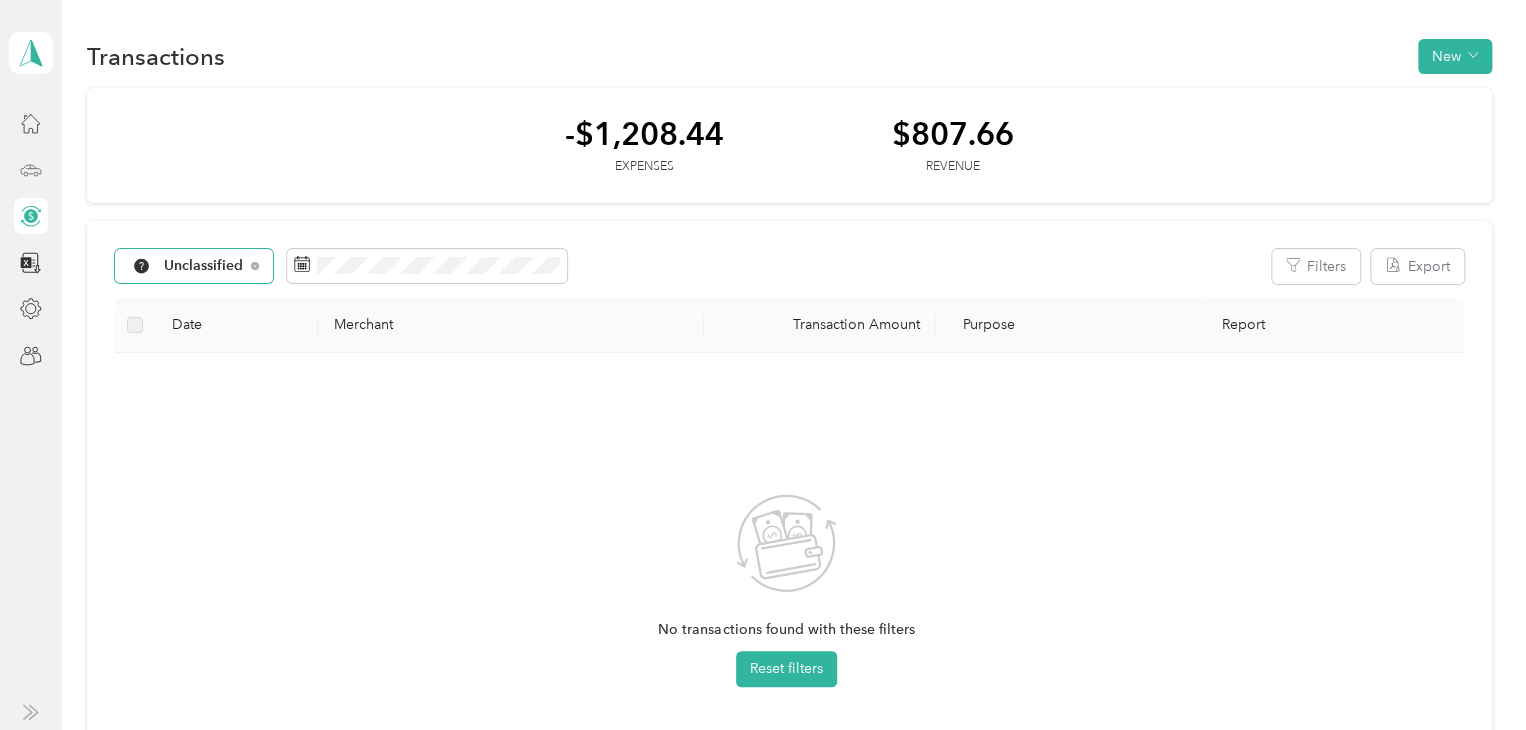 click on "Unclassified" at bounding box center [204, 266] 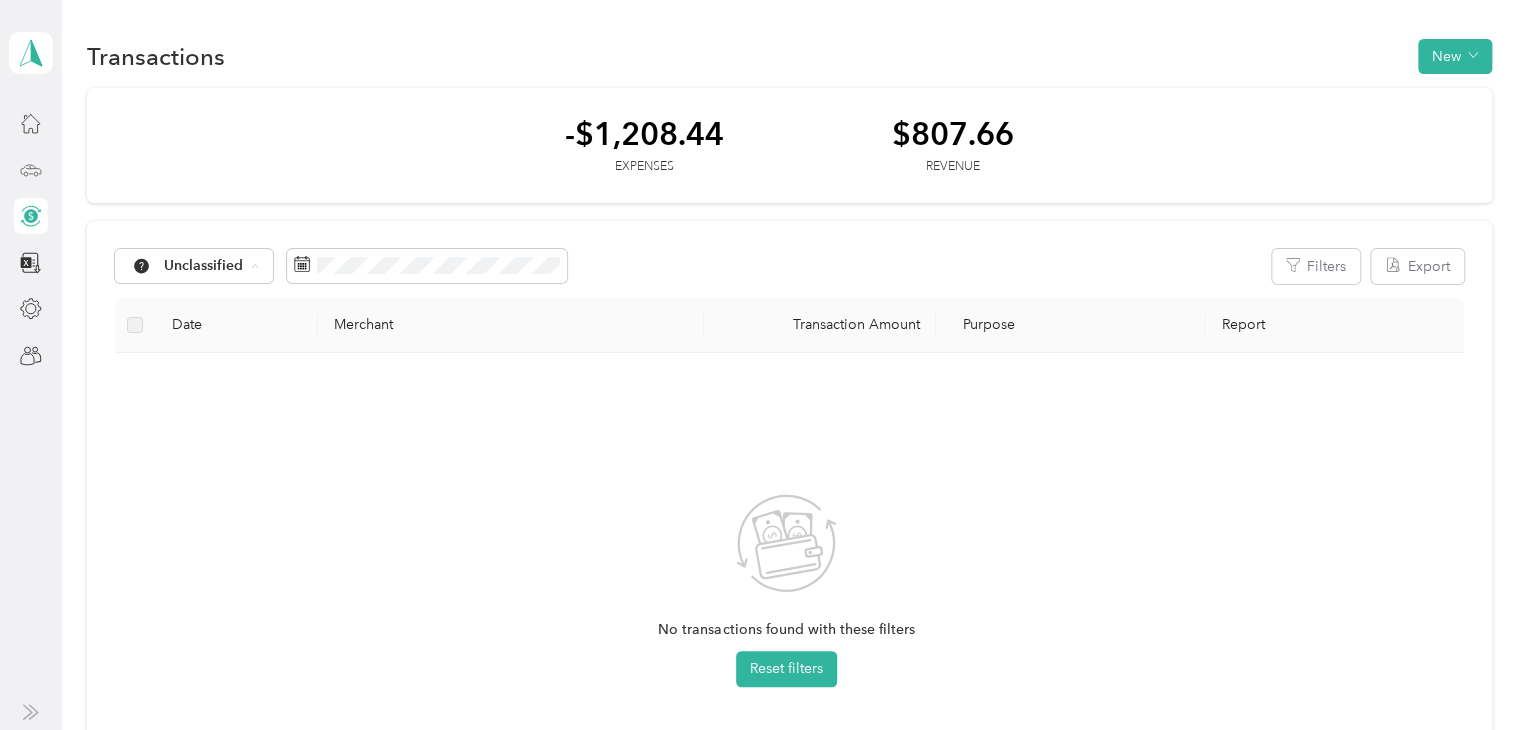 click on "All purposes" at bounding box center (216, 302) 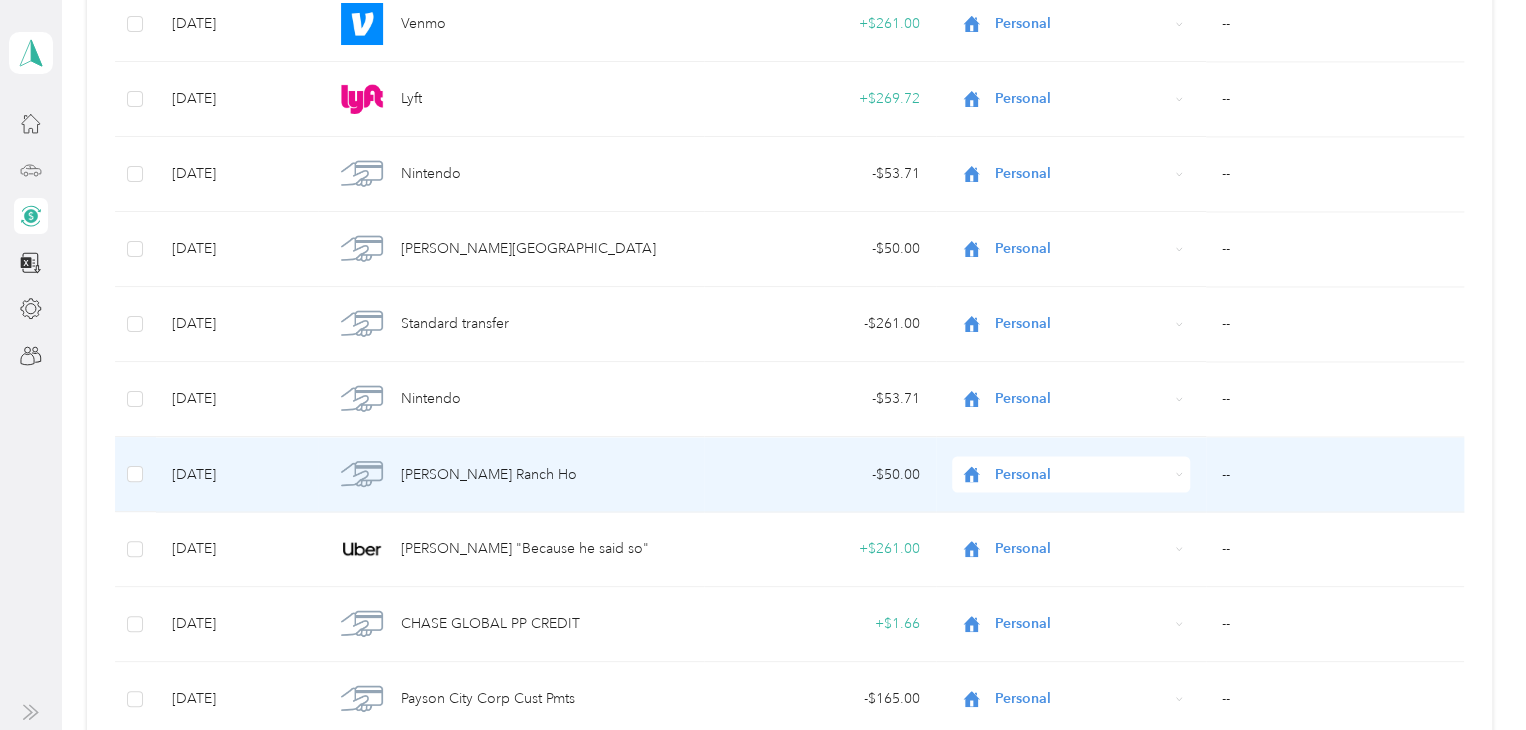 scroll, scrollTop: 1500, scrollLeft: 0, axis: vertical 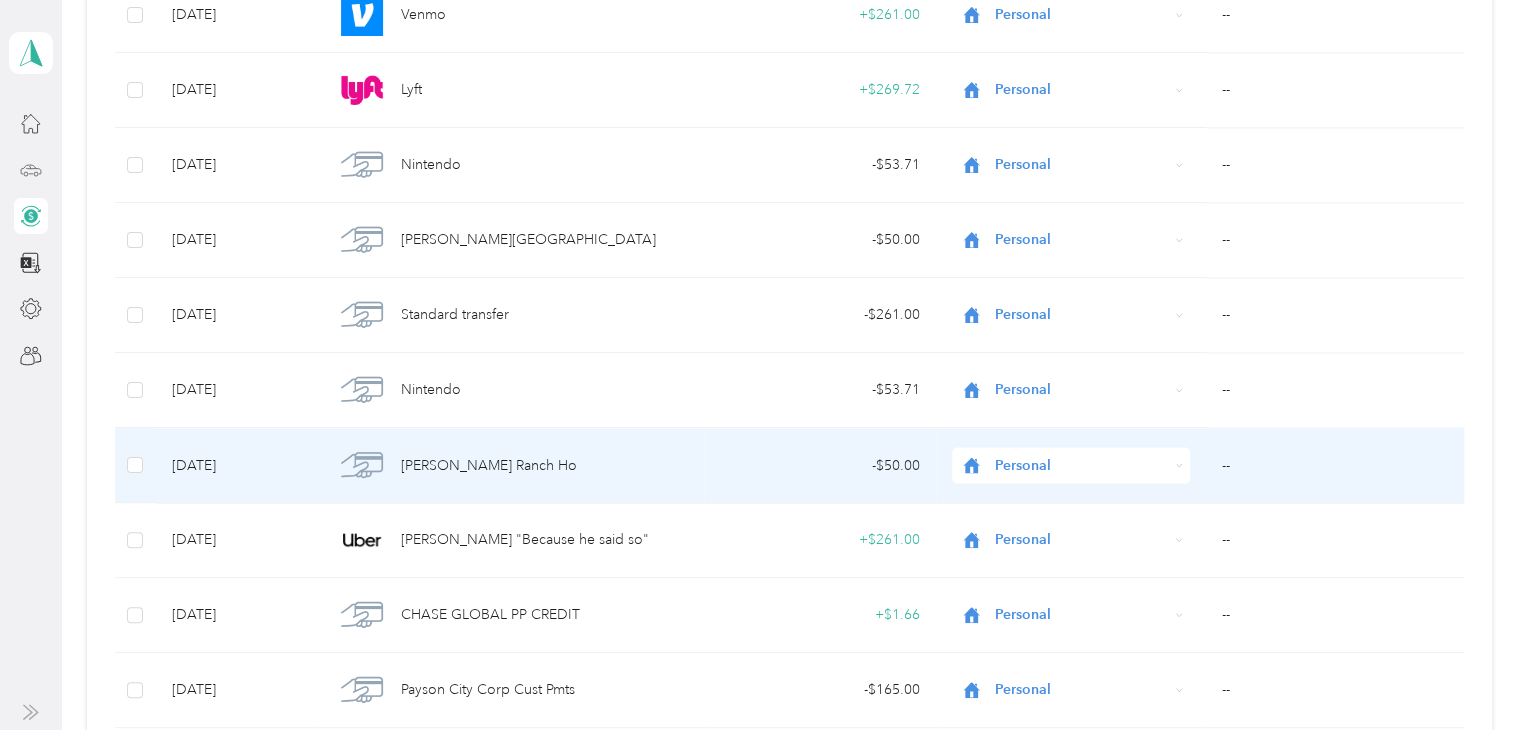 click on "[PERSON_NAME] Ranch Ho" at bounding box center (511, 465) 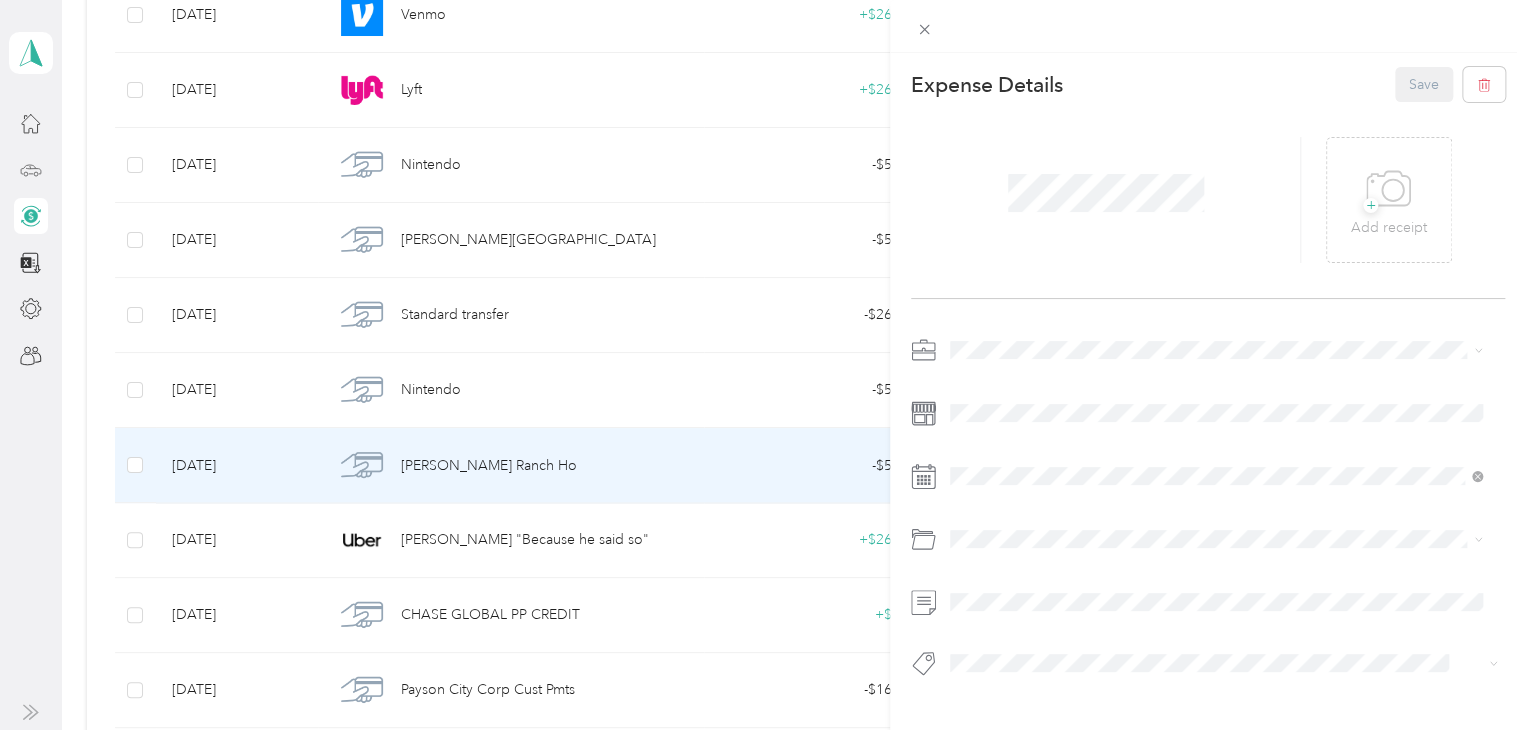 click on "This  expense  cannot be edited because it is either under review, approved, or paid. Contact your Team Manager to edit it.  Expense Details Save + Add receipt" at bounding box center [763, 365] 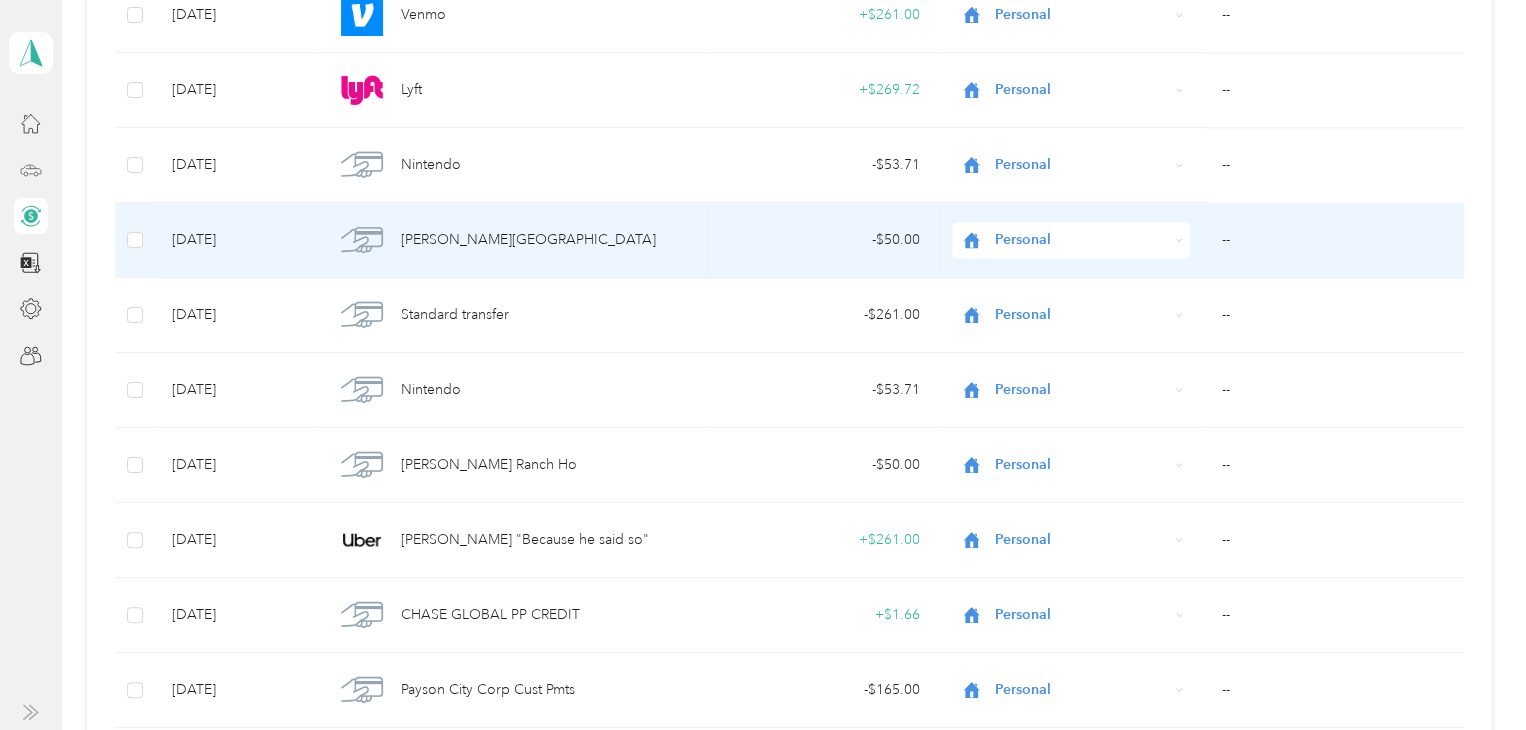 click on "[PERSON_NAME][GEOGRAPHIC_DATA]" at bounding box center (511, 240) 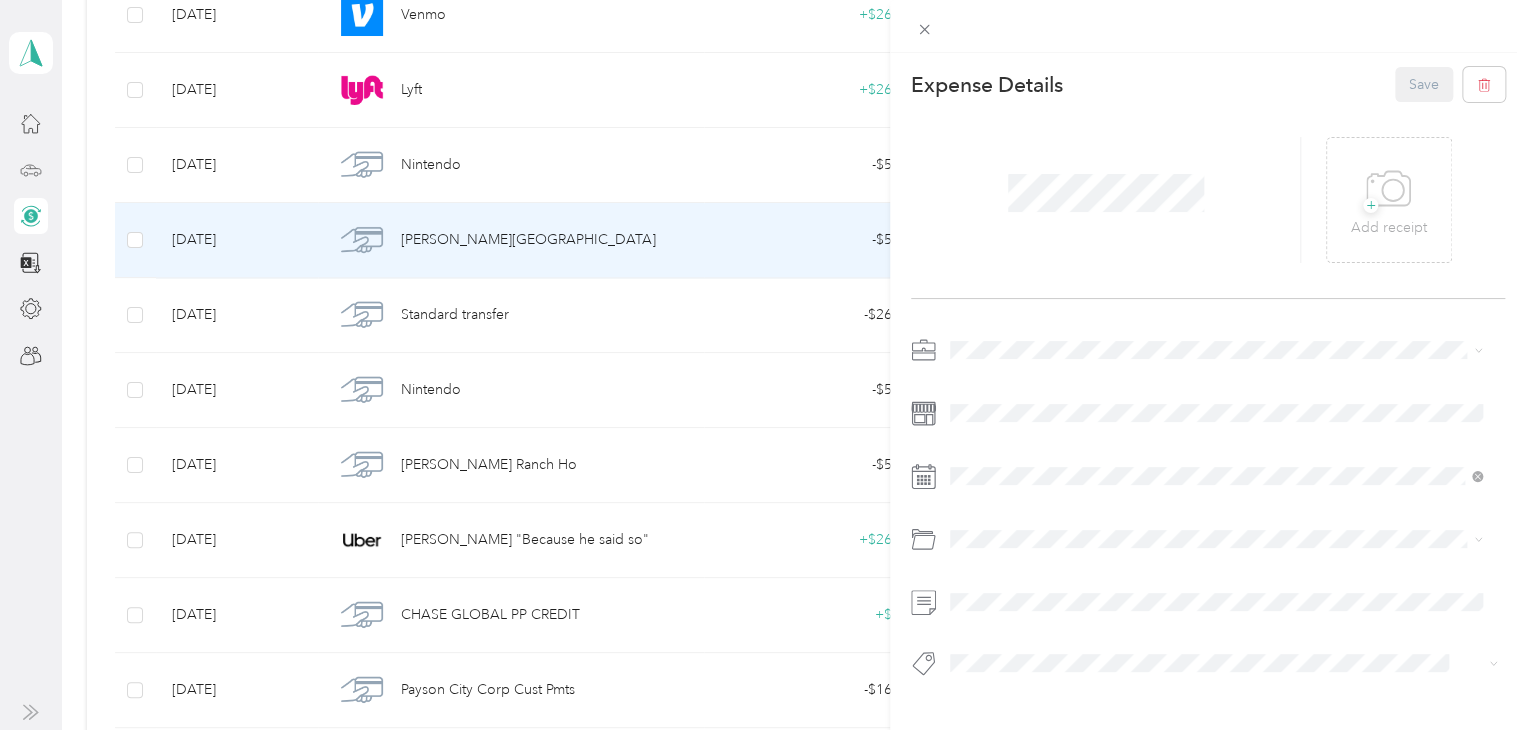 click on "This  expense  cannot be edited because it is either under review, approved, or paid. Contact your Team Manager to edit it.  Expense Details Save + Add receipt" at bounding box center [763, 365] 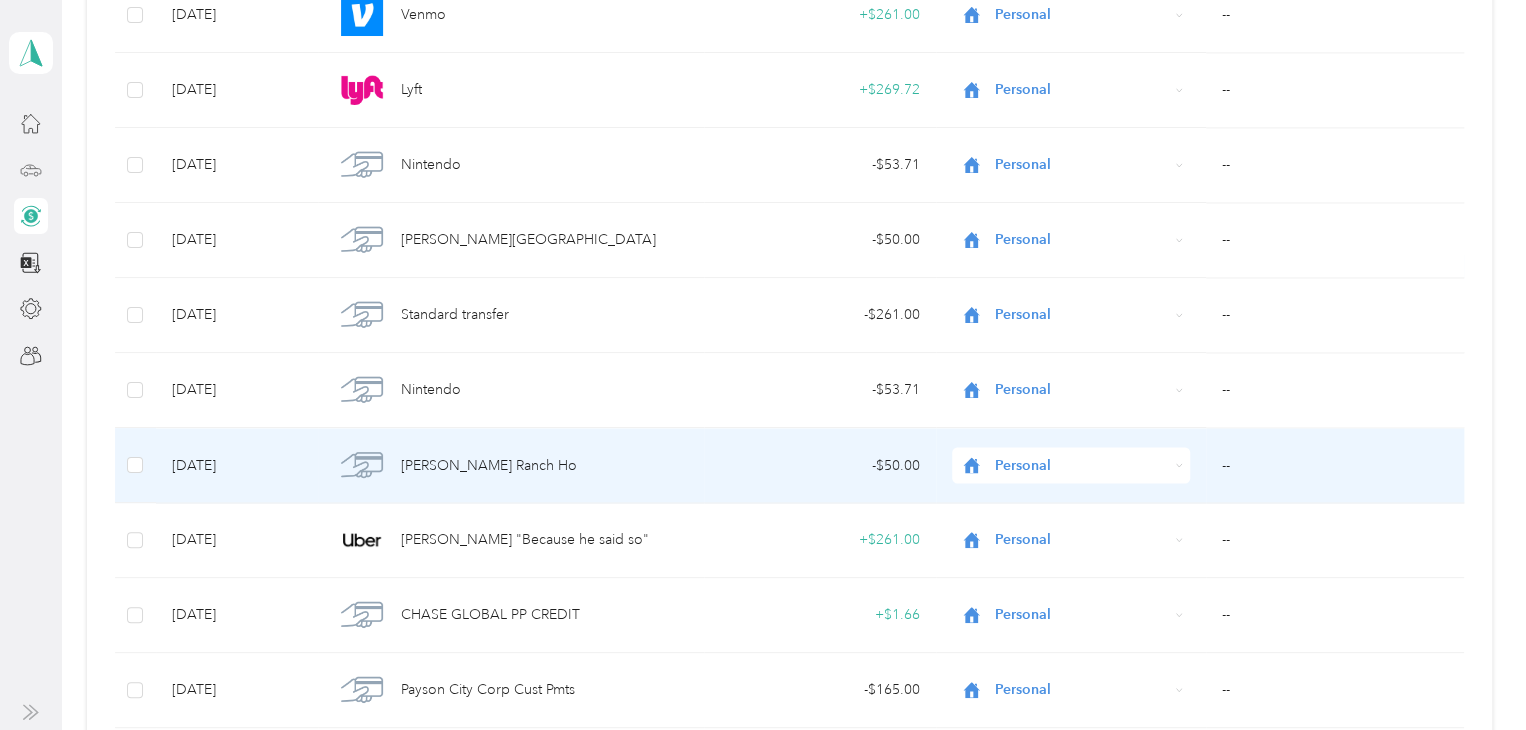 click on "-  $50.00" at bounding box center [820, 465] 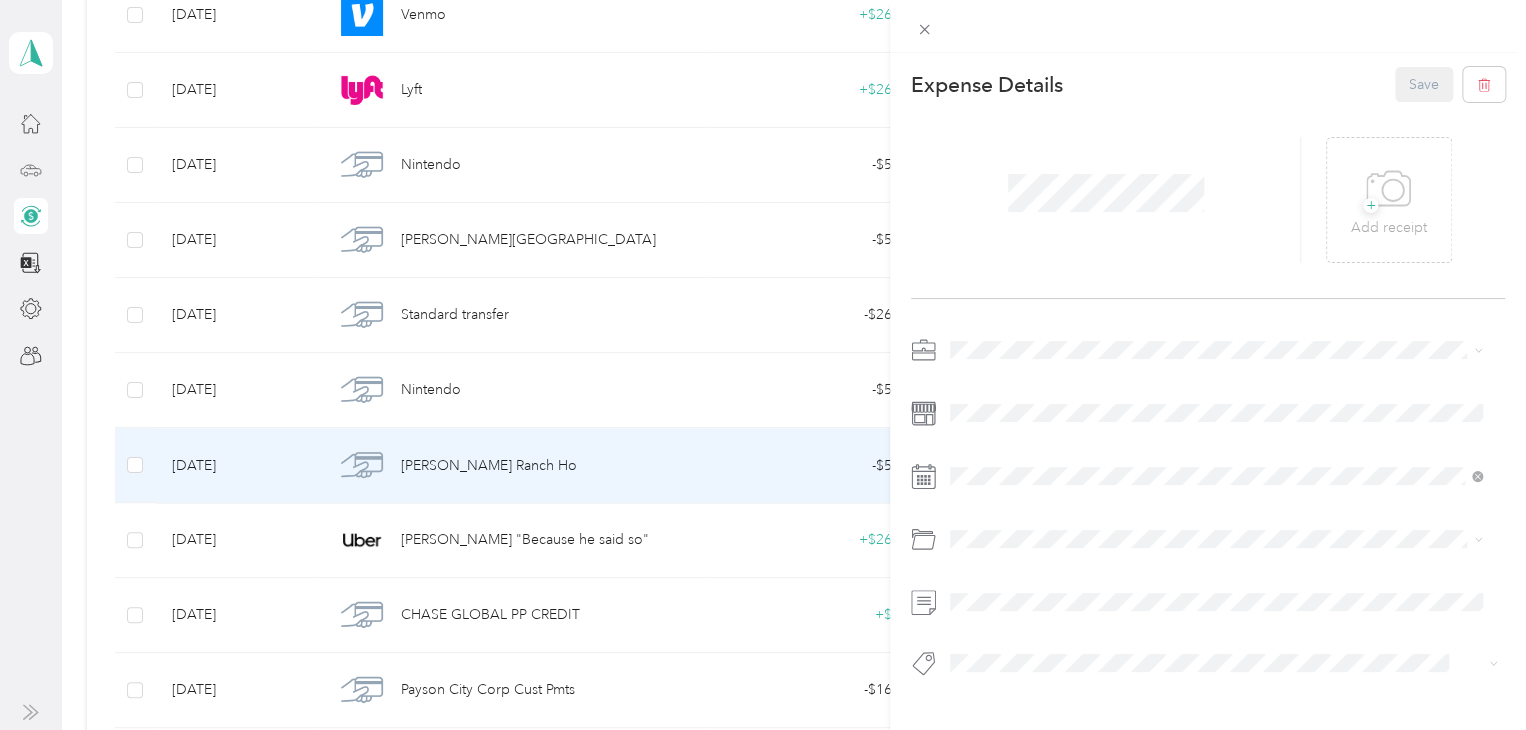 click on "This  expense  cannot be edited because it is either under review, approved, or paid. Contact your Team Manager to edit it.  Expense Details Save + Add receipt" at bounding box center (763, 365) 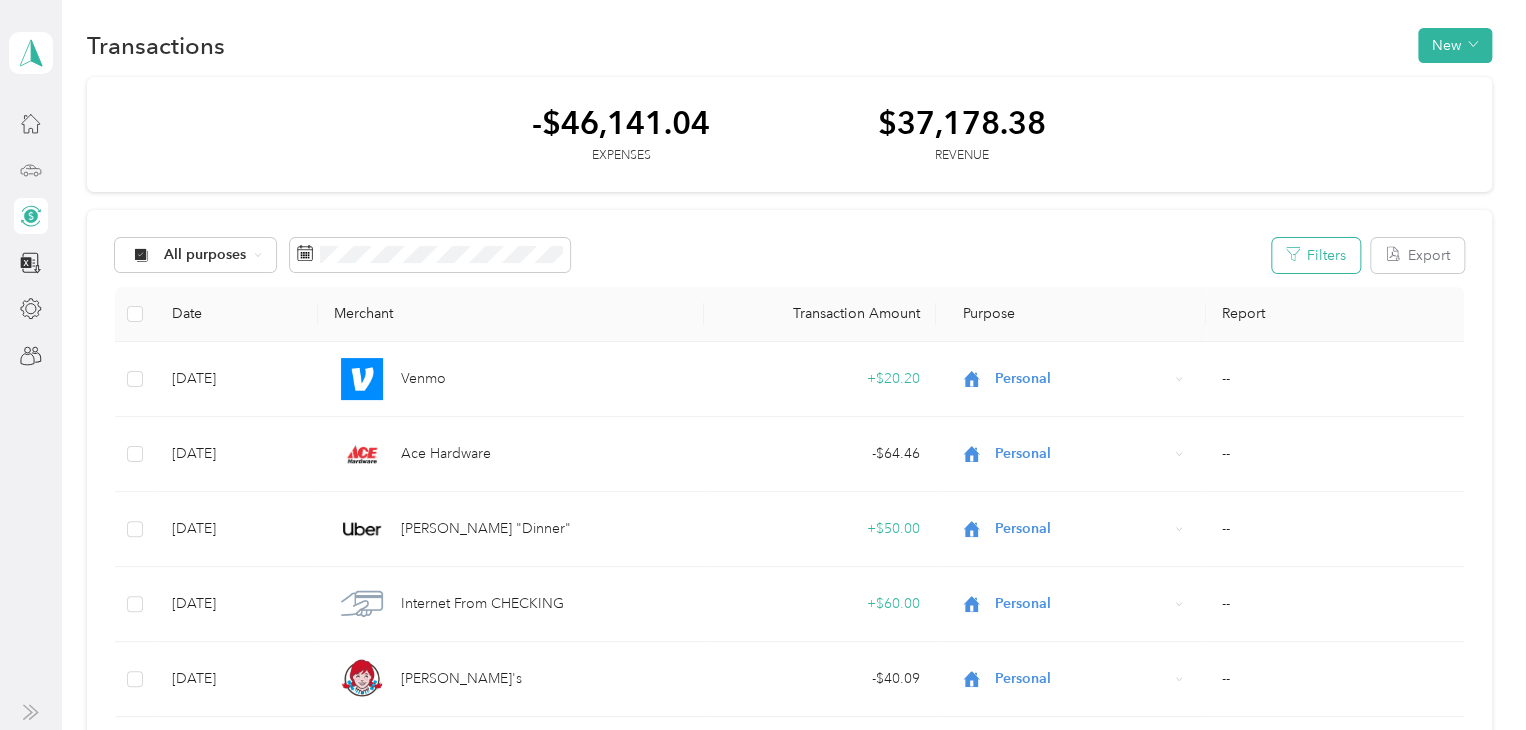 scroll, scrollTop: 0, scrollLeft: 0, axis: both 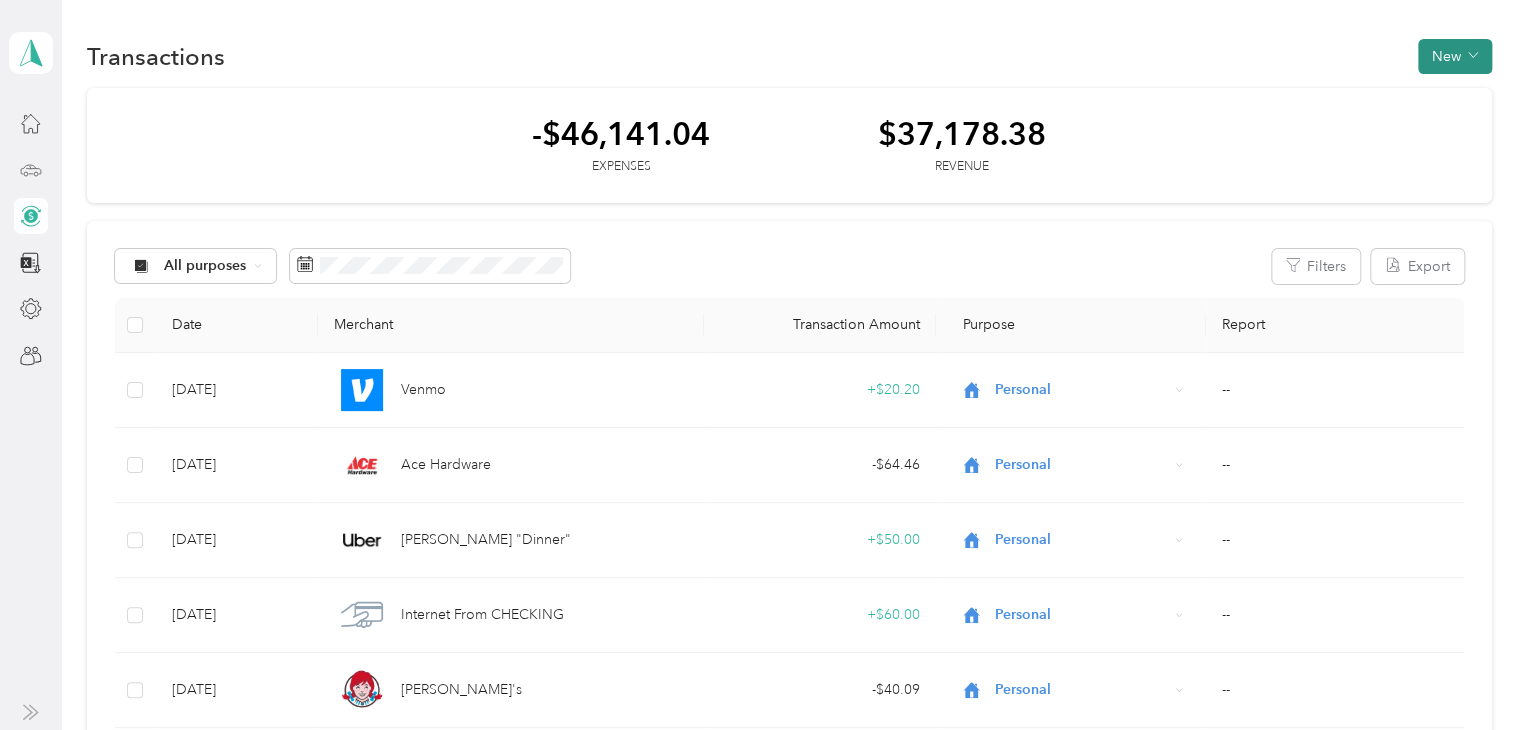click on "New" at bounding box center [1455, 56] 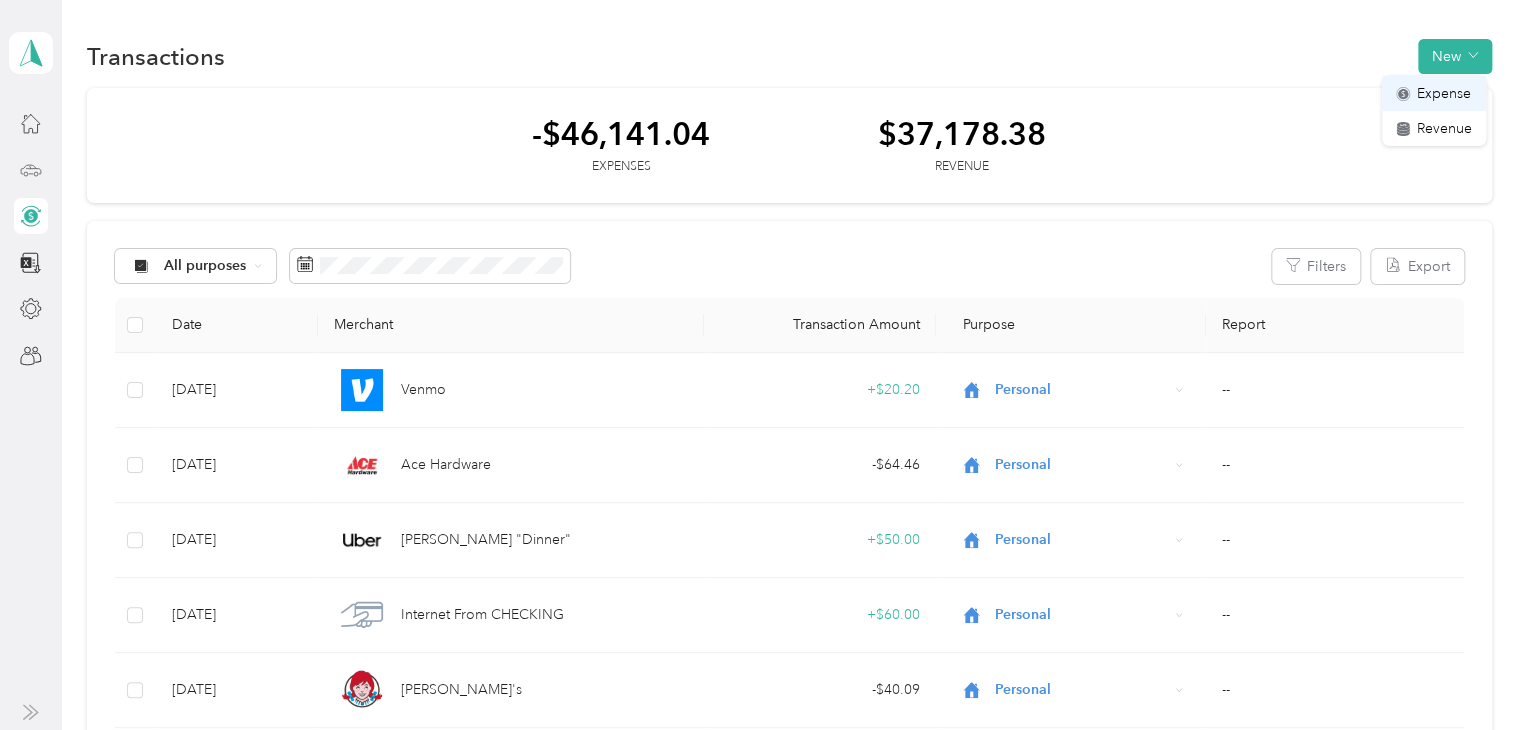 click on "Expense" at bounding box center (1444, 93) 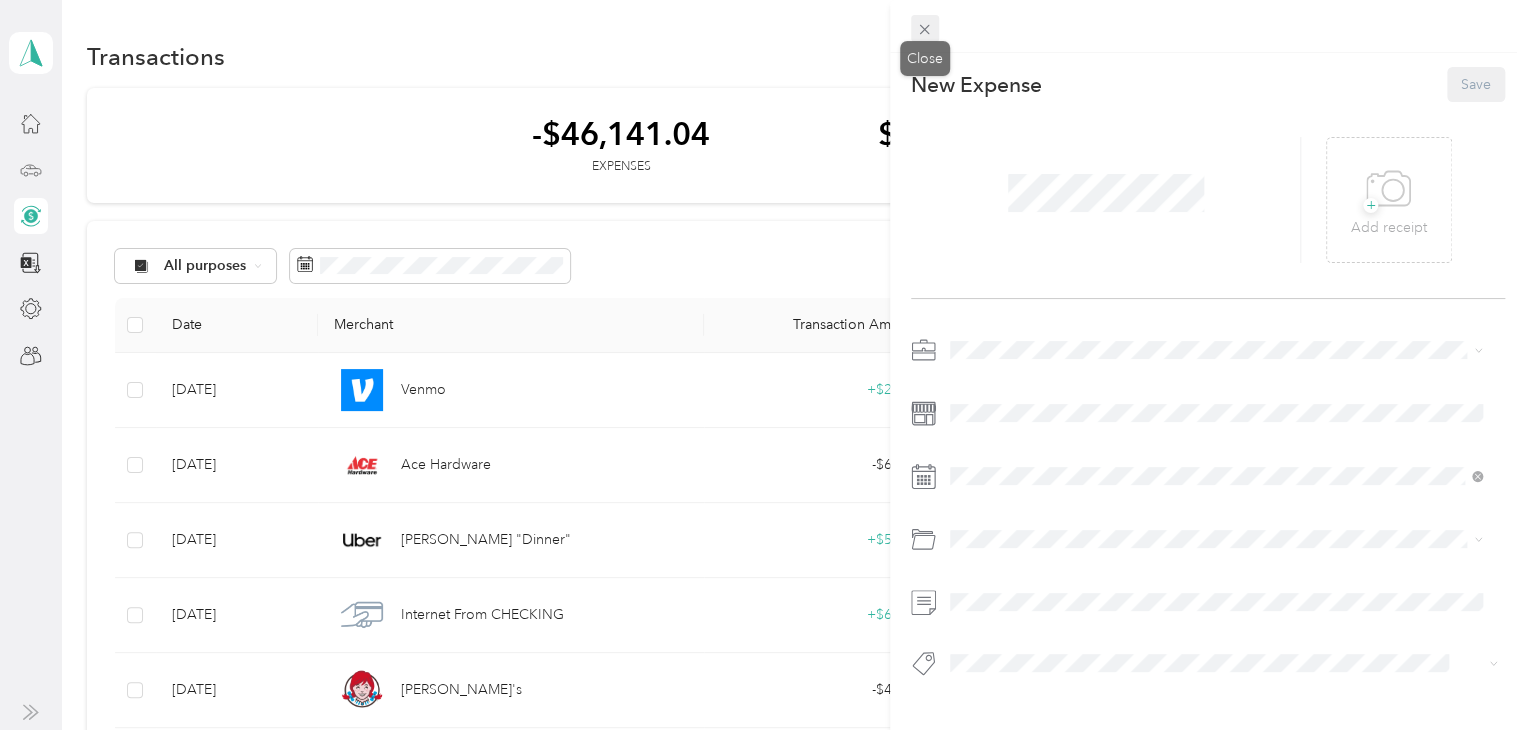 click 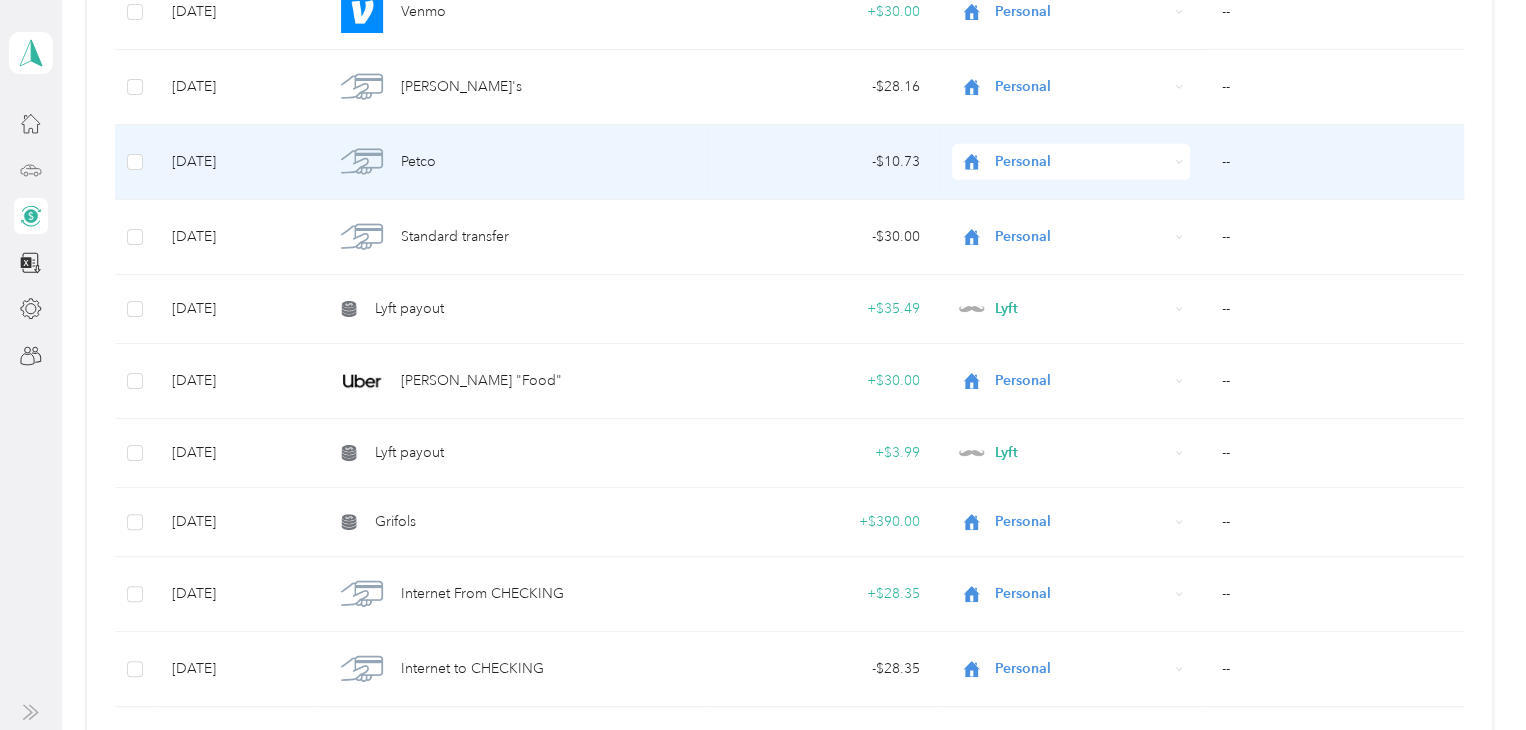 scroll, scrollTop: 3100, scrollLeft: 0, axis: vertical 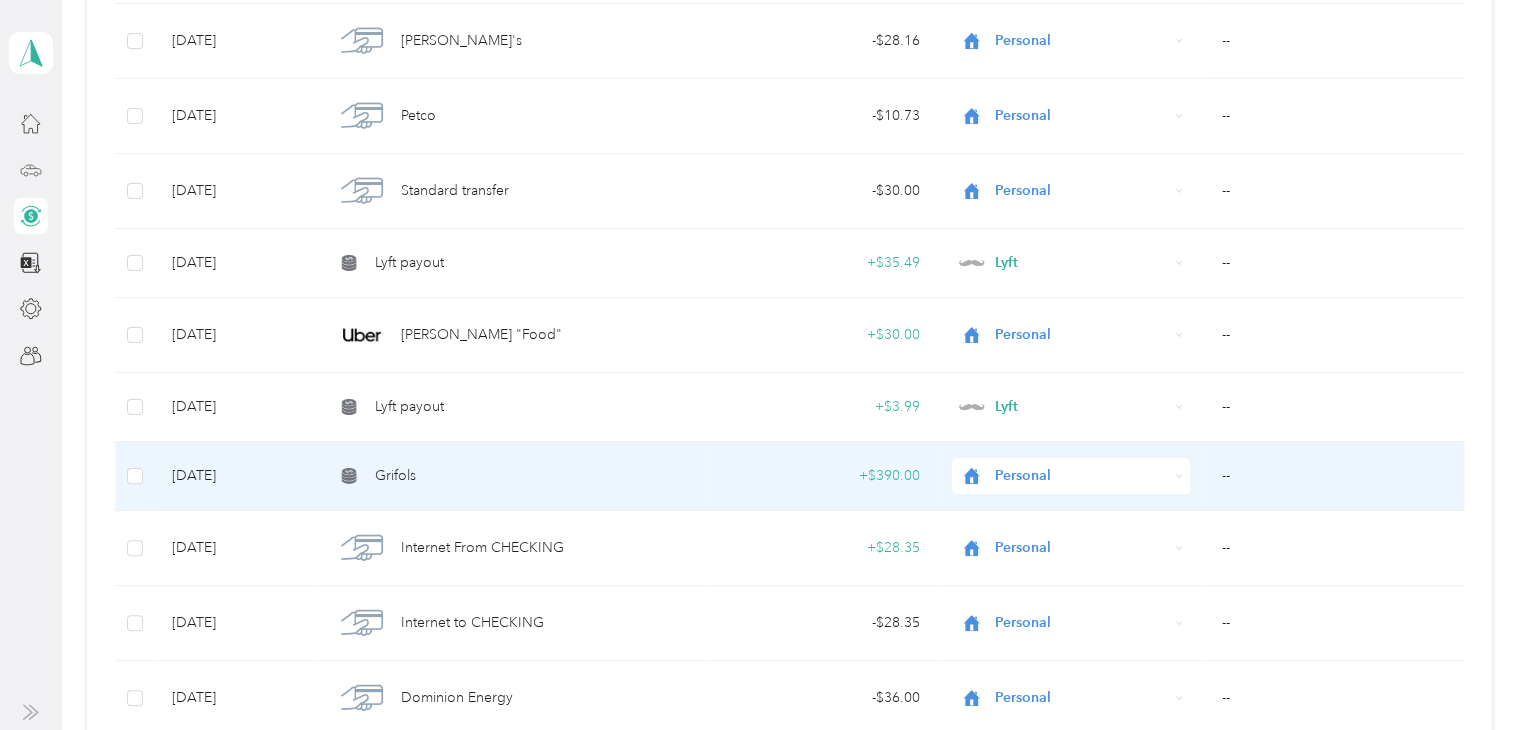 click on "Grifols" at bounding box center (511, 476) 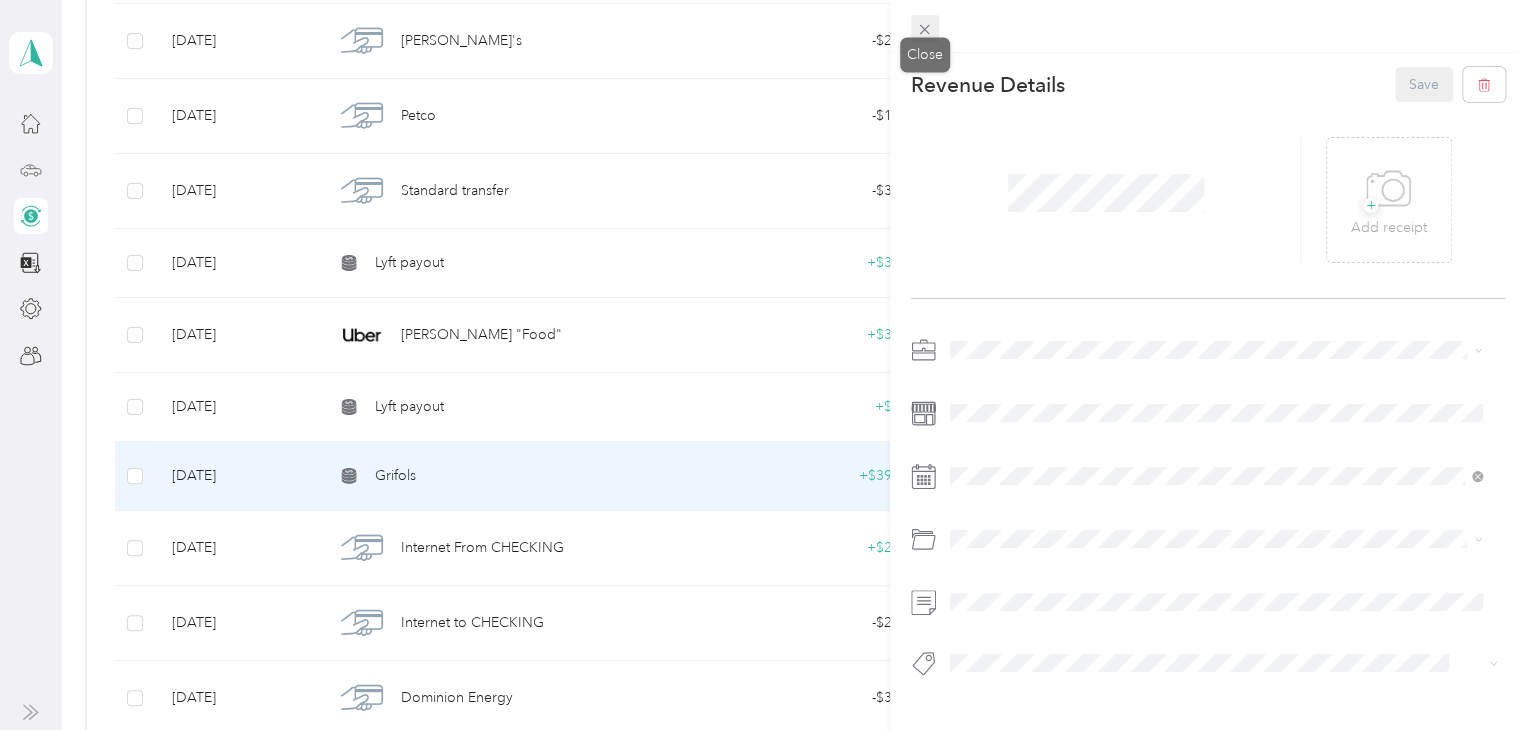 click at bounding box center [925, 29] 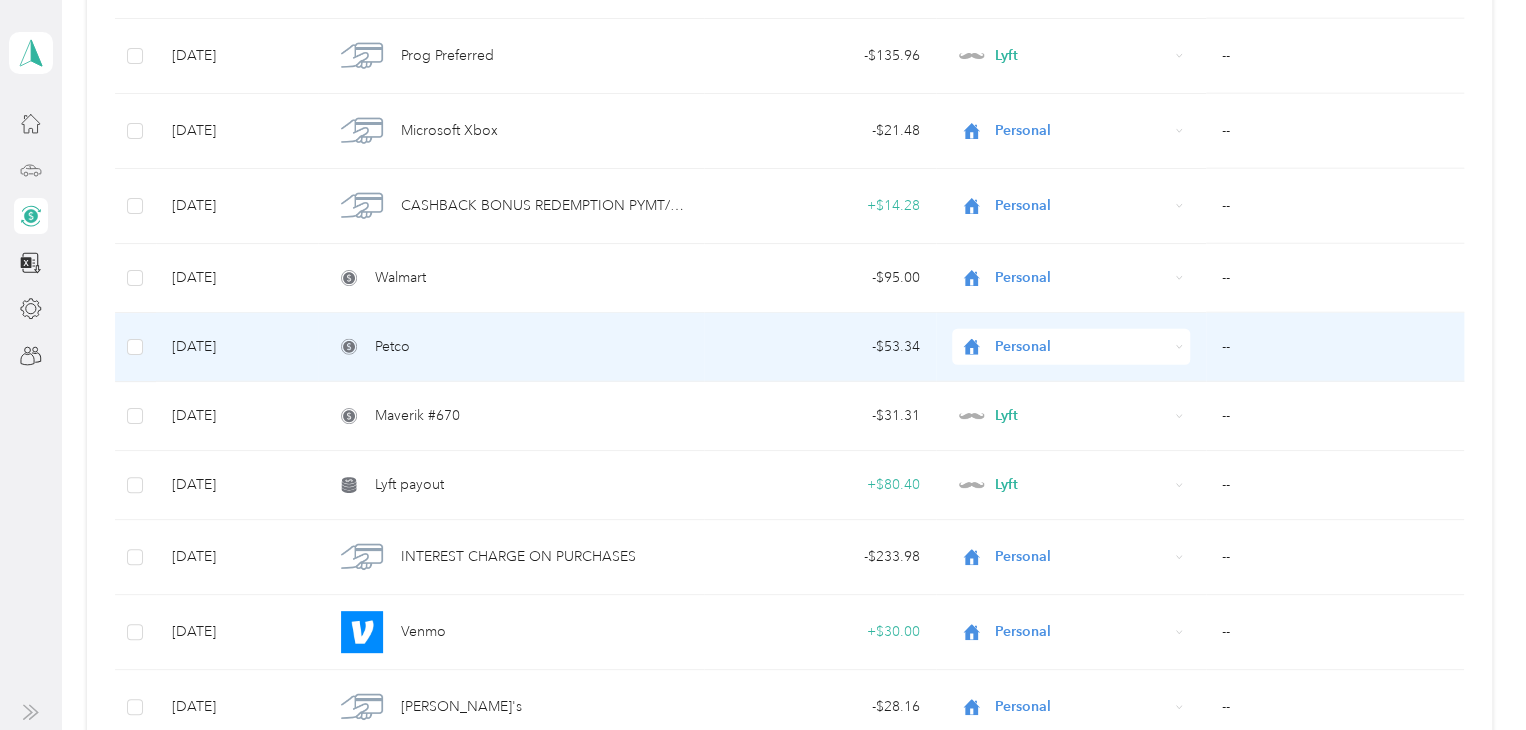 scroll, scrollTop: 2400, scrollLeft: 0, axis: vertical 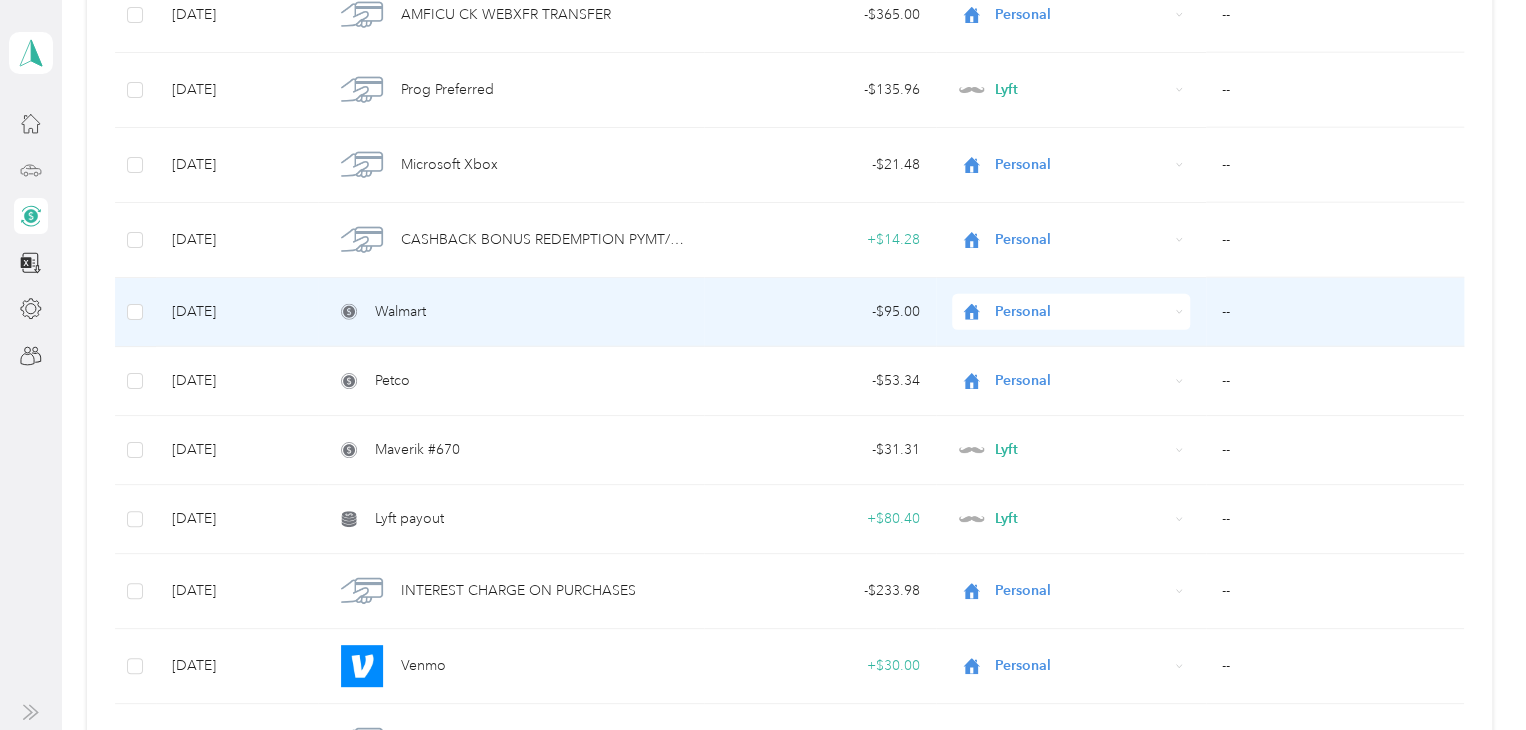 click on "Walmart" at bounding box center [511, 312] 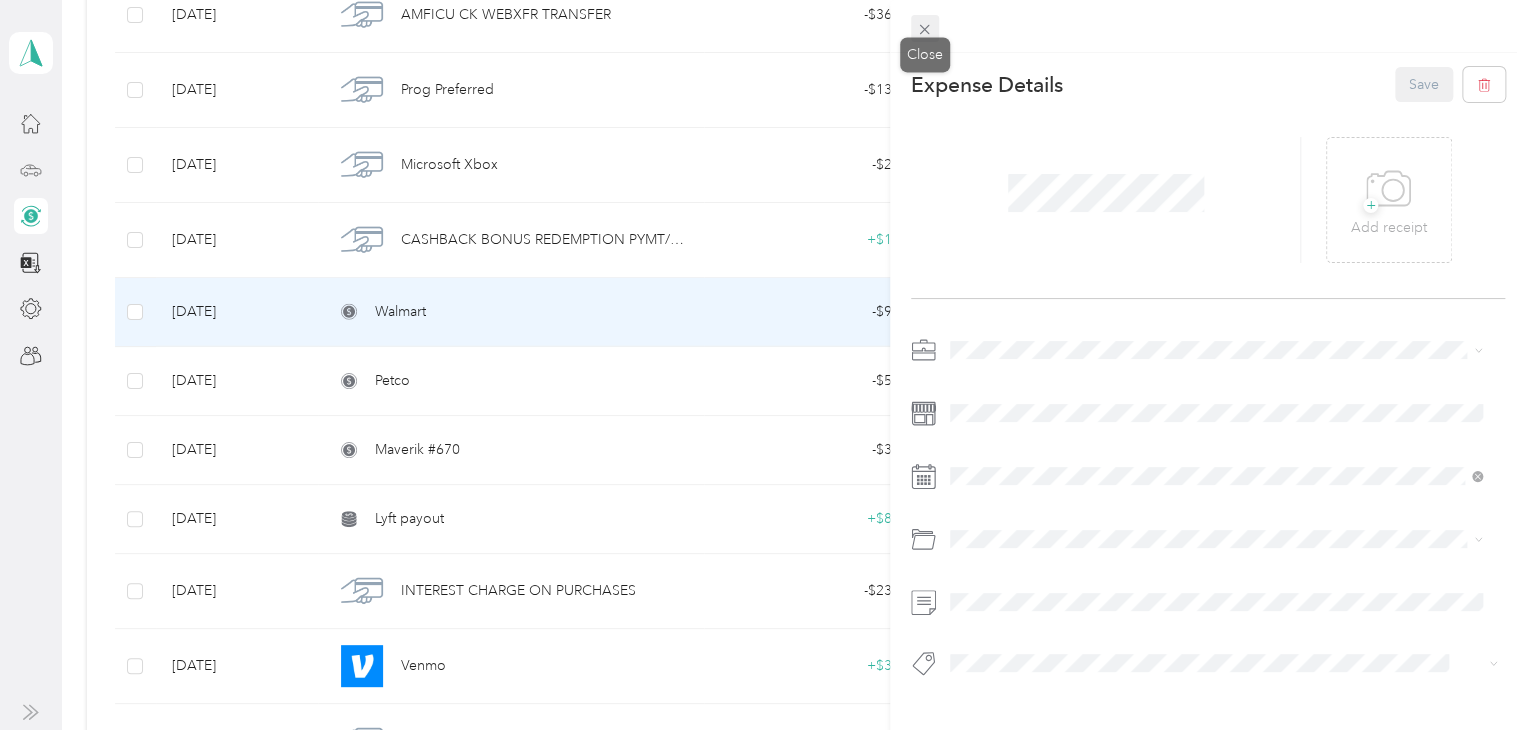 click on "This  expense  cannot be edited because it is either under review, approved, or paid. Contact your Team Manager to edit it.  Expense Details Save + Add receipt Close" at bounding box center (758, 730) 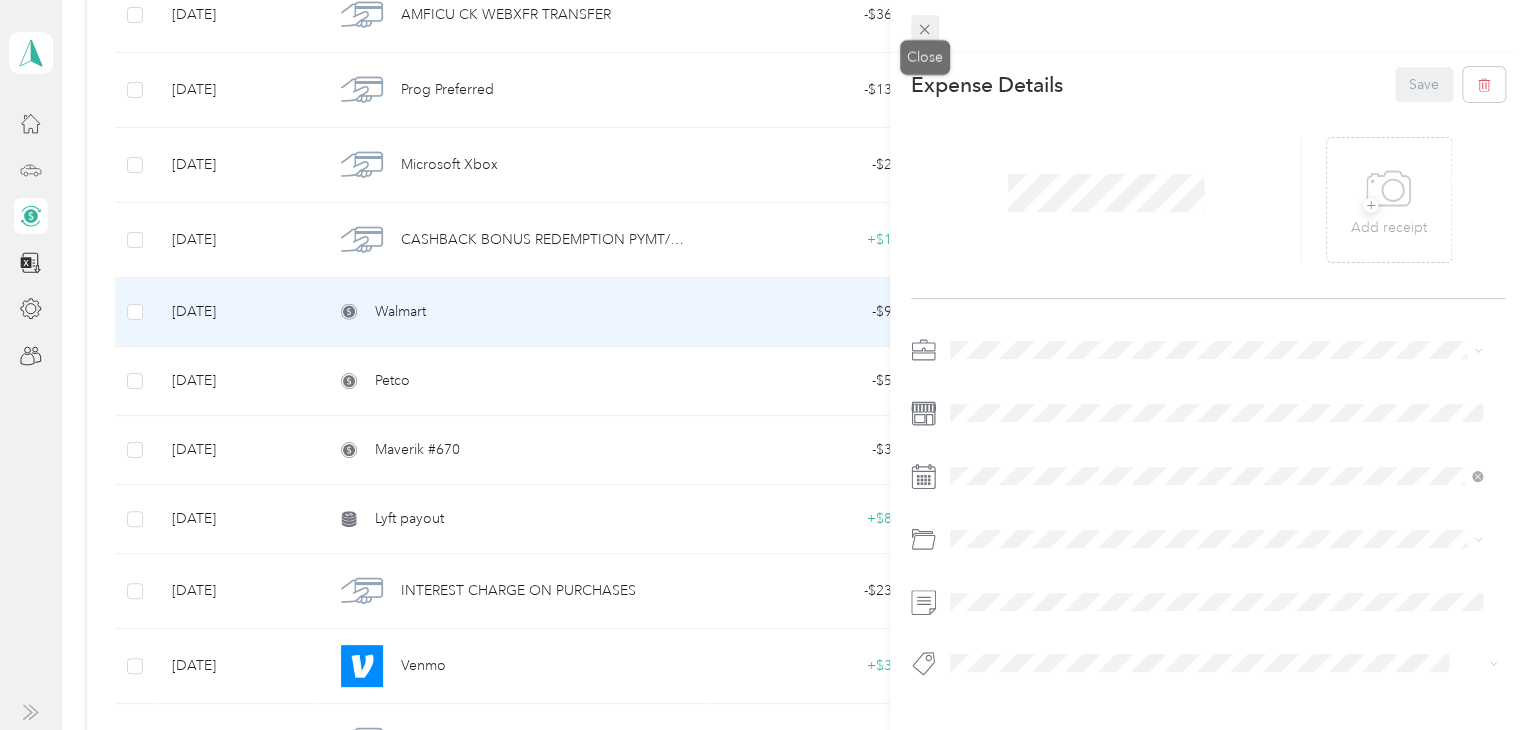 click 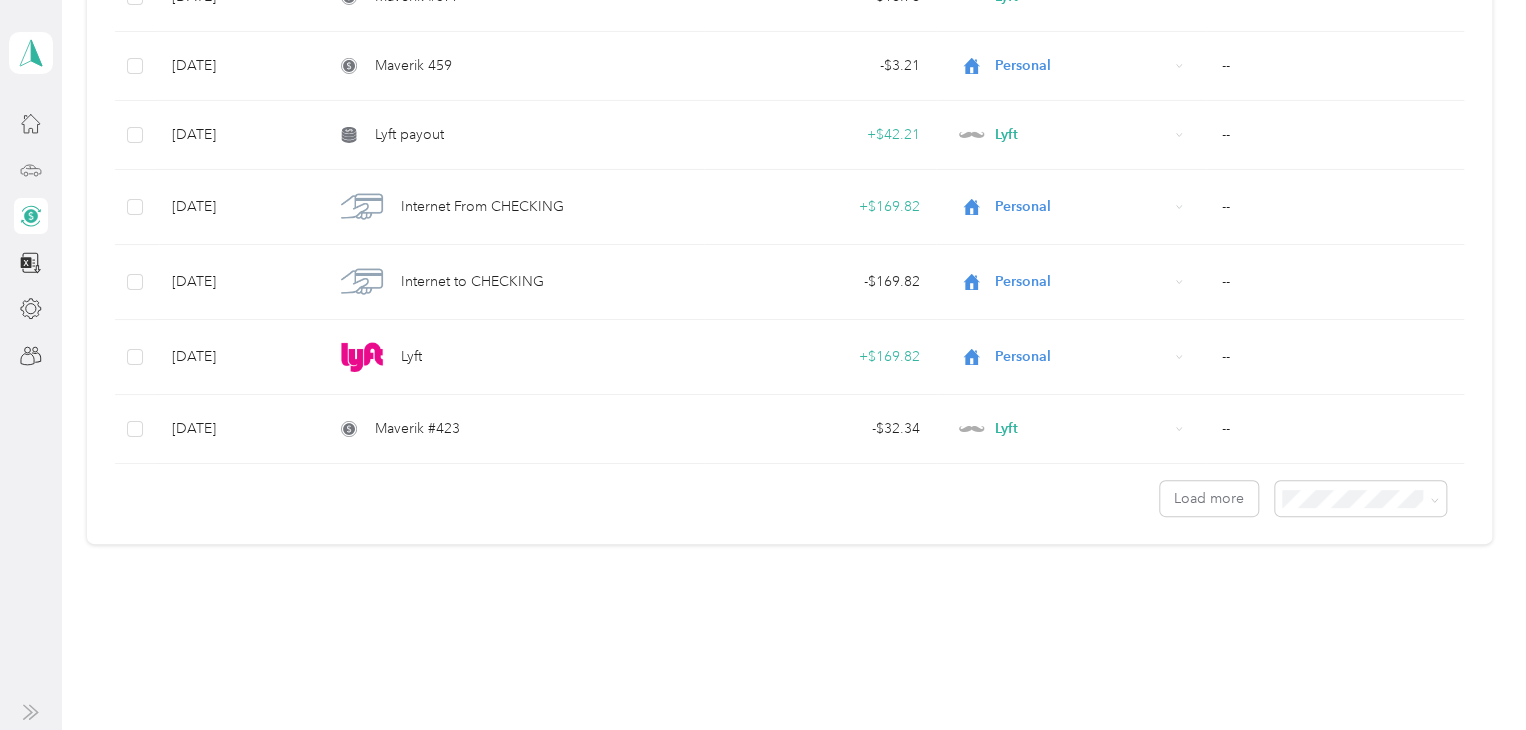 scroll, scrollTop: 7216, scrollLeft: 0, axis: vertical 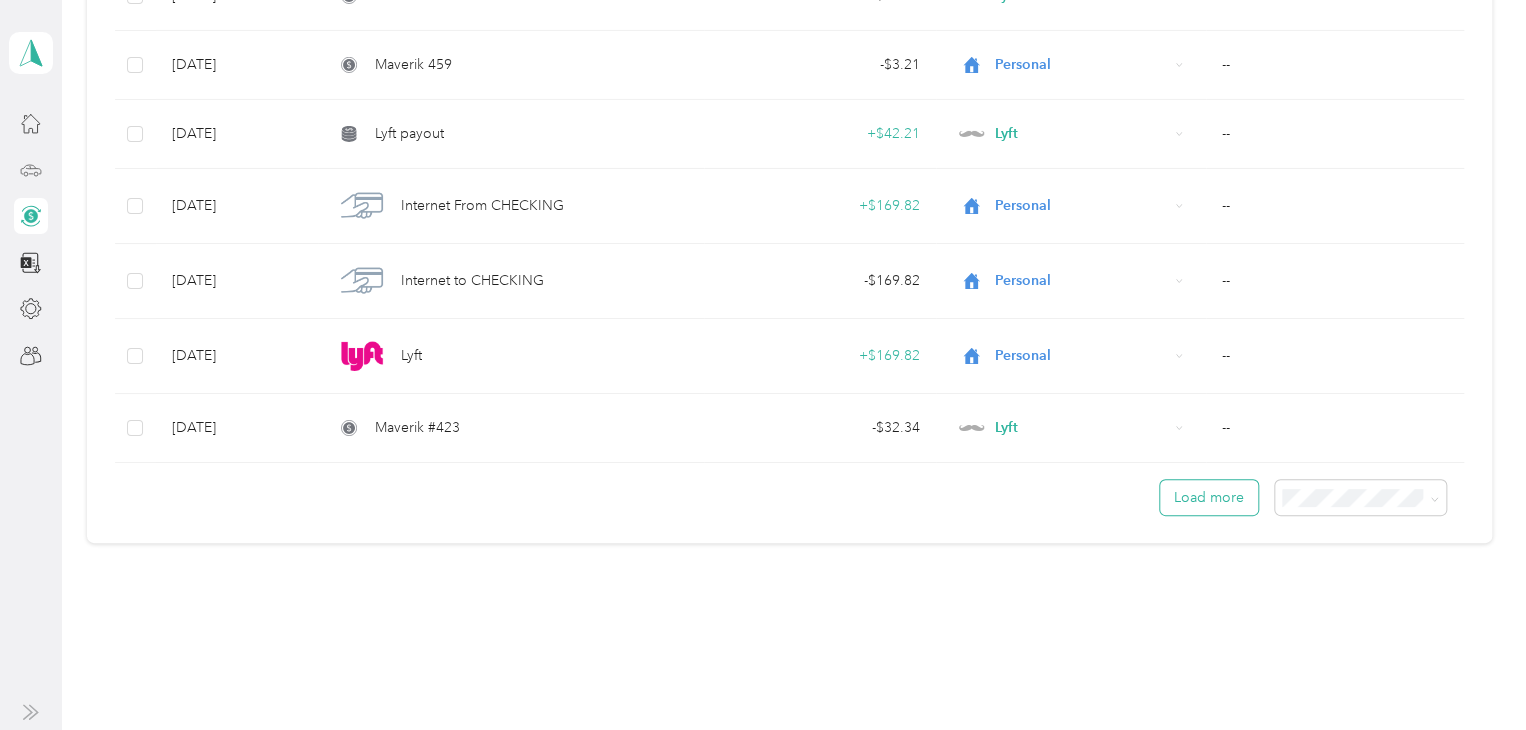 click on "Load more" at bounding box center (1209, 497) 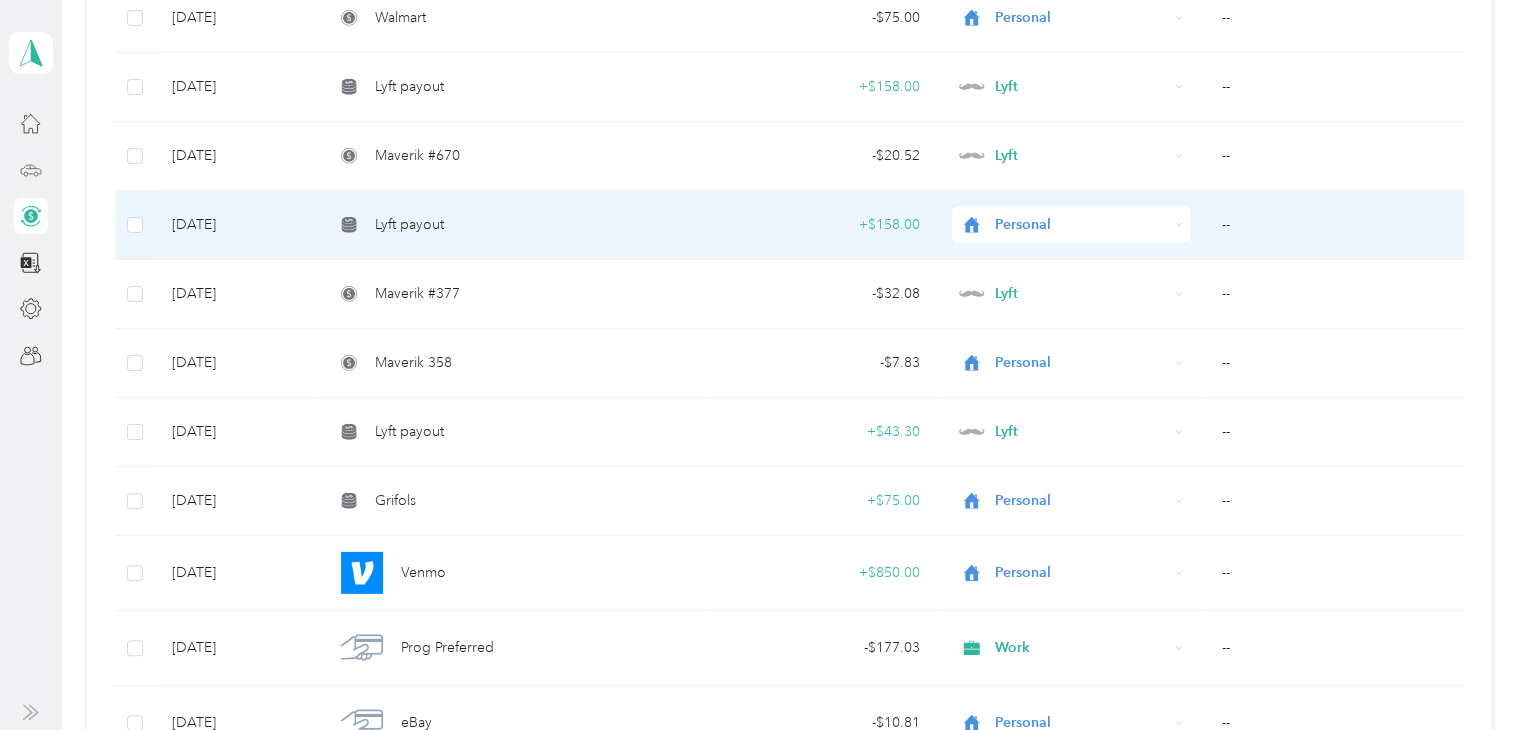 scroll, scrollTop: 10516, scrollLeft: 0, axis: vertical 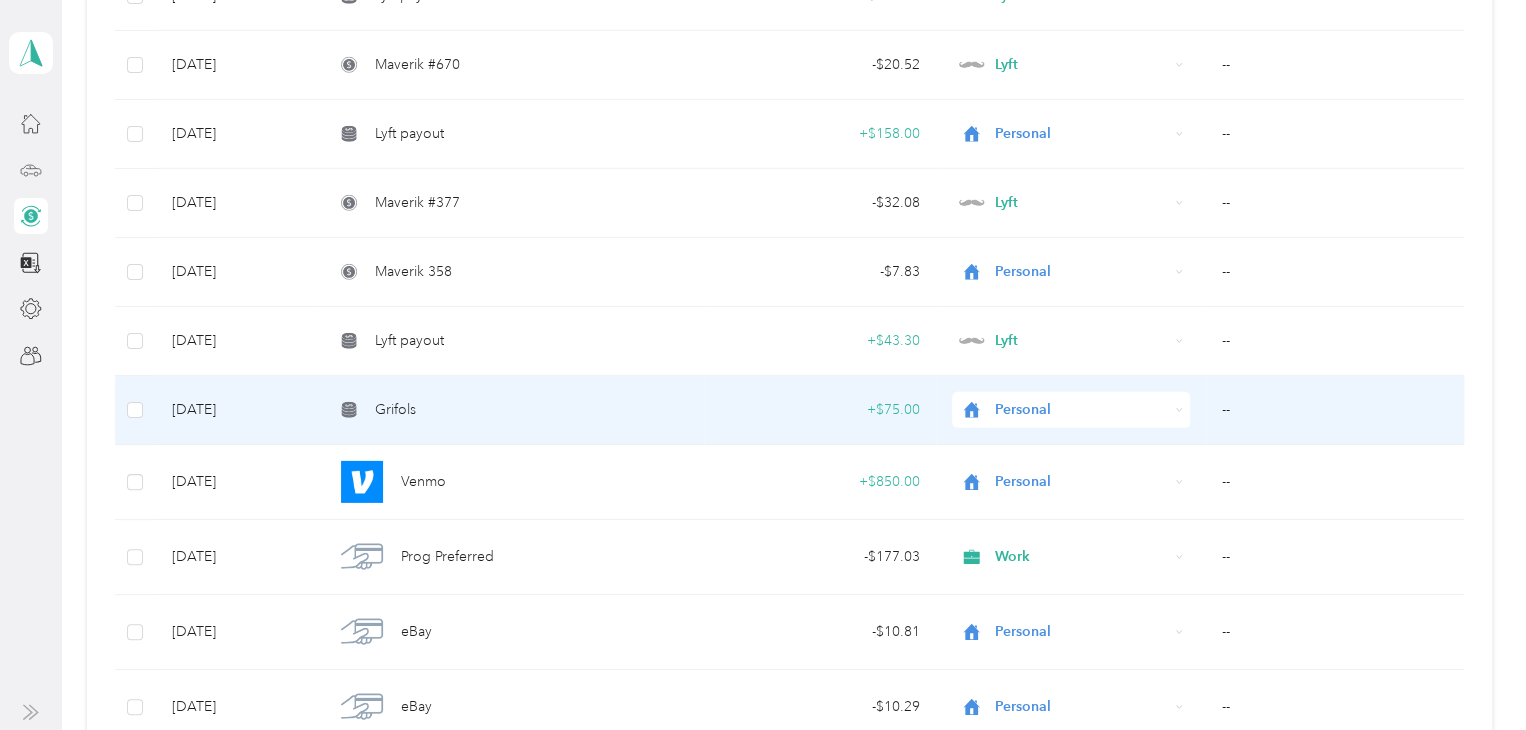click on "Grifols" at bounding box center [511, 410] 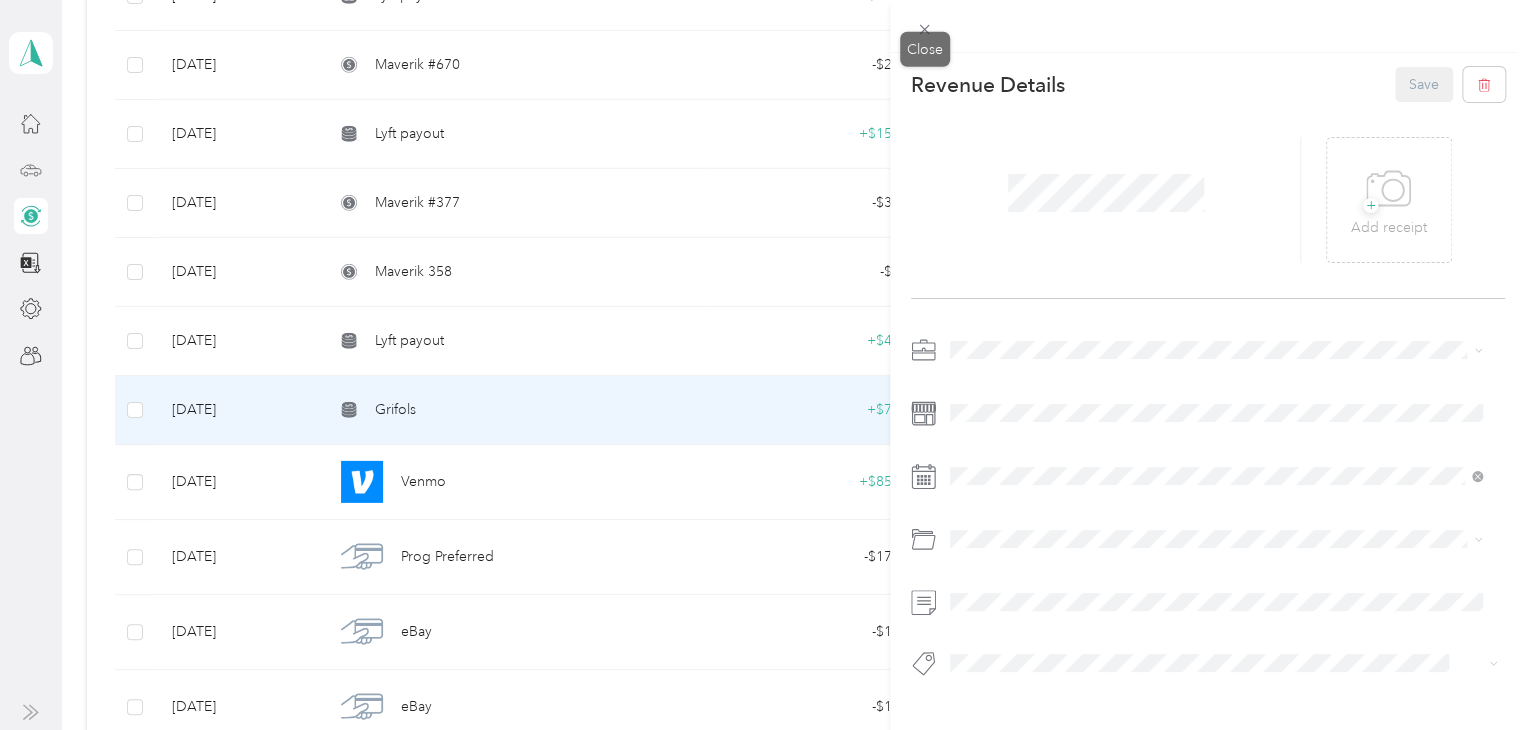 click 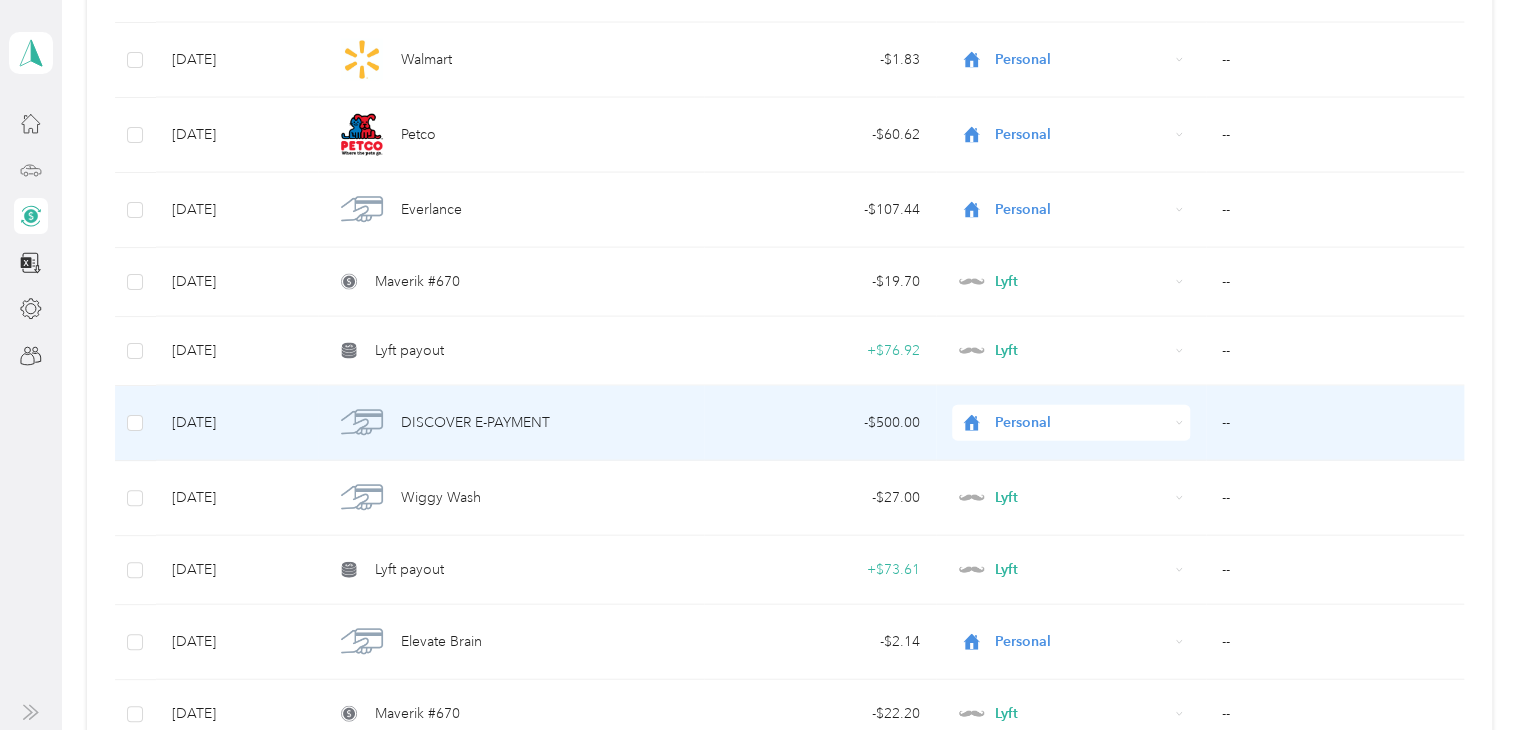 scroll, scrollTop: 14402, scrollLeft: 0, axis: vertical 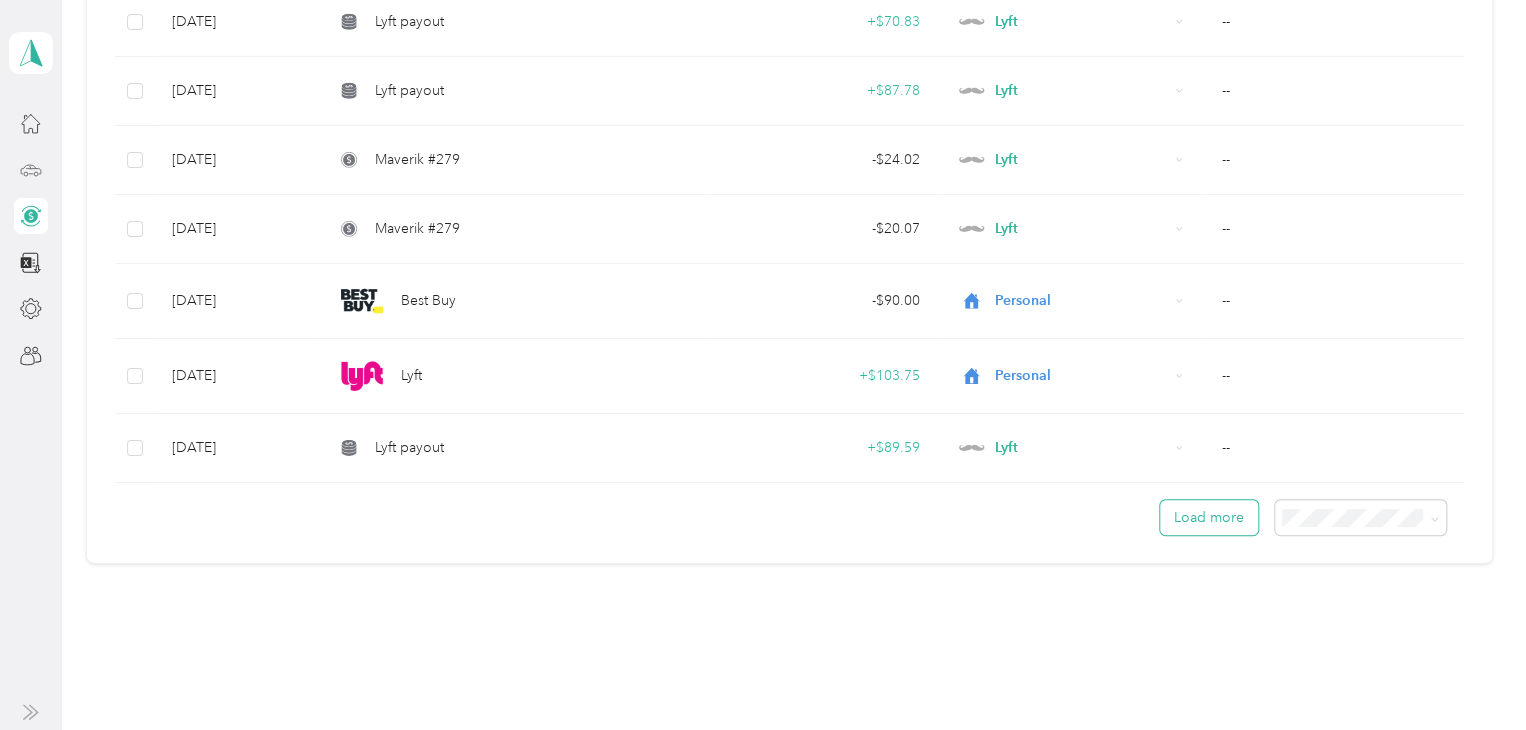 click on "Load more" at bounding box center [1209, 517] 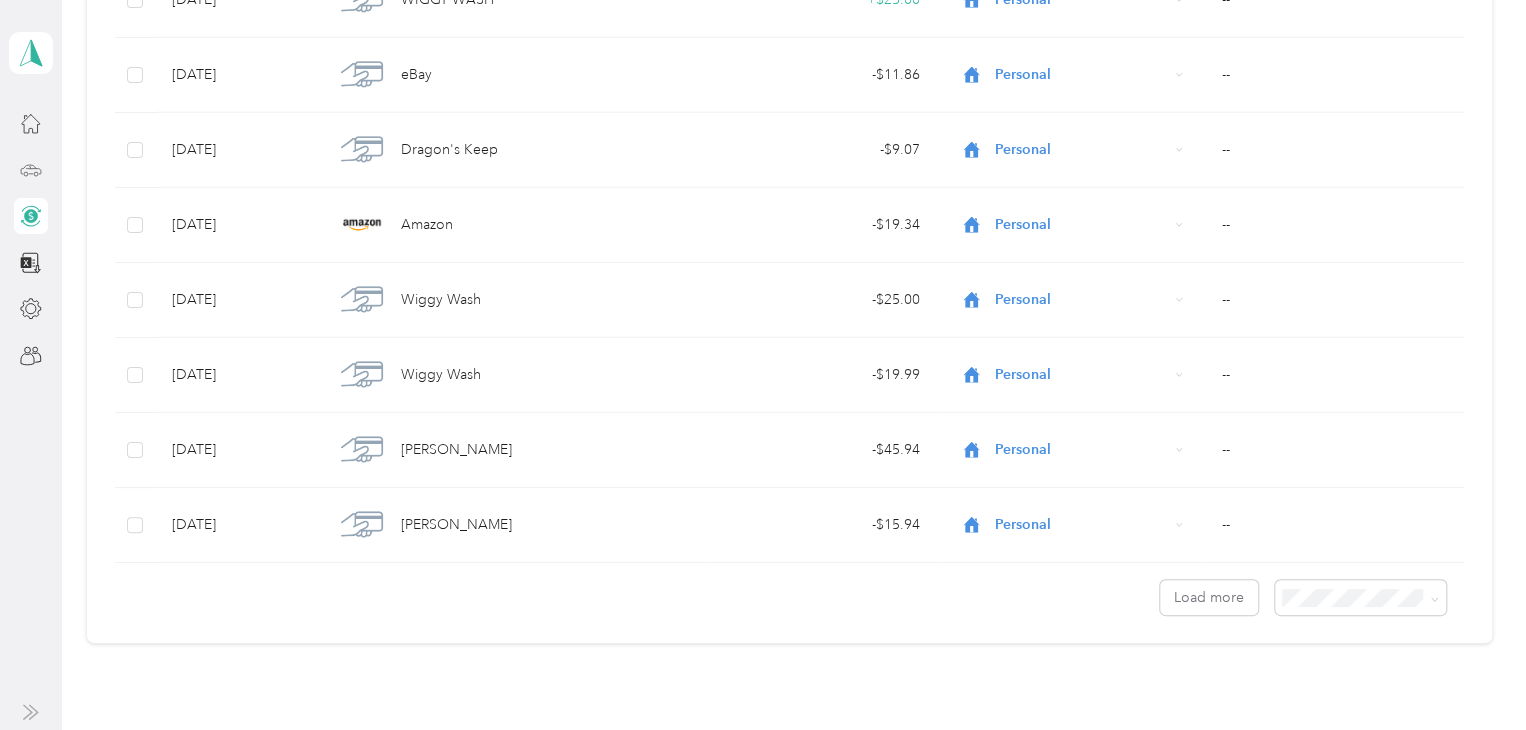 scroll, scrollTop: 21774, scrollLeft: 0, axis: vertical 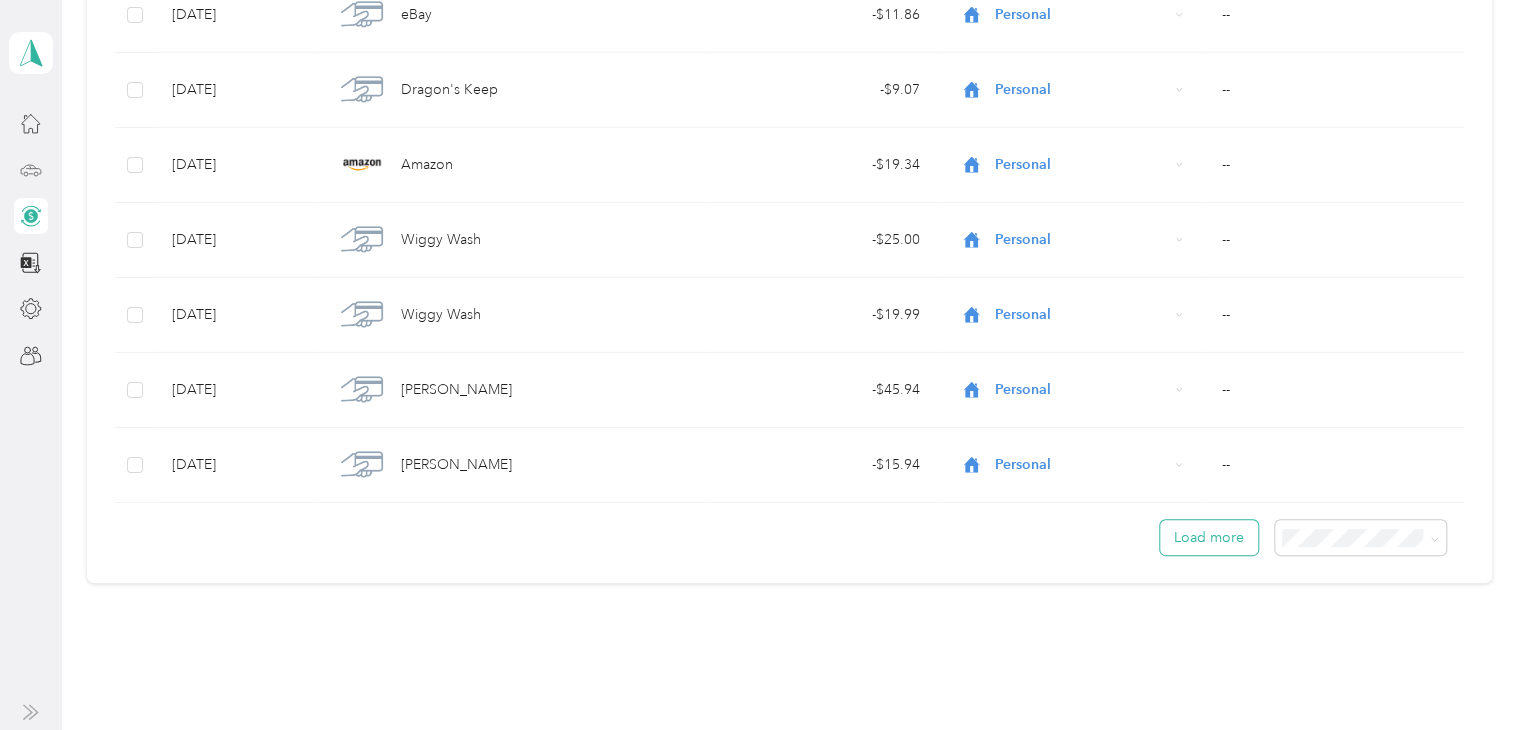 click on "Load more" at bounding box center [1209, 537] 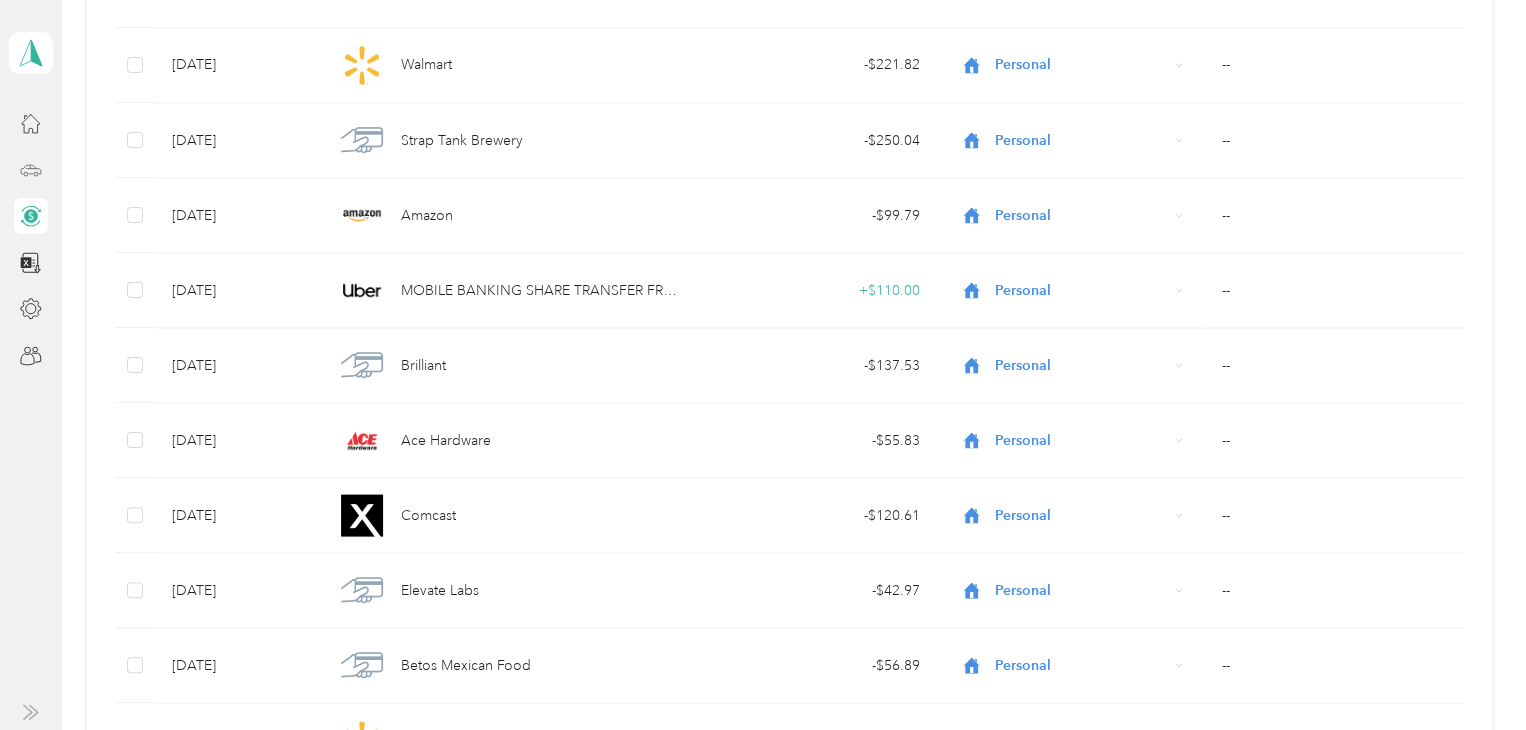 scroll, scrollTop: 29254, scrollLeft: 0, axis: vertical 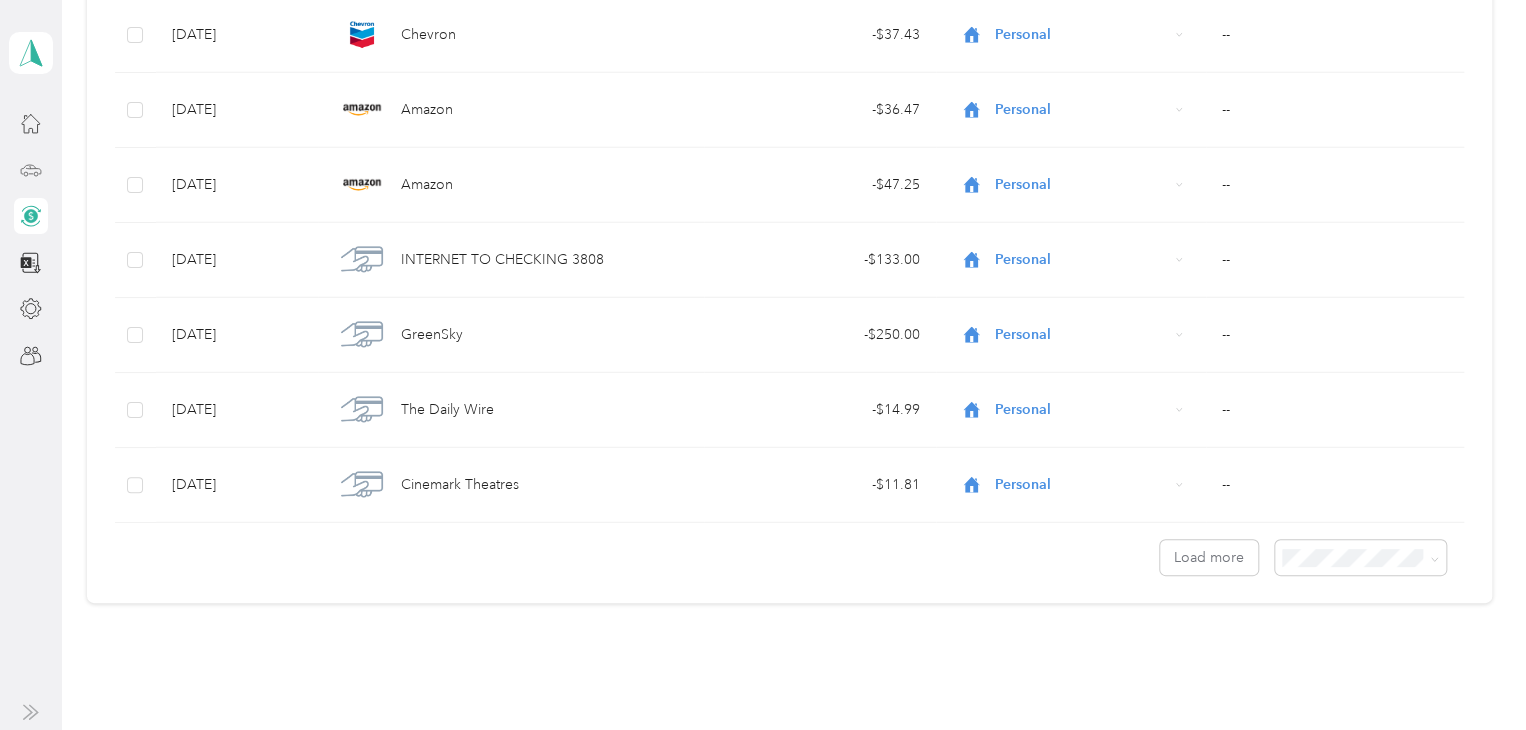 click on "All purposes Filters Export Date Merchant Transaction Amount Purpose Report             Jul 10, 2025 Venmo +  $20.20 Personal -- Jul 10, 2025 Ace Hardware -  $64.46 Personal -- Jul 8, 2025 Crystal Juber "Dinner" +  $50.00 Personal -- Jul 8, 2025 Internet From CHECKING +  $60.00 Personal -- Jul 7, 2025 Wendy's -  $40.09 Personal -- Jul 7, 2025 Comcast -  $120.61 Personal -- Jul 3, 2025 Cinemark Theatres -  $11.81 Personal -- Jul 2, 2025 Wasatch Property -  $200.00 Personal -- Jul 2, 2025 GreenSky -  $250.00 Personal -- Jul 2, 2025 Appfolio Inc. -  $2.49 Personal -- Jul 2, 2025 DISCOVER E-PAYMENT -  $269.72 Personal -- Jul 2, 2025 Pennymac -  $1,131.06 Personal -- Jul 1, 2025 INTERNET PAYMENT - THANK YOU +  $269.72 Personal -- Jul 1, 2025 AutoZone -  $57.33 Lyft -- Jul 1, 2025 AutoZone -  $23.63 Lyft -- Jul 1, 2025 Venmo +  $261.00 Personal -- Jul 1, 2025 Lyft +  $269.72 Personal -- Jul 1, 2025 Nintendo -  $53.71 Personal -- Jul 1, 2025 Maddox Ranch House -  $50.00 Personal -- Jun 30, 2025 -  $261.00 --" at bounding box center (789, -14215) 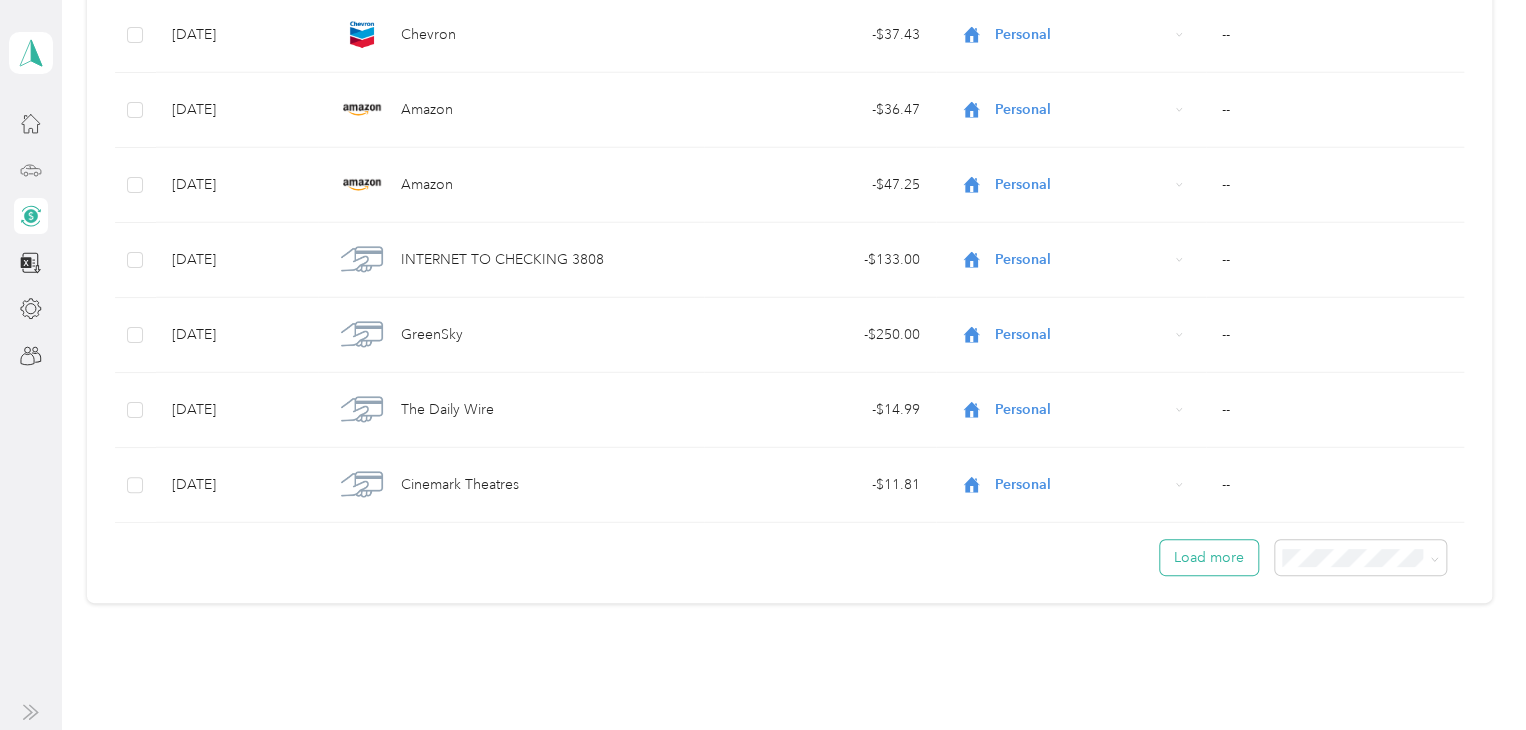click on "Load more" at bounding box center [1209, 557] 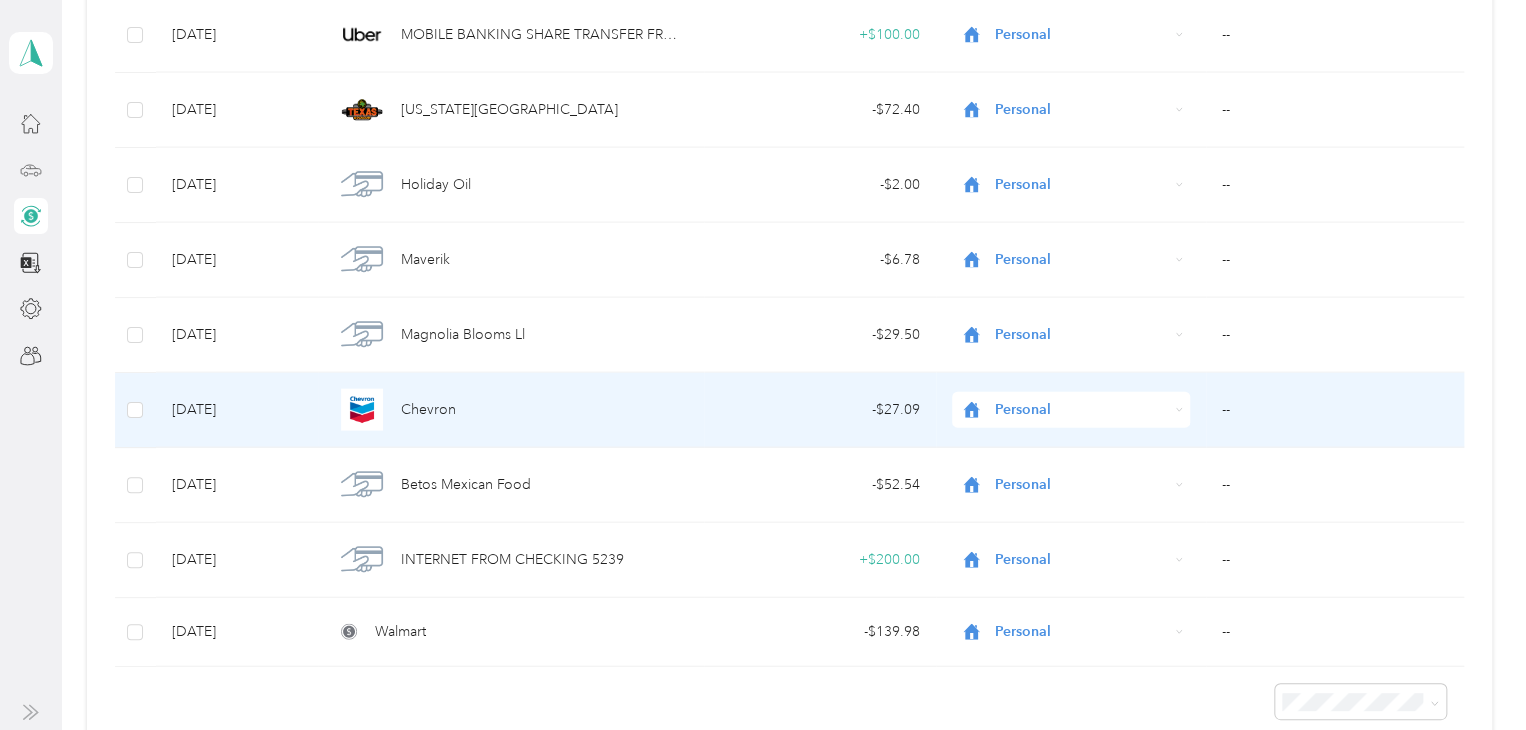 scroll, scrollTop: 32588, scrollLeft: 0, axis: vertical 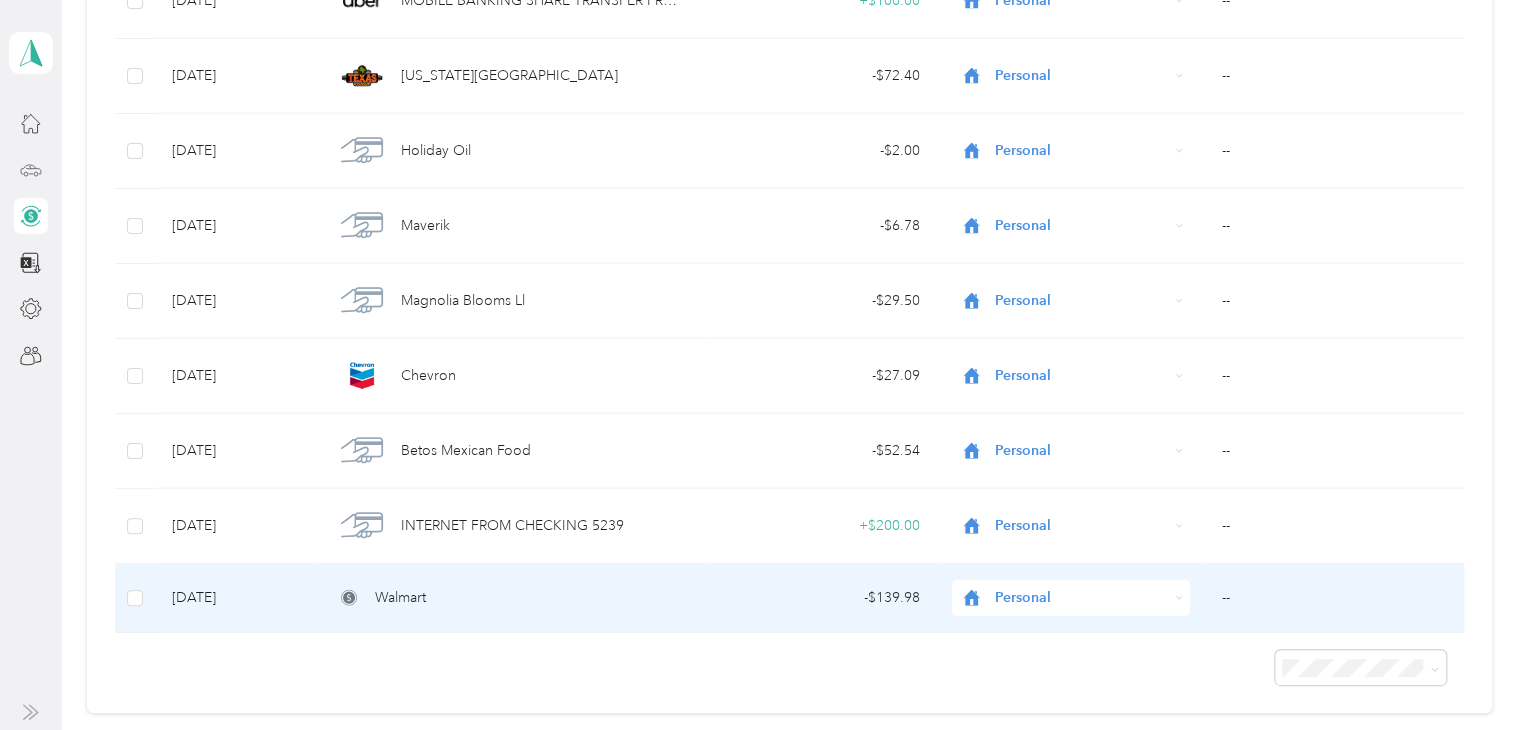 click on "Walmart" at bounding box center [511, 598] 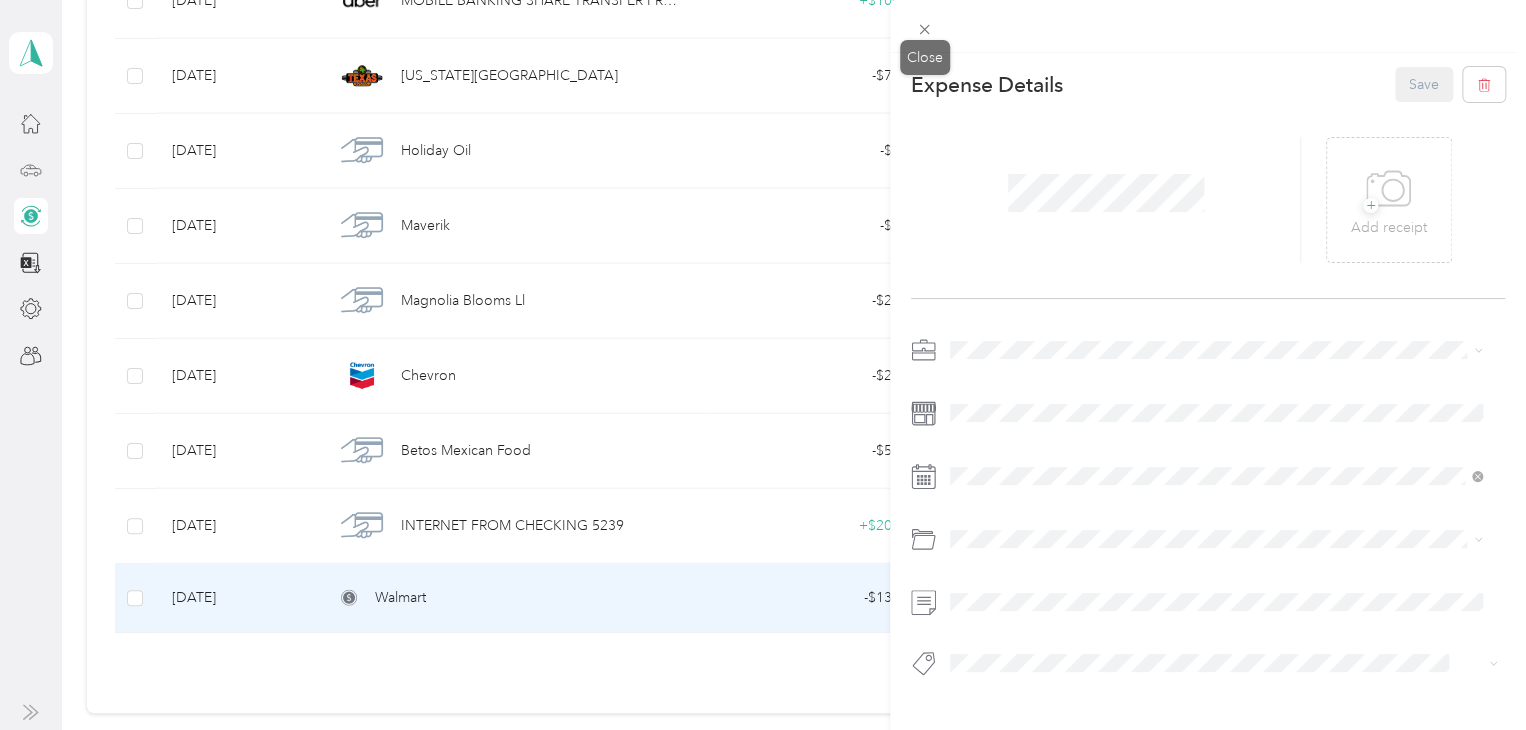 drag, startPoint x: 920, startPoint y: 28, endPoint x: 845, endPoint y: 229, distance: 214.53671 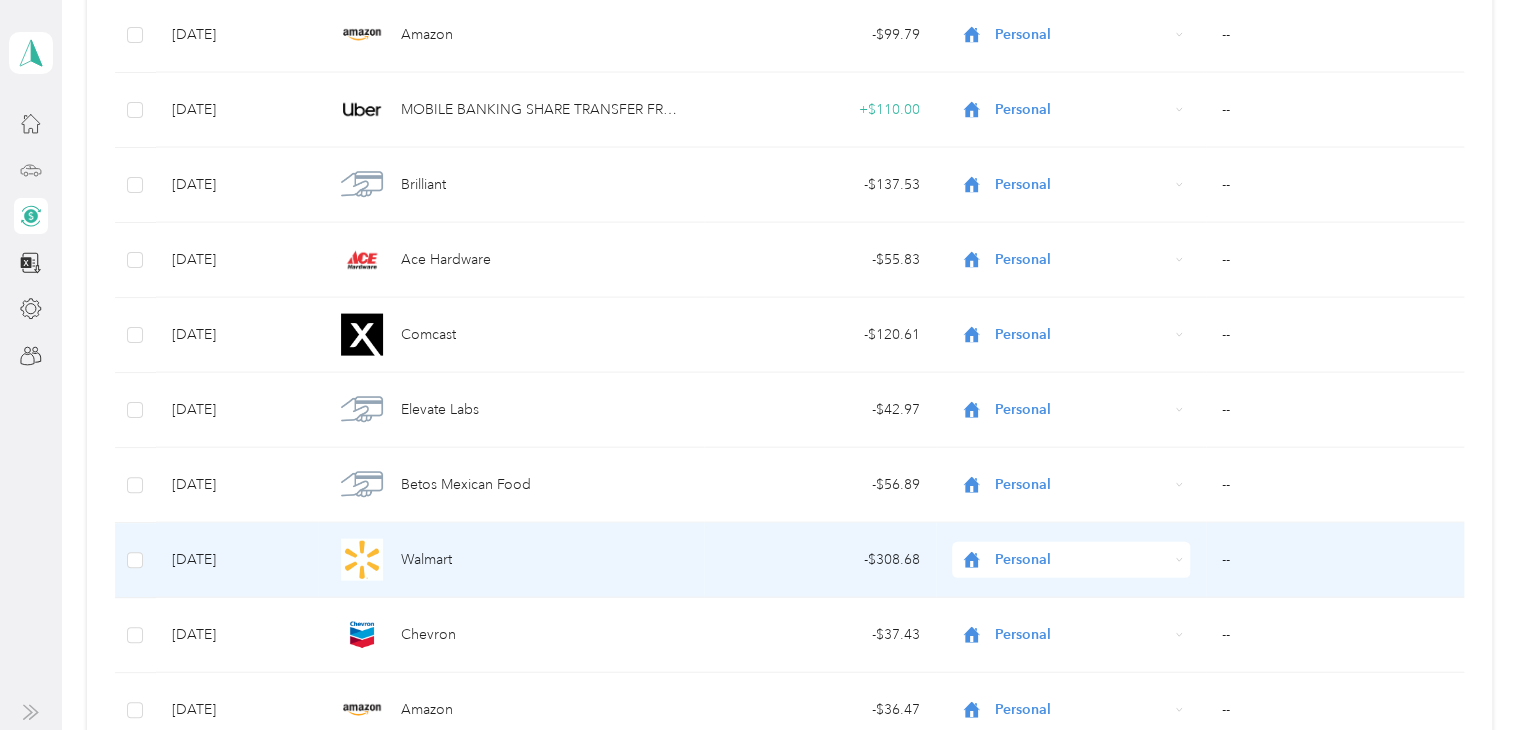 scroll, scrollTop: 28688, scrollLeft: 0, axis: vertical 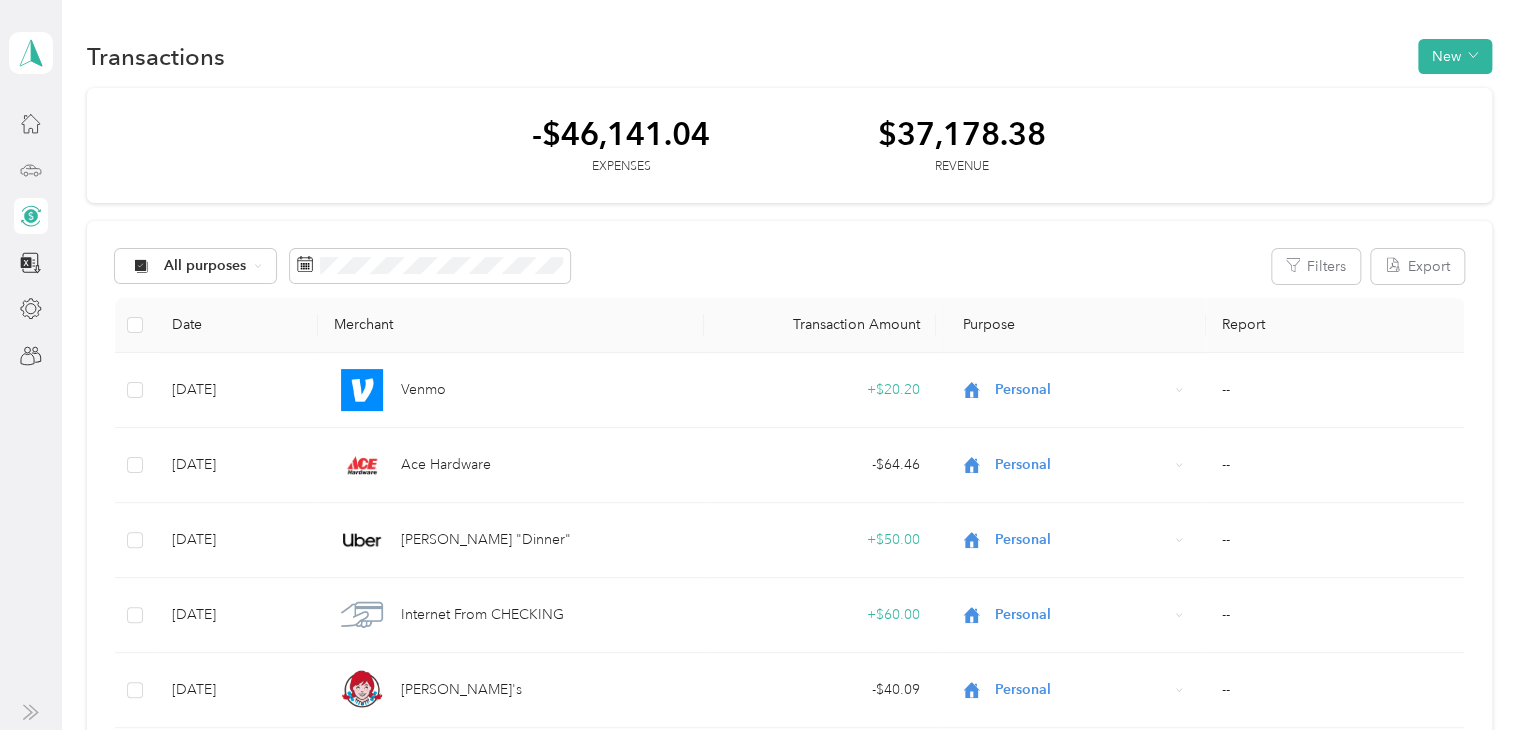 drag, startPoint x: 1330, startPoint y: 487, endPoint x: 1342, endPoint y: 12, distance: 475.15155 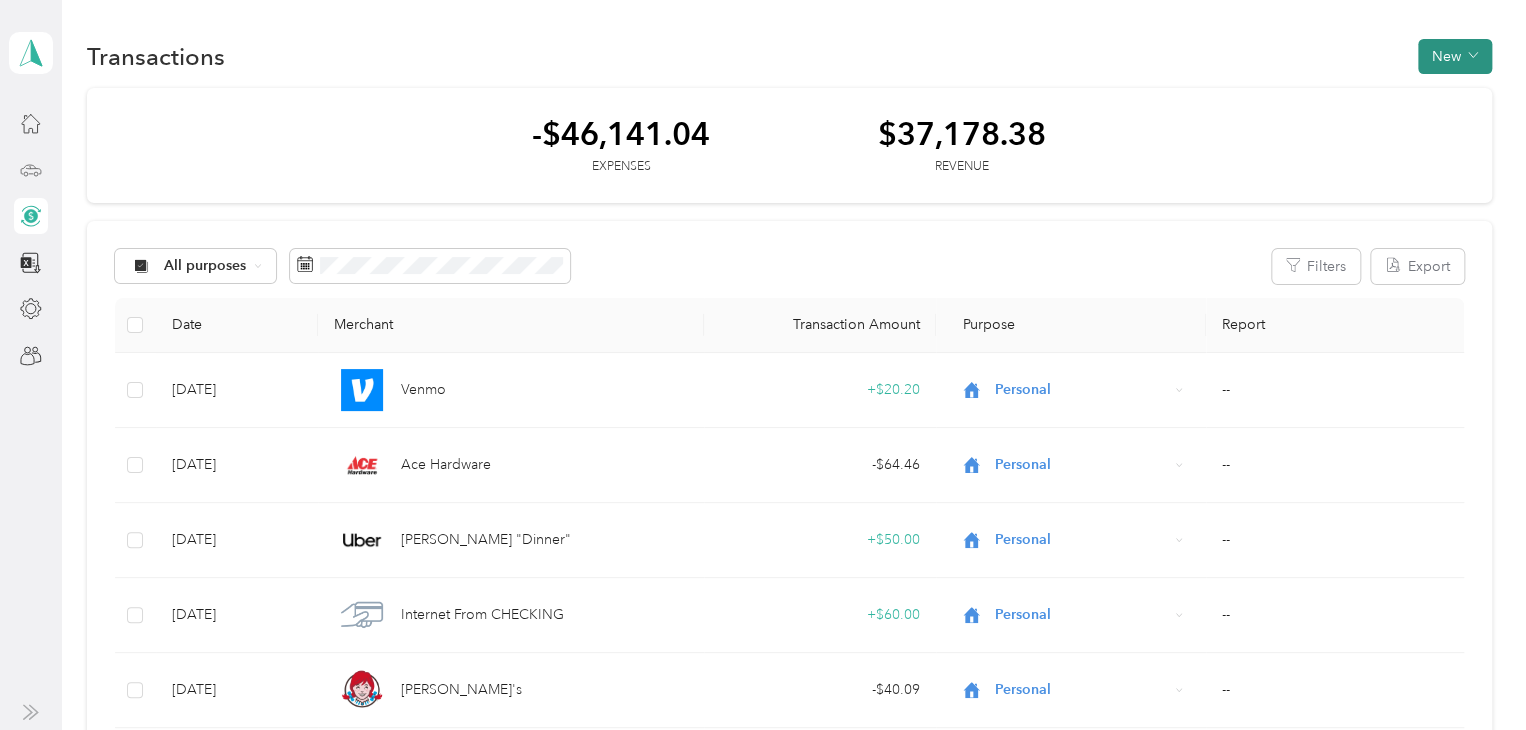 click on "New" at bounding box center [1455, 56] 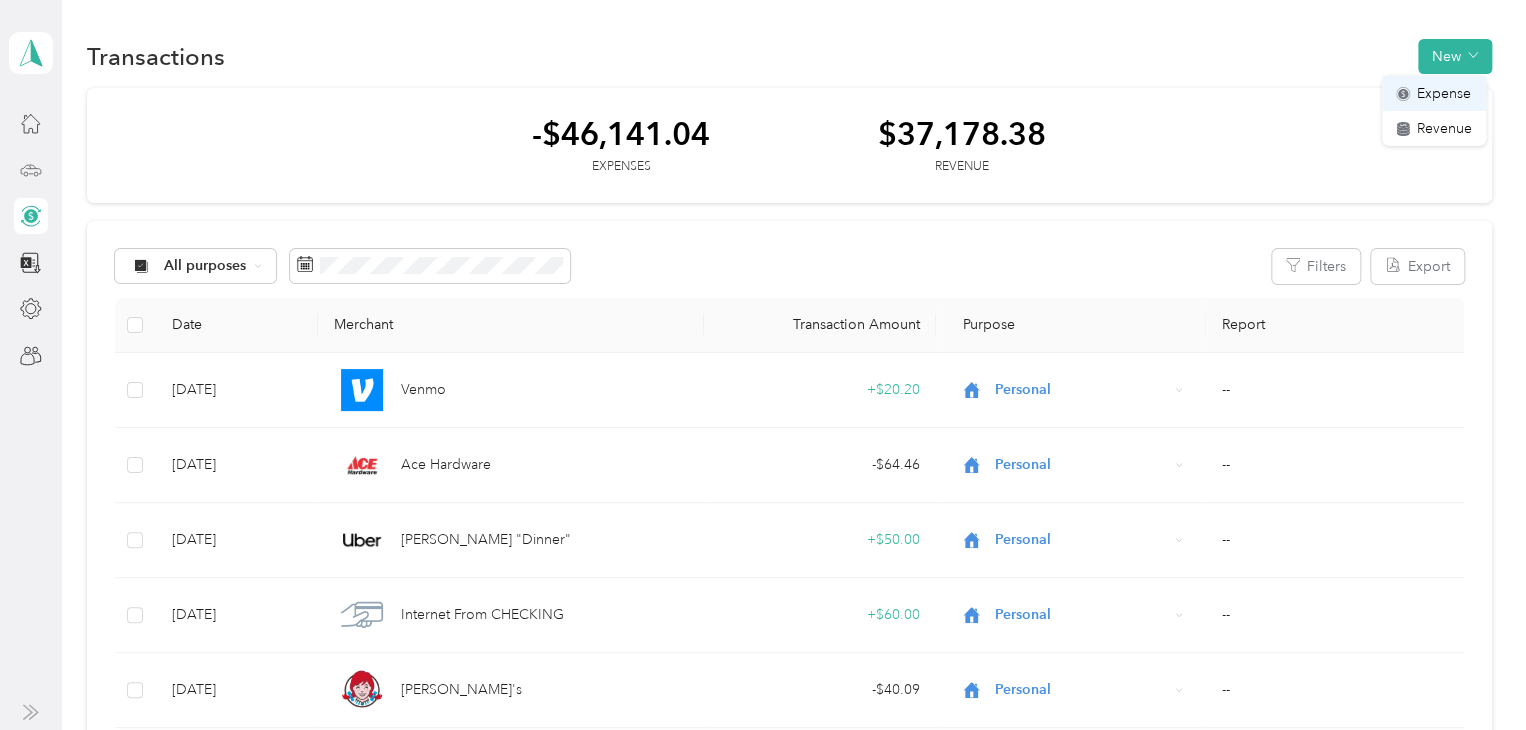 click on "Expense" at bounding box center [1444, 93] 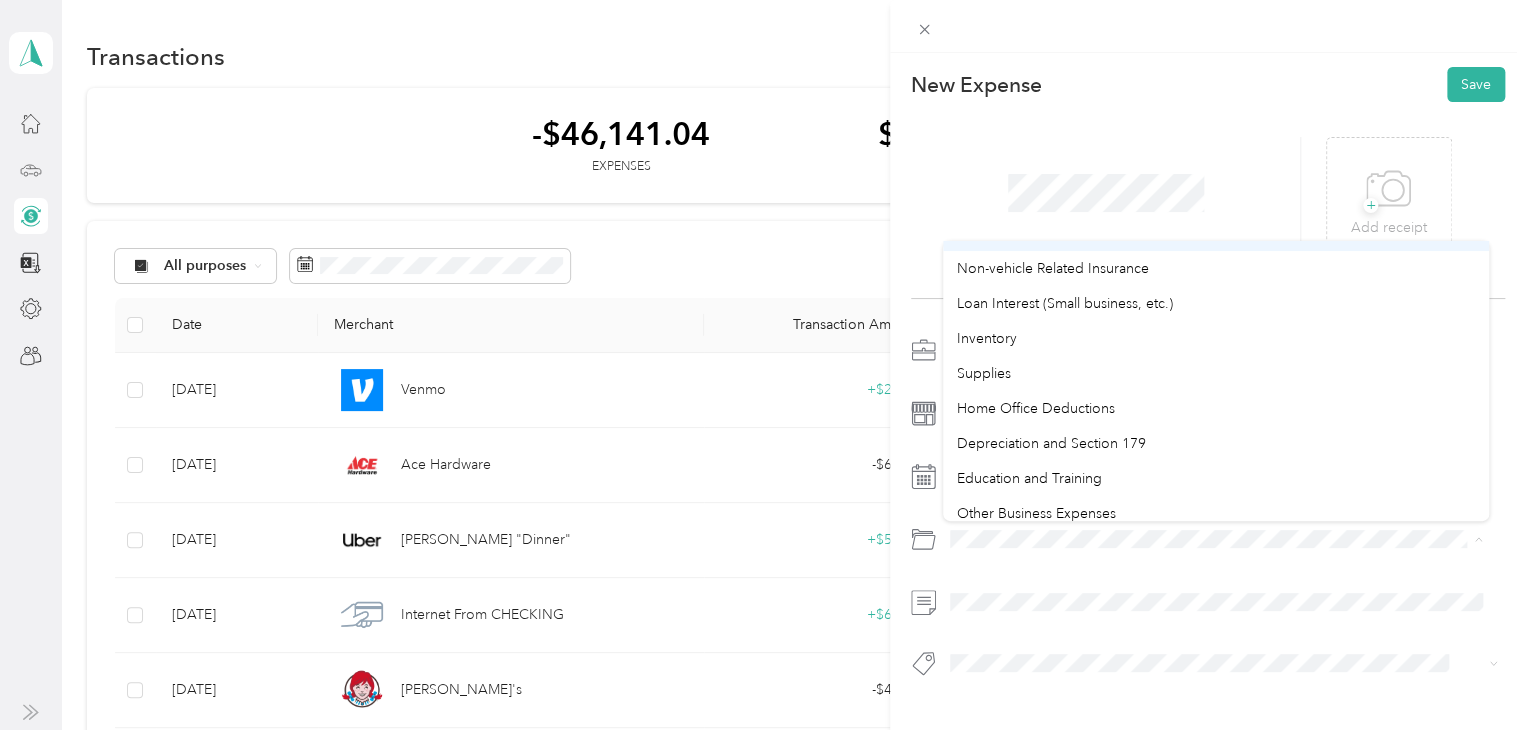 scroll, scrollTop: 1060, scrollLeft: 0, axis: vertical 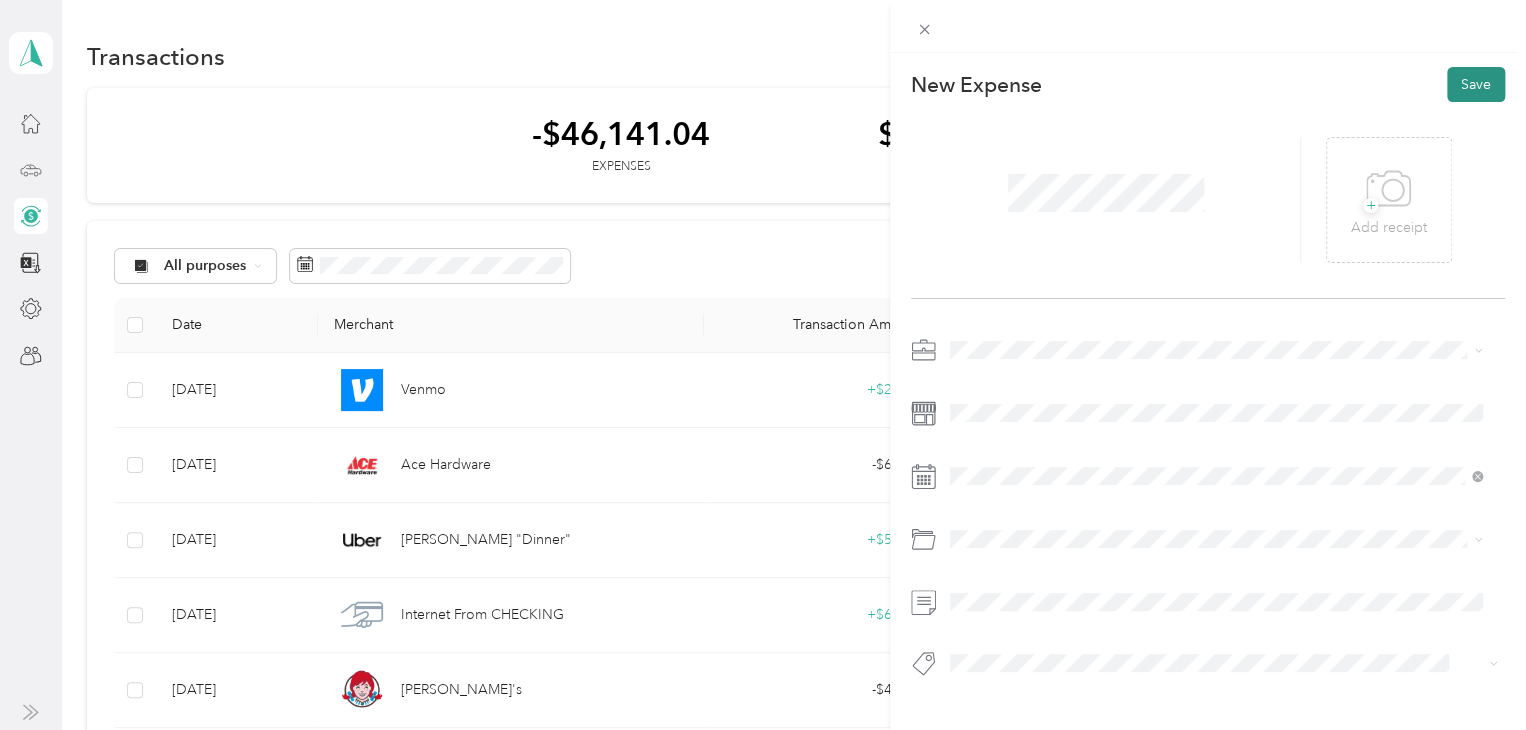 click on "Save" at bounding box center (1476, 84) 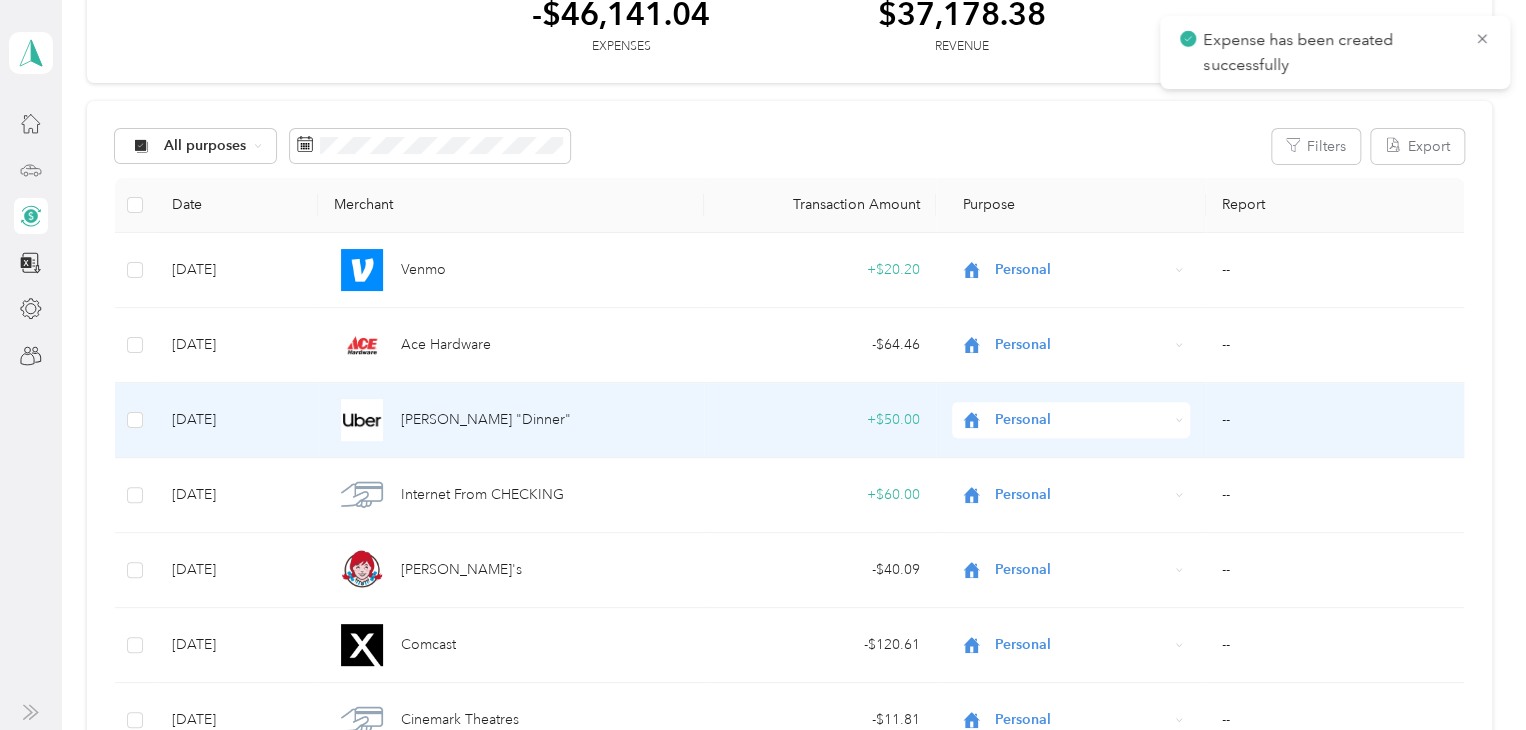 scroll, scrollTop: 820, scrollLeft: 0, axis: vertical 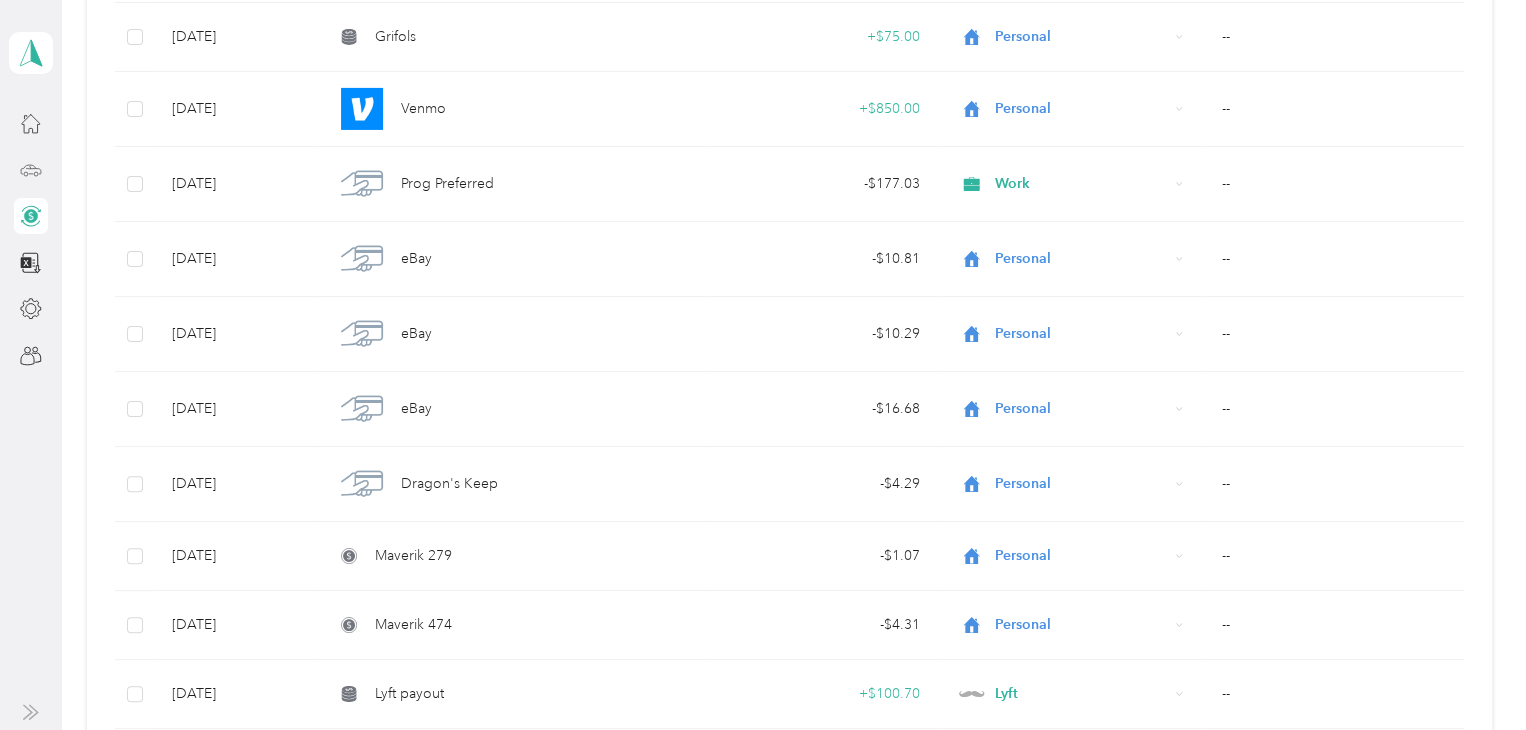drag, startPoint x: 997, startPoint y: 285, endPoint x: 980, endPoint y: 481, distance: 196.73587 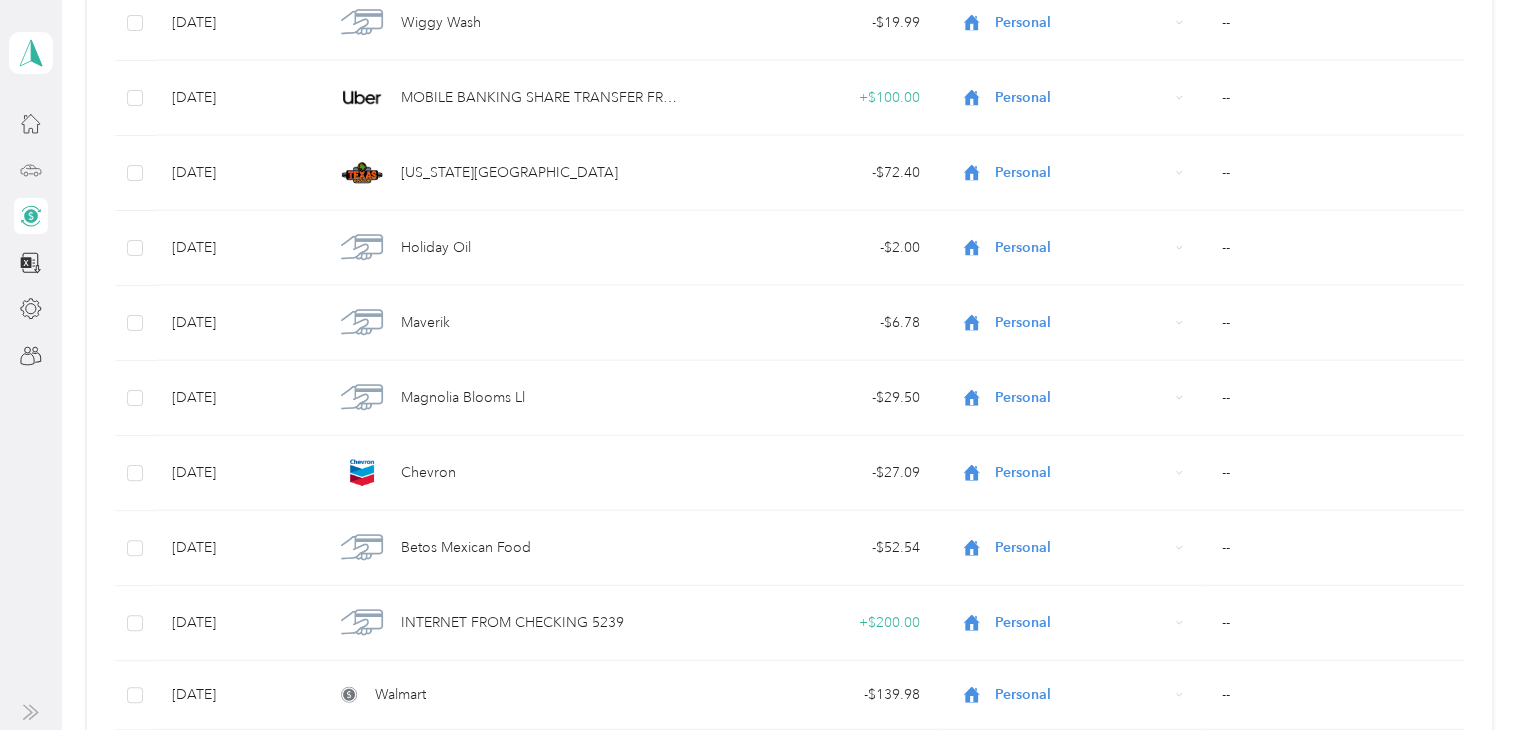 scroll, scrollTop: 32557, scrollLeft: 0, axis: vertical 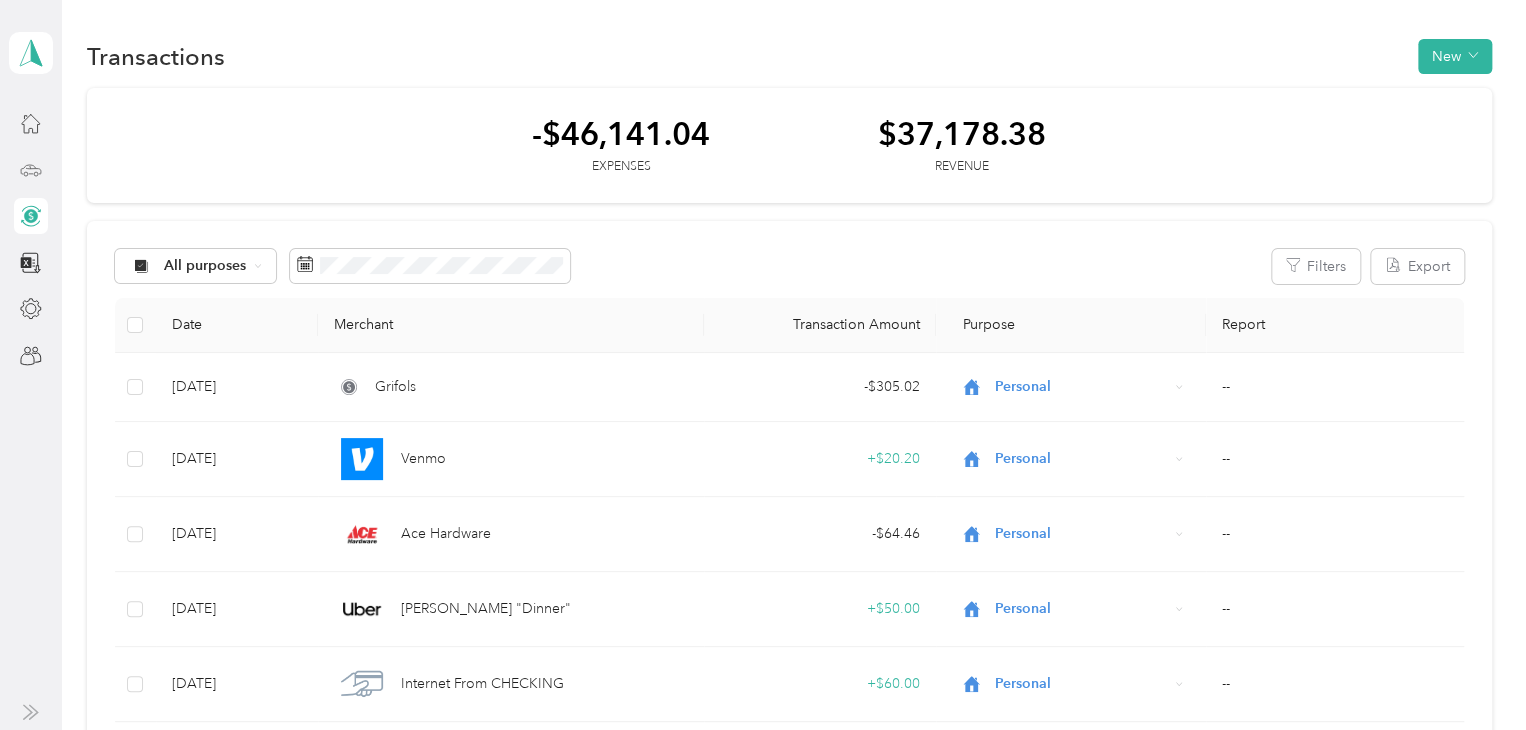 drag, startPoint x: 1418, startPoint y: 449, endPoint x: 1358, endPoint y: -39, distance: 491.67468 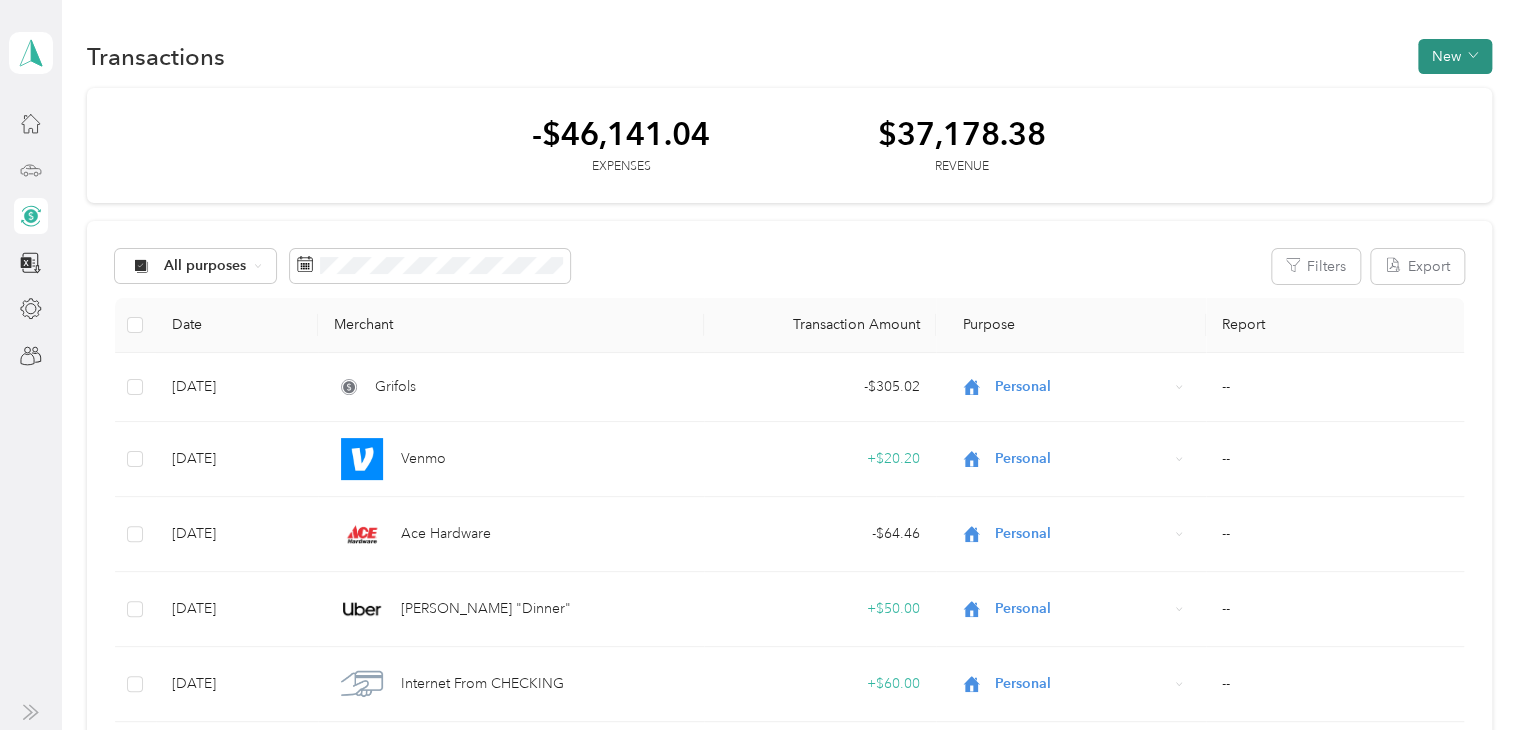 click on "New" at bounding box center [1455, 56] 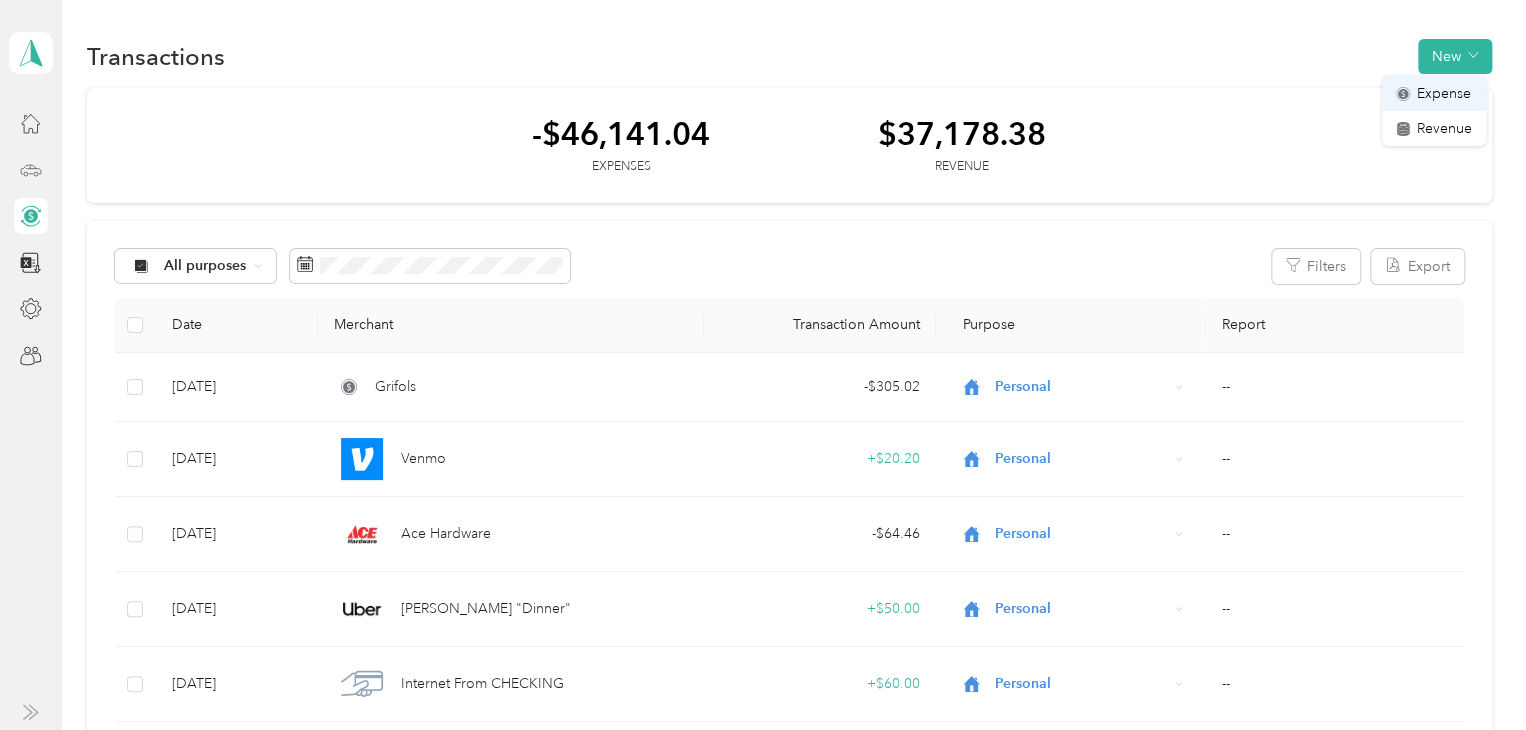click on "Expense" at bounding box center [1444, 93] 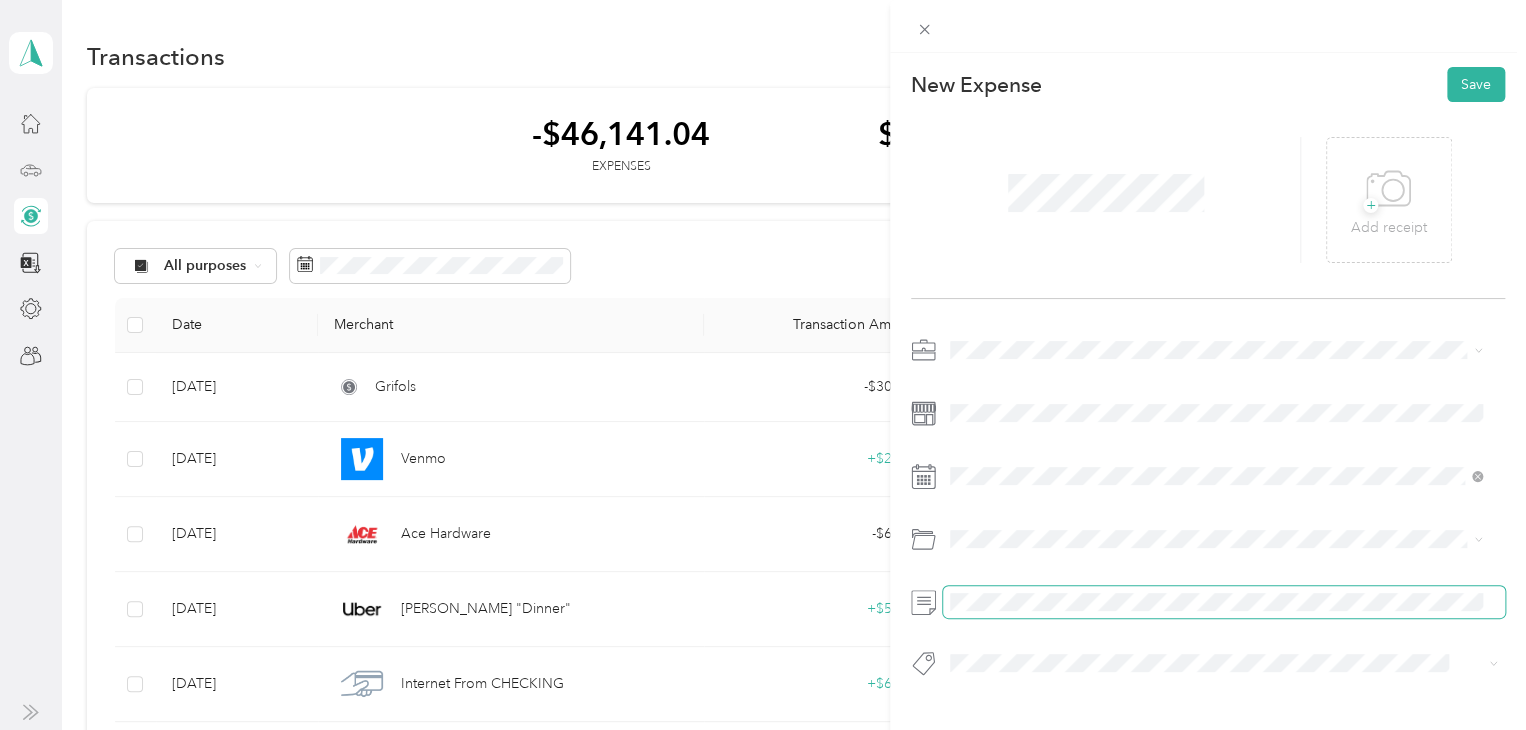 click at bounding box center [1208, 512] 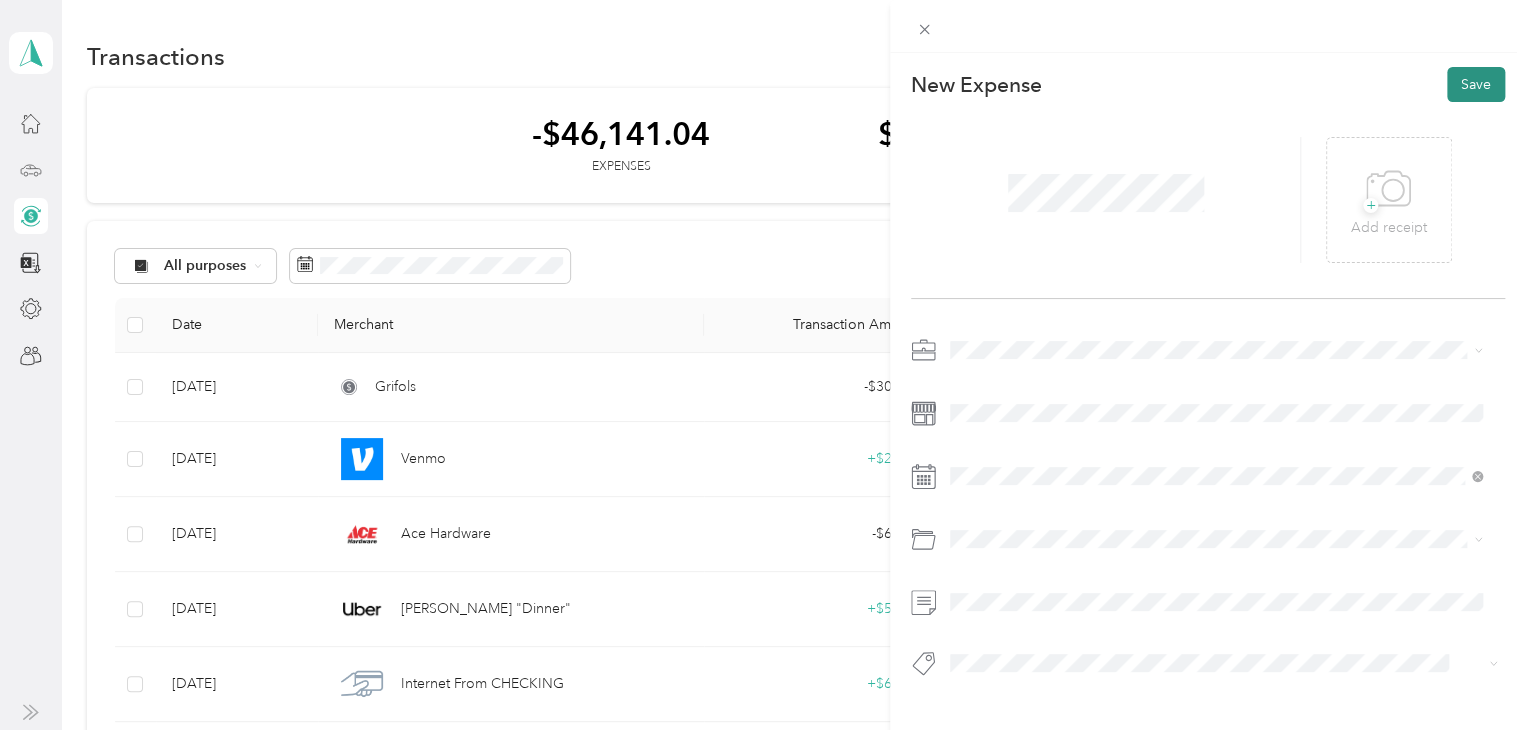 click on "Save" at bounding box center [1476, 84] 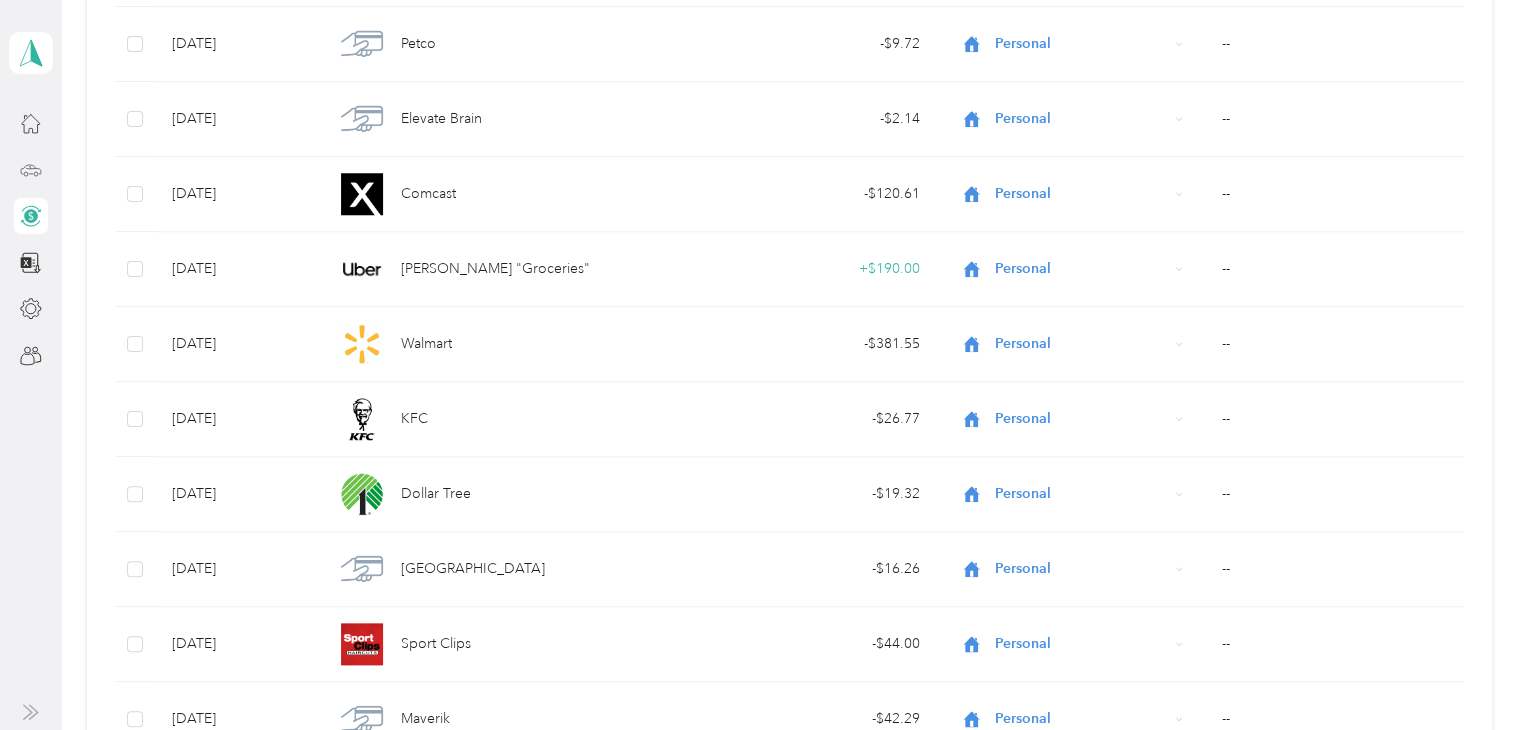 drag, startPoint x: 1411, startPoint y: 393, endPoint x: 1283, endPoint y: 691, distance: 324.327 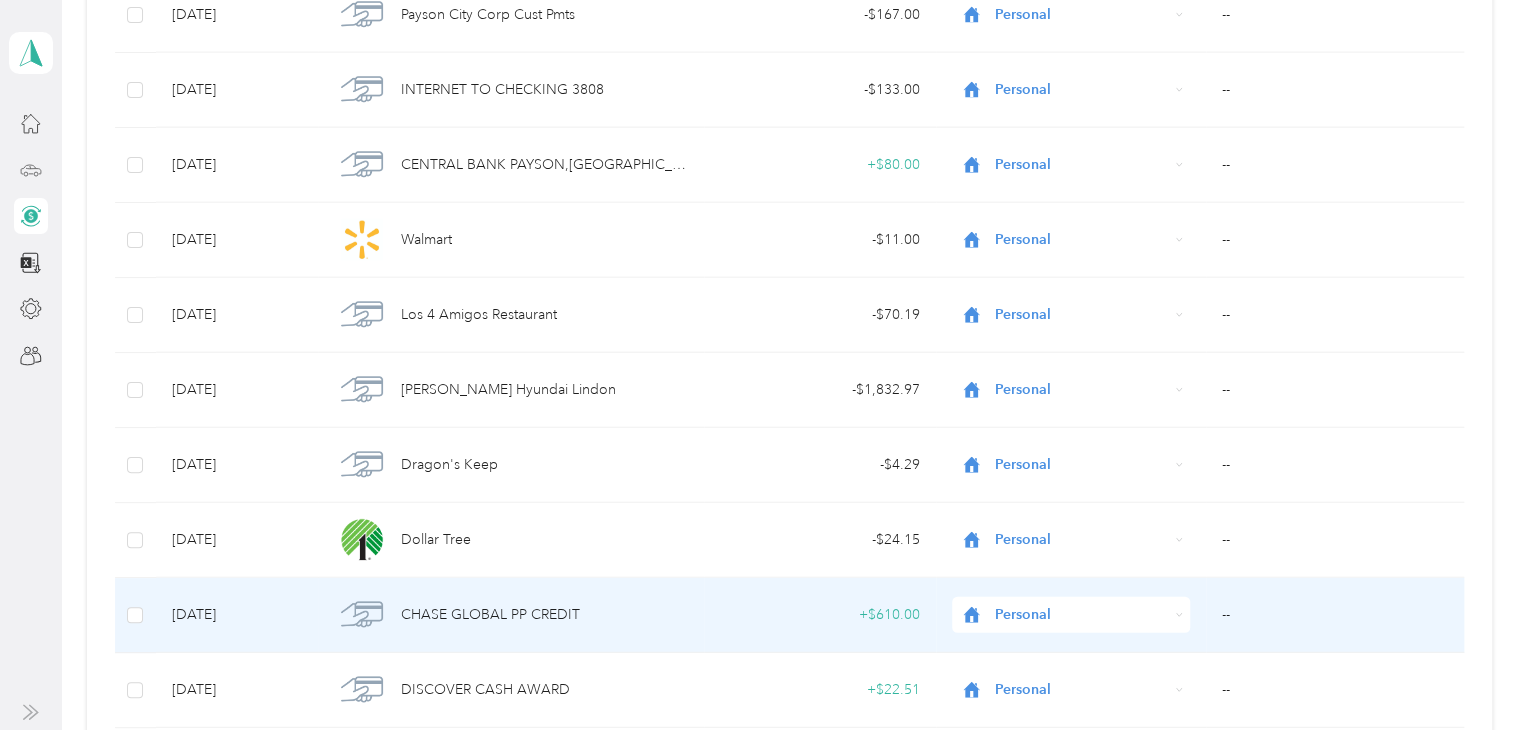 scroll, scrollTop: 25237, scrollLeft: 0, axis: vertical 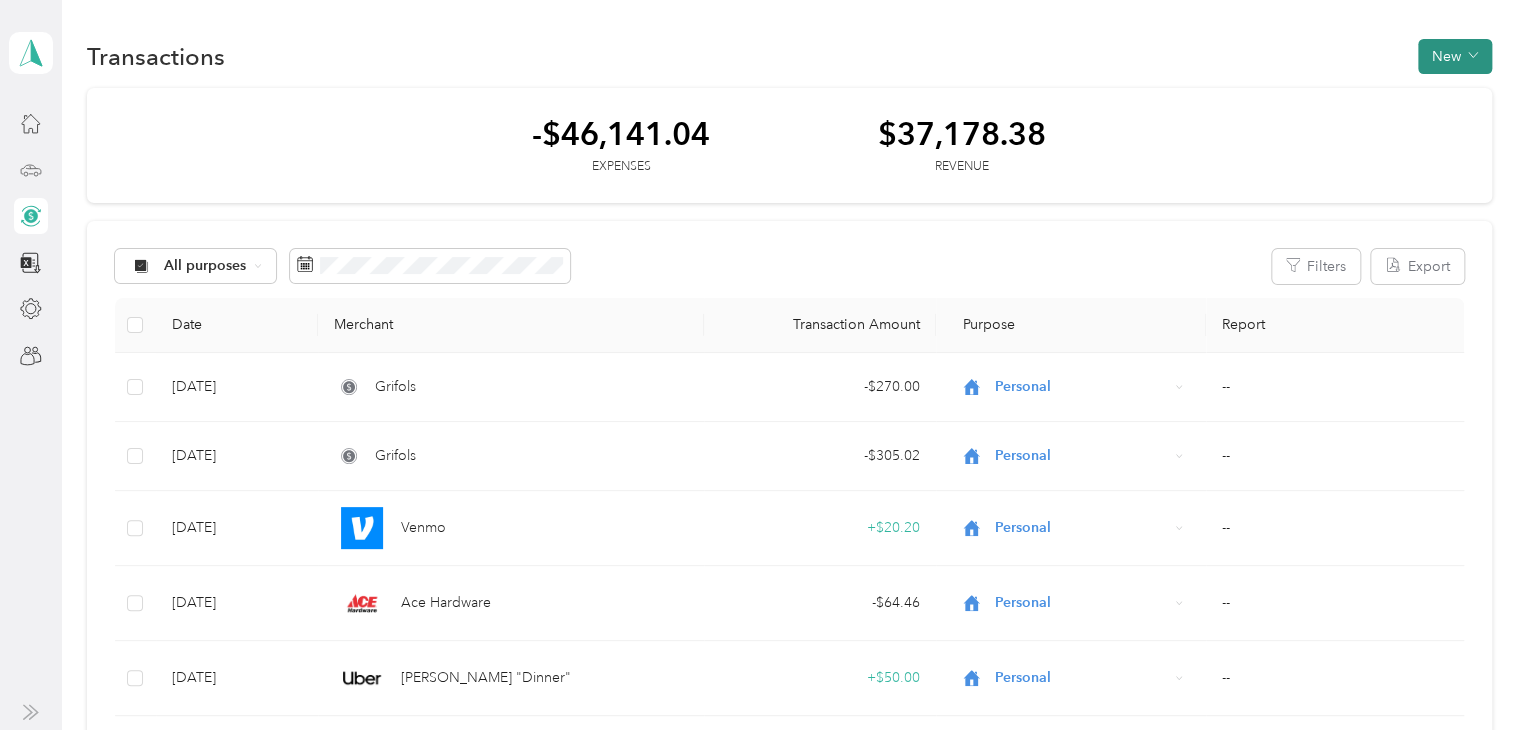 click on "New" at bounding box center (1455, 56) 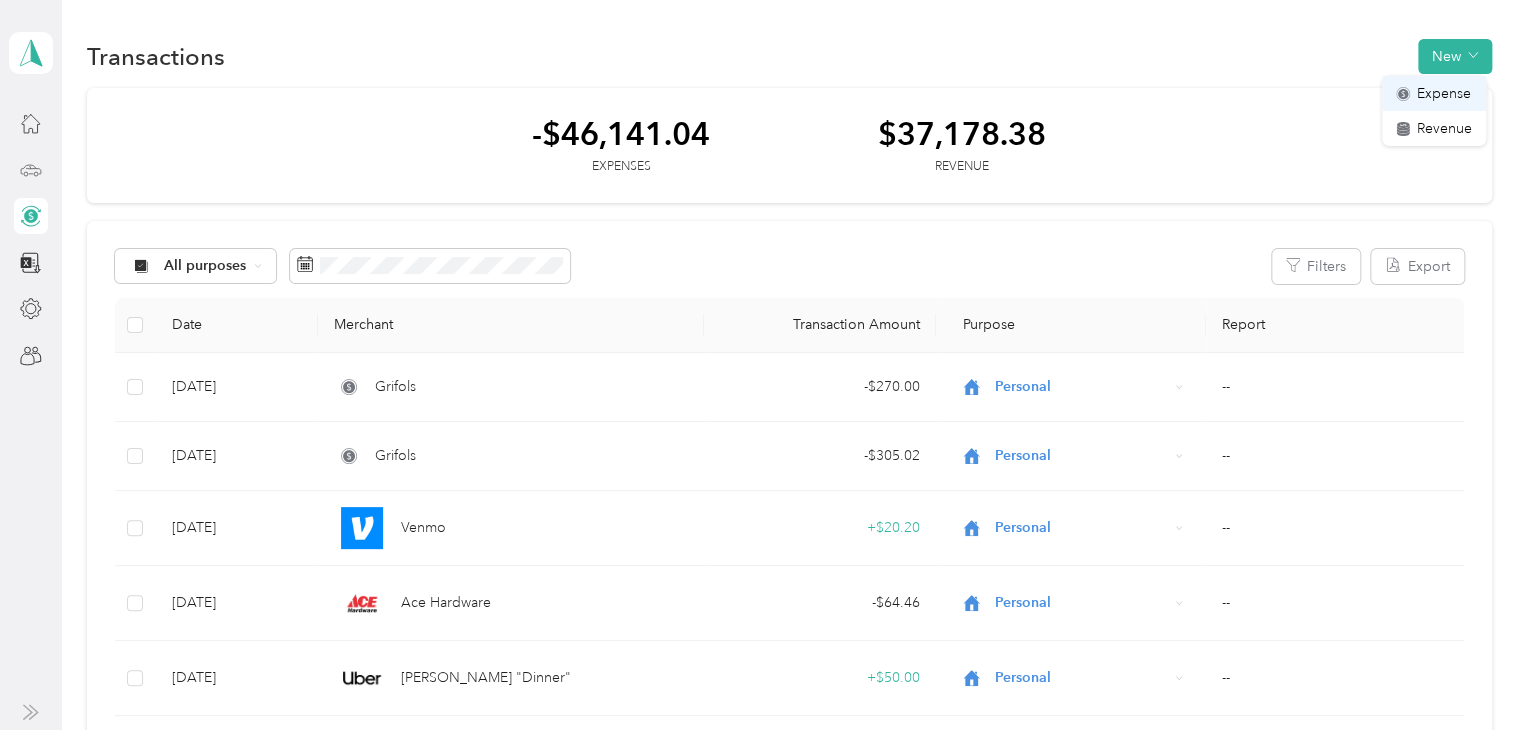 click on "Expense" at bounding box center [1444, 93] 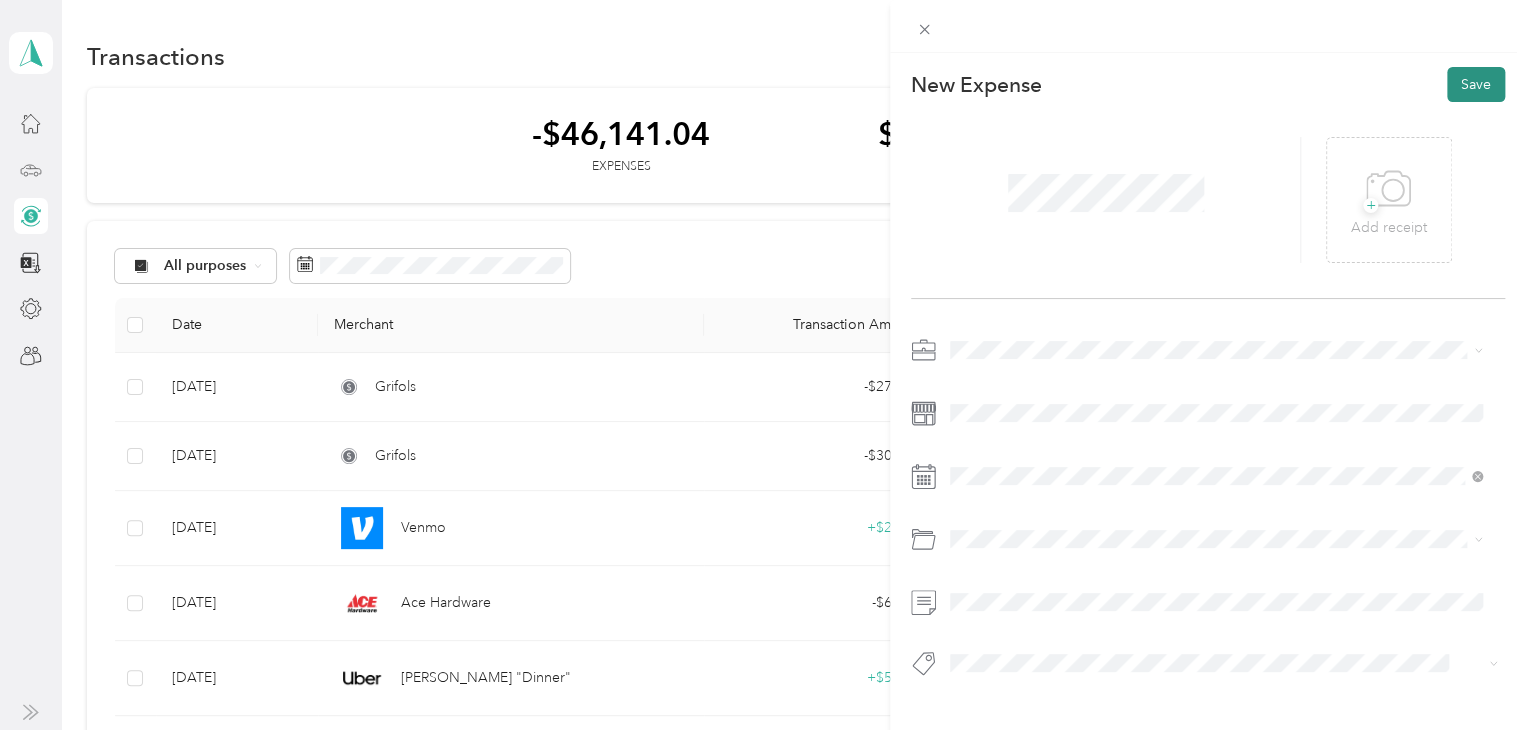 click on "Save" at bounding box center [1476, 84] 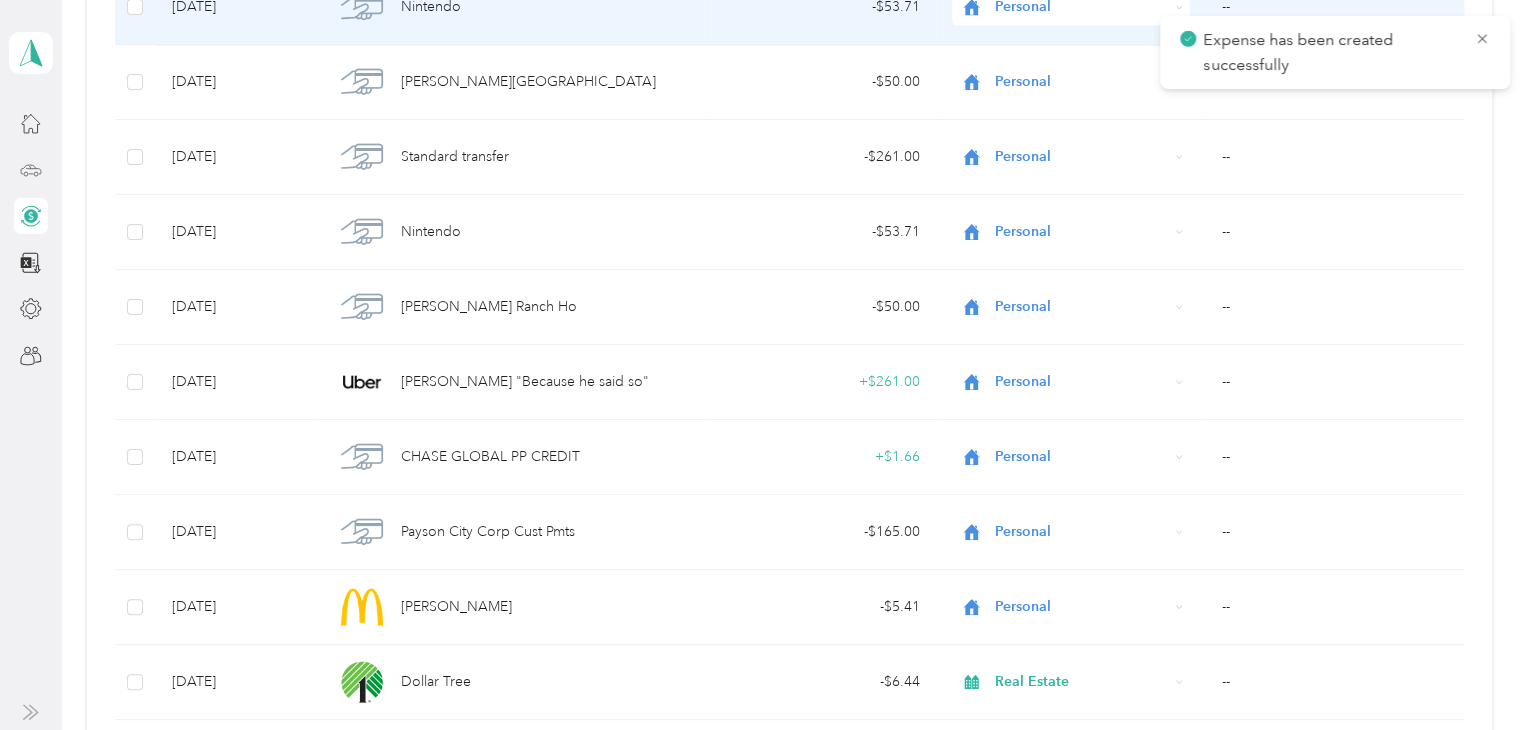 scroll, scrollTop: 1800, scrollLeft: 0, axis: vertical 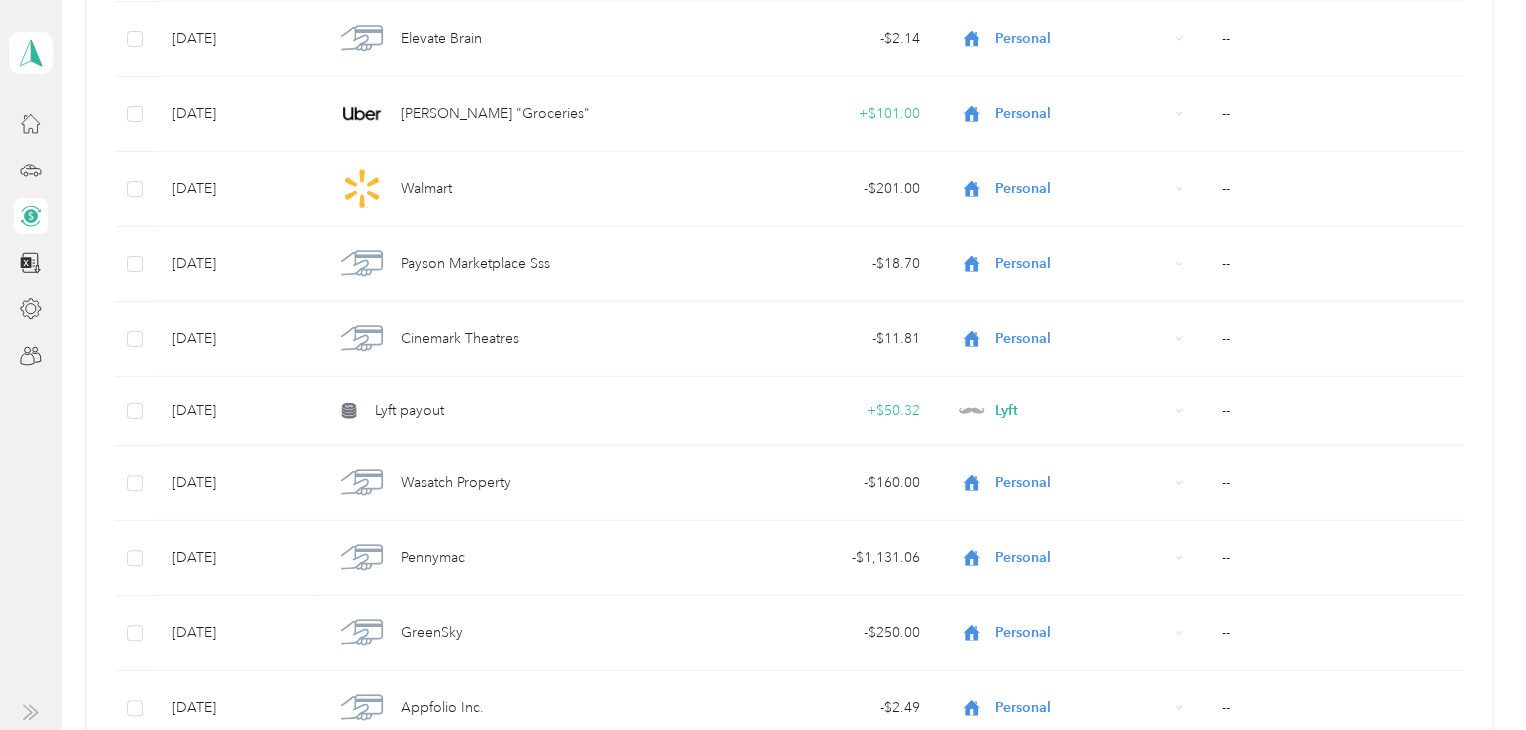 drag, startPoint x: 946, startPoint y: 468, endPoint x: 969, endPoint y: 673, distance: 206.28621 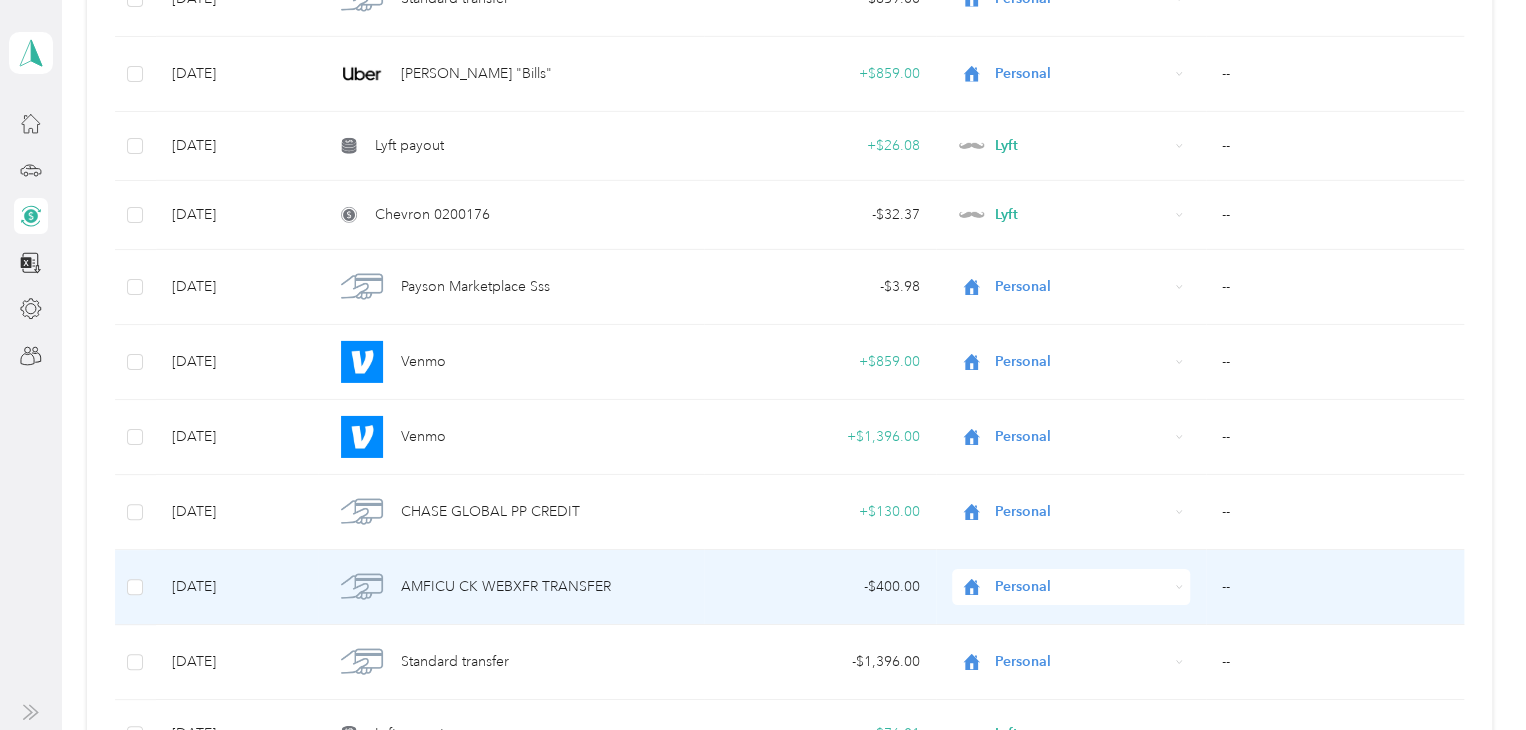 scroll, scrollTop: 18305, scrollLeft: 0, axis: vertical 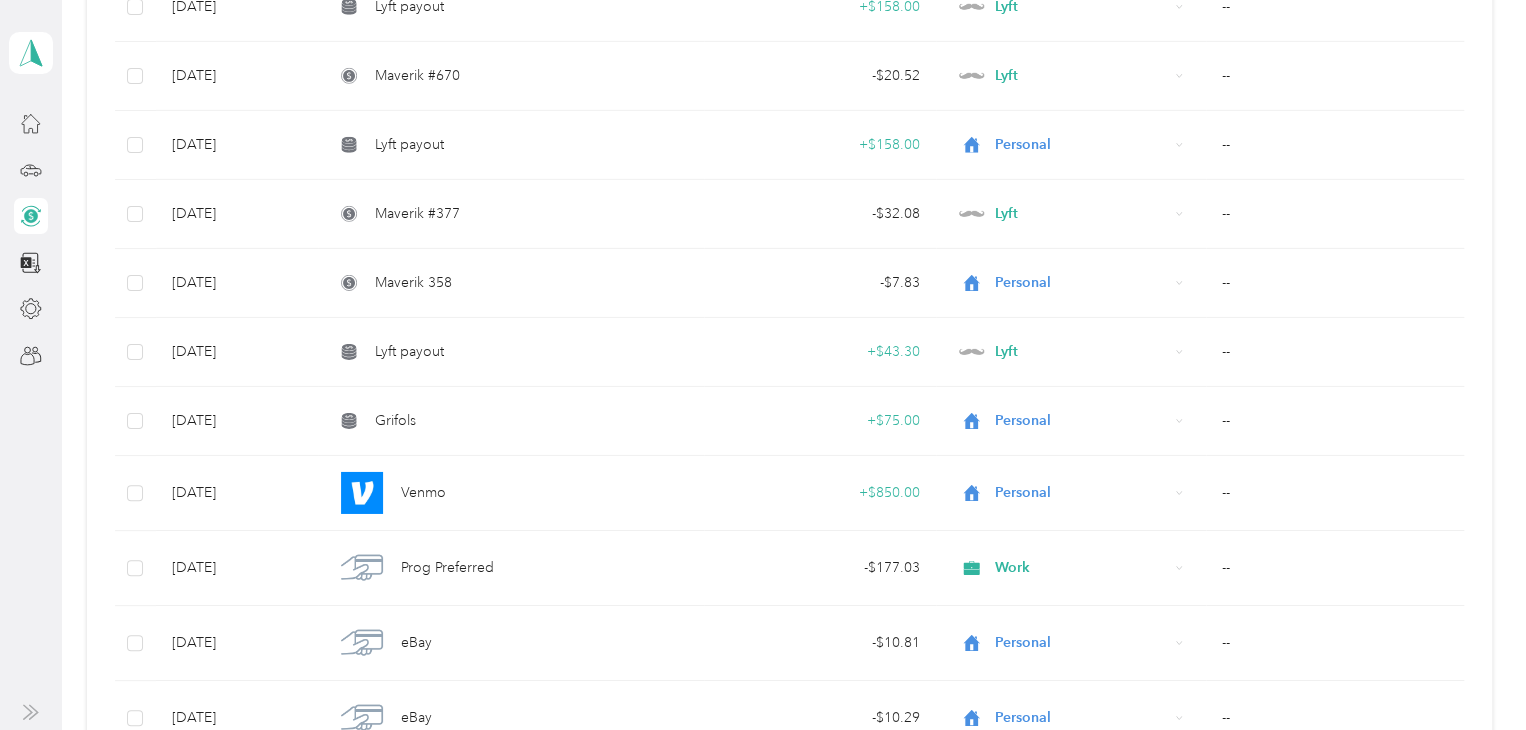 drag, startPoint x: 1240, startPoint y: 360, endPoint x: 1240, endPoint y: -87, distance: 447 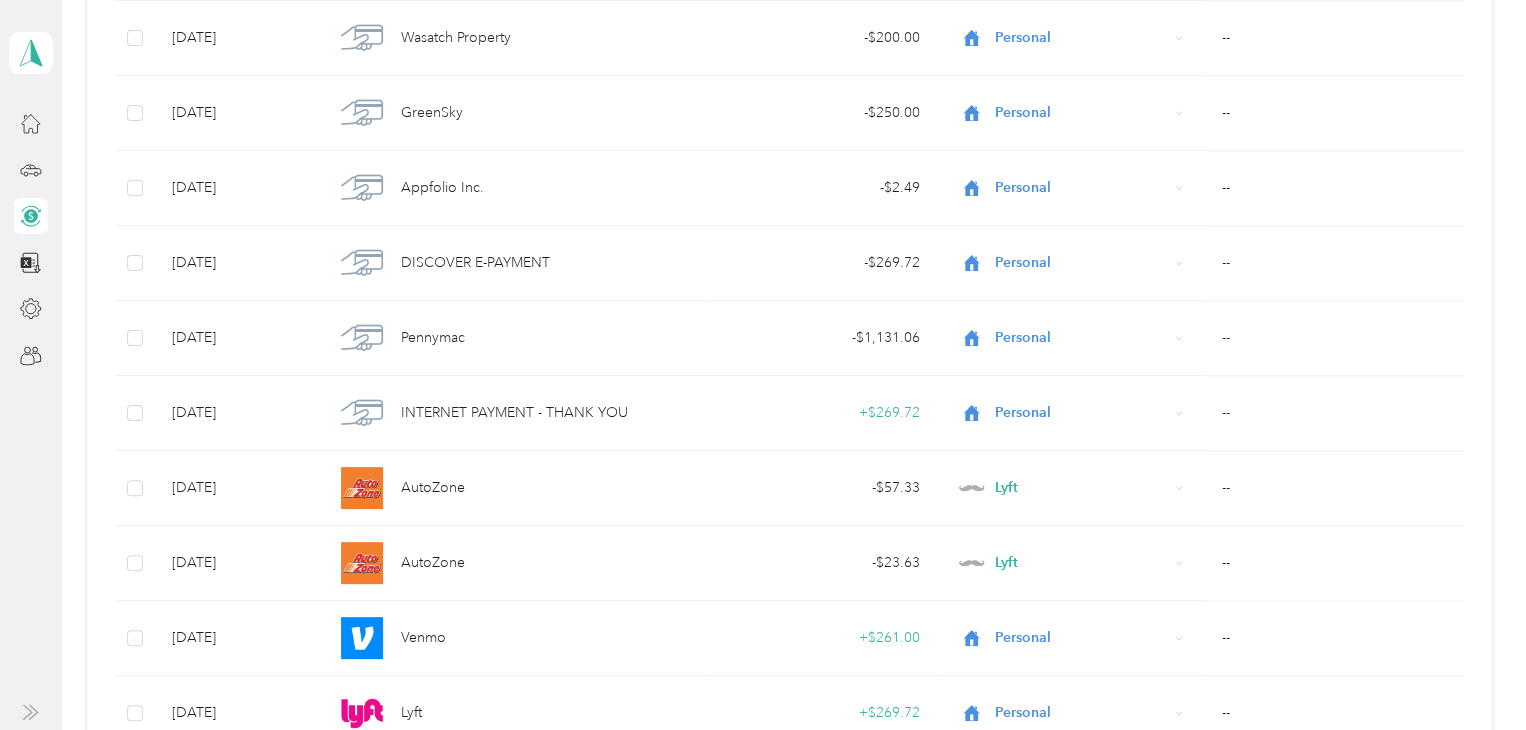 scroll, scrollTop: 0, scrollLeft: 0, axis: both 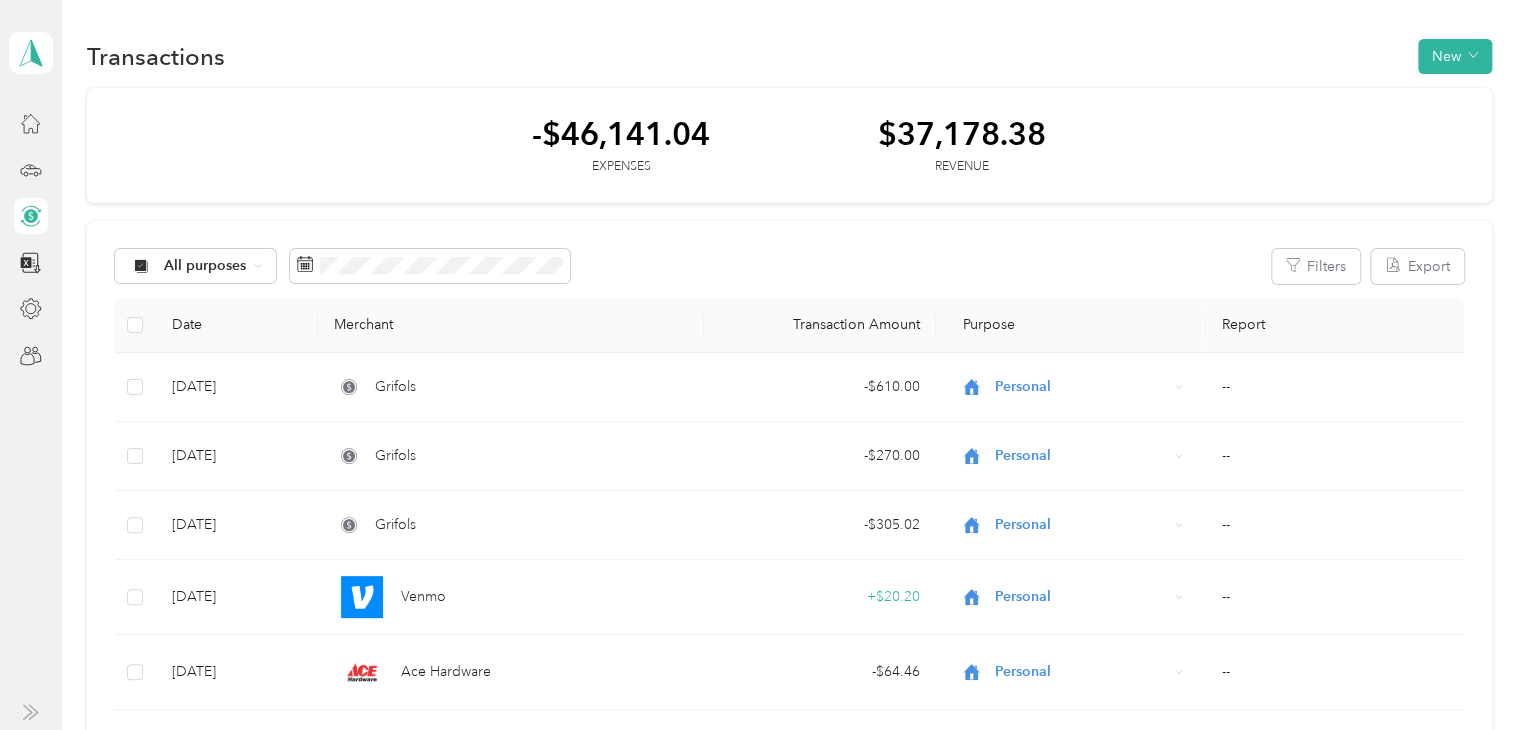 drag, startPoint x: 1206, startPoint y: 482, endPoint x: 1244, endPoint y: -51, distance: 534.3529 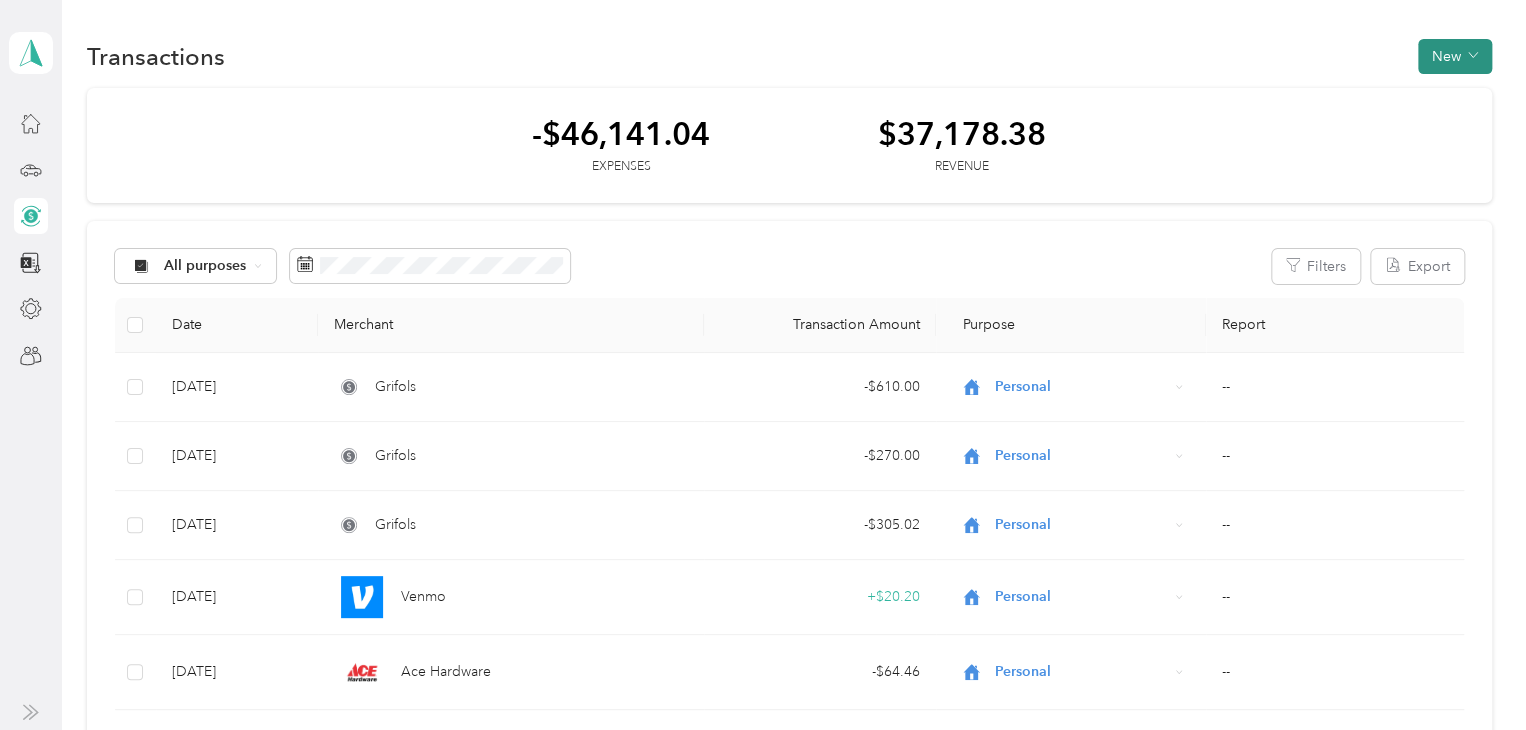 click on "New" at bounding box center (1455, 56) 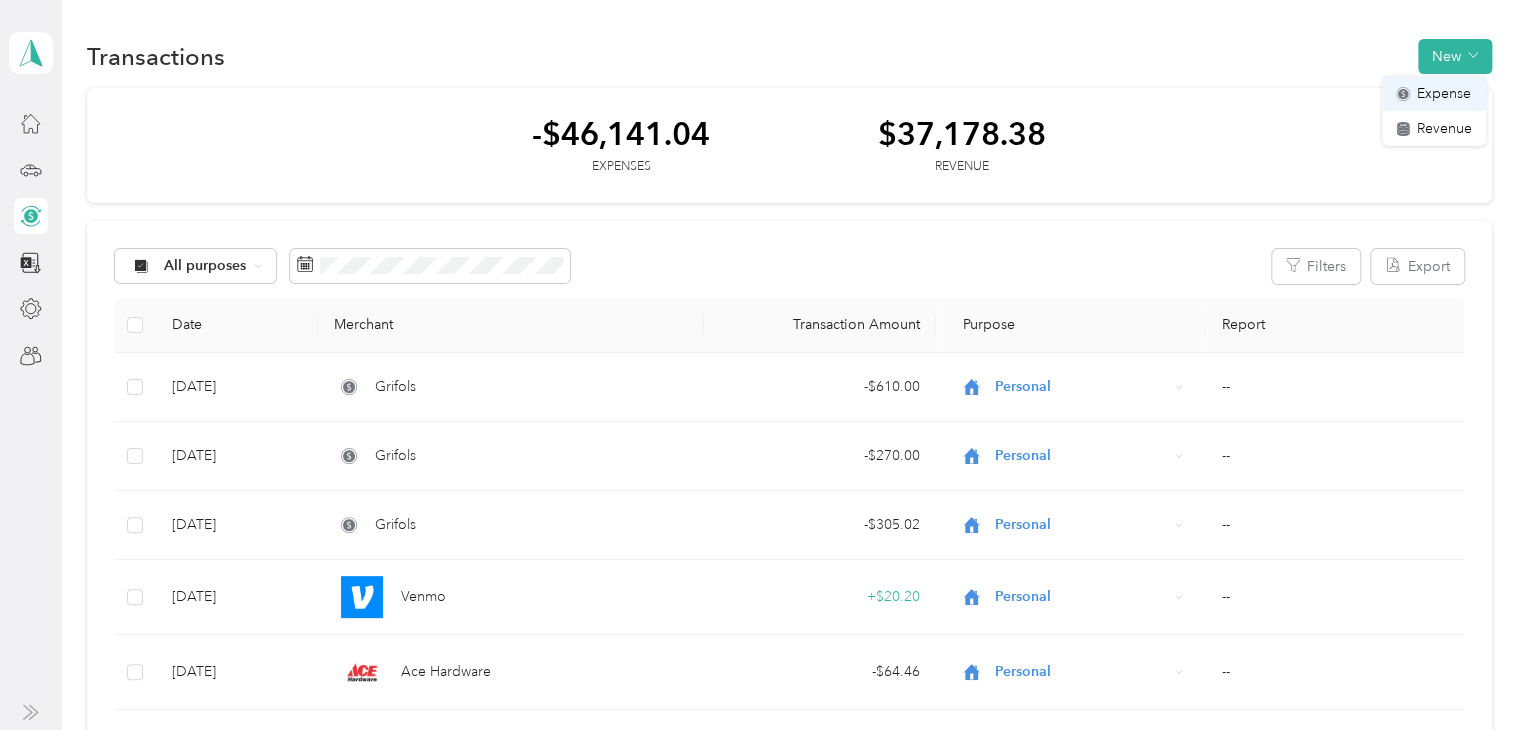 click on "Expense" at bounding box center (1434, 93) 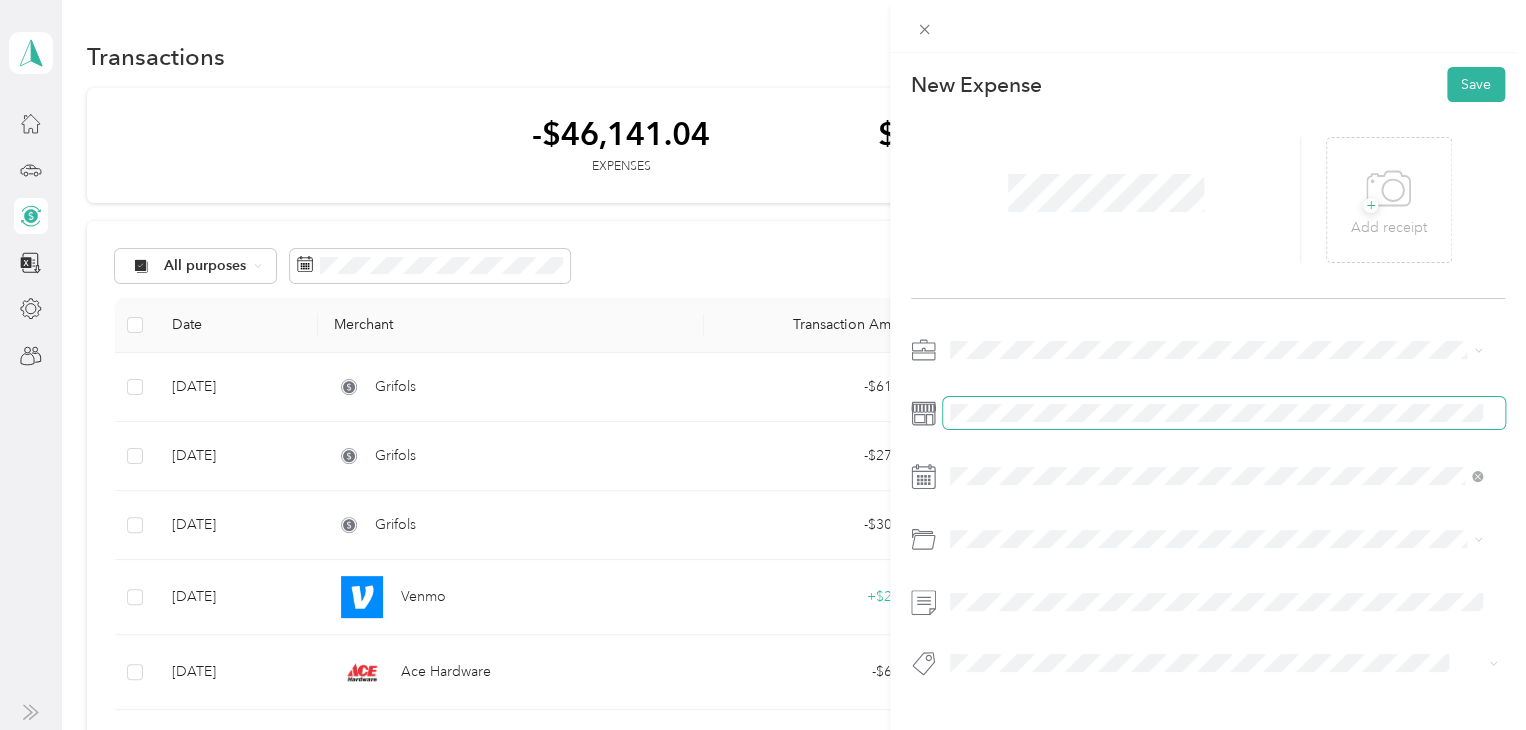 click at bounding box center [1224, 413] 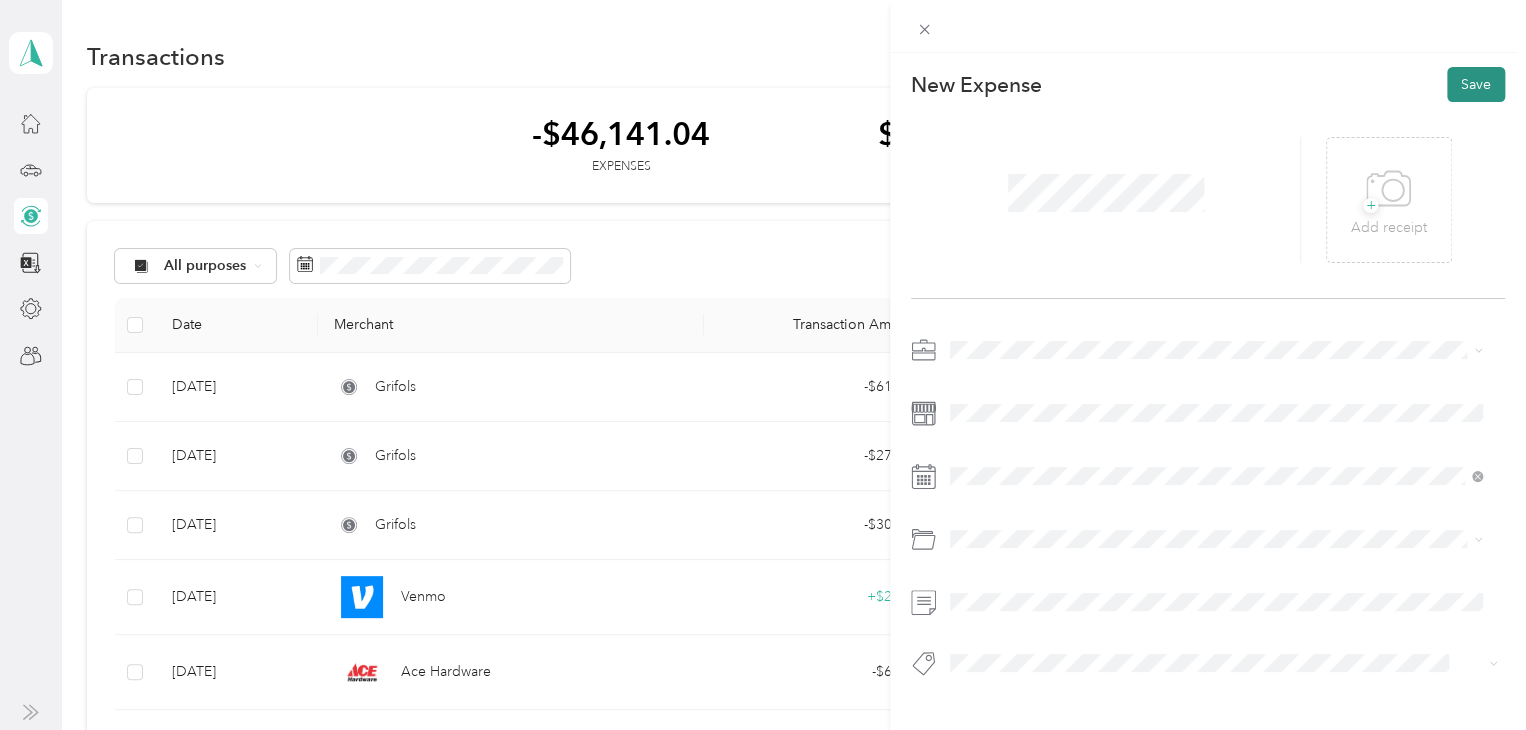 click on "Save" at bounding box center [1476, 84] 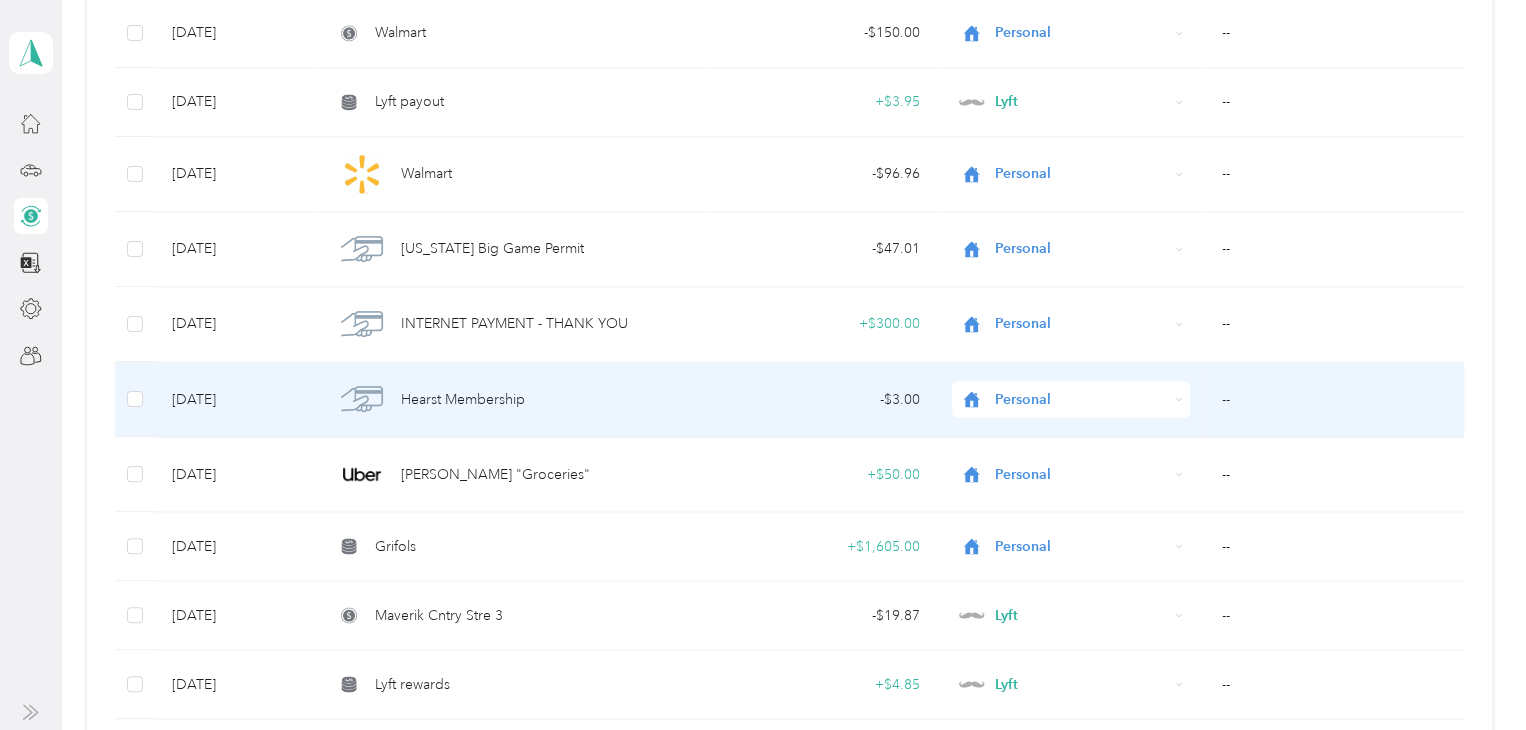 scroll, scrollTop: 13100, scrollLeft: 0, axis: vertical 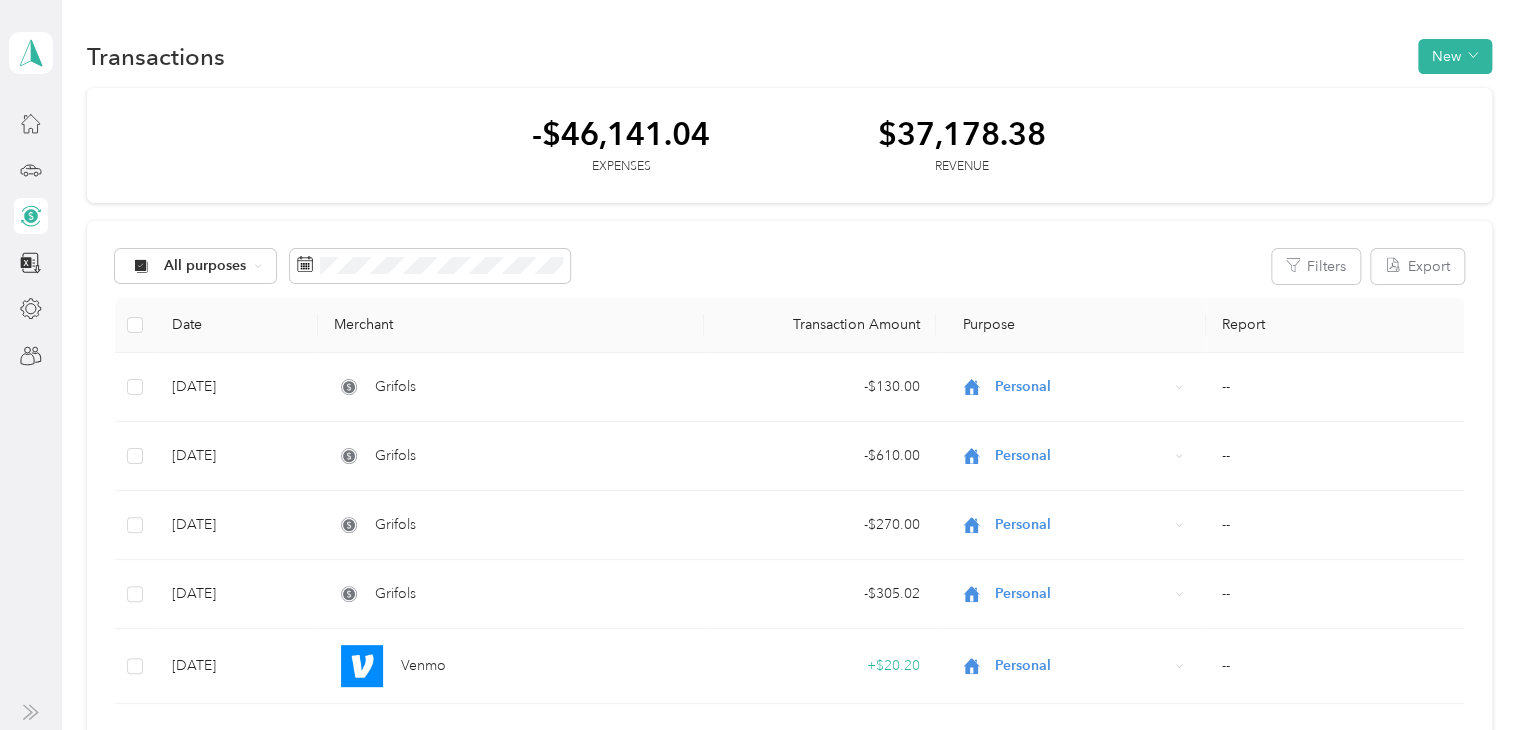 drag, startPoint x: 757, startPoint y: 387, endPoint x: 830, endPoint y: -62, distance: 454.8956 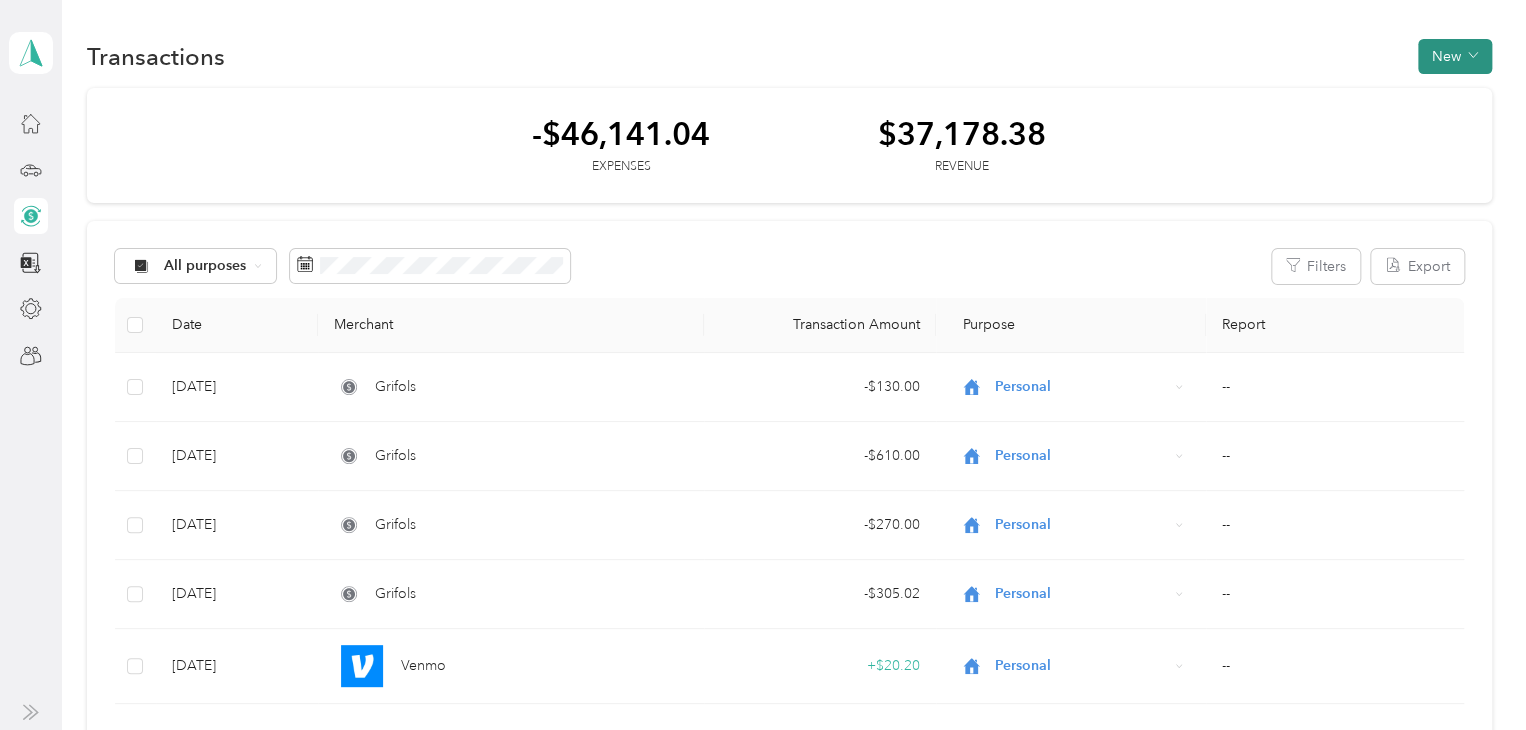 click on "New" at bounding box center (1455, 56) 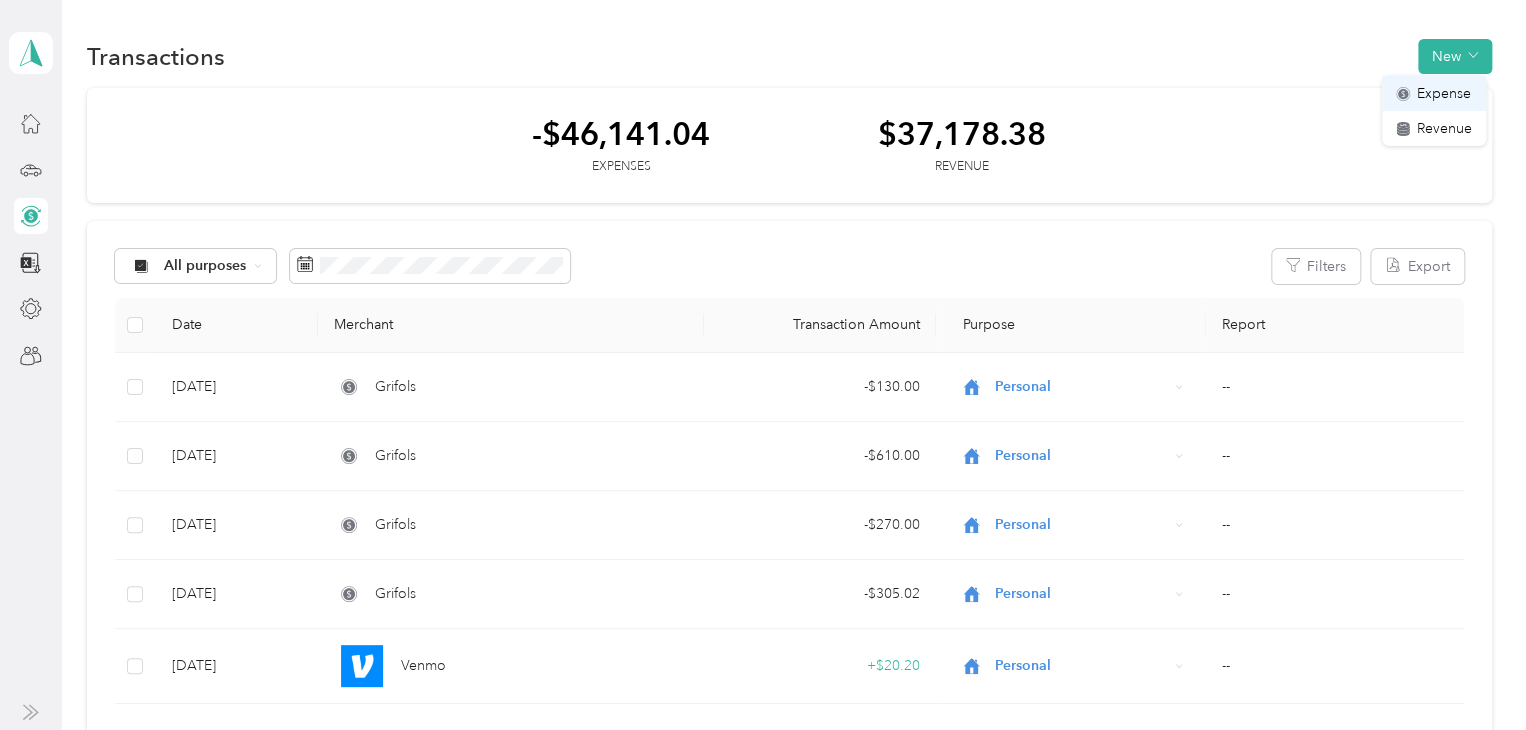 click on "Expense" at bounding box center (1444, 93) 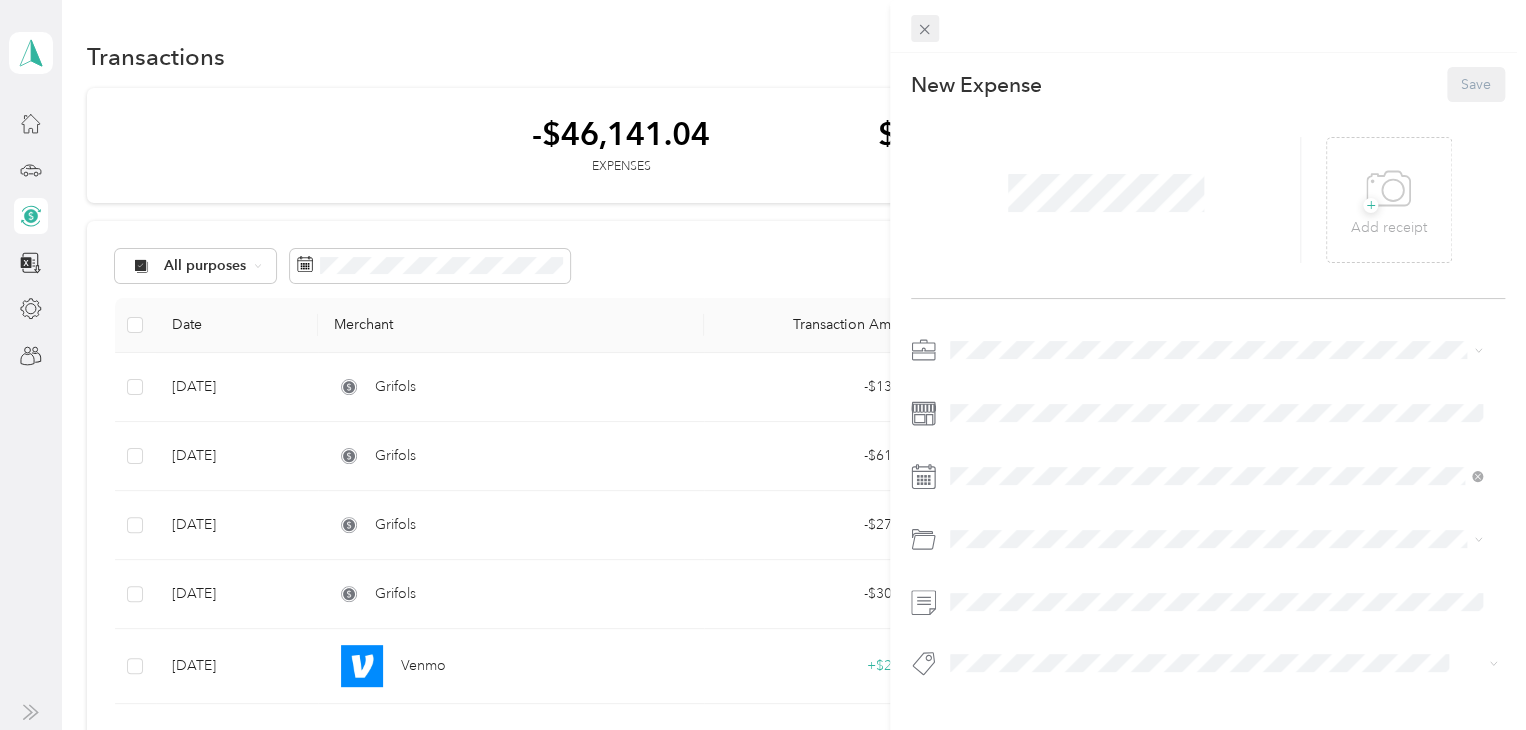 click 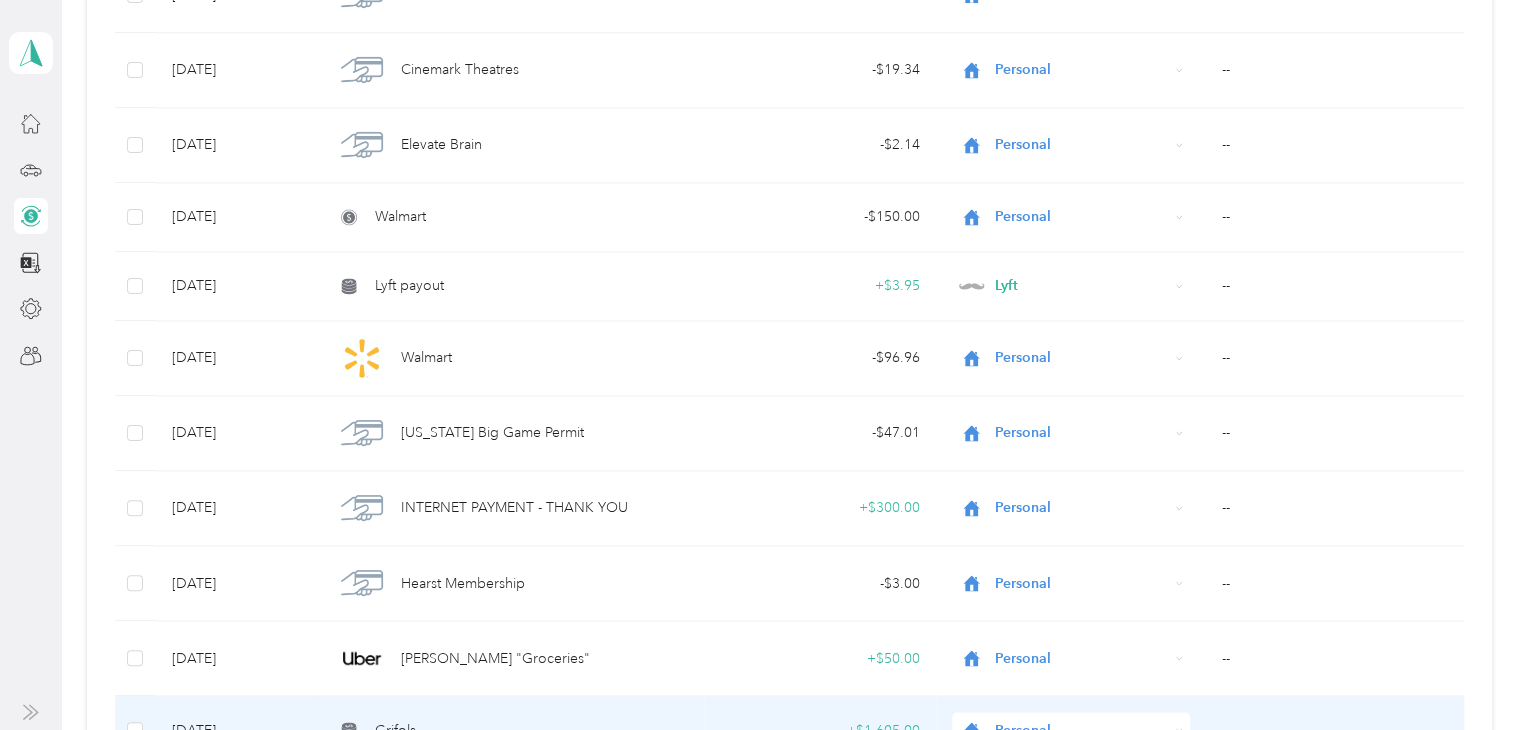 drag, startPoint x: 577, startPoint y: 431, endPoint x: 569, endPoint y: 678, distance: 247.12952 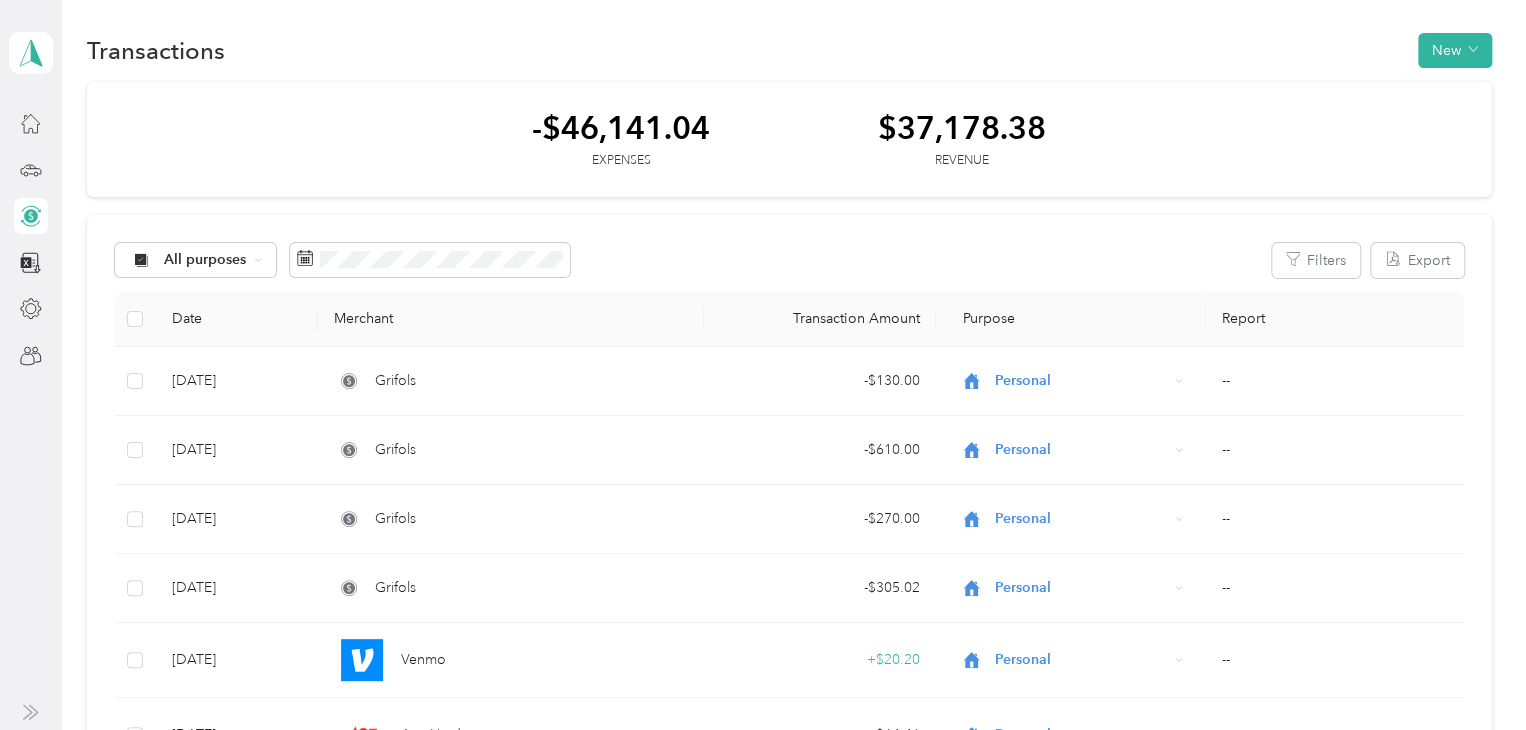 scroll, scrollTop: 0, scrollLeft: 0, axis: both 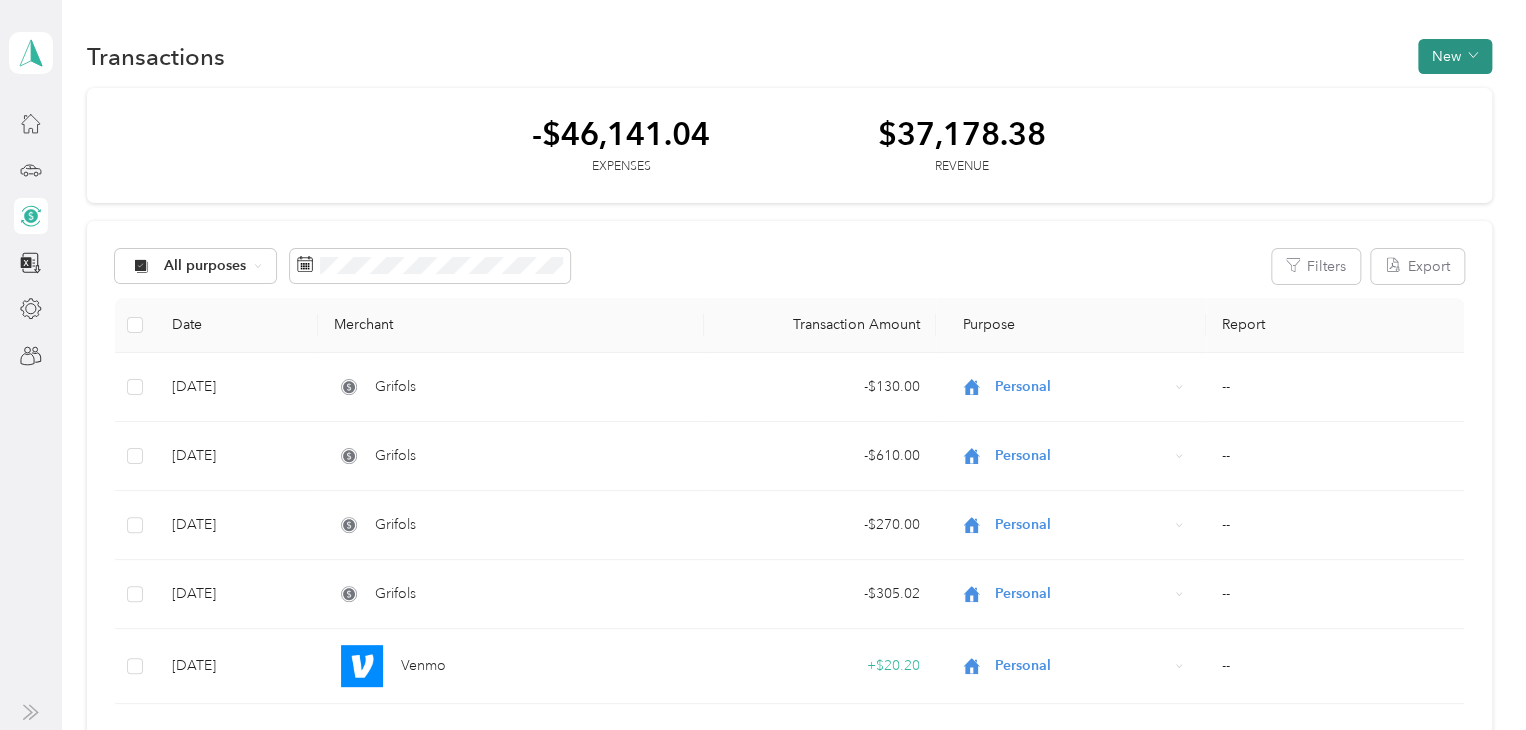 click at bounding box center (1473, 56) 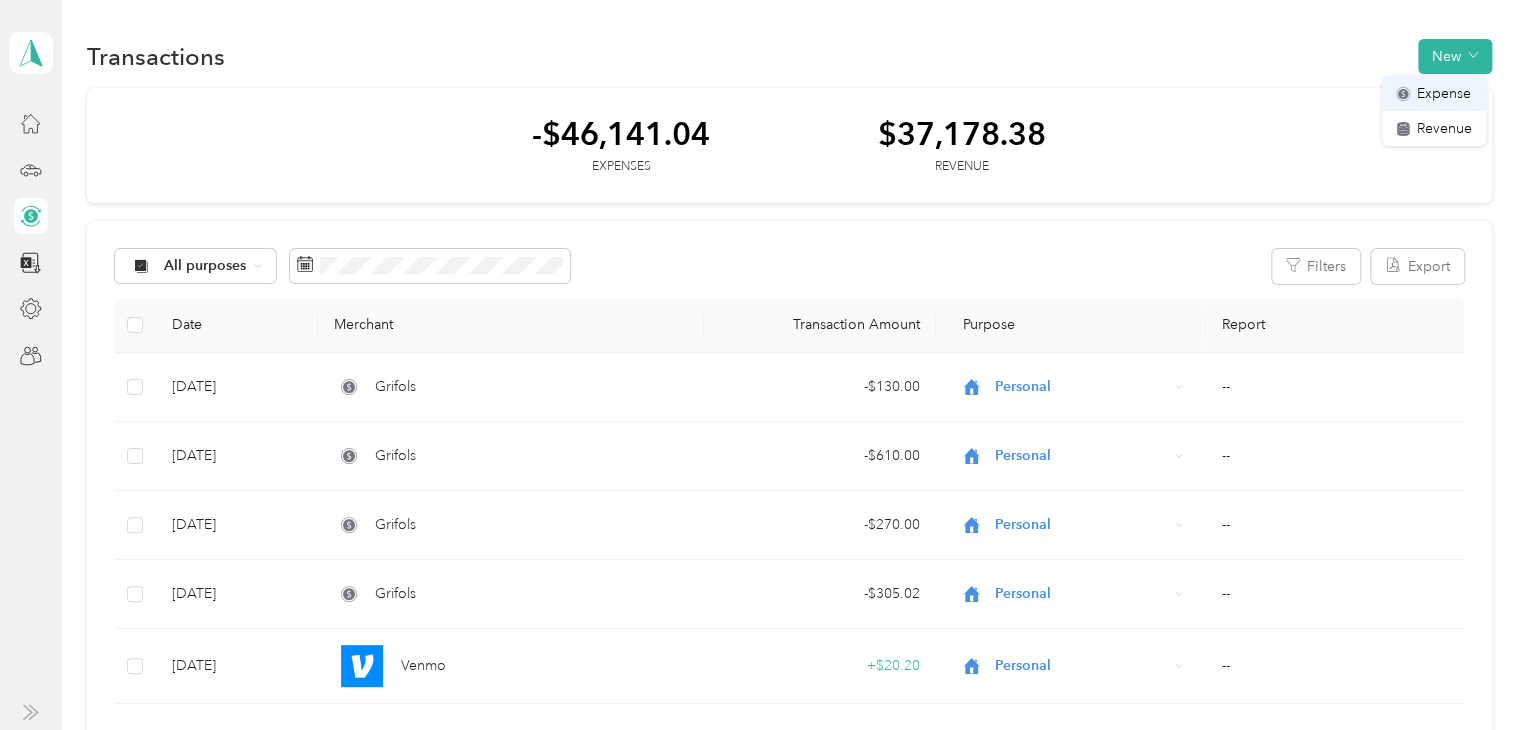 click on "Expense" at bounding box center (1444, 93) 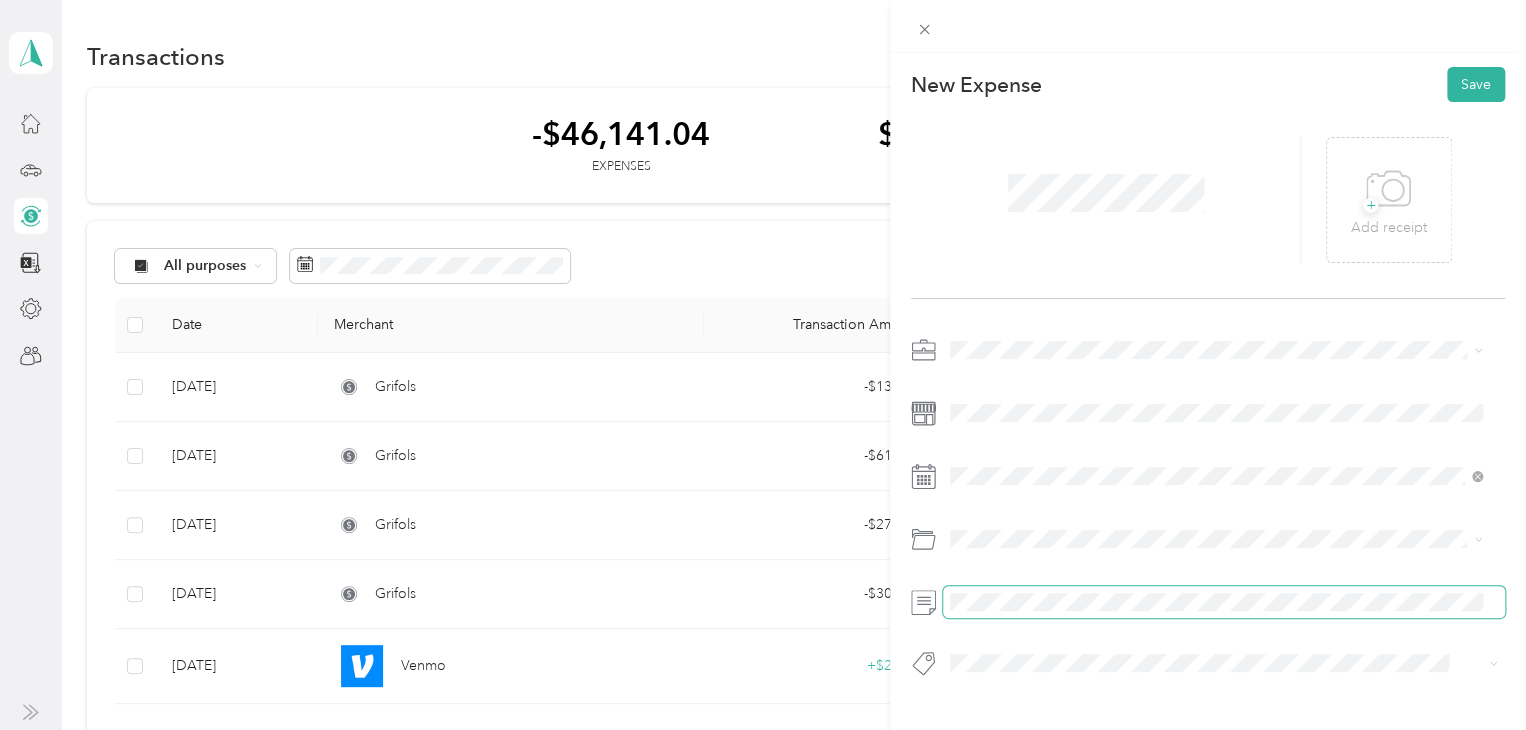 click at bounding box center [1224, 602] 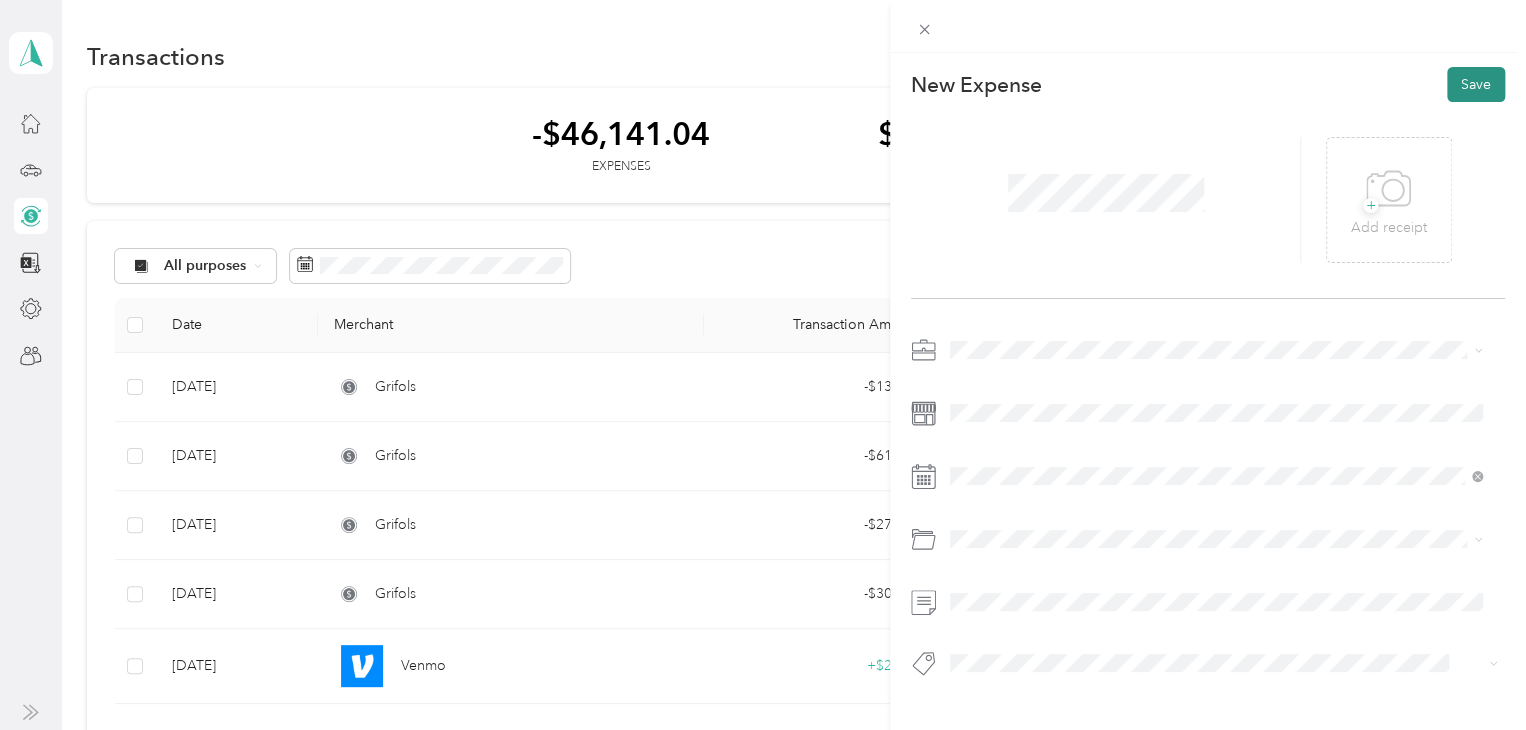 click on "Save" at bounding box center [1476, 84] 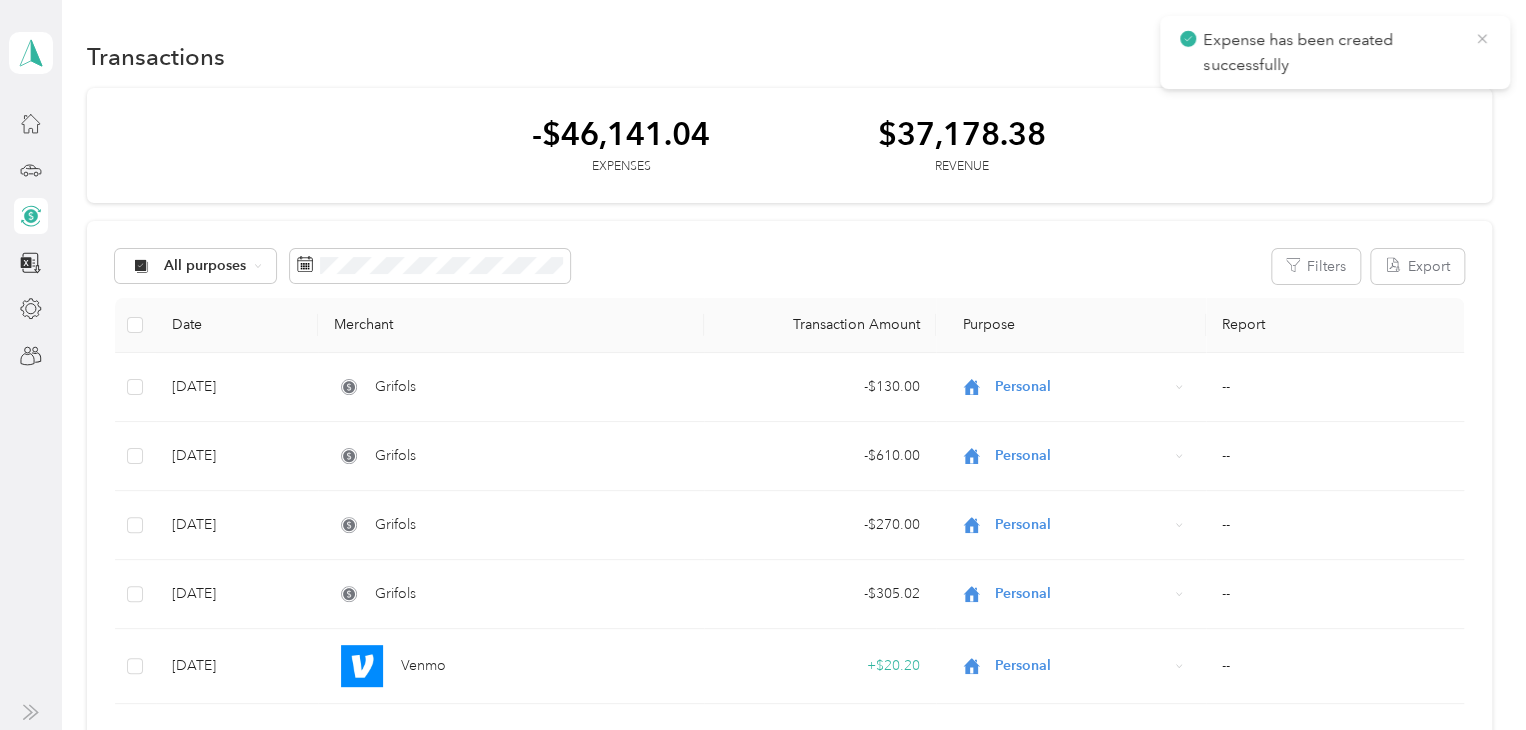 click 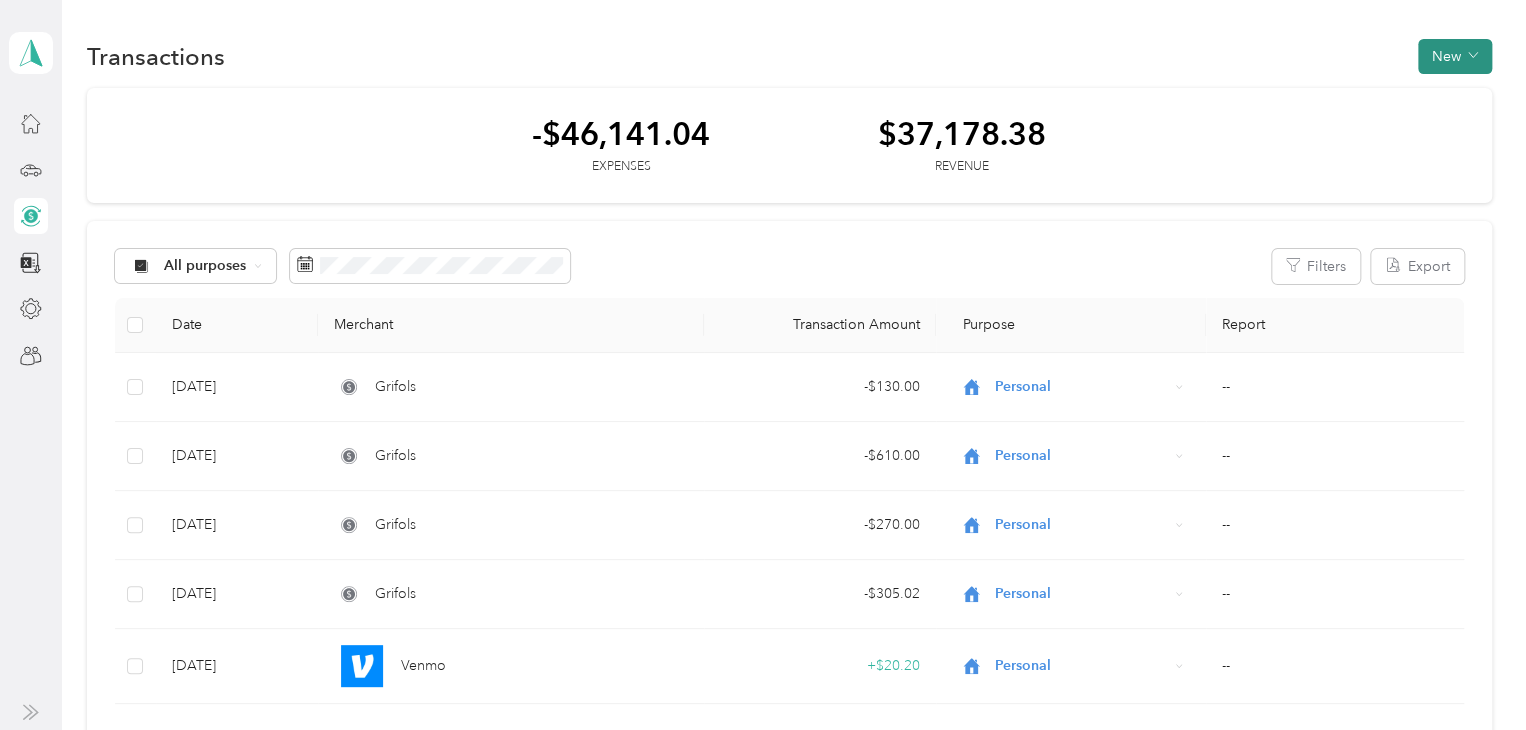 click on "New" at bounding box center (1455, 56) 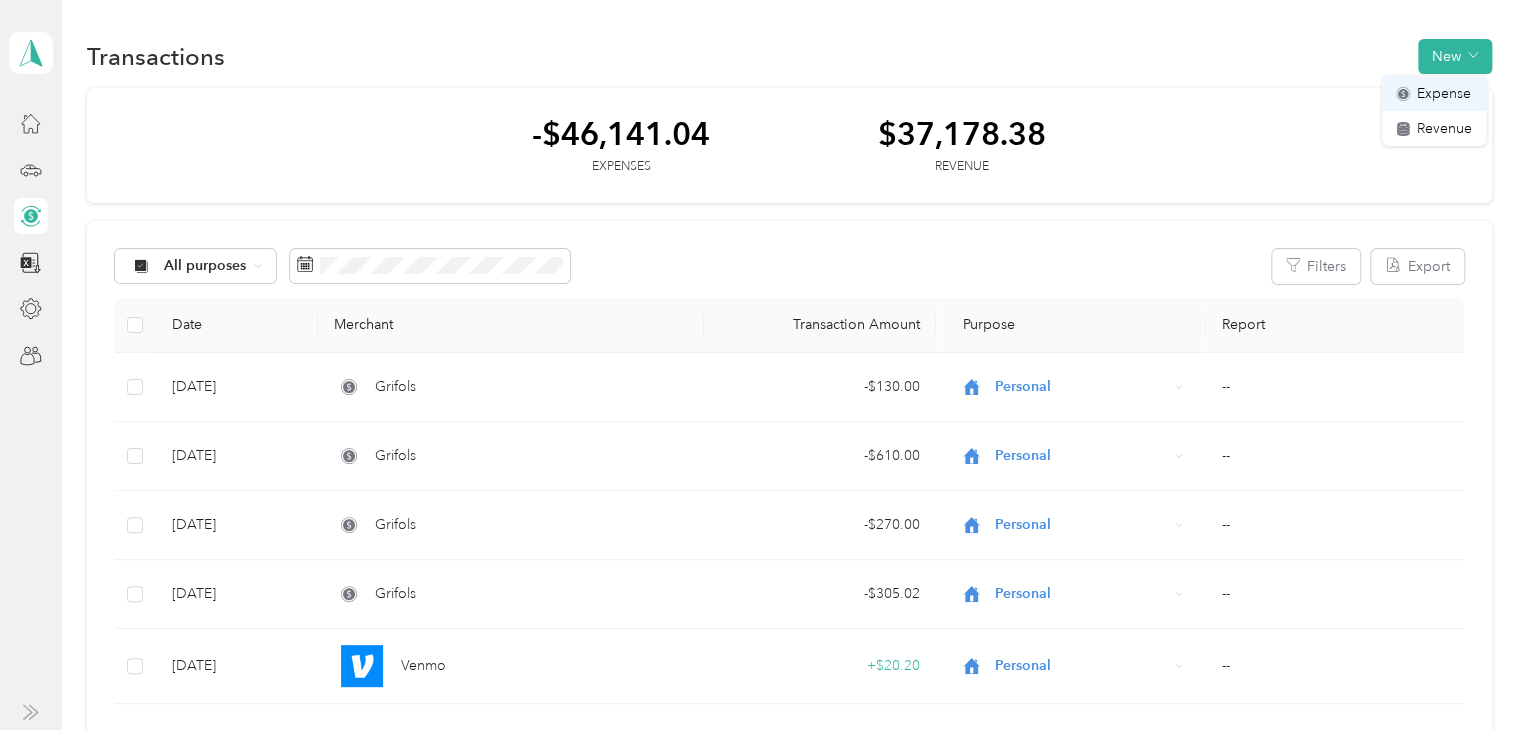 click on "Expense" at bounding box center (1444, 93) 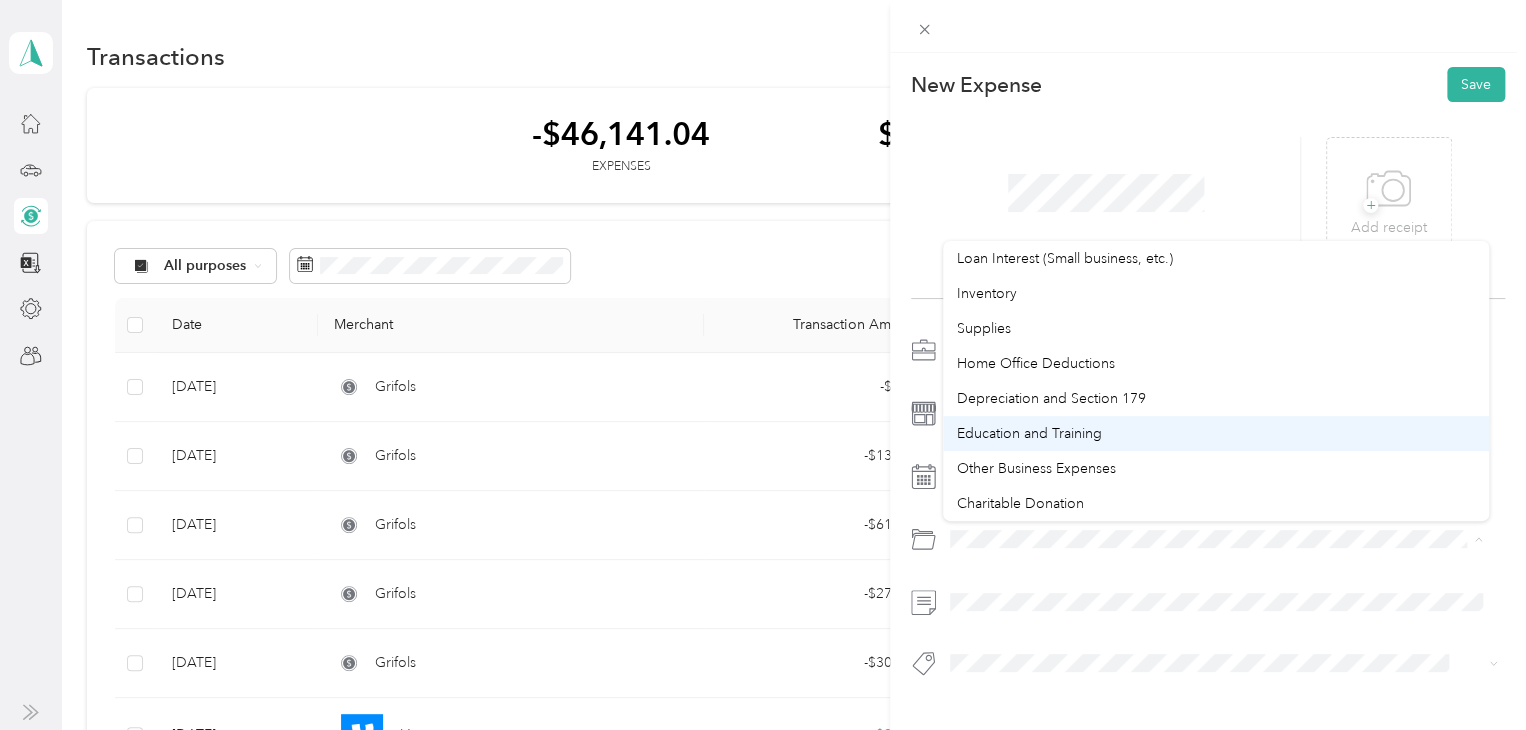 scroll, scrollTop: 0, scrollLeft: 0, axis: both 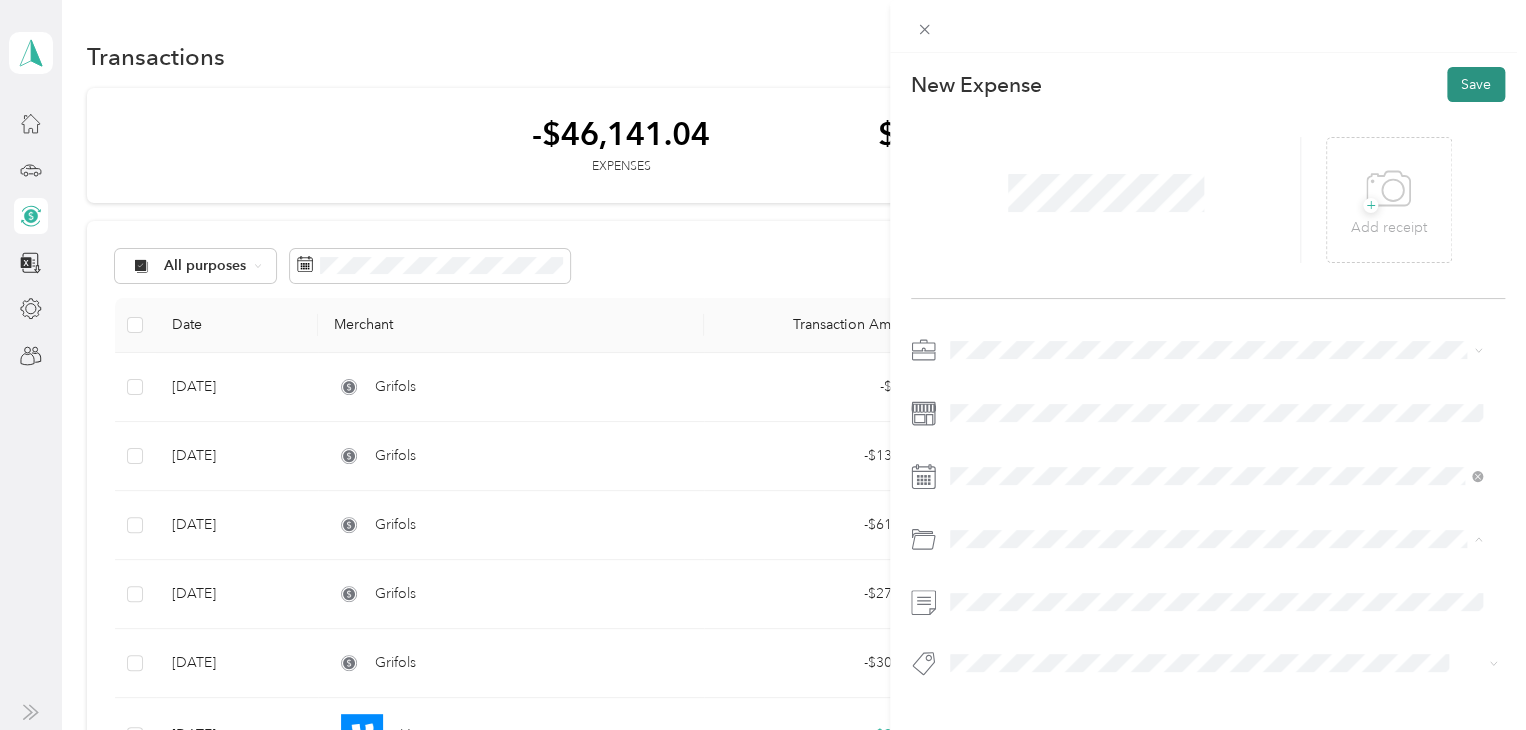 click on "Save" at bounding box center (1476, 84) 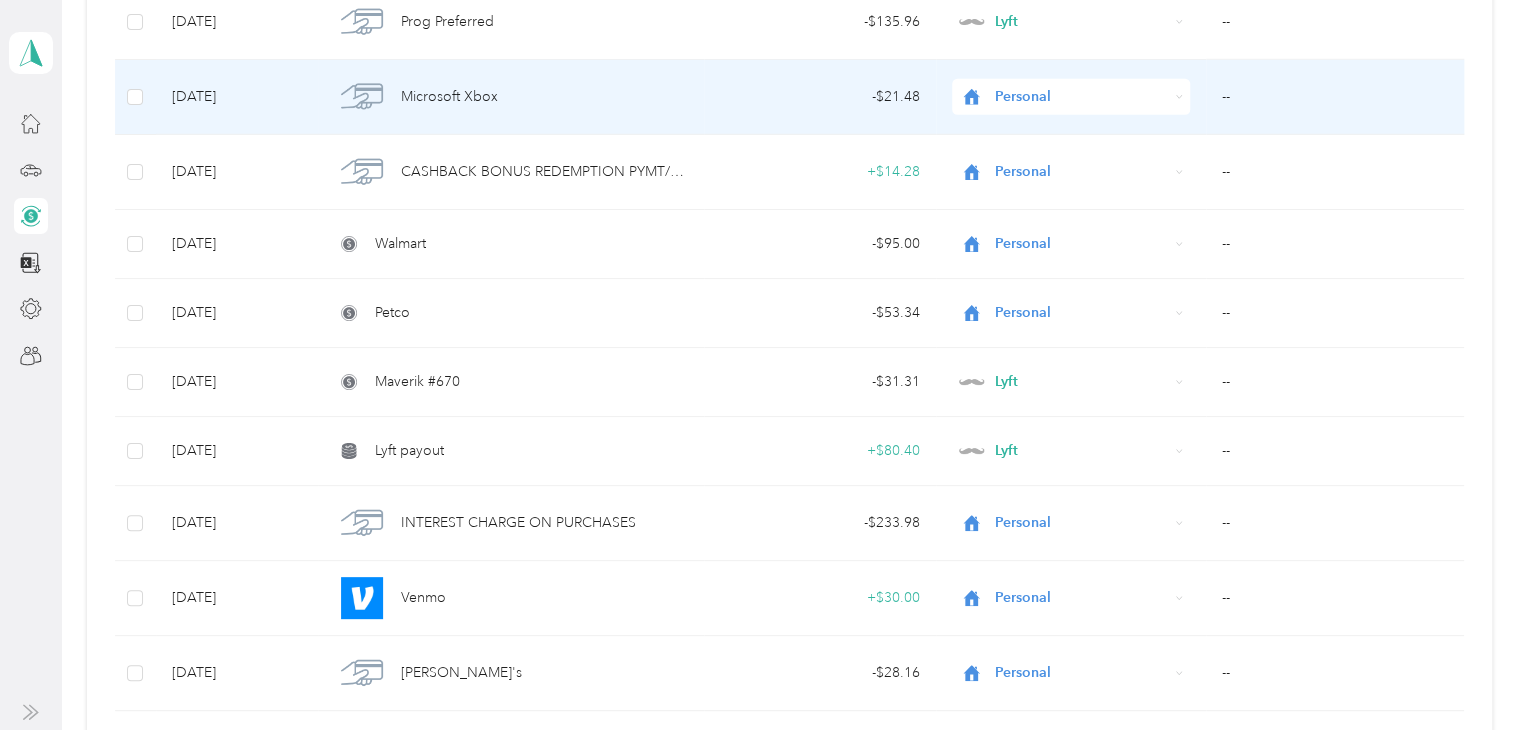 scroll, scrollTop: 2900, scrollLeft: 0, axis: vertical 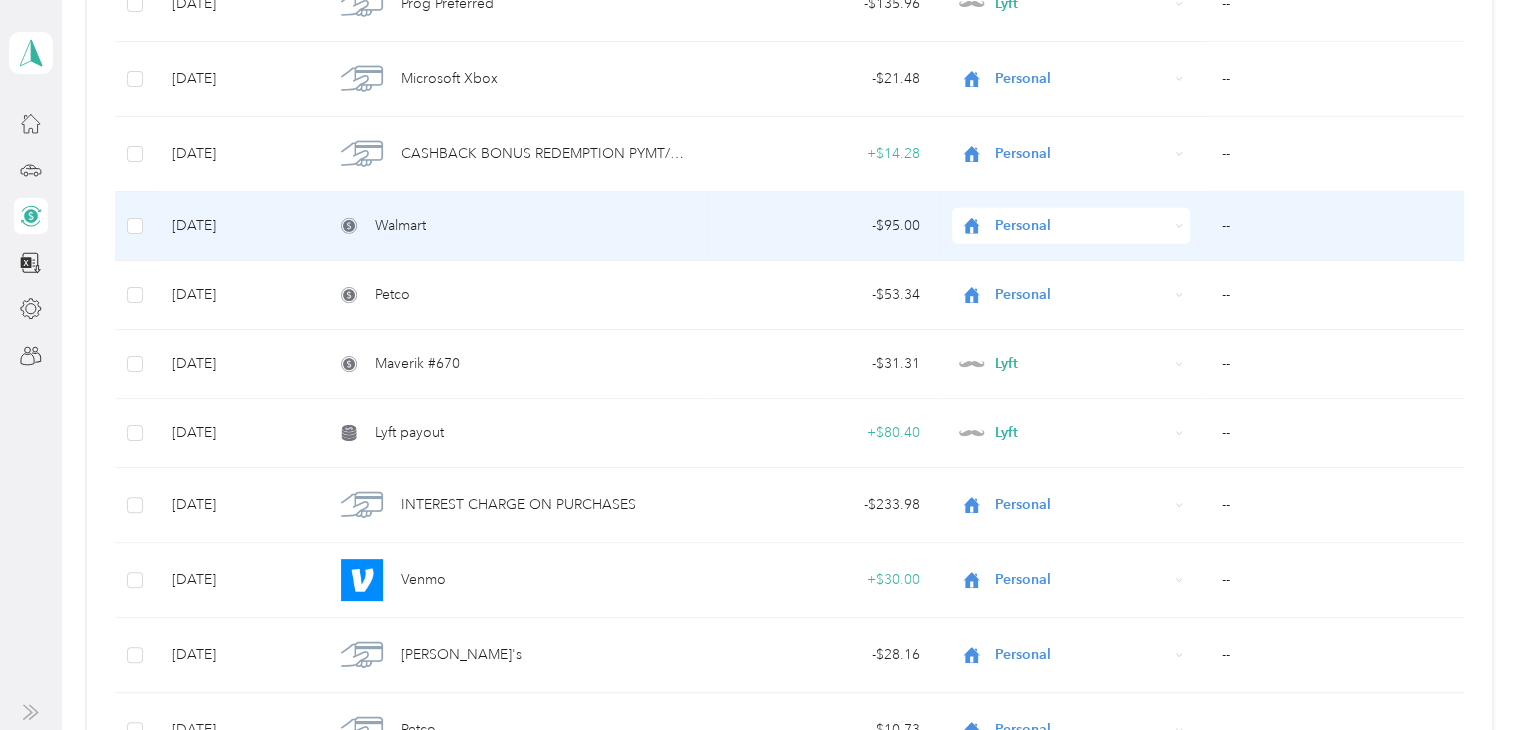 click on "Walmart" at bounding box center [511, 226] 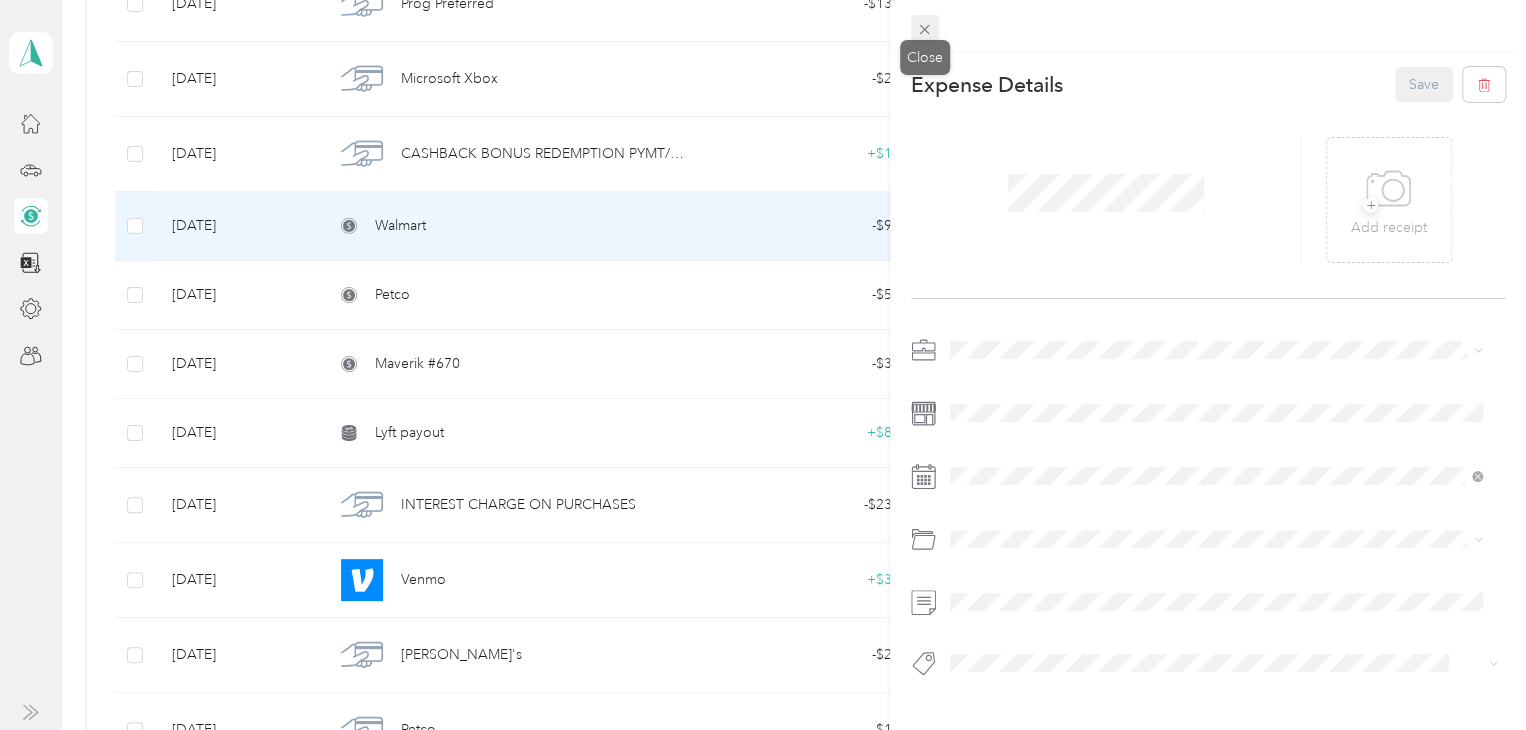 click 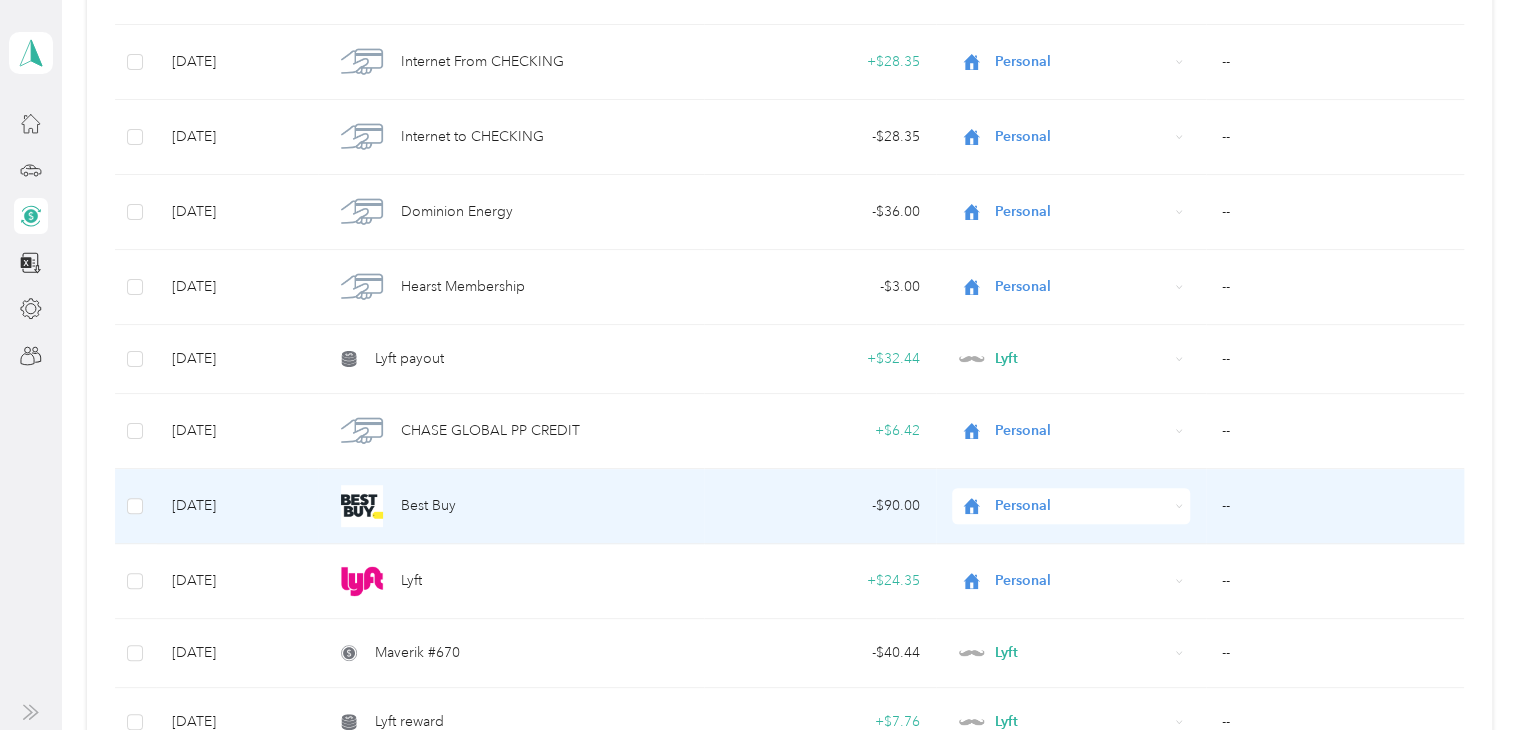 scroll, scrollTop: 3700, scrollLeft: 0, axis: vertical 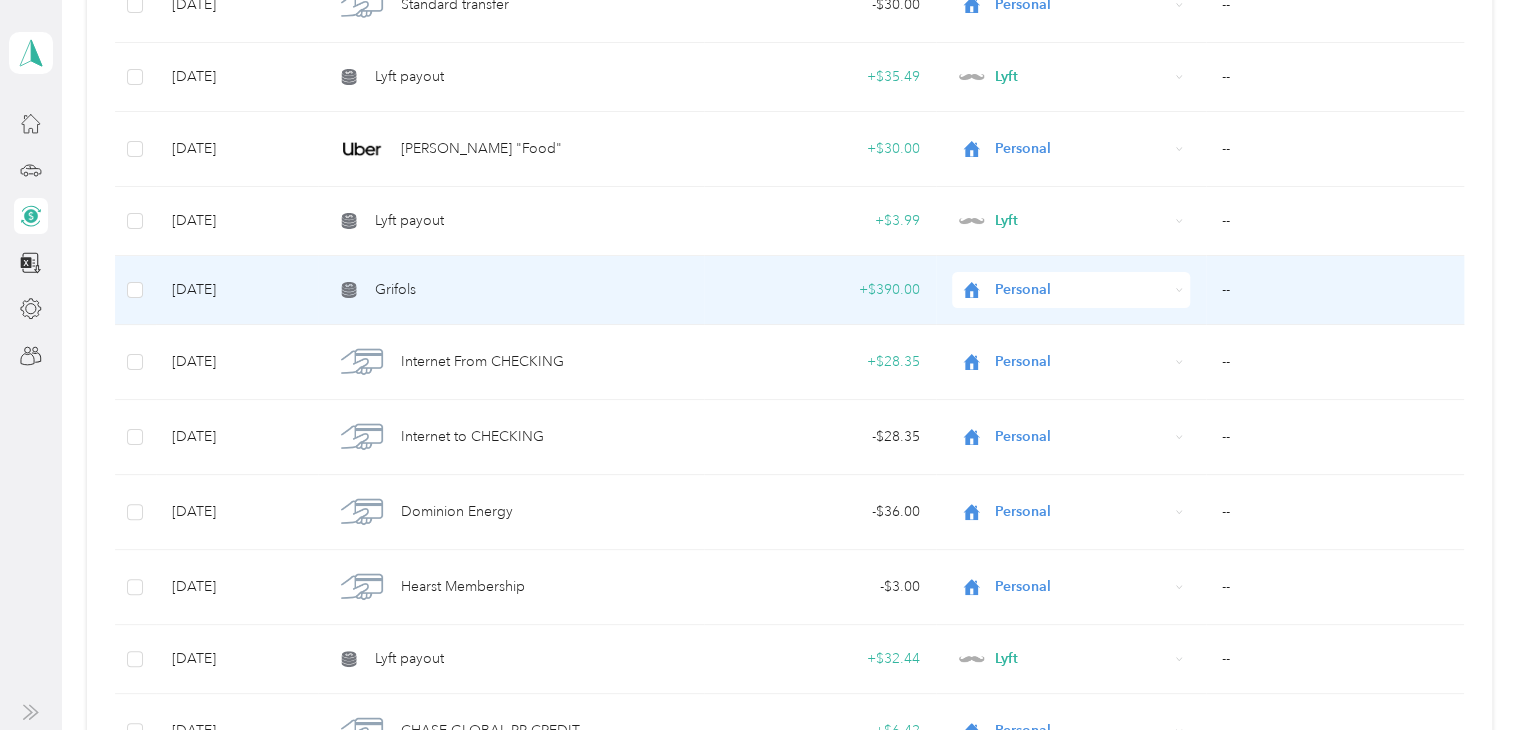 click on "Grifols" at bounding box center (511, 290) 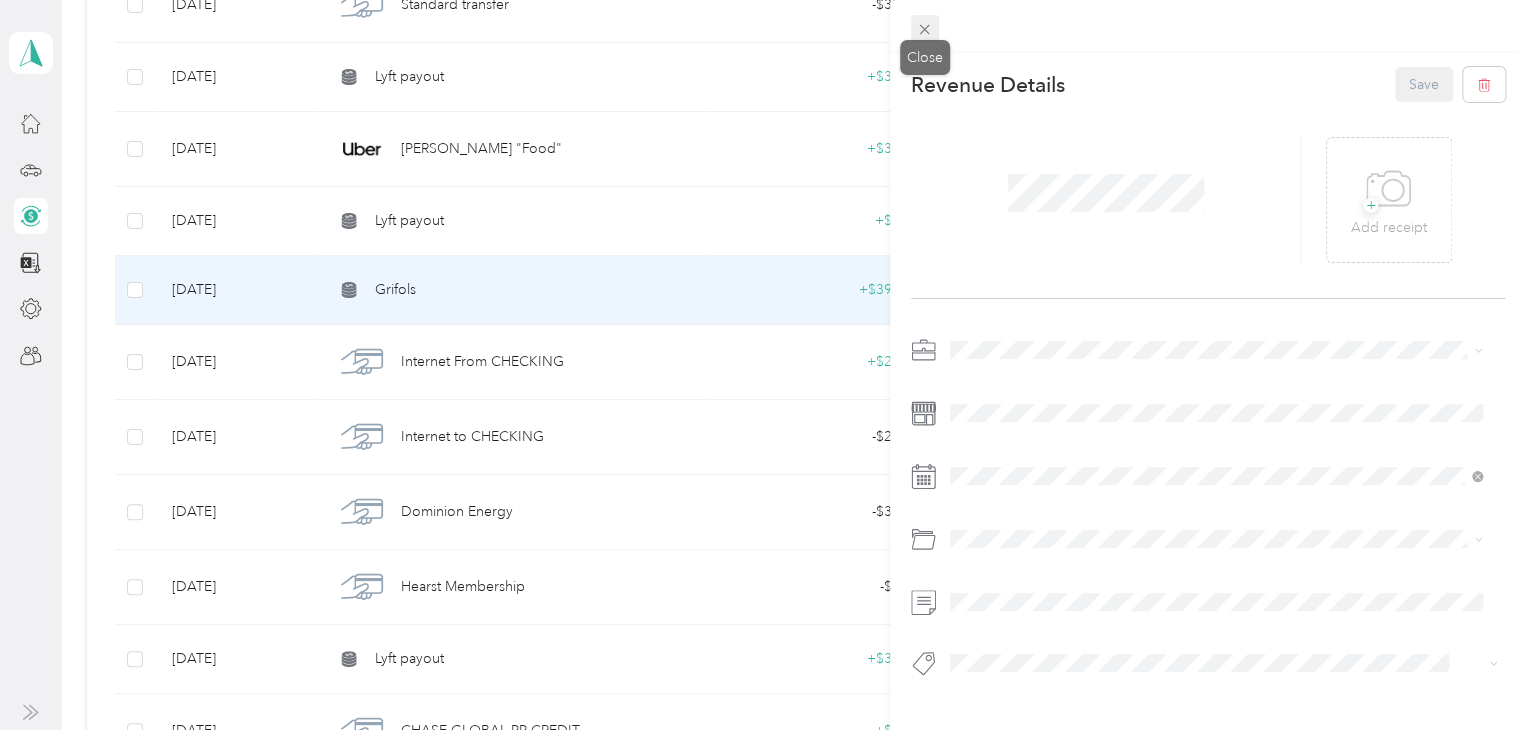 click 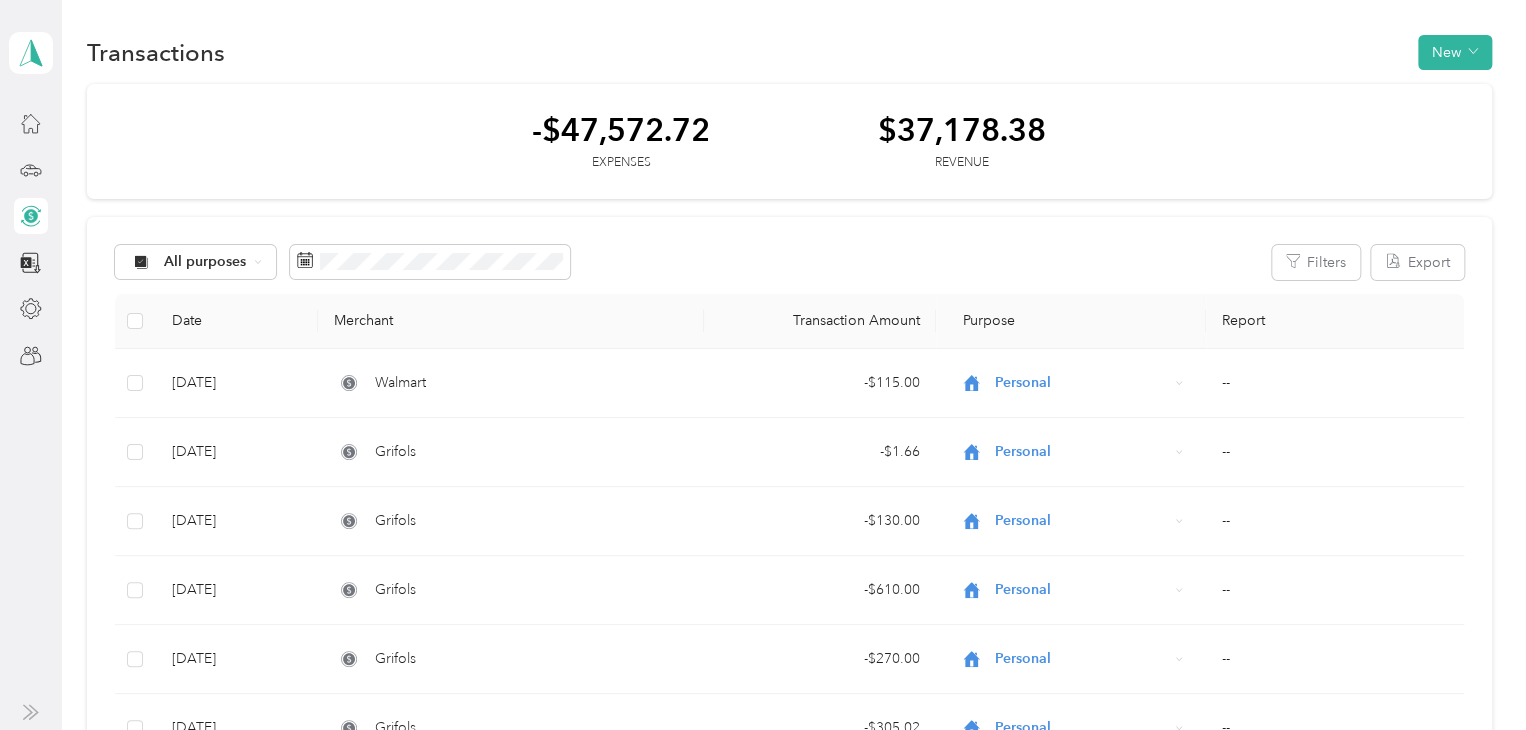 scroll, scrollTop: 0, scrollLeft: 0, axis: both 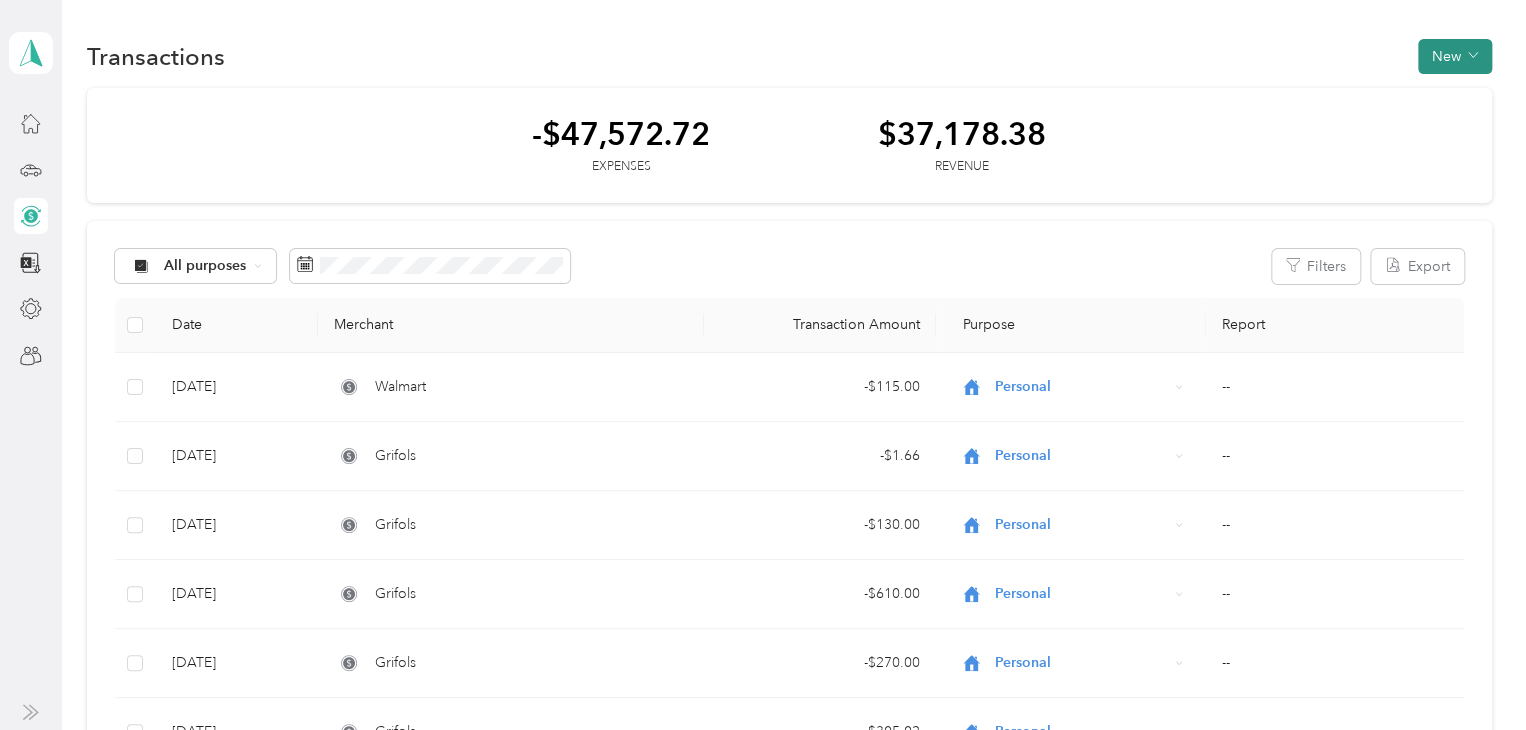 click on "New" at bounding box center (1455, 56) 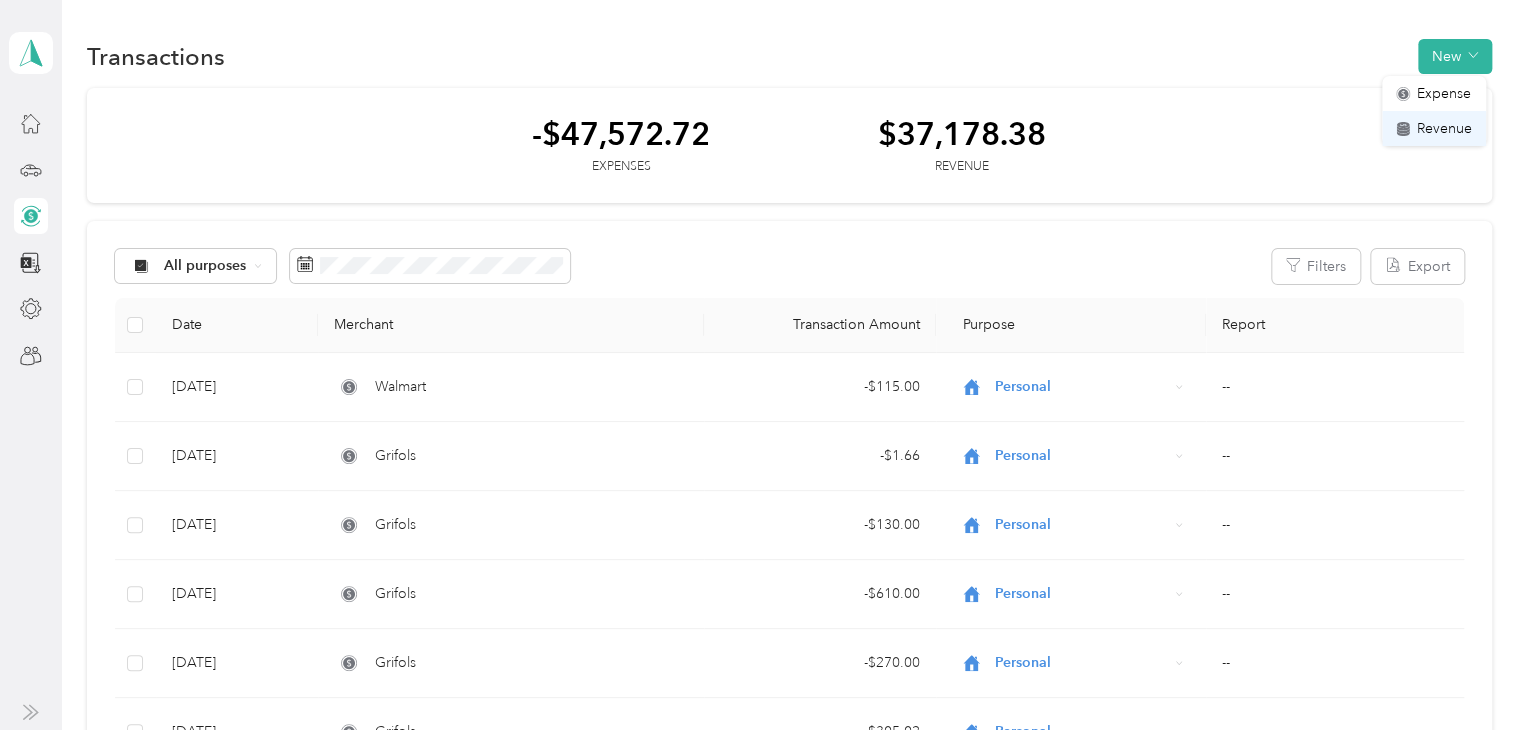 click on "Revenue" at bounding box center [1444, 128] 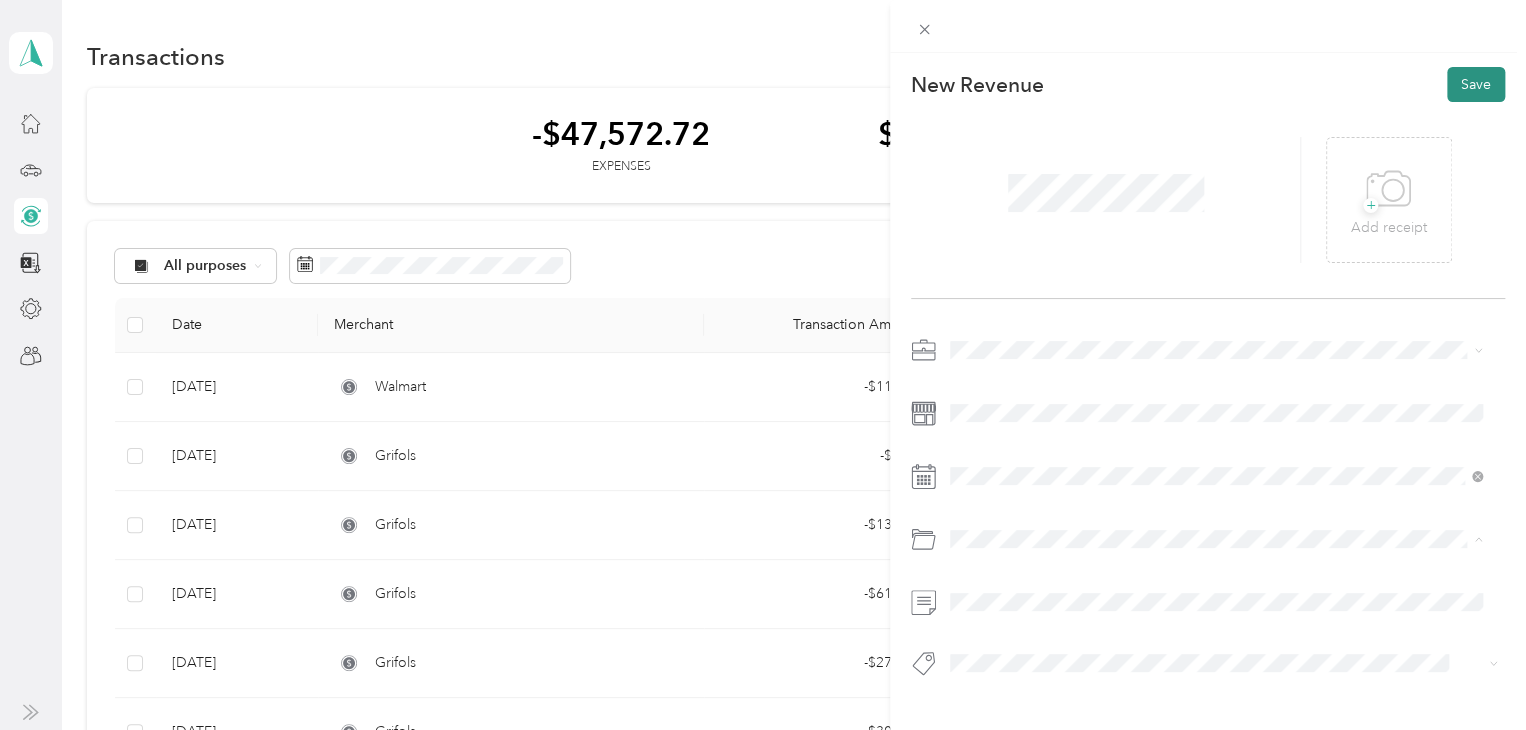 click on "Save" at bounding box center (1476, 84) 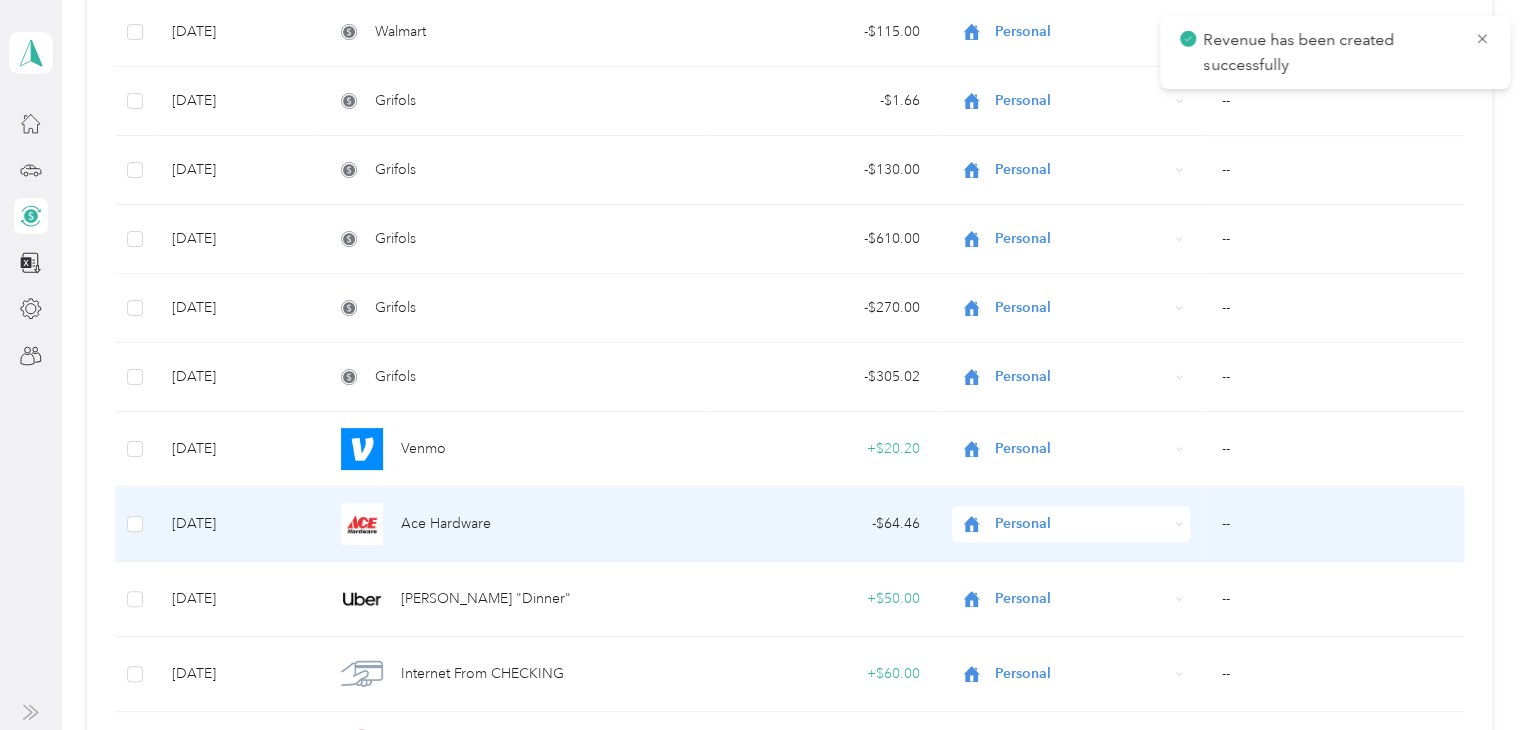 scroll, scrollTop: 200, scrollLeft: 0, axis: vertical 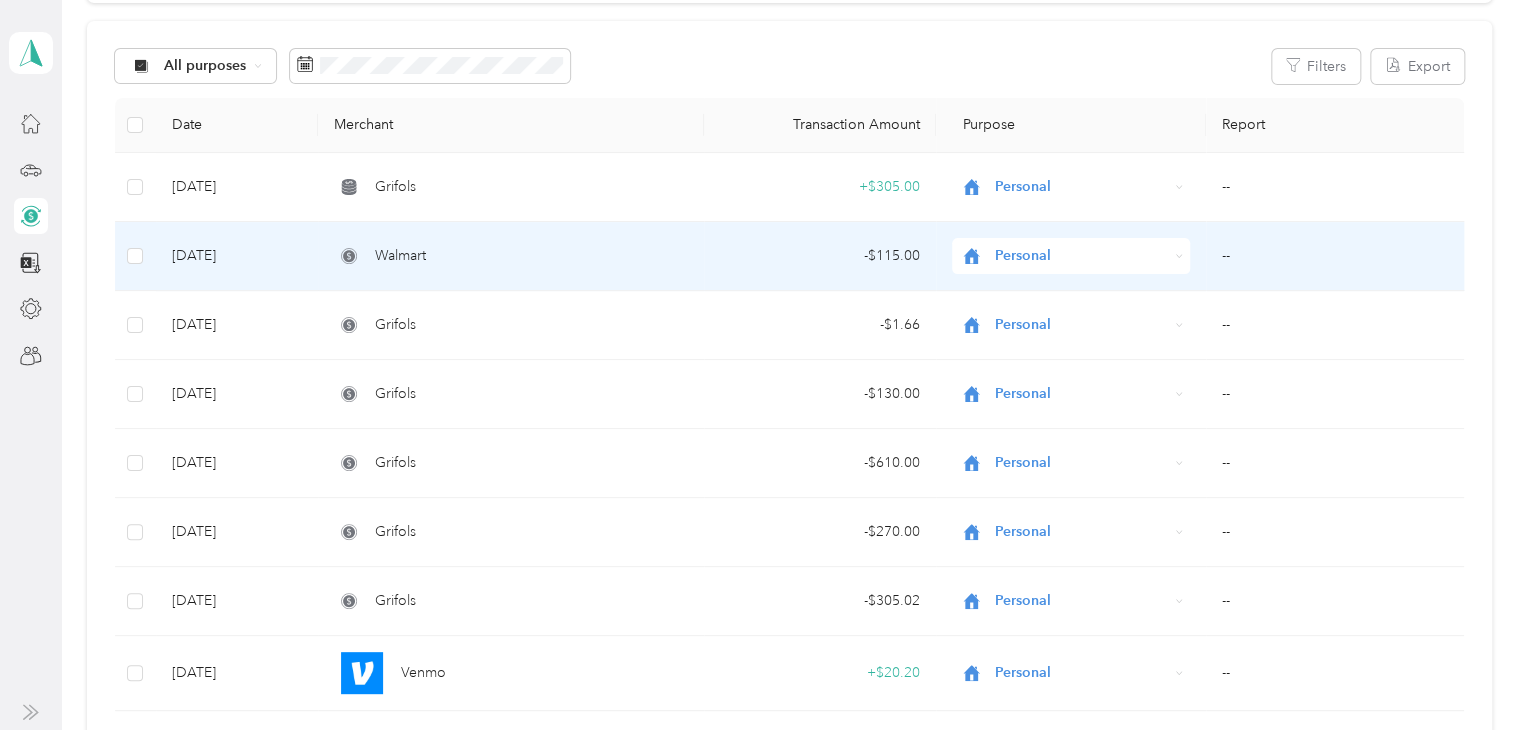 click on "Personal" at bounding box center [1080, 256] 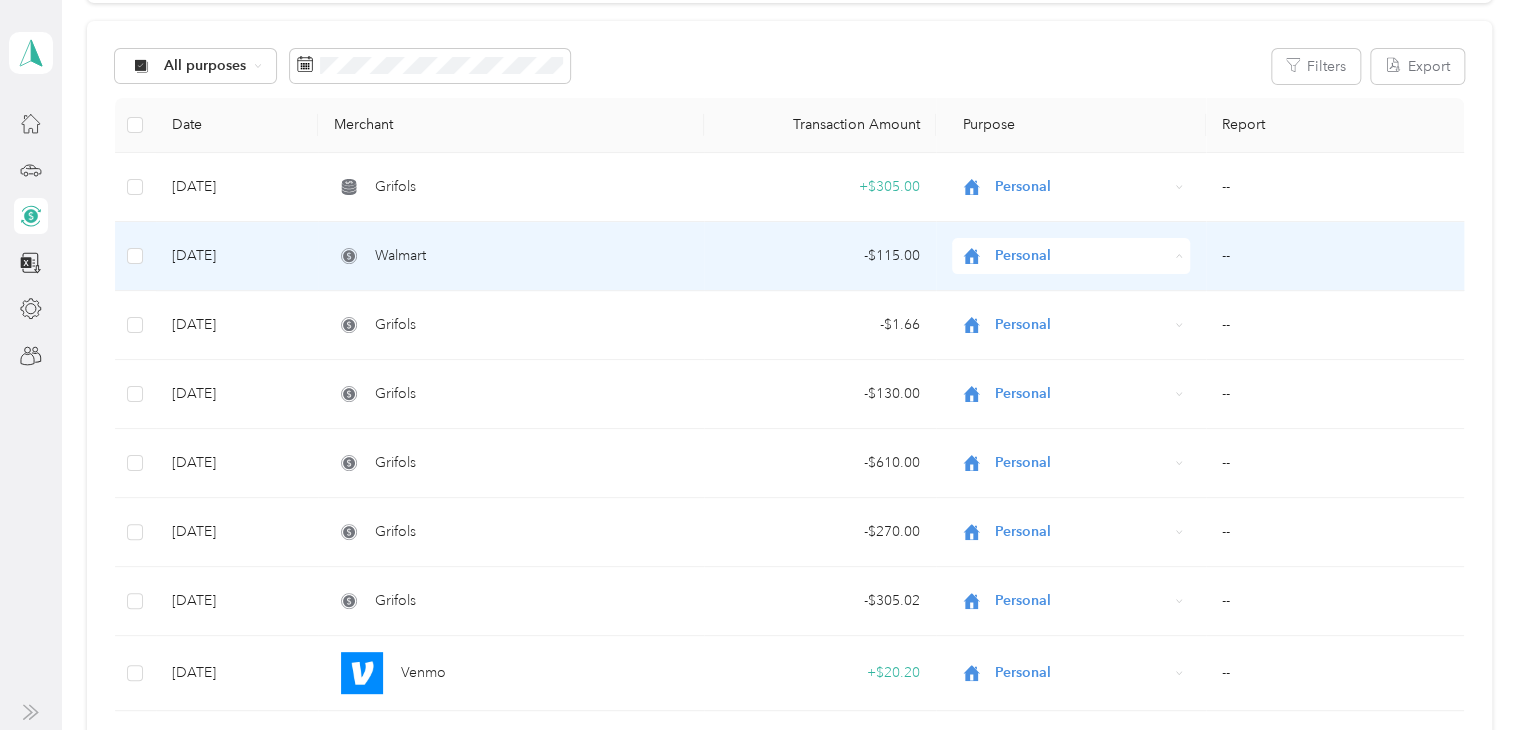 click on "Walmart" at bounding box center [511, 256] 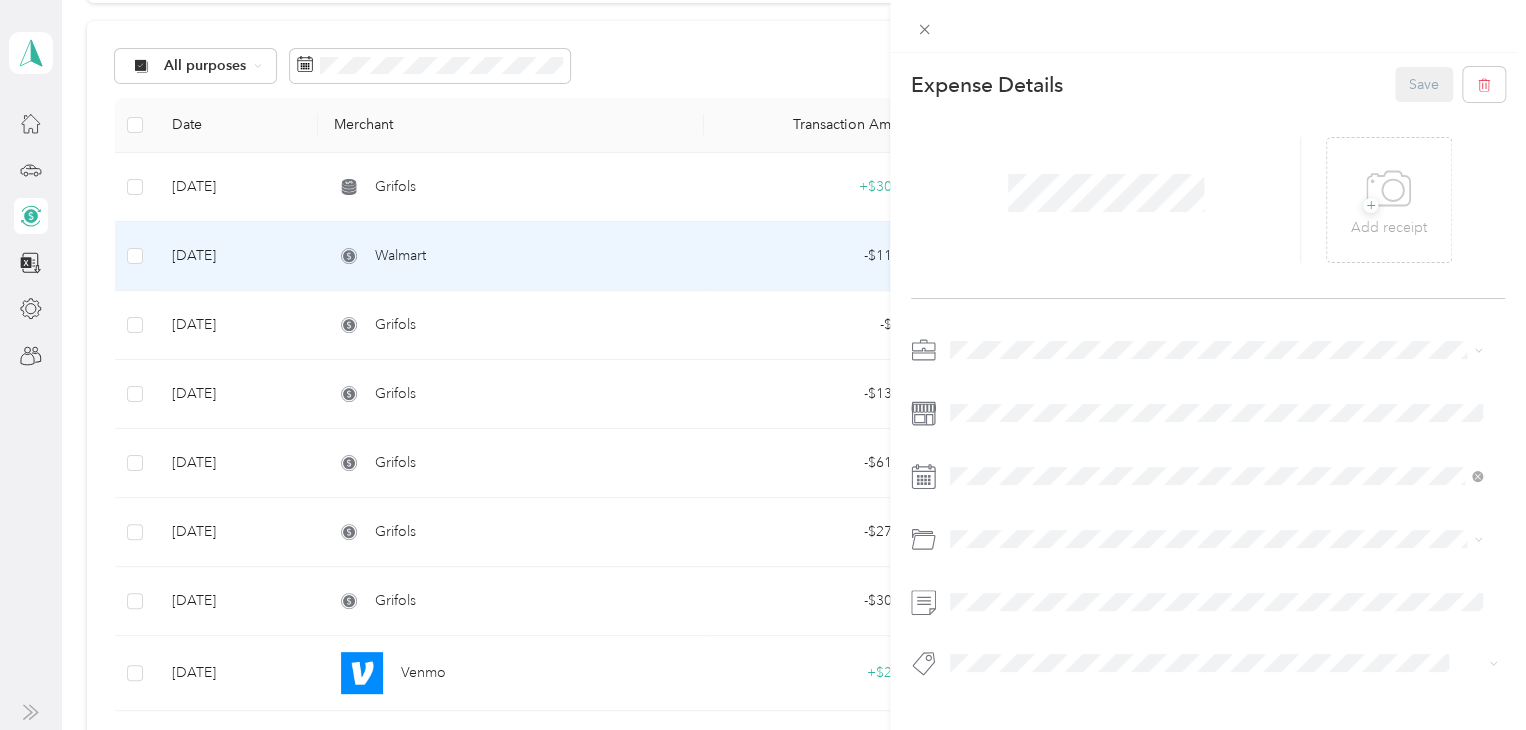click at bounding box center (1208, 512) 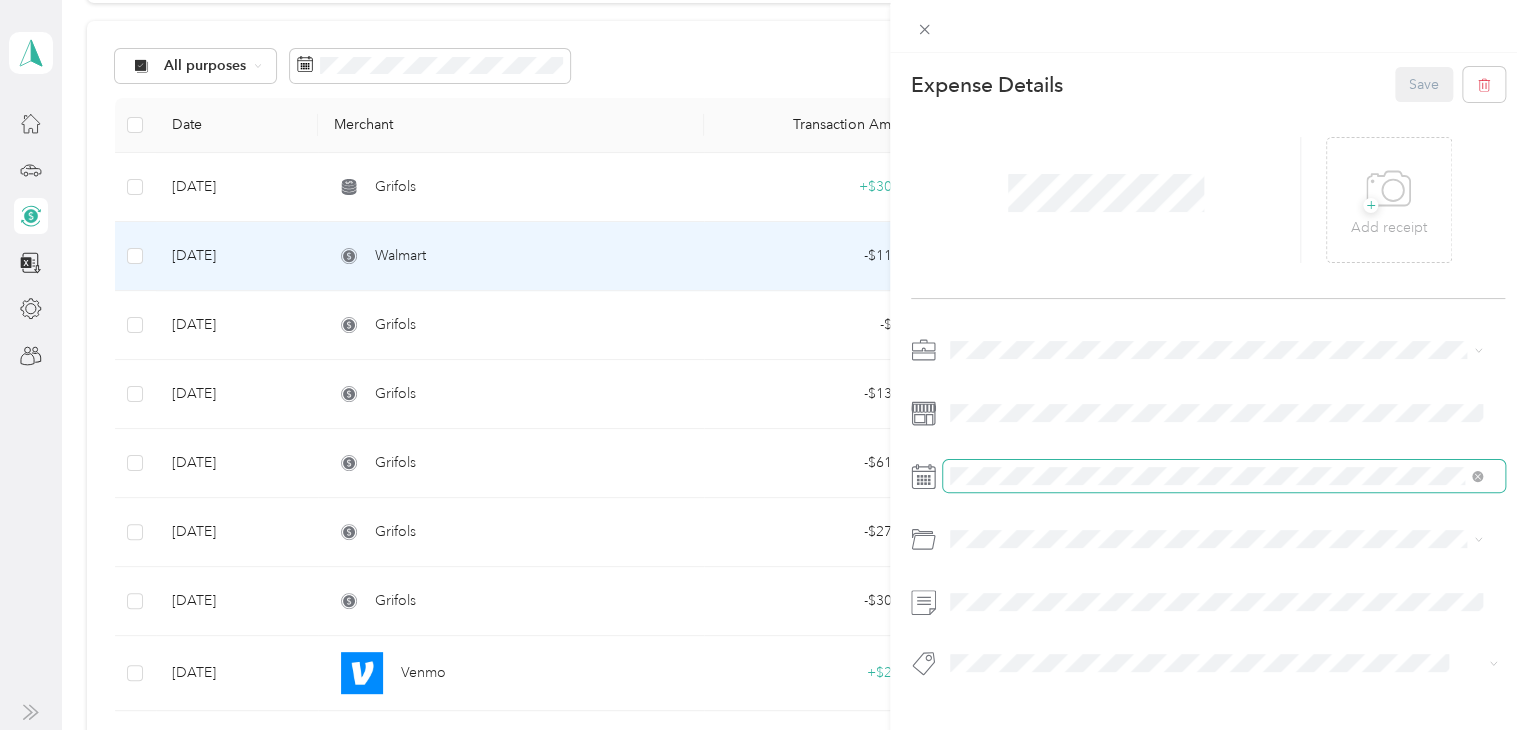 click at bounding box center [1224, 476] 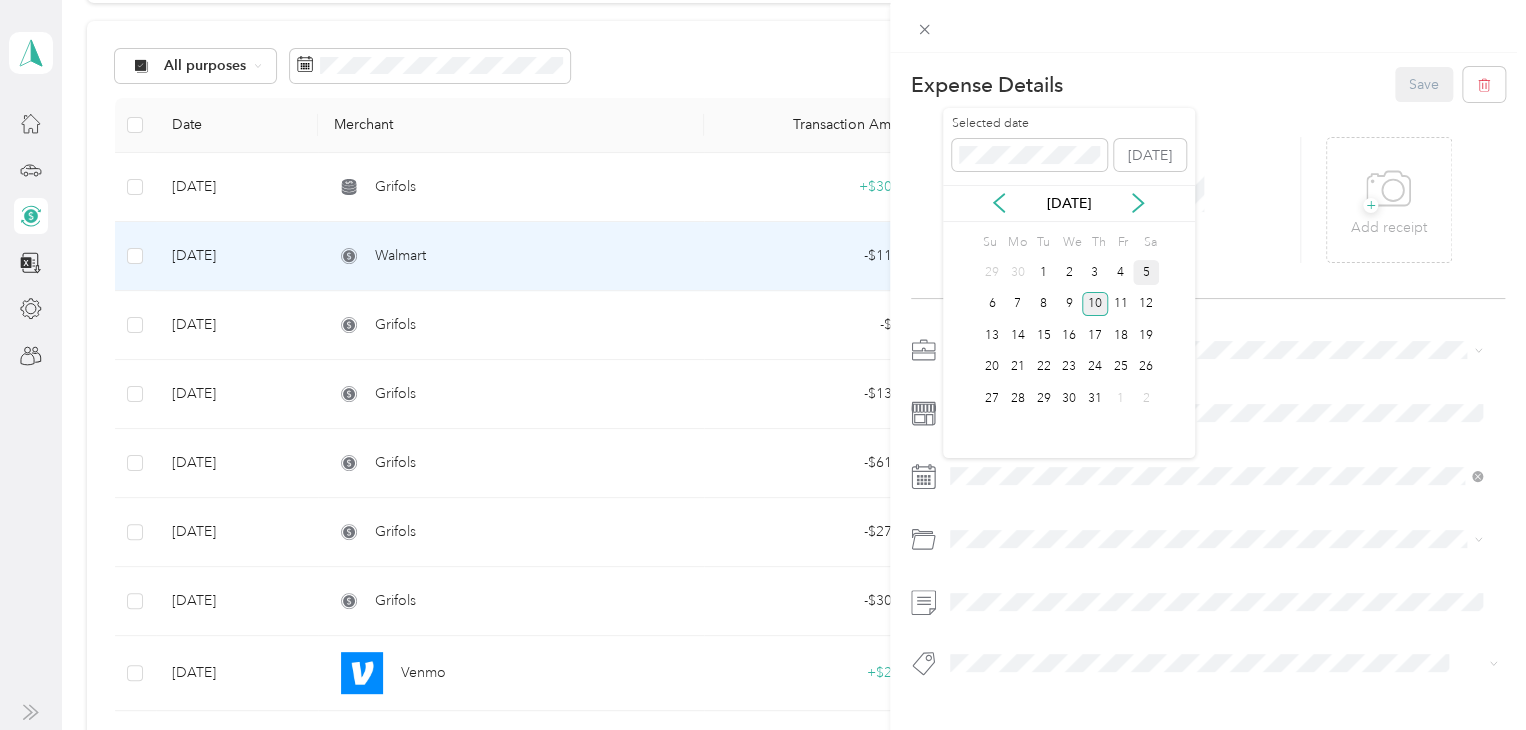 click on "5" at bounding box center (1146, 272) 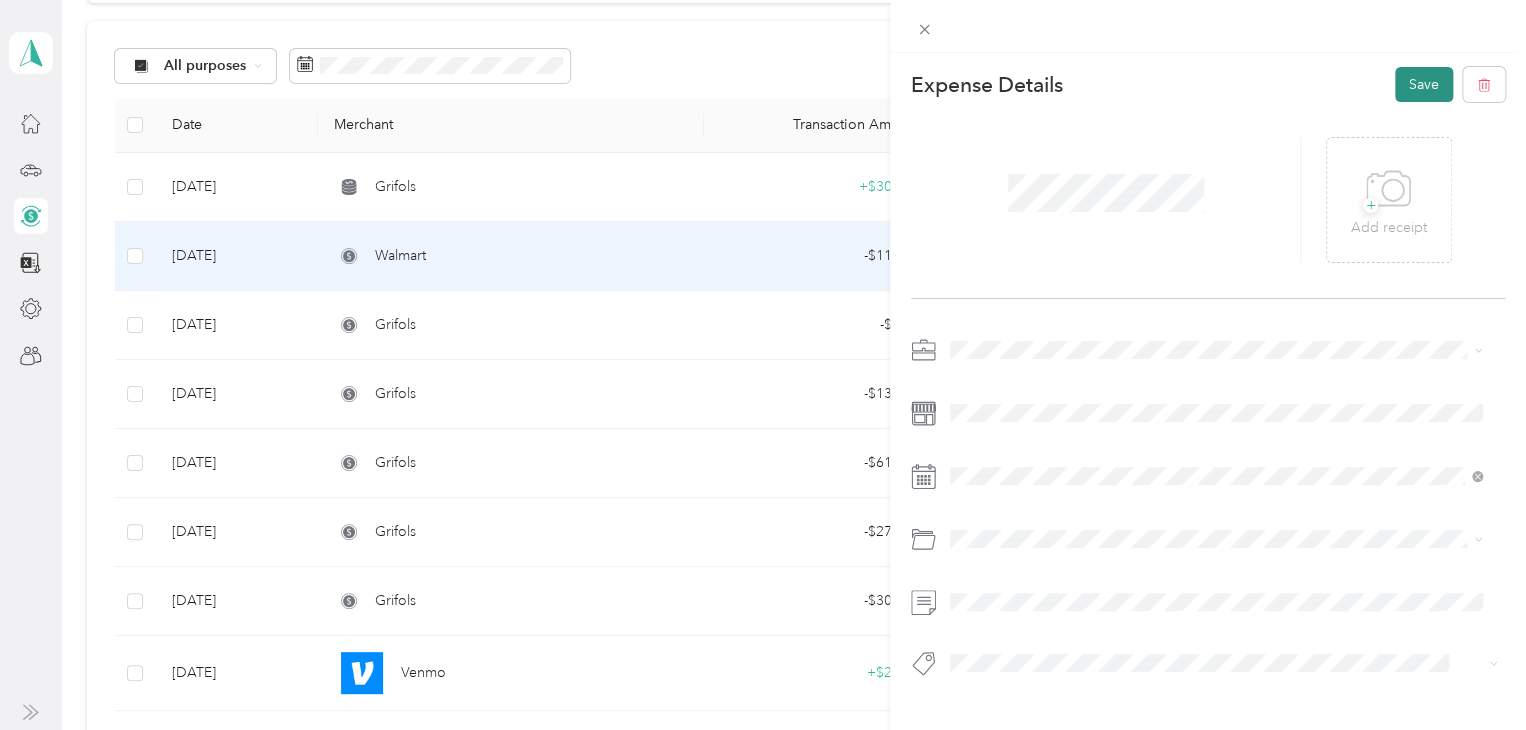 click on "Save" at bounding box center [1424, 84] 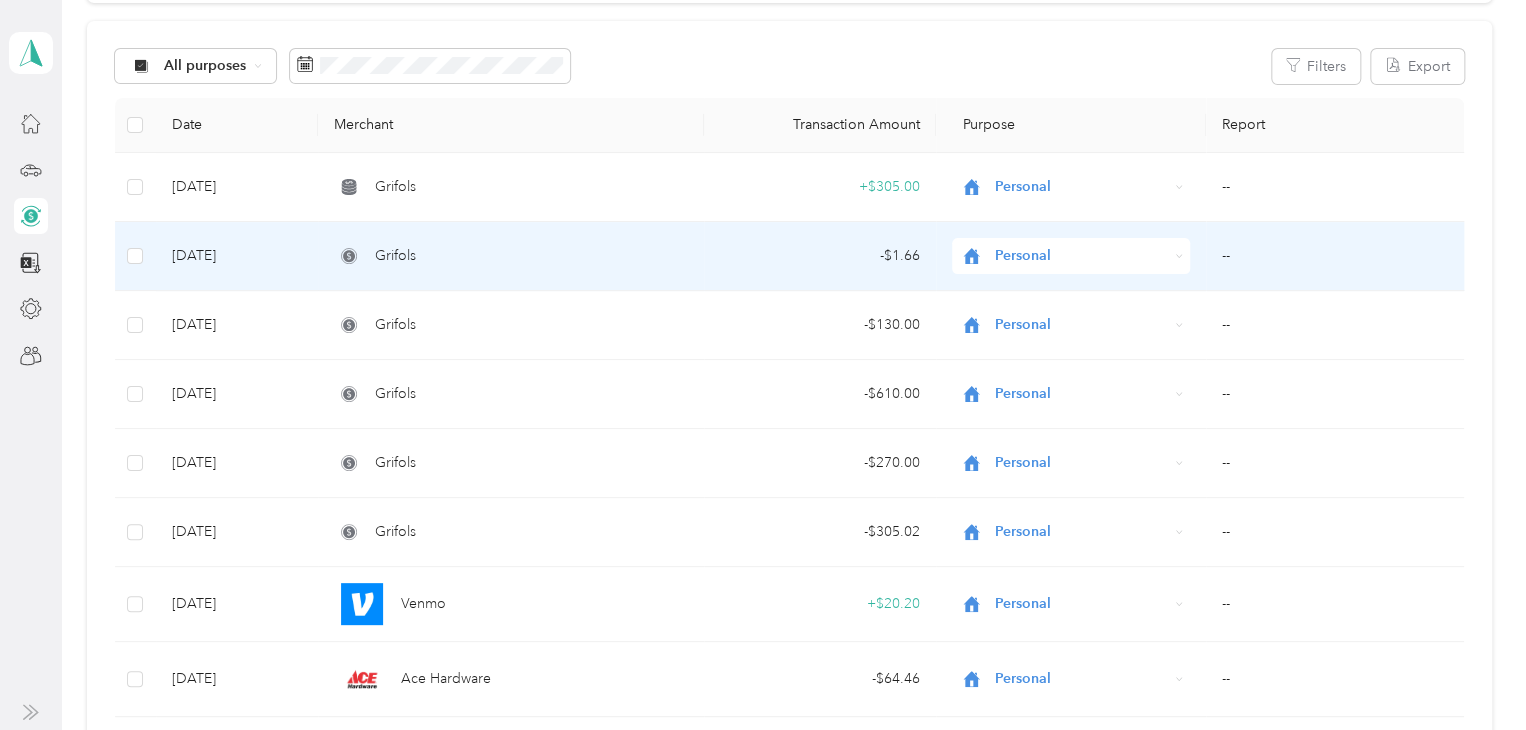 click on "-  $1.66" at bounding box center (820, 256) 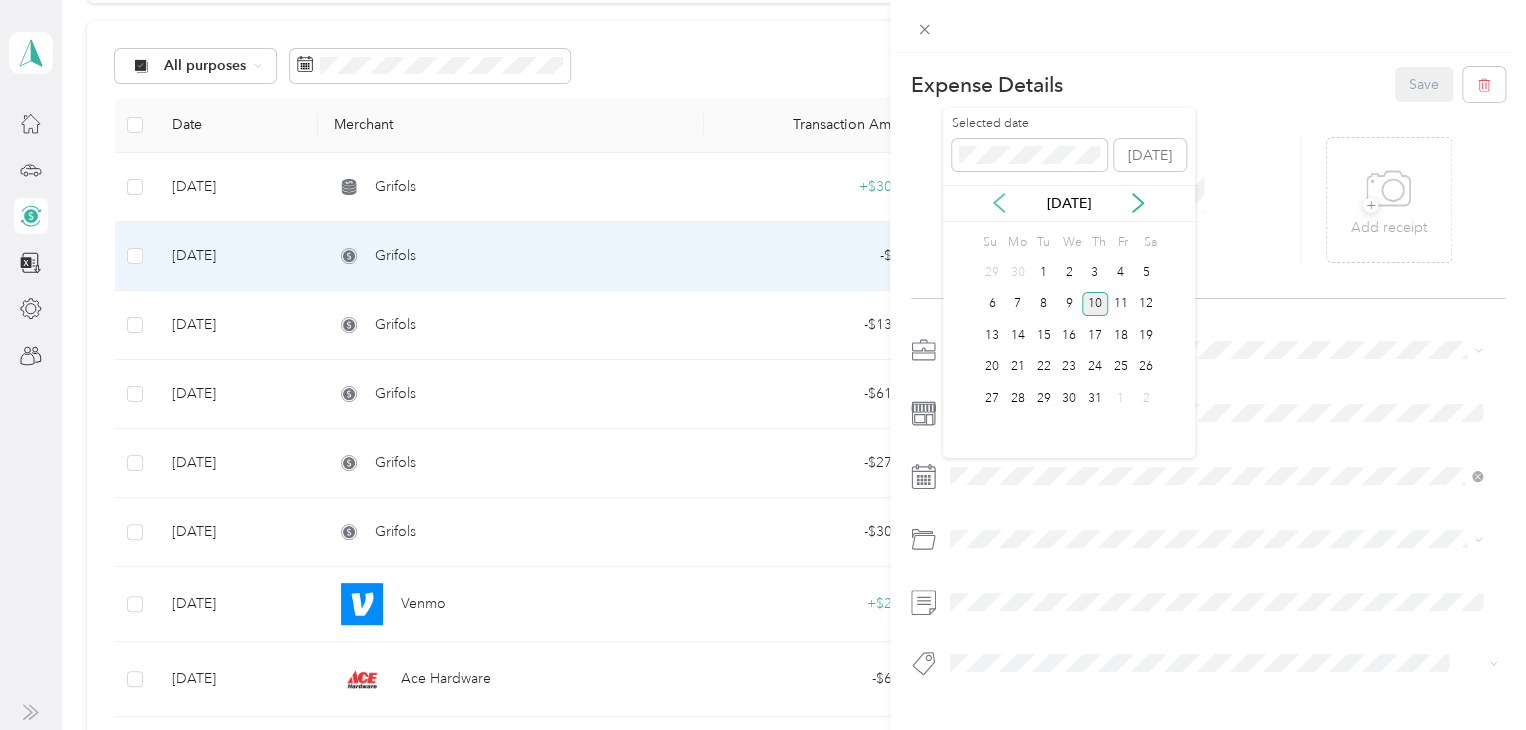 click 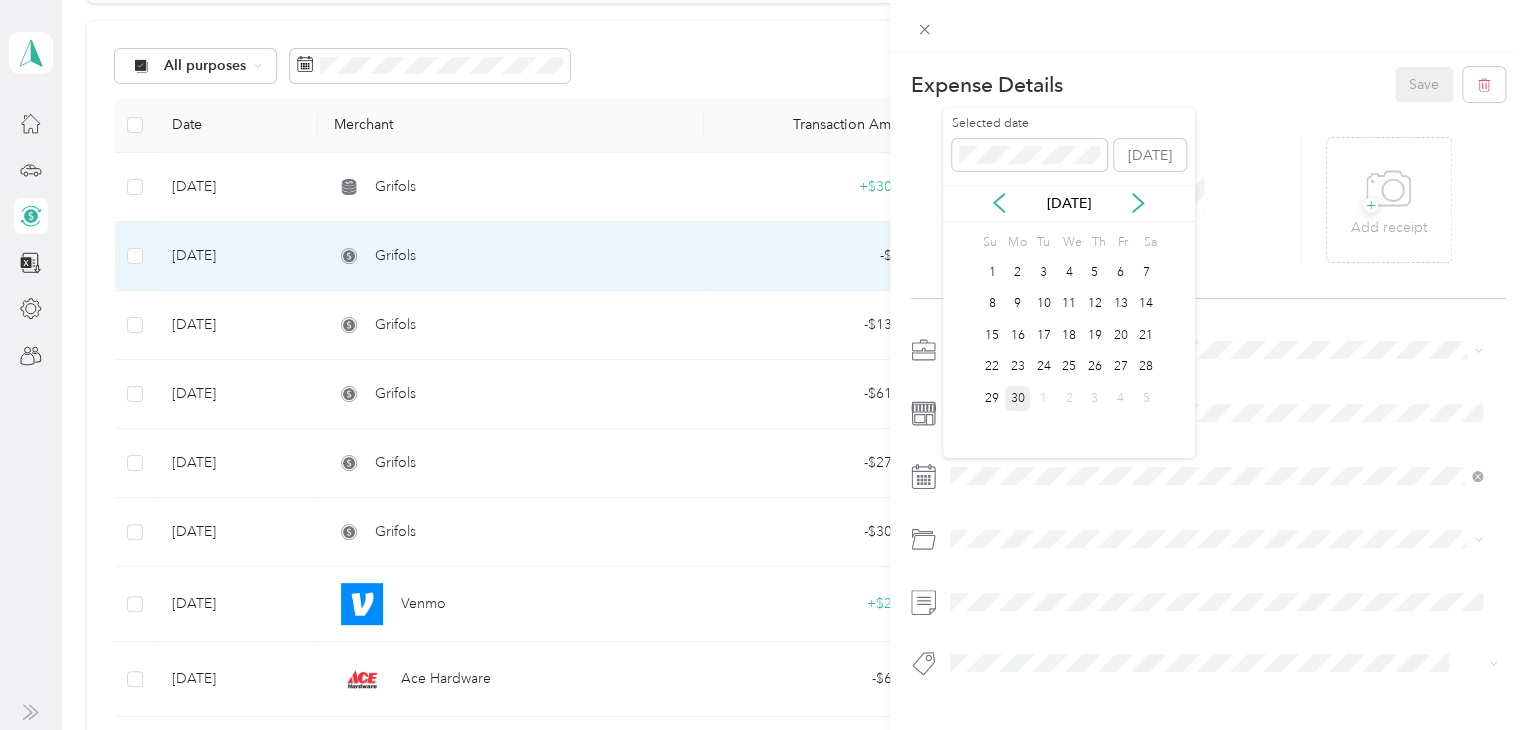 click on "30" at bounding box center [1018, 398] 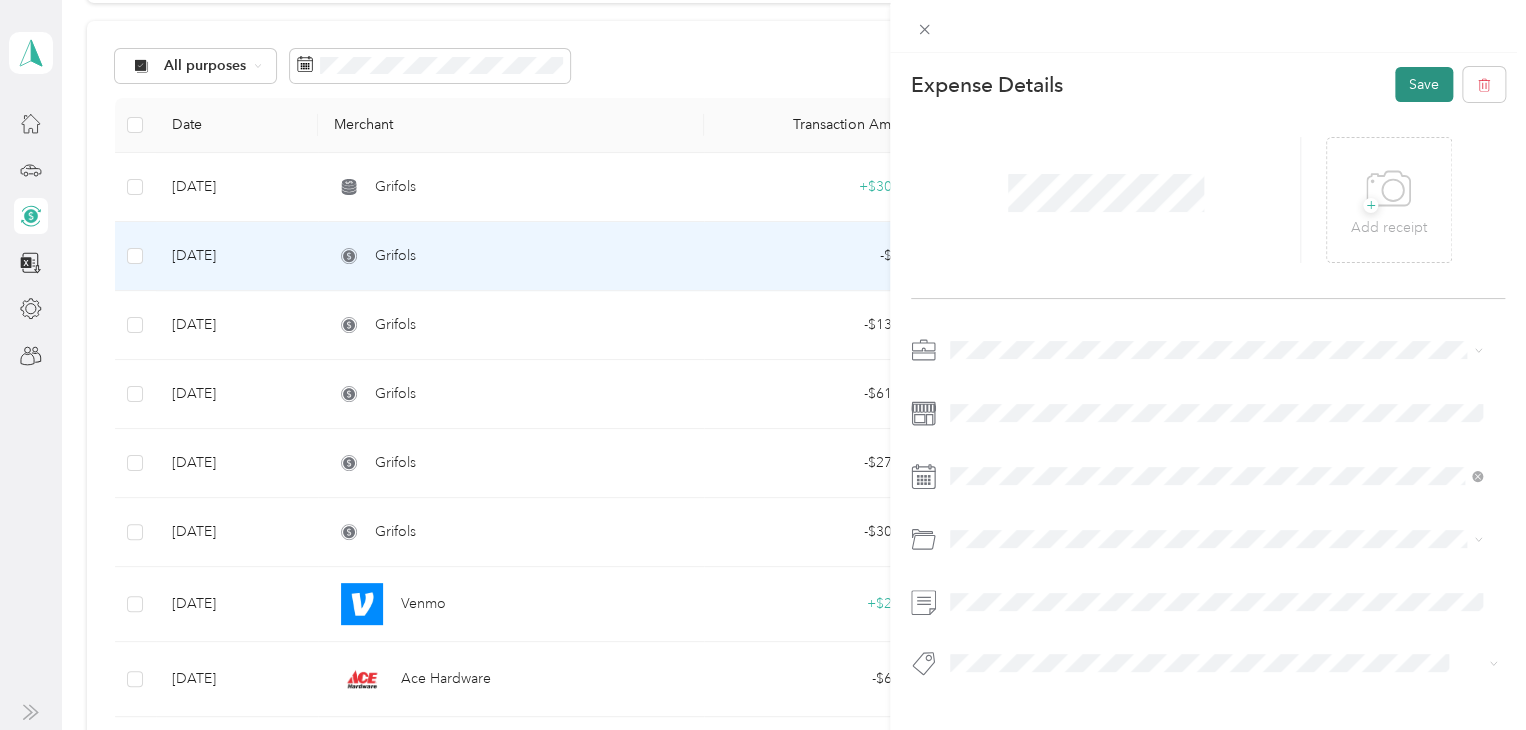 click on "Save" at bounding box center (1424, 84) 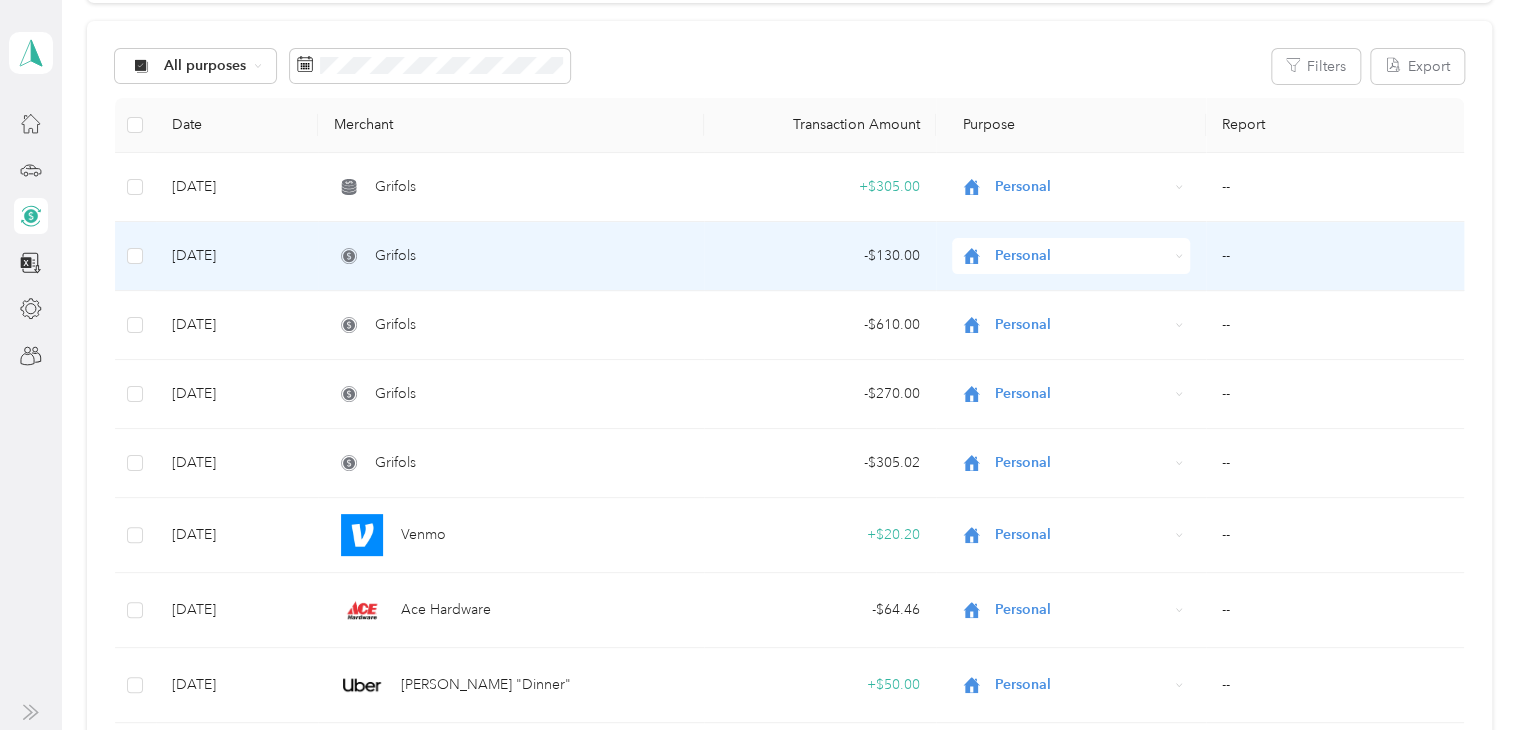 click on "Grifols" at bounding box center (511, 256) 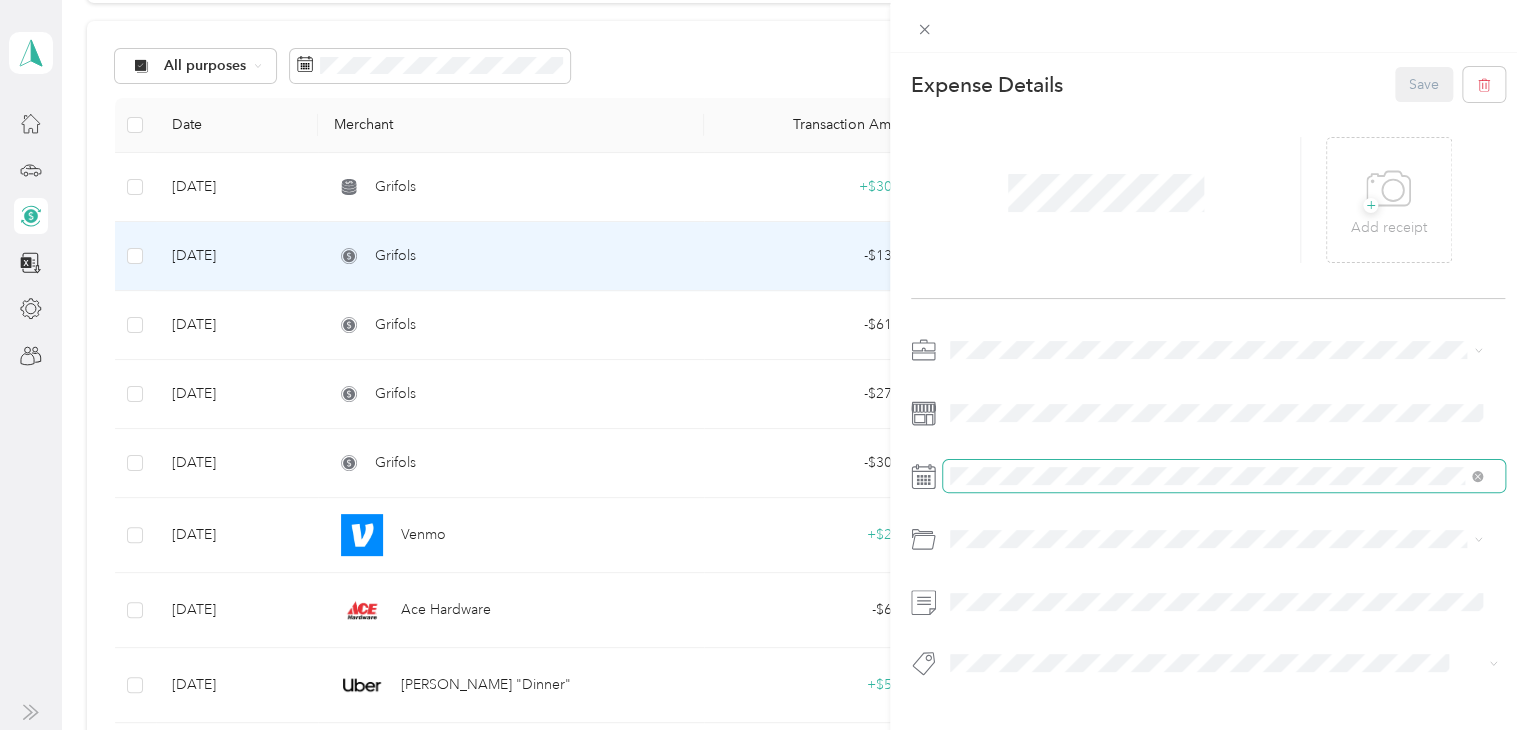 click at bounding box center [1224, 476] 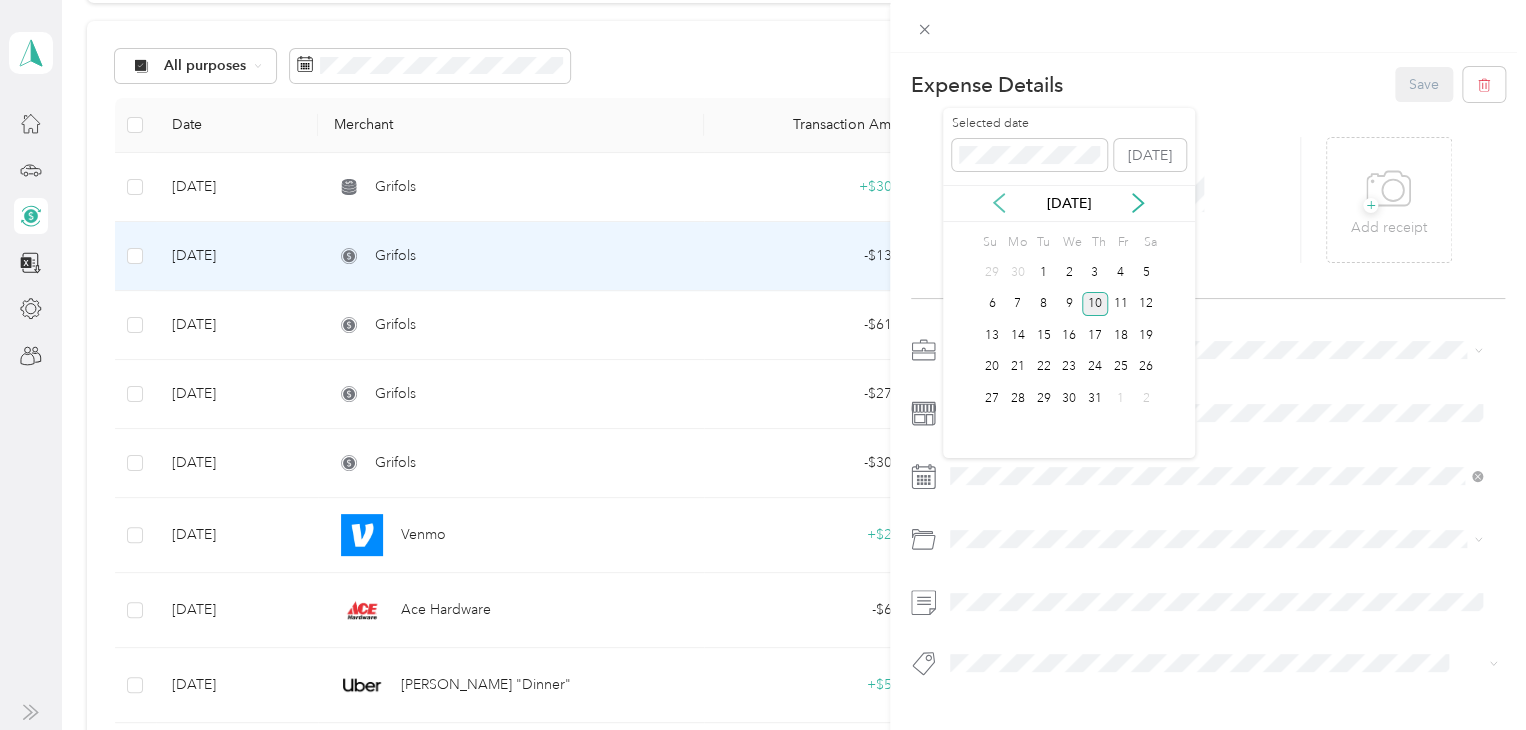 click 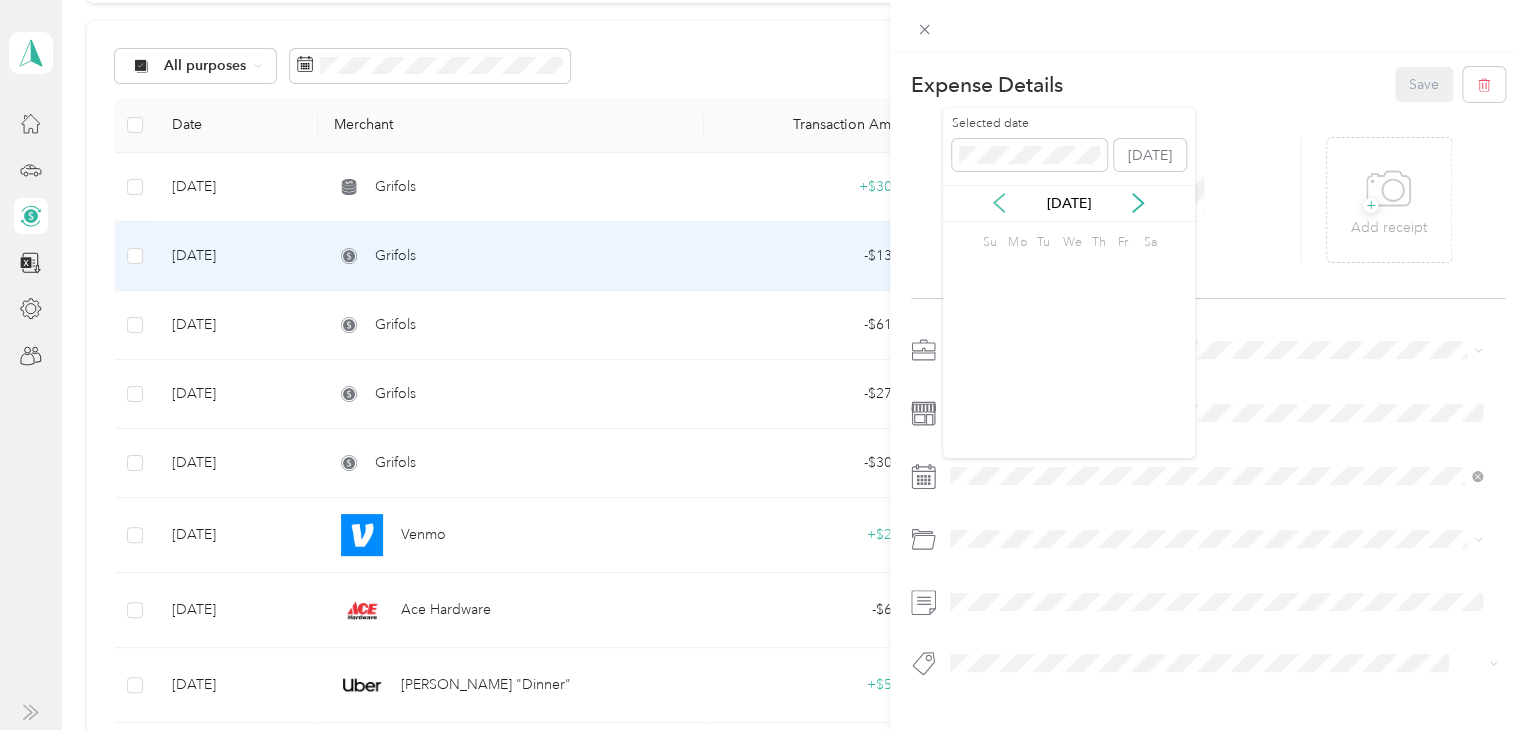 click 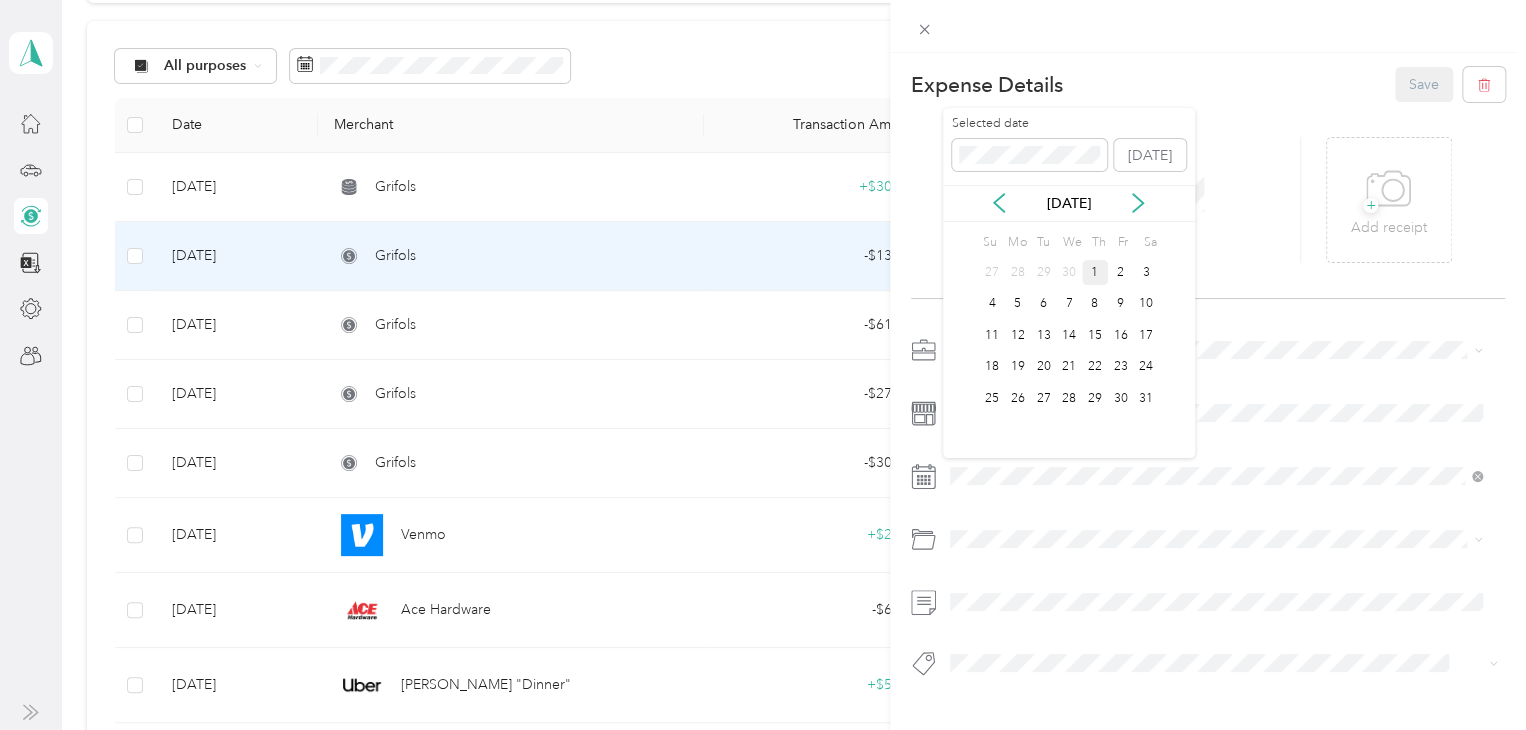 click on "1" at bounding box center (1095, 272) 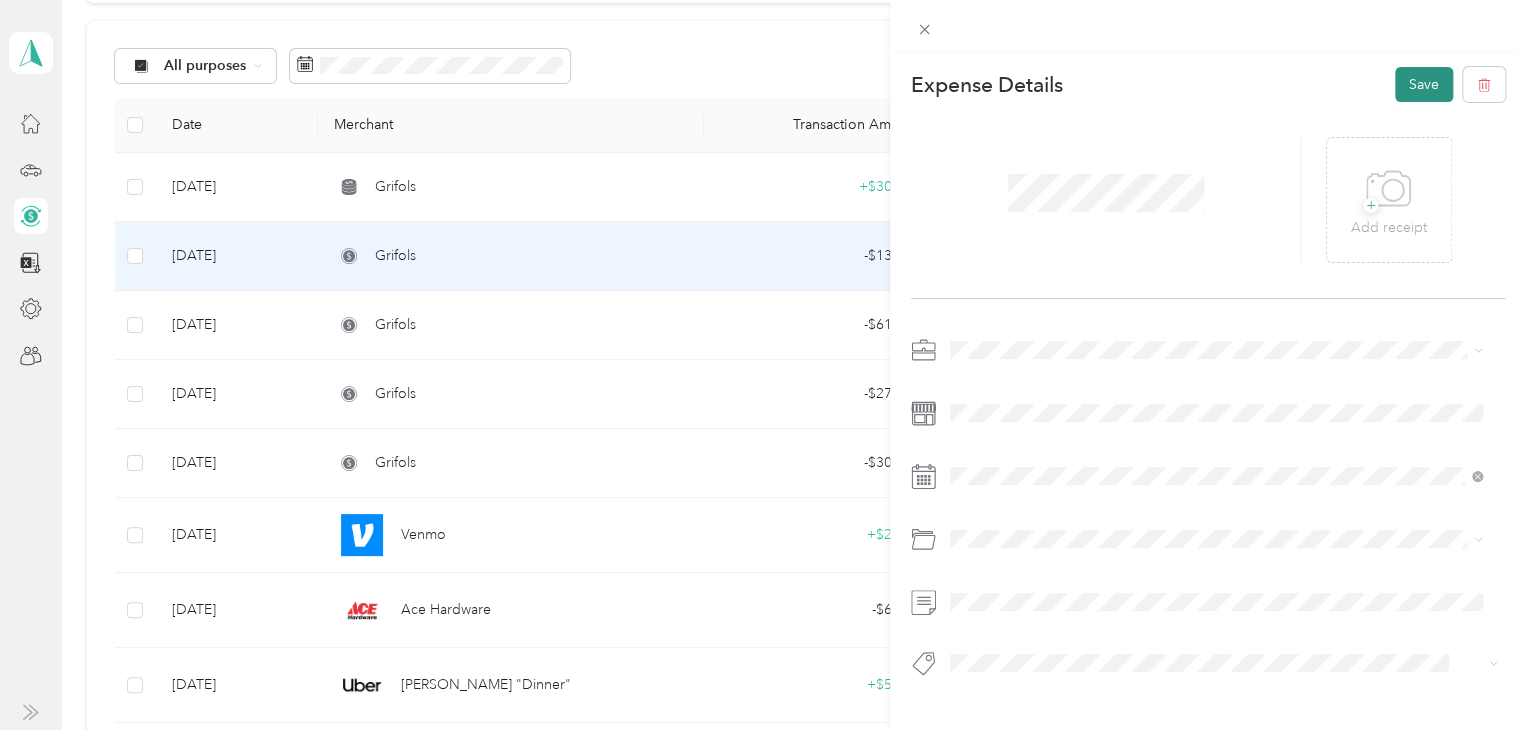 click on "Save" at bounding box center (1424, 84) 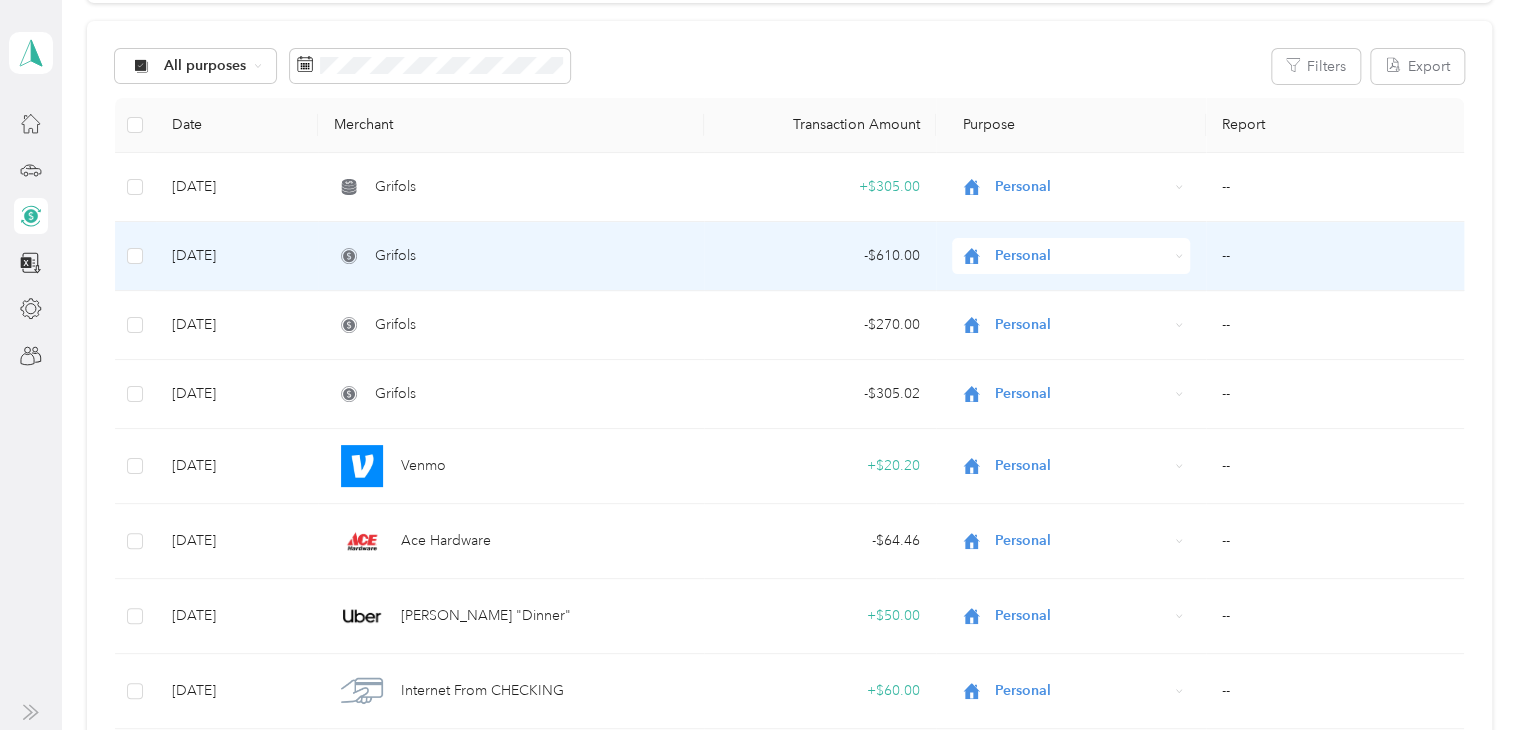 click on "-  $610.00" at bounding box center [820, 256] 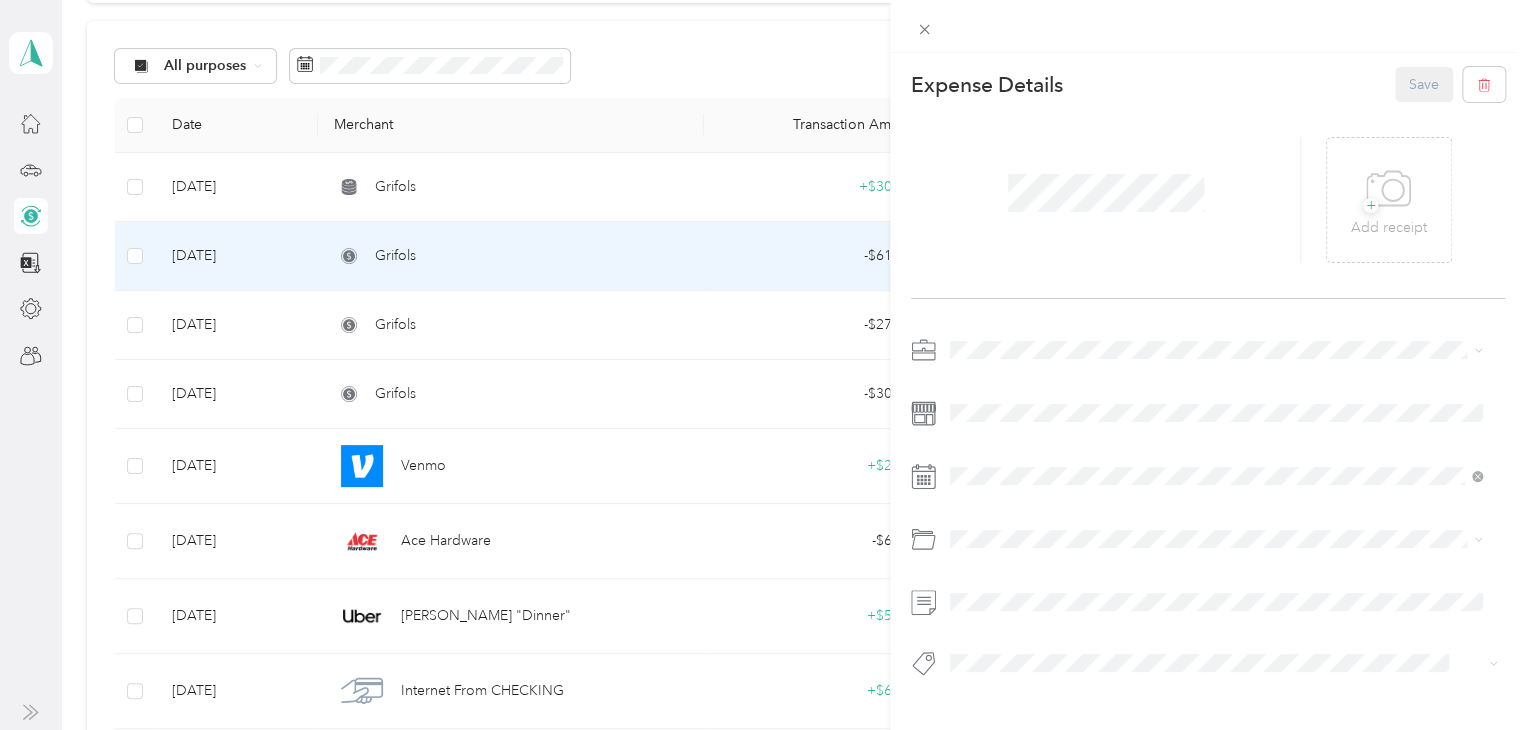 click at bounding box center [1208, 512] 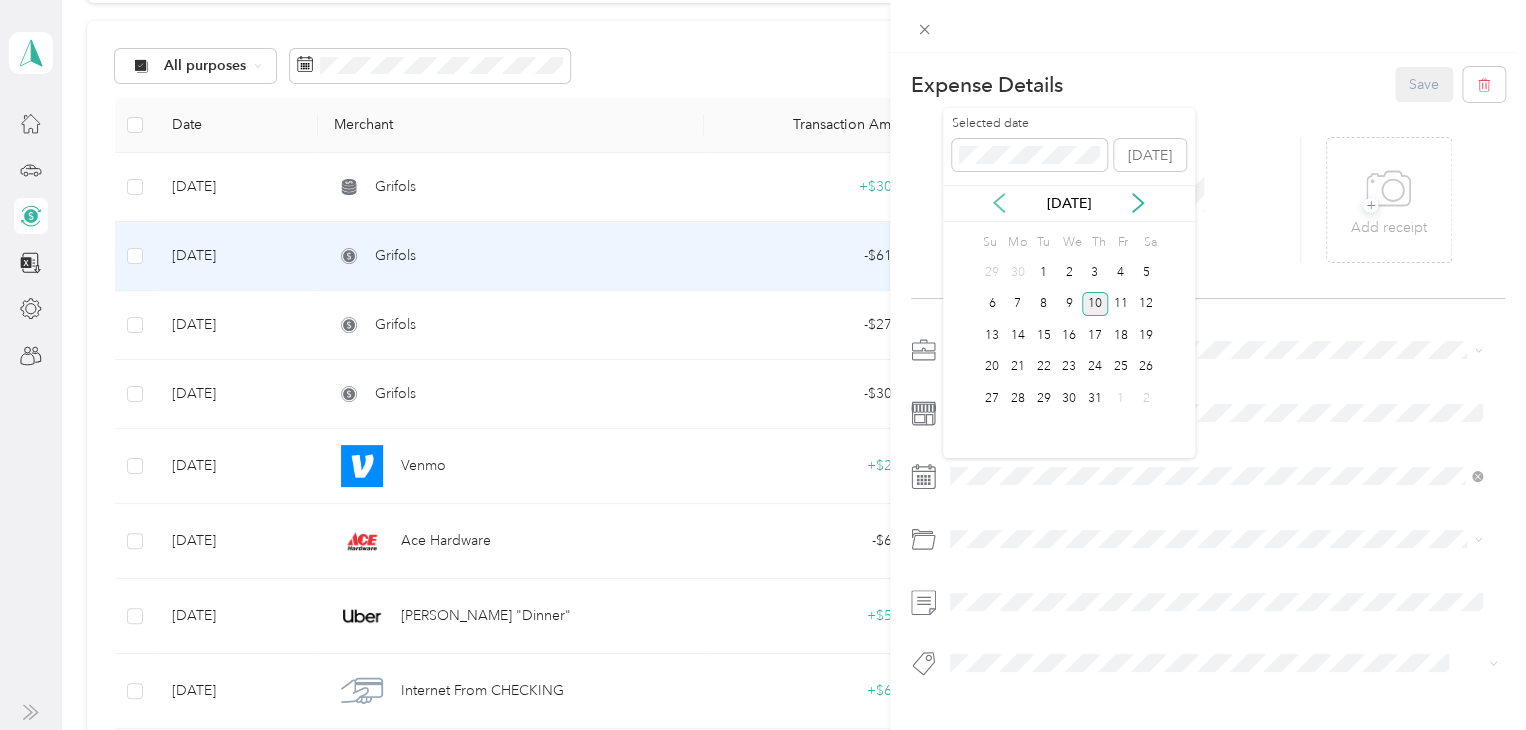 drag, startPoint x: 971, startPoint y: 211, endPoint x: 992, endPoint y: 201, distance: 23.259407 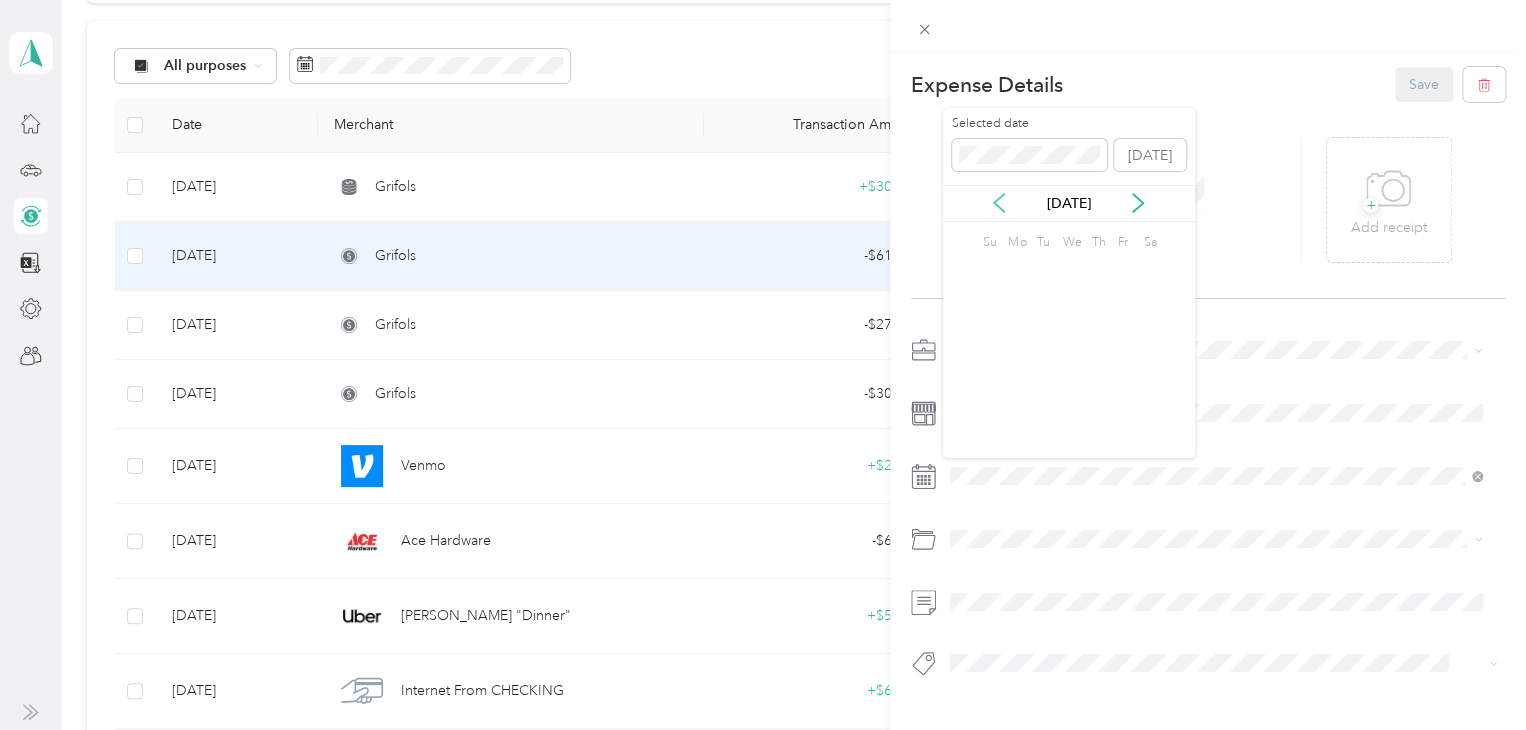 click 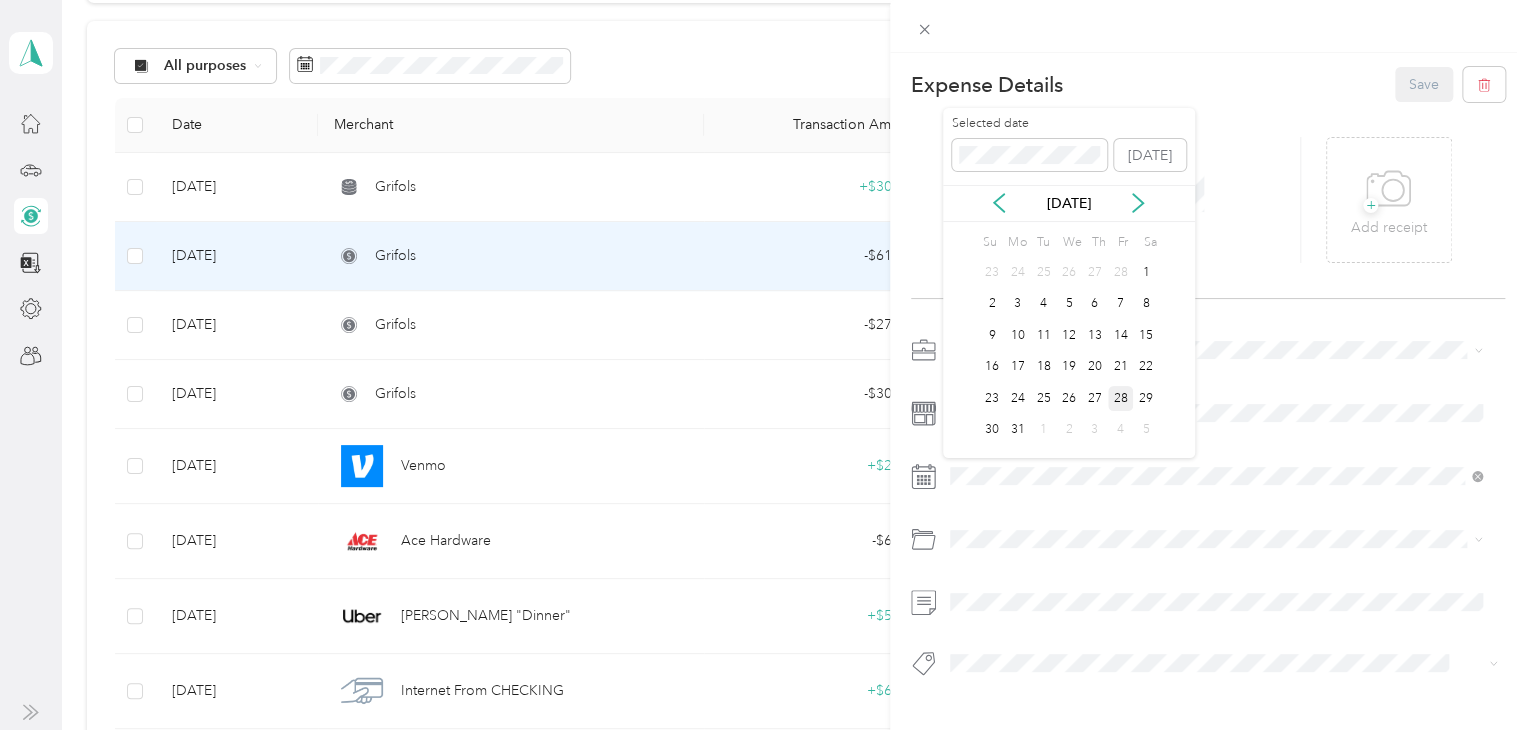 click on "28" at bounding box center (1121, 398) 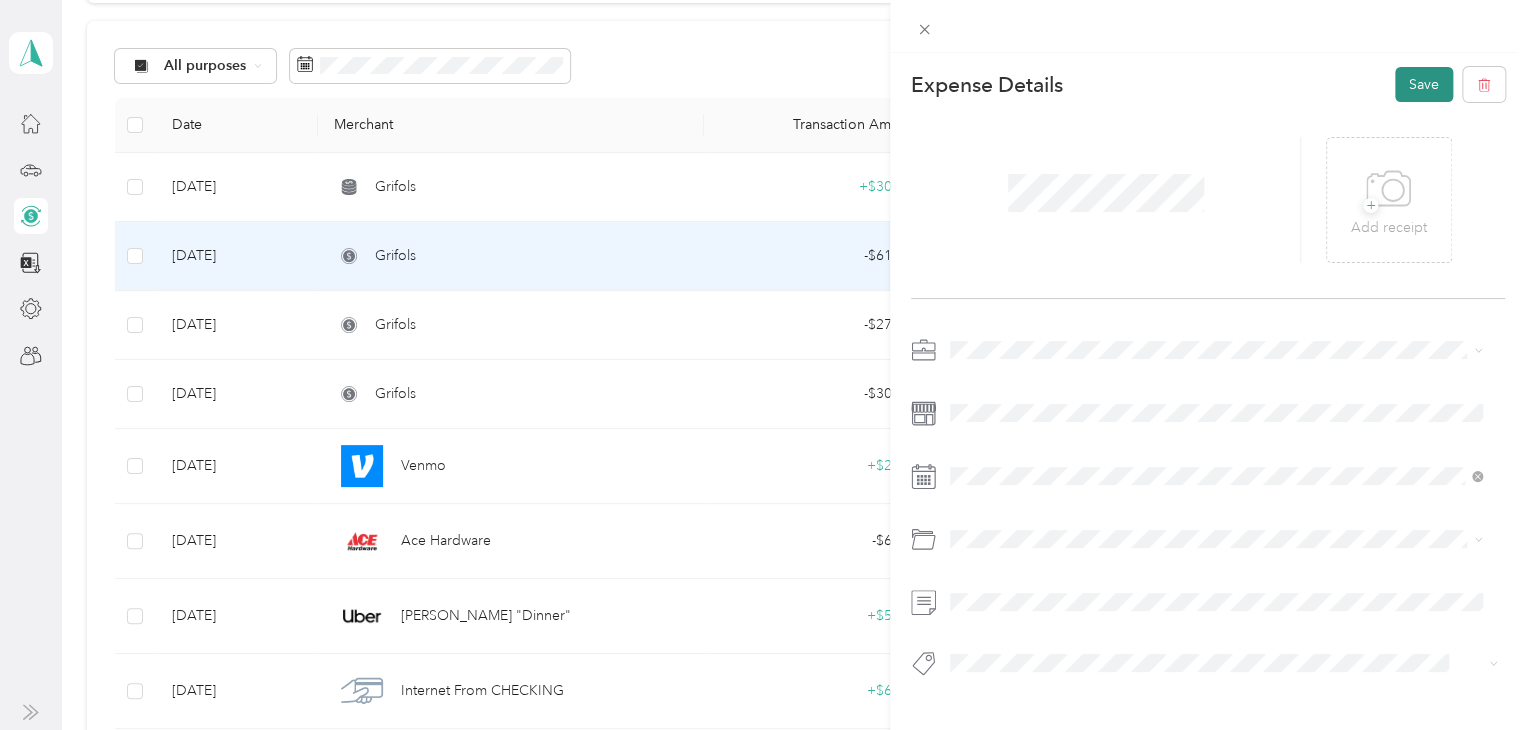 click on "Save" at bounding box center [1424, 84] 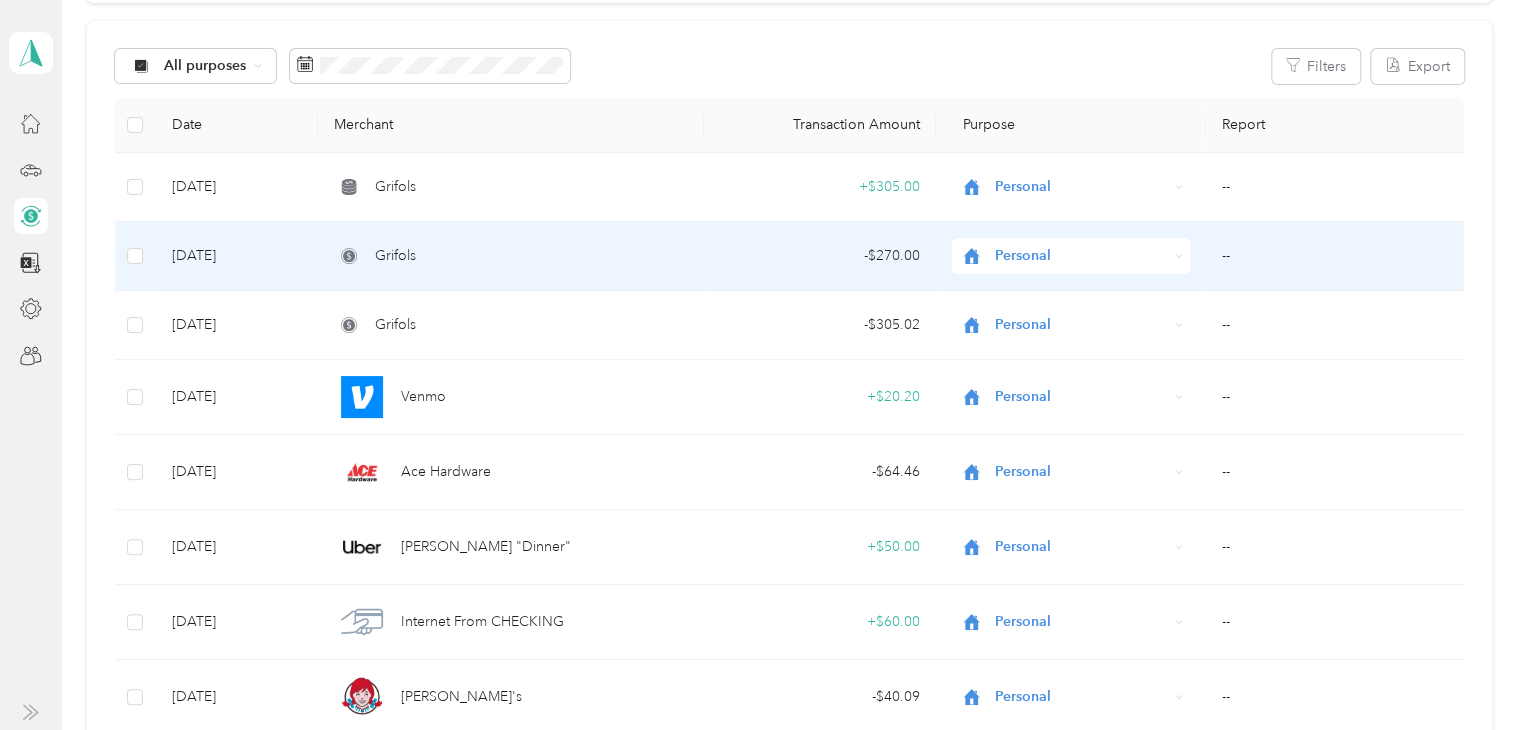 click on "Grifols" at bounding box center (511, 256) 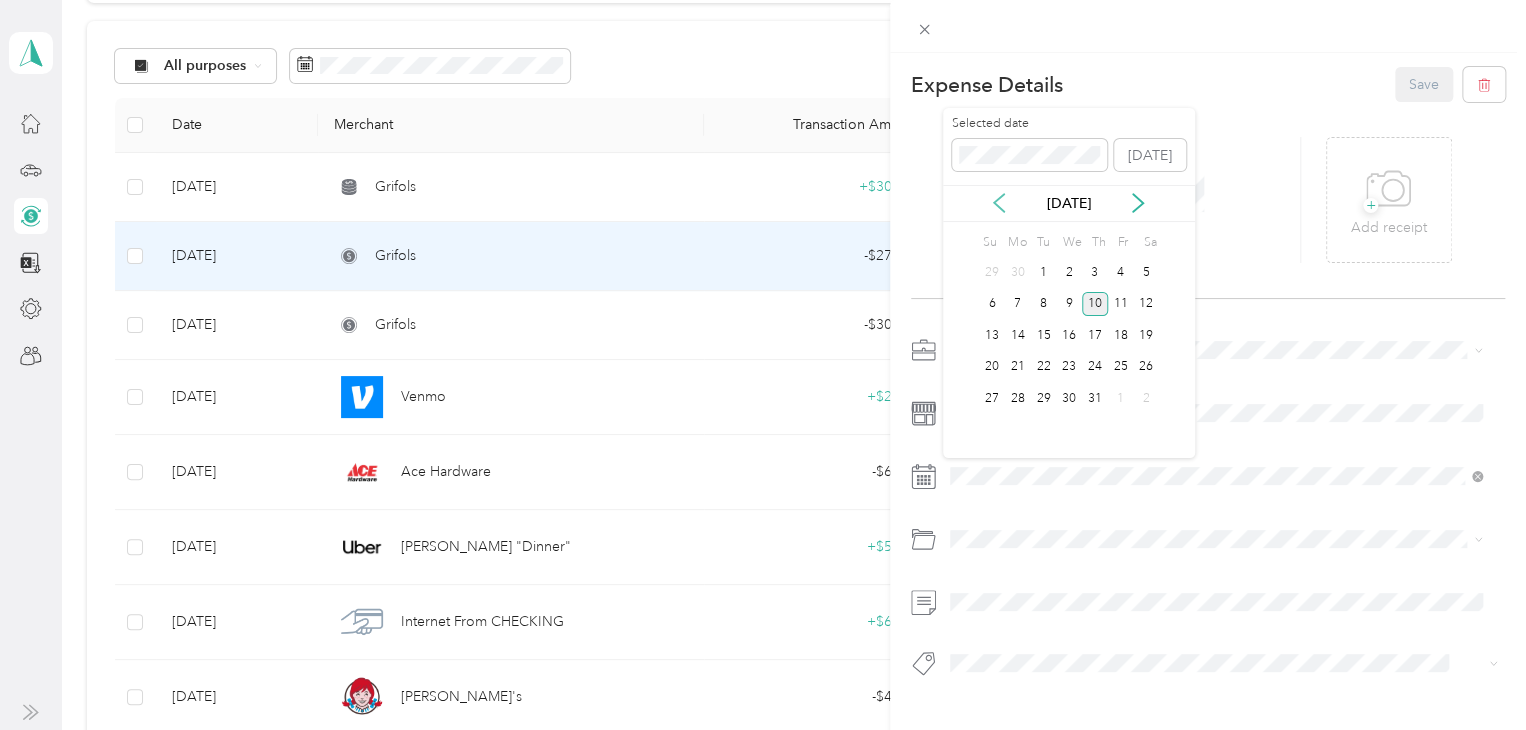click 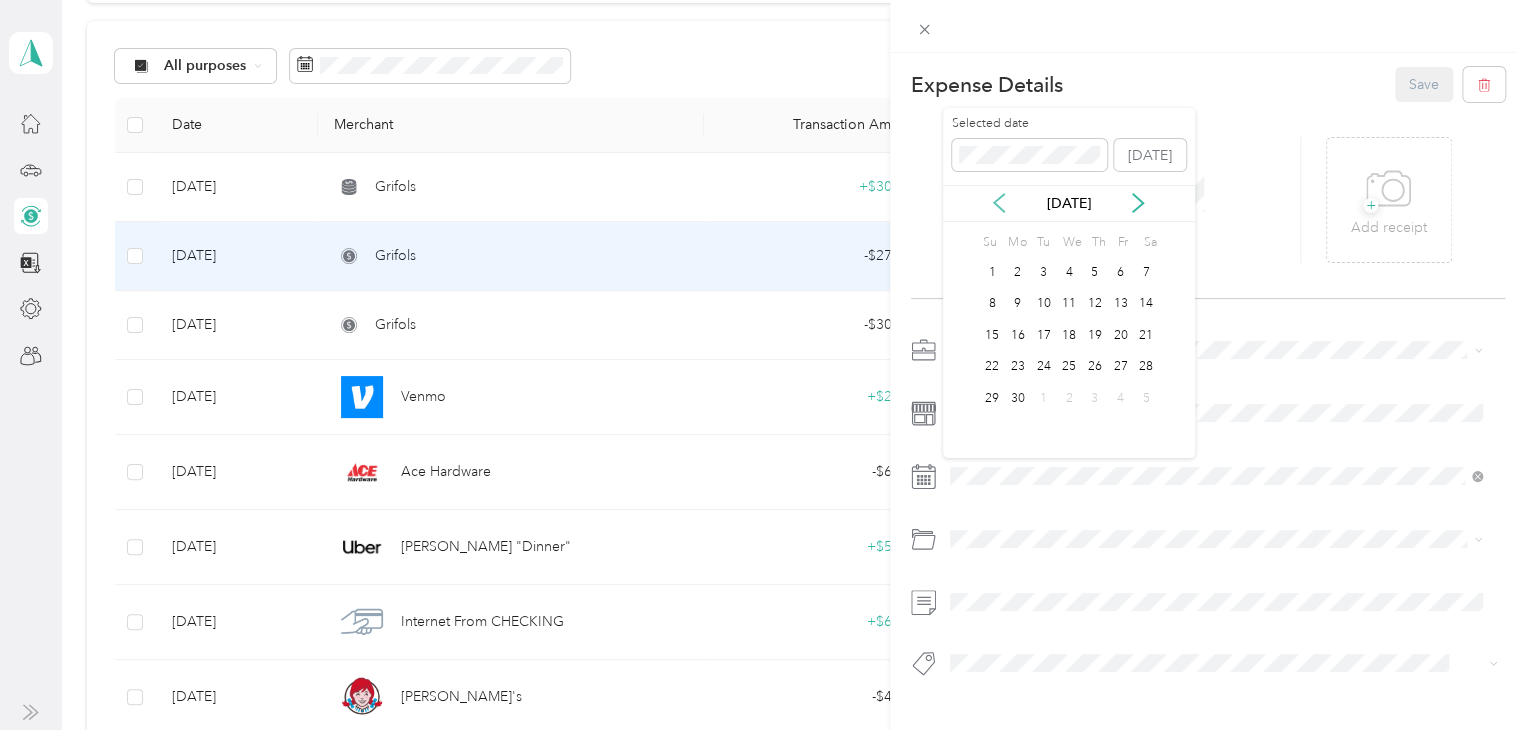 click 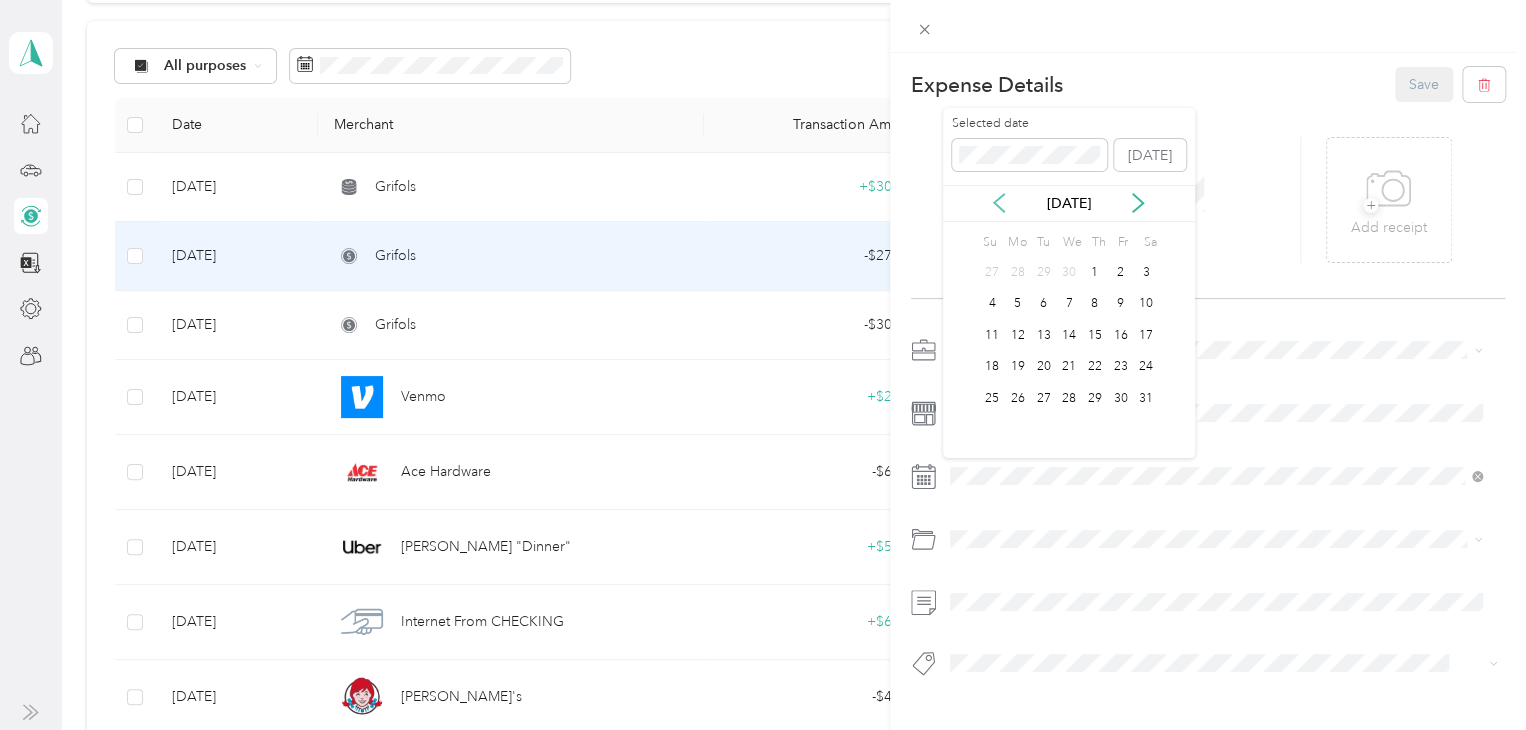 click 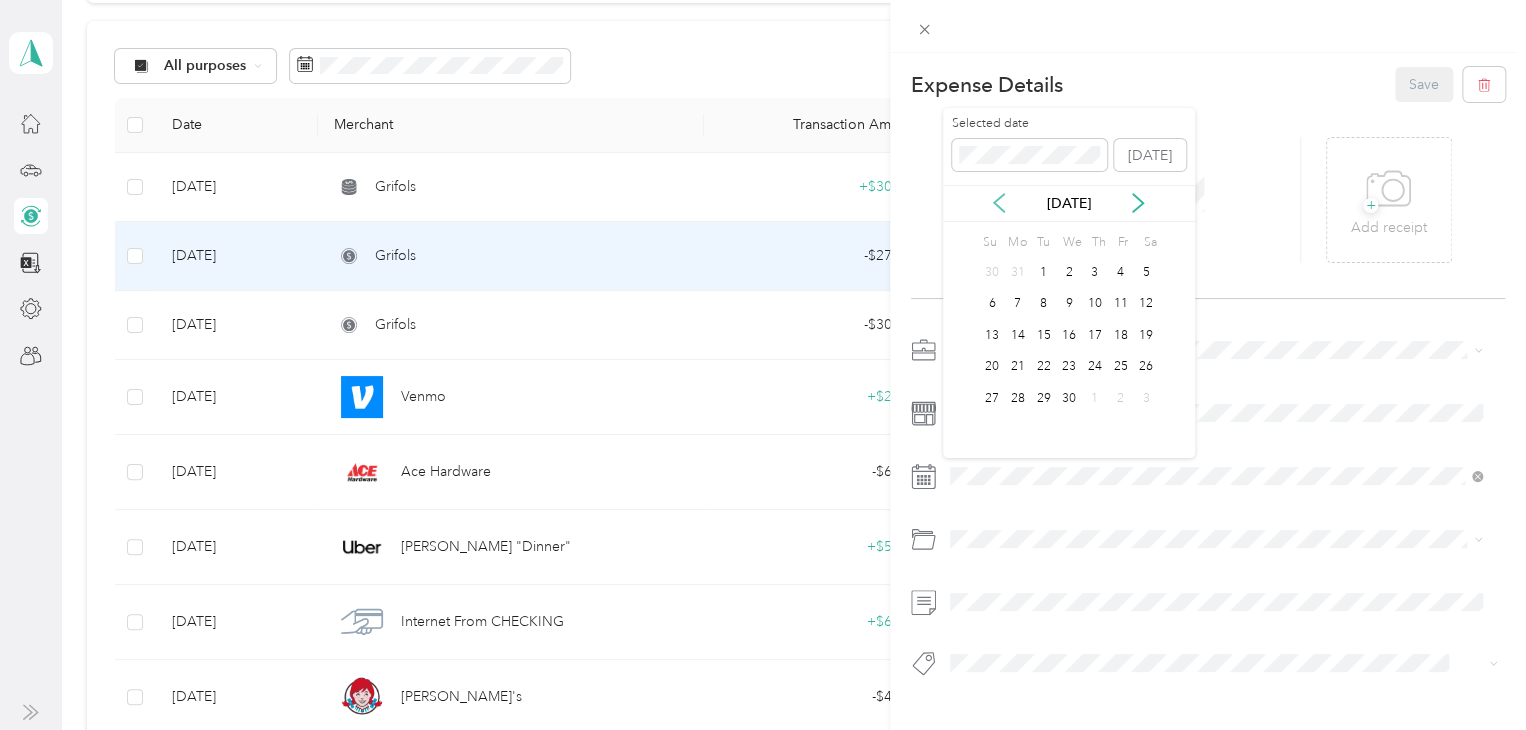 click 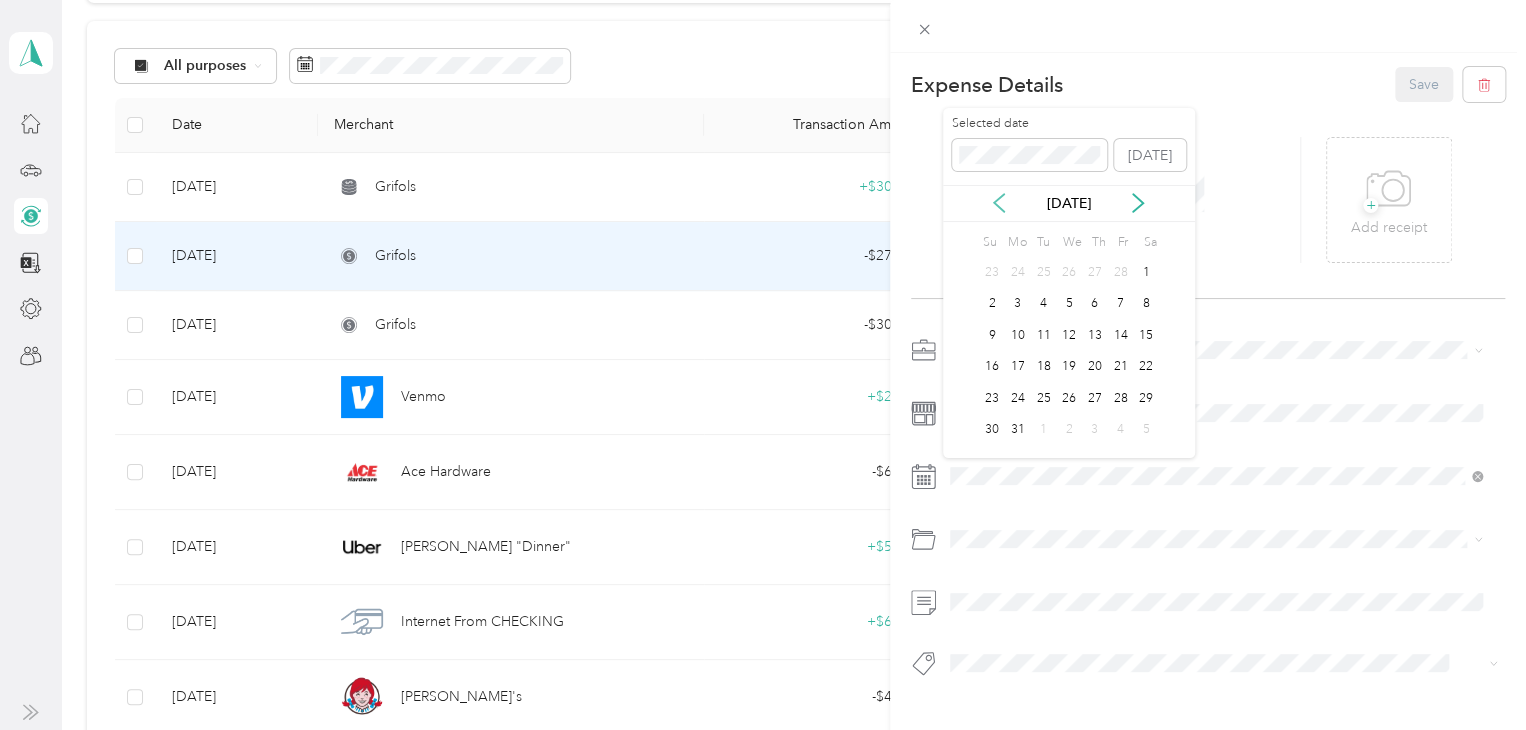 click 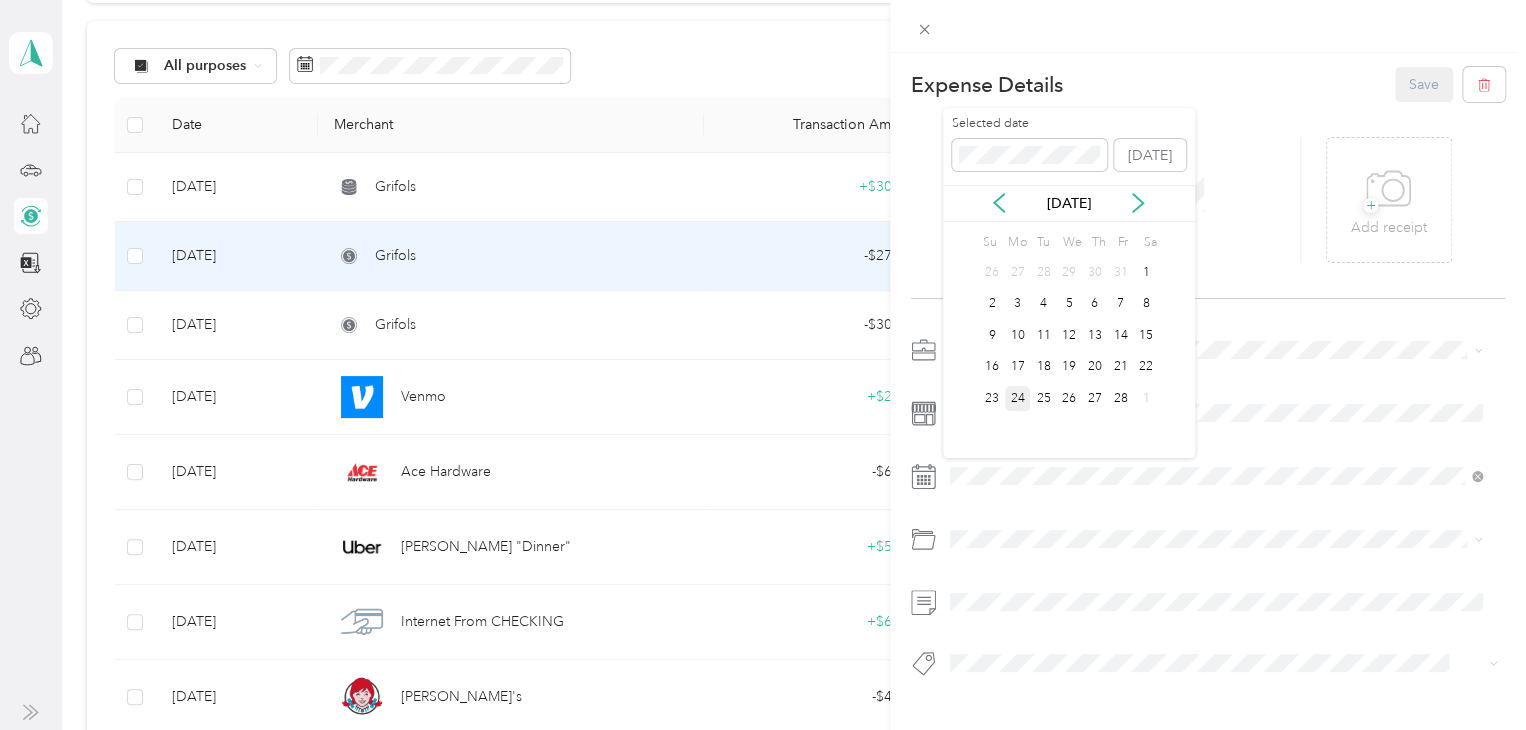 click on "24" at bounding box center (1018, 398) 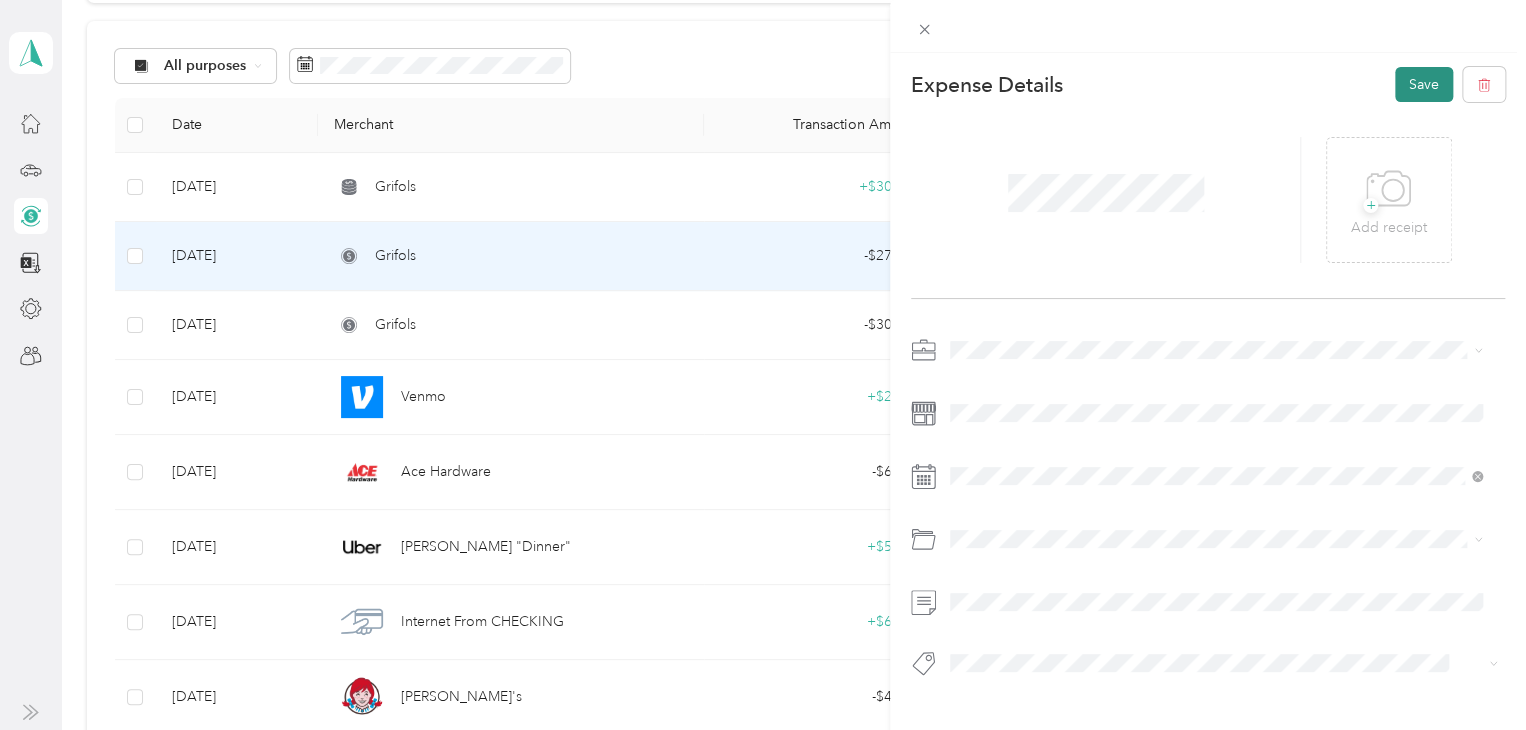 click on "Save" at bounding box center [1424, 84] 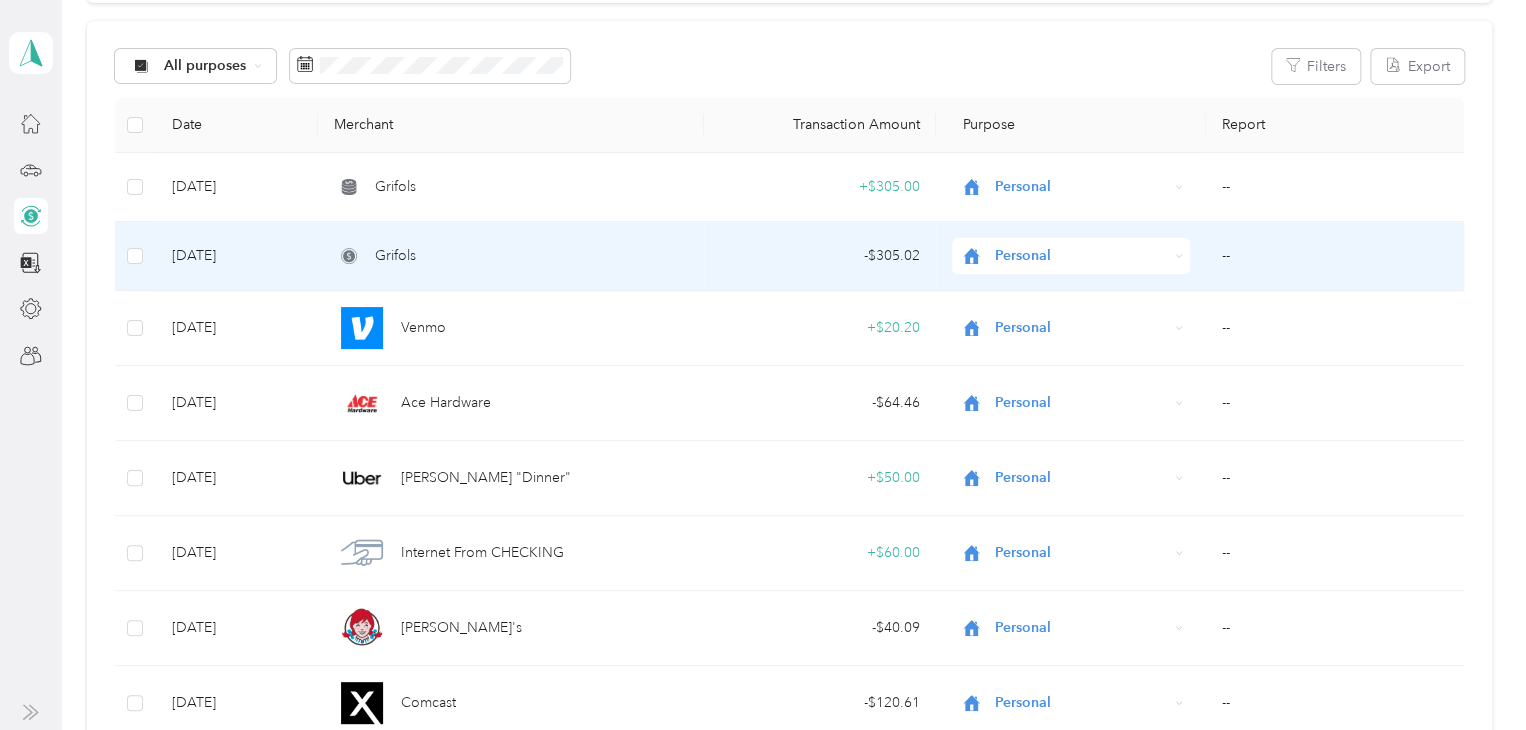 click on "Grifols" at bounding box center (511, 256) 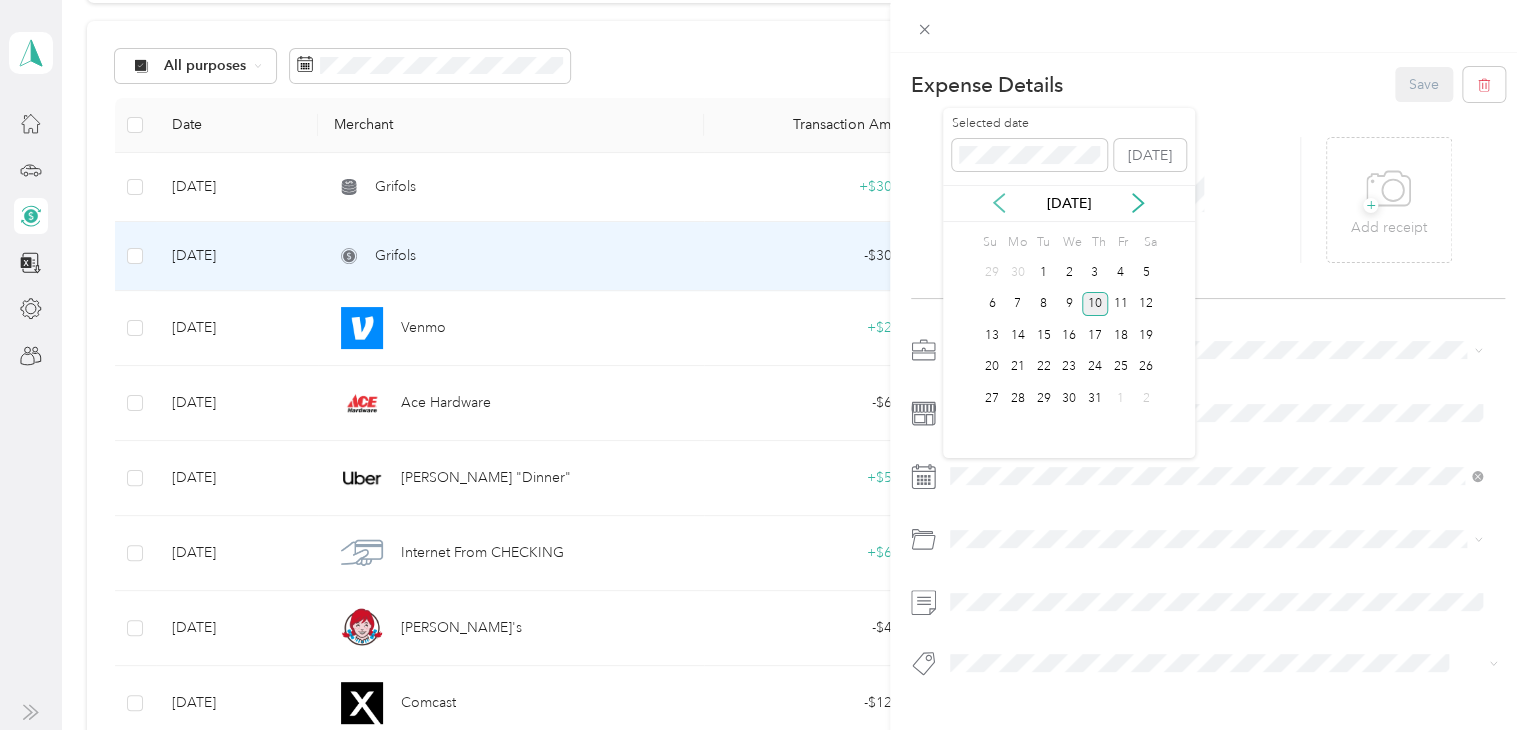 click 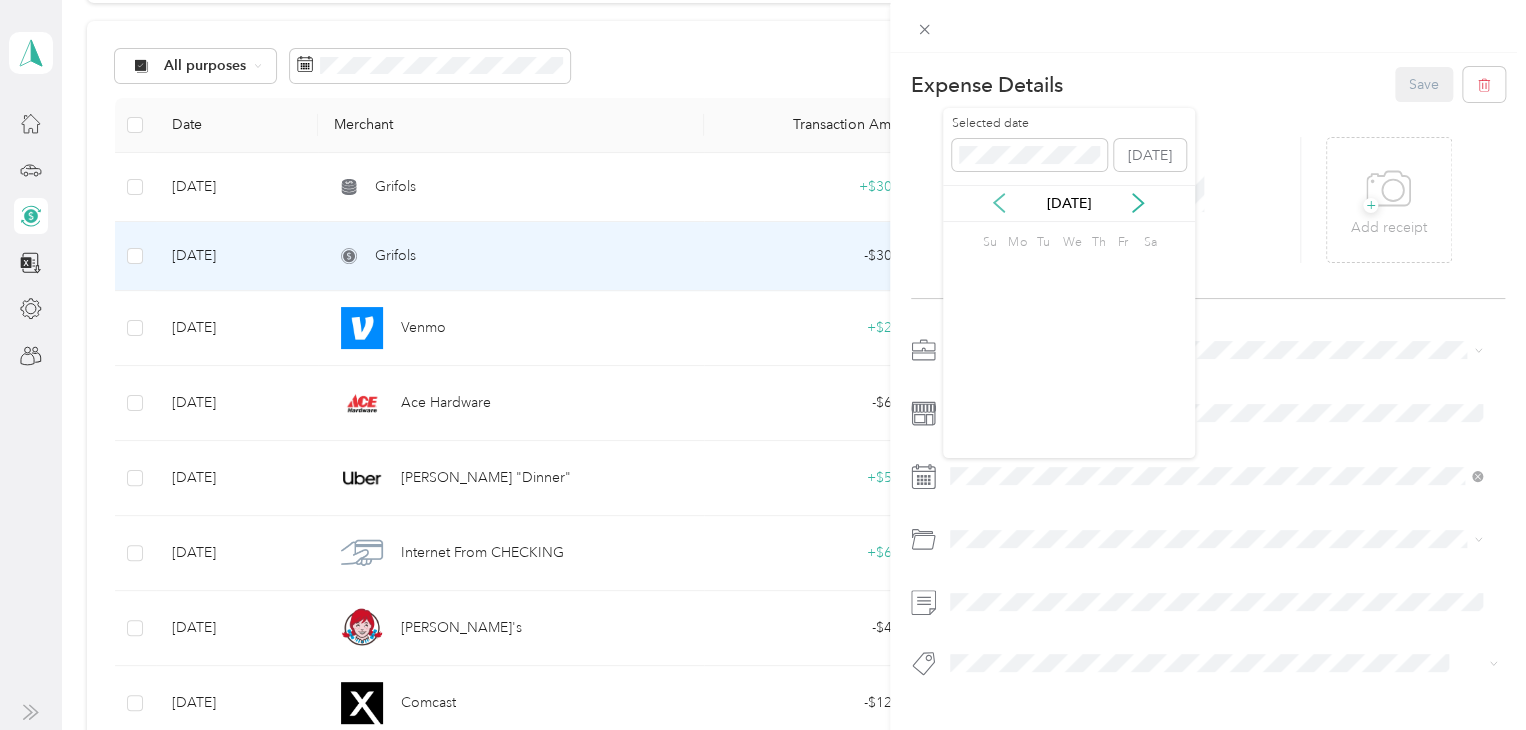 click 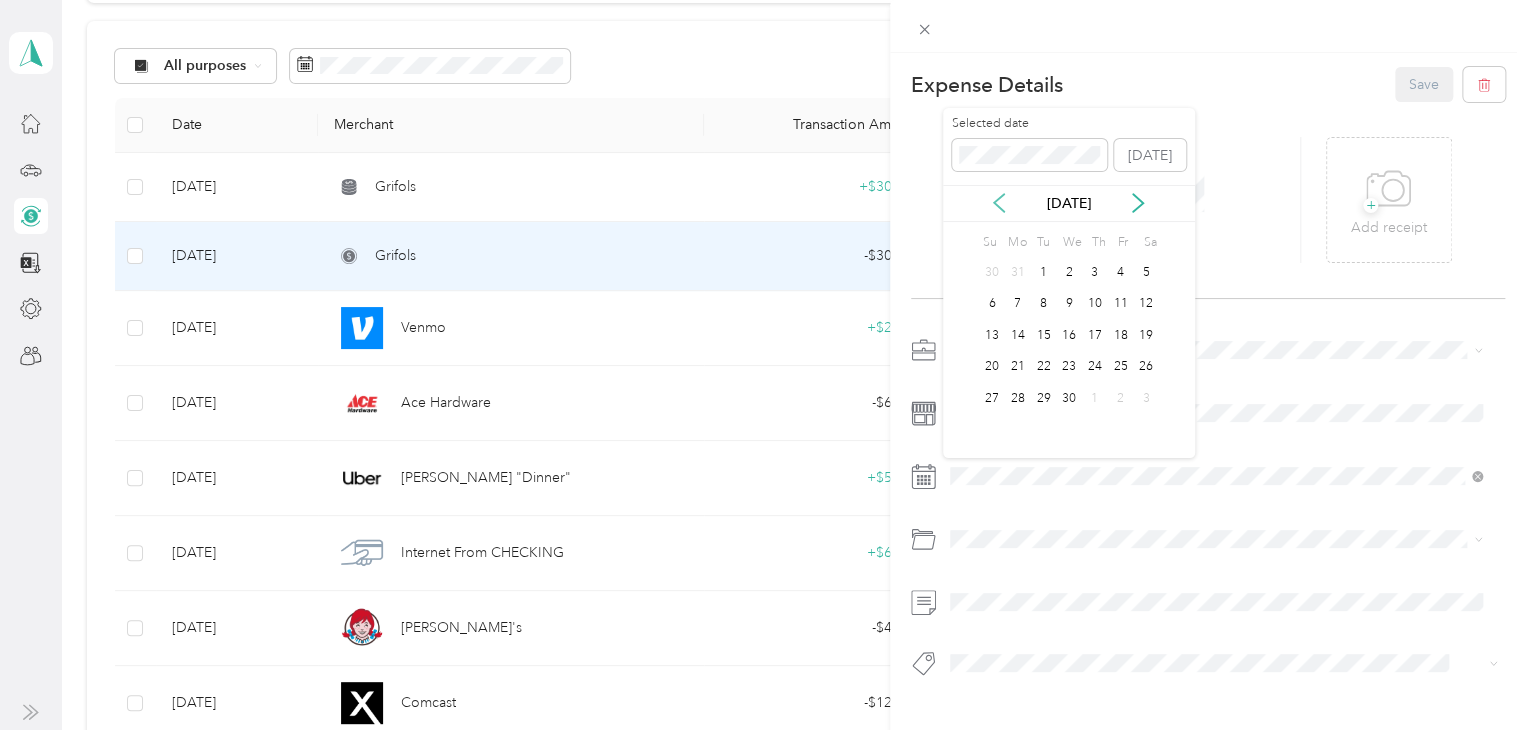 click 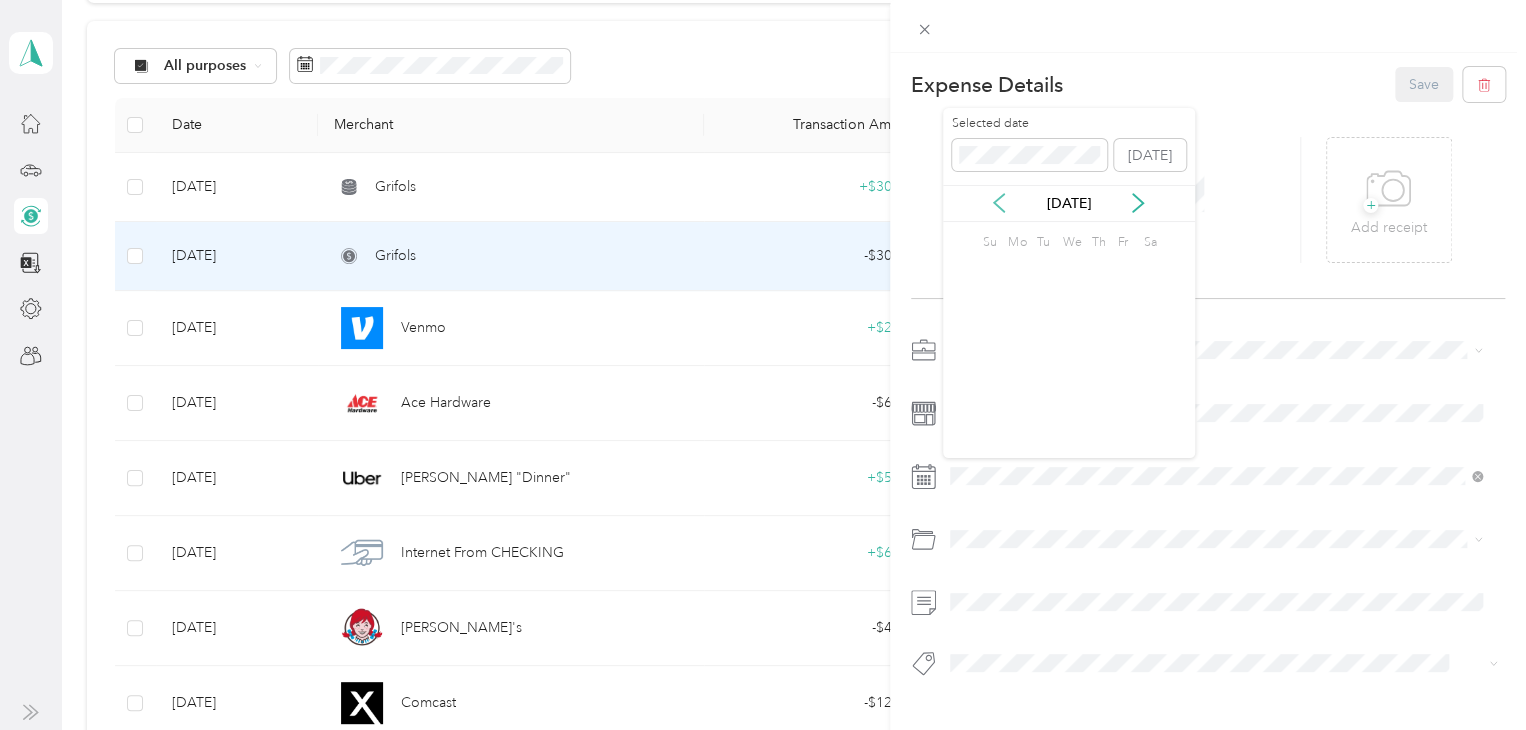 click 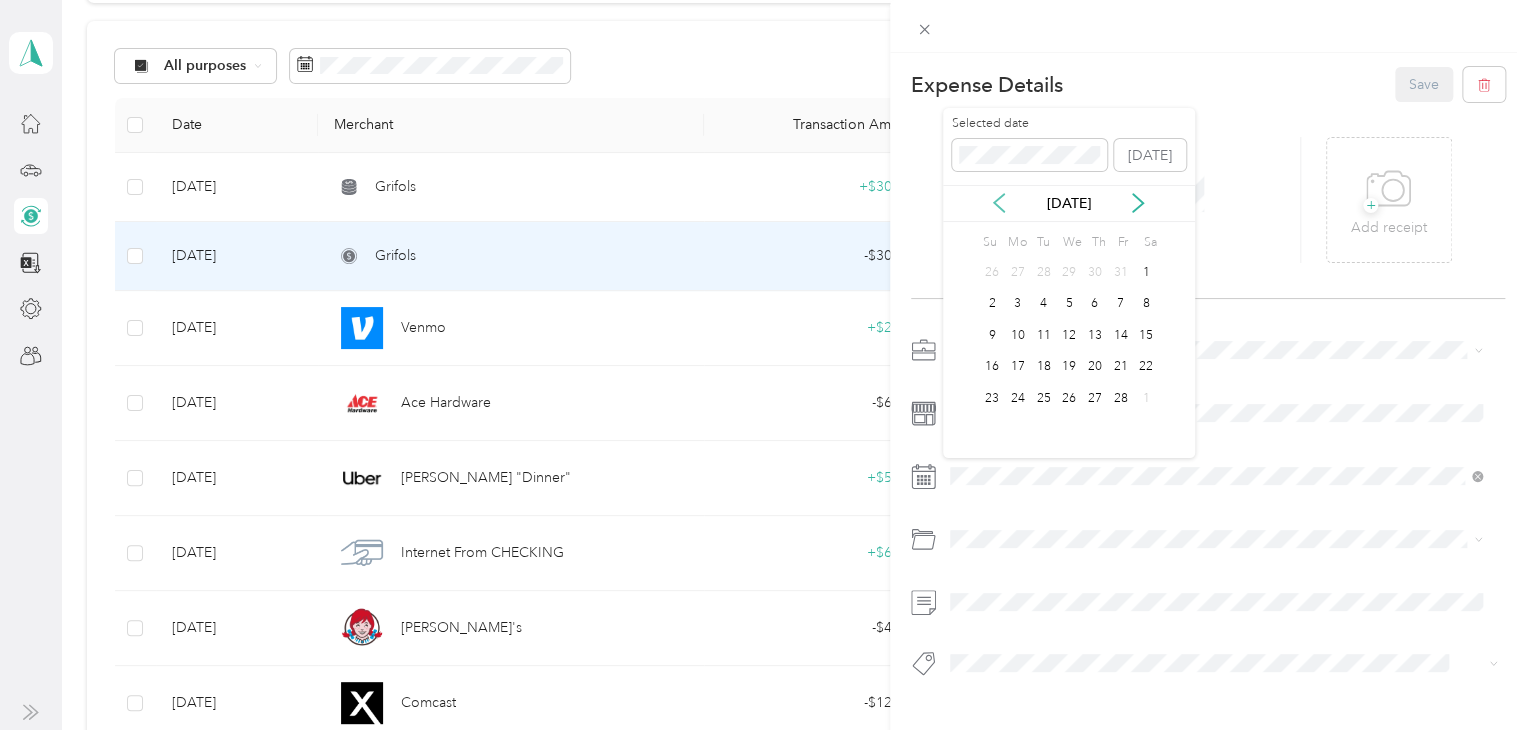 click 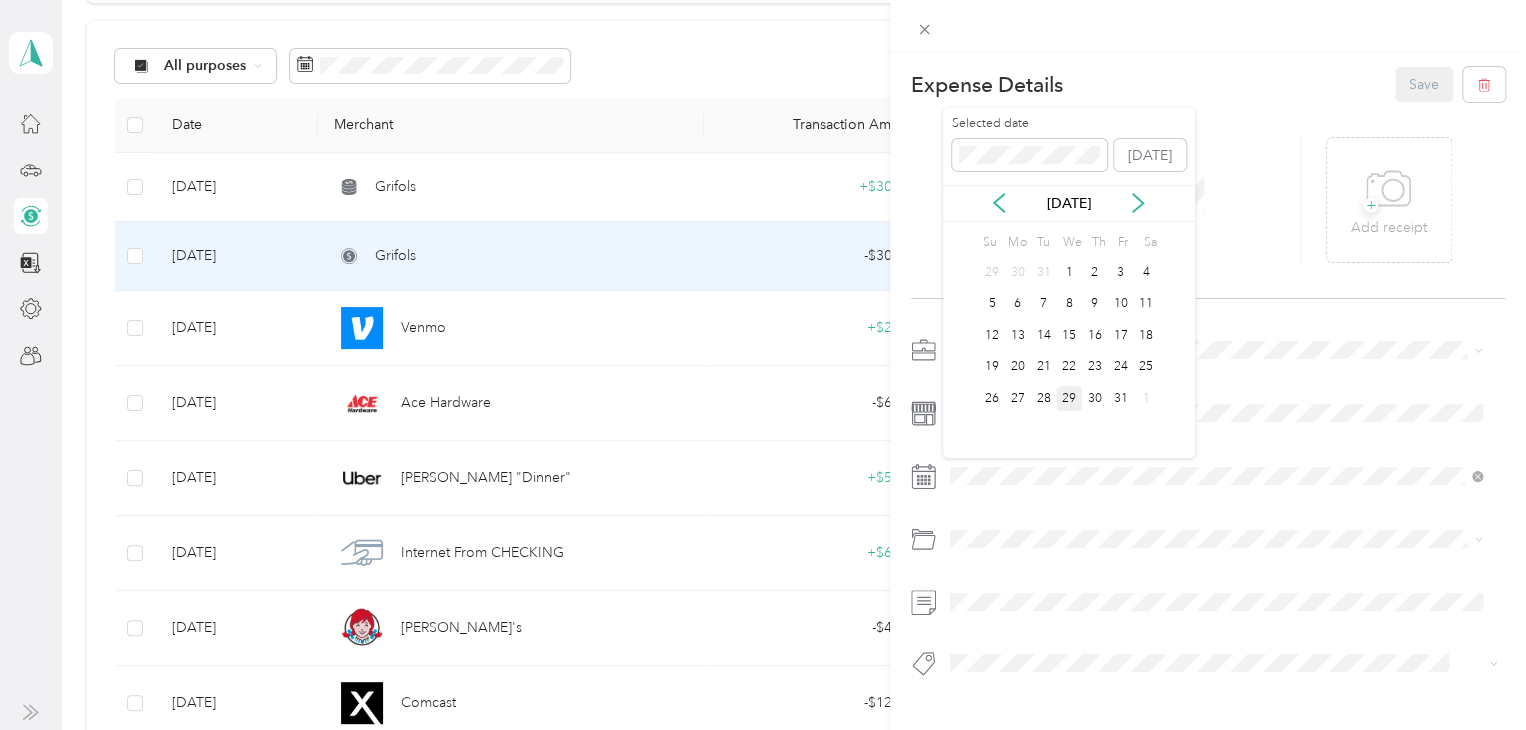 click on "29" at bounding box center (1069, 398) 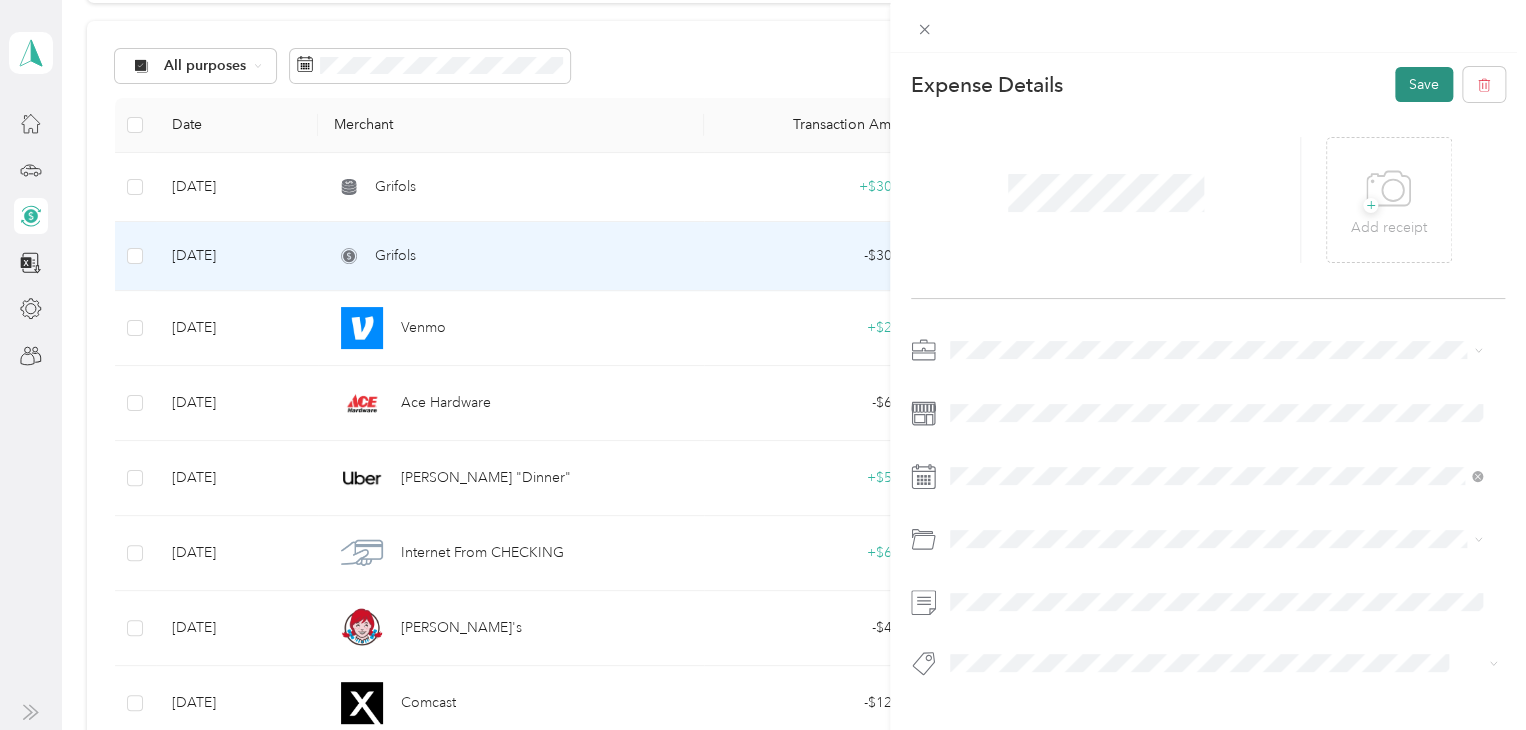 click on "Save" at bounding box center (1424, 84) 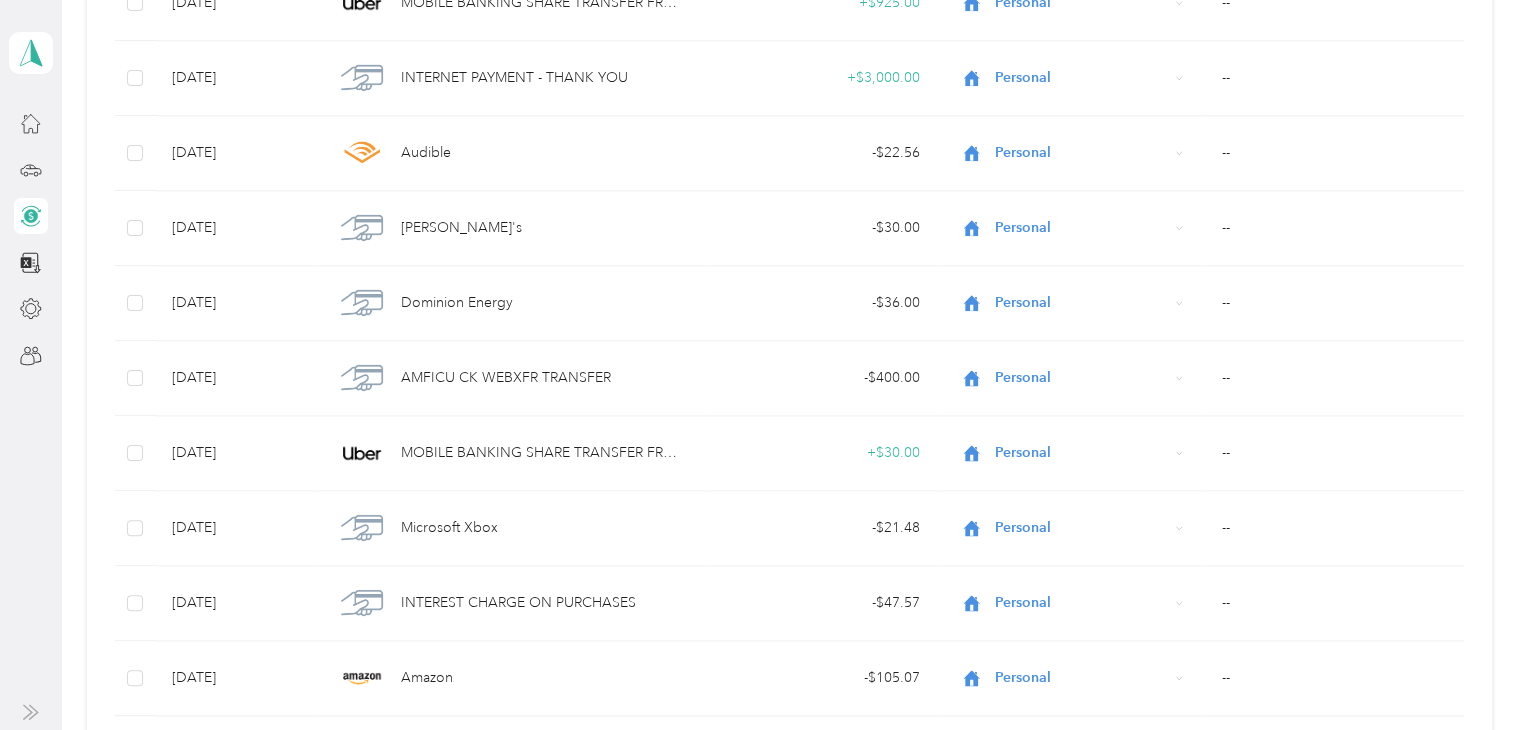 scroll, scrollTop: 33170, scrollLeft: 0, axis: vertical 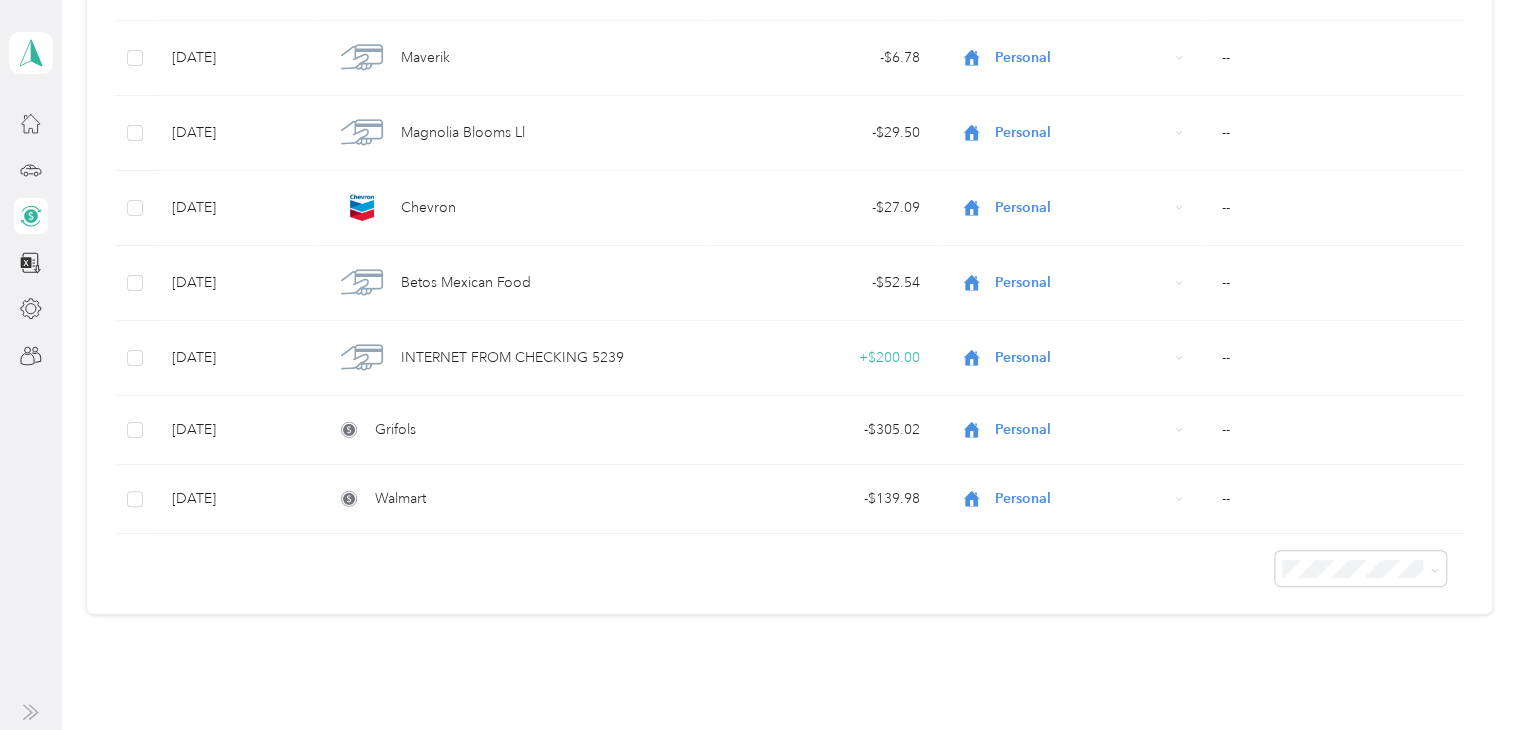drag, startPoint x: 948, startPoint y: 332, endPoint x: 1026, endPoint y: 775, distance: 449.8144 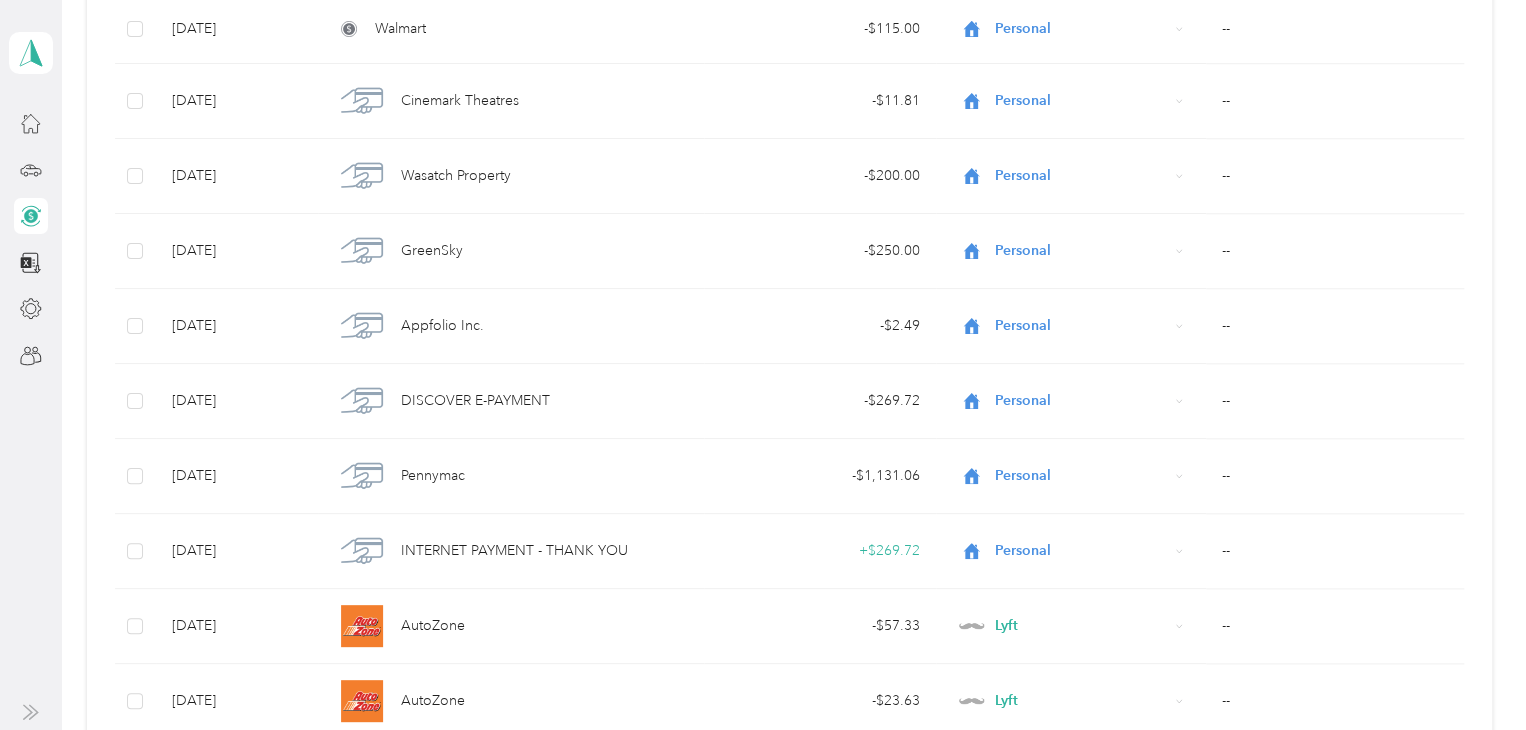 scroll, scrollTop: 0, scrollLeft: 0, axis: both 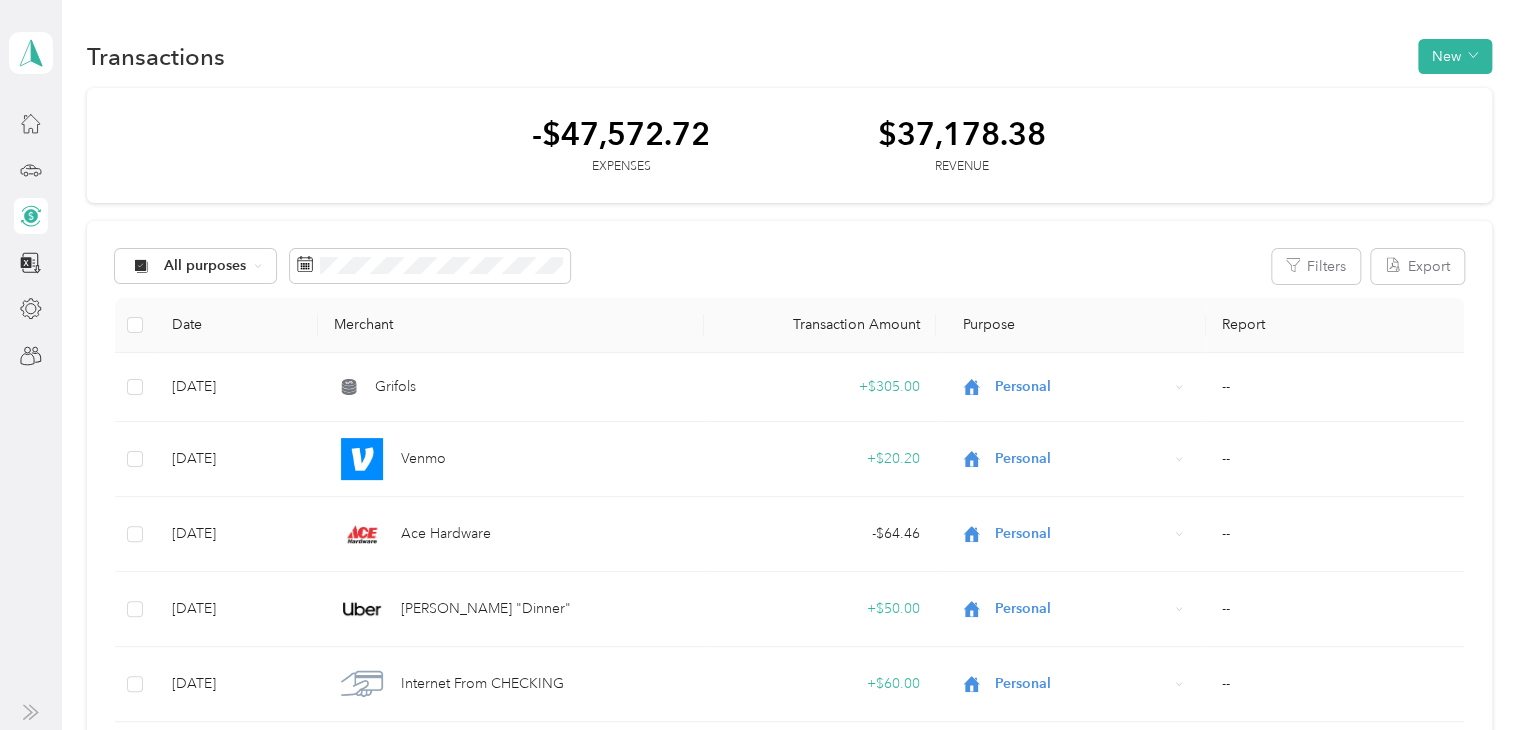 drag, startPoint x: 1209, startPoint y: 505, endPoint x: 1236, endPoint y: -55, distance: 560.6505 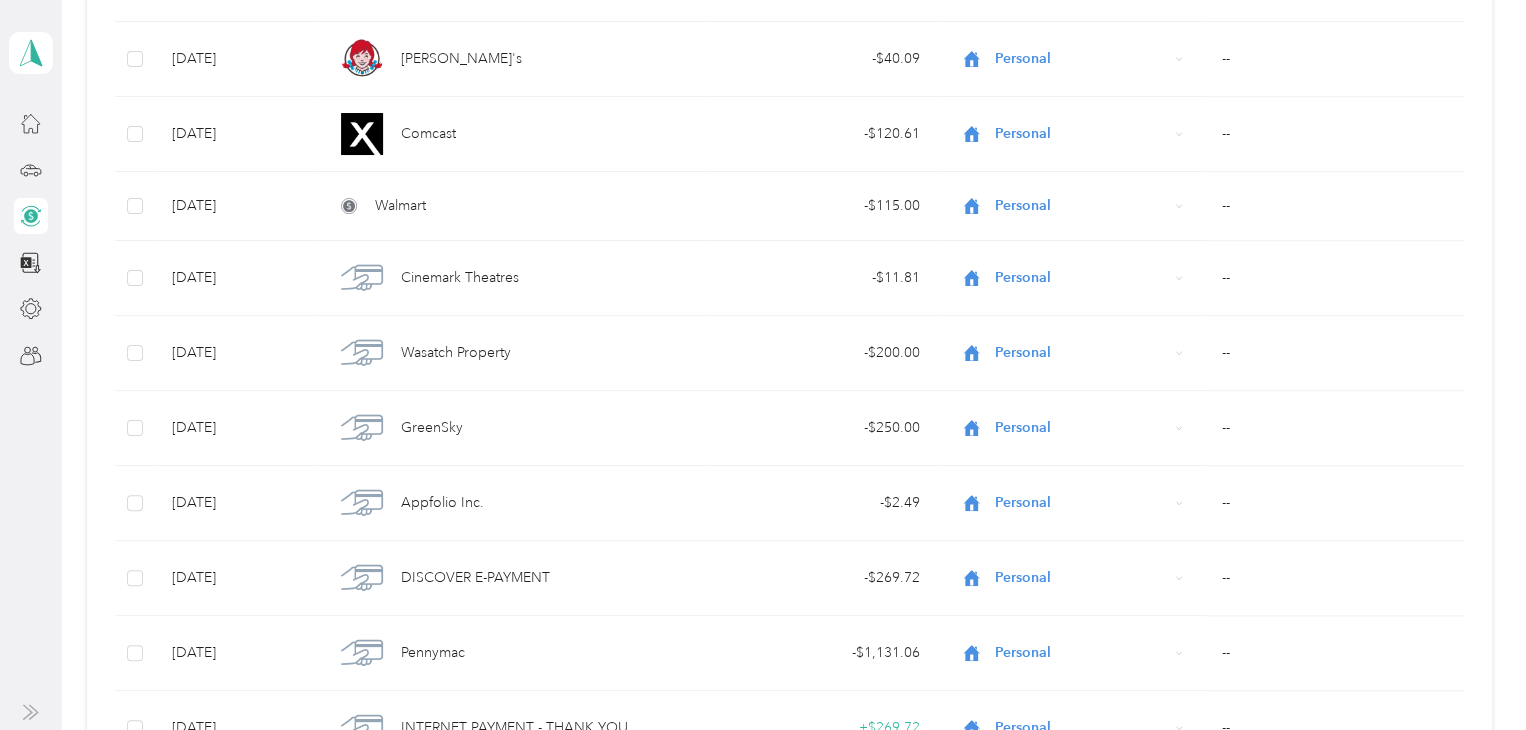 scroll, scrollTop: 0, scrollLeft: 0, axis: both 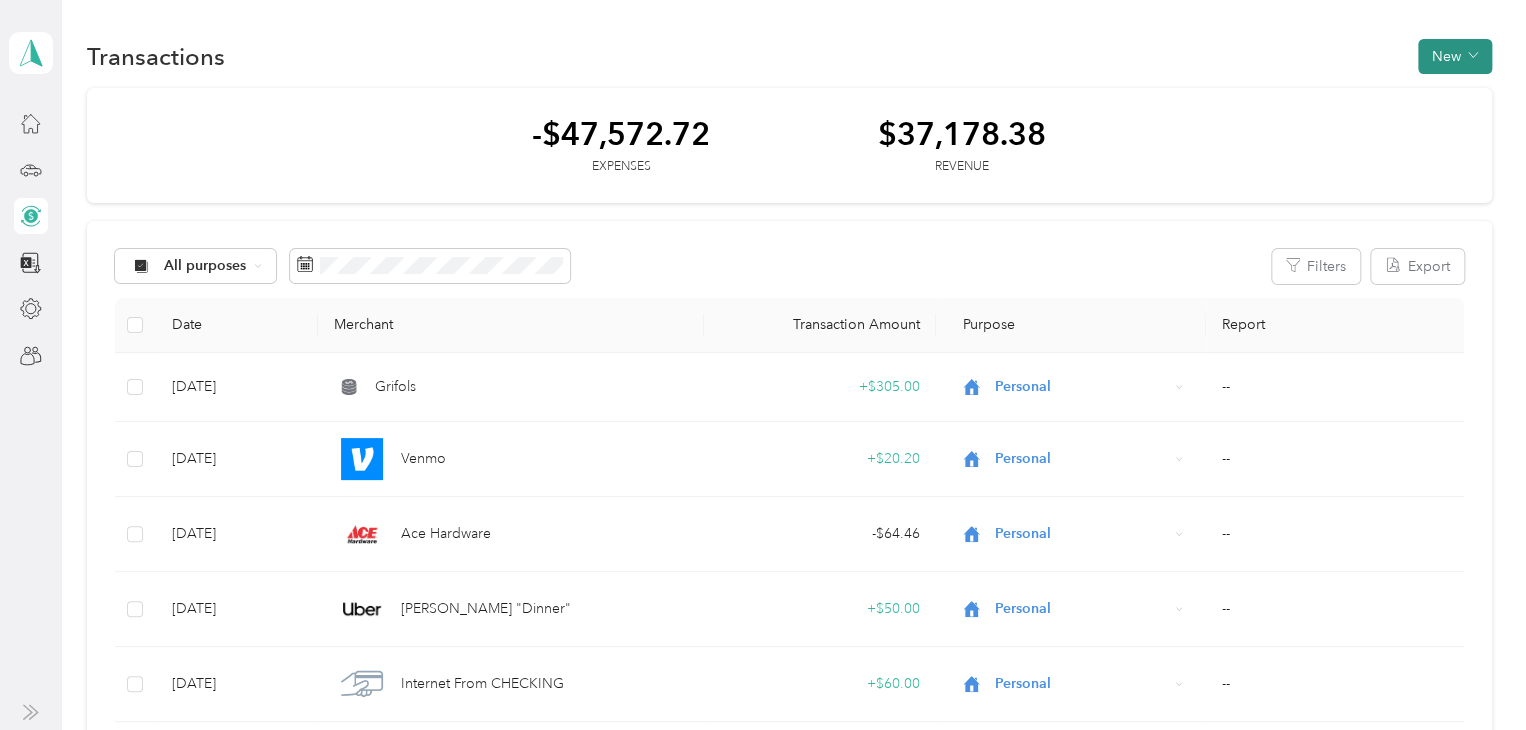 click on "New" at bounding box center (1455, 56) 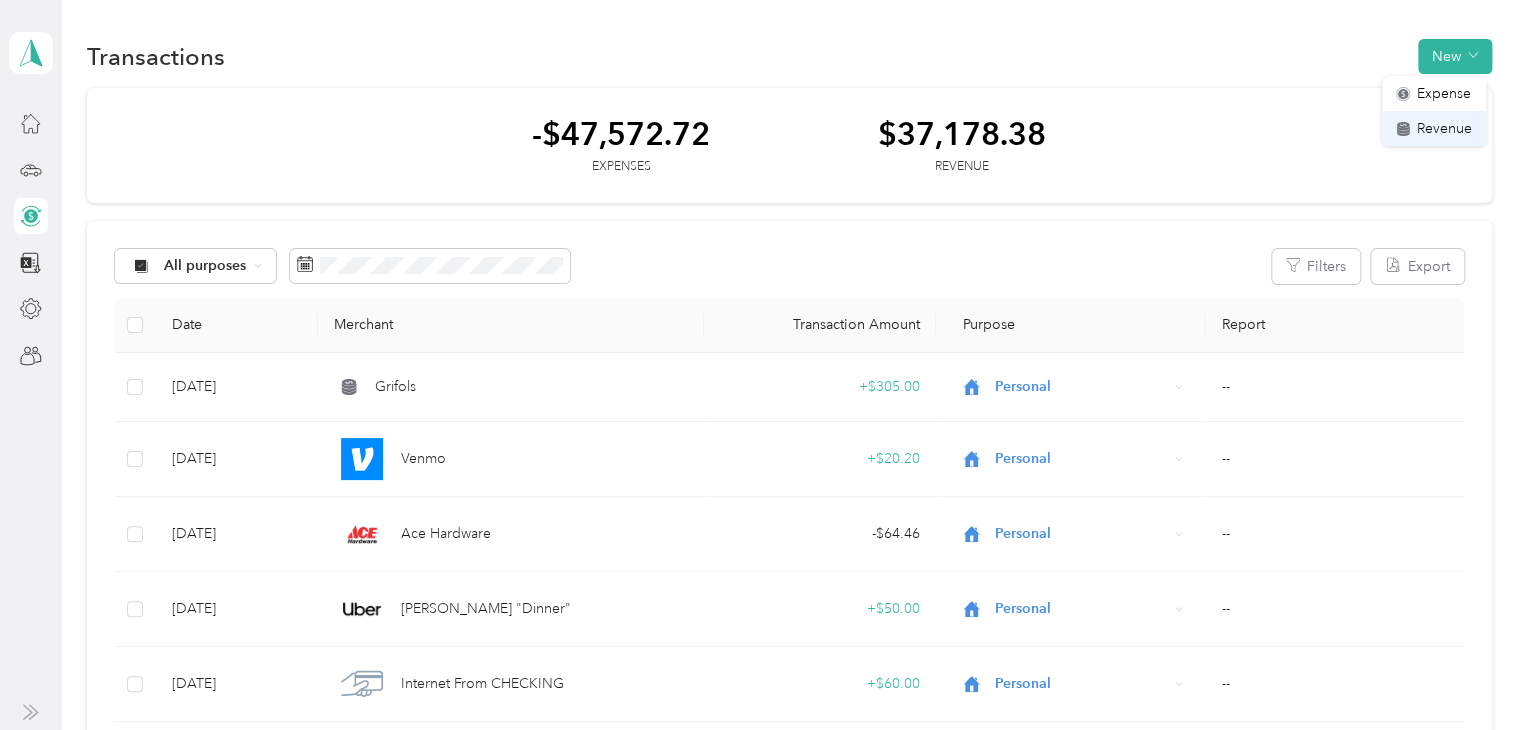 click on "Revenue" at bounding box center (1444, 128) 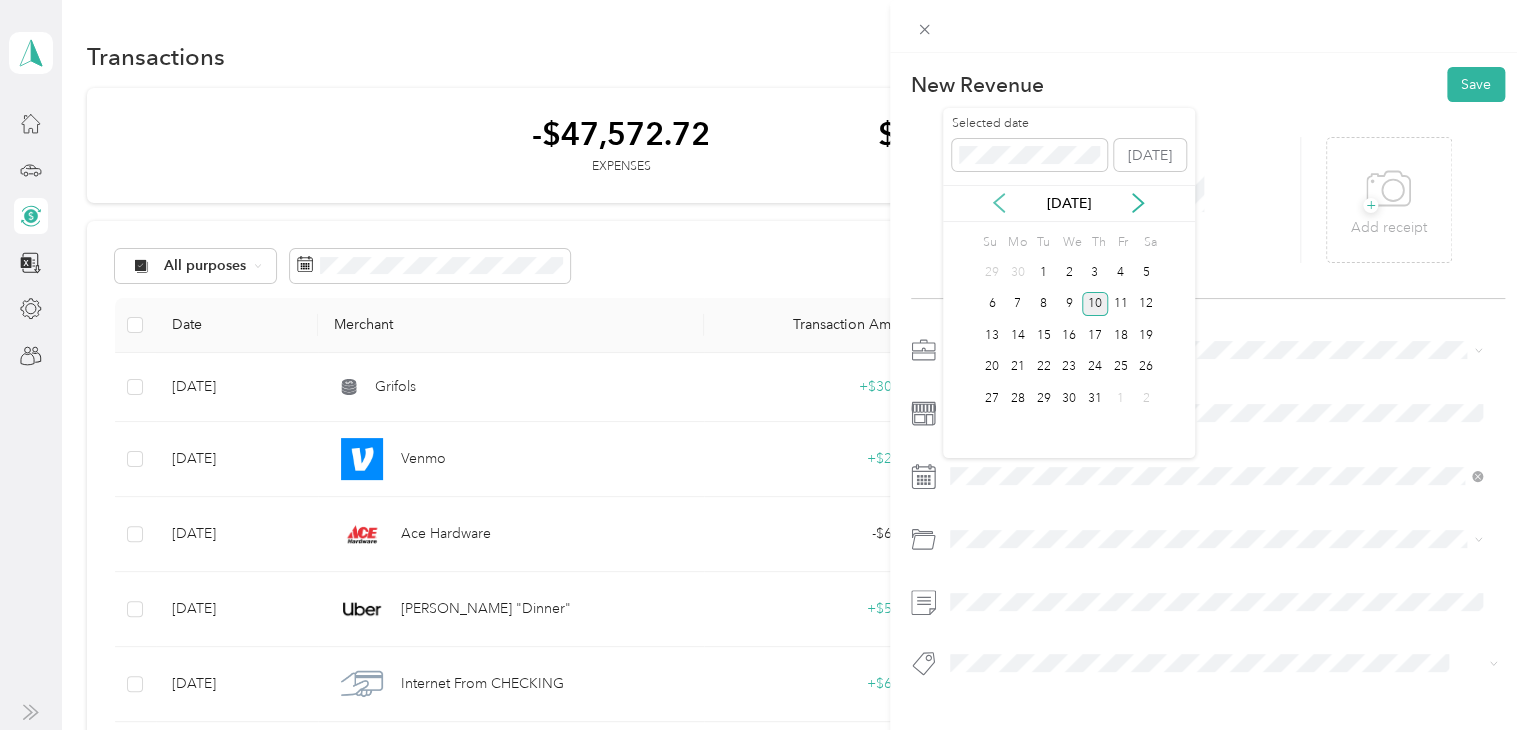 click 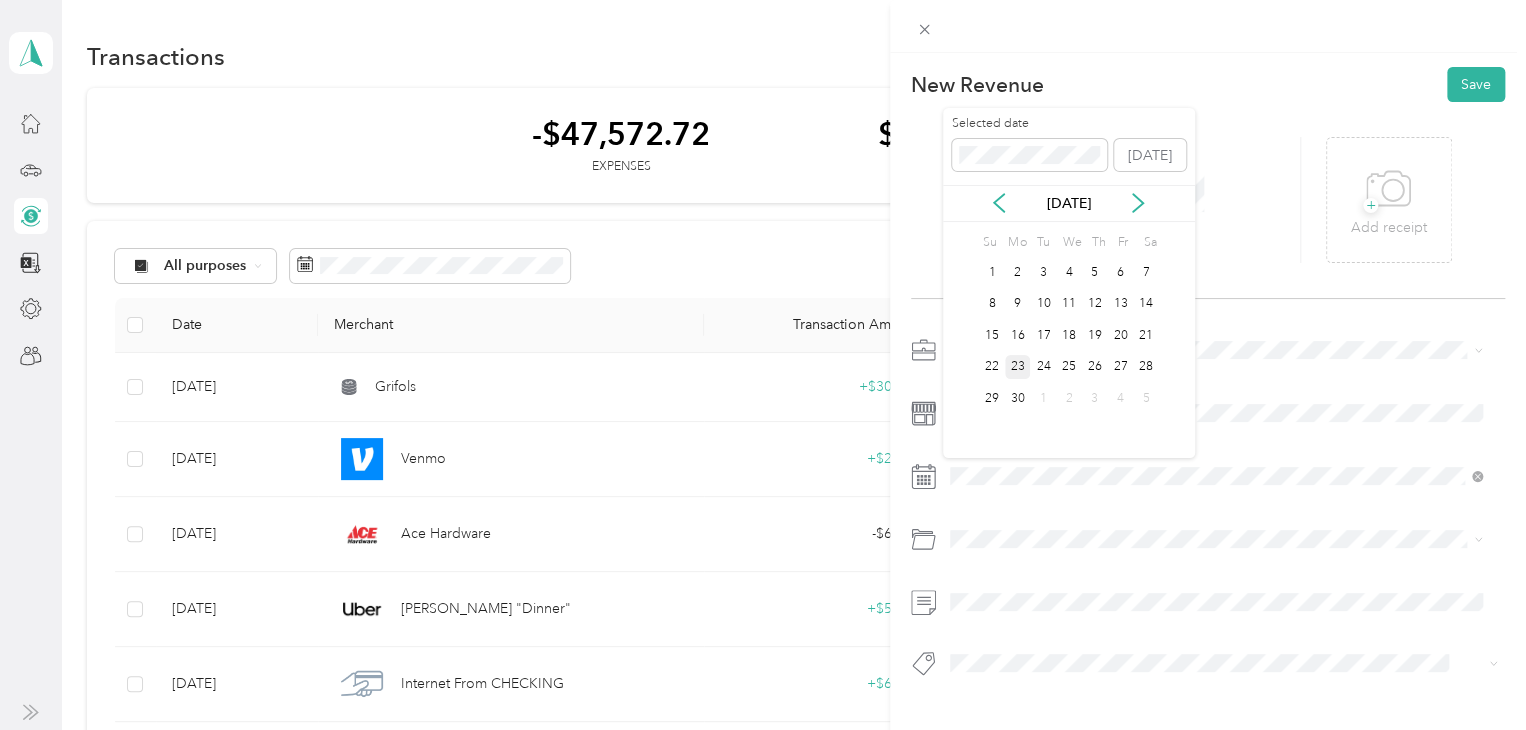click on "23" at bounding box center [1018, 367] 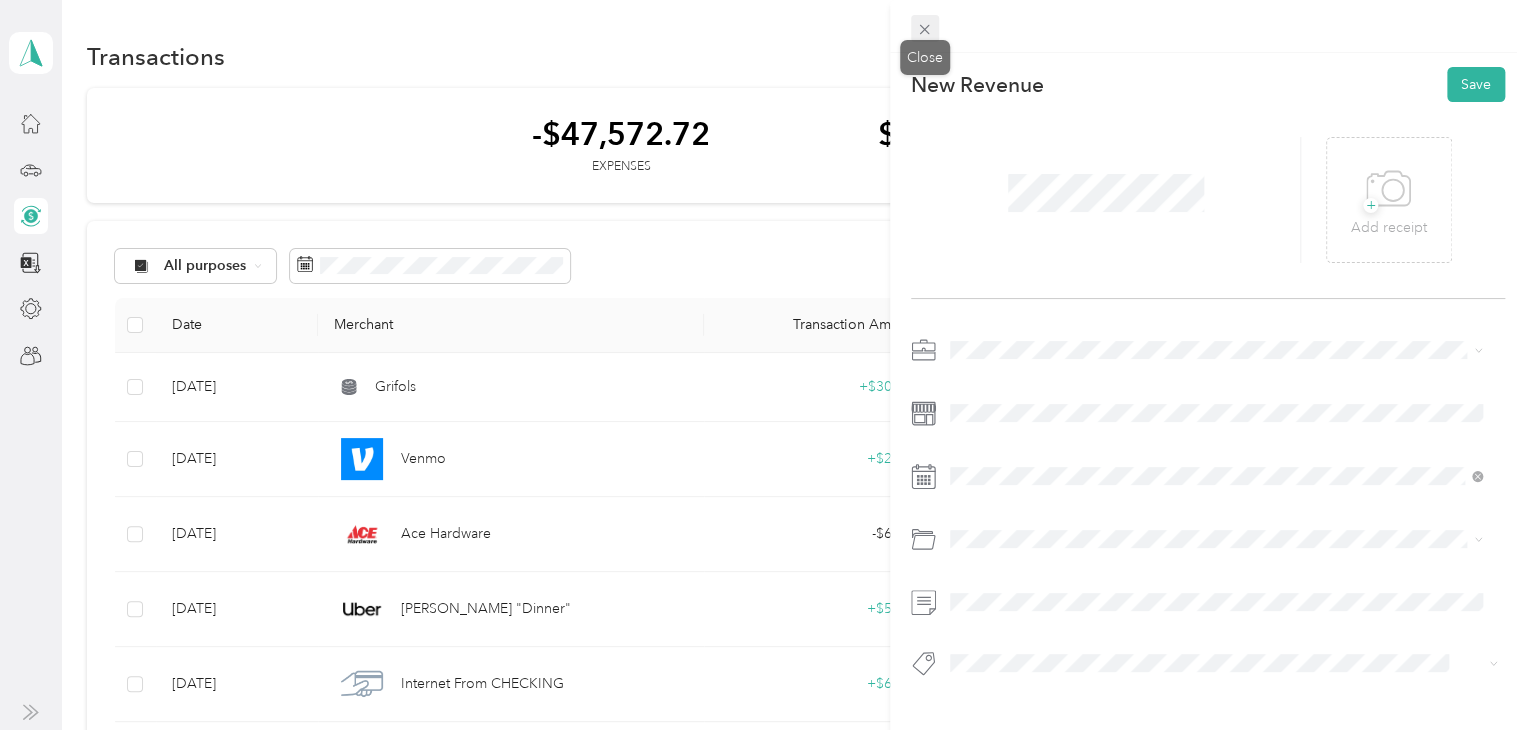 click 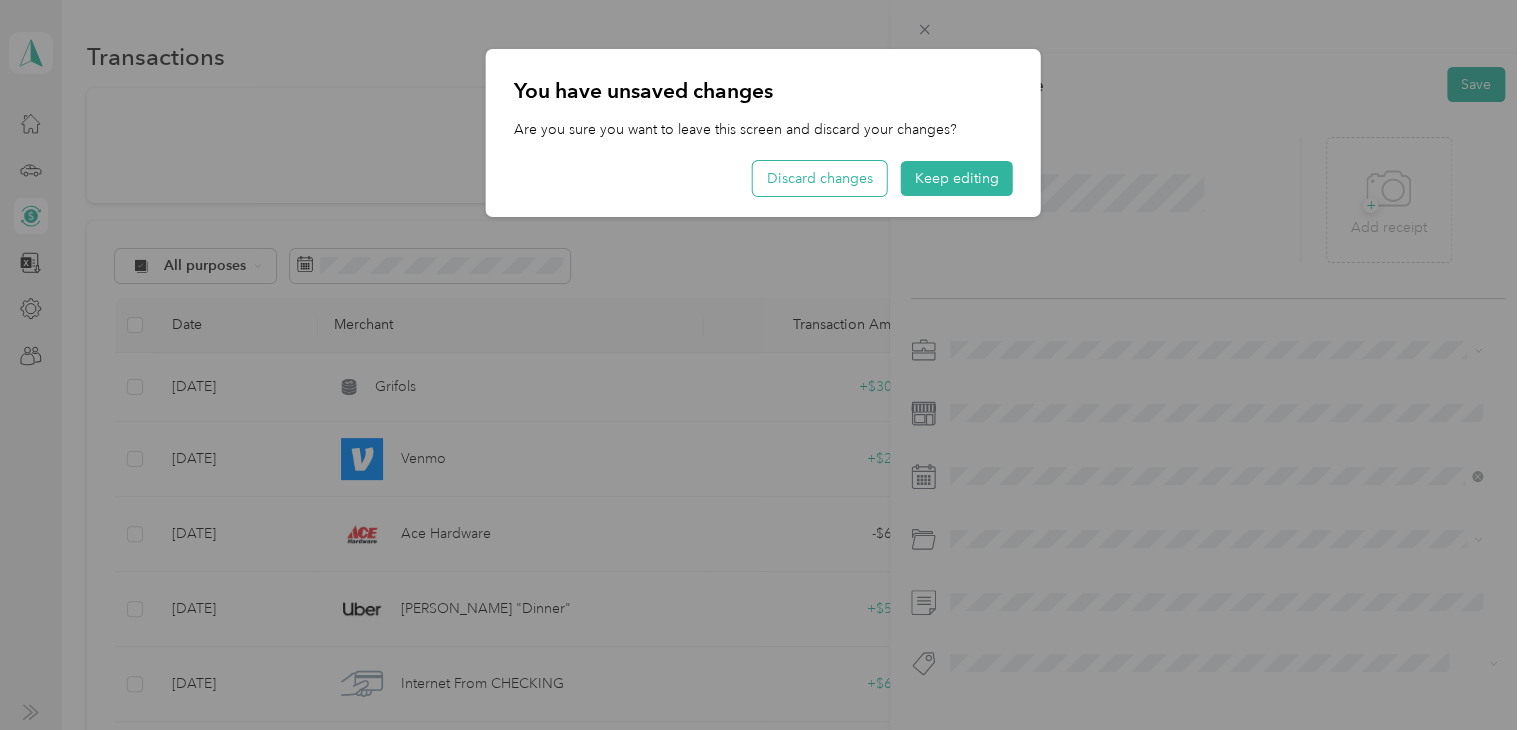 click on "Discard changes" at bounding box center (820, 178) 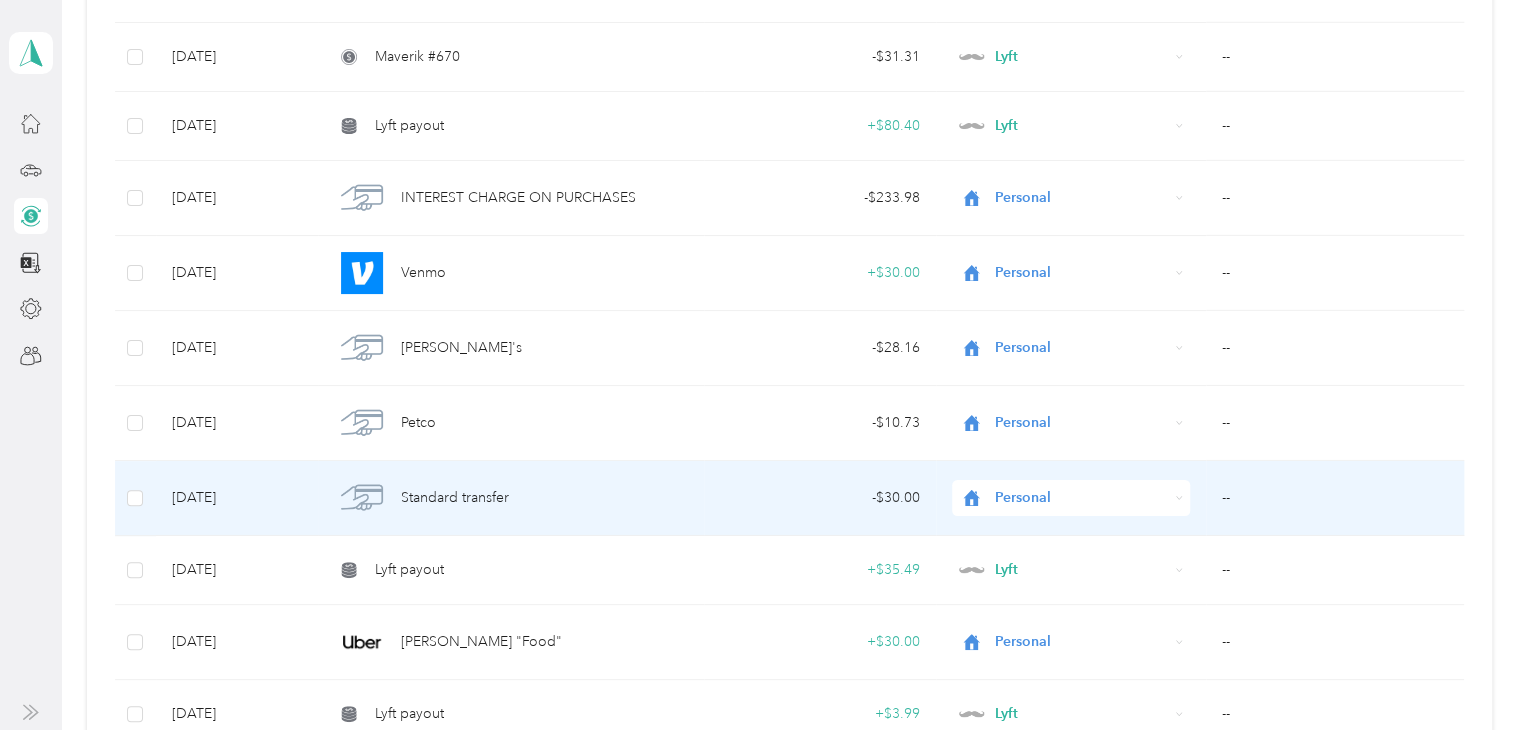 scroll, scrollTop: 3300, scrollLeft: 0, axis: vertical 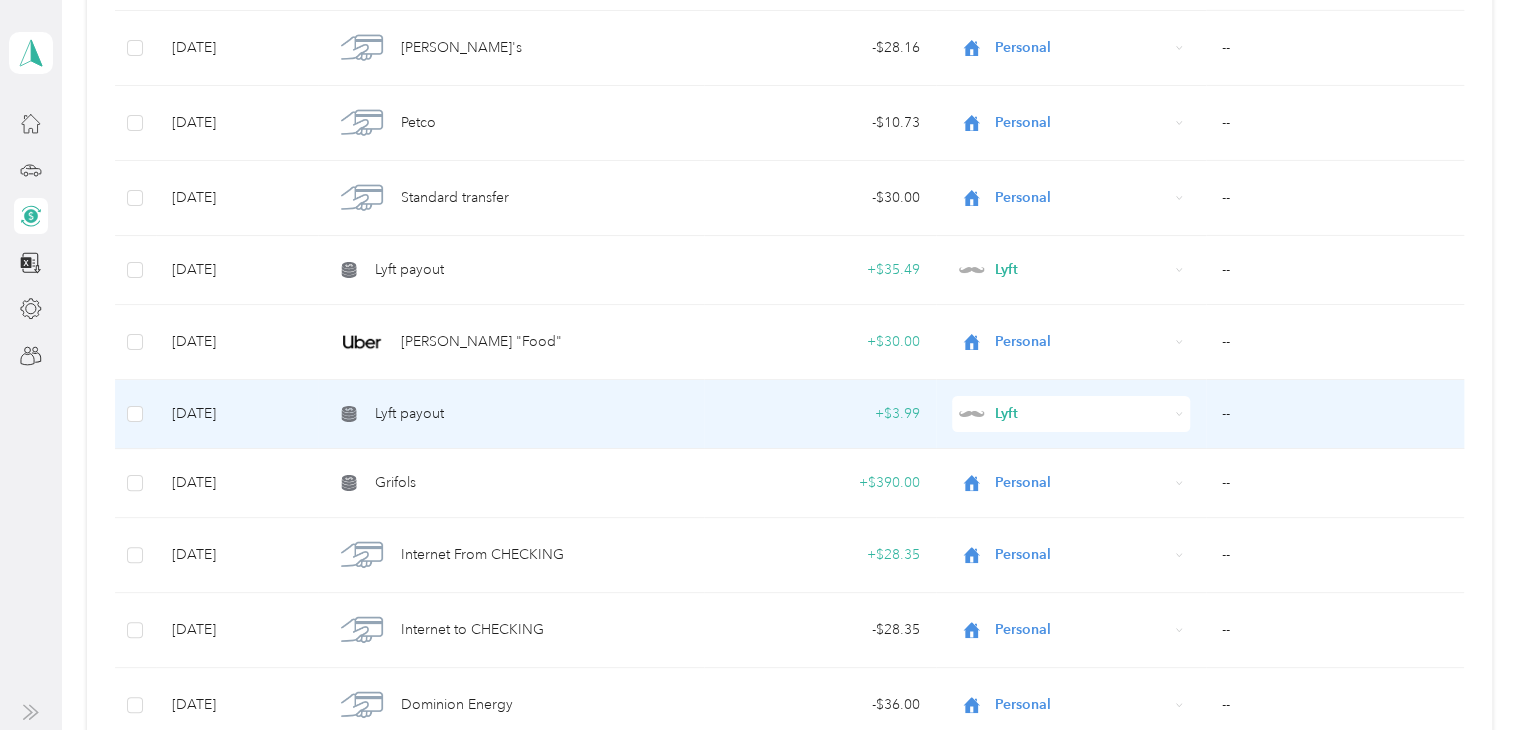 click on "Lyft payout" at bounding box center (511, 414) 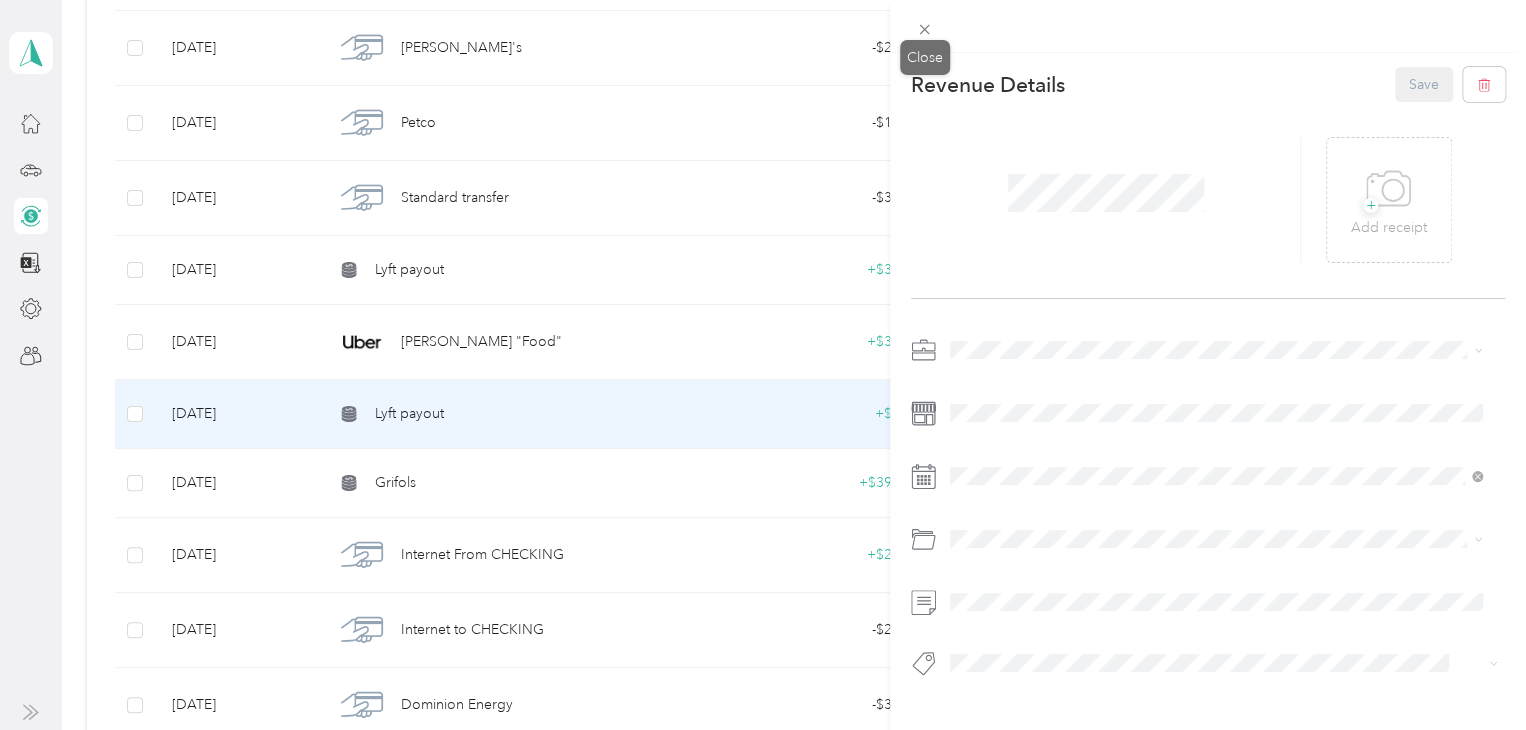 drag, startPoint x: 928, startPoint y: 27, endPoint x: 686, endPoint y: 288, distance: 355.92838 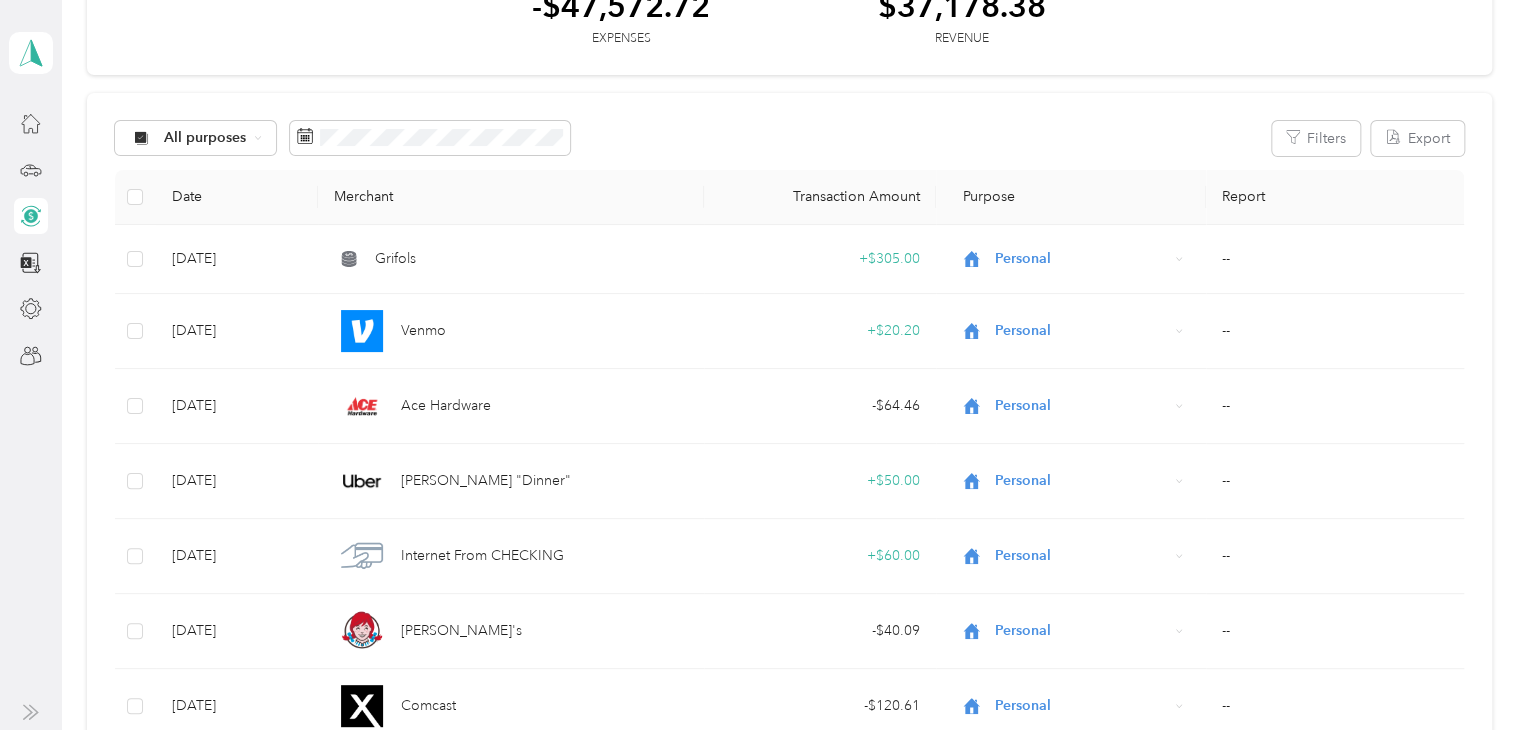 scroll, scrollTop: 0, scrollLeft: 0, axis: both 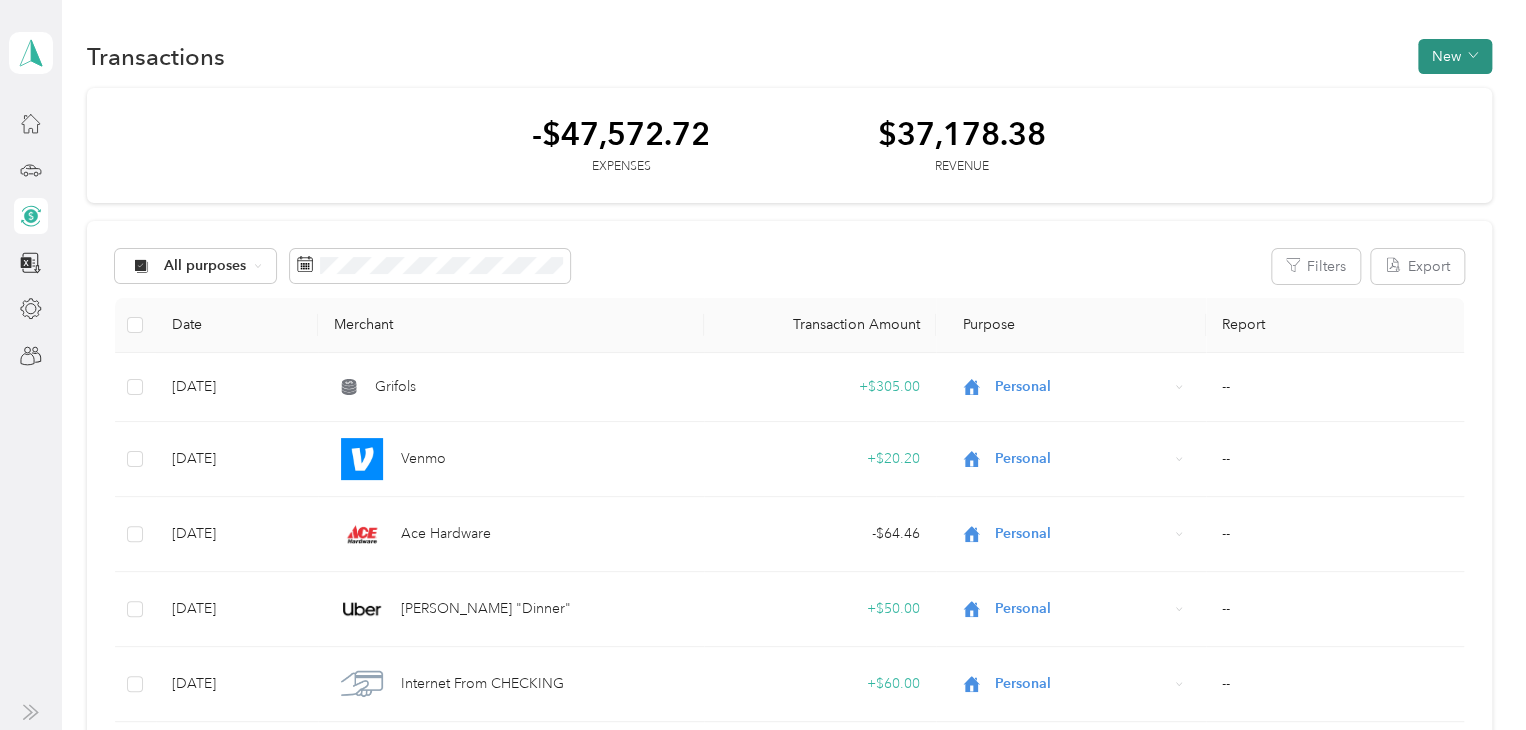 click at bounding box center (1473, 56) 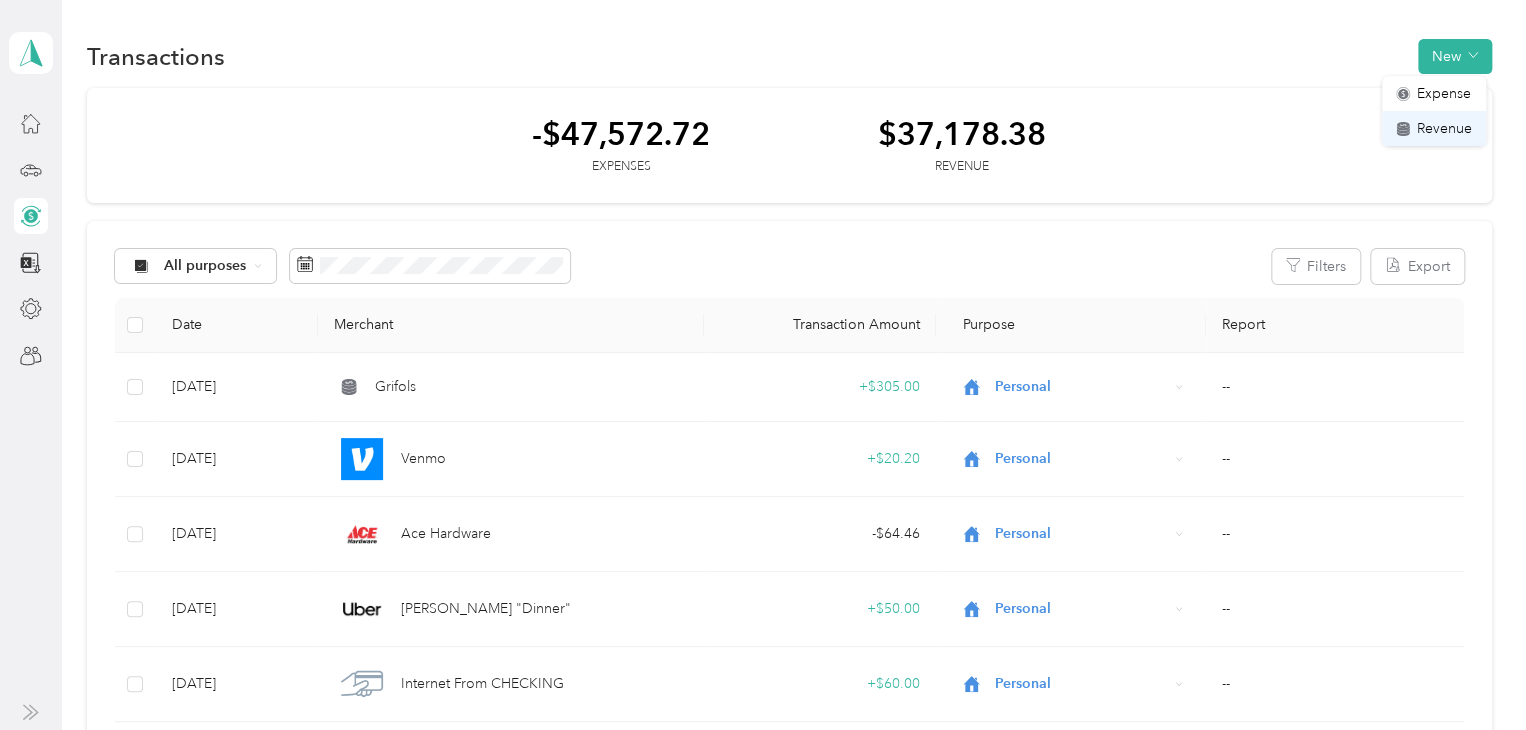 click on "Revenue" at bounding box center (1444, 128) 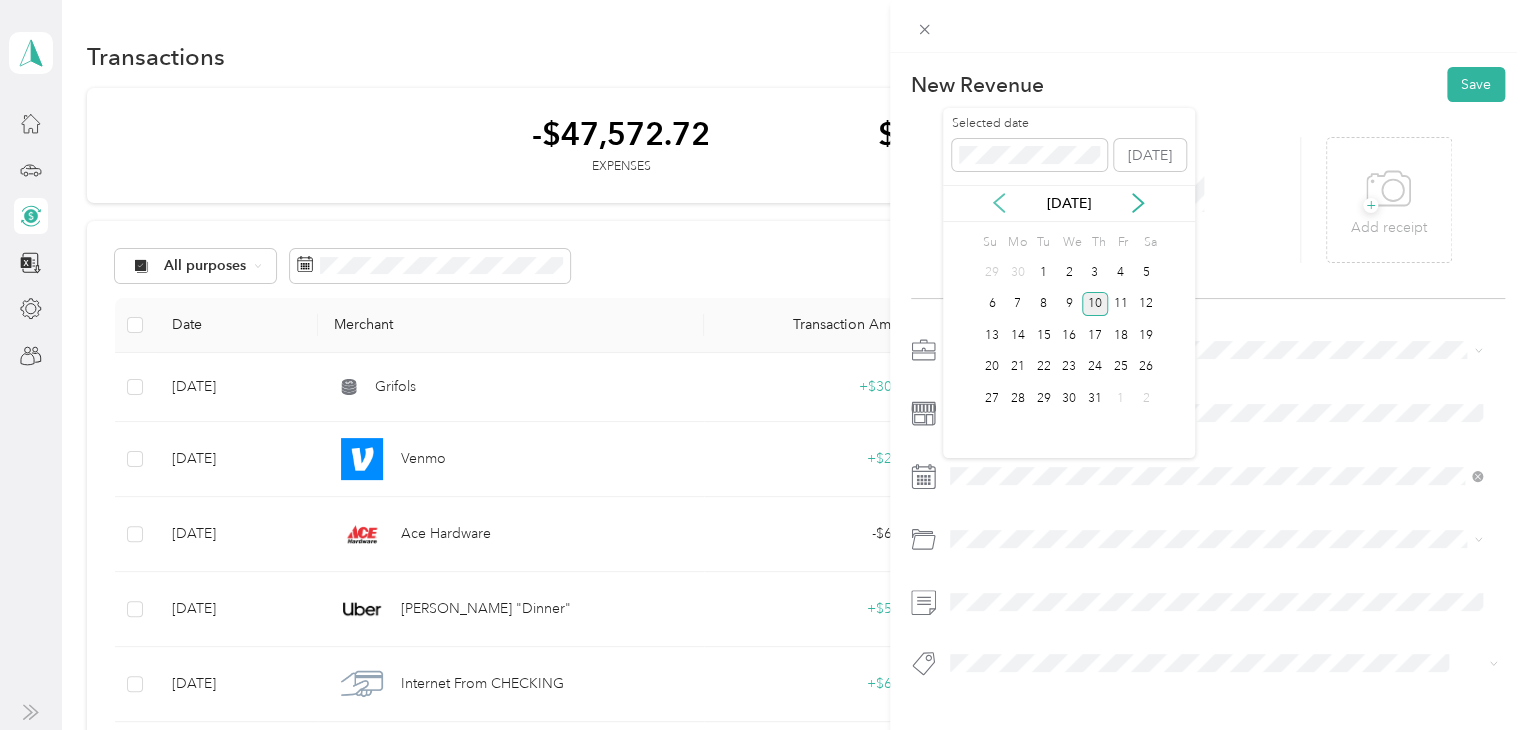 click 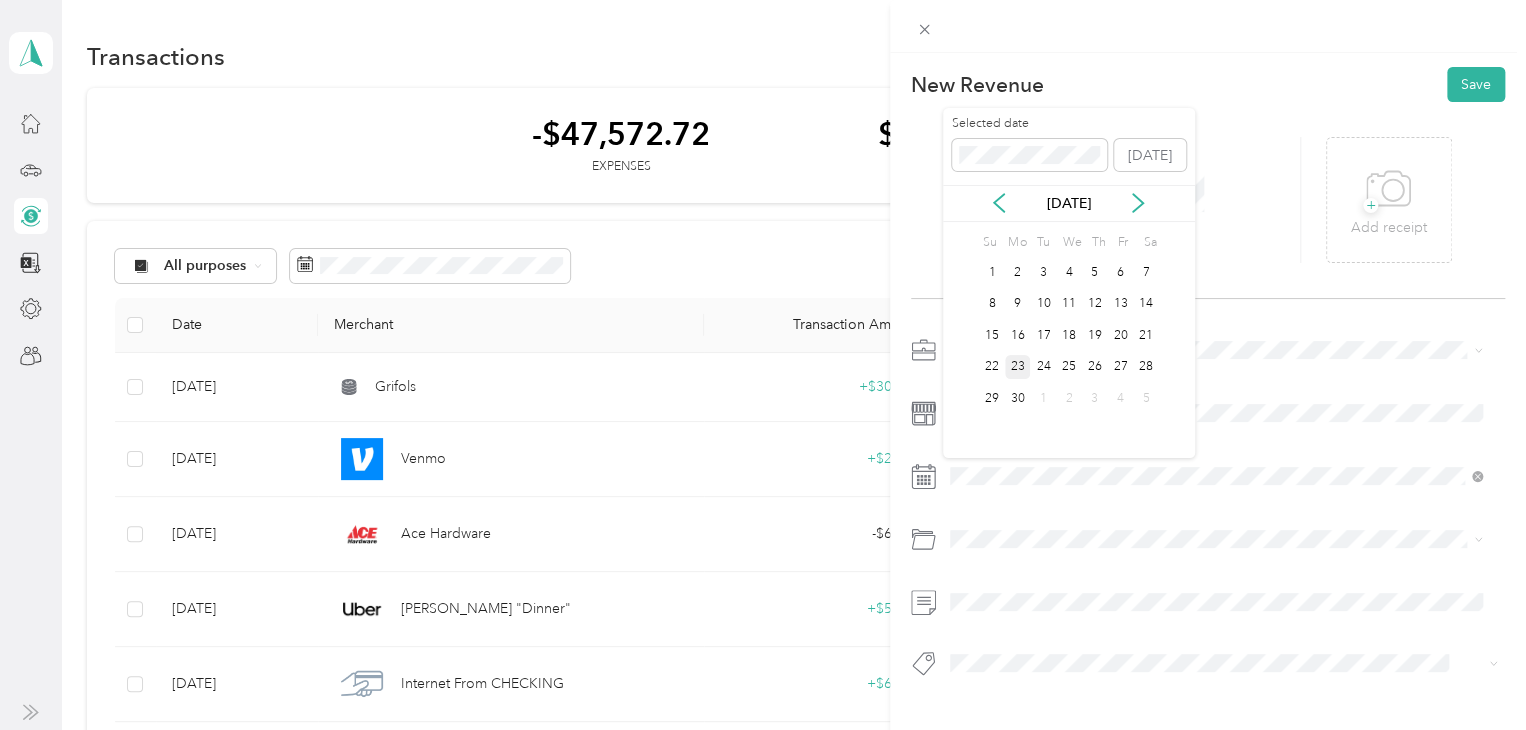 click on "23" at bounding box center (1018, 367) 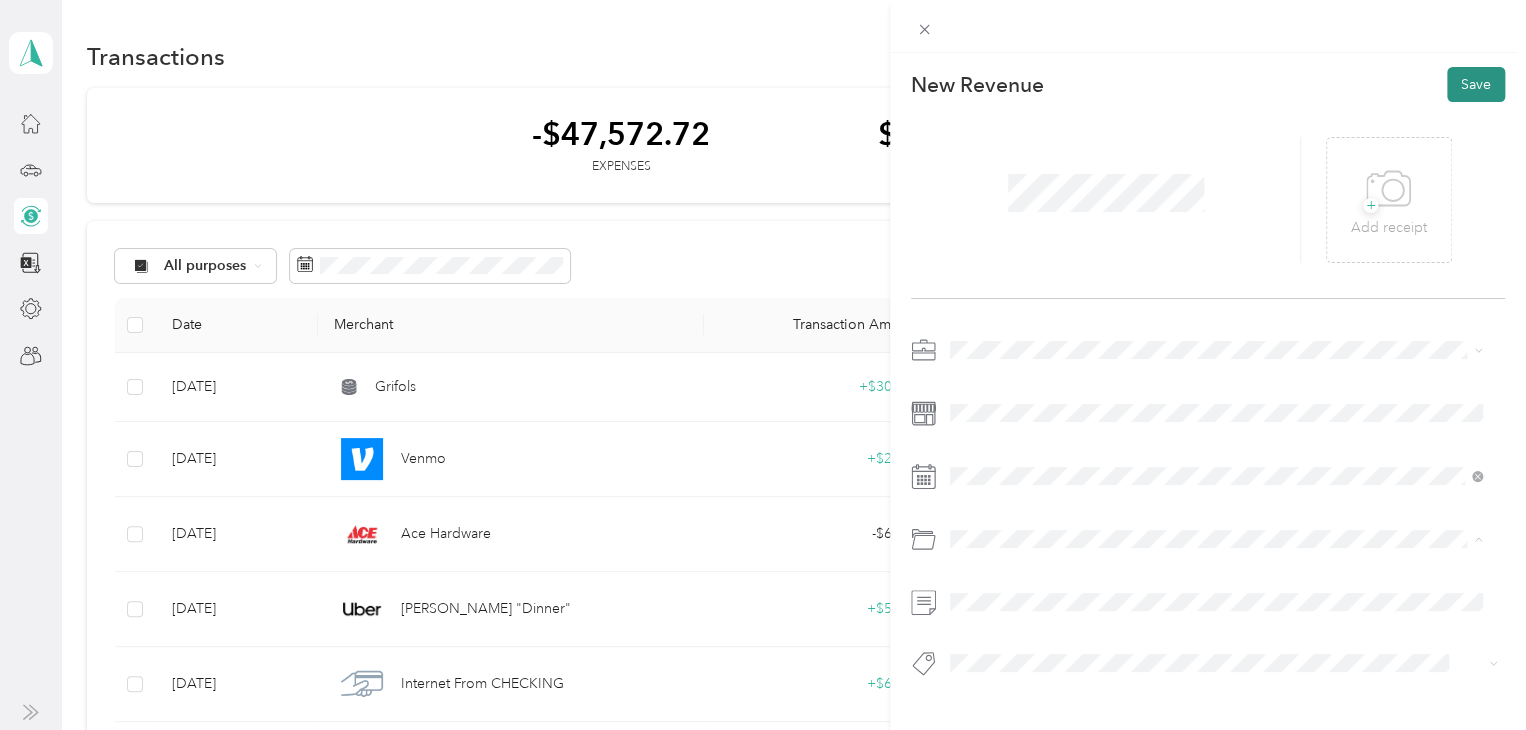 click on "Save" at bounding box center (1476, 84) 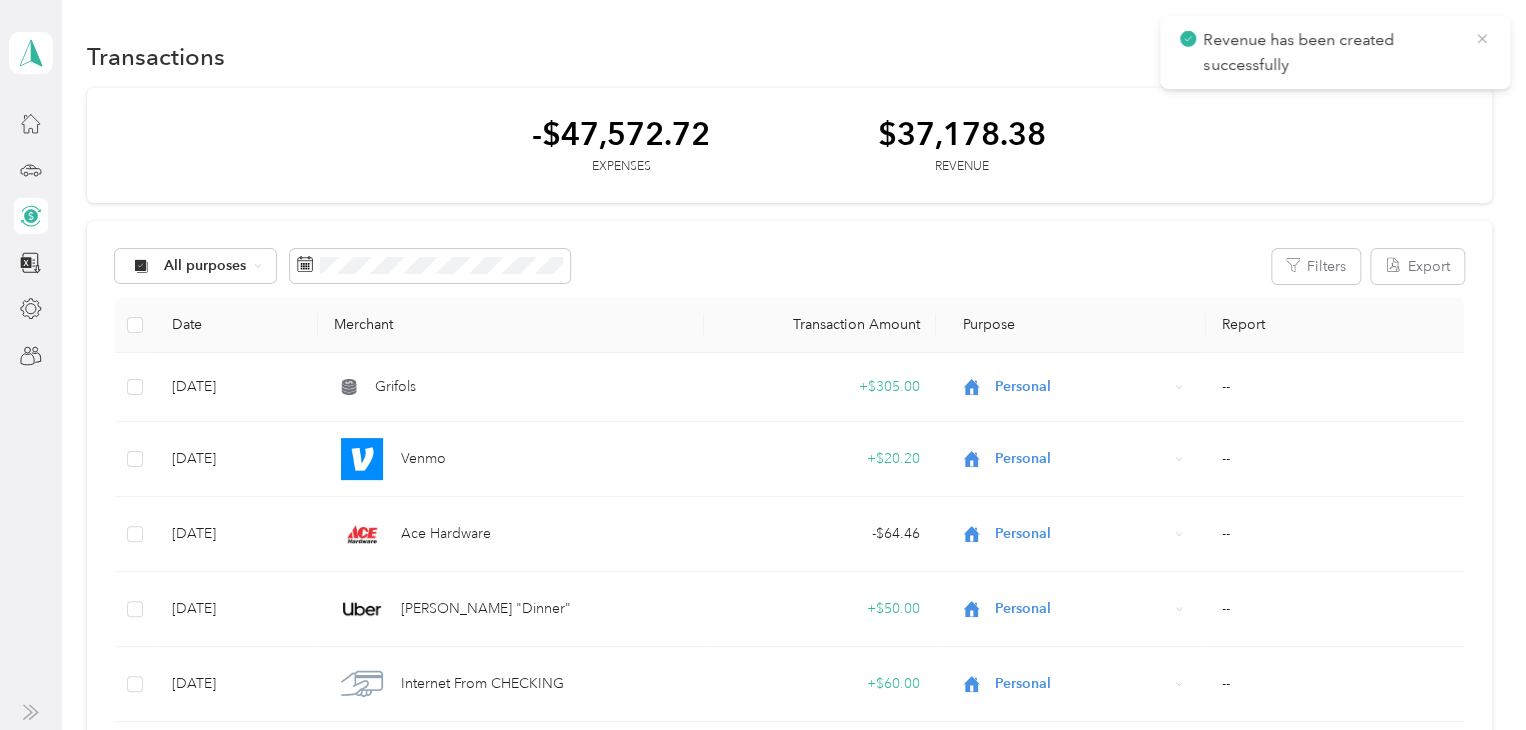 click 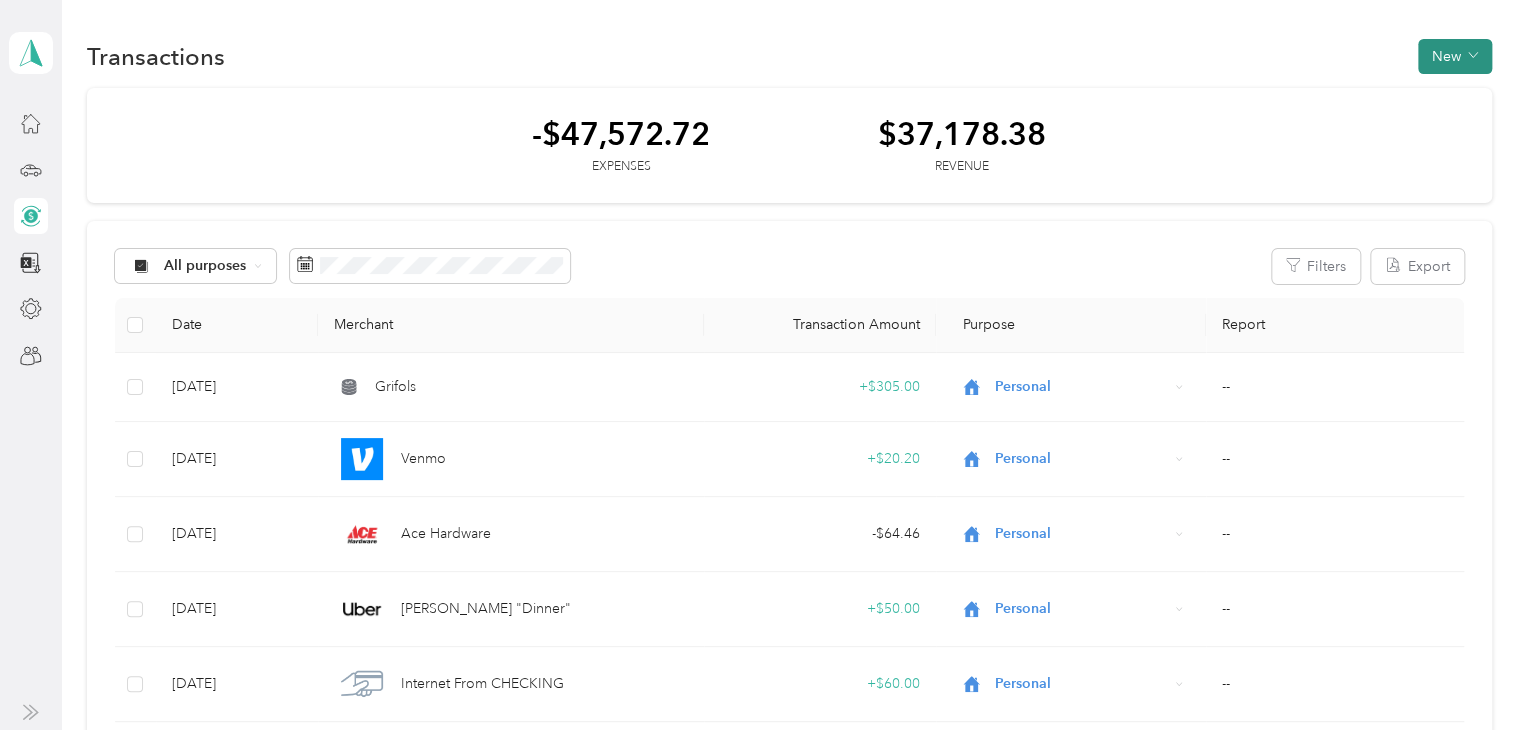 click on "New" at bounding box center (1455, 56) 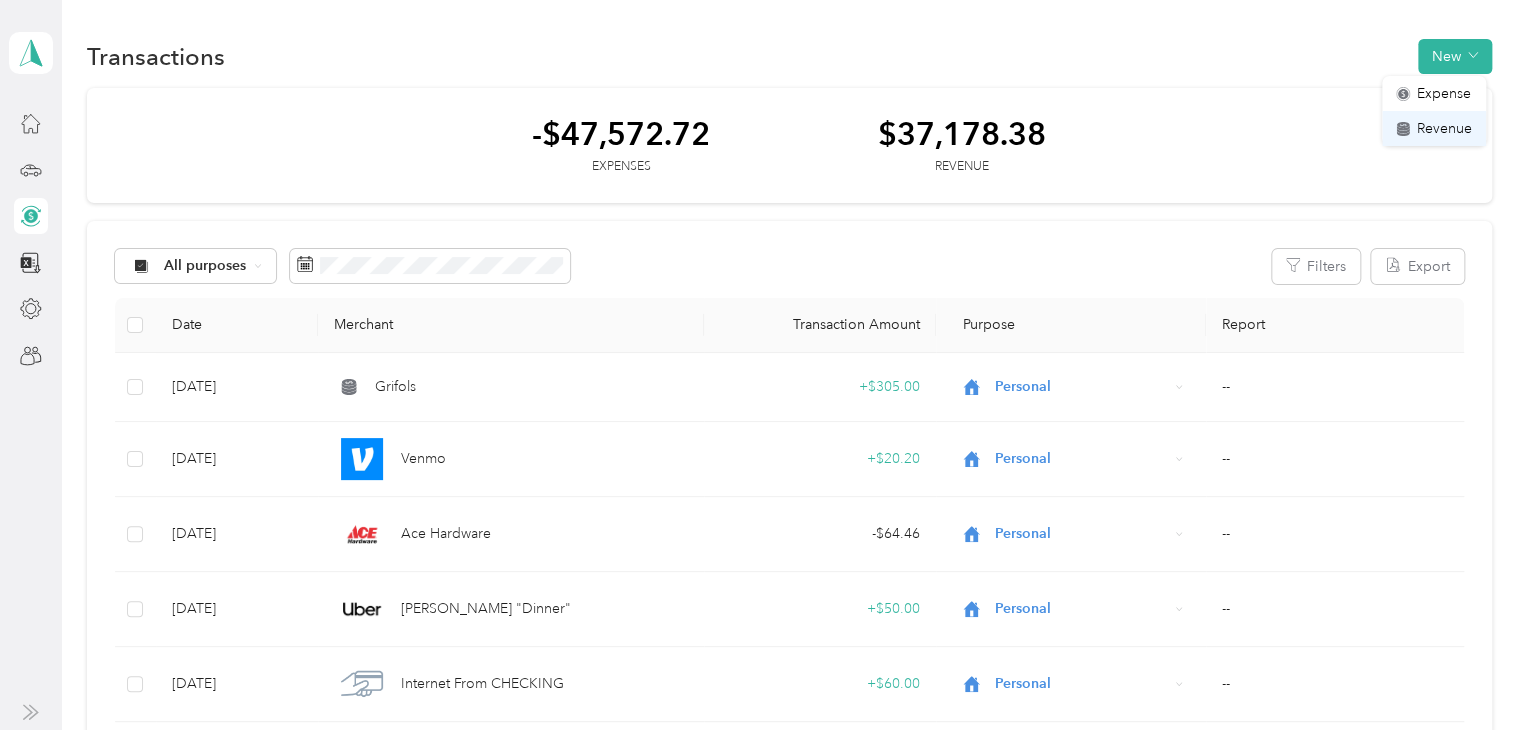 click on "Revenue" at bounding box center [1444, 128] 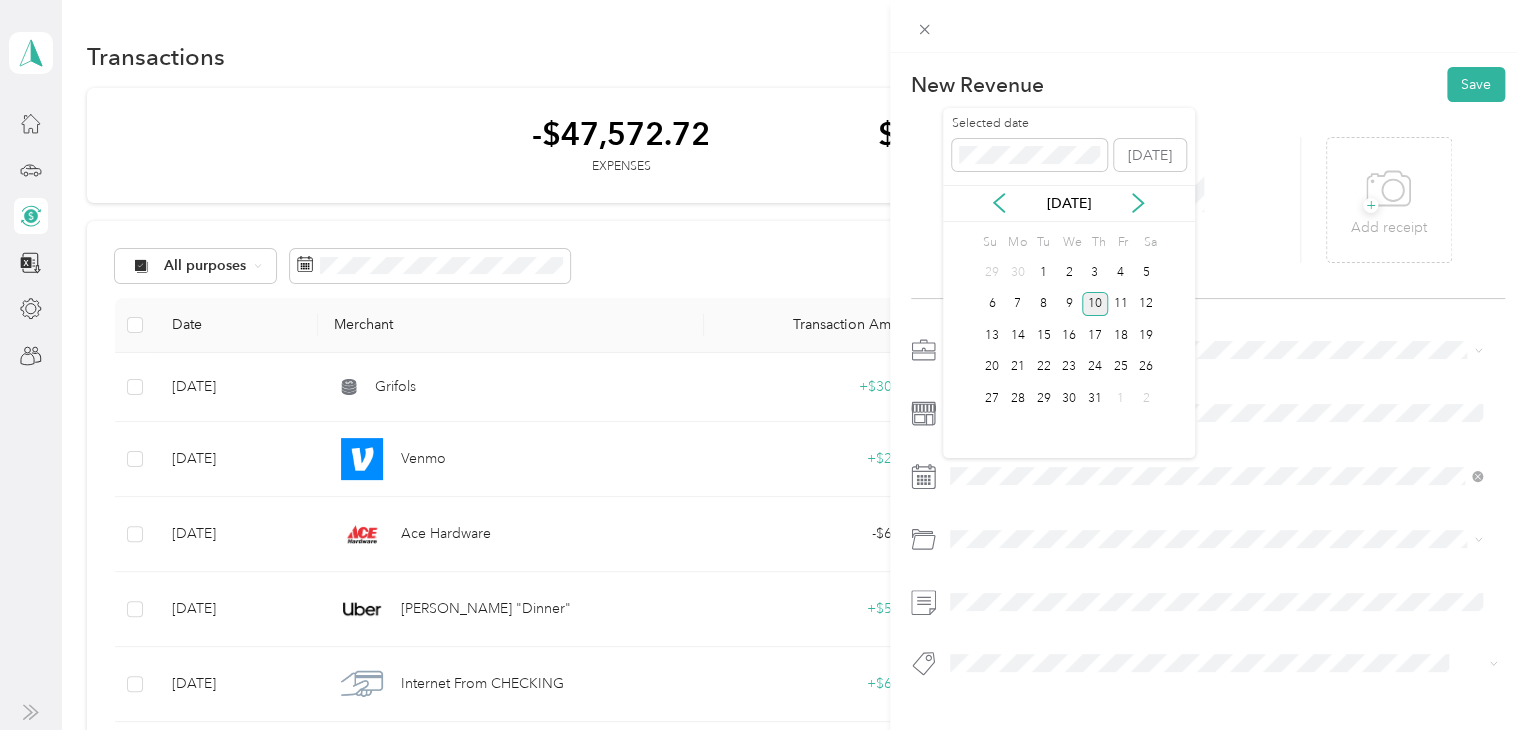 click on "[DATE]" at bounding box center [1069, 203] 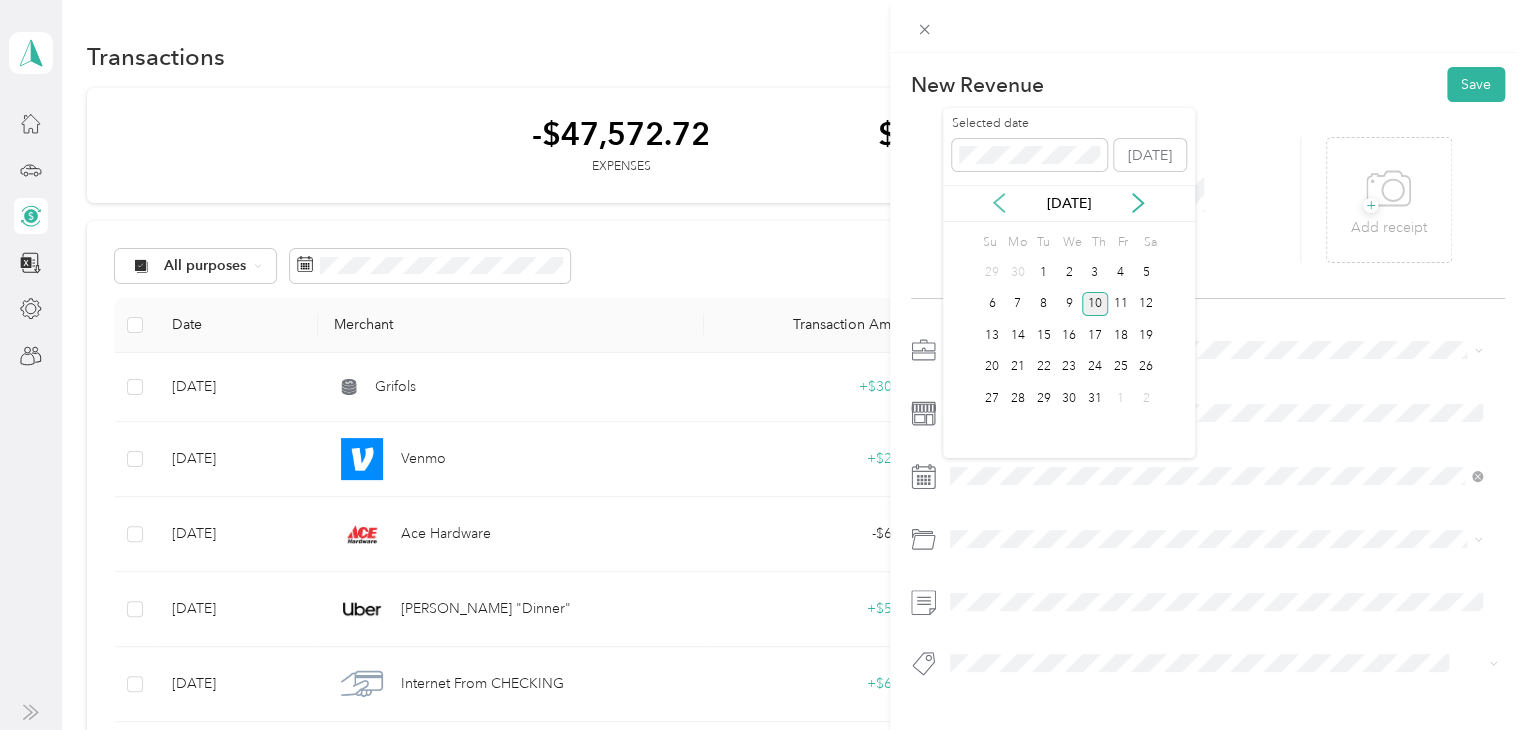 click 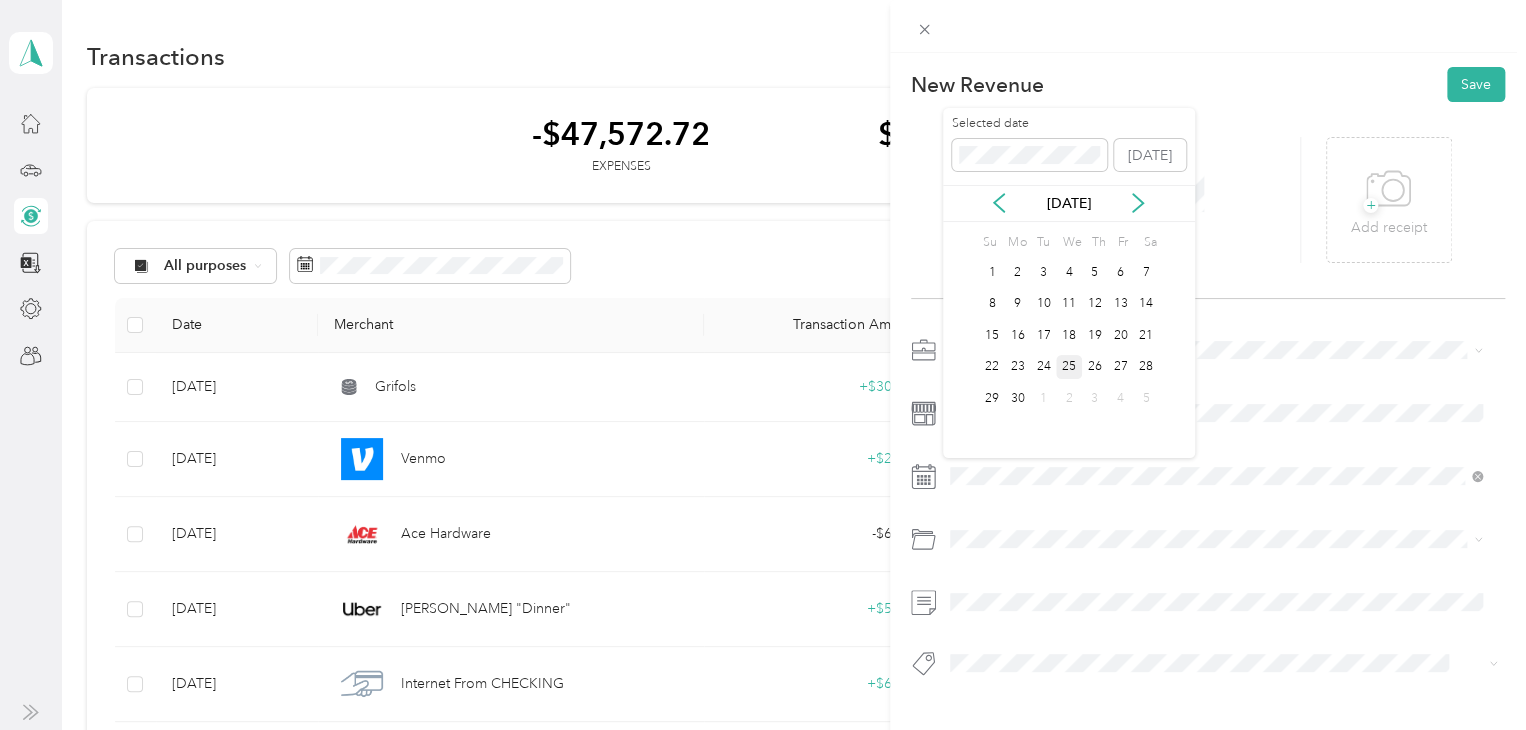 click on "25" at bounding box center (1069, 367) 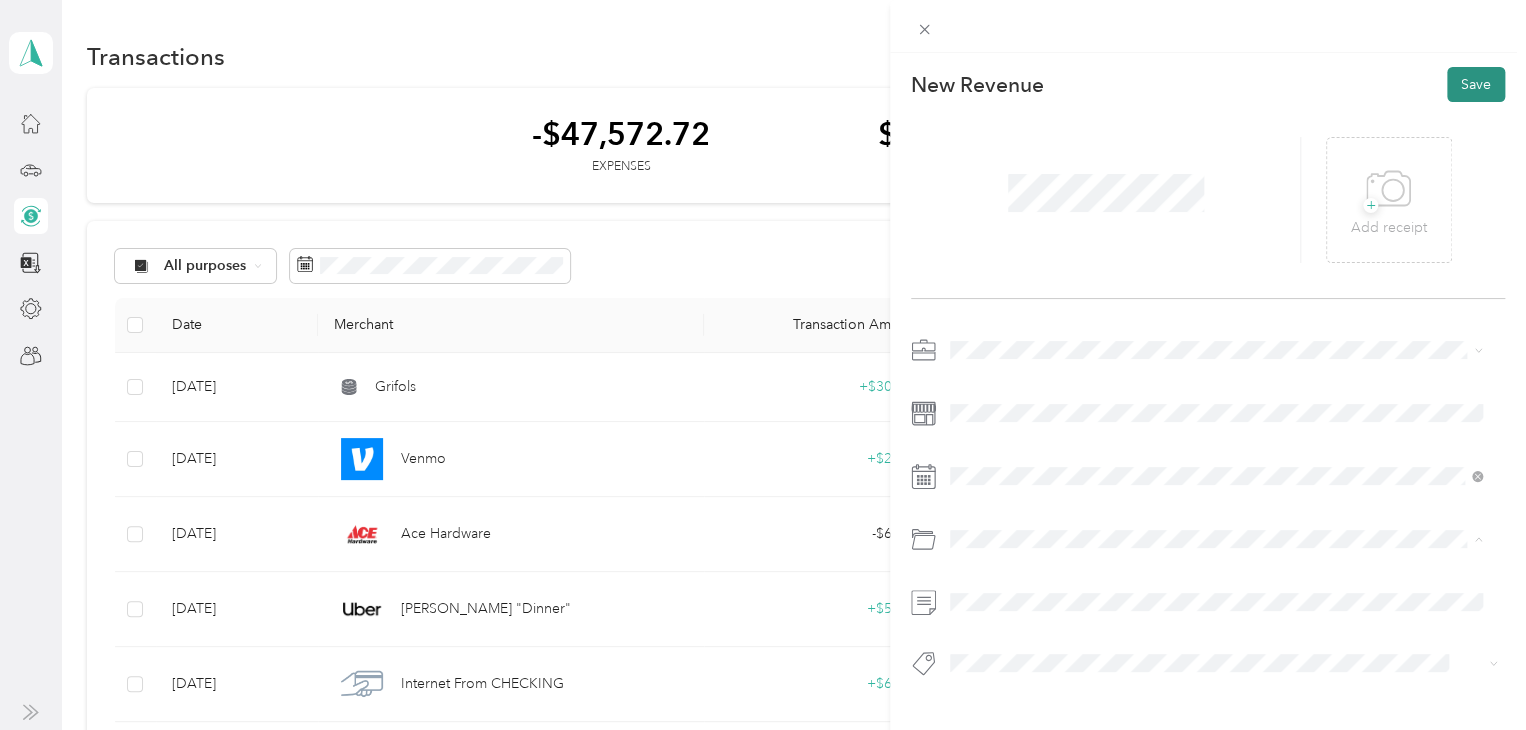 click on "Save" at bounding box center [1476, 84] 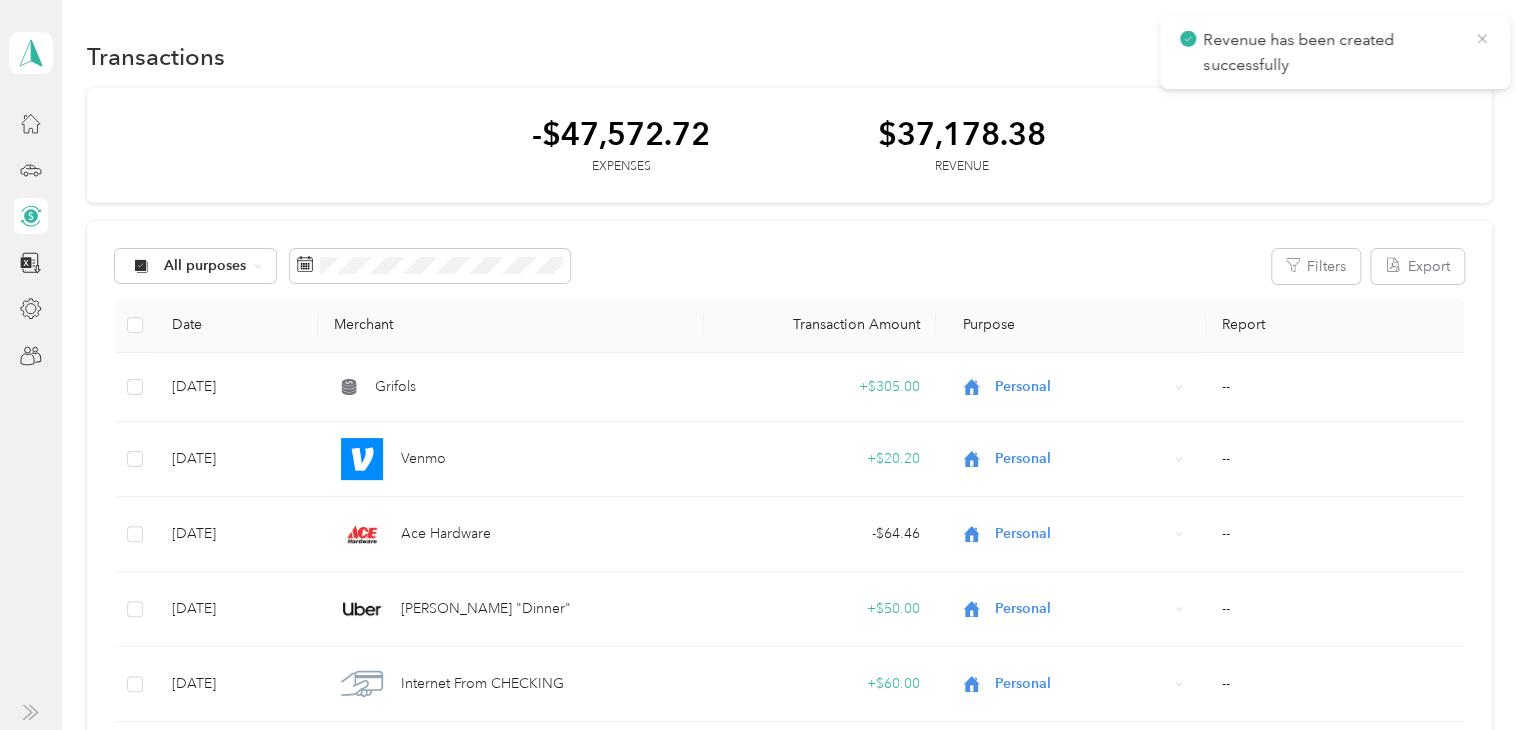 click 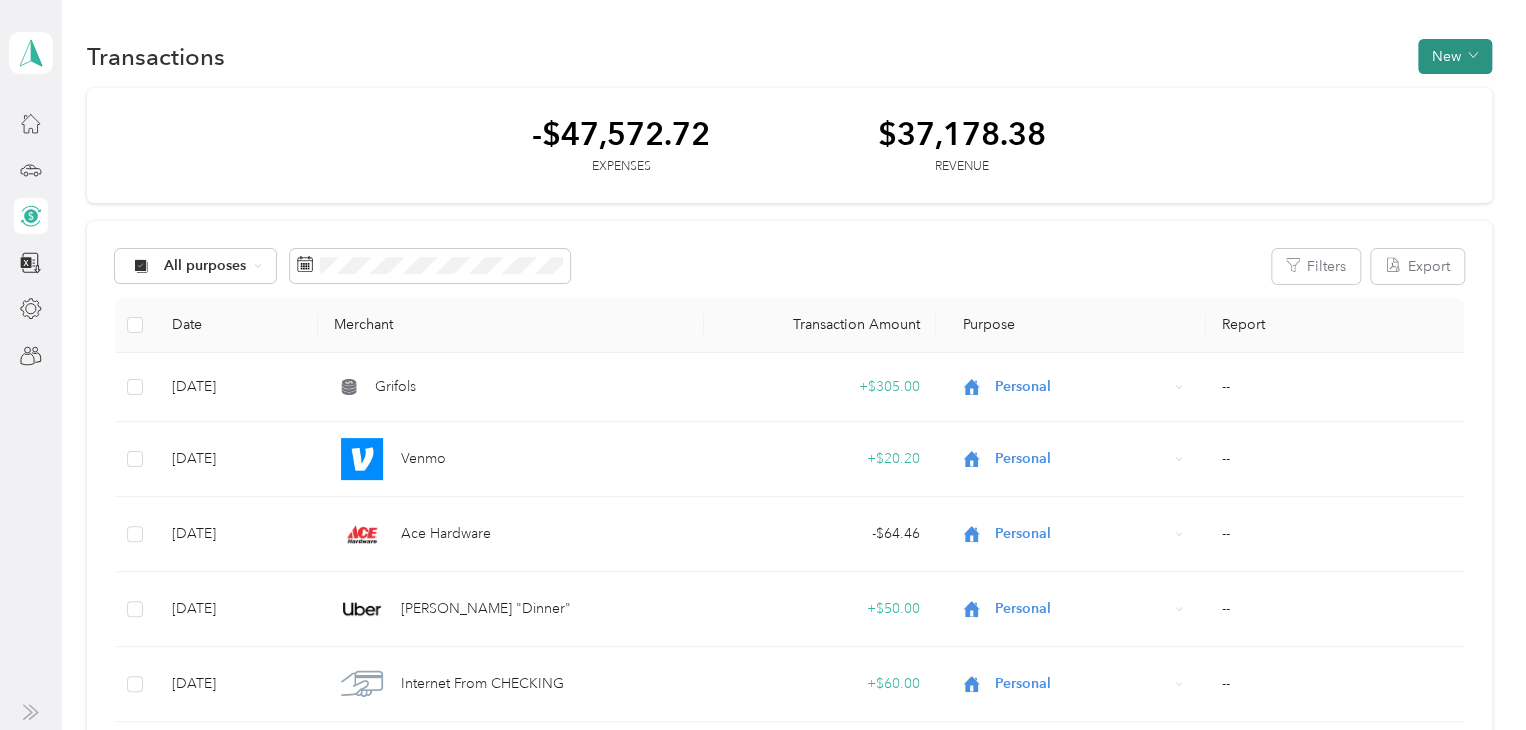click on "New" at bounding box center (1455, 56) 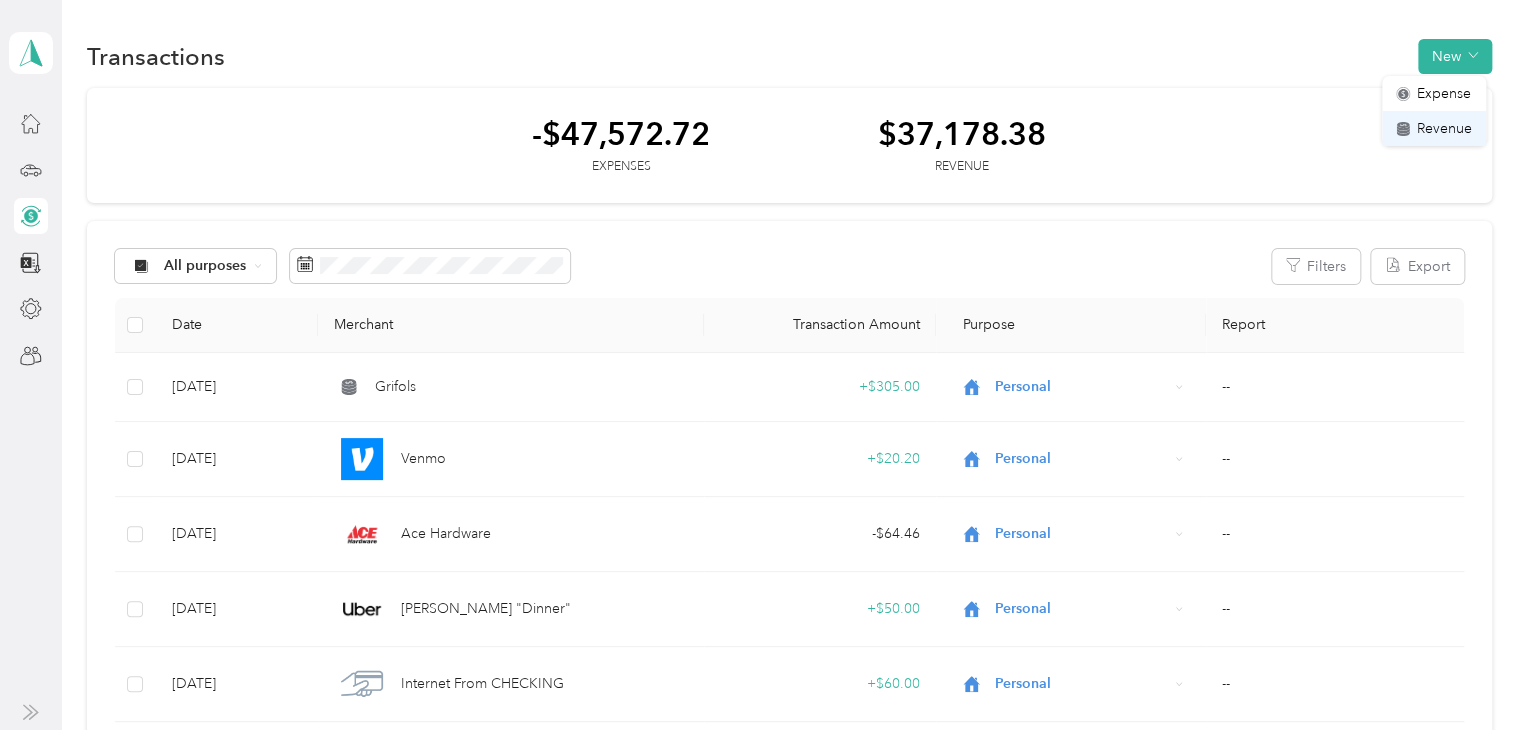 click on "Revenue" at bounding box center [1444, 128] 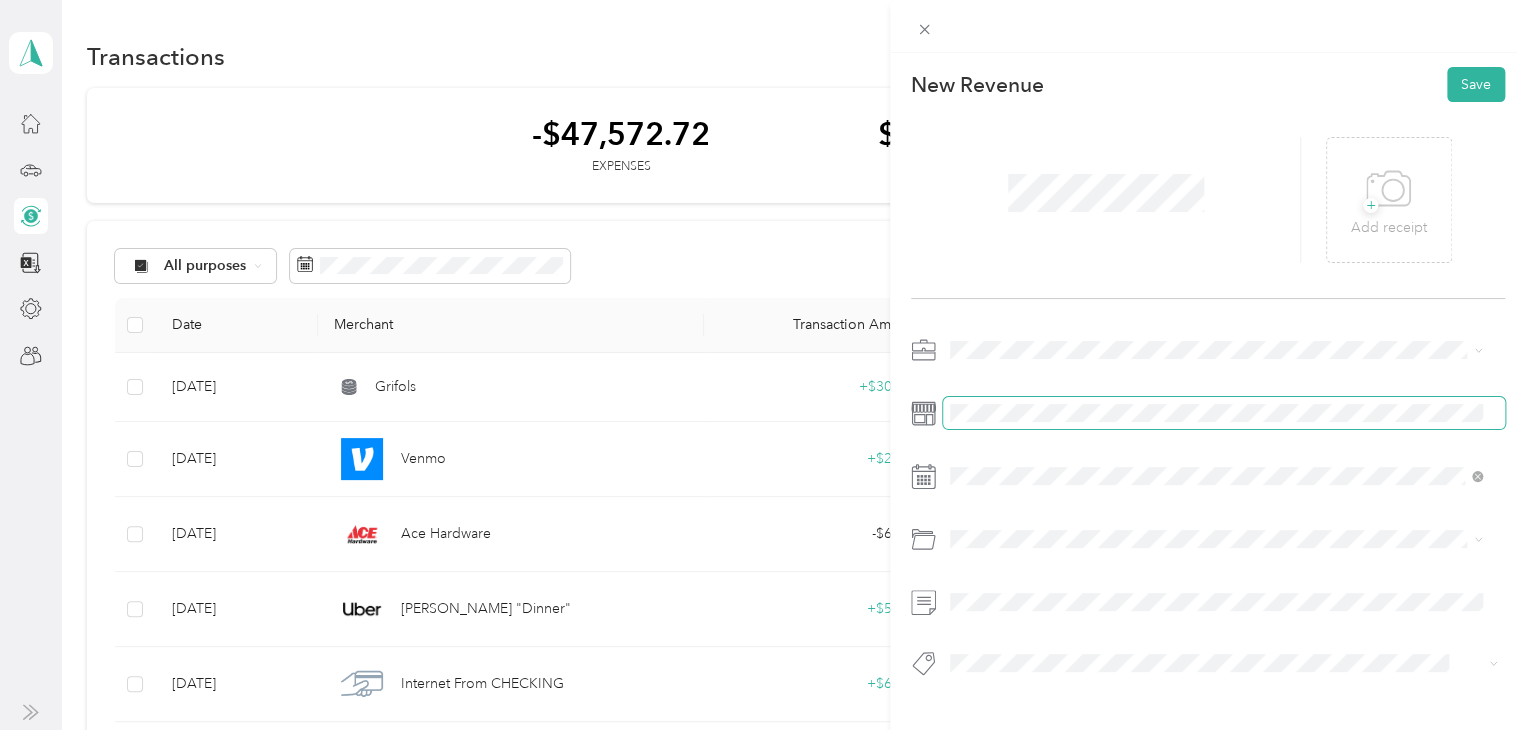 click at bounding box center [1224, 413] 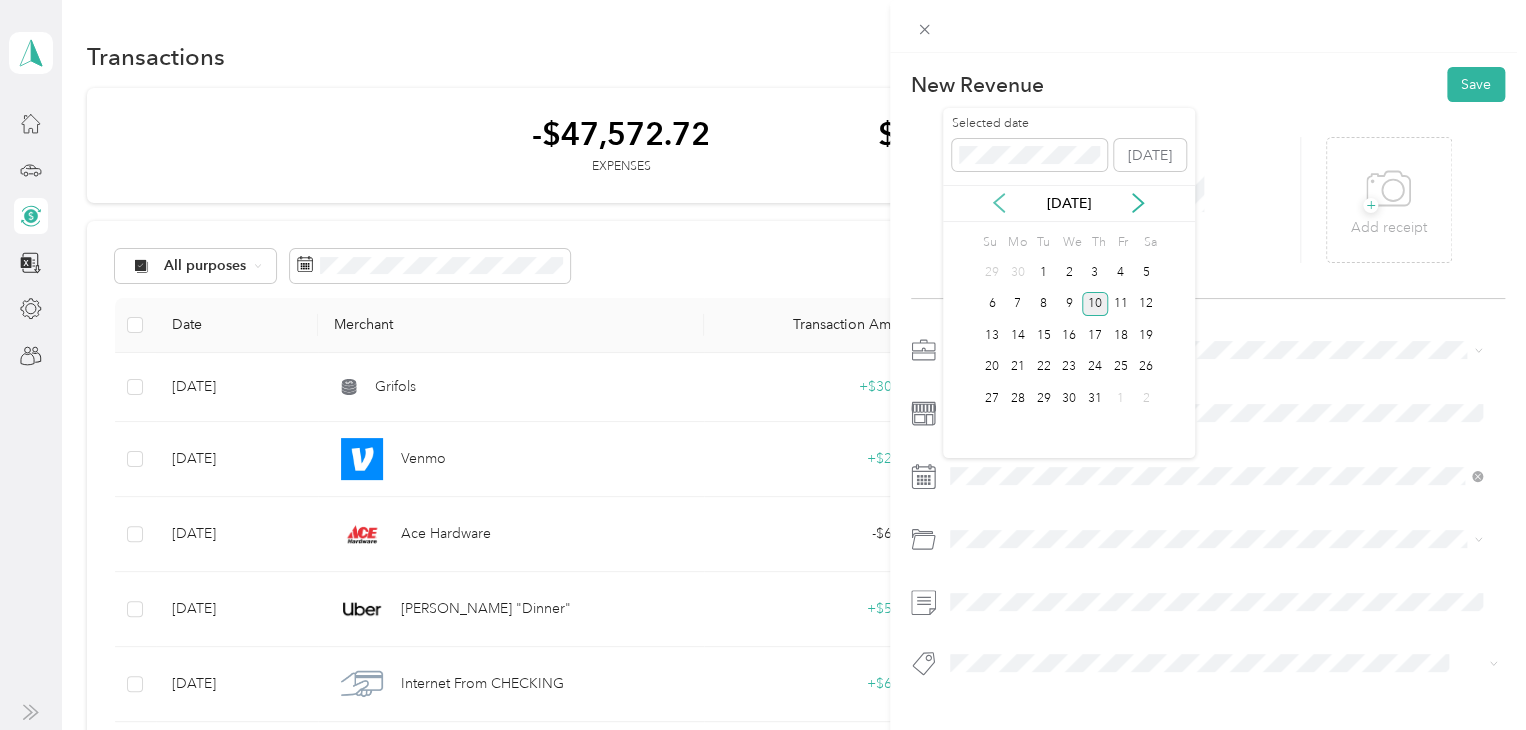click 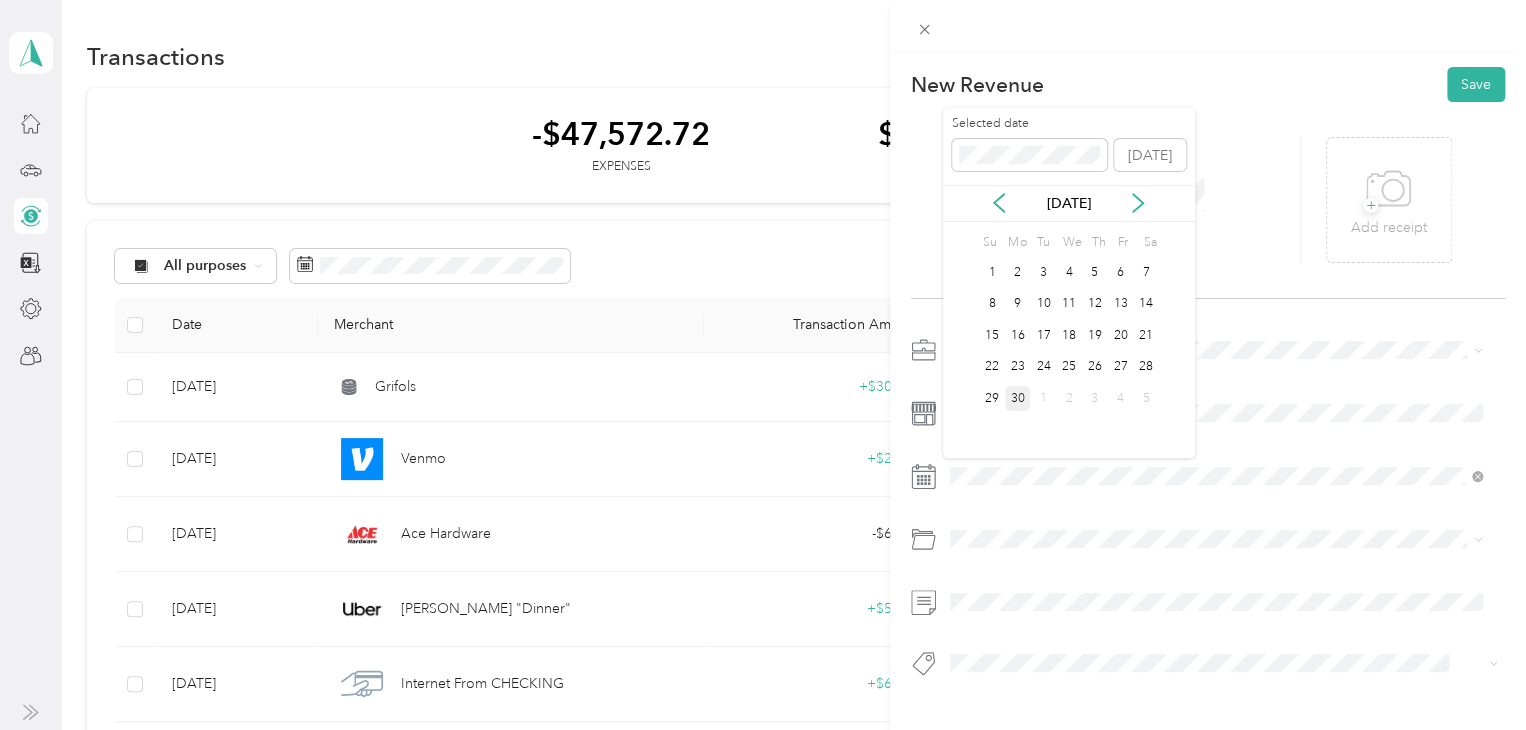 click on "30" at bounding box center (1018, 398) 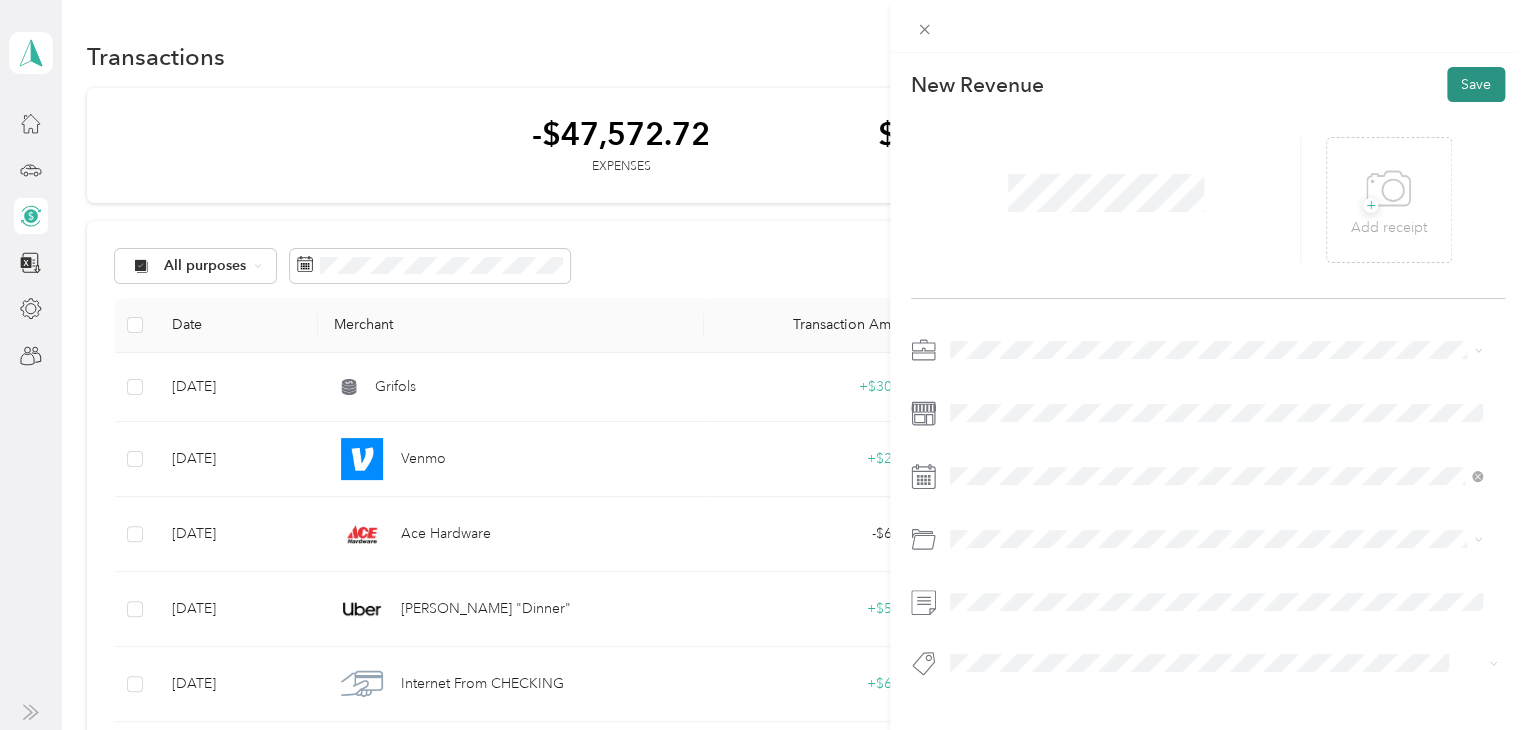 click on "Save" at bounding box center (1476, 84) 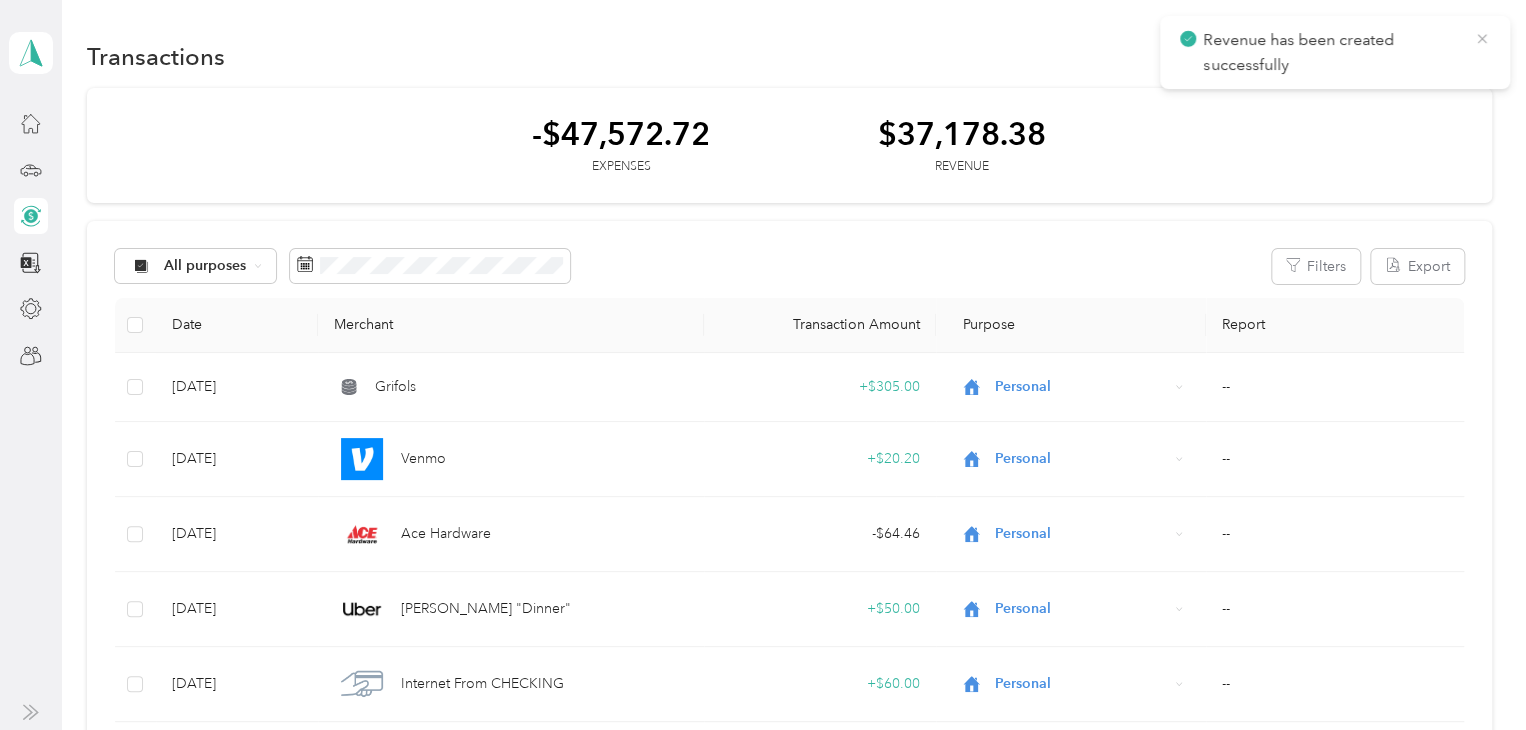 click 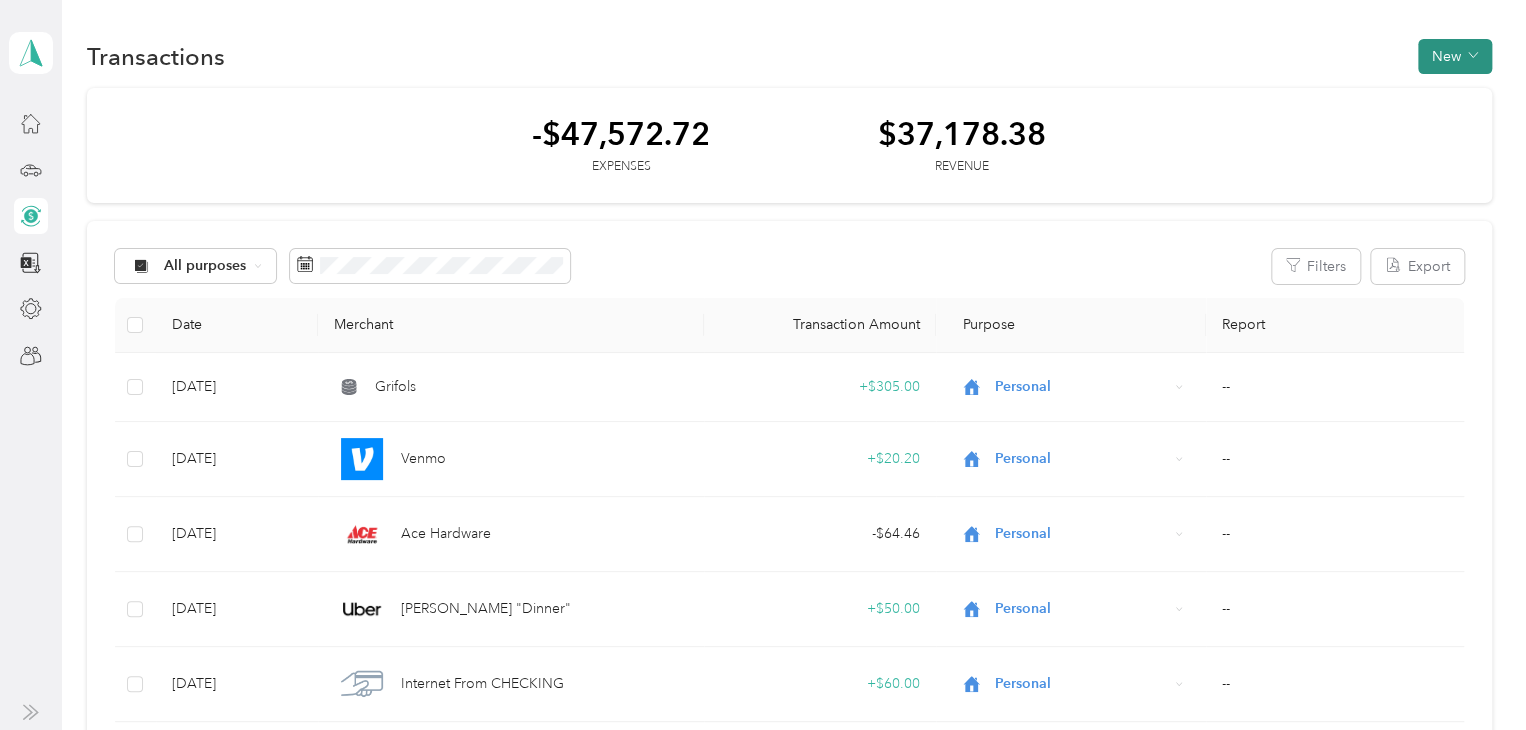 click on "New" at bounding box center (1455, 56) 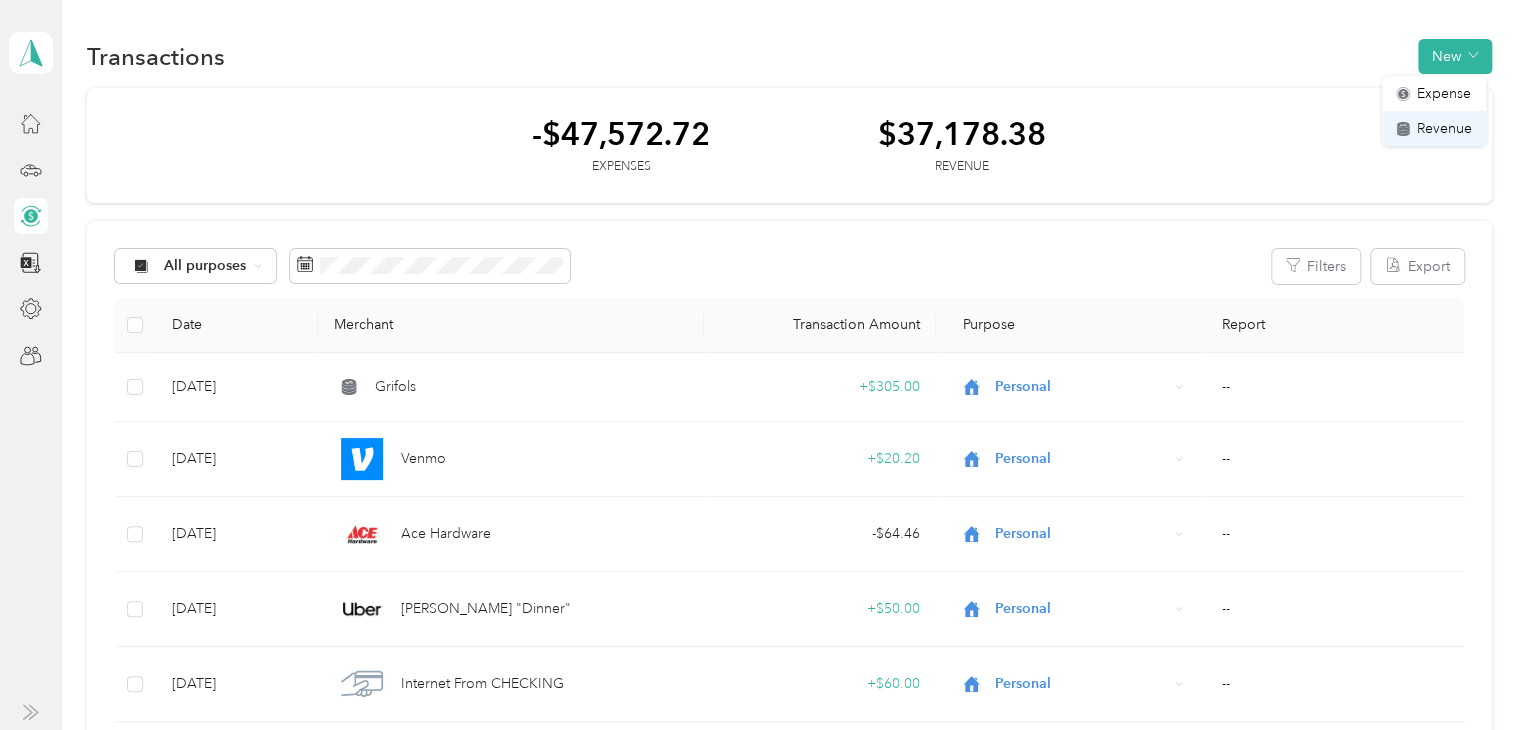 click on "Revenue" at bounding box center (1444, 128) 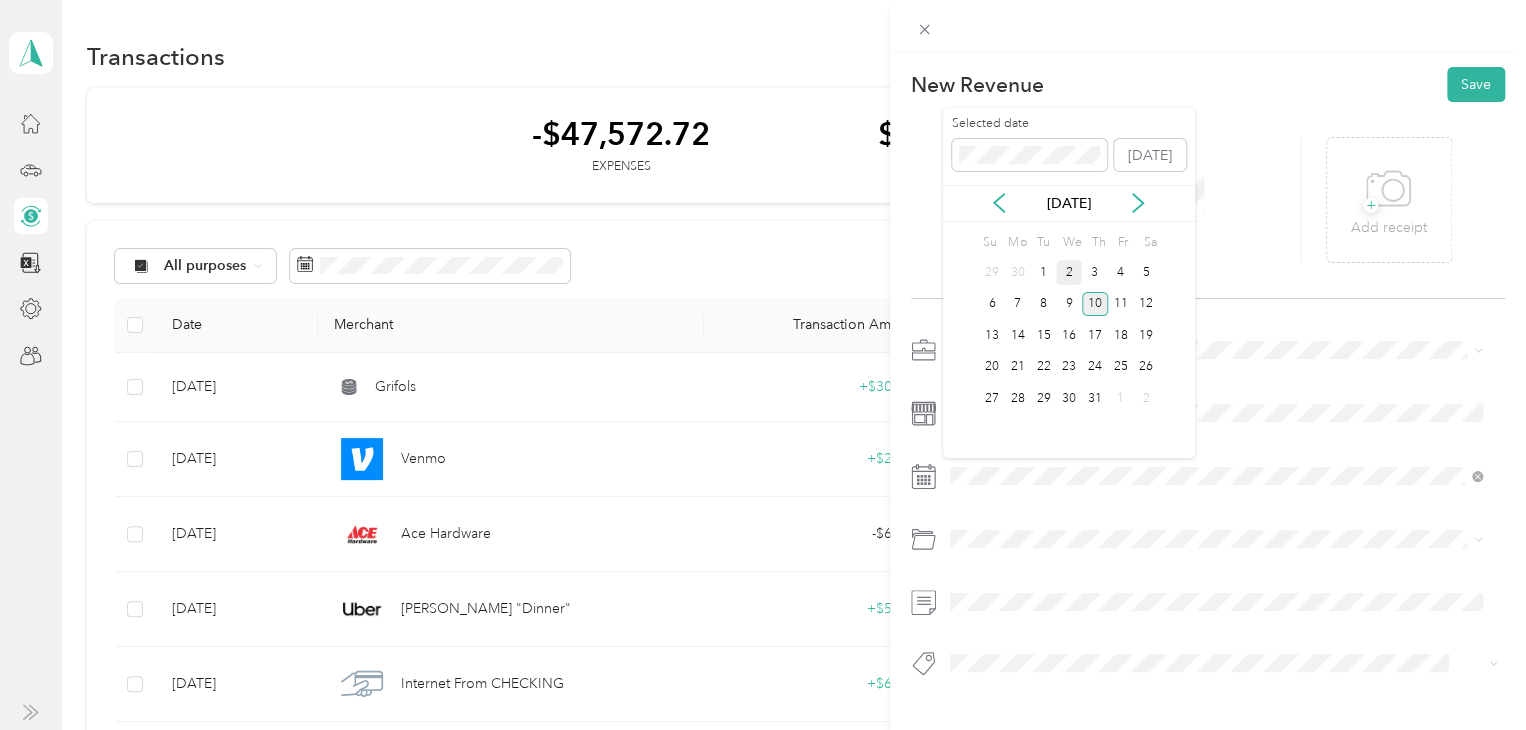 click on "2" at bounding box center [1069, 272] 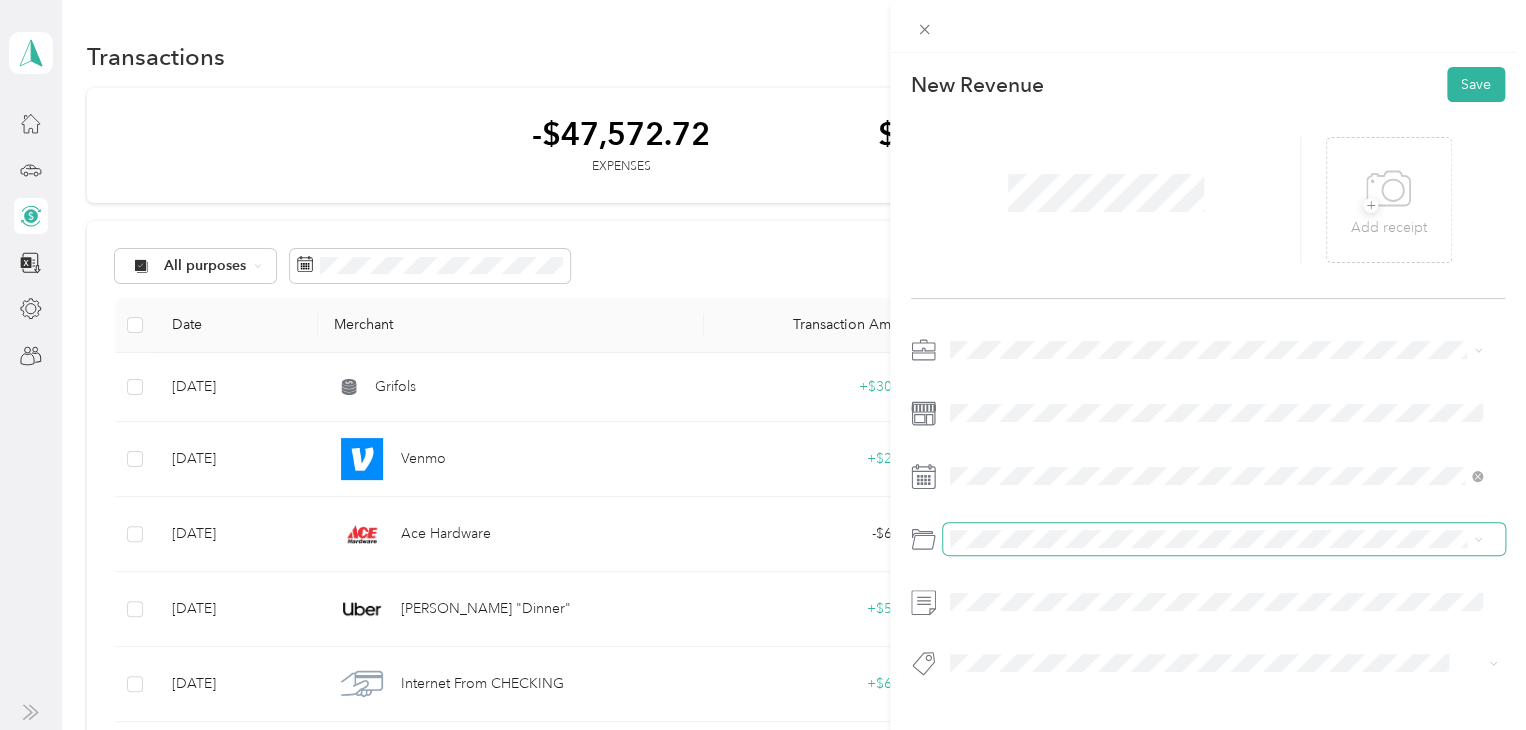 click at bounding box center (1224, 539) 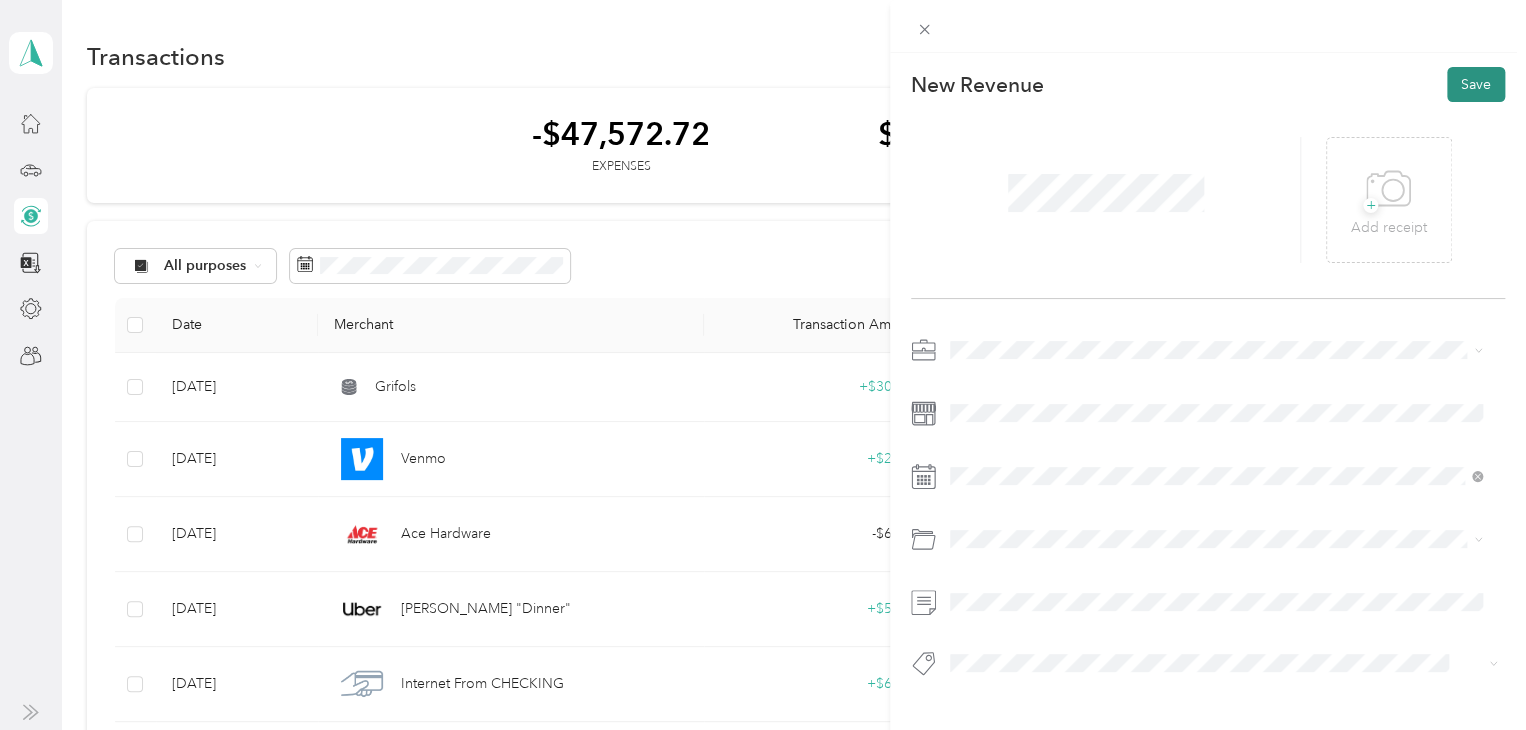 click on "Save" at bounding box center (1476, 84) 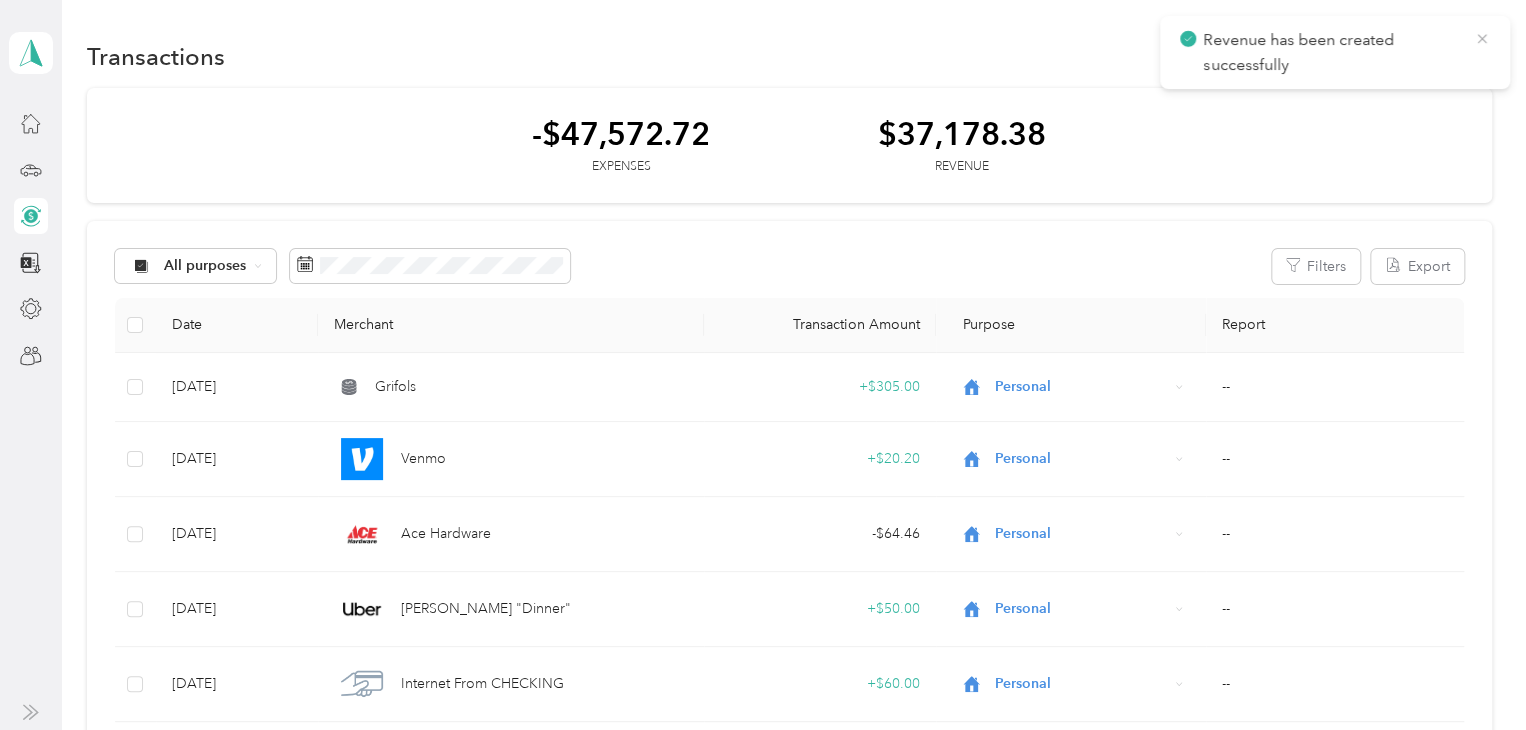 click 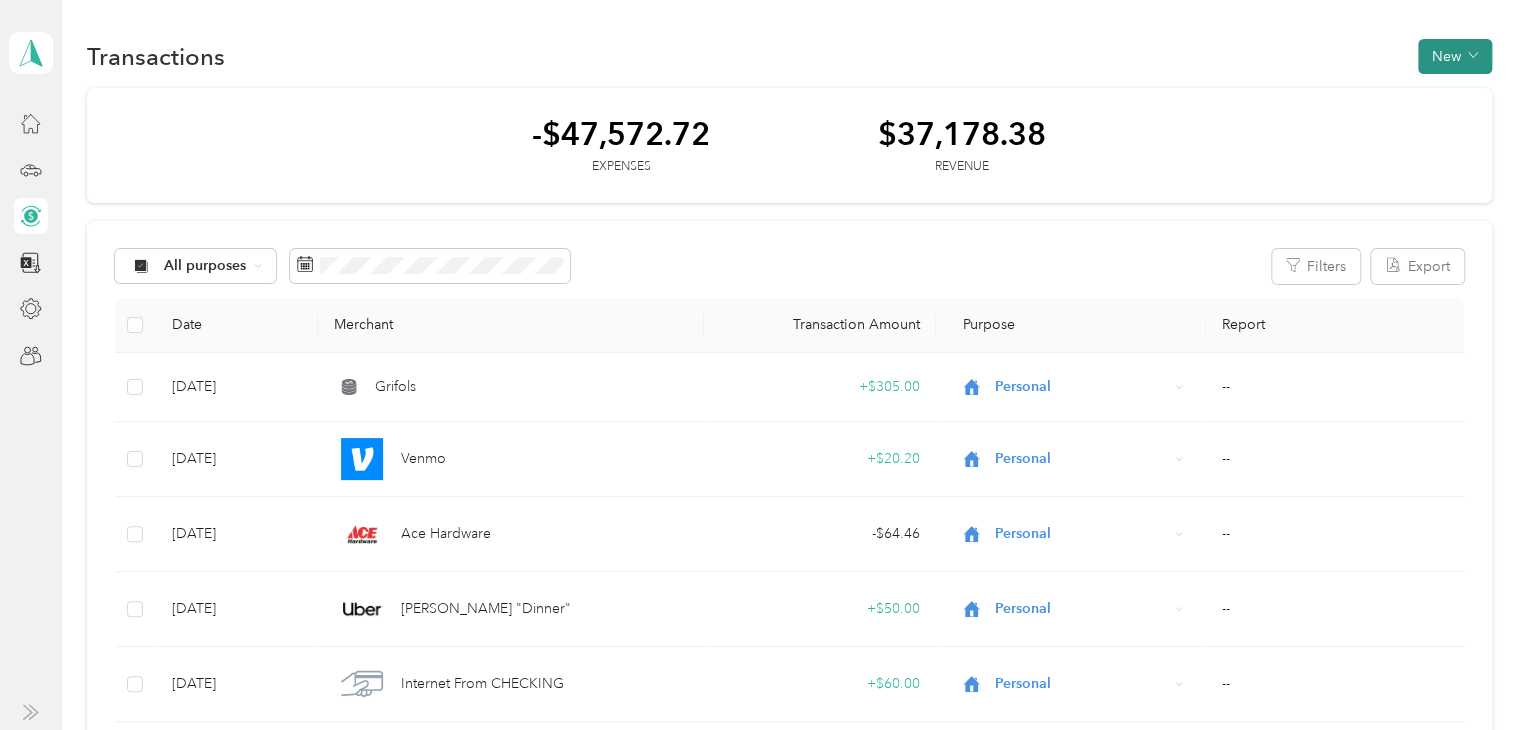 click on "New" at bounding box center [1455, 56] 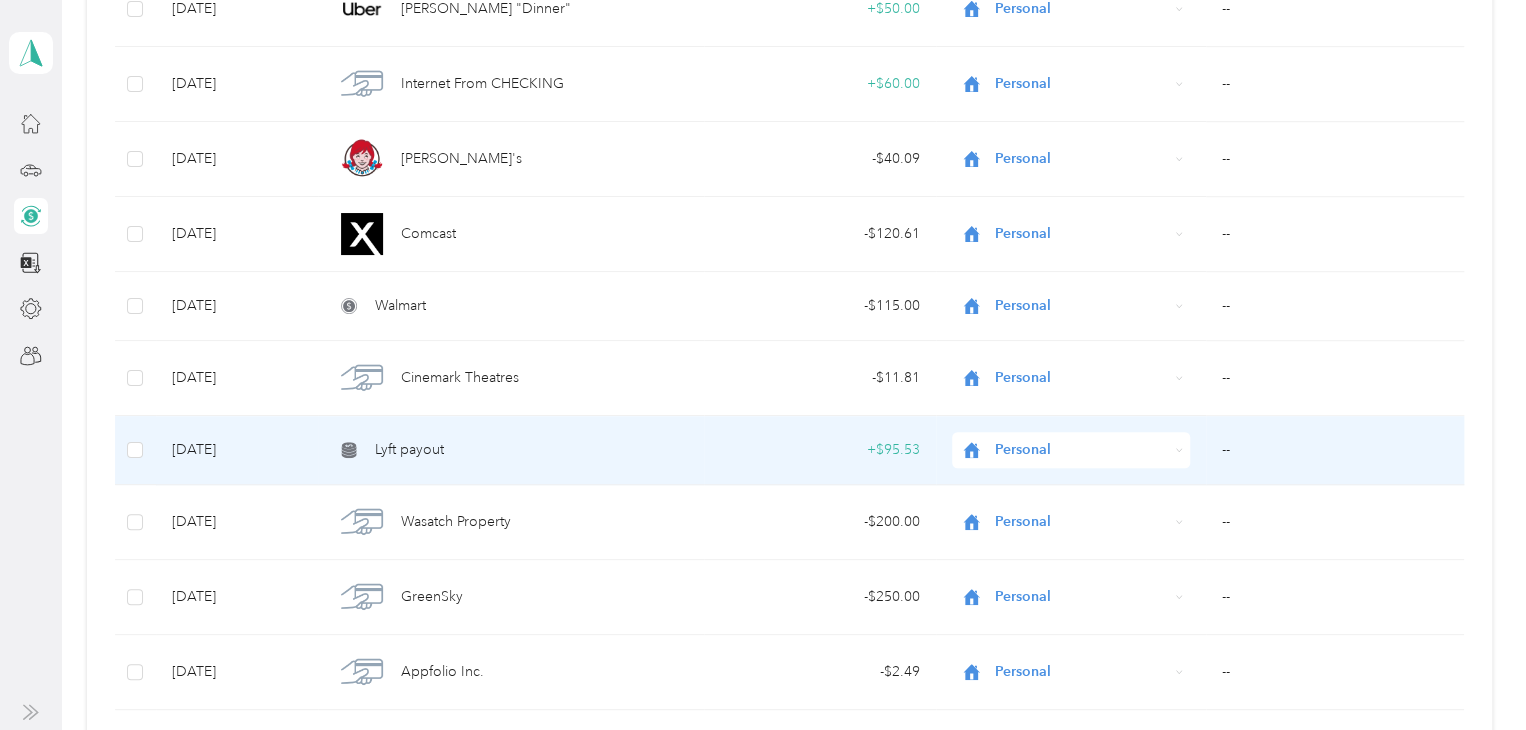 scroll, scrollTop: 0, scrollLeft: 0, axis: both 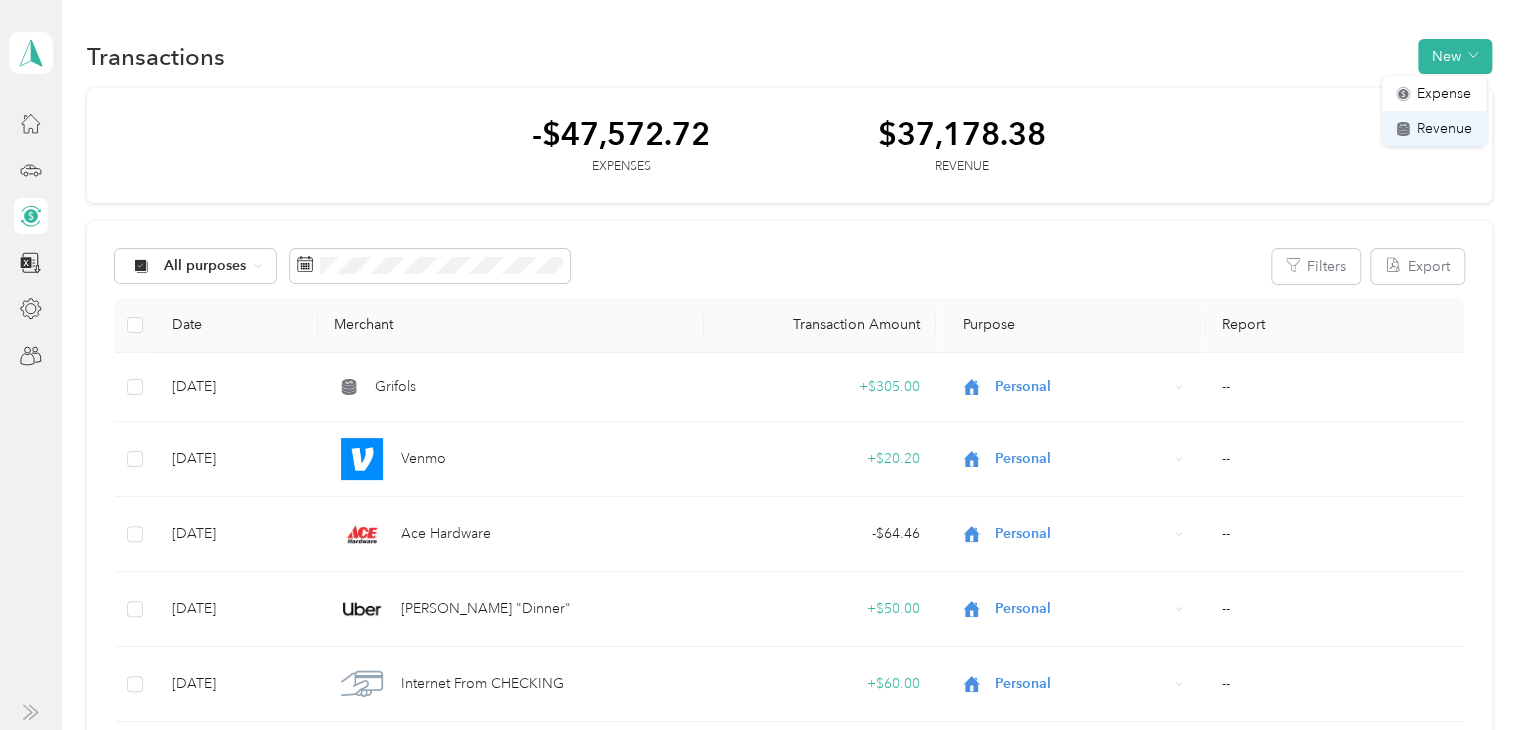click on "Revenue" at bounding box center [1444, 128] 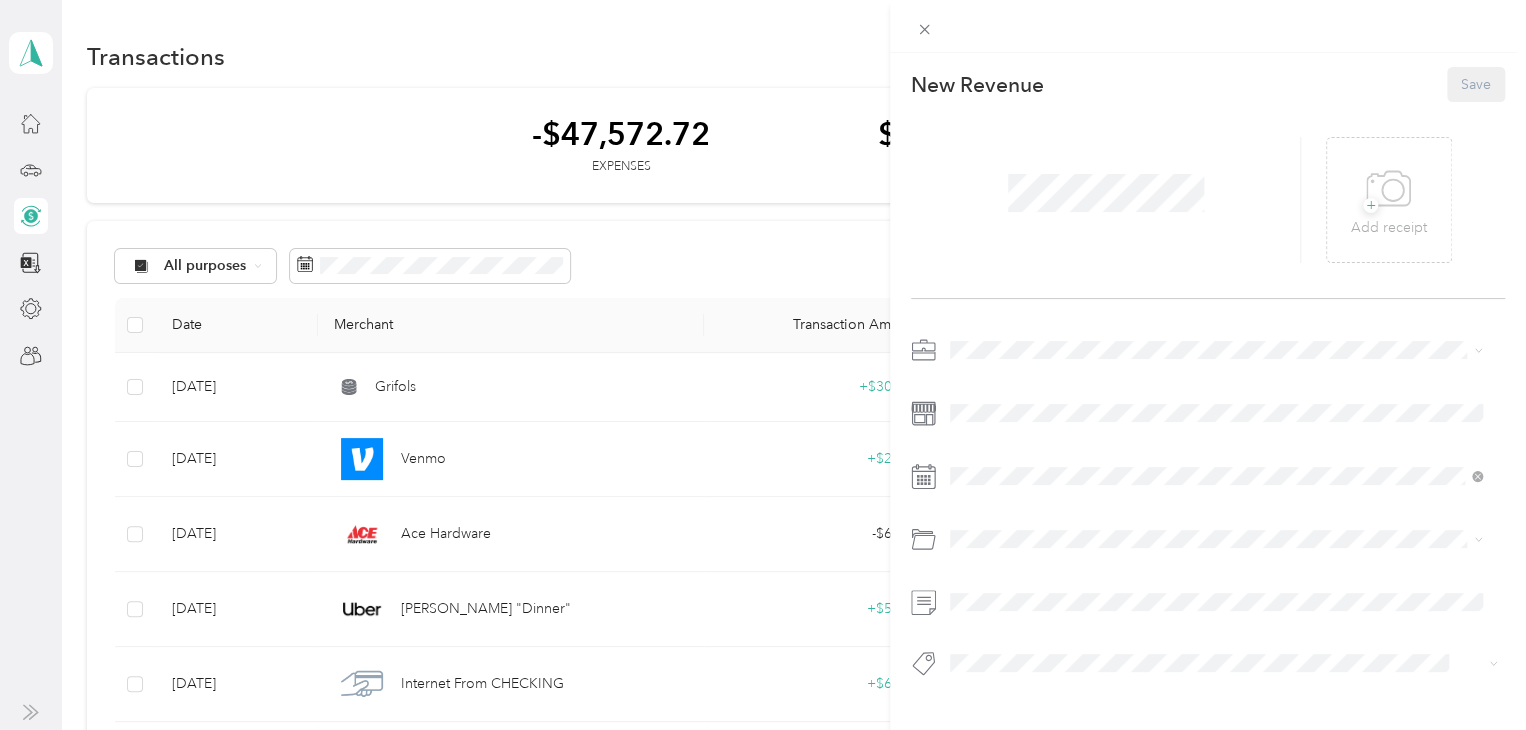 click at bounding box center (1106, 193) 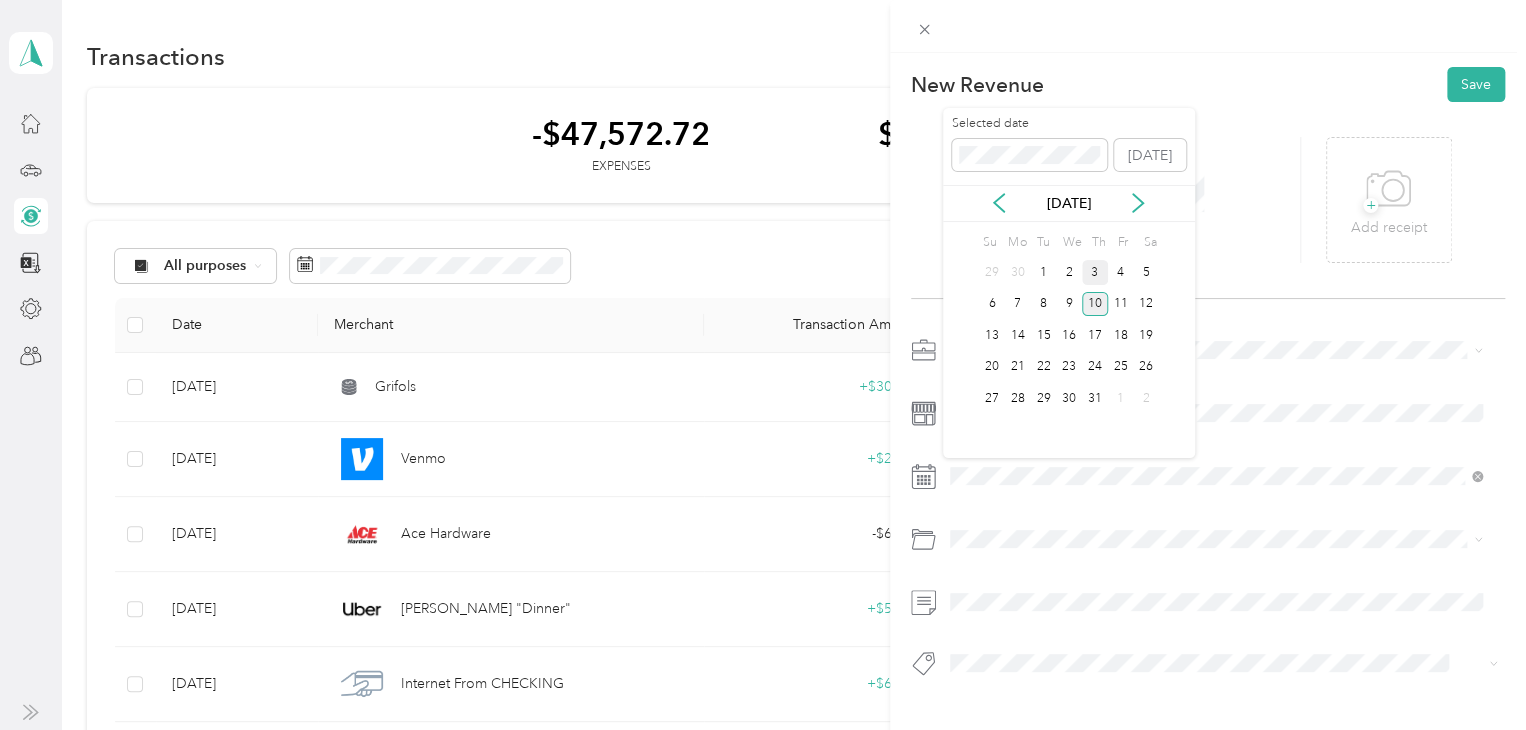 click on "3" at bounding box center [1095, 272] 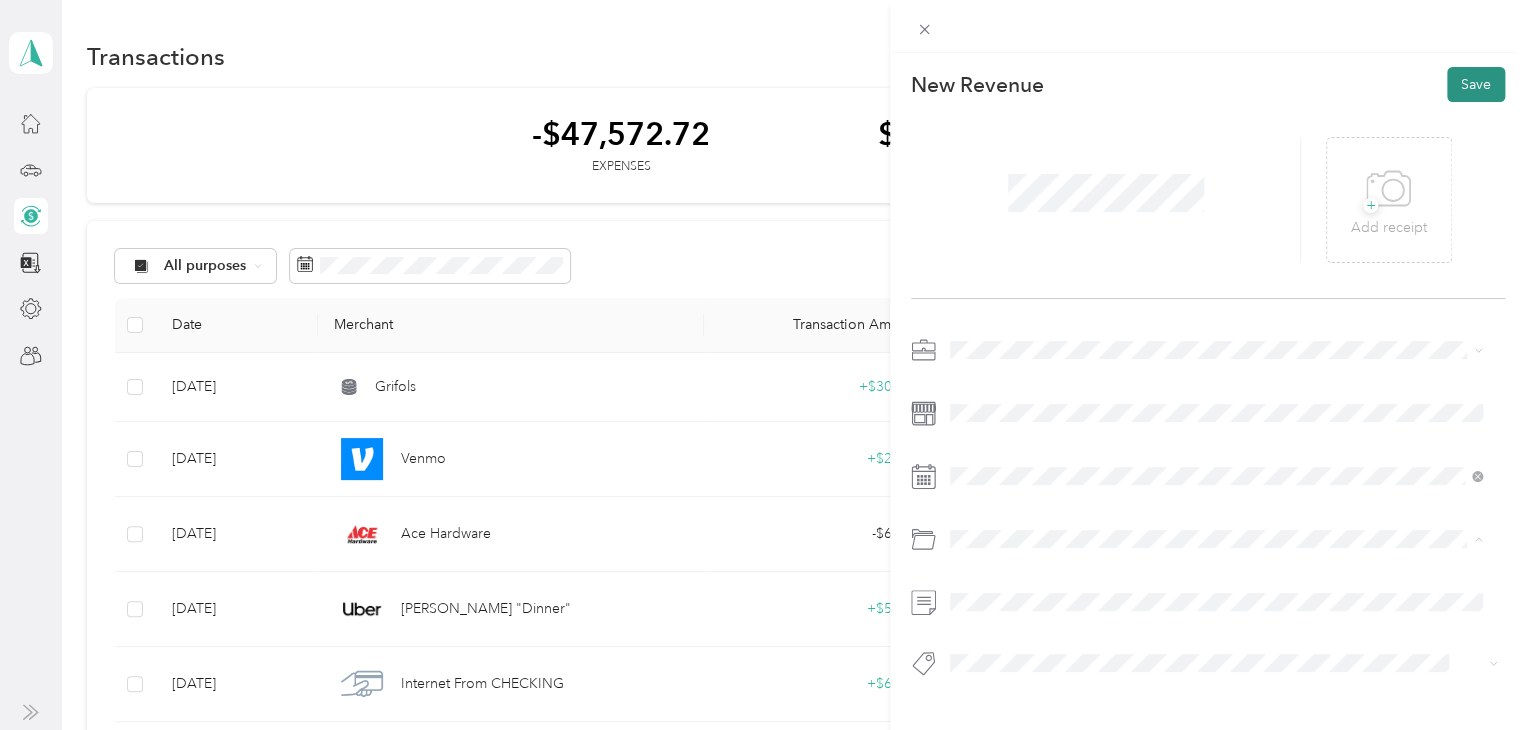 click on "Save" at bounding box center [1476, 84] 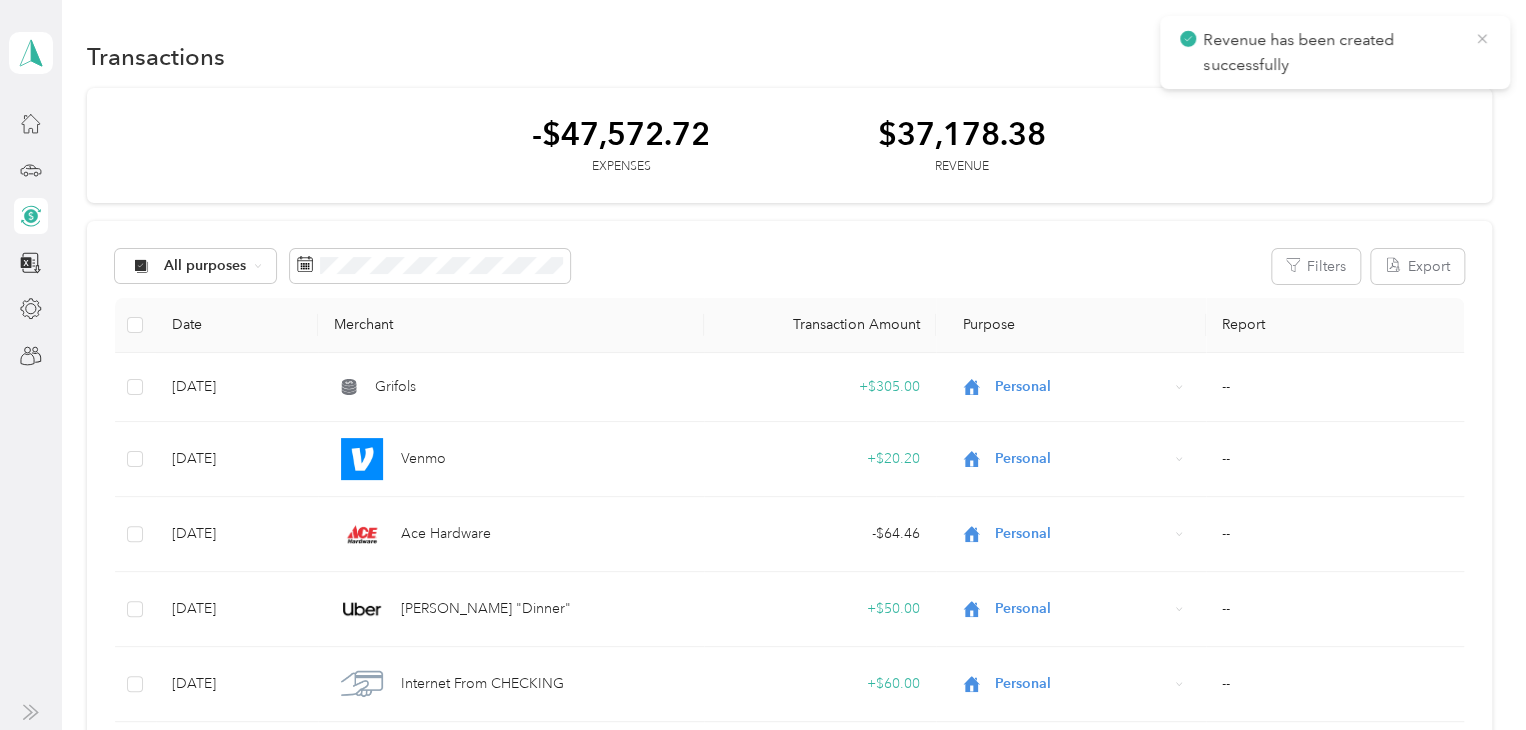 click 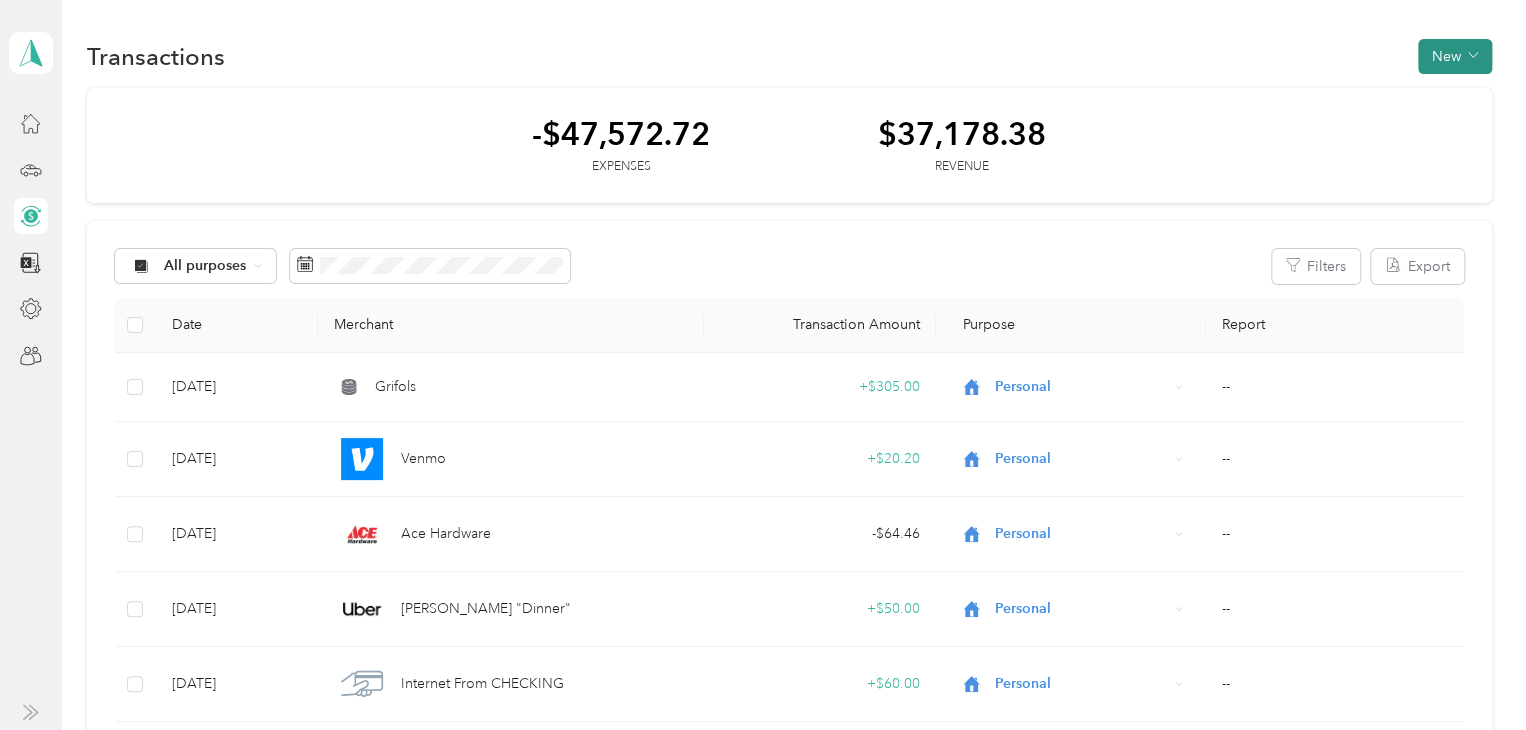 click on "New" at bounding box center (1455, 56) 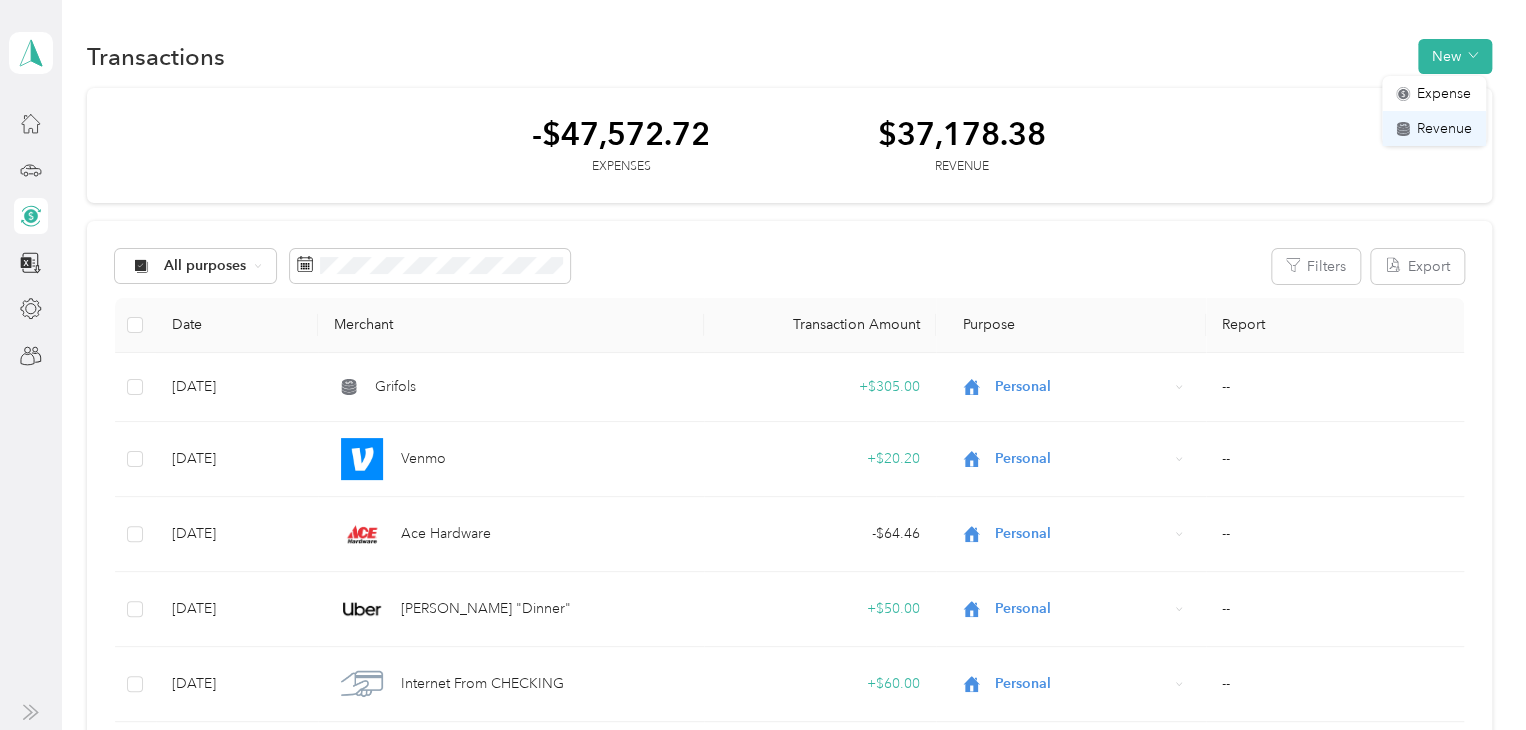 click on "Revenue" at bounding box center [1444, 128] 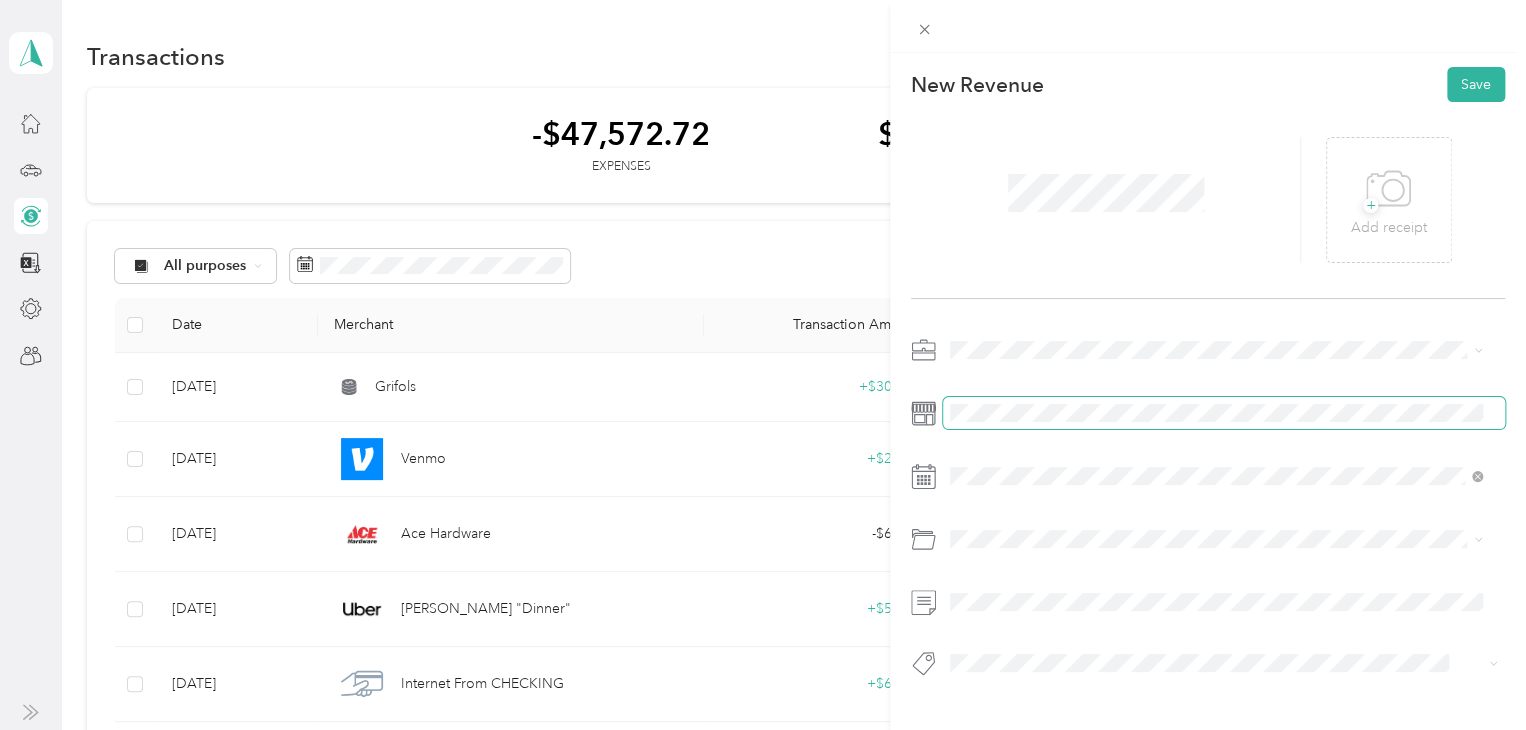 click at bounding box center (1224, 413) 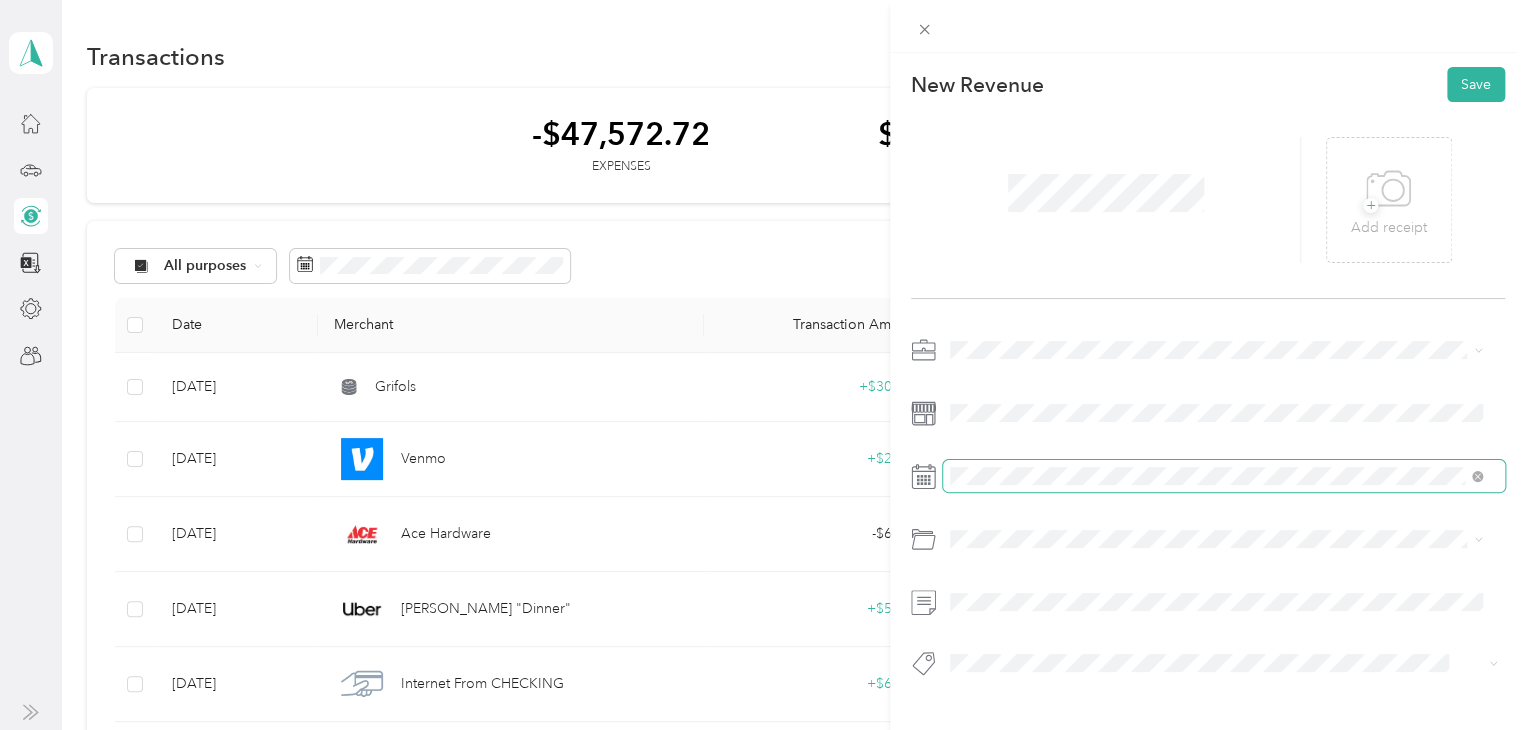 click at bounding box center [1224, 476] 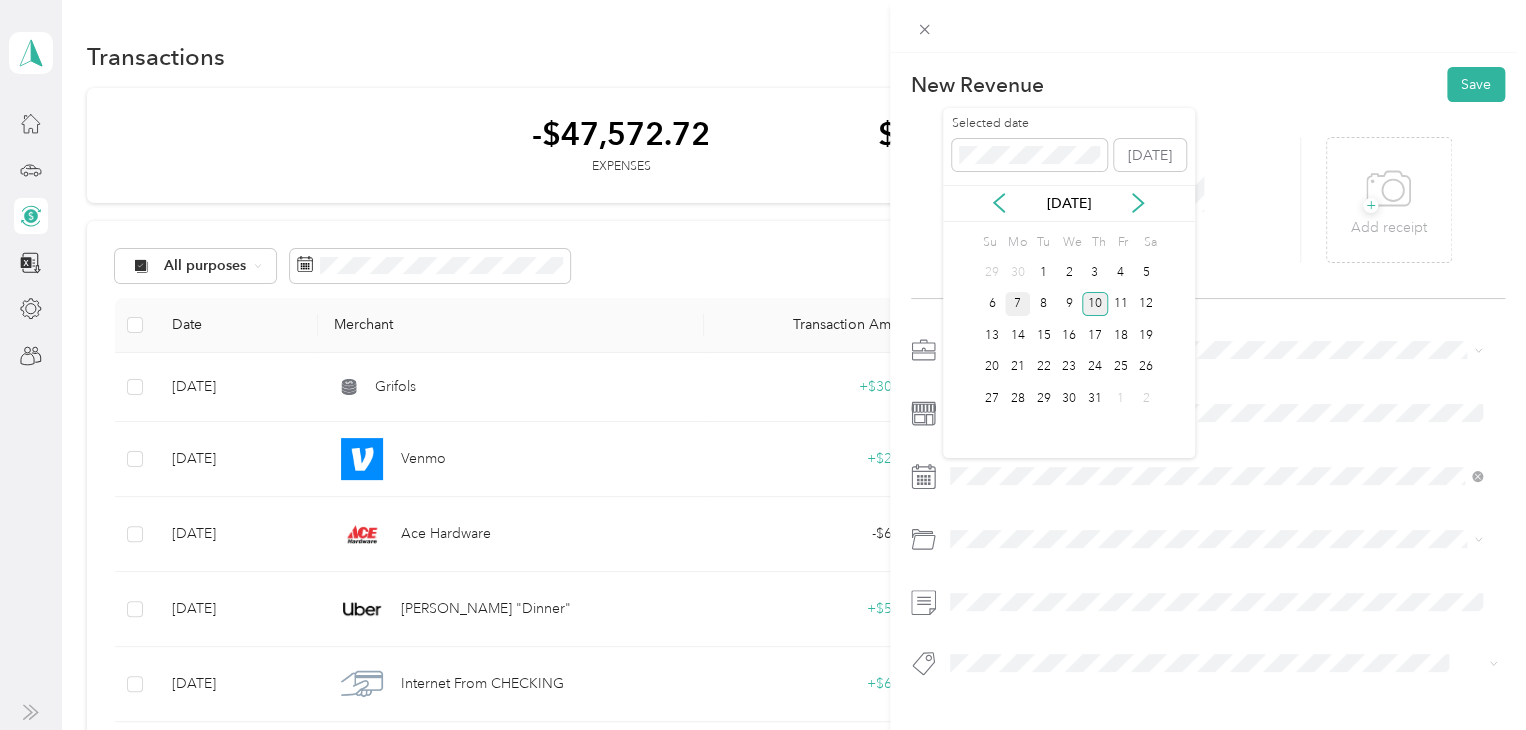 click on "7" at bounding box center [1018, 304] 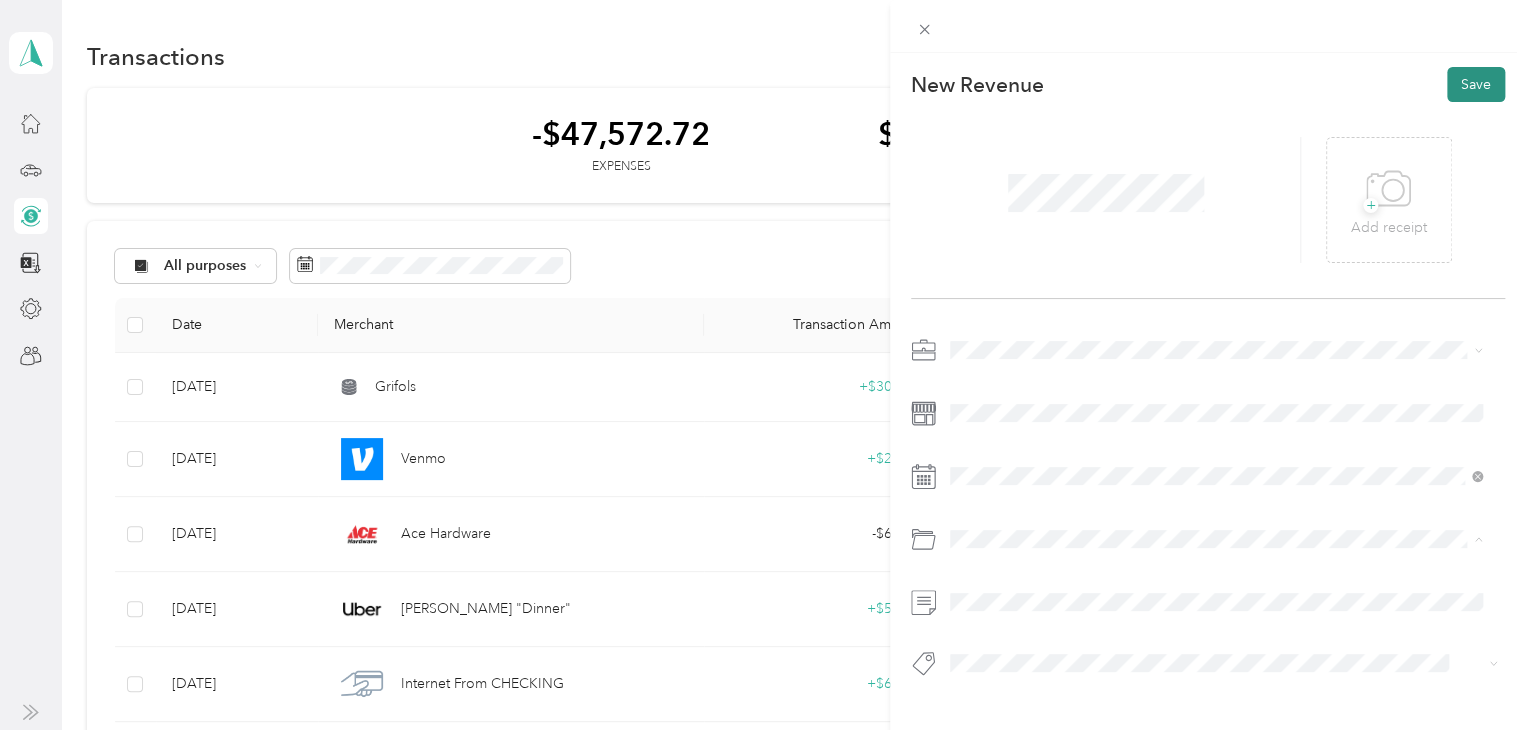 click on "Save" at bounding box center [1476, 84] 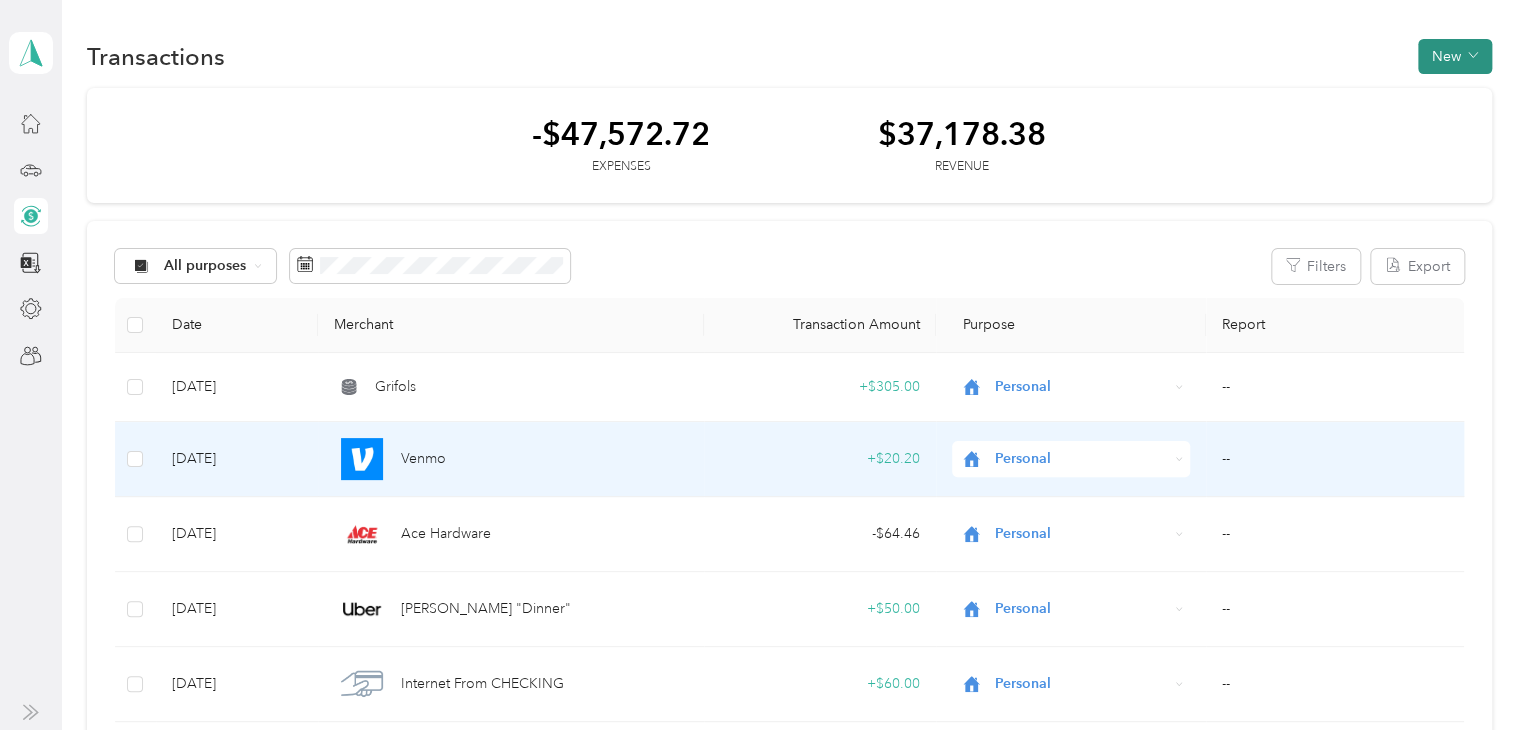 scroll, scrollTop: 0, scrollLeft: 0, axis: both 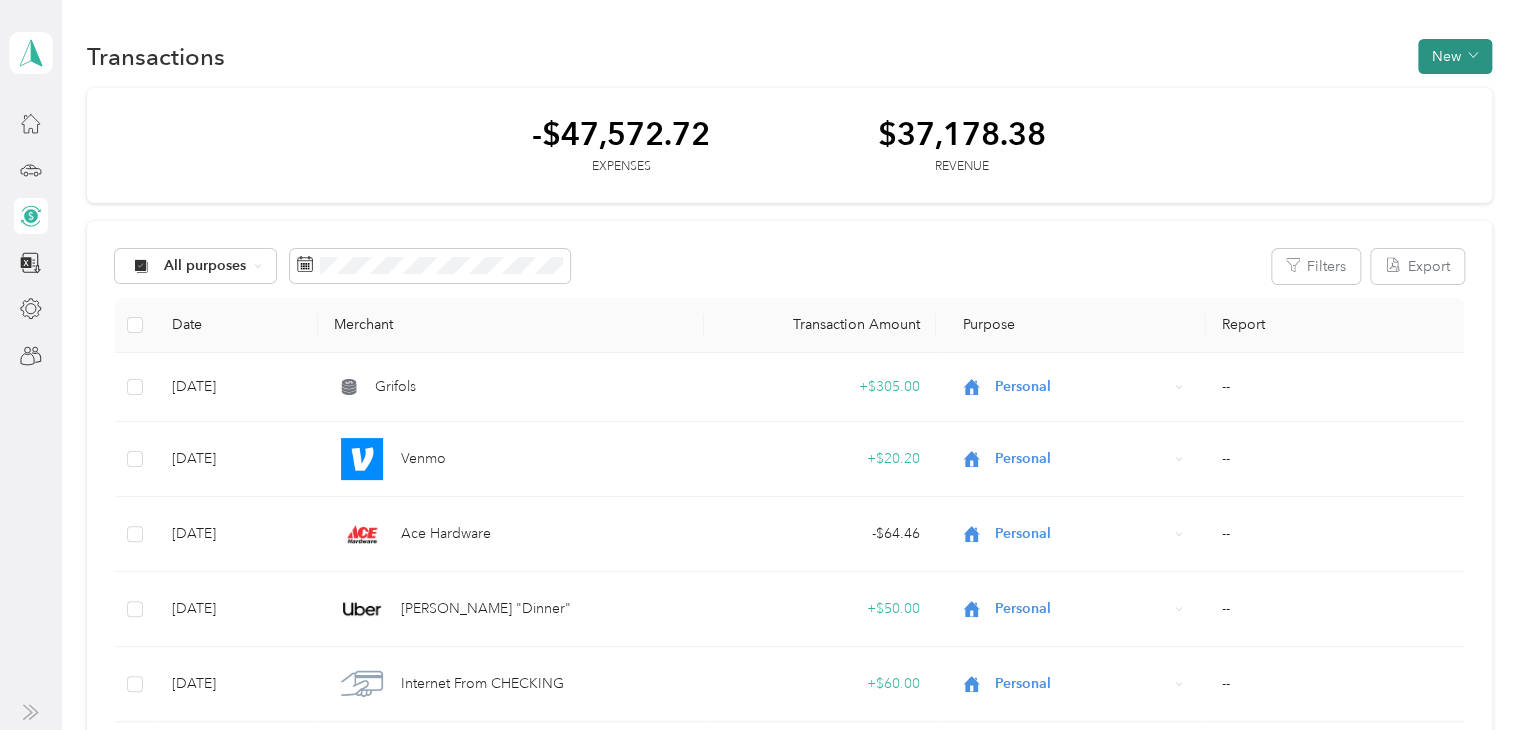 click on "New" at bounding box center [1455, 56] 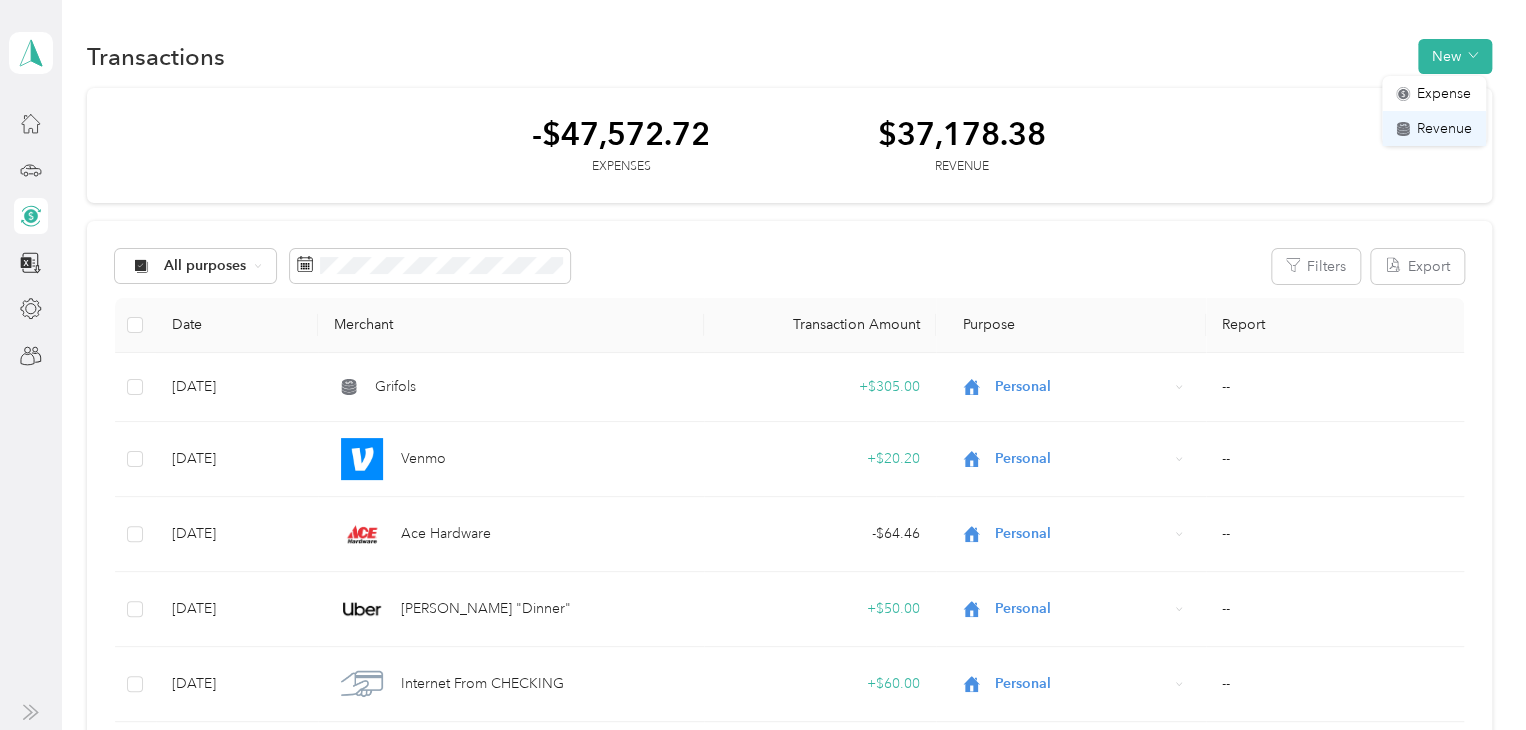 click on "Revenue" at bounding box center [1444, 128] 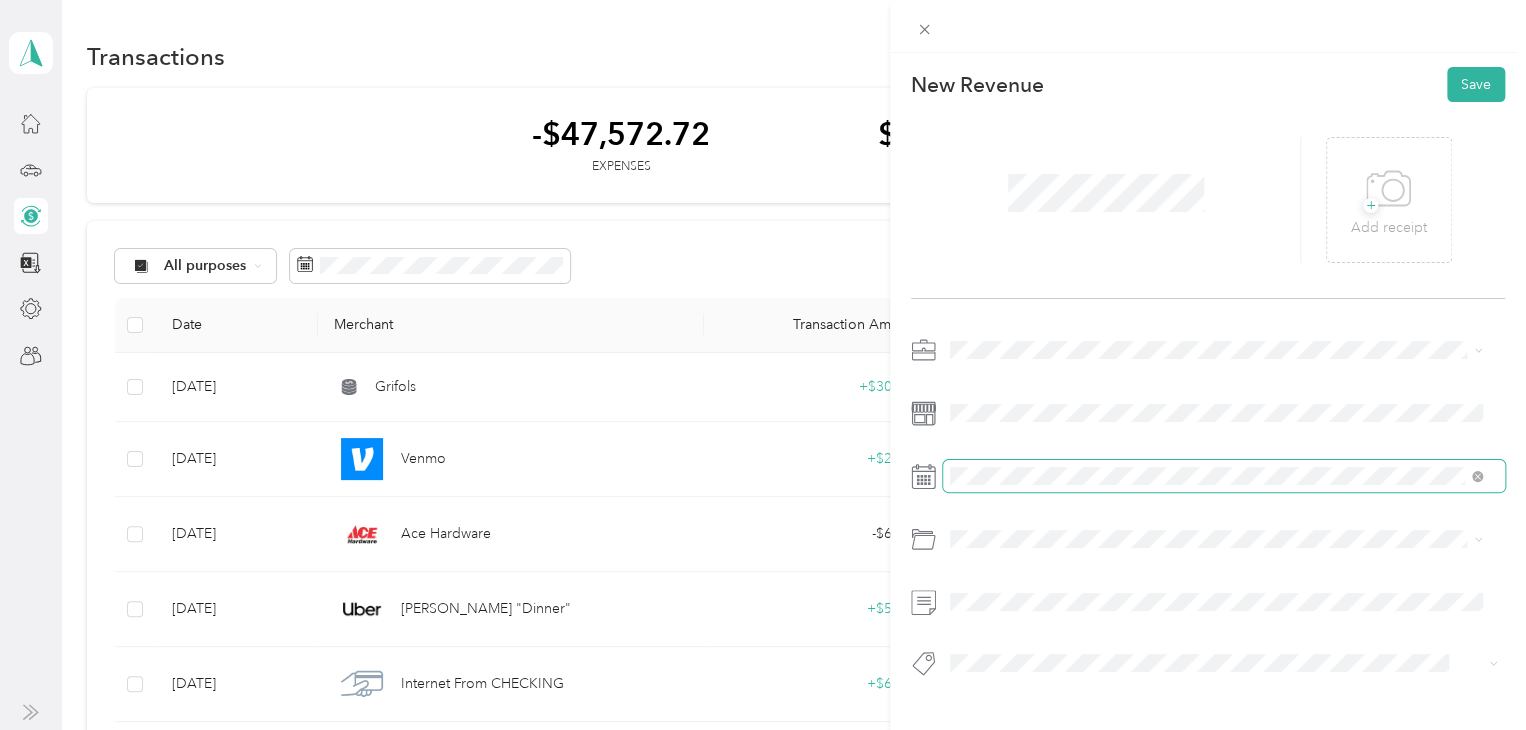 click at bounding box center [1224, 476] 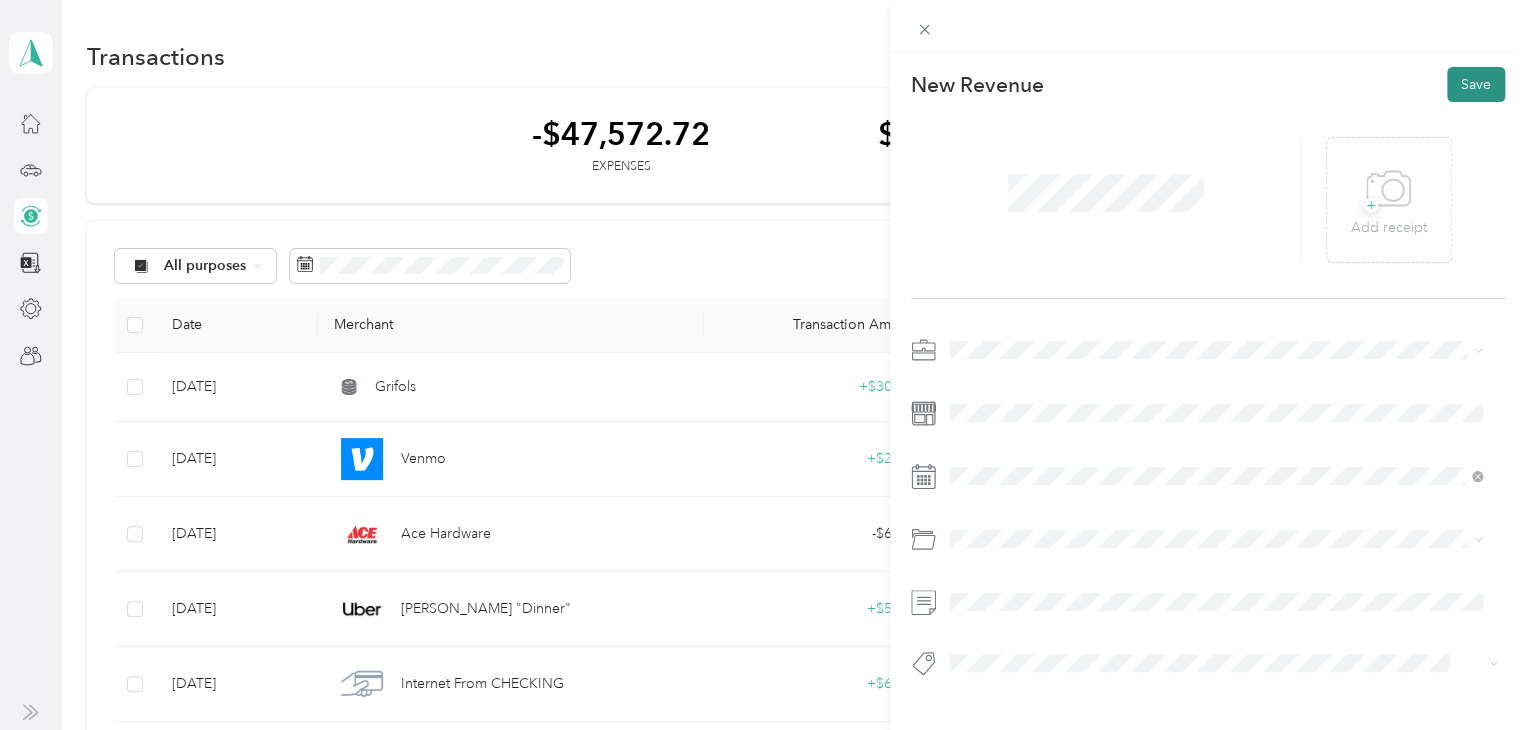 click on "Save" at bounding box center [1476, 84] 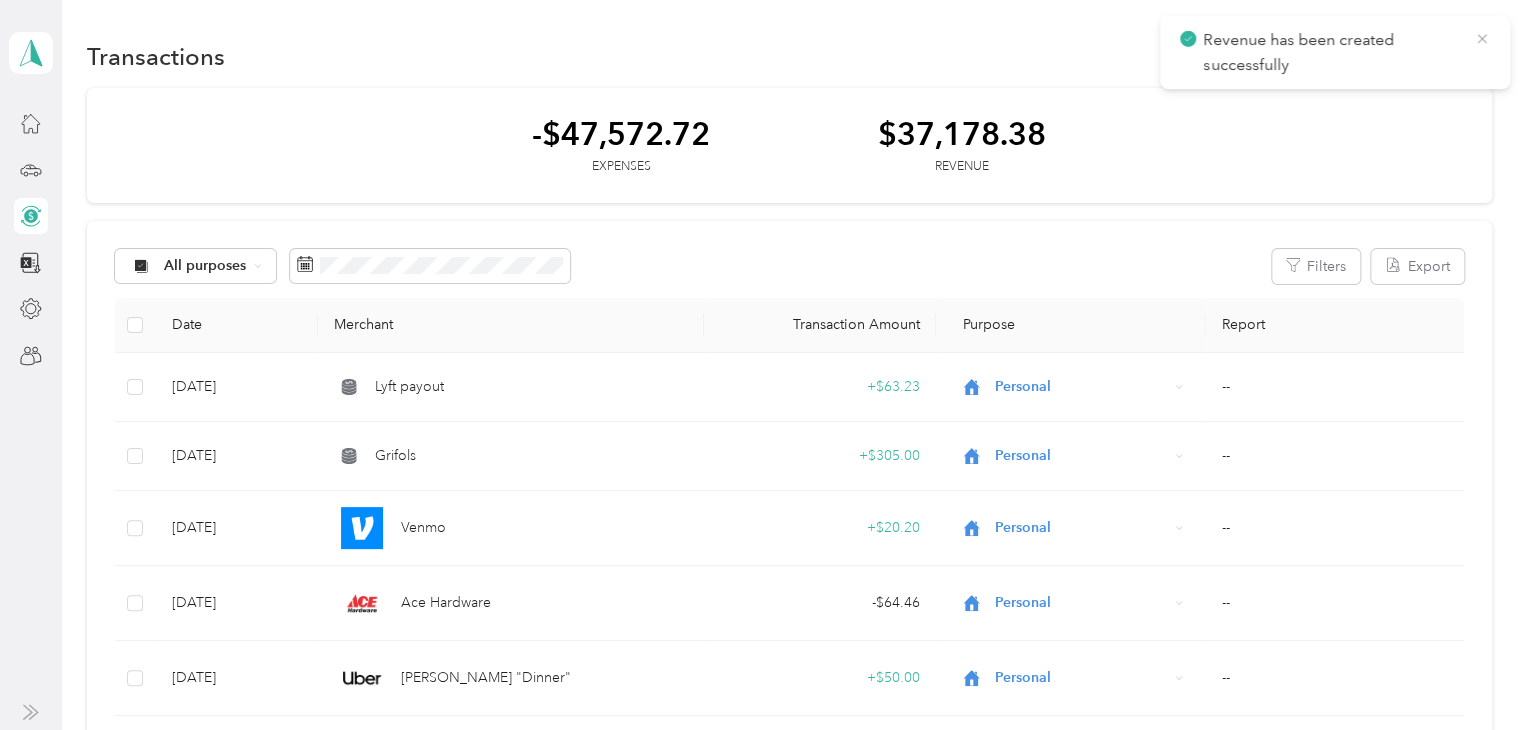 click 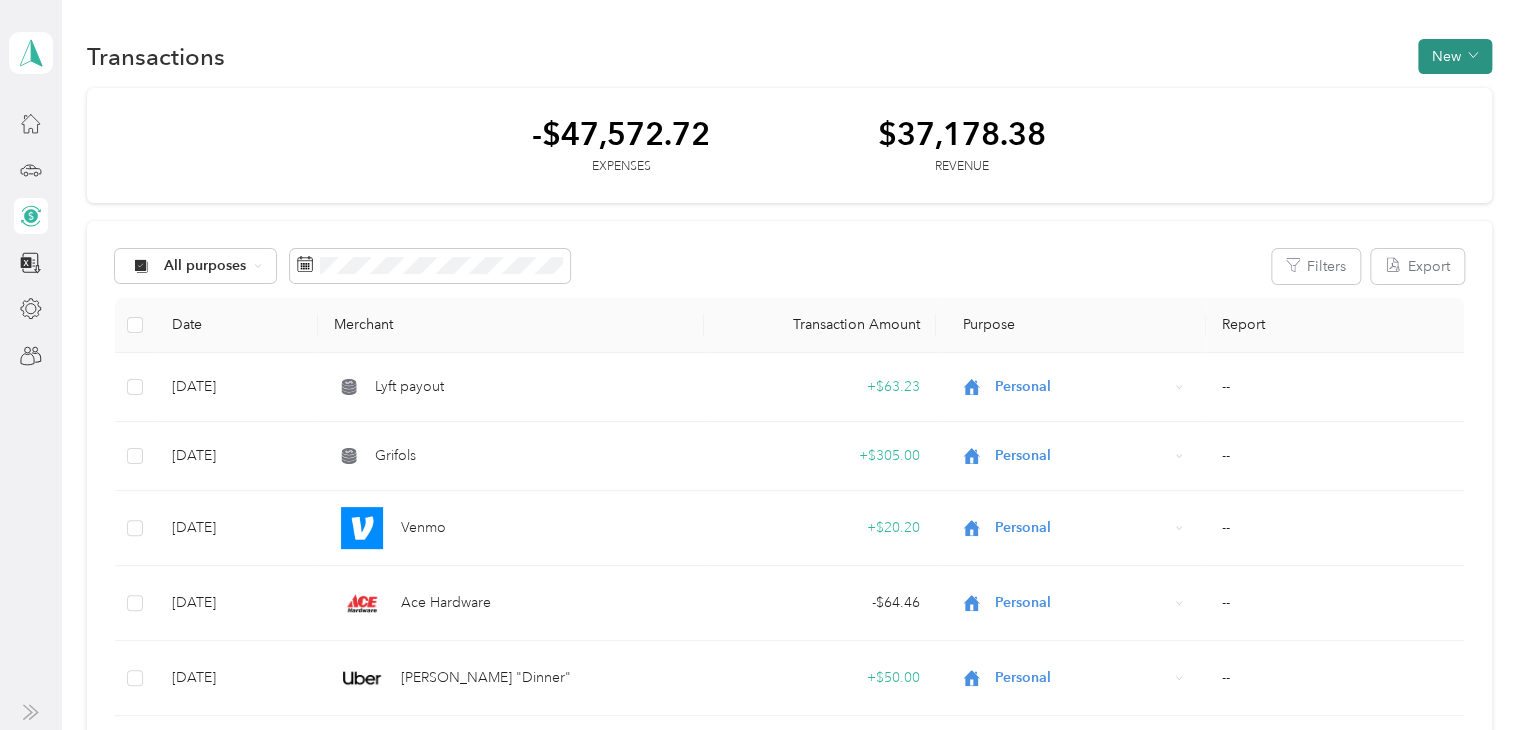 click on "New" at bounding box center (1455, 56) 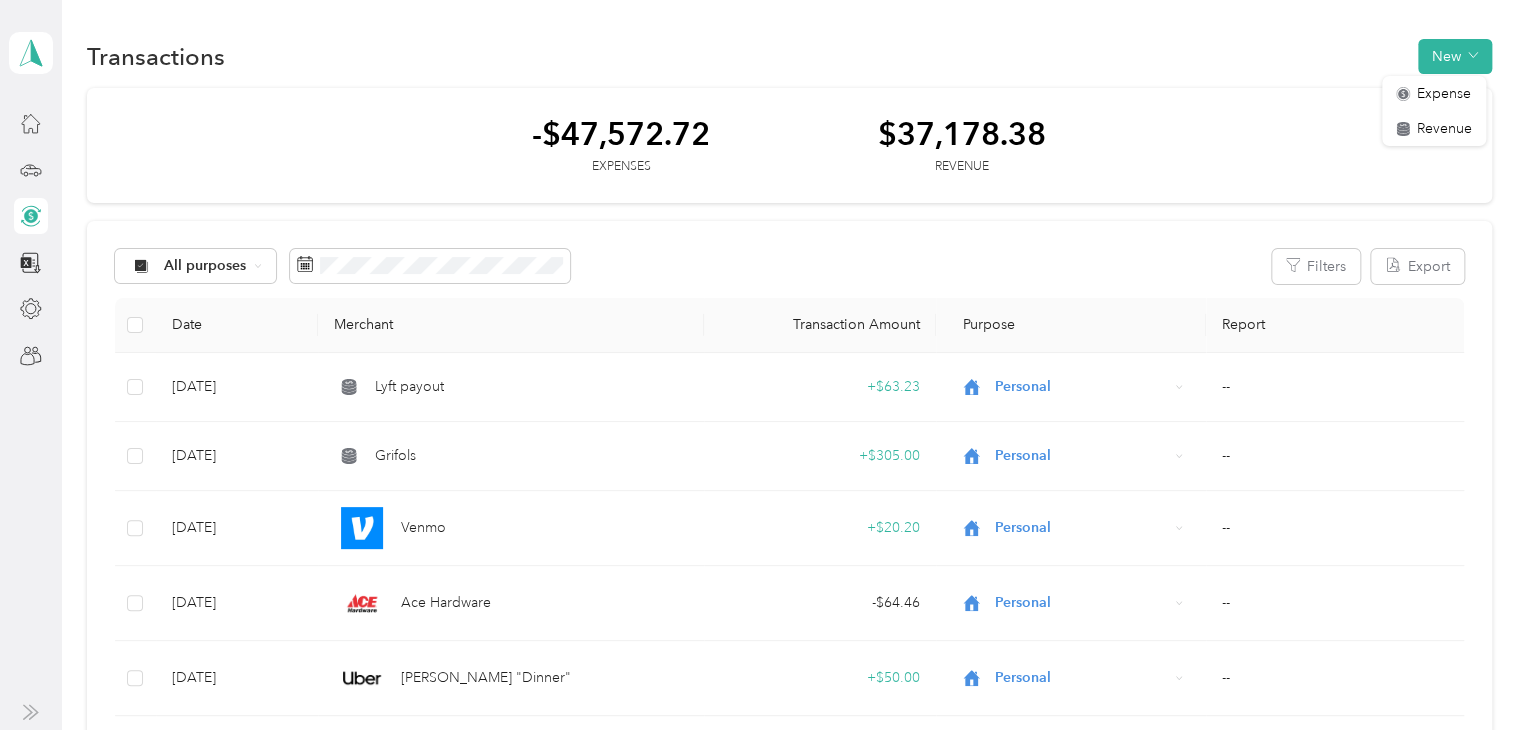 click on "Transactions New" at bounding box center [789, 56] 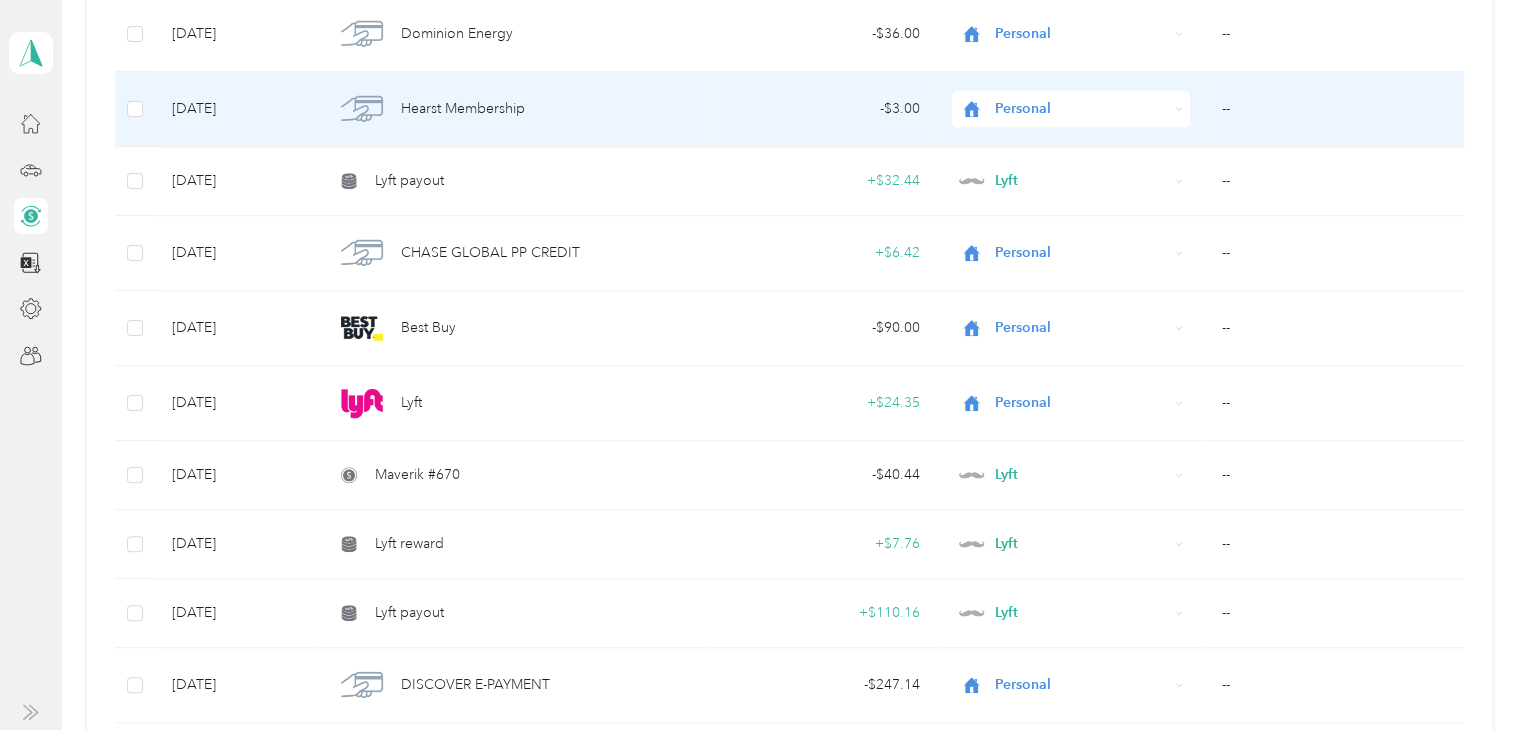 scroll, scrollTop: 4500, scrollLeft: 0, axis: vertical 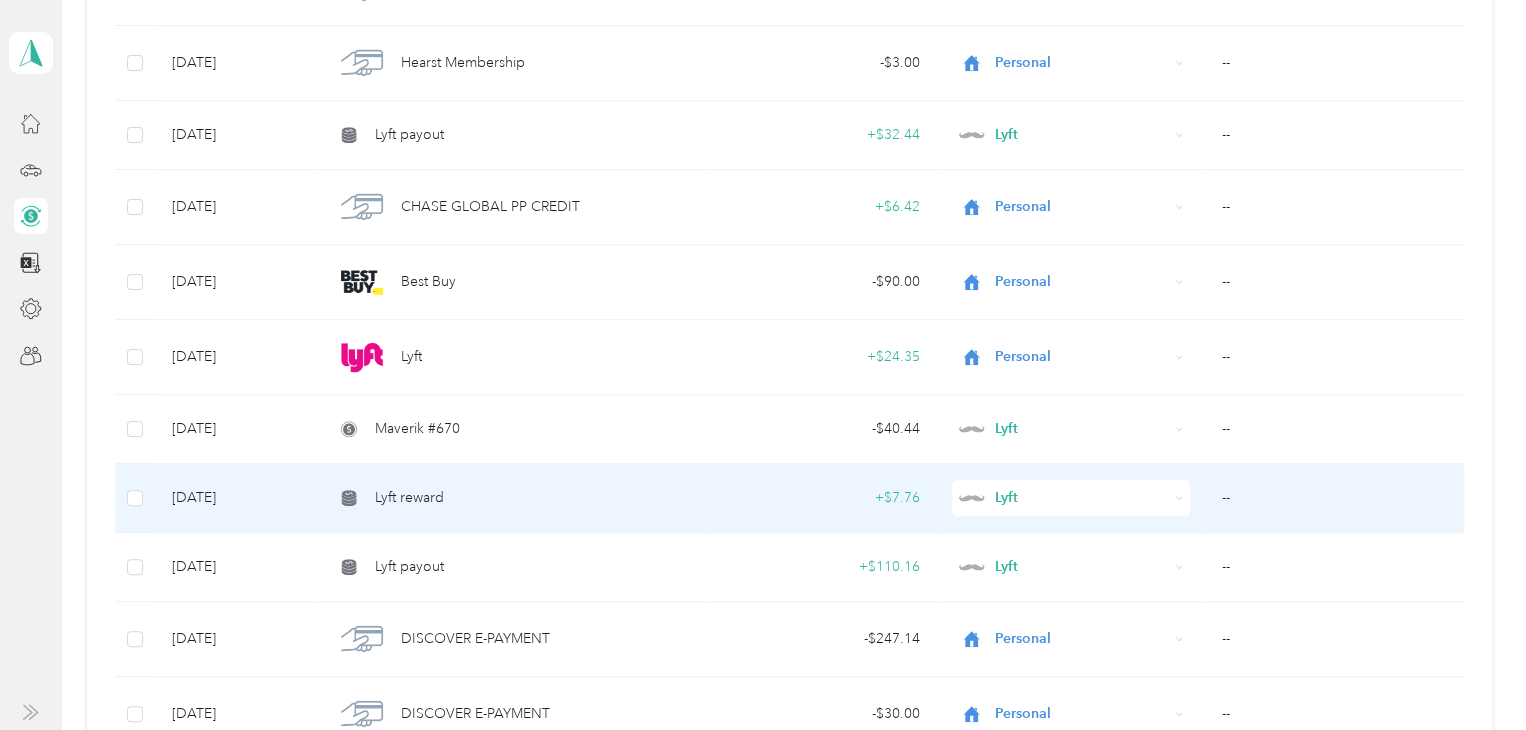 click on "Lyft reward" at bounding box center [511, 498] 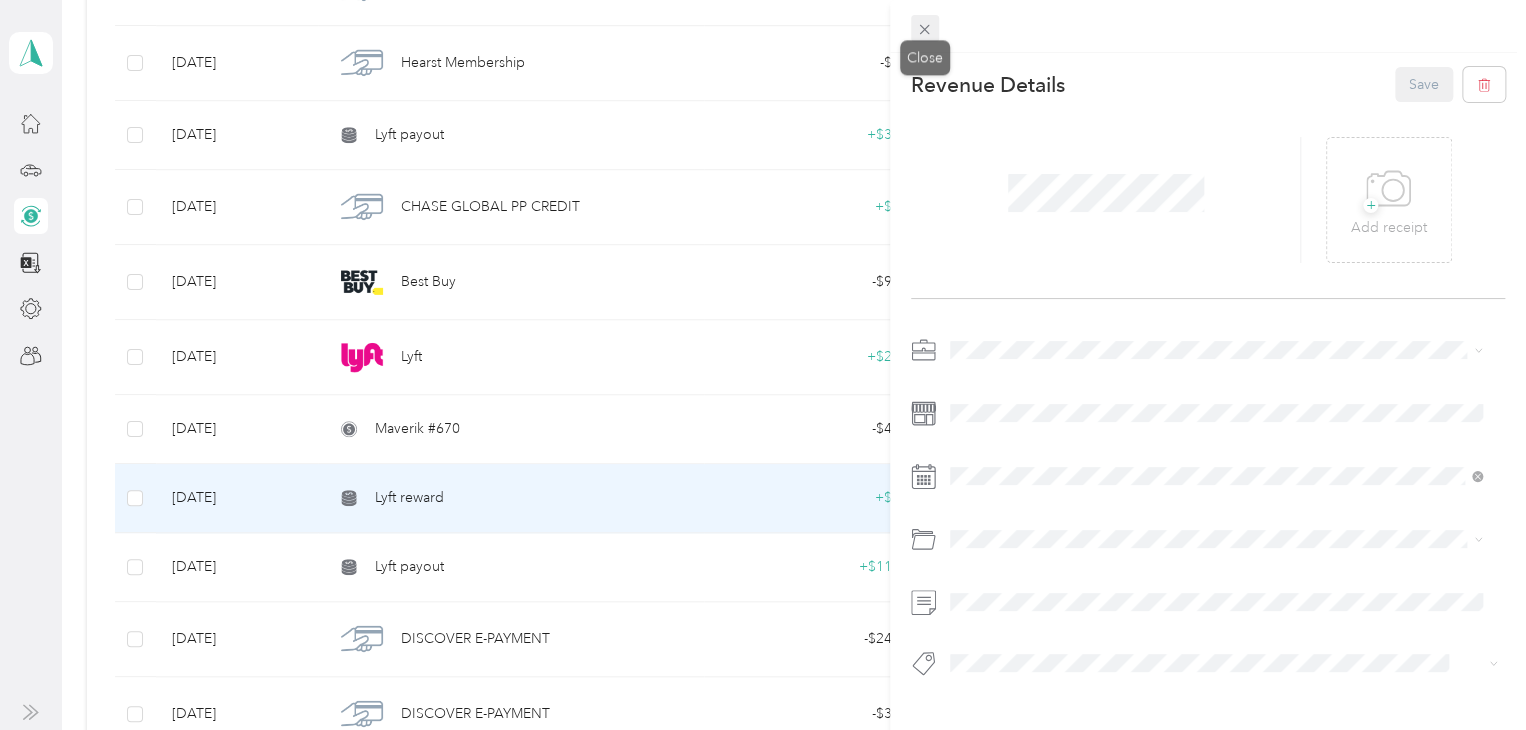 click 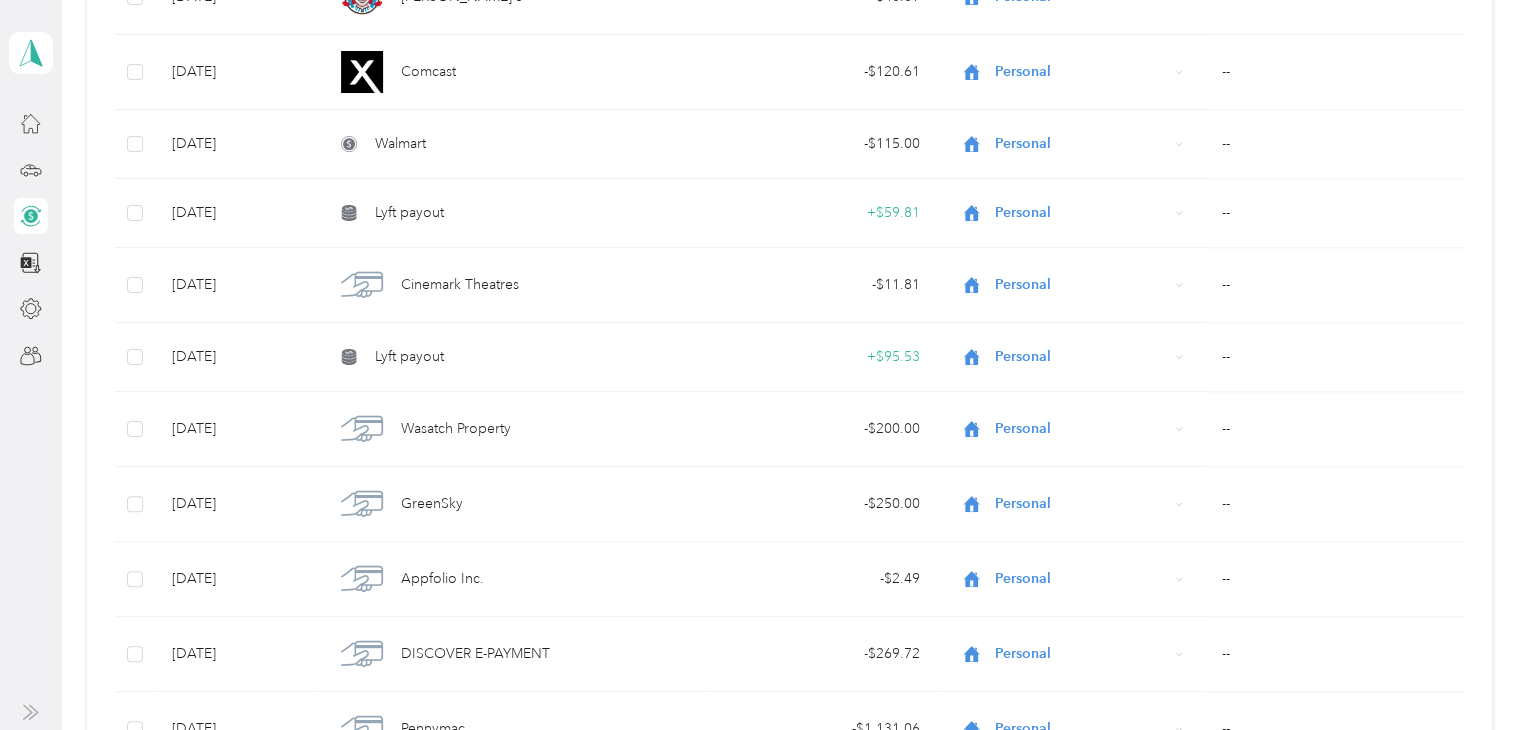 scroll, scrollTop: 0, scrollLeft: 0, axis: both 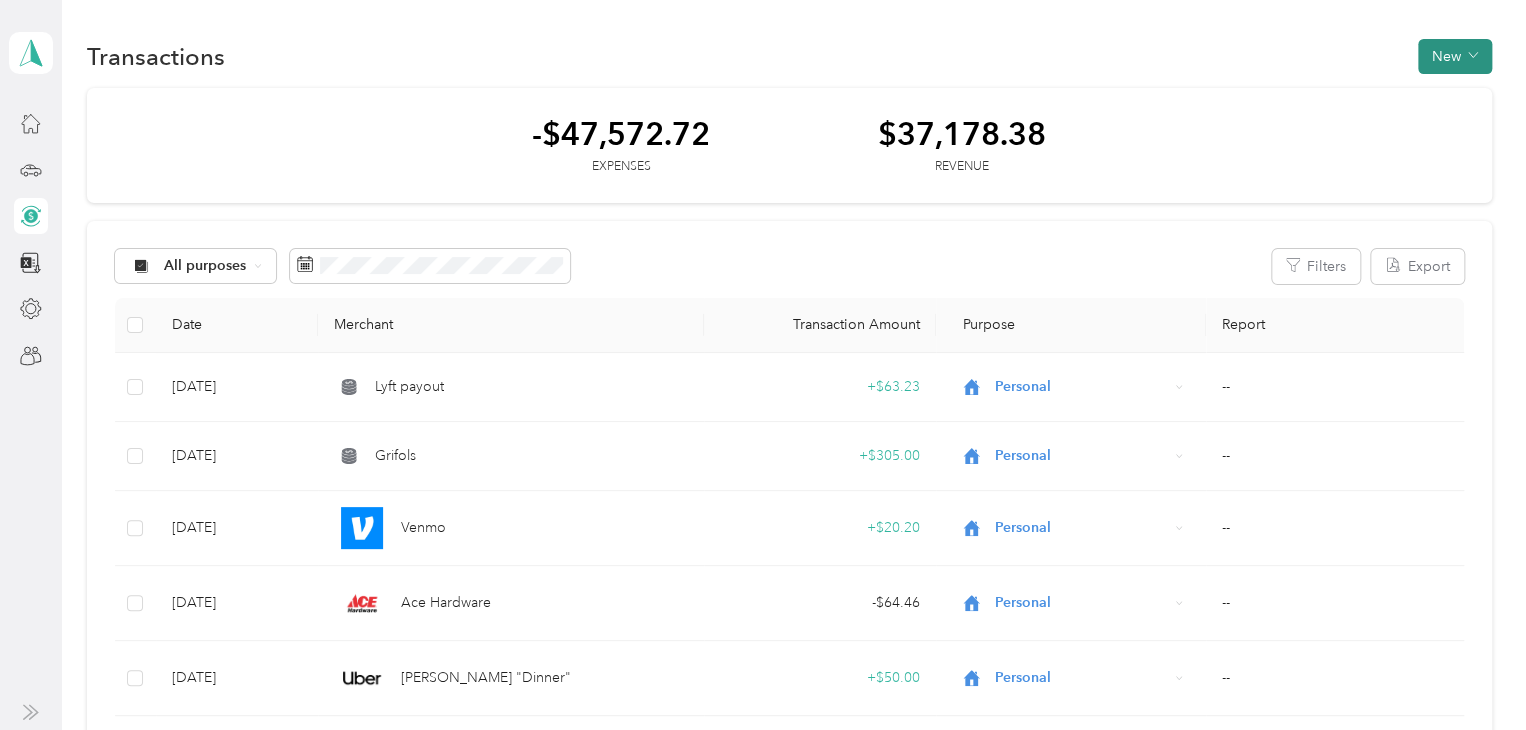 click at bounding box center (1473, 56) 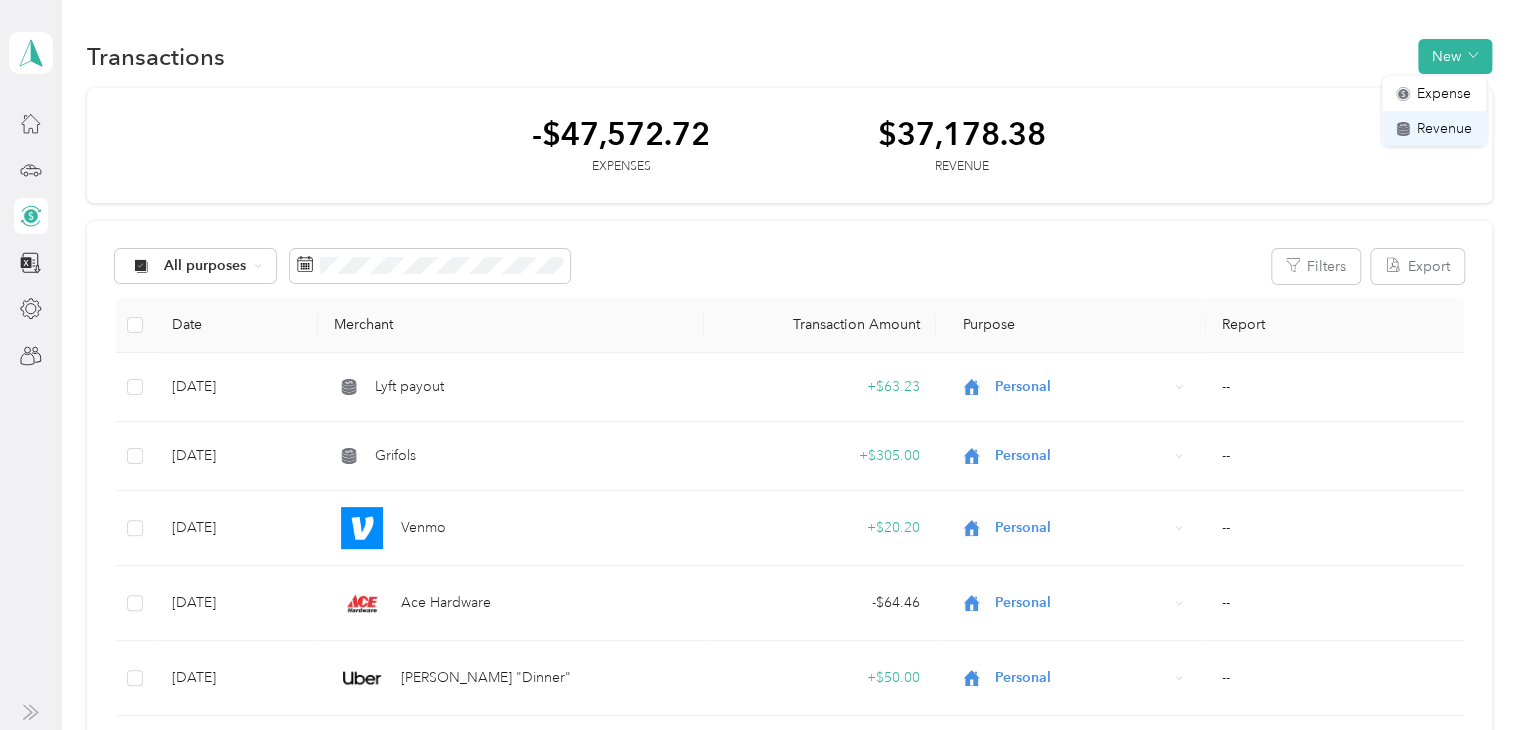 click on "Revenue" at bounding box center (1444, 128) 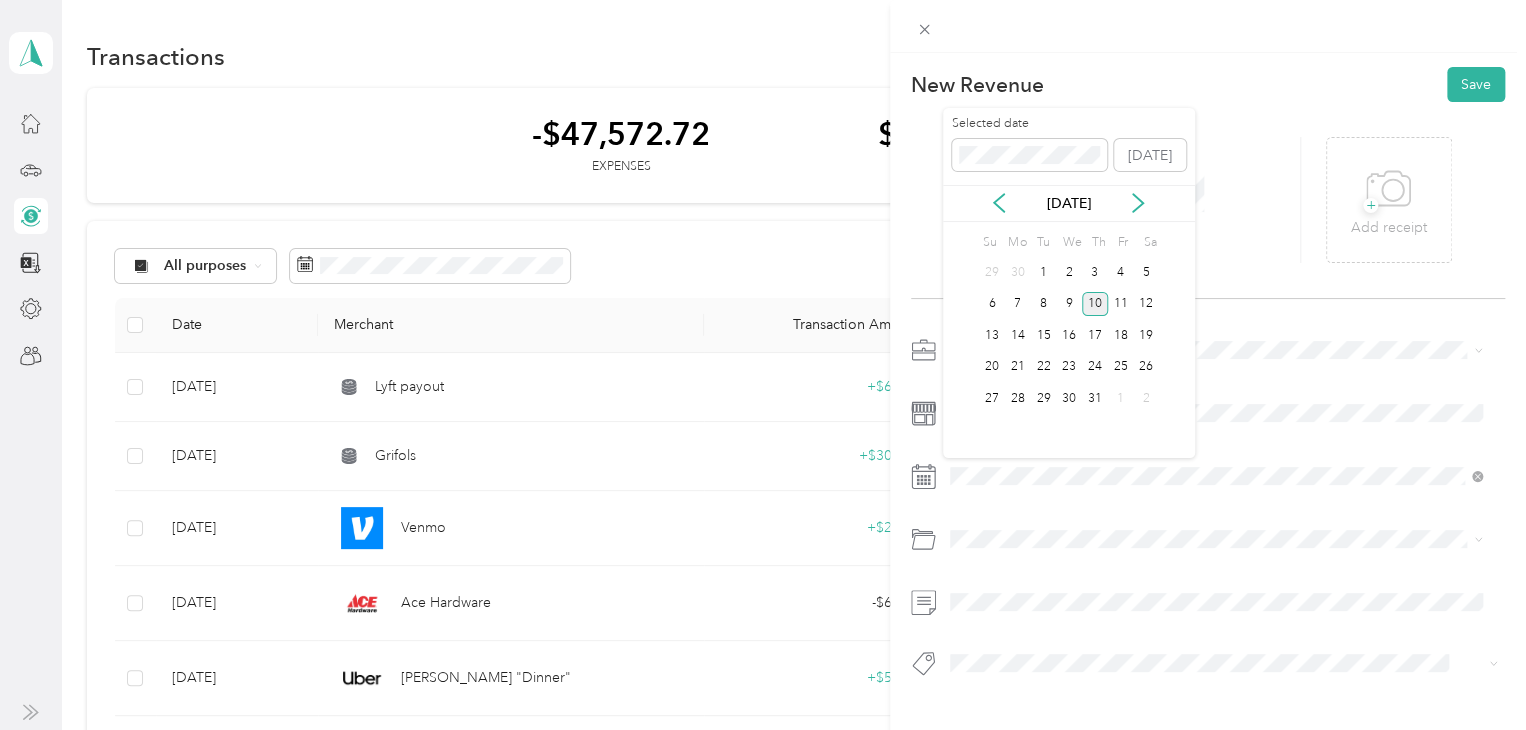 click on "[DATE]" at bounding box center (1069, 203) 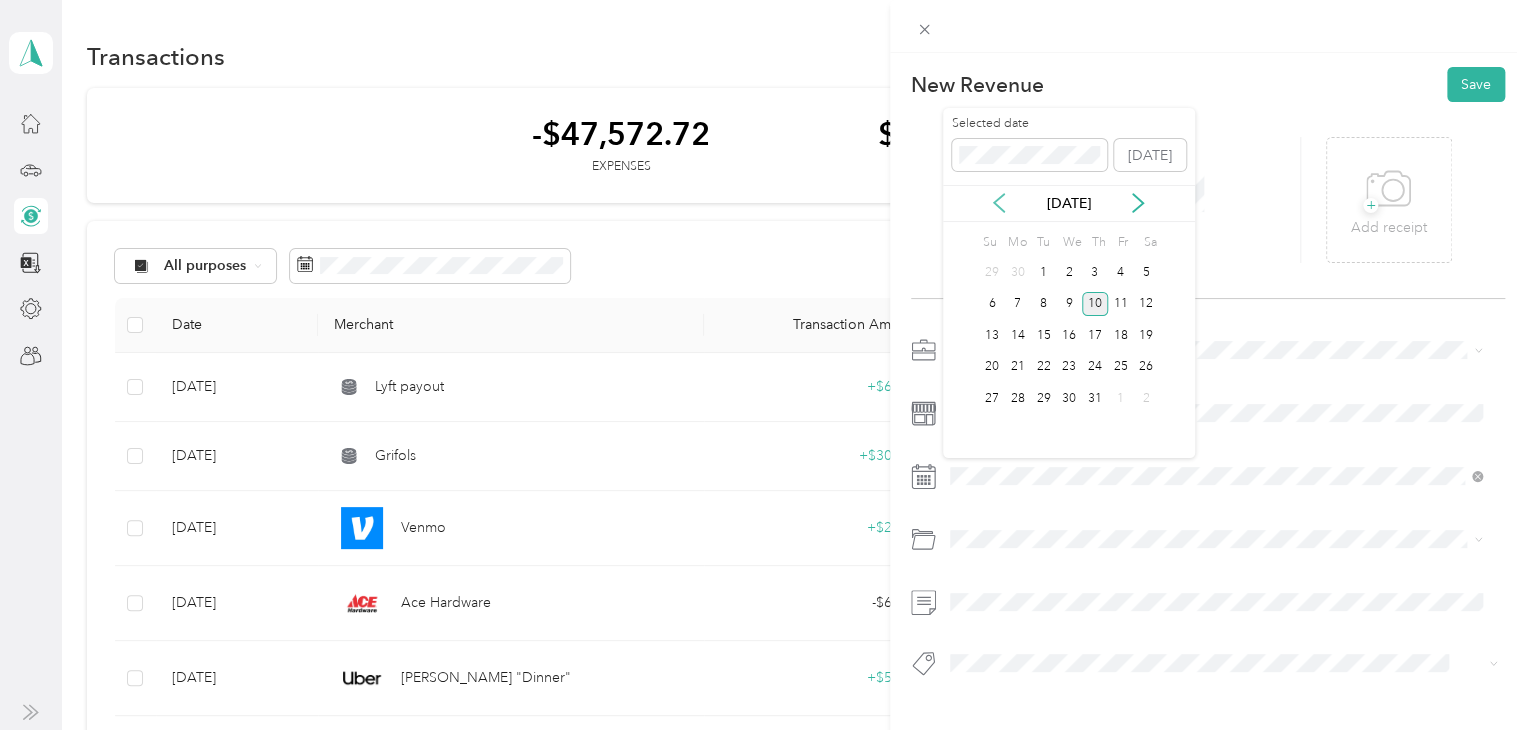 click 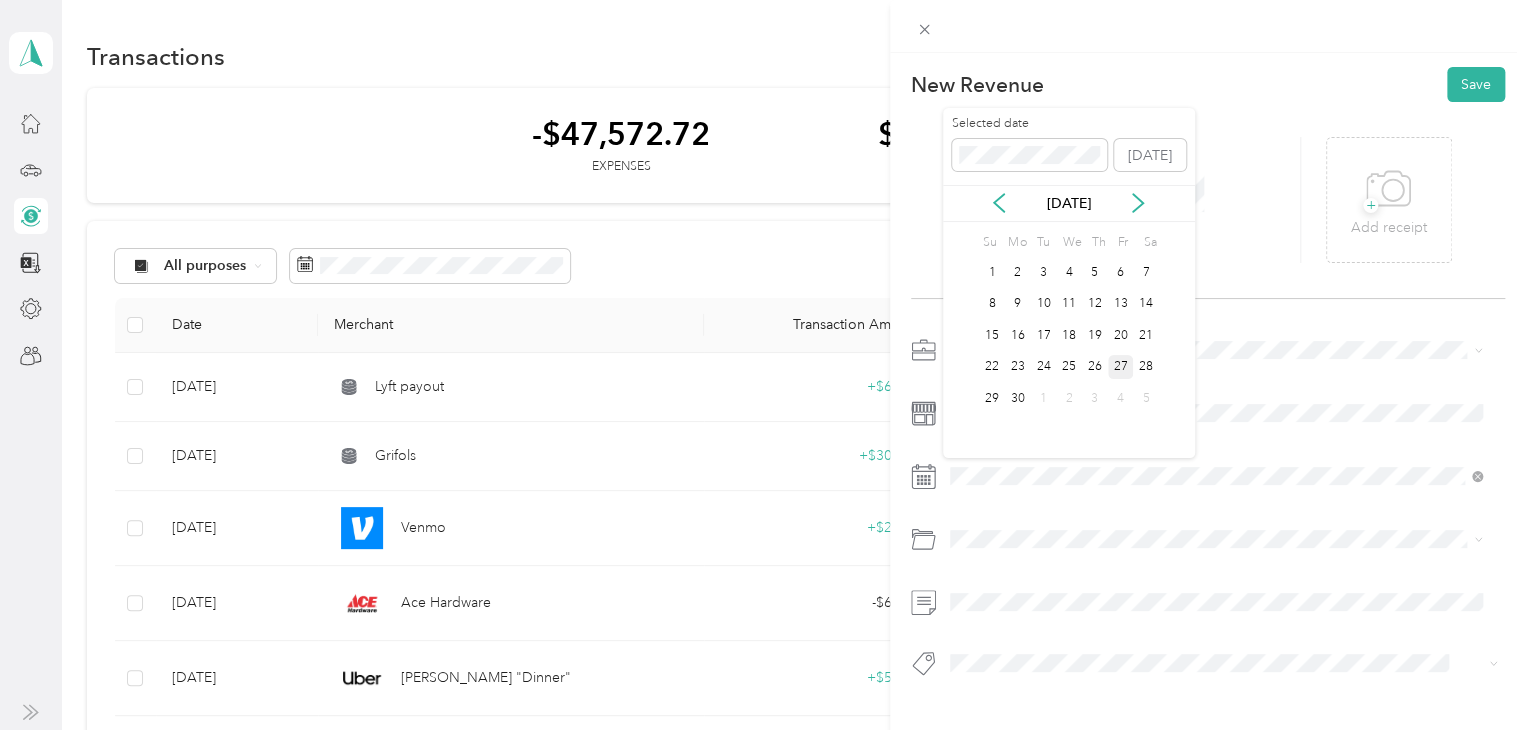 click on "27" at bounding box center (1121, 367) 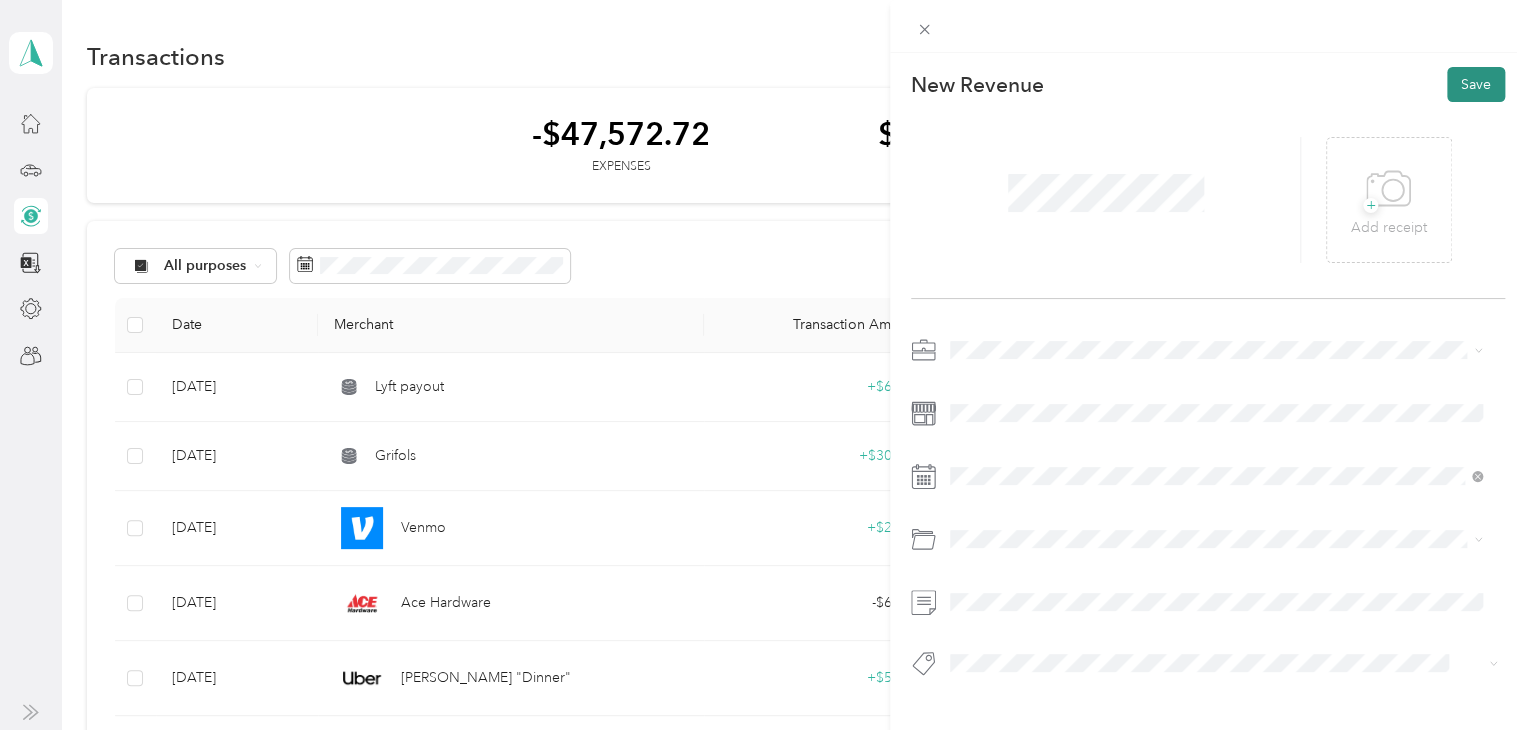 click on "Save" at bounding box center [1476, 84] 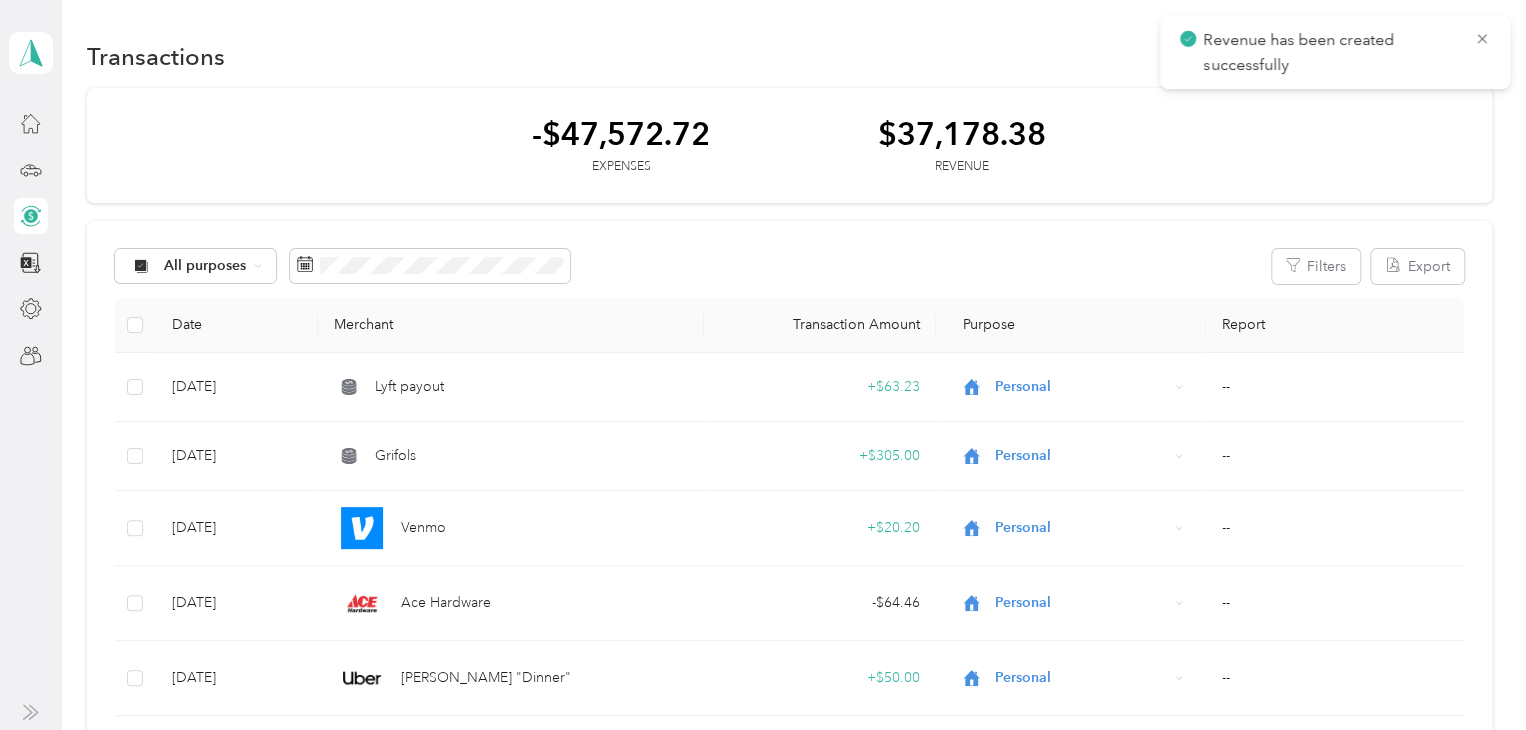 click on "Revenue has been created successfully" at bounding box center [1335, 52] 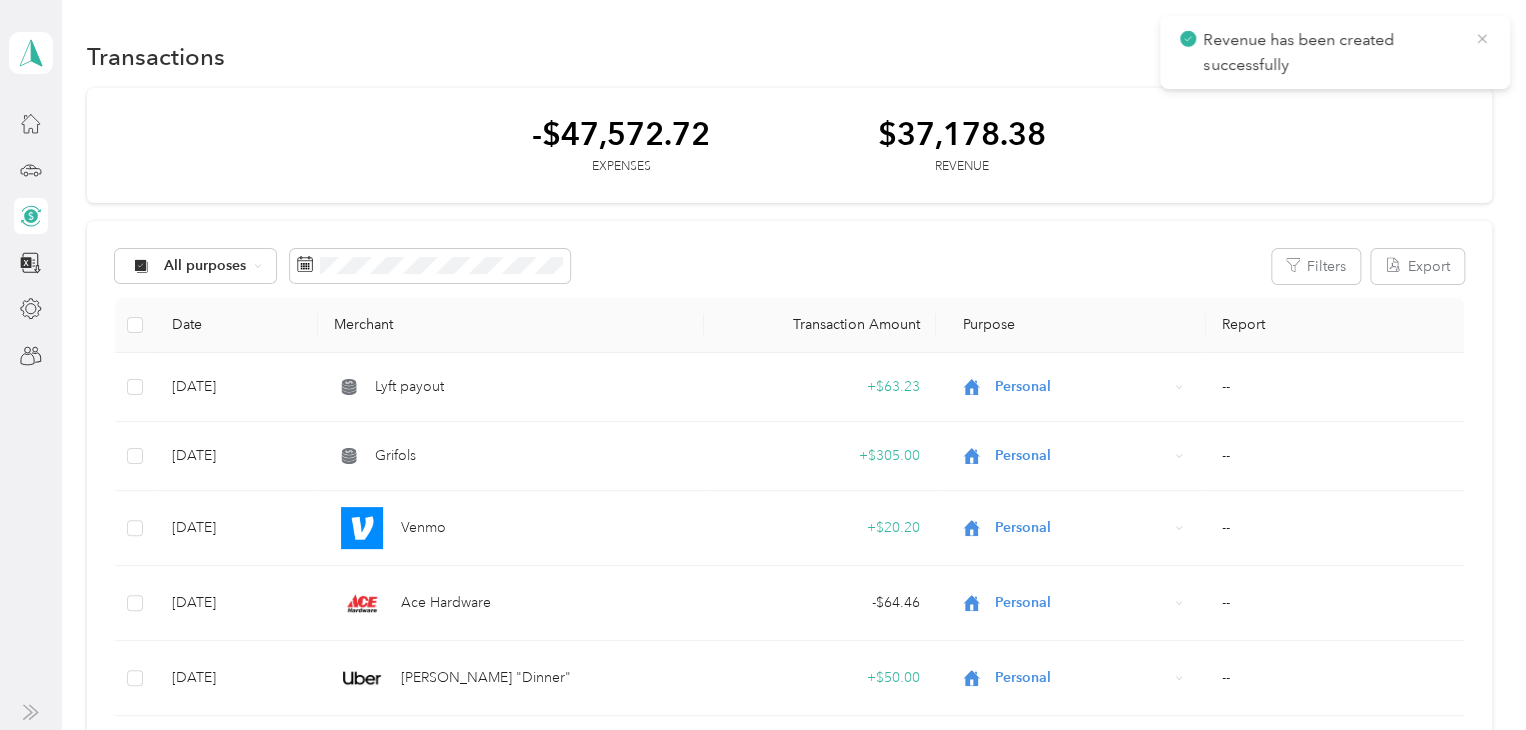 click 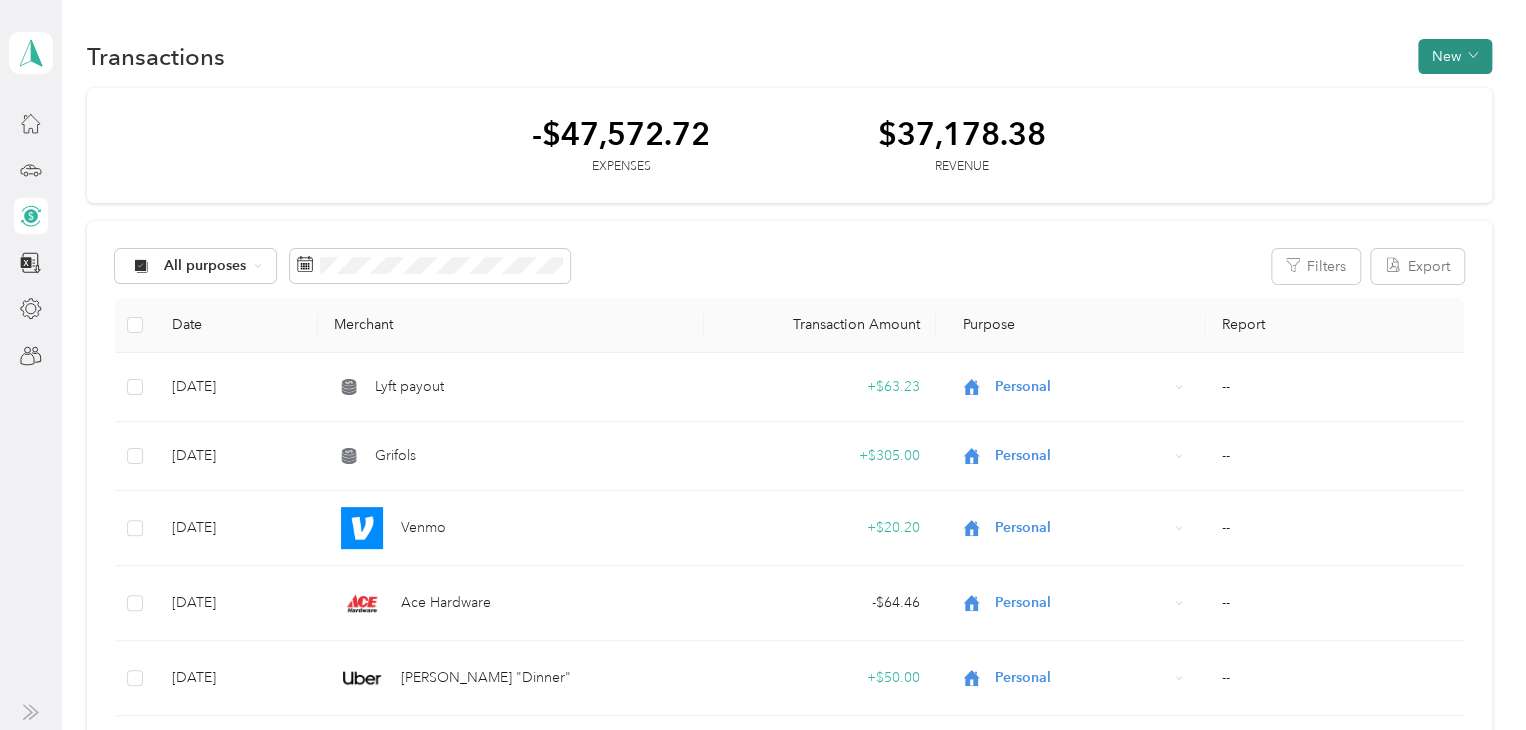 click on "New" at bounding box center (1455, 56) 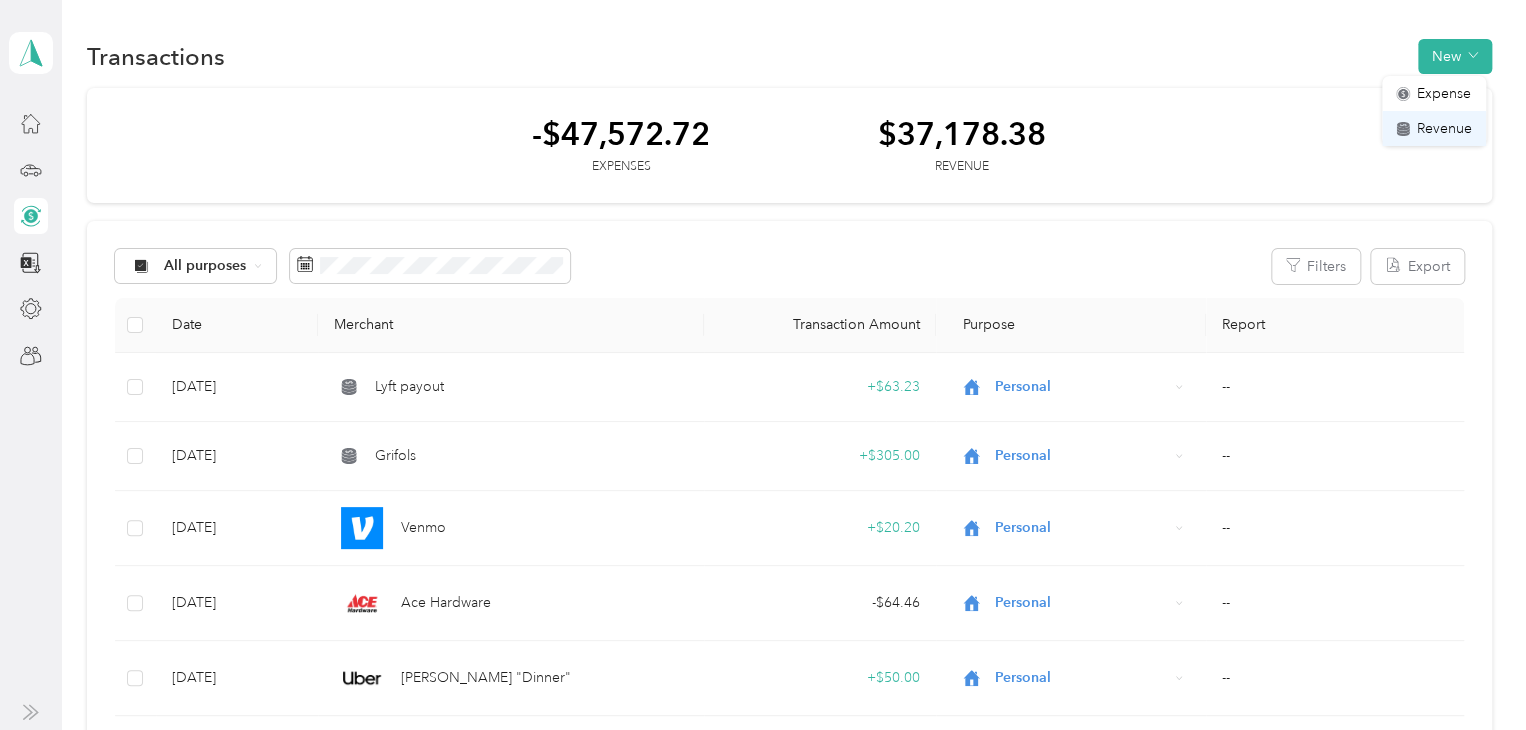 click on "Revenue" at bounding box center (1444, 128) 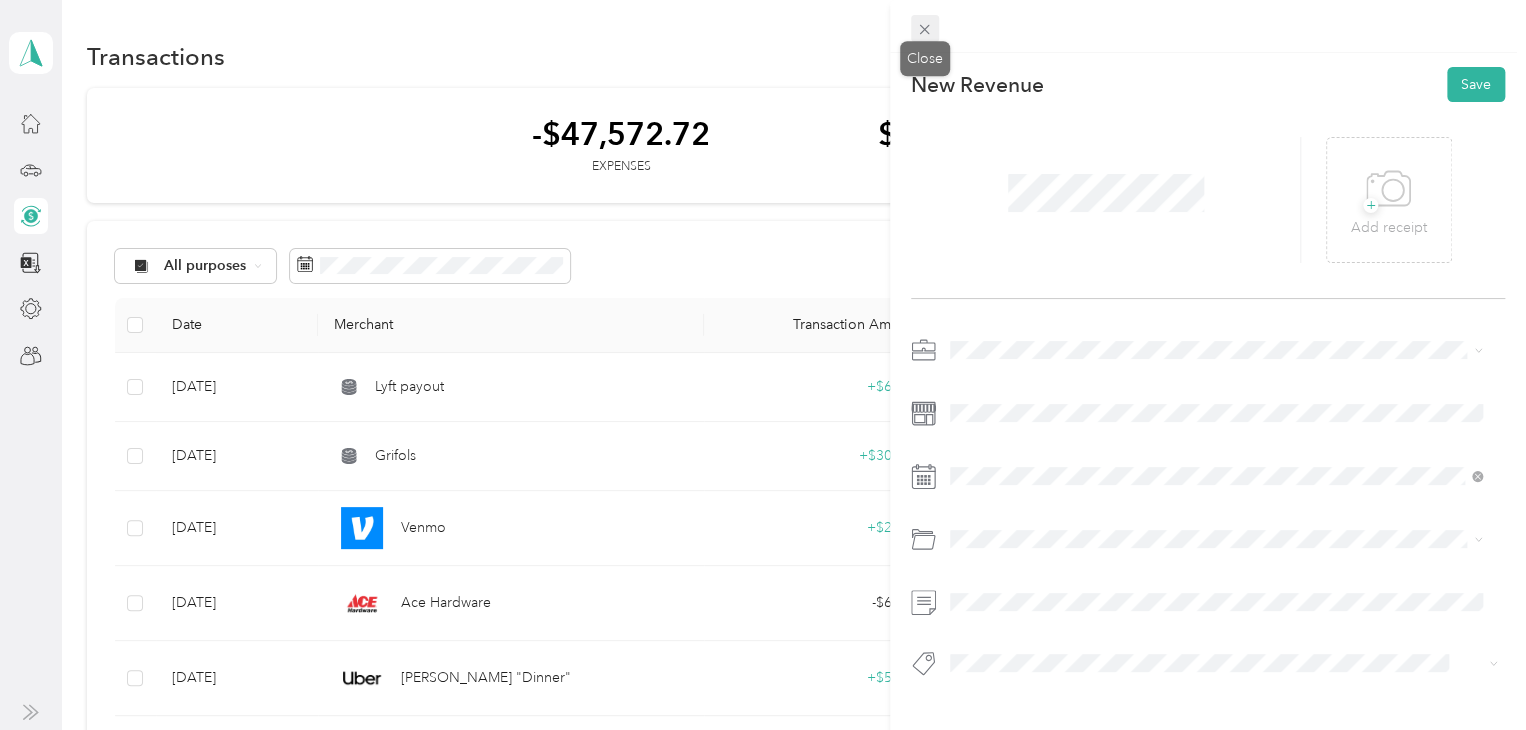 click 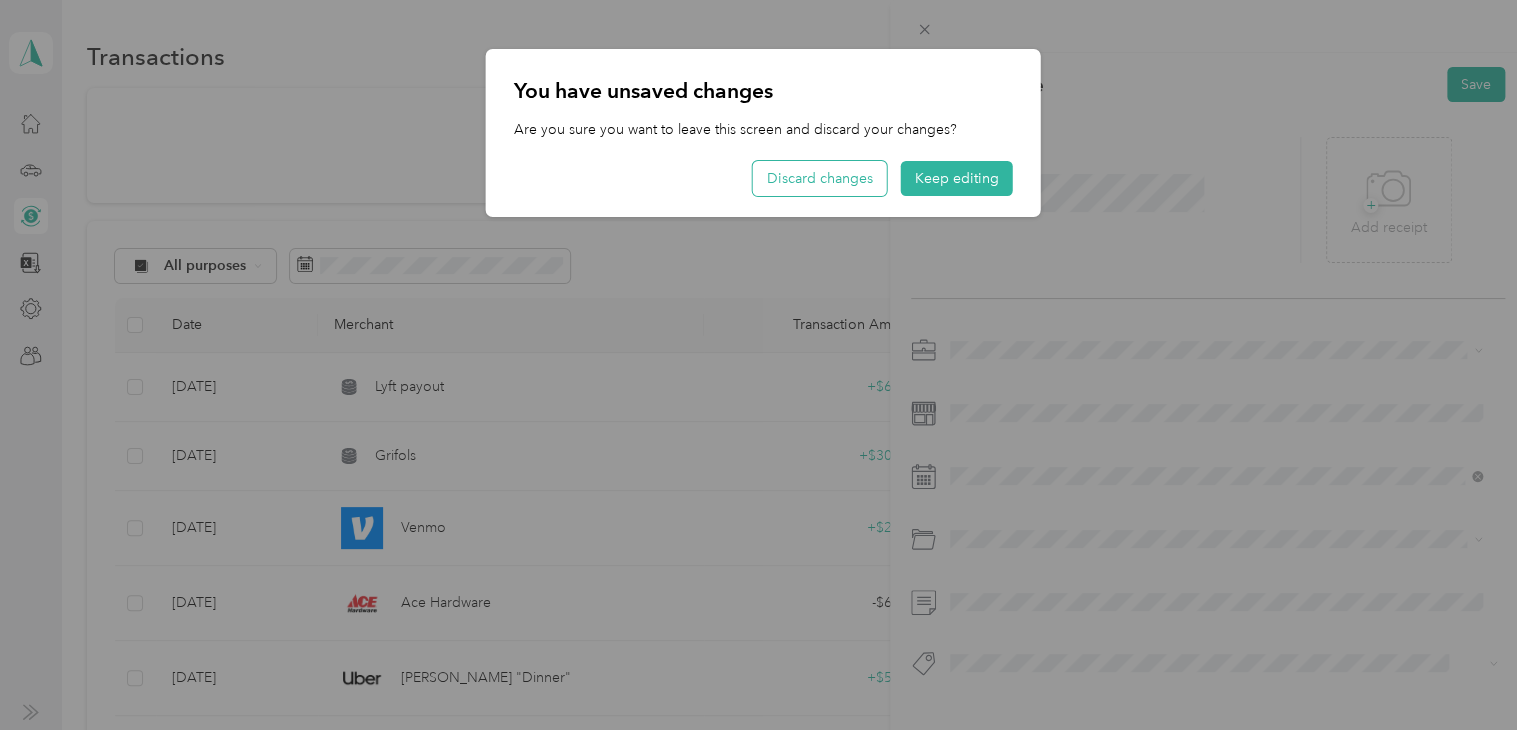 click on "Discard changes" at bounding box center [820, 178] 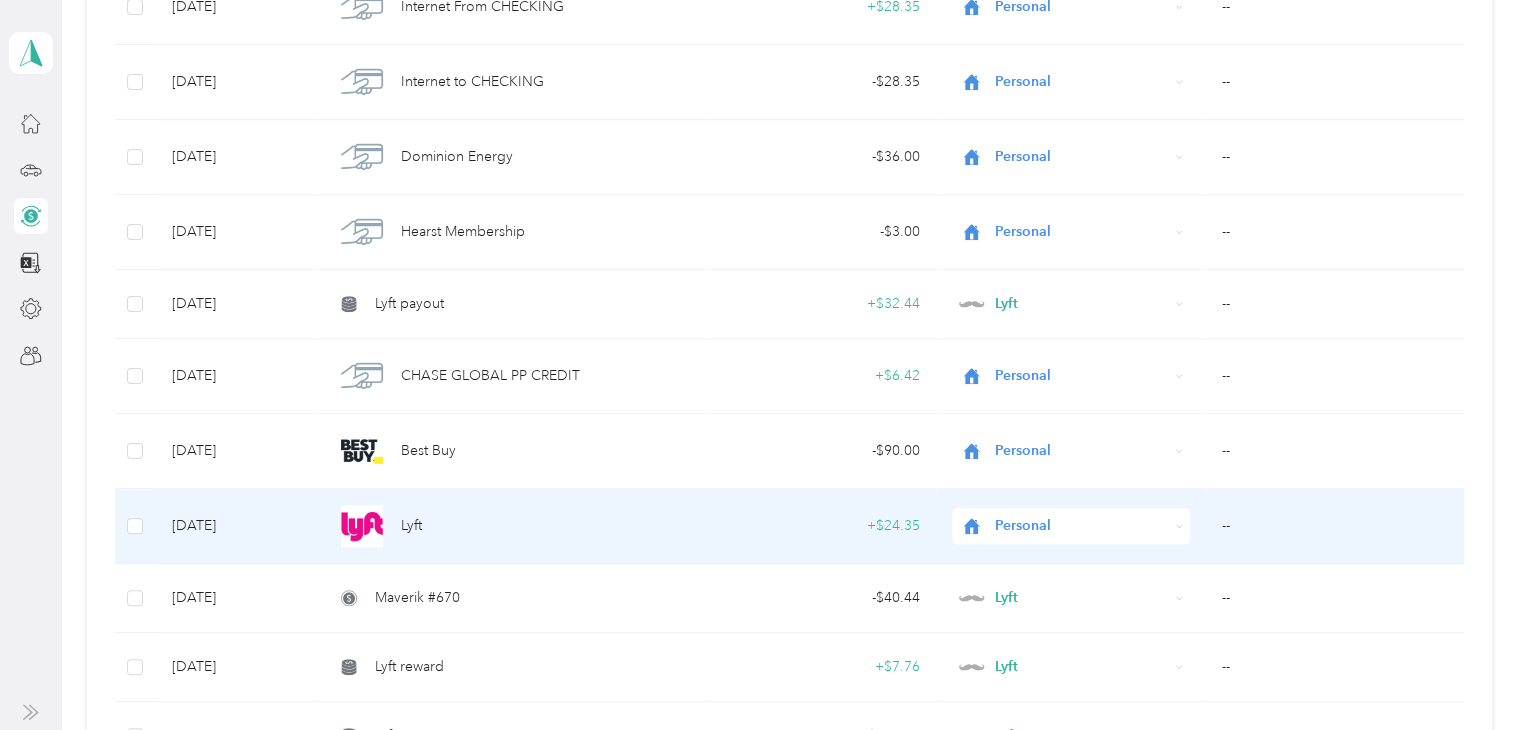 scroll, scrollTop: 4800, scrollLeft: 0, axis: vertical 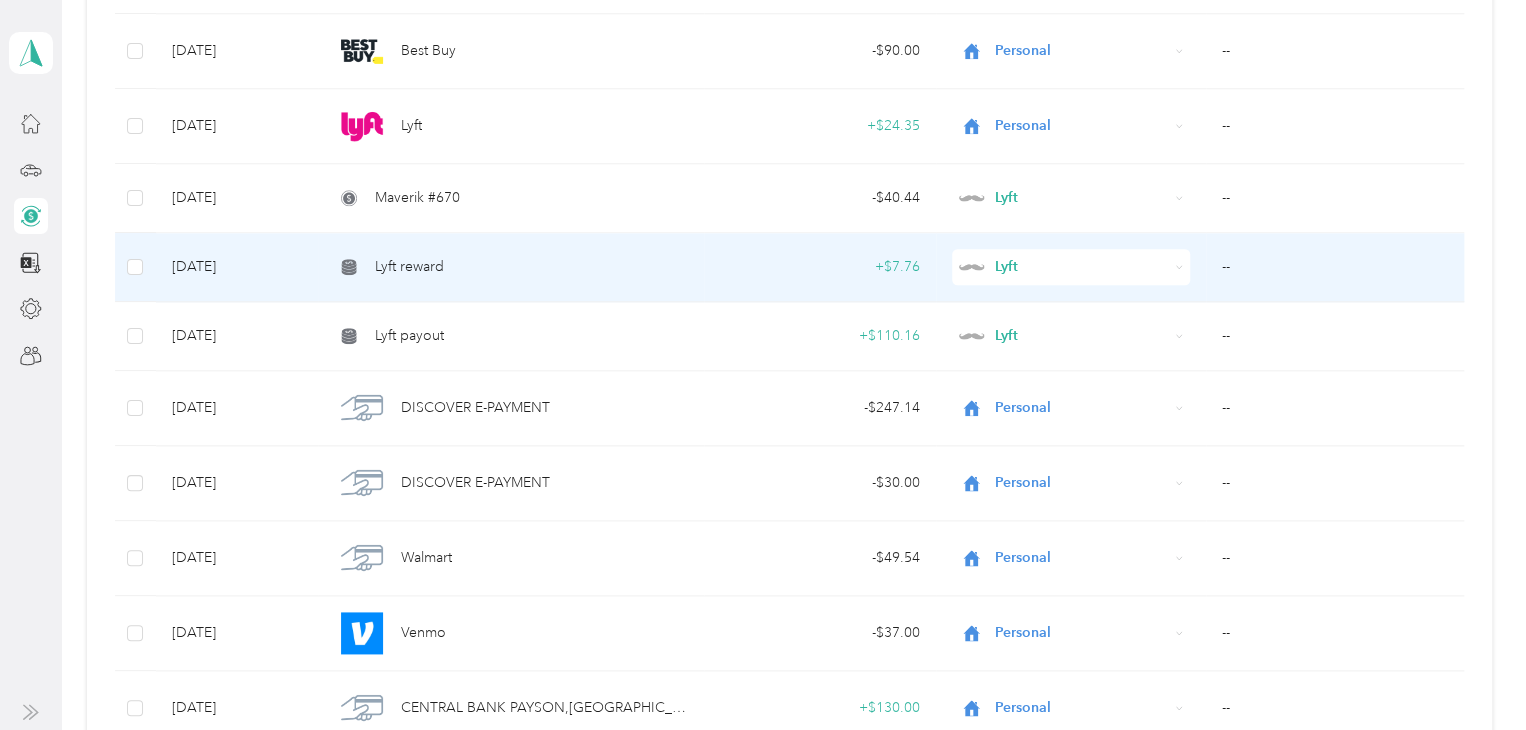 click on "Lyft reward" at bounding box center [511, 267] 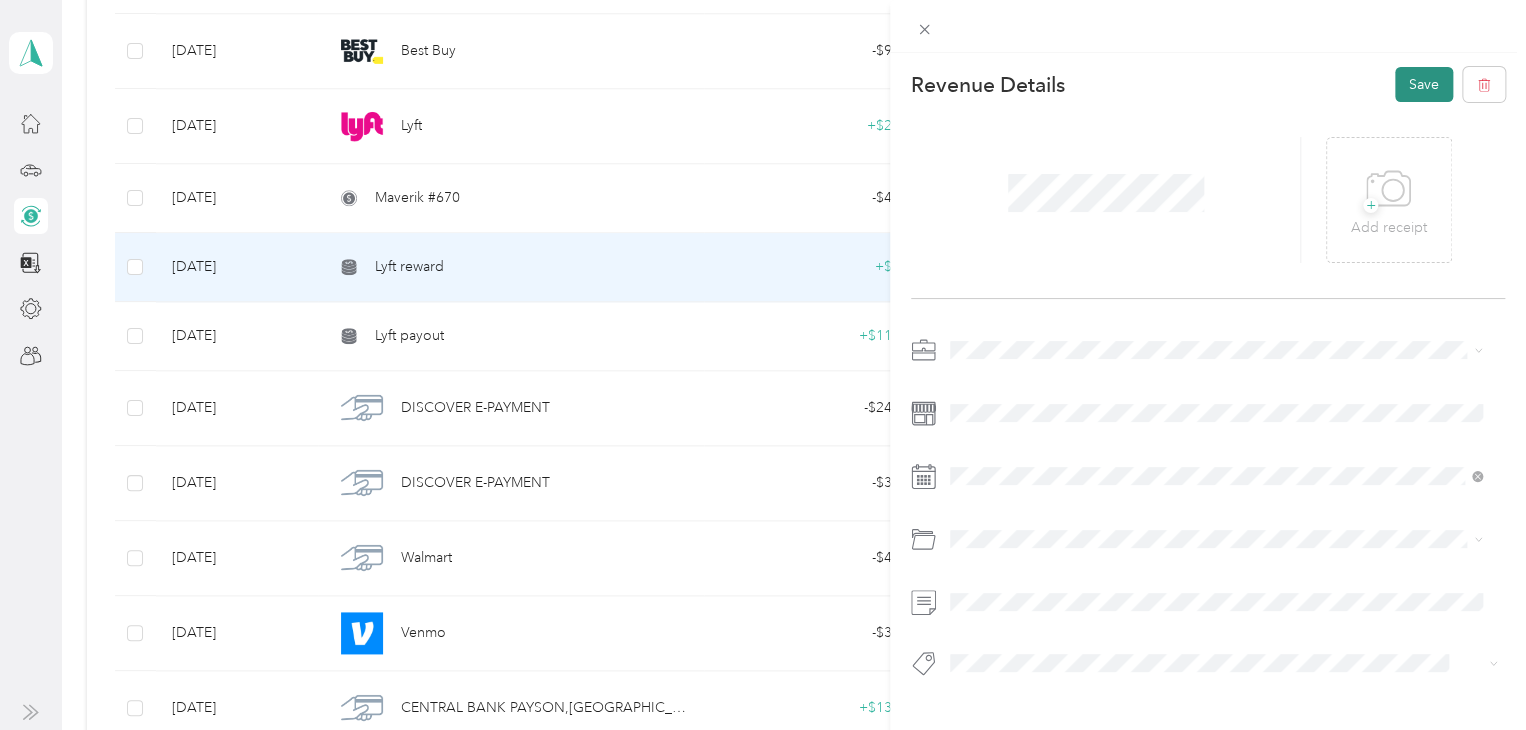 click on "Save" at bounding box center (1424, 84) 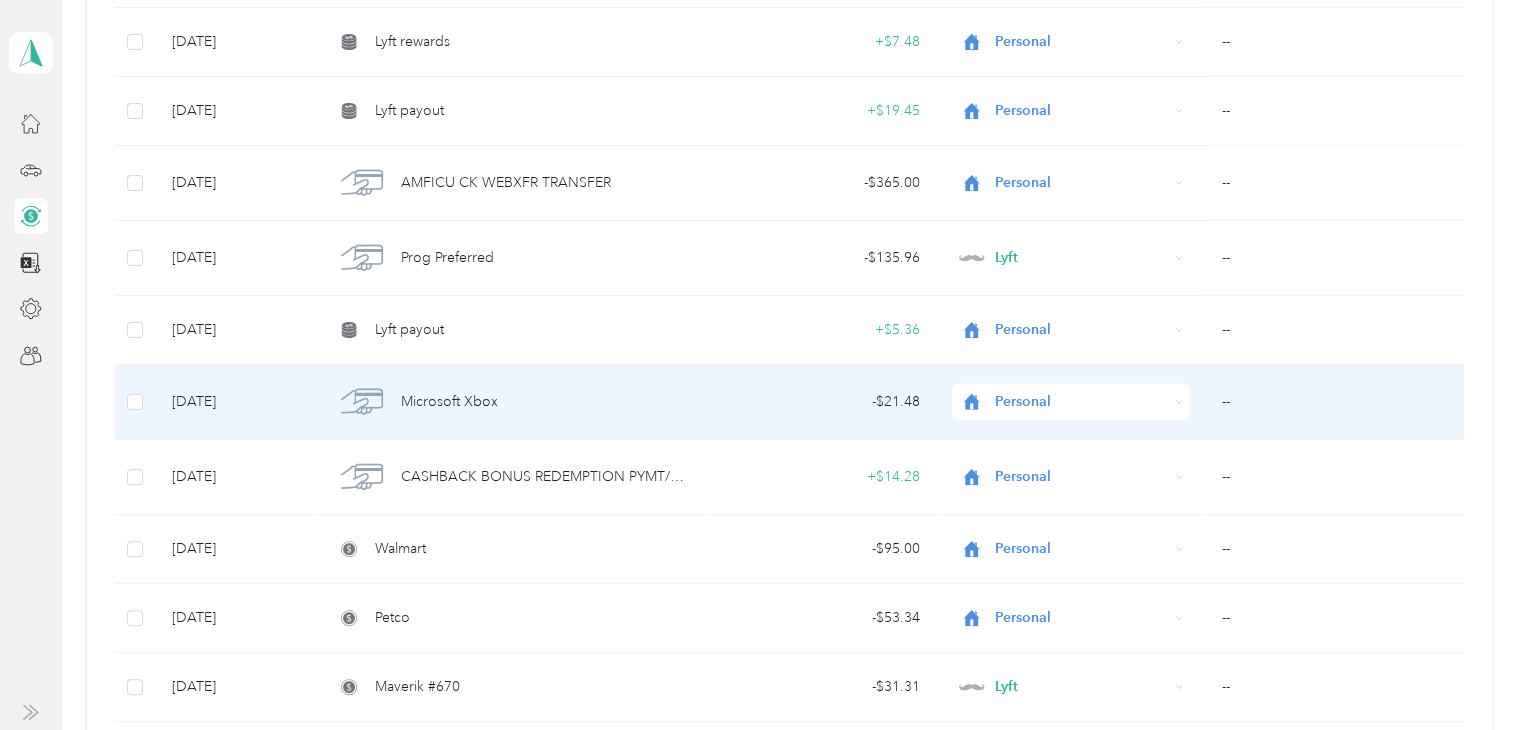 scroll, scrollTop: 2900, scrollLeft: 0, axis: vertical 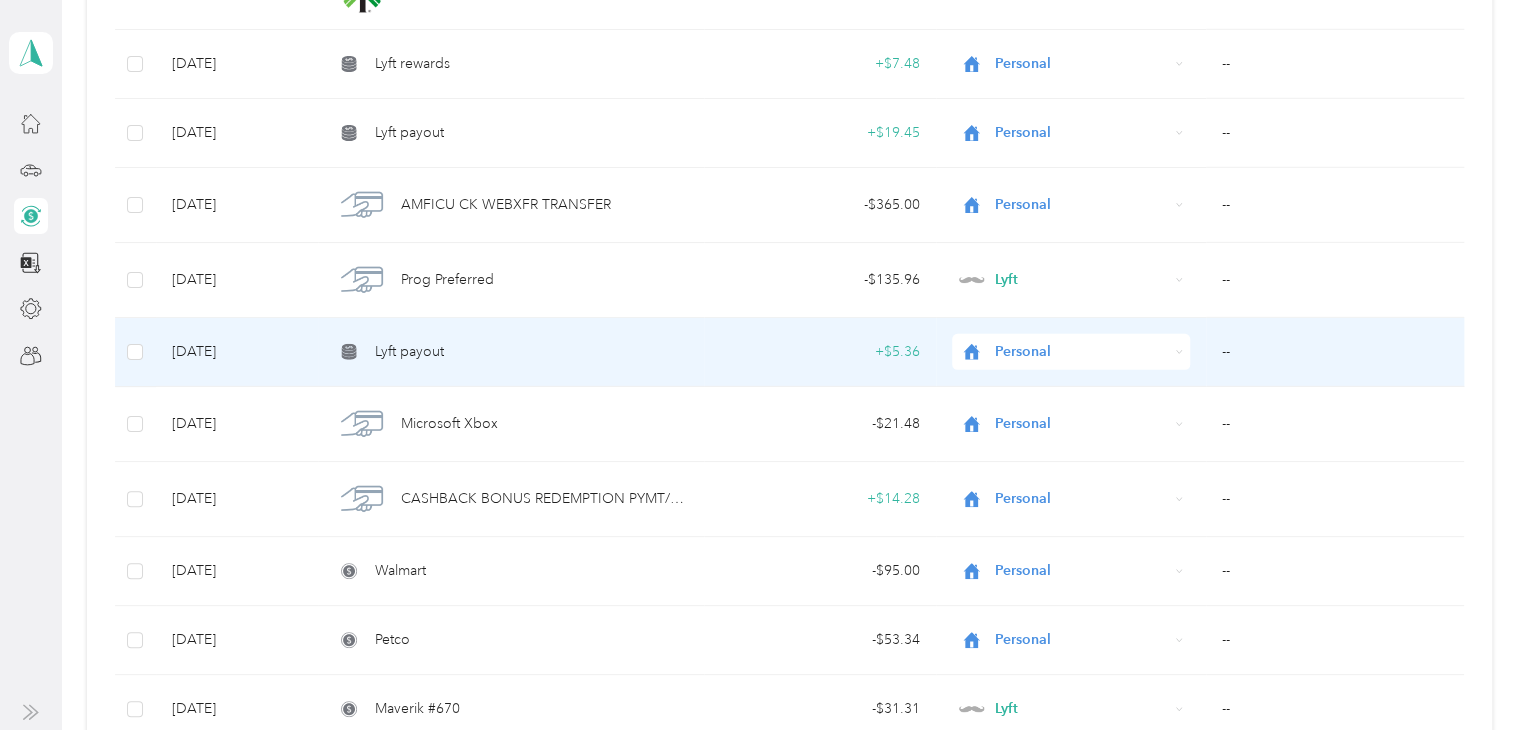 click on "Personal" at bounding box center [1071, 352] 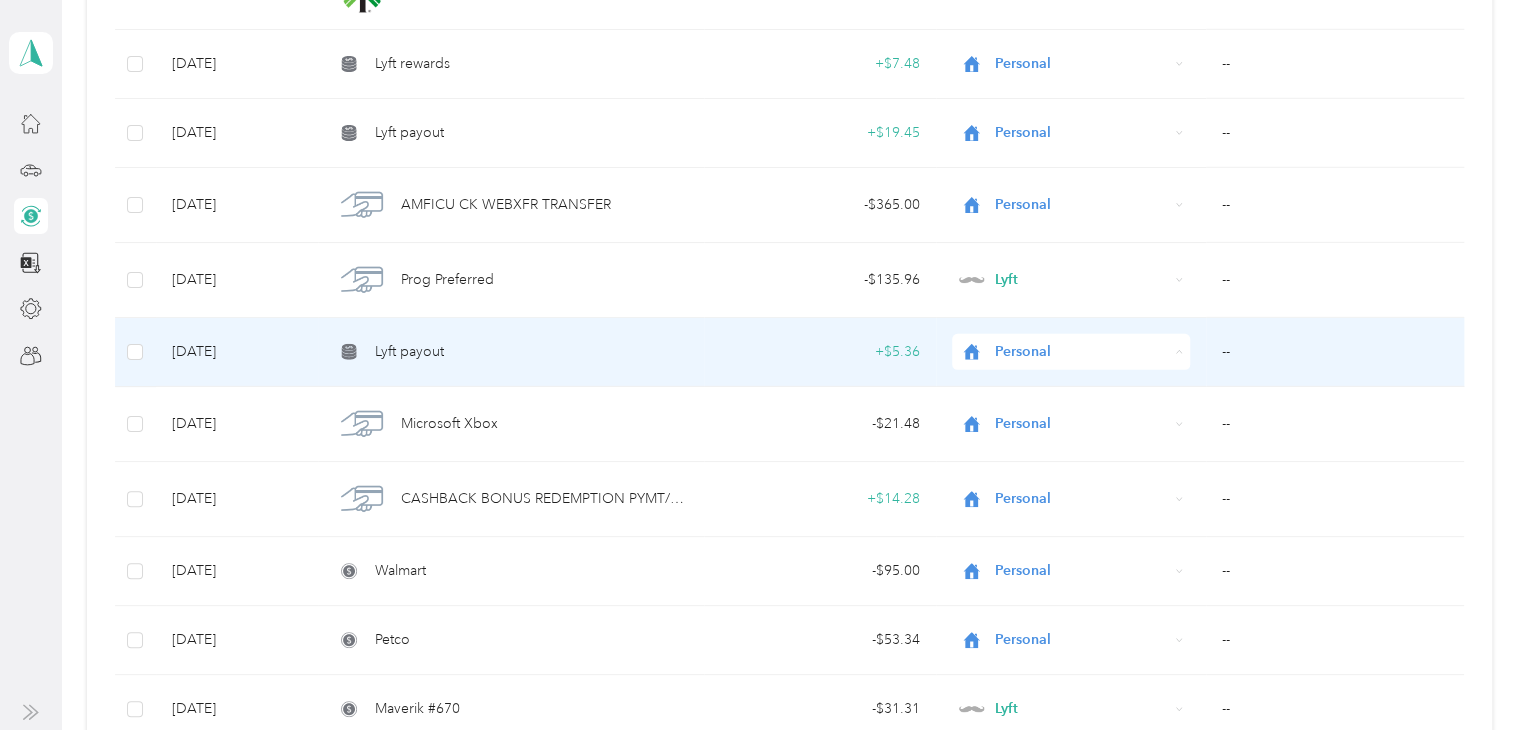 click on "Lyft" at bounding box center (1085, 451) 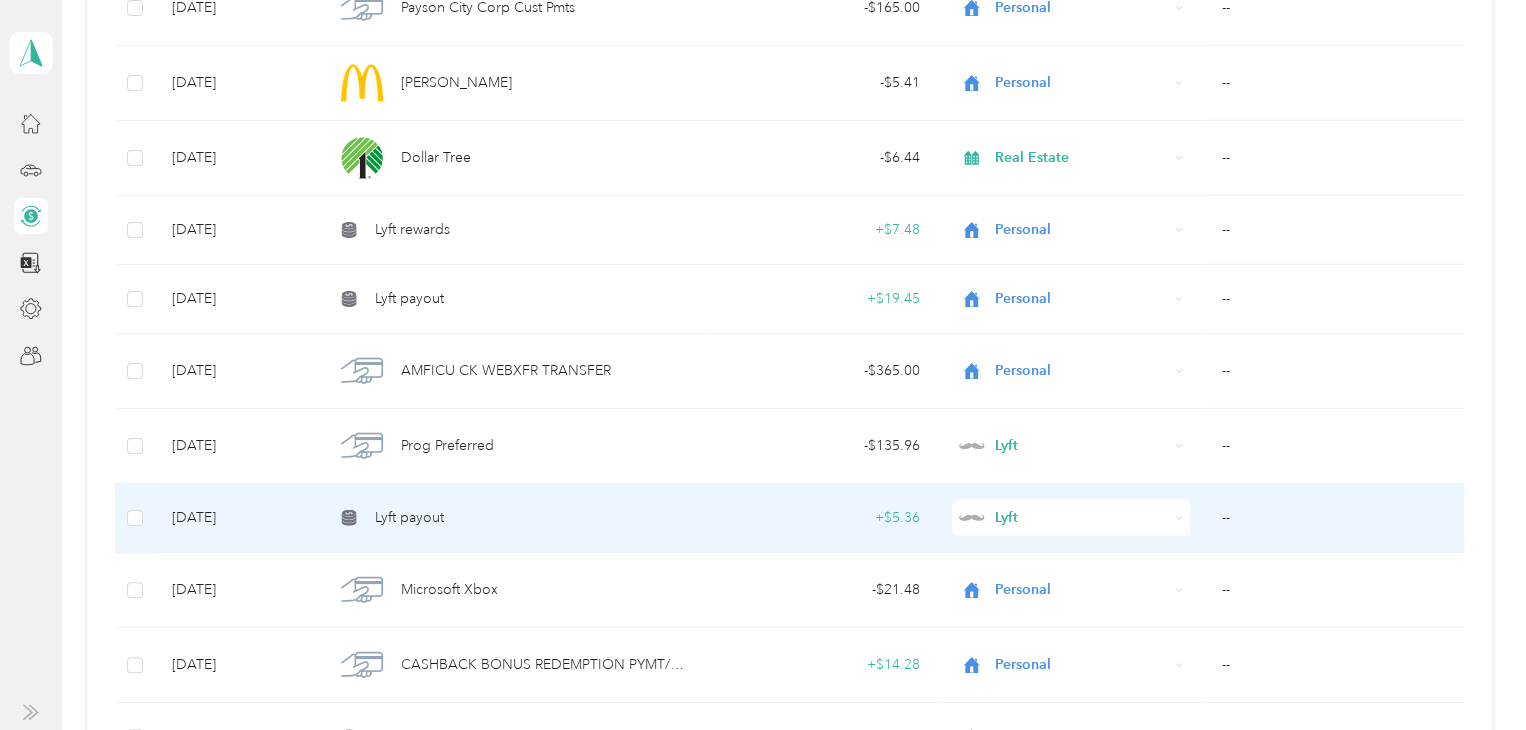 scroll, scrollTop: 2700, scrollLeft: 0, axis: vertical 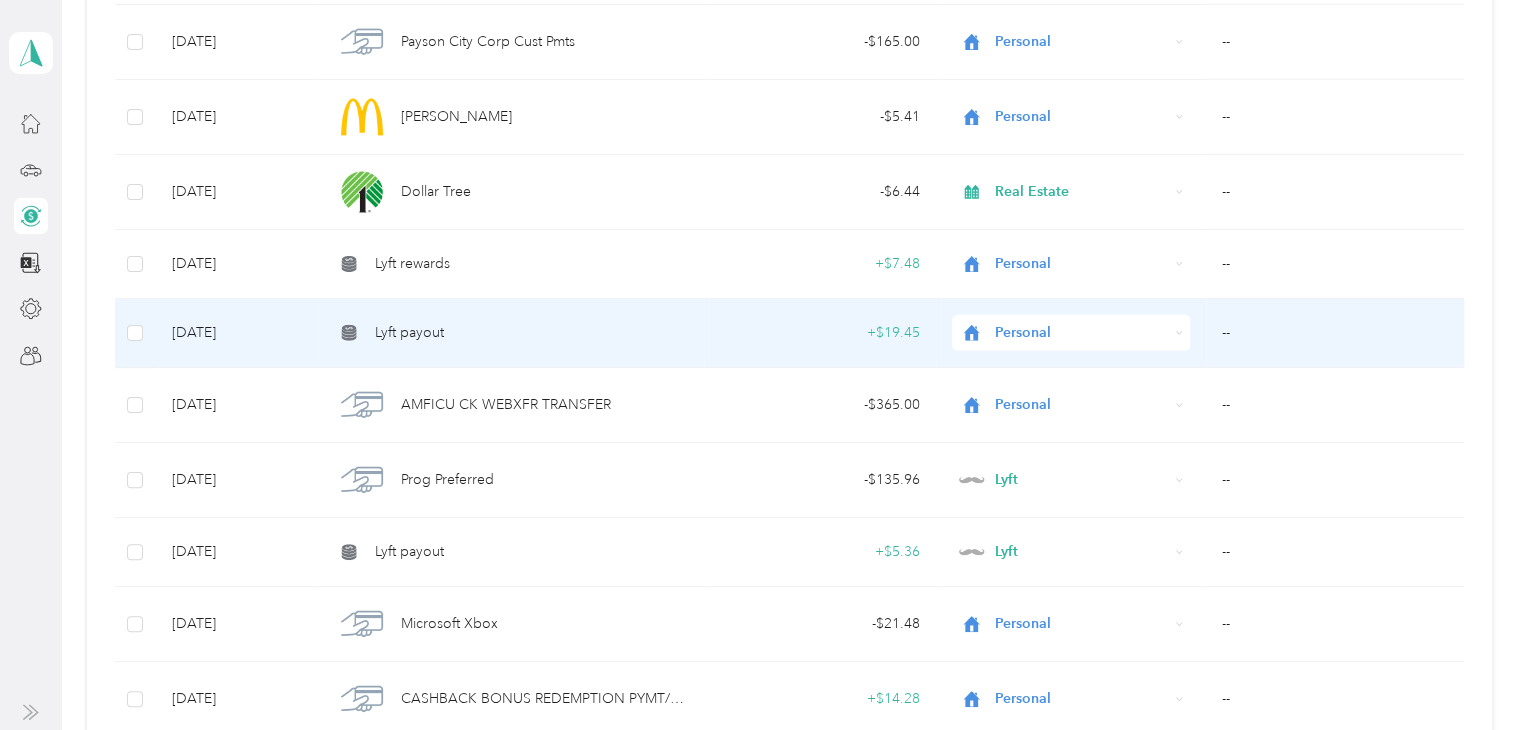 click on "Personal" at bounding box center [1080, 333] 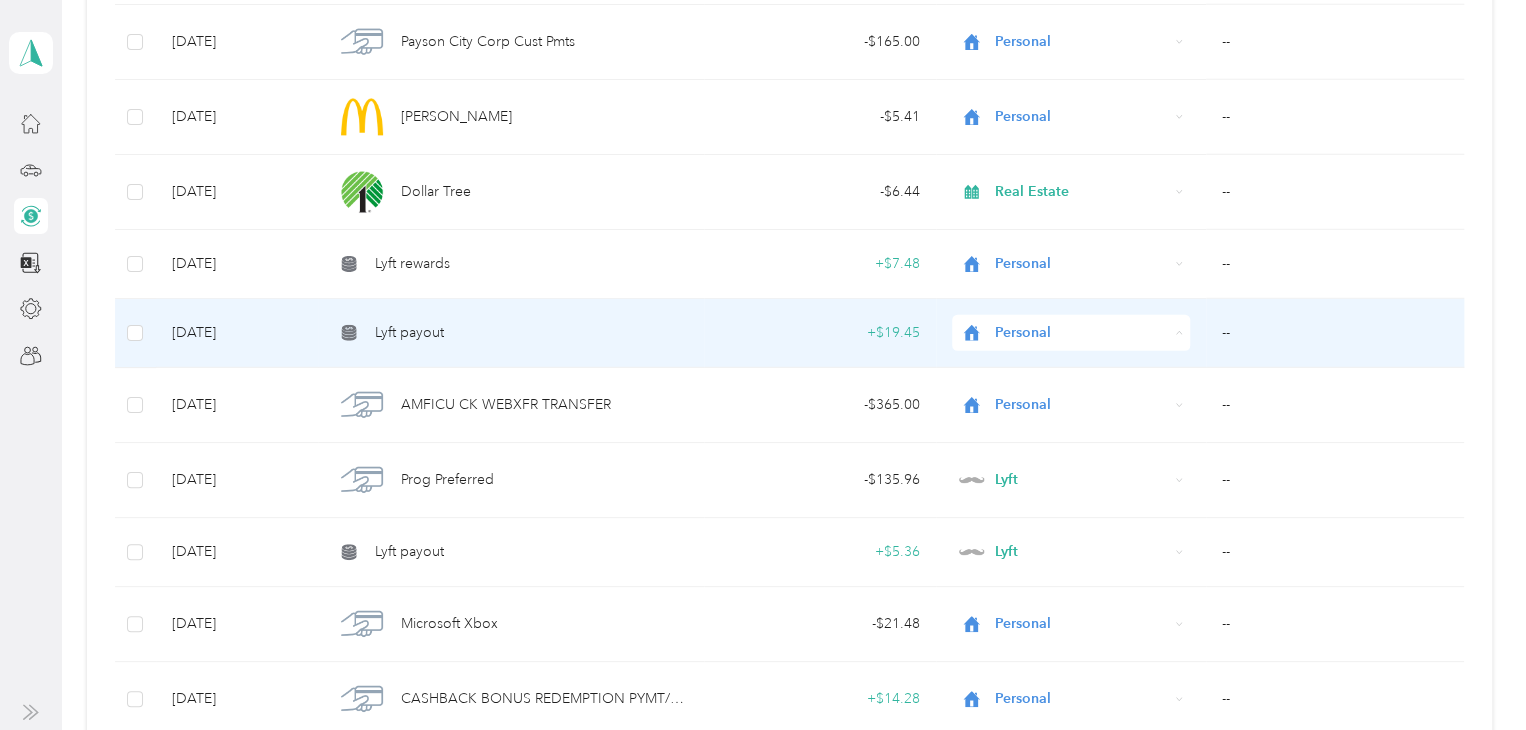 click on "Lyft" at bounding box center [1085, 433] 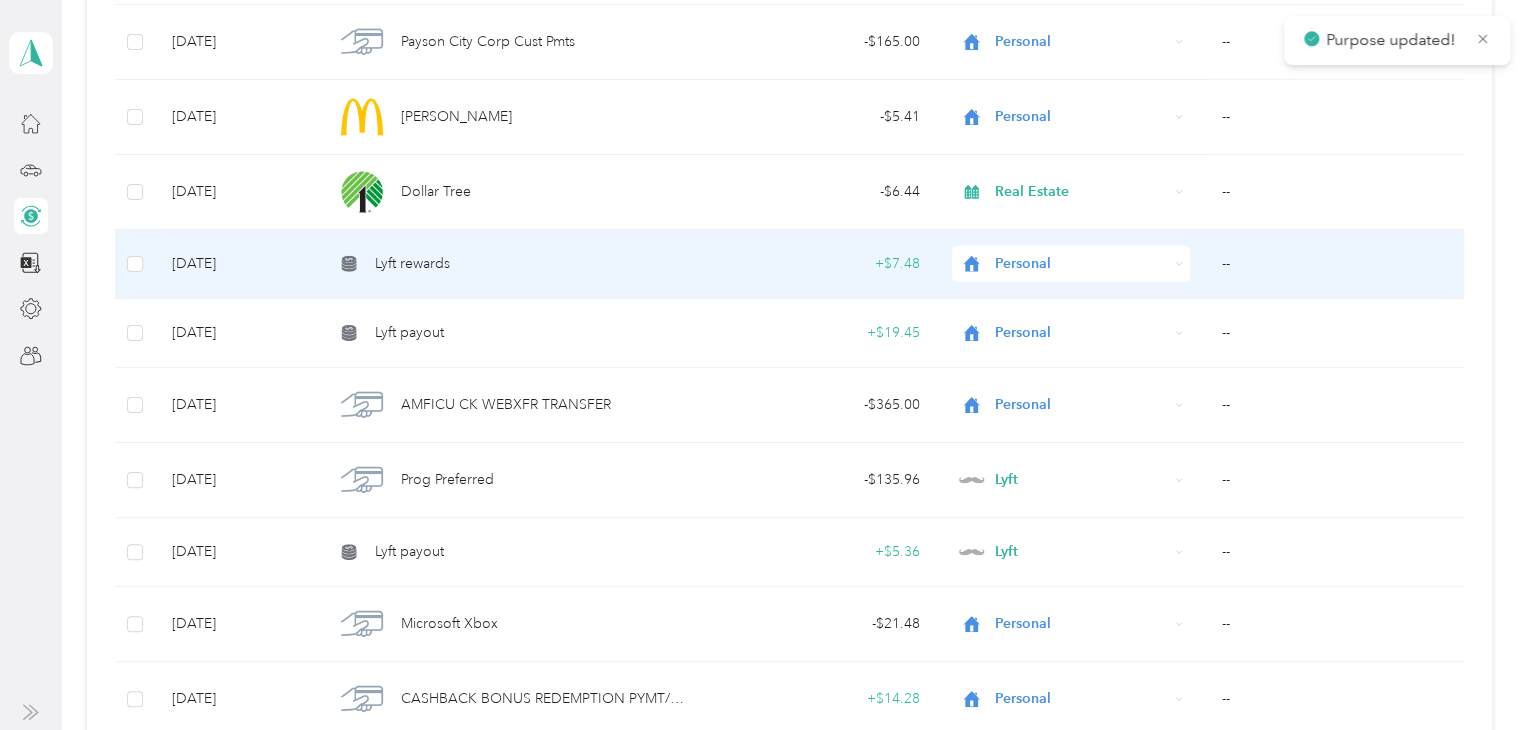 click on "Personal" at bounding box center [1080, 264] 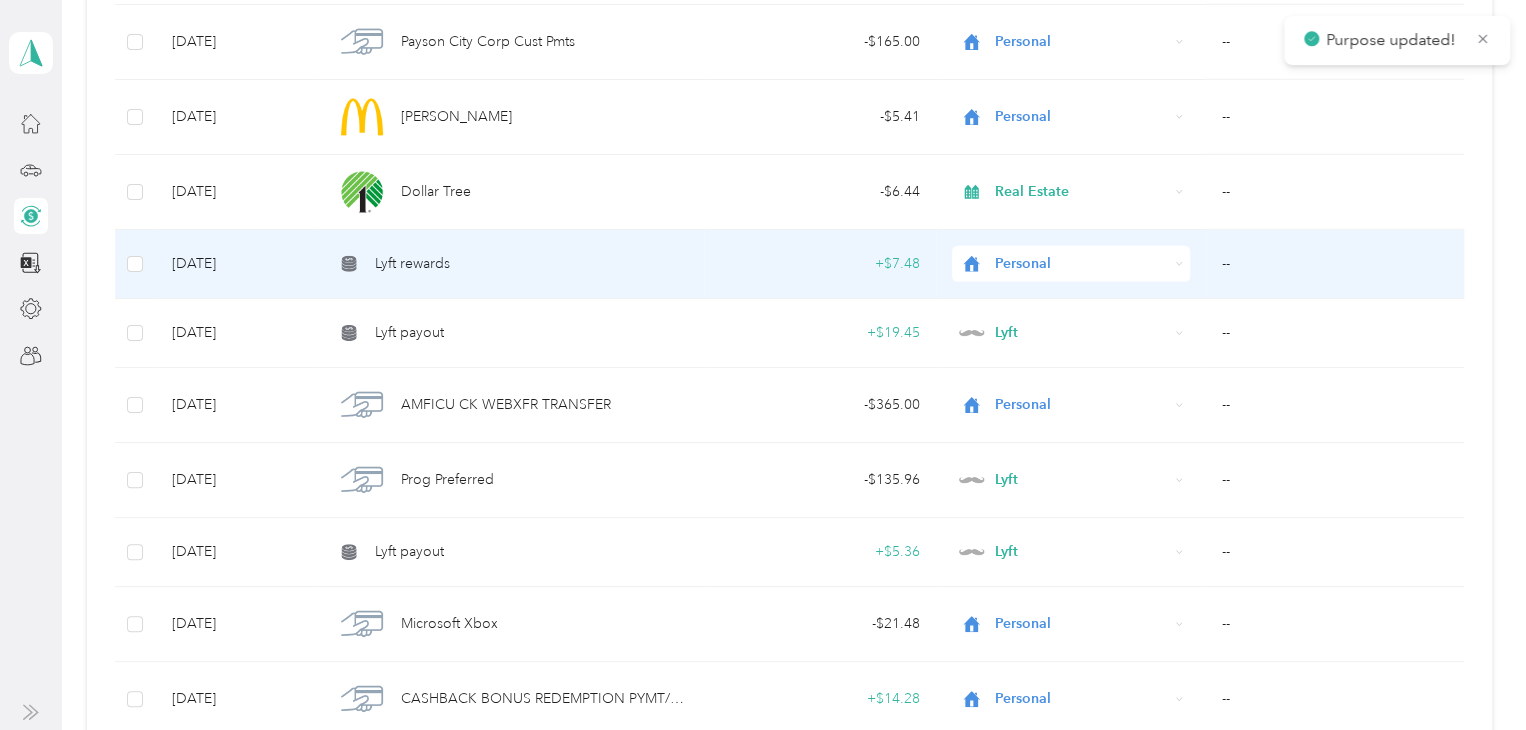 click on "Work Personal Lyft   Real Estate Other Charity Medical Moving Commute" at bounding box center [1066, 415] 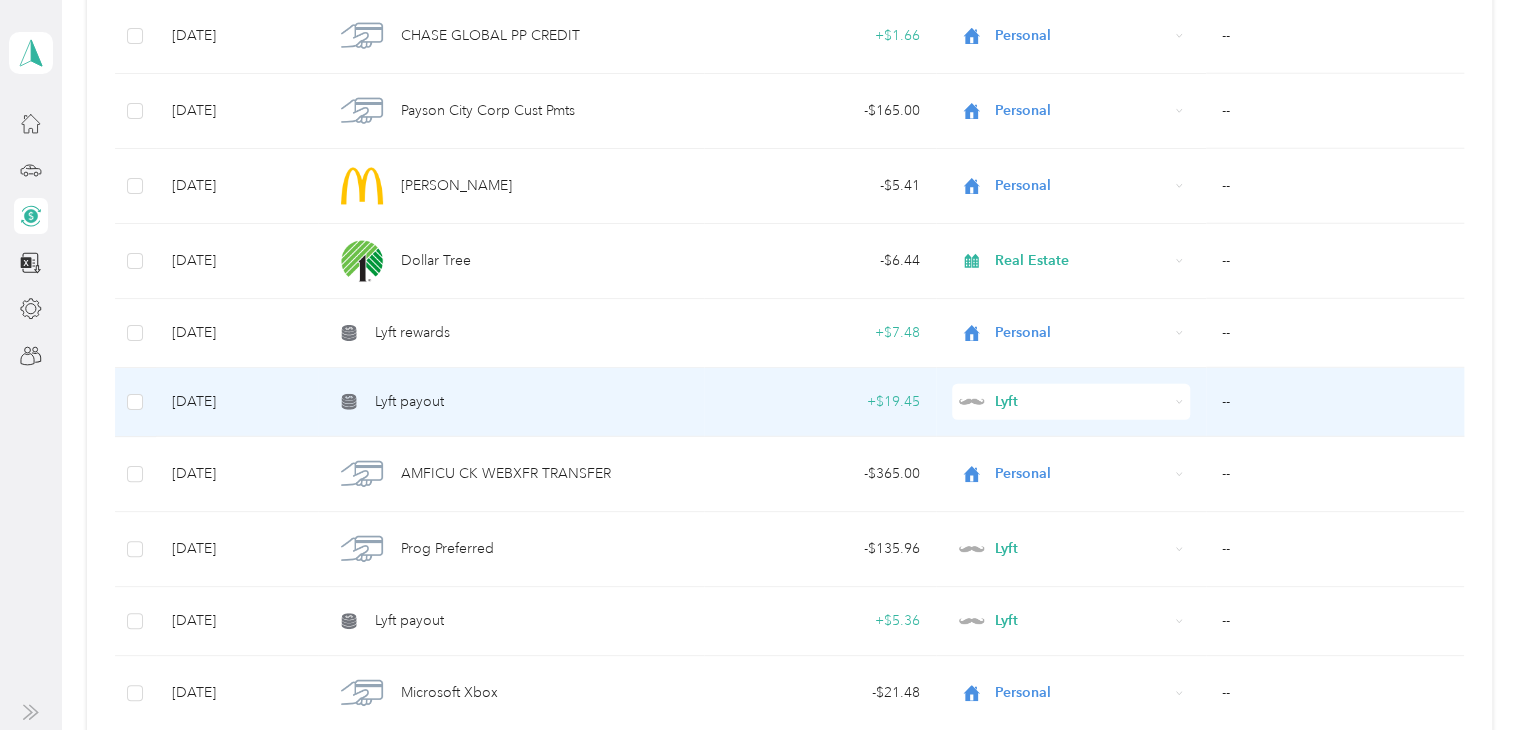 scroll, scrollTop: 2600, scrollLeft: 0, axis: vertical 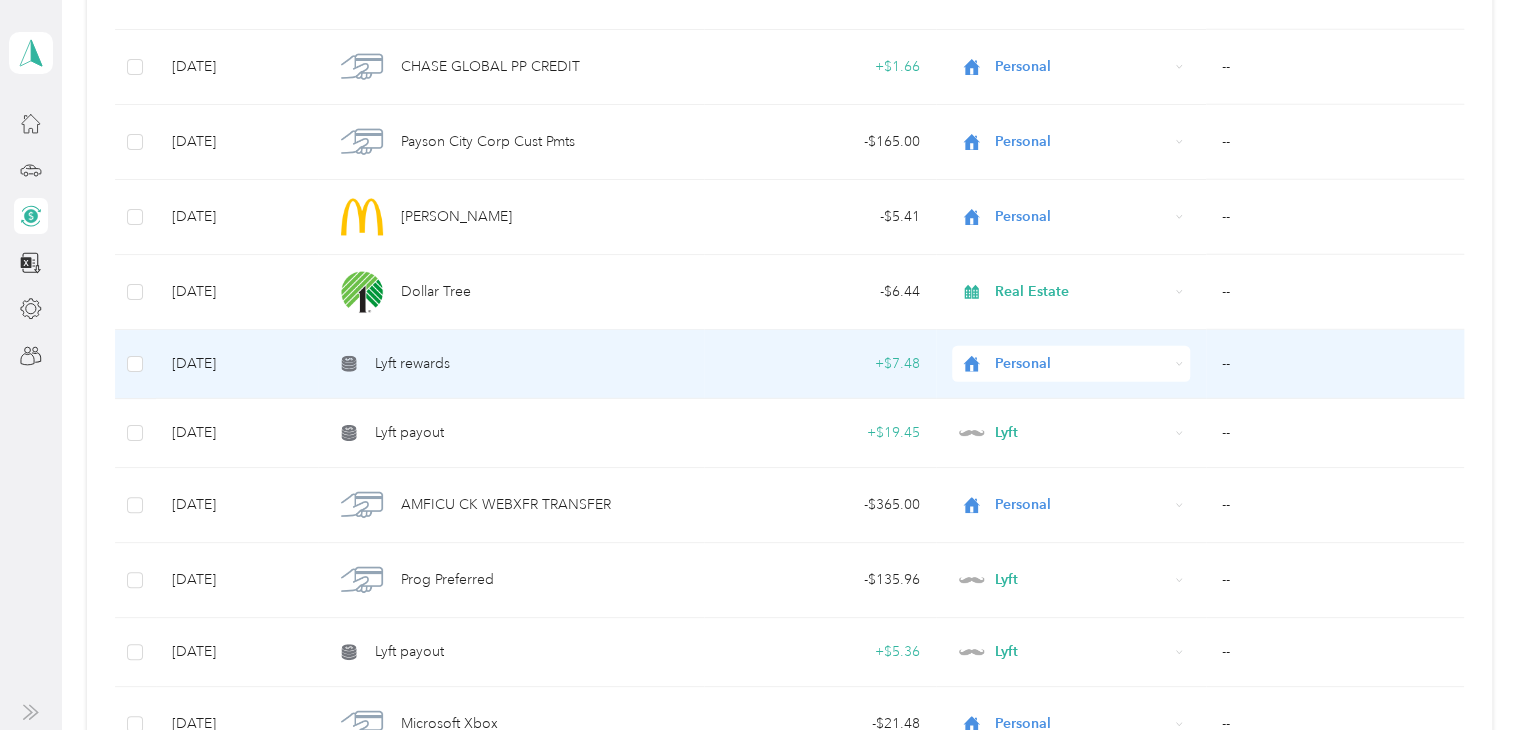 click on "Personal" at bounding box center (1080, 364) 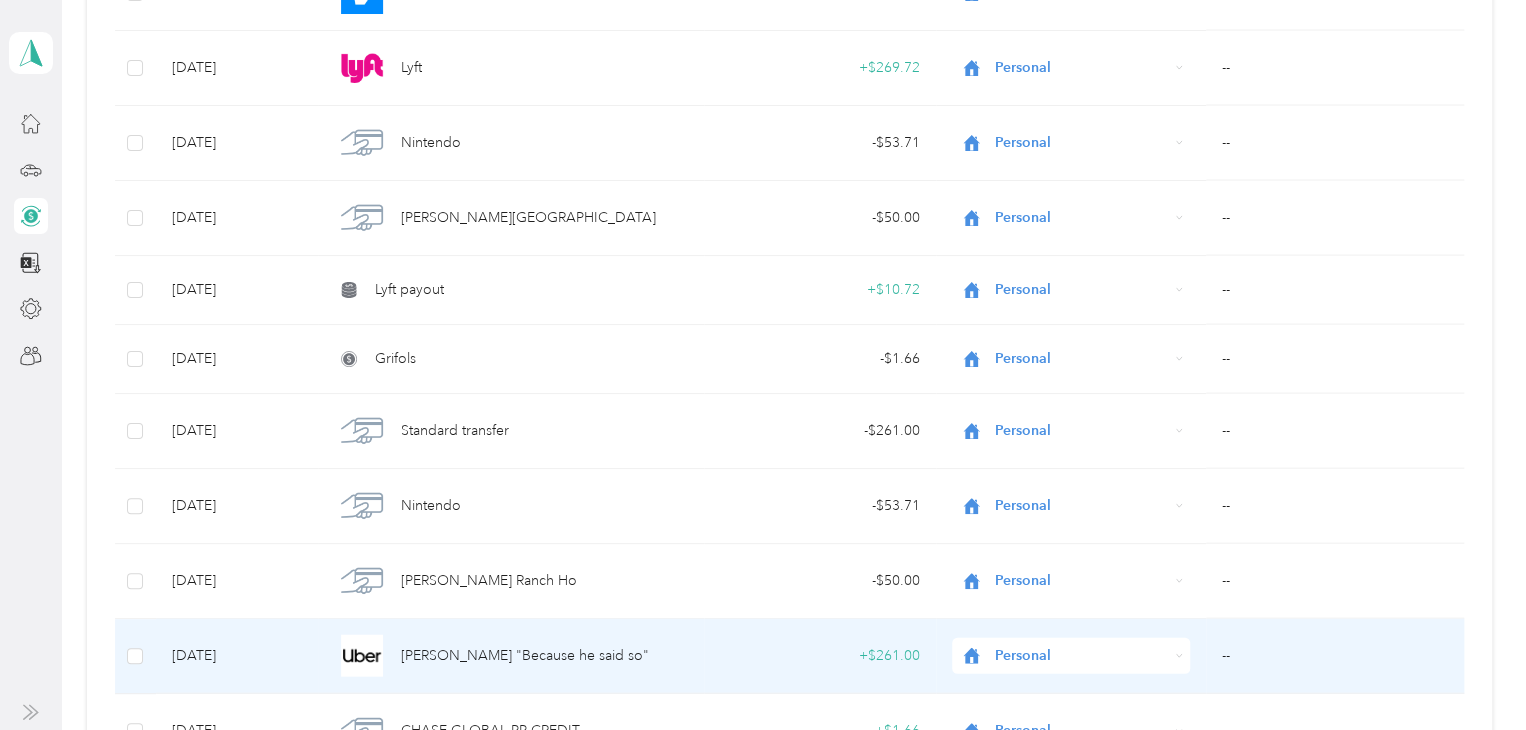 scroll, scrollTop: 1900, scrollLeft: 0, axis: vertical 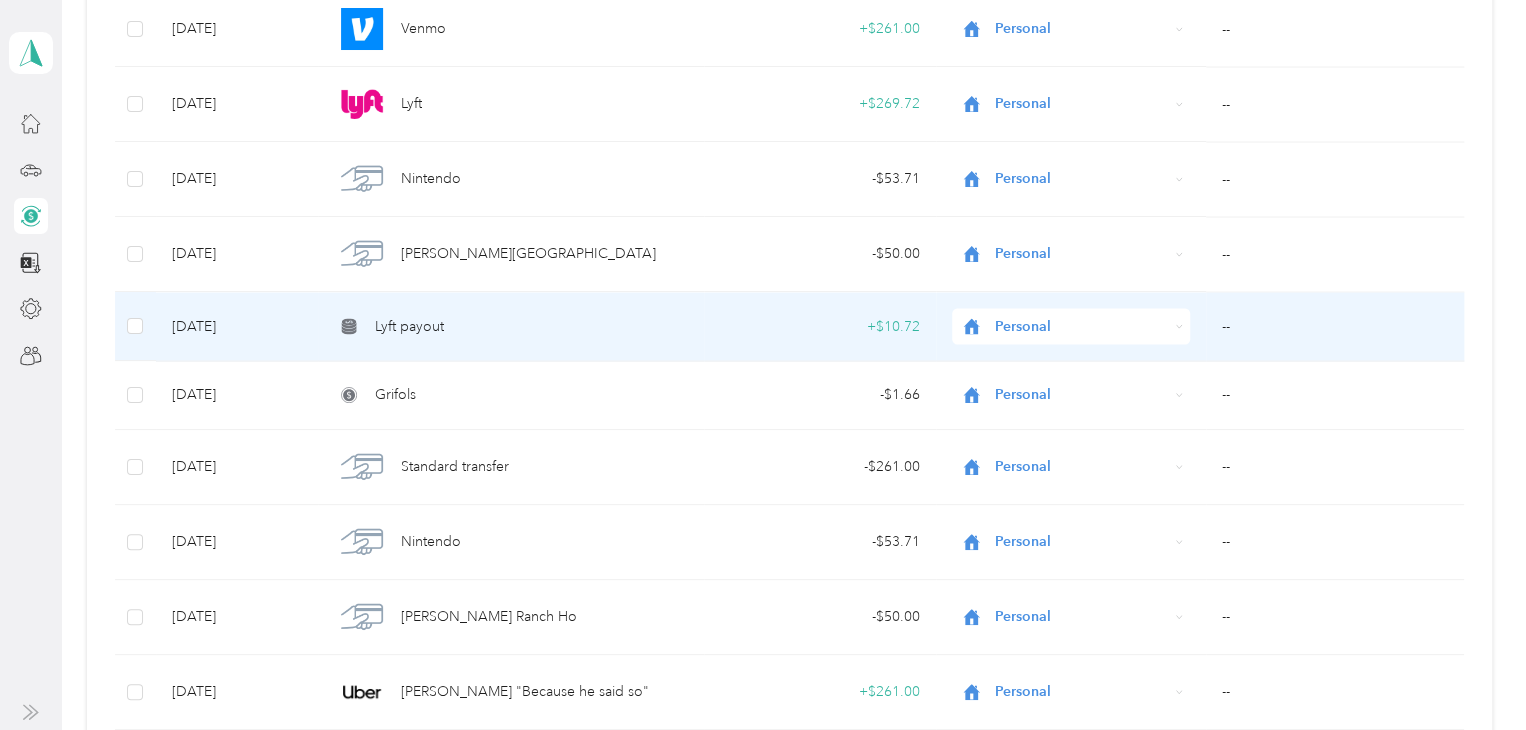 click on "Personal" at bounding box center [1080, 326] 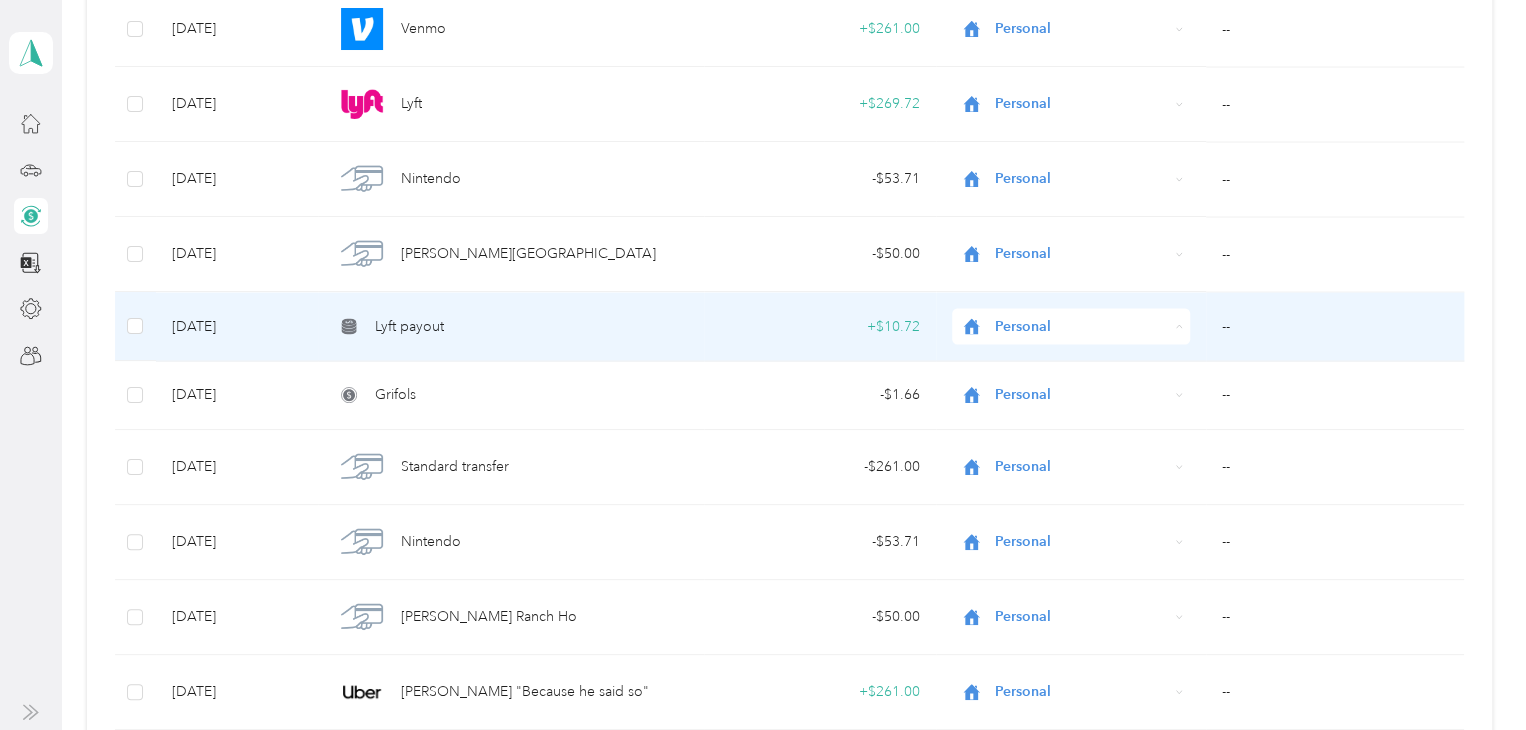 click on "Lyft" at bounding box center [1085, 428] 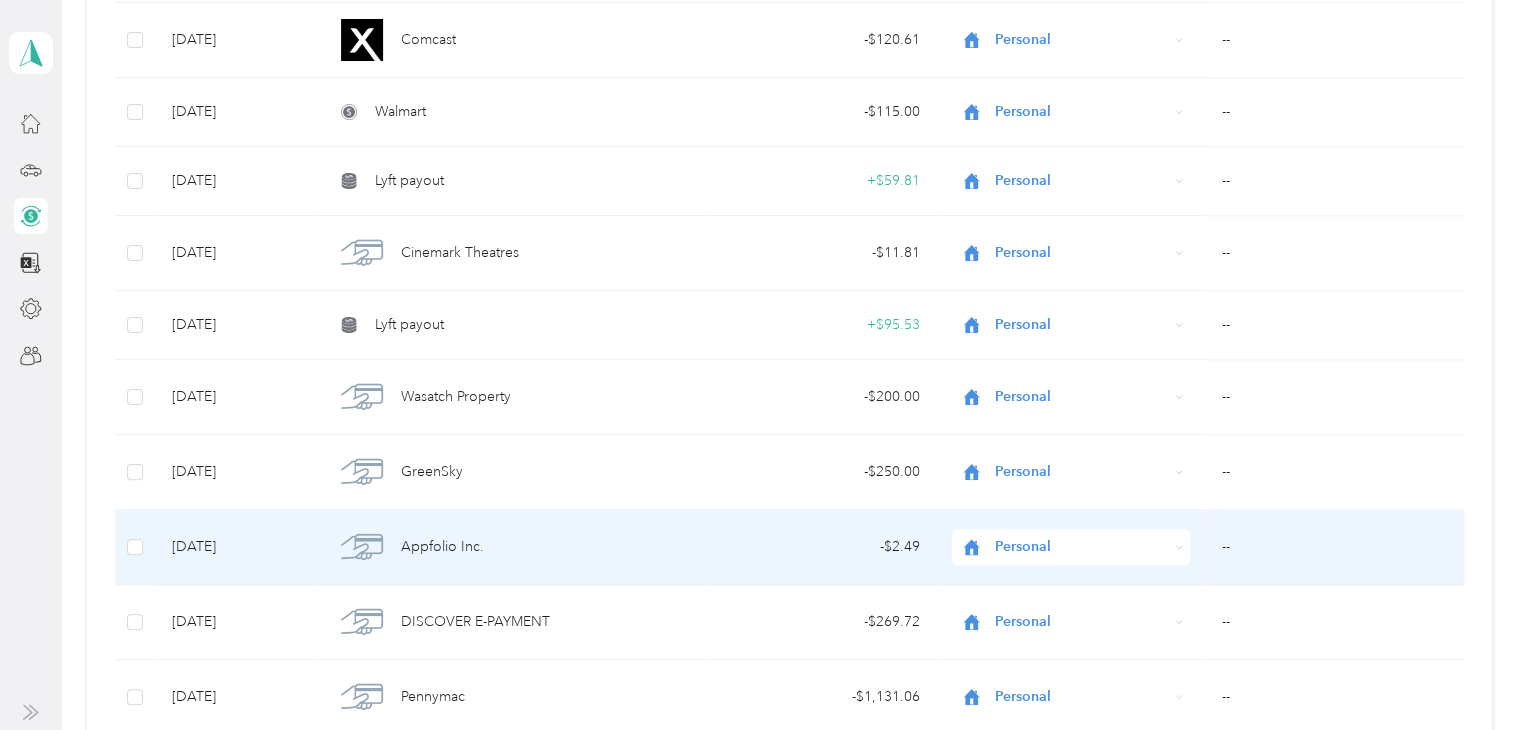 scroll, scrollTop: 900, scrollLeft: 0, axis: vertical 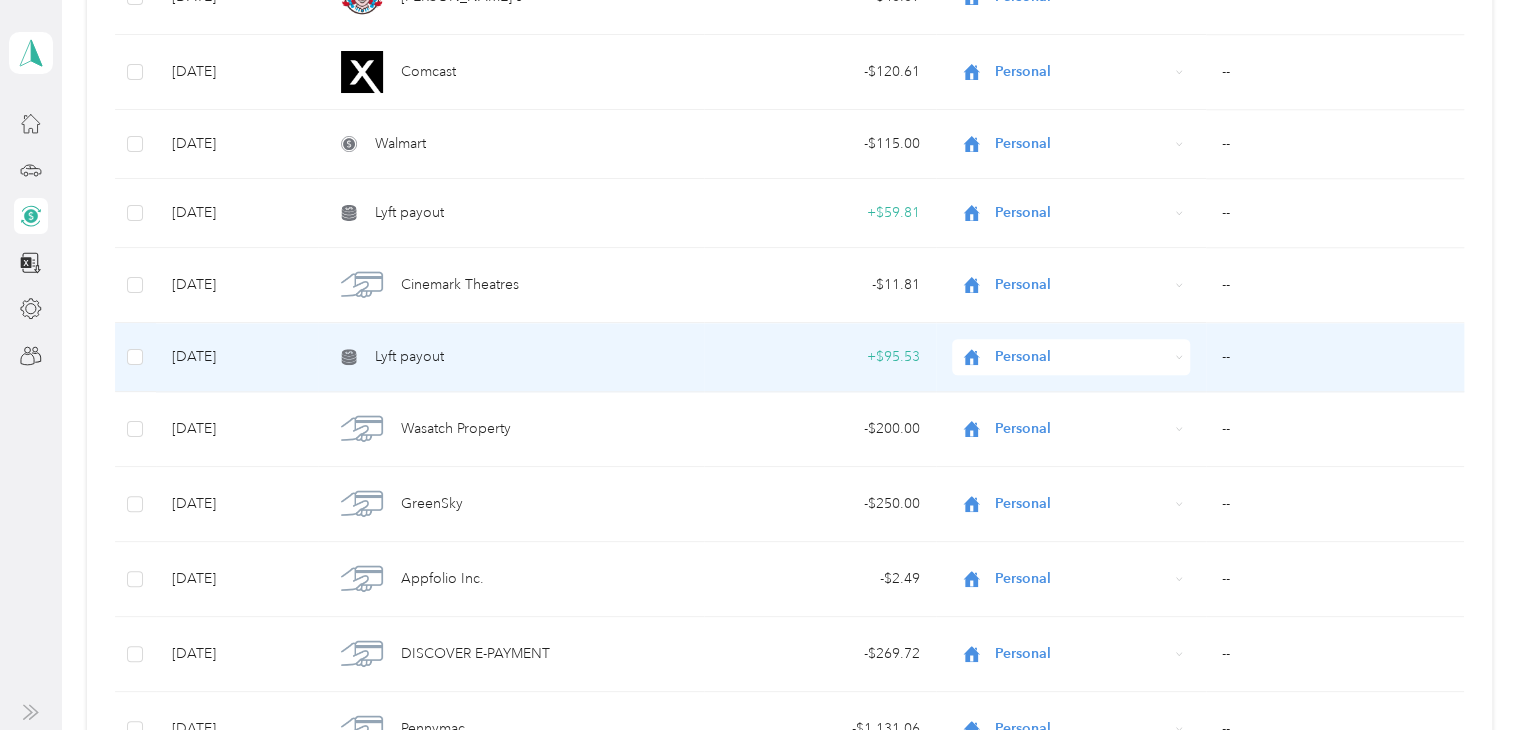 click on "Personal" at bounding box center (1080, 357) 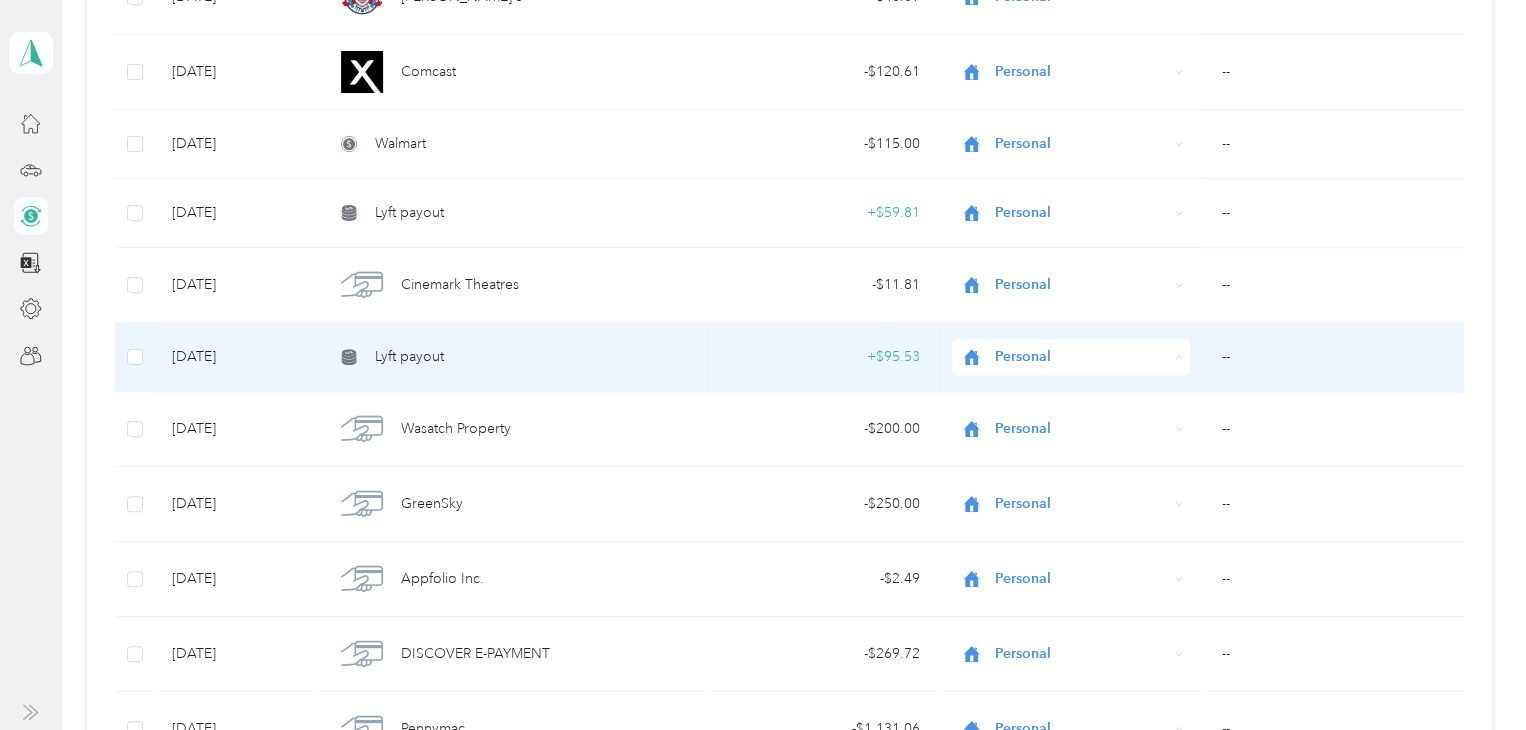 click on "Lyft" at bounding box center [1085, 462] 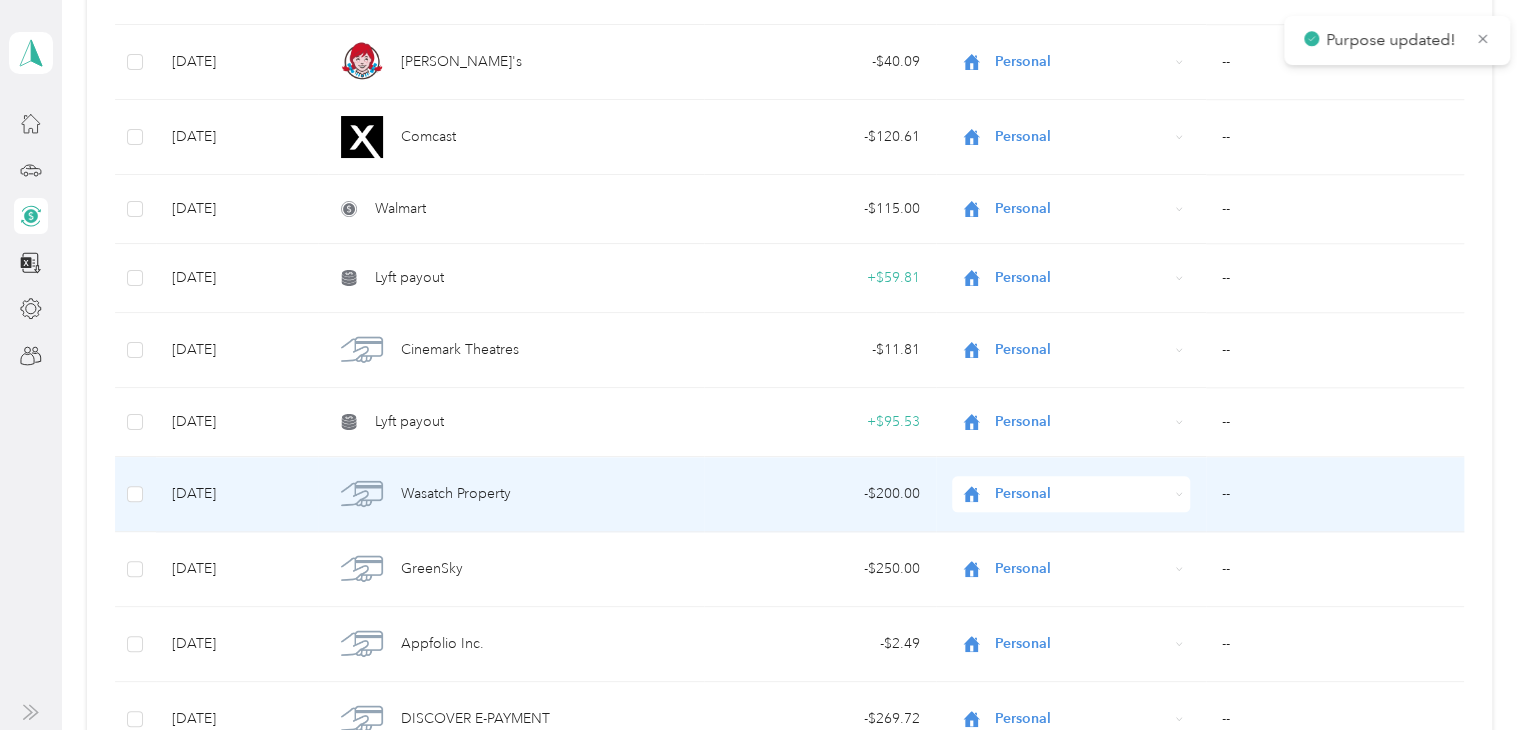 scroll, scrollTop: 700, scrollLeft: 0, axis: vertical 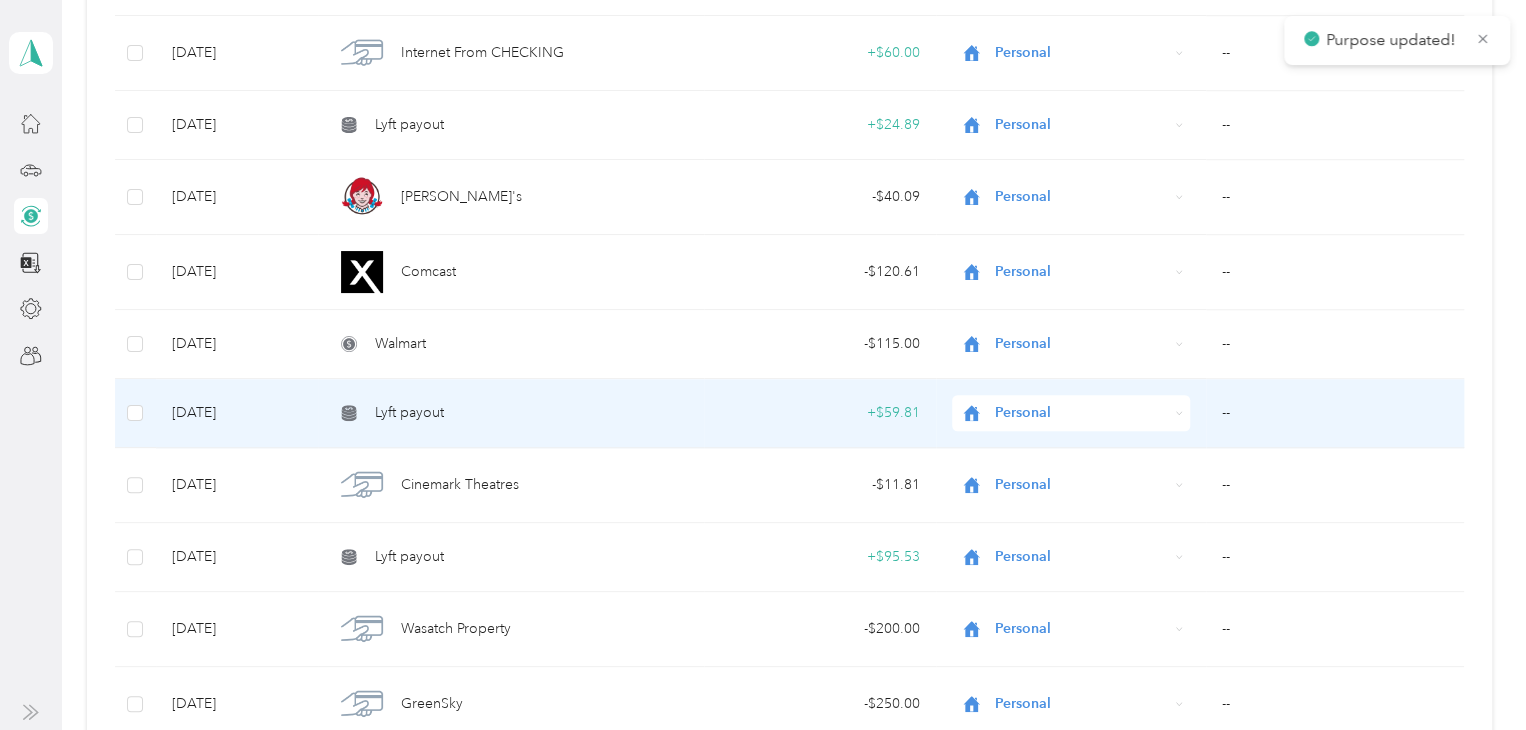 click on "Personal" at bounding box center (1080, 413) 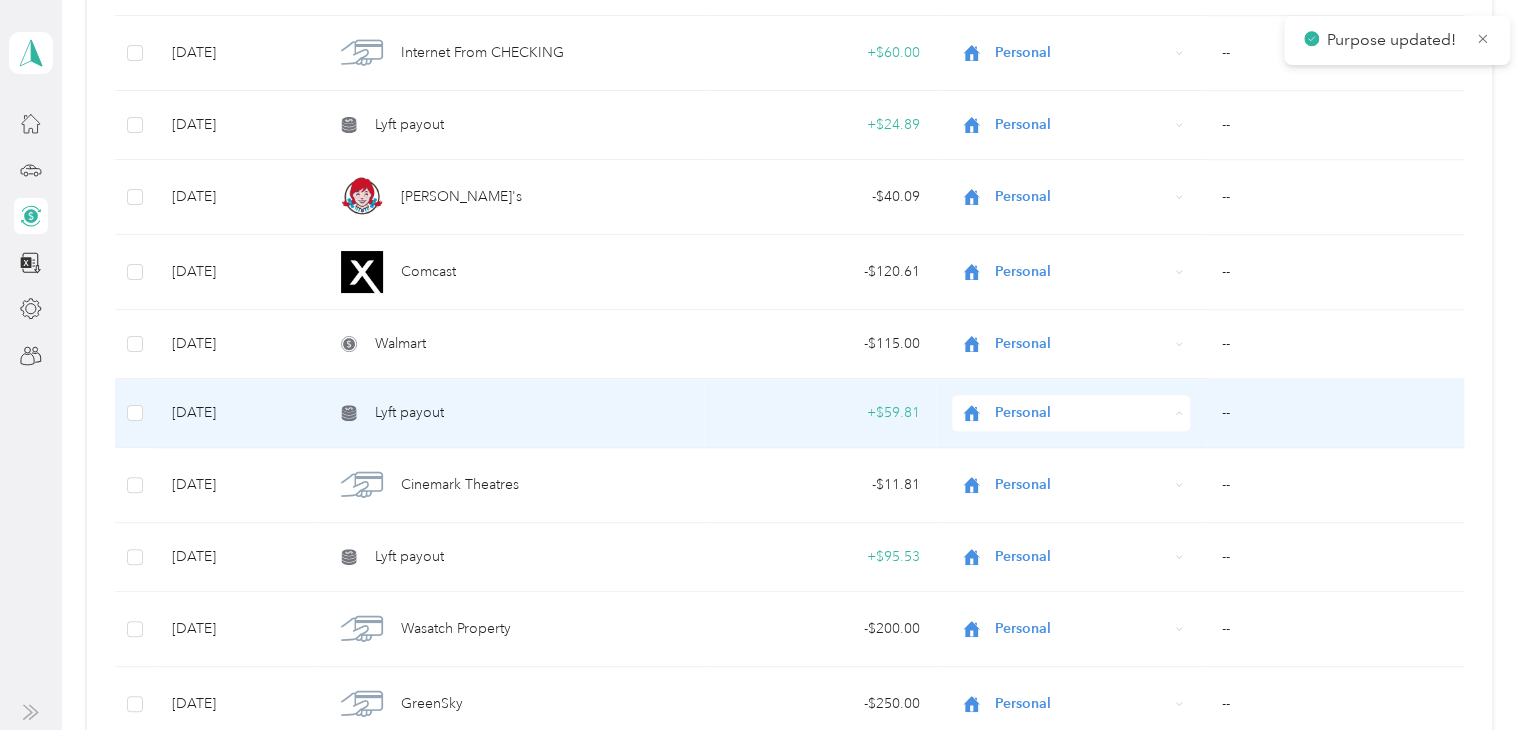 click on "Lyft" at bounding box center [1085, 518] 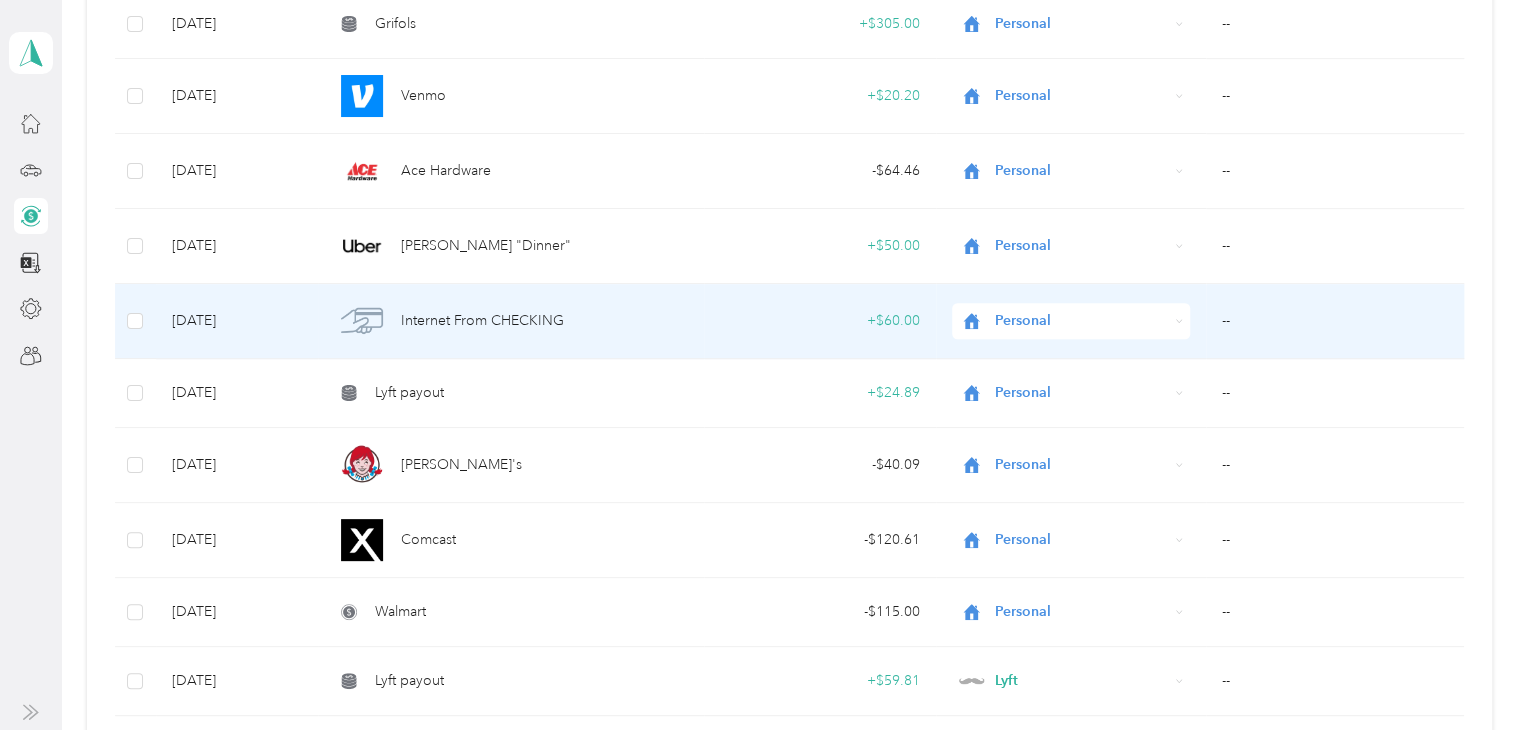 scroll, scrollTop: 400, scrollLeft: 0, axis: vertical 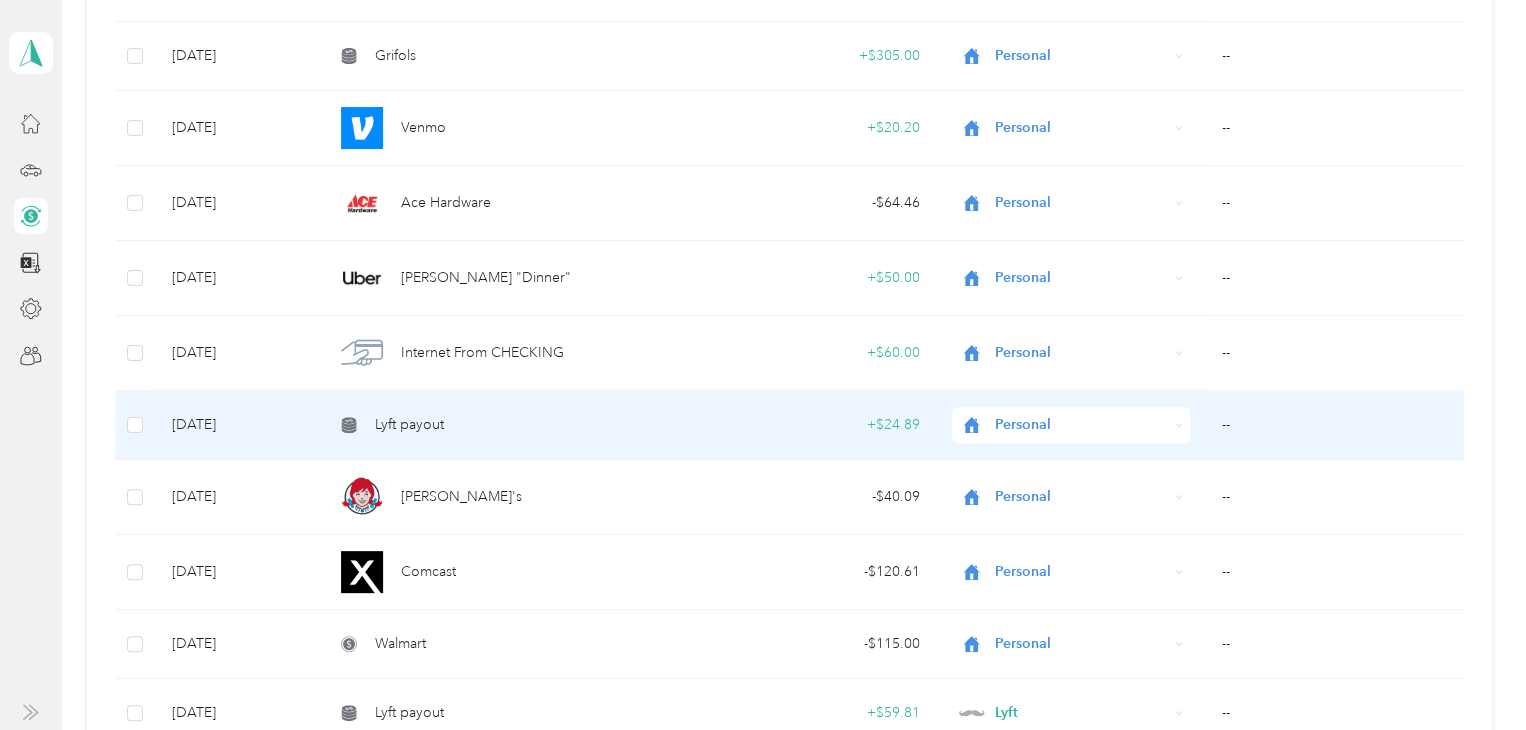 click on "Personal" at bounding box center (1080, 425) 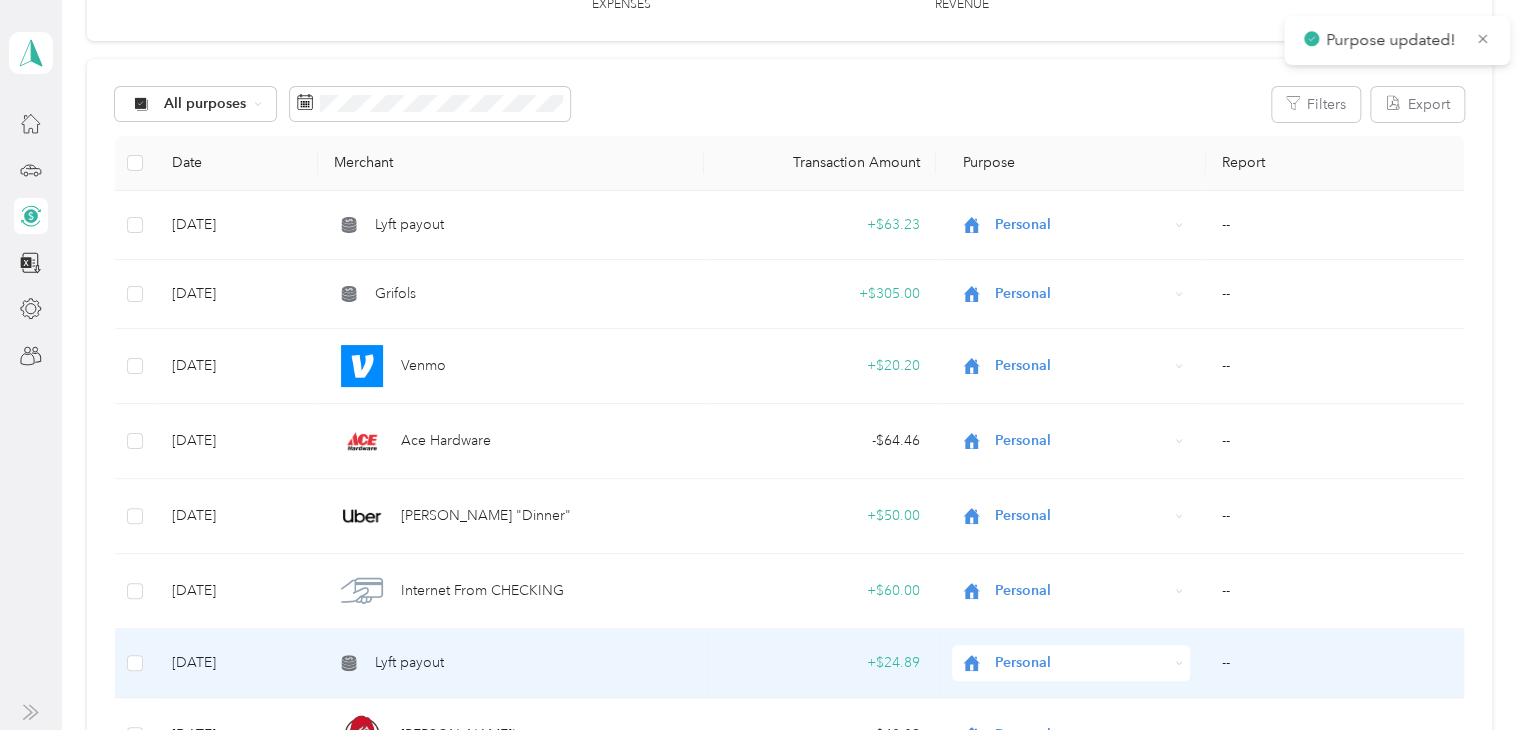 scroll, scrollTop: 100, scrollLeft: 0, axis: vertical 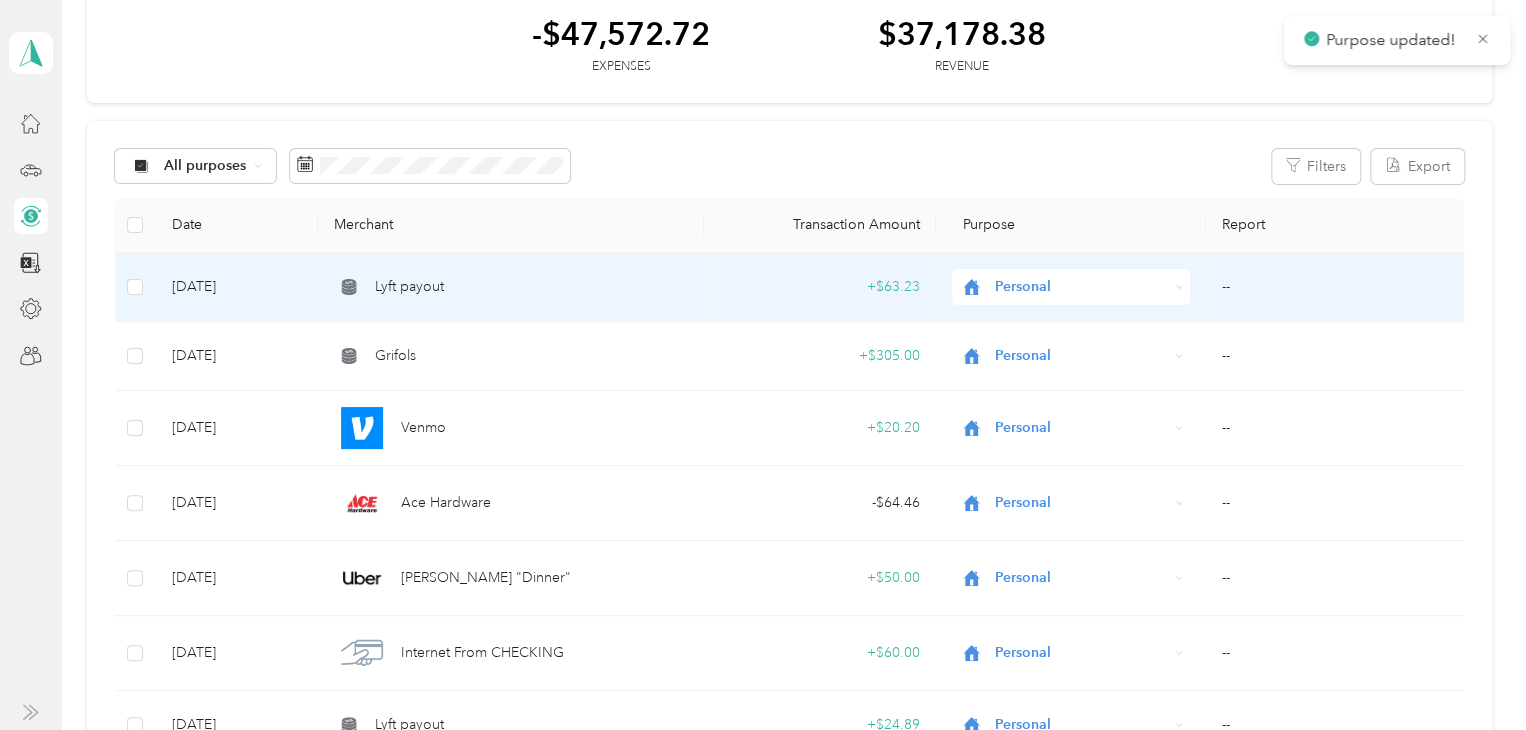 click on "Personal" at bounding box center (1080, 287) 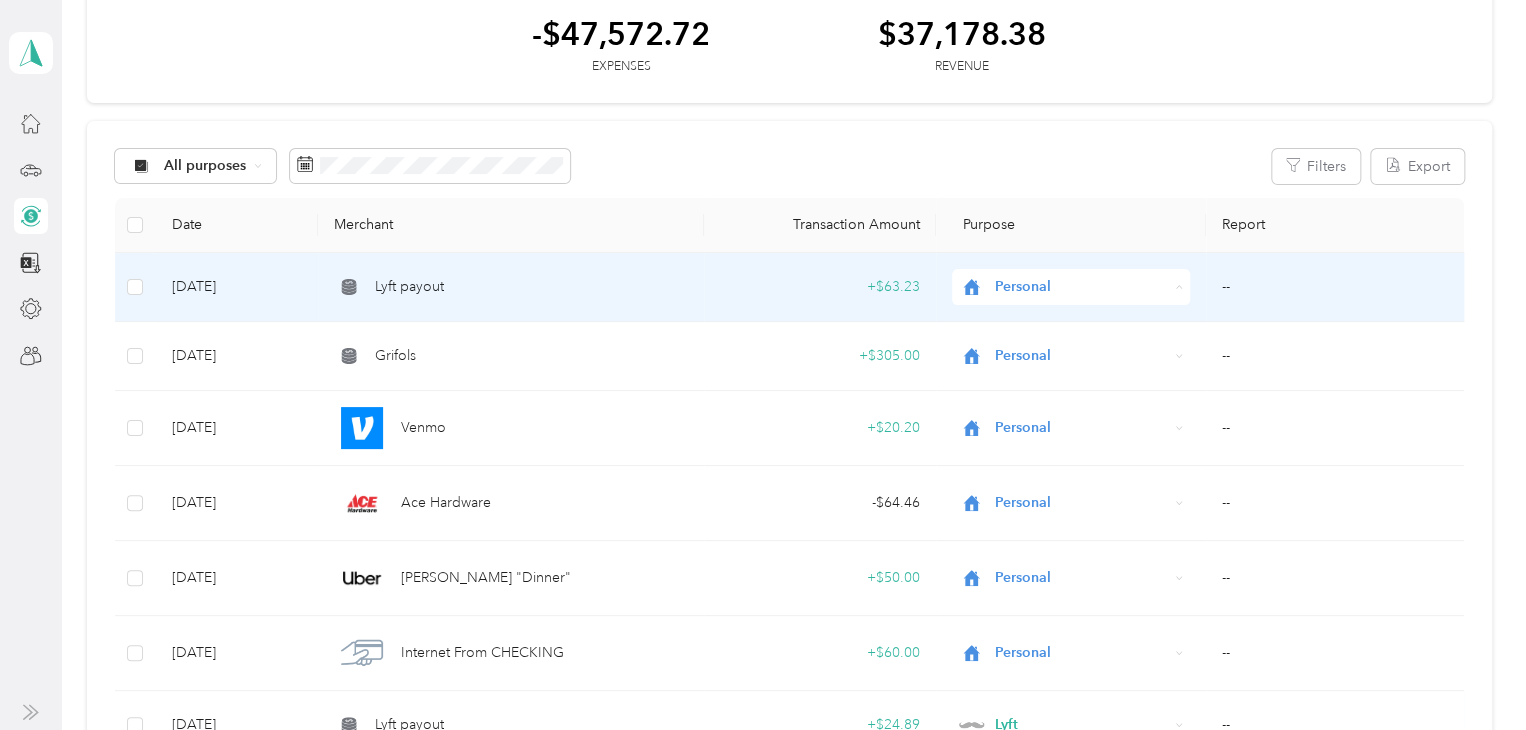 click on "Lyft" at bounding box center (1066, 394) 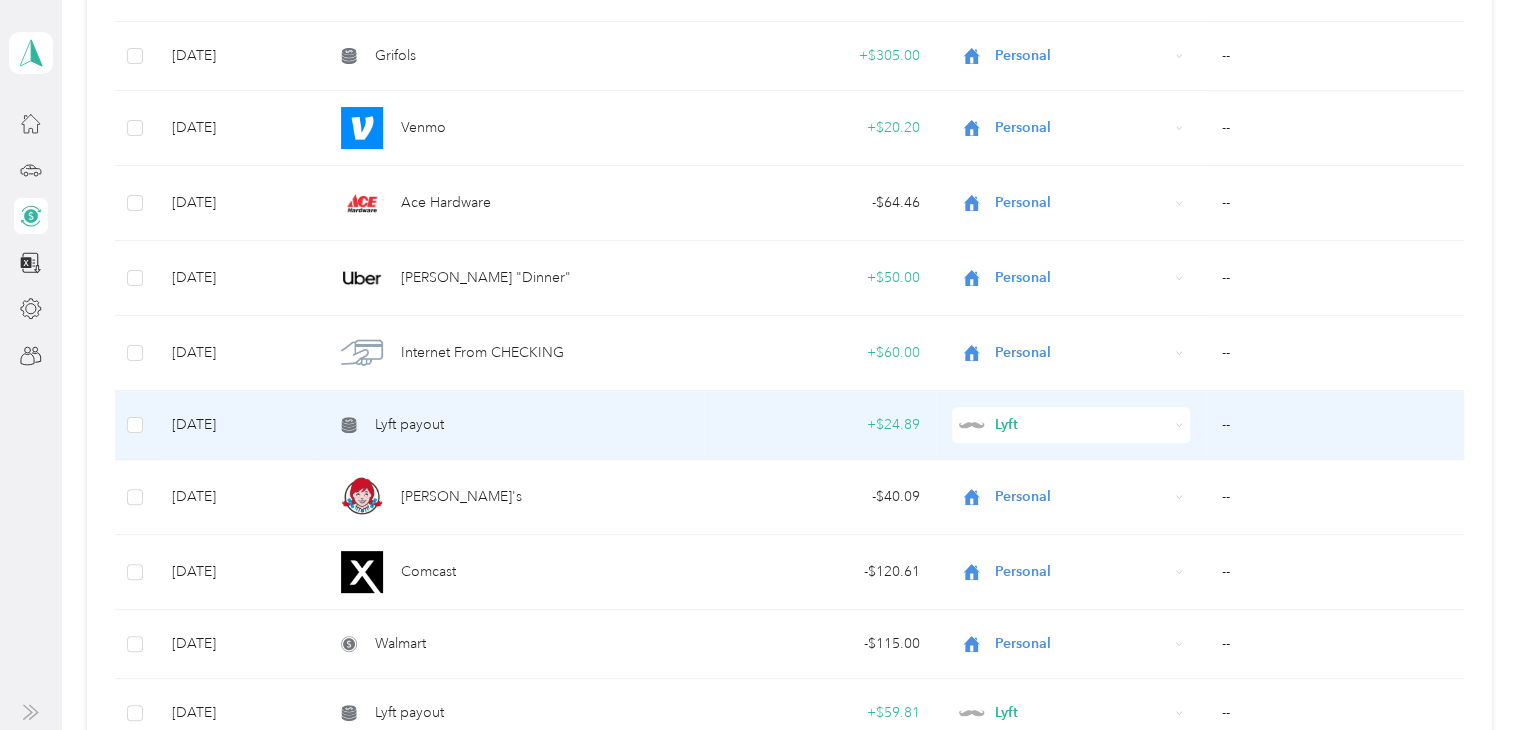 scroll, scrollTop: 0, scrollLeft: 0, axis: both 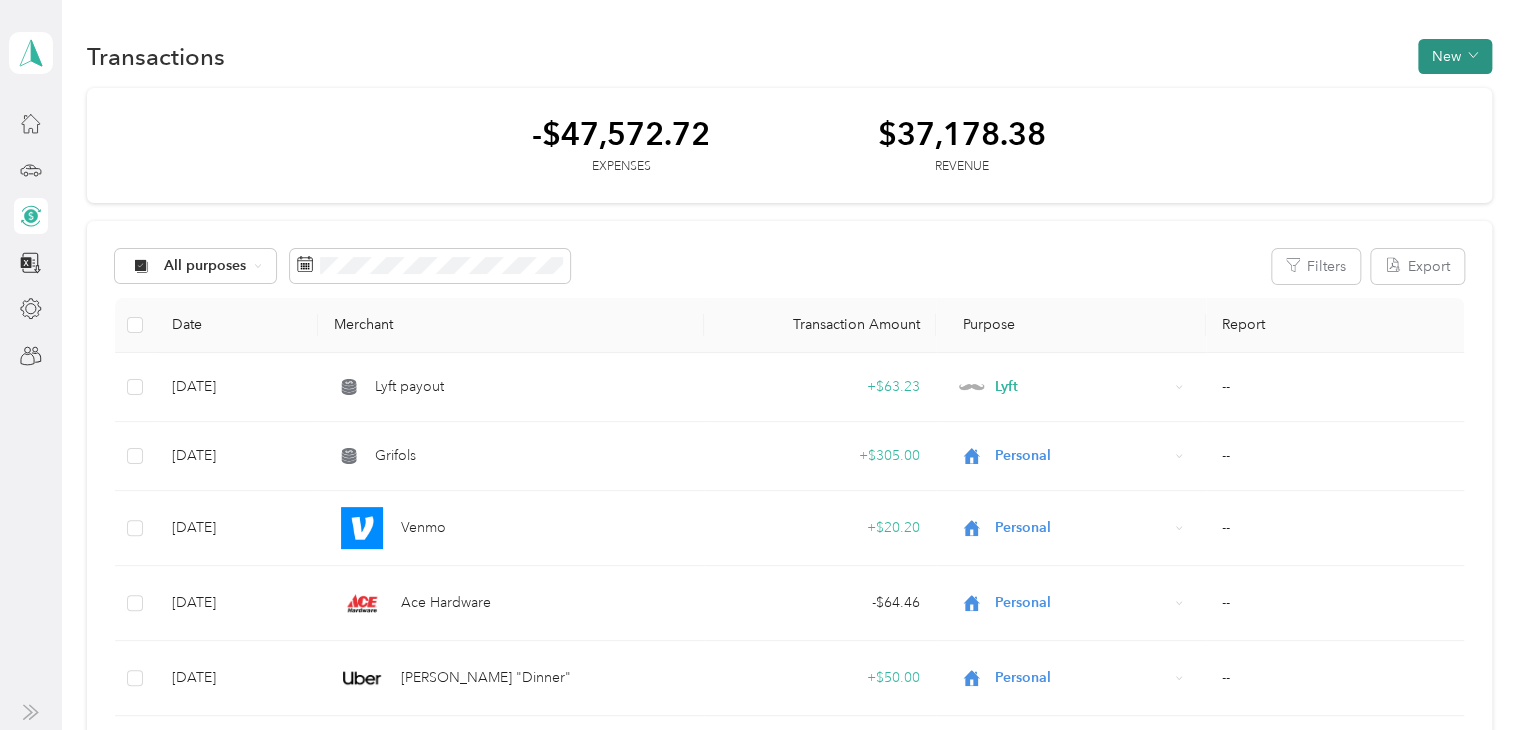 click on "New" at bounding box center [1455, 56] 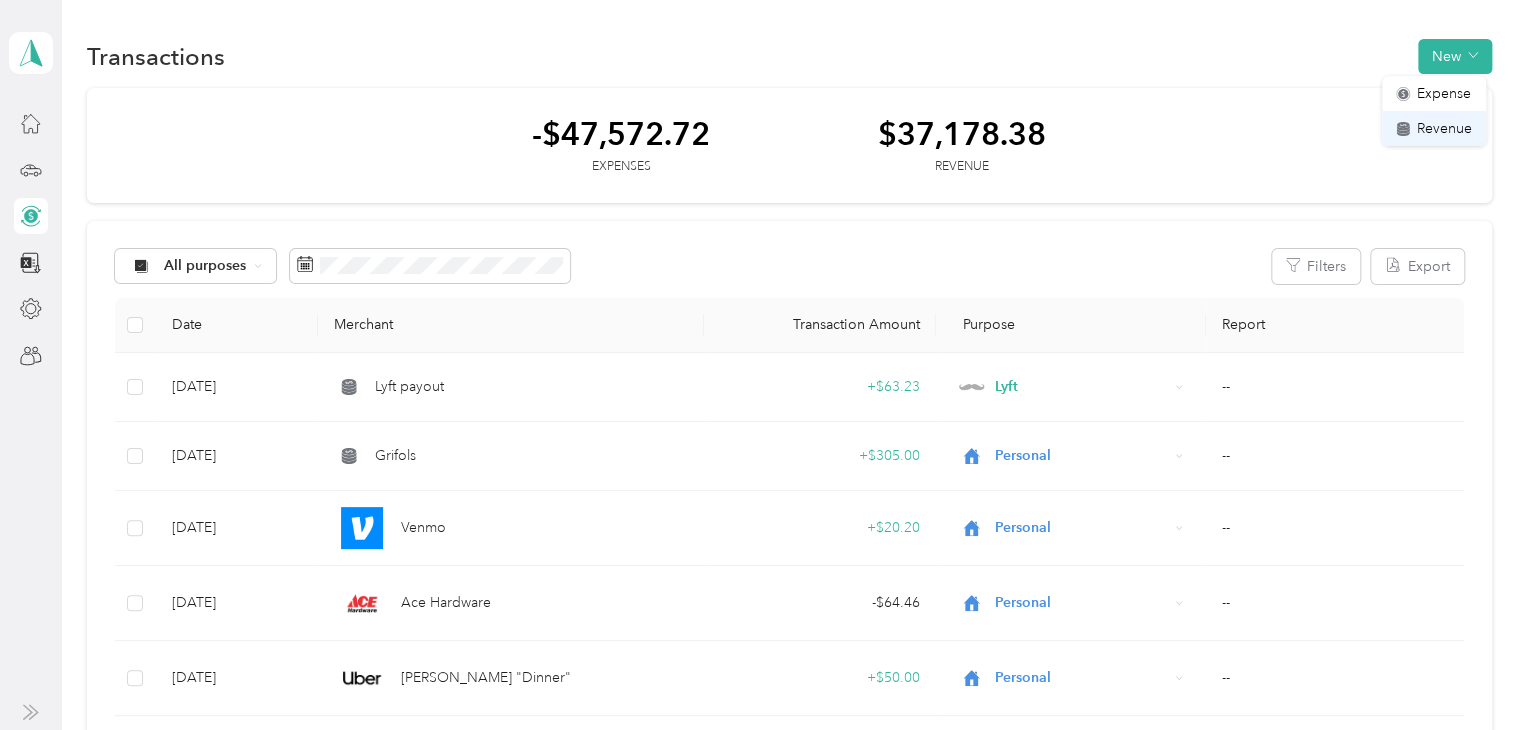 click on "Revenue" at bounding box center (1444, 128) 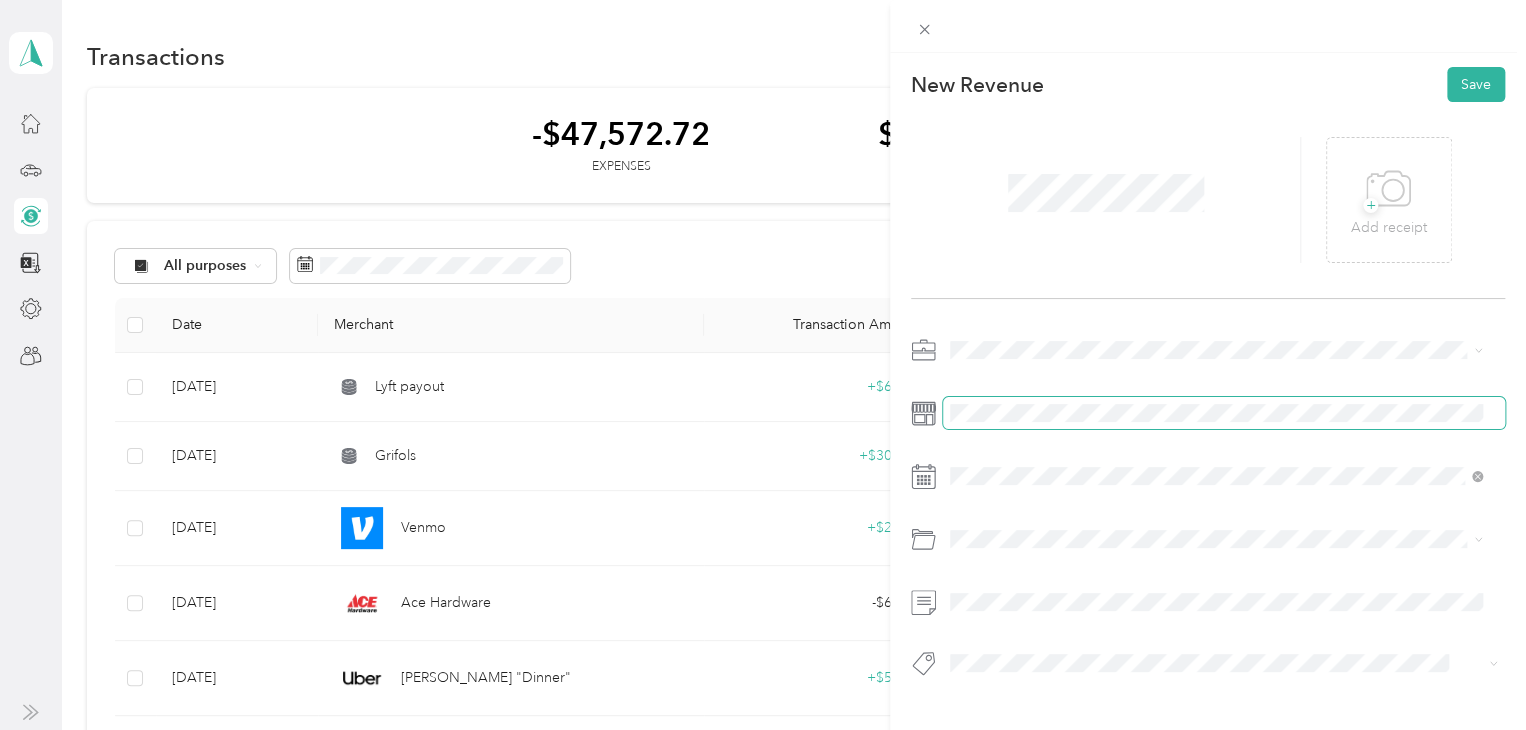 click at bounding box center [1224, 413] 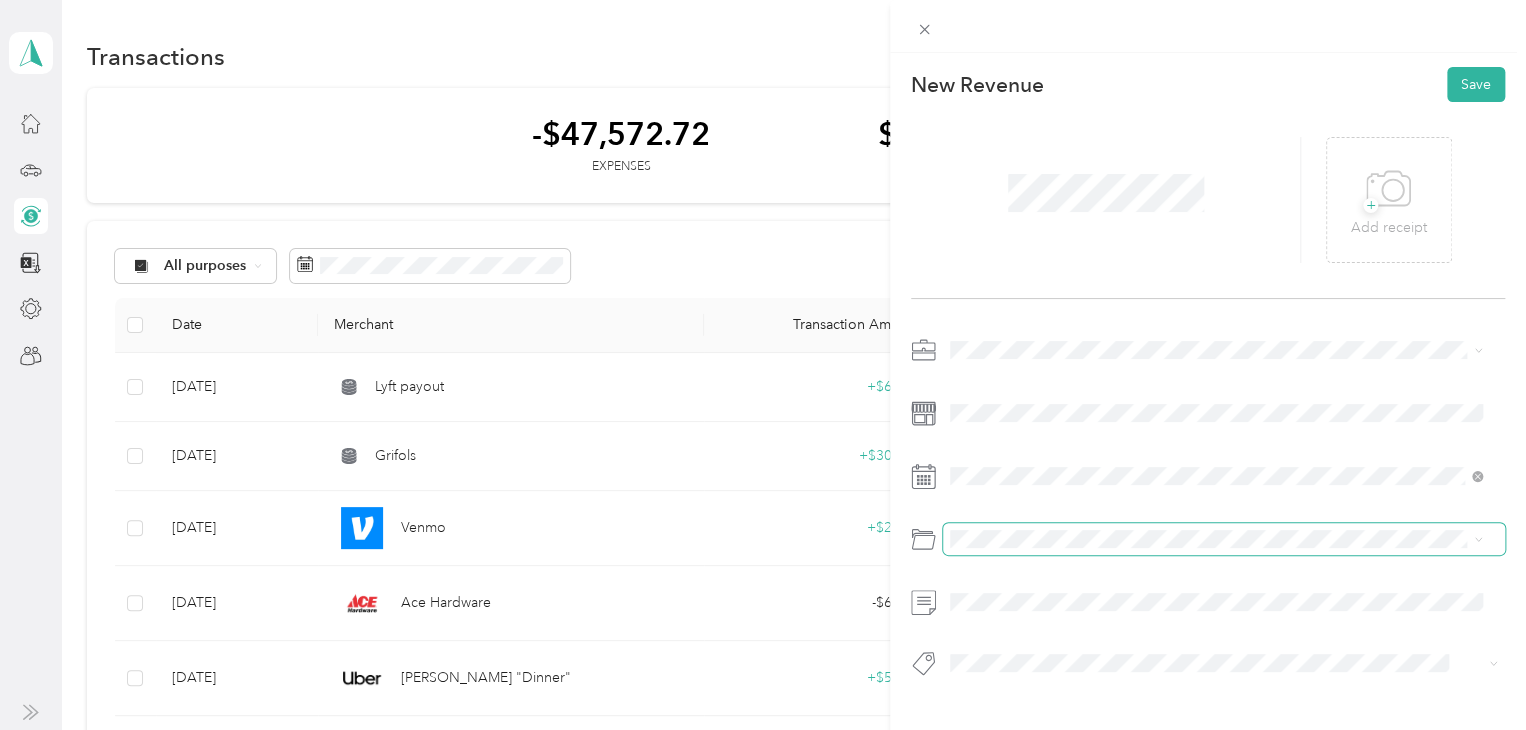 click at bounding box center (1224, 539) 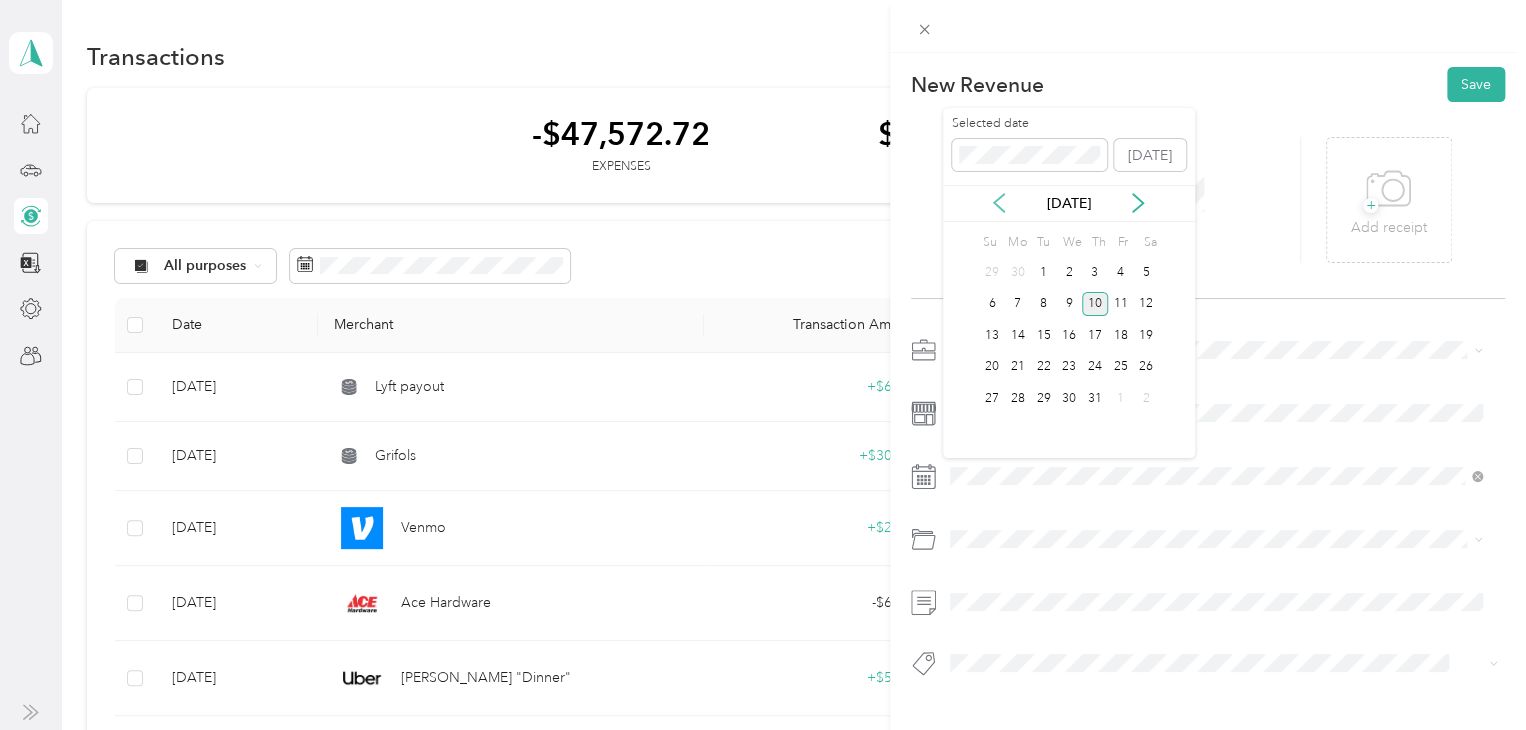click 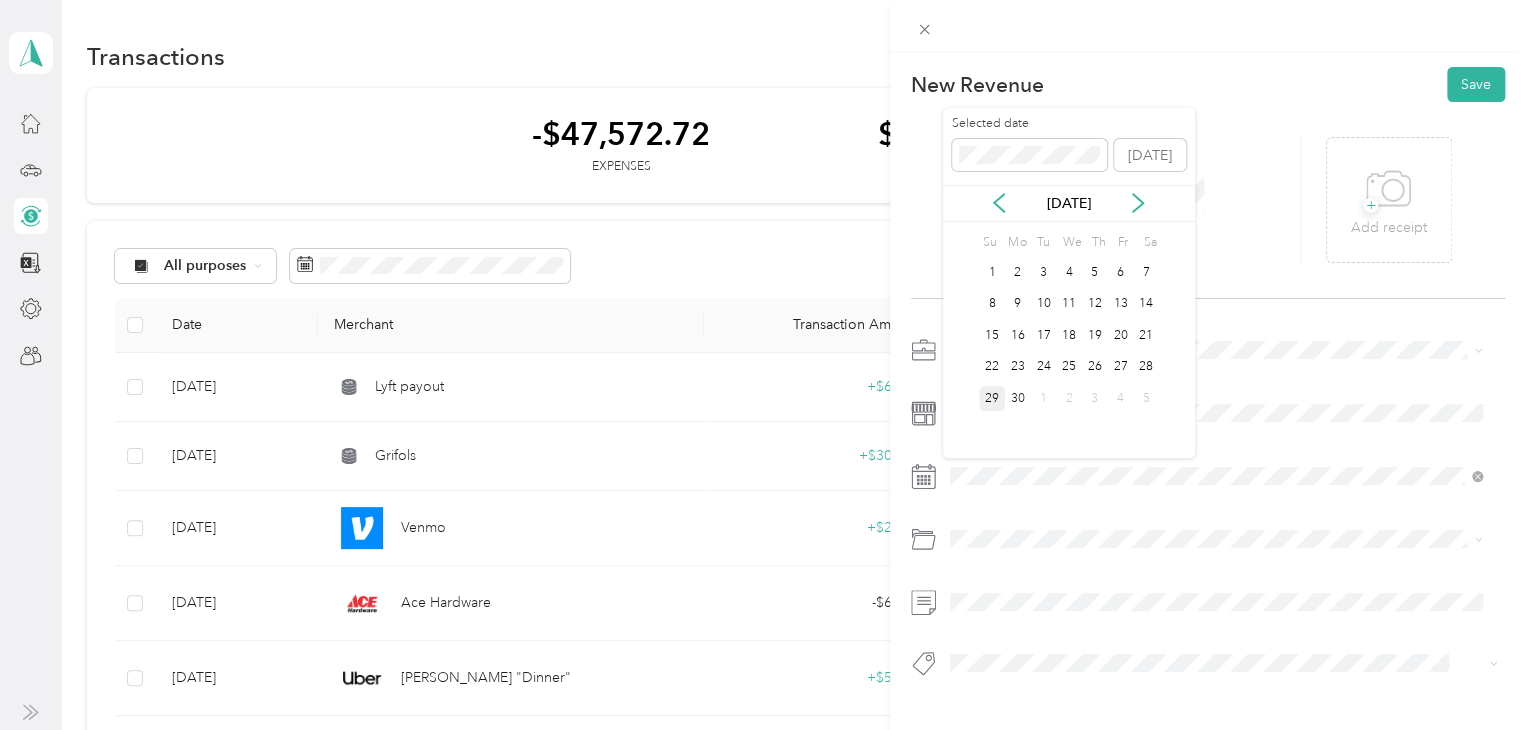 click on "29" at bounding box center [992, 398] 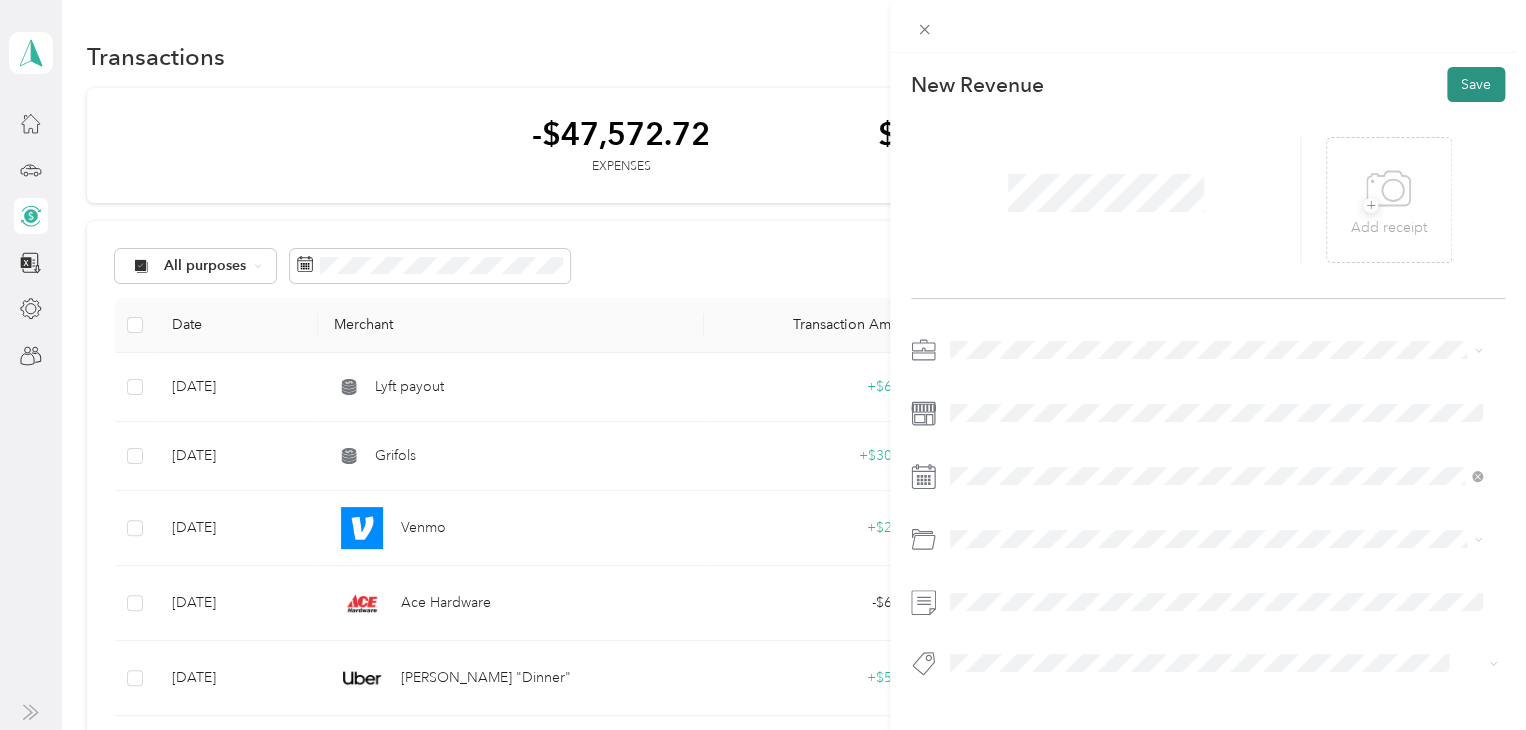 click on "Save" at bounding box center [1476, 84] 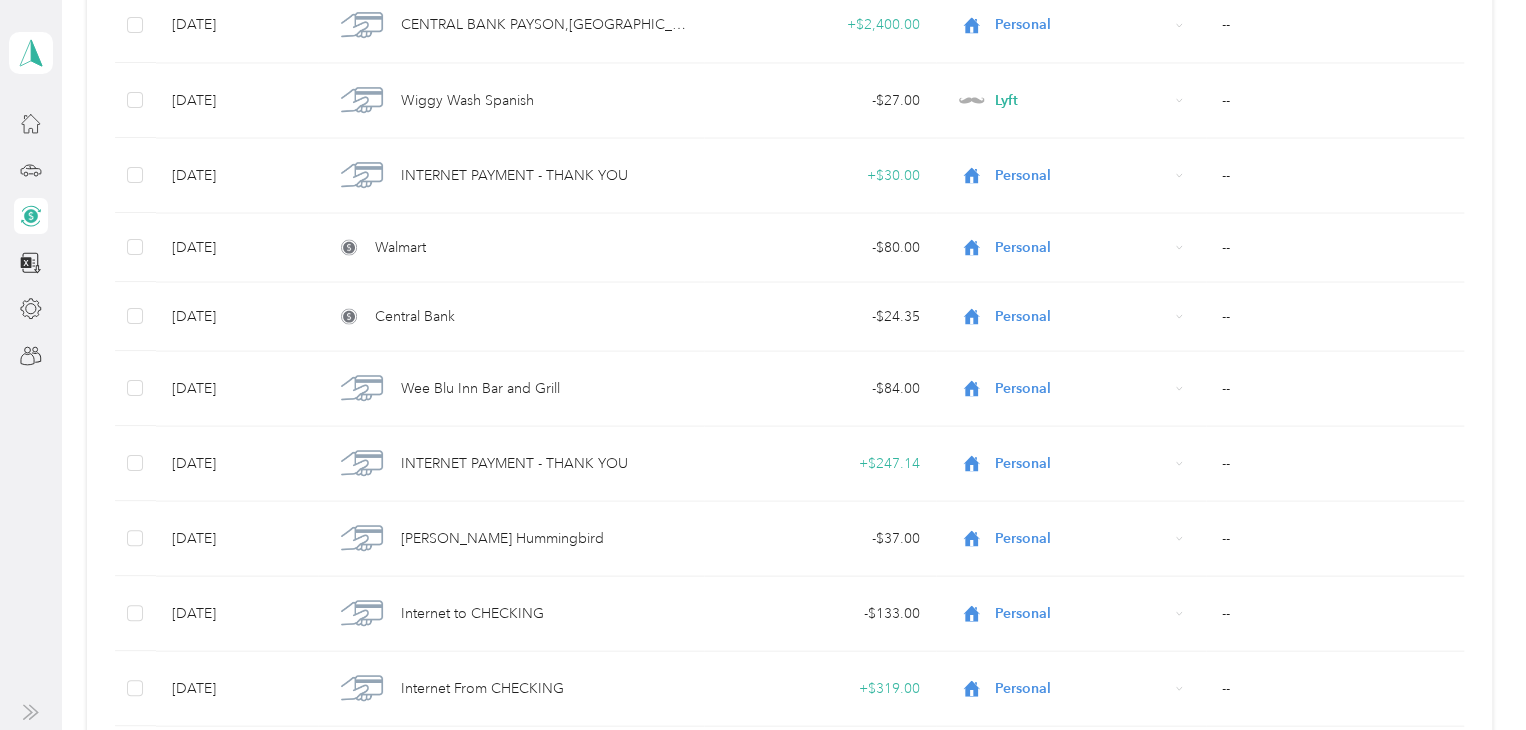 scroll, scrollTop: 5700, scrollLeft: 0, axis: vertical 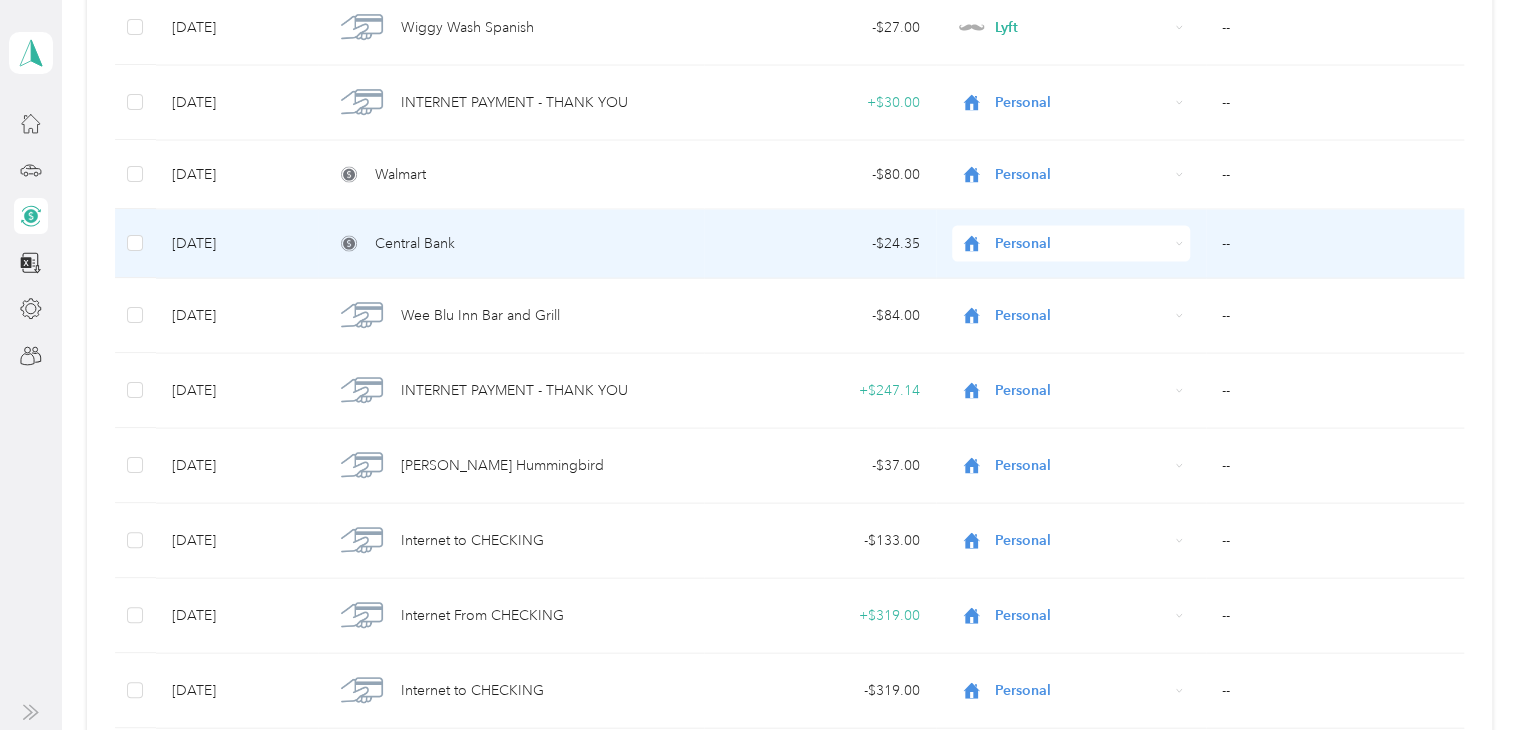 click on "Central Bank" at bounding box center [511, 243] 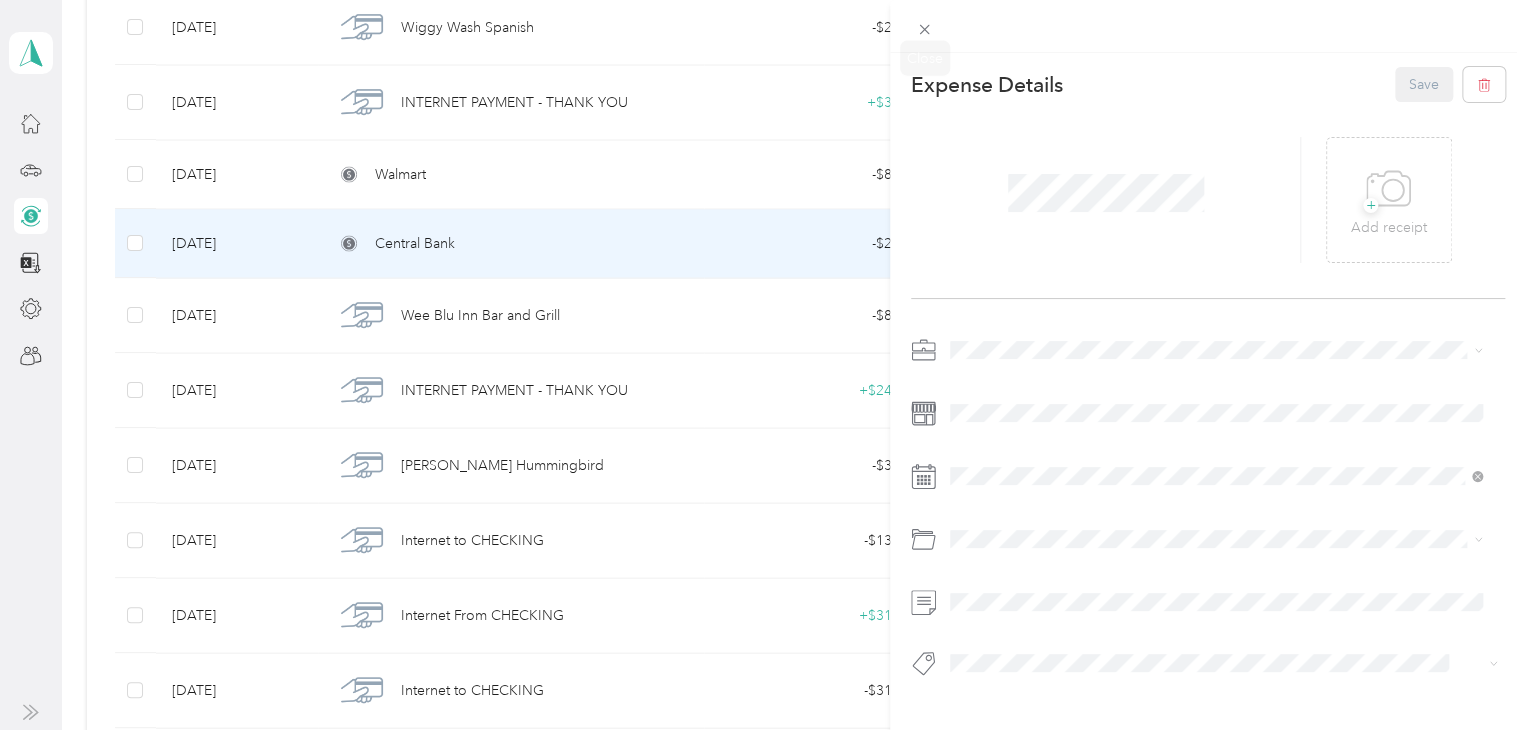click 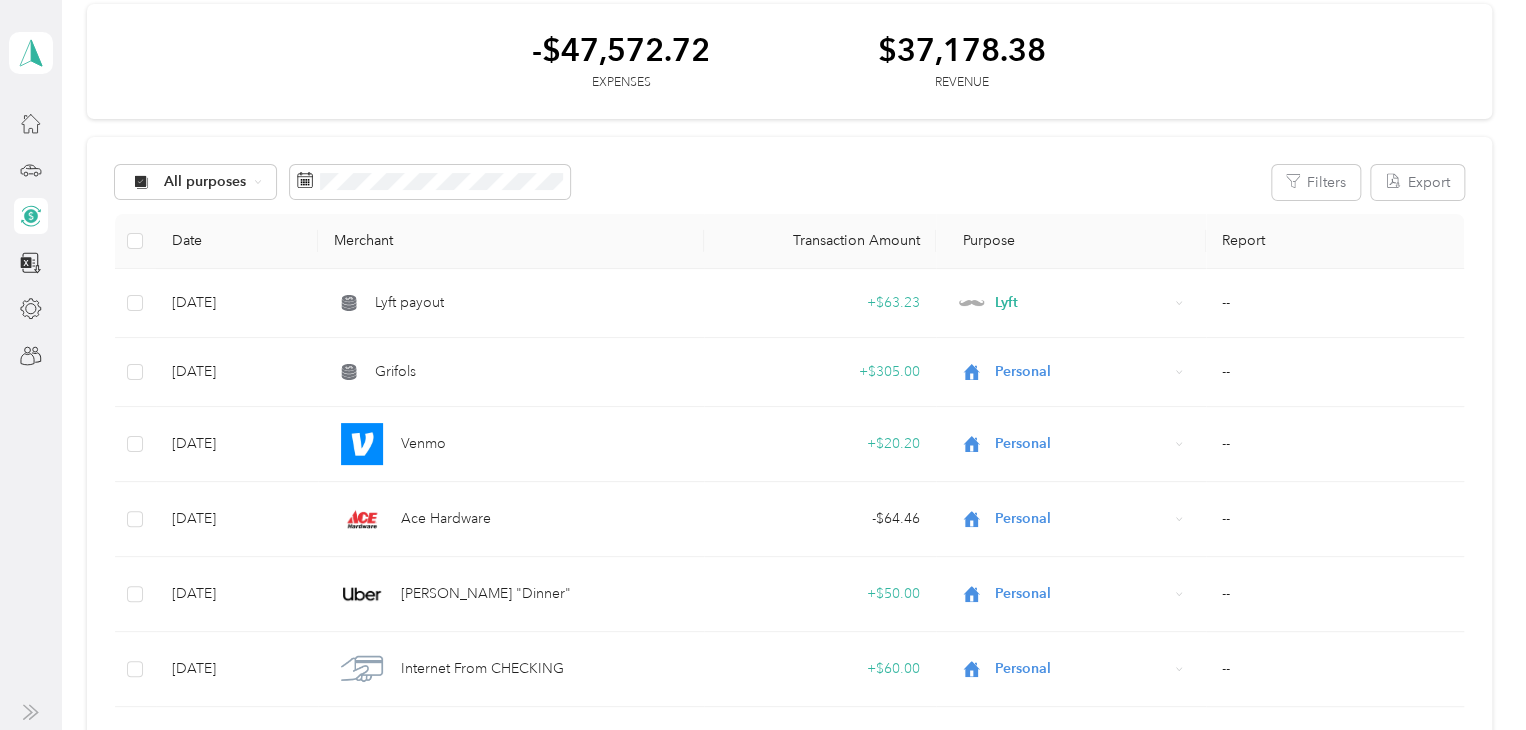 scroll, scrollTop: 0, scrollLeft: 0, axis: both 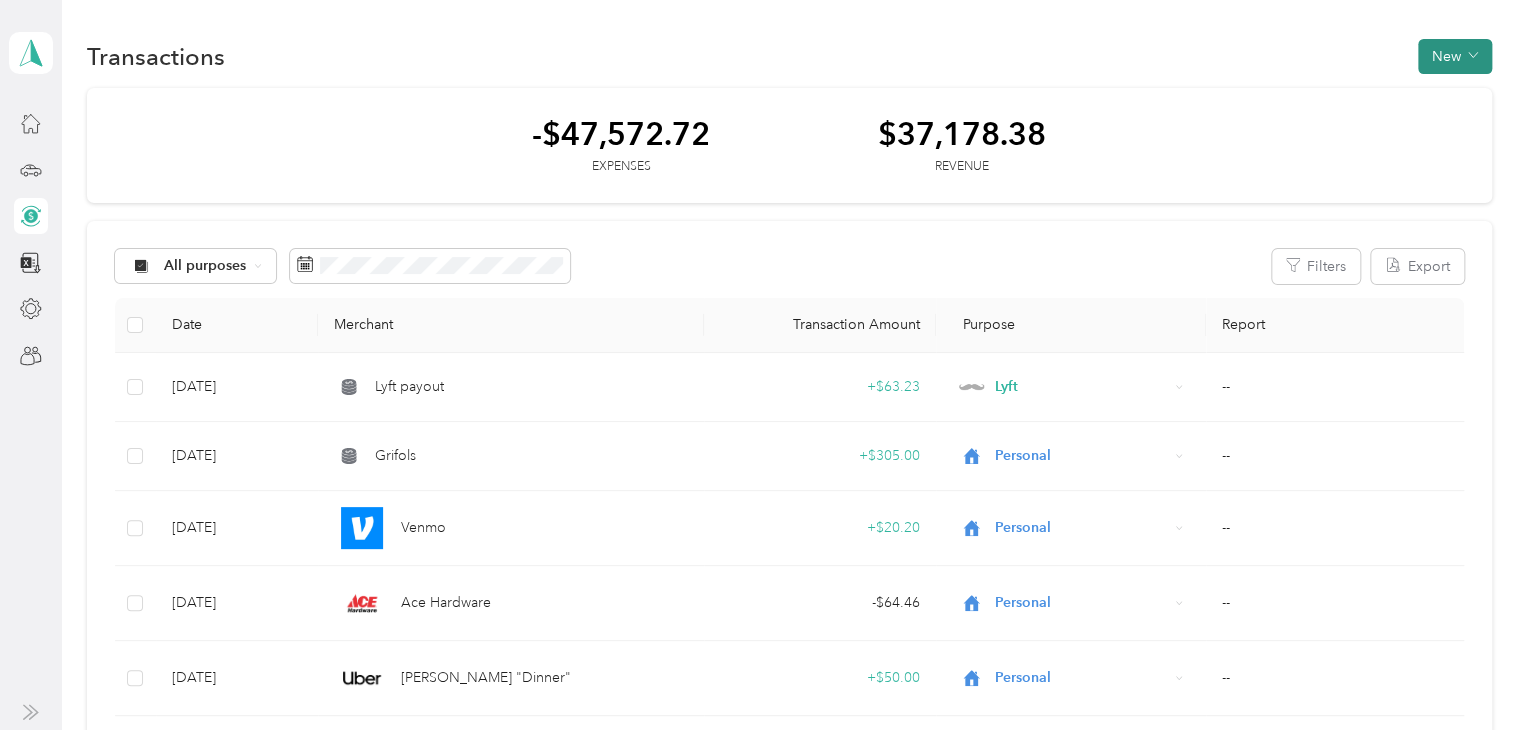 click at bounding box center [1473, 56] 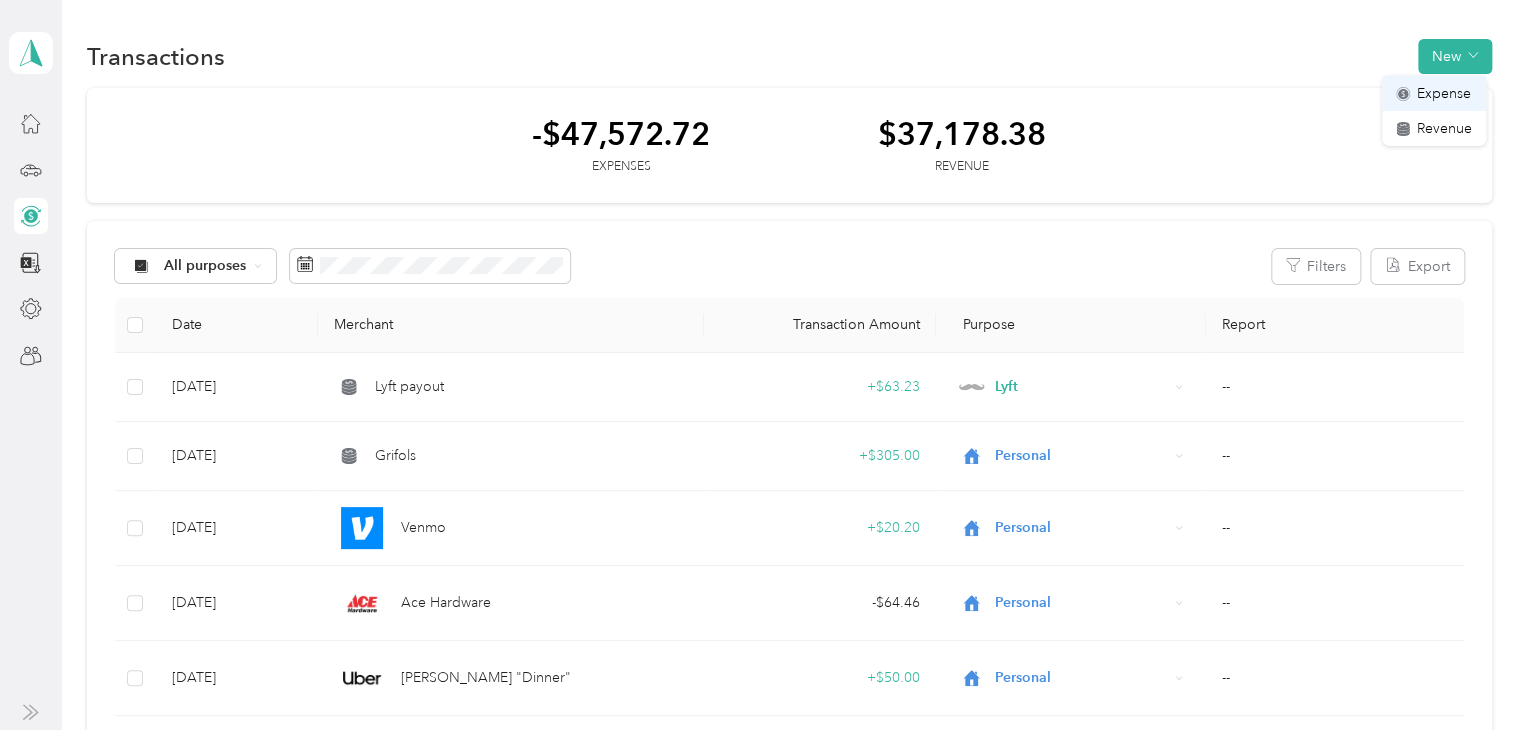 click on "Expense" at bounding box center [1444, 93] 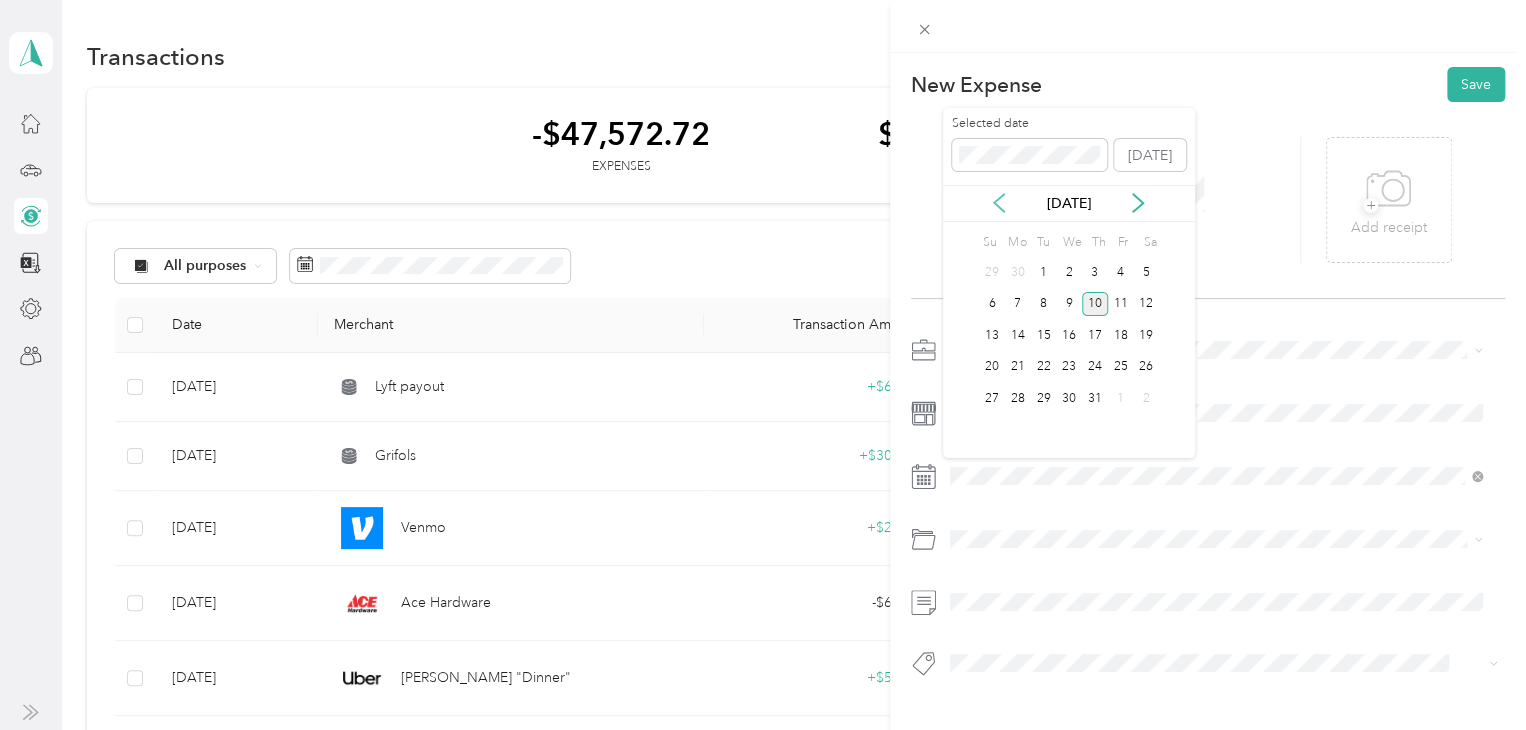 click 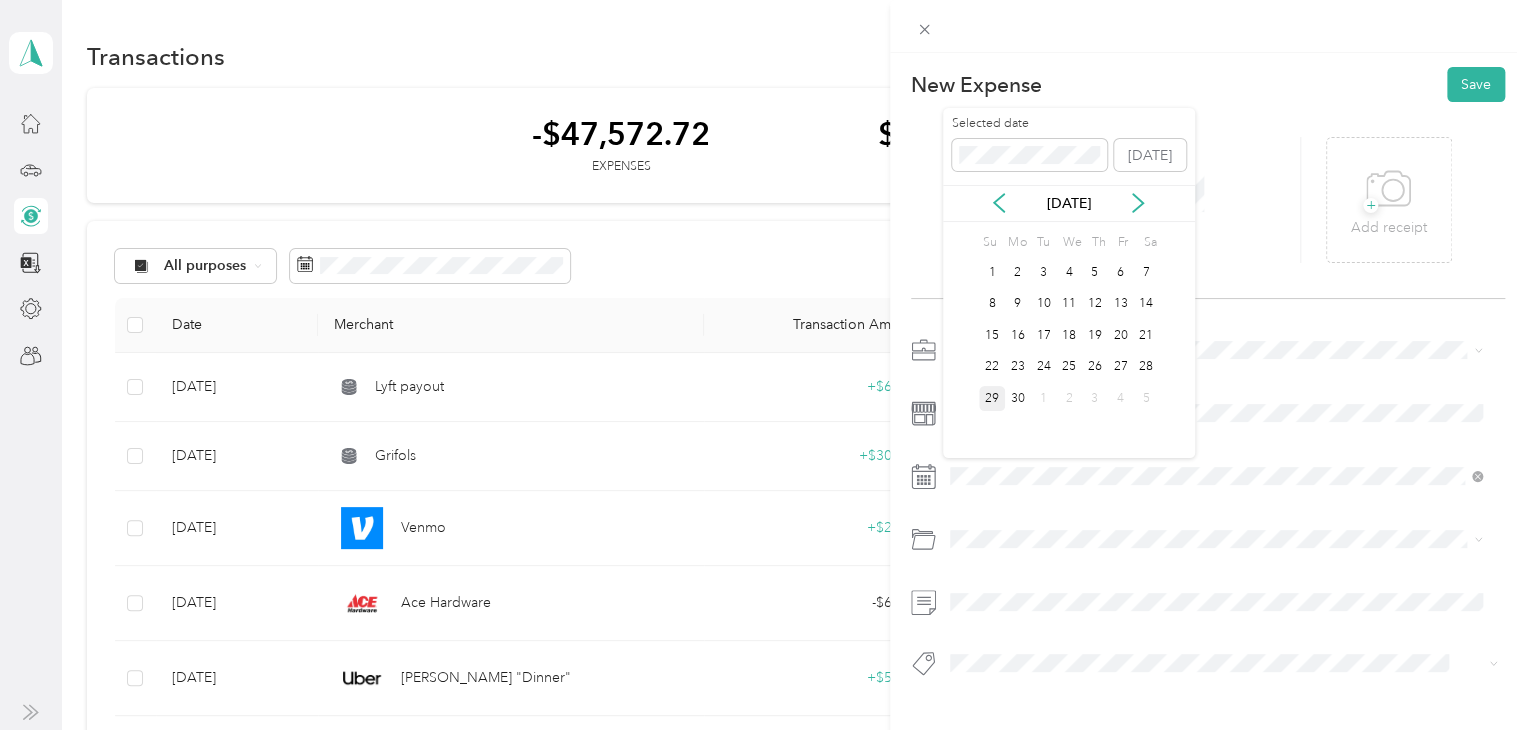 click on "29" at bounding box center (992, 398) 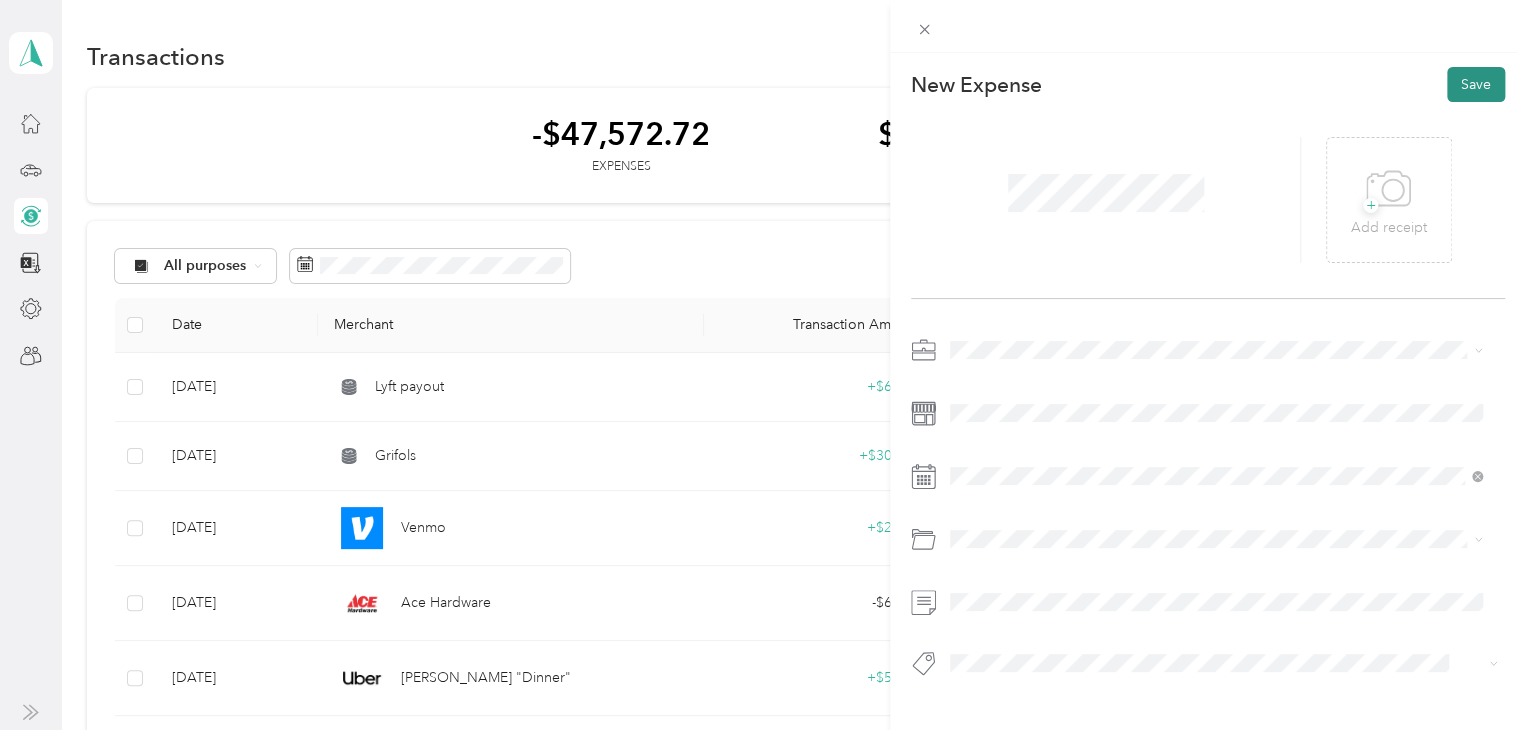 click on "Save" at bounding box center (1476, 84) 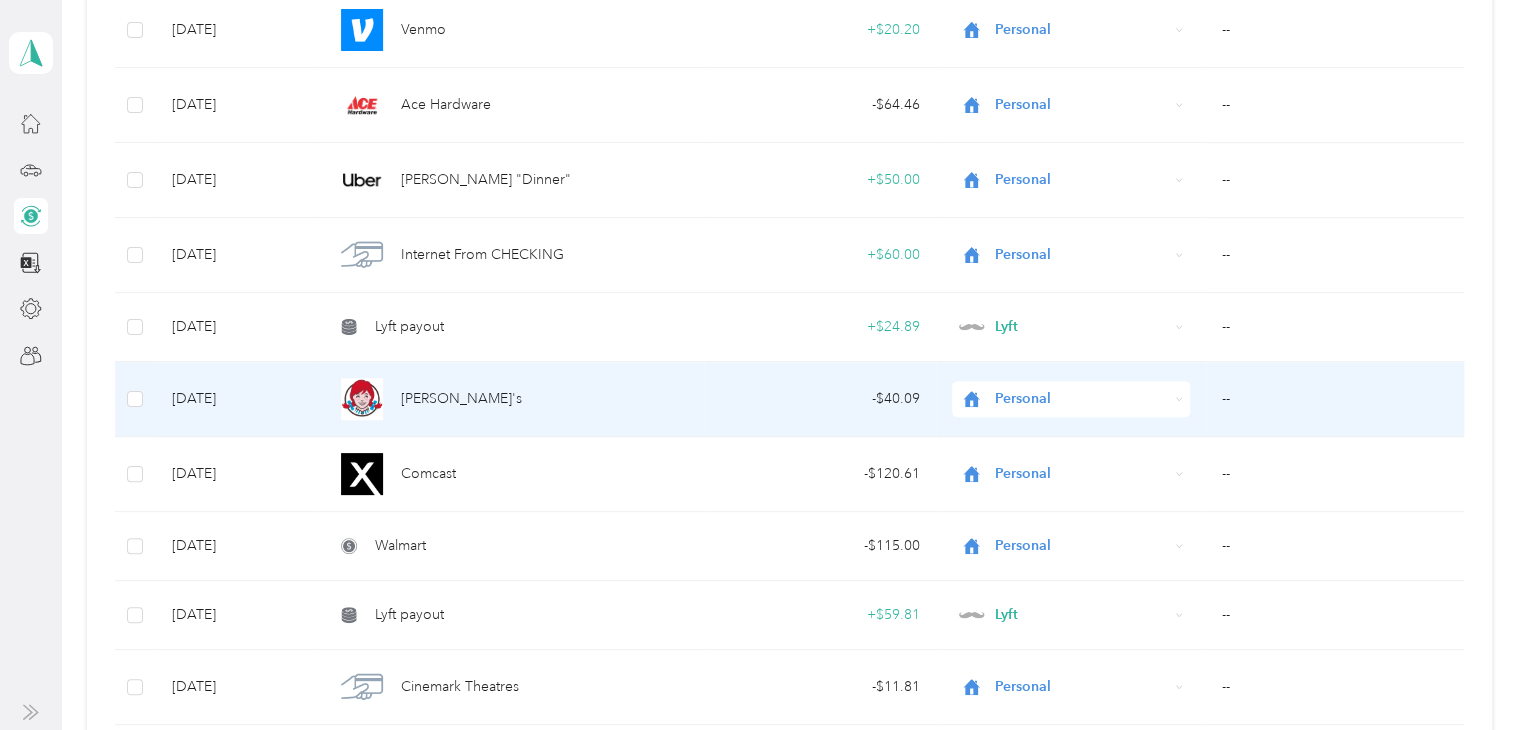 scroll, scrollTop: 0, scrollLeft: 0, axis: both 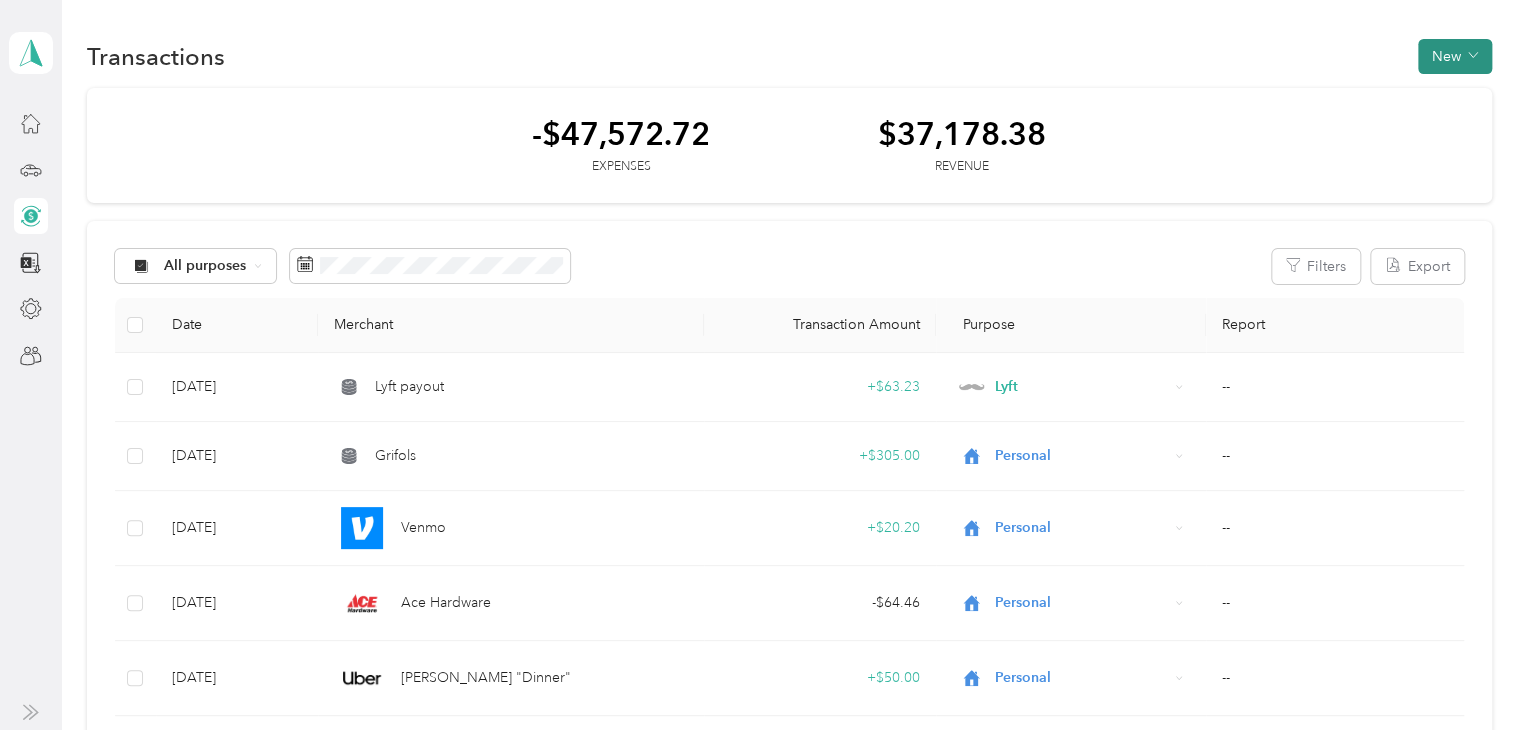click at bounding box center [1473, 56] 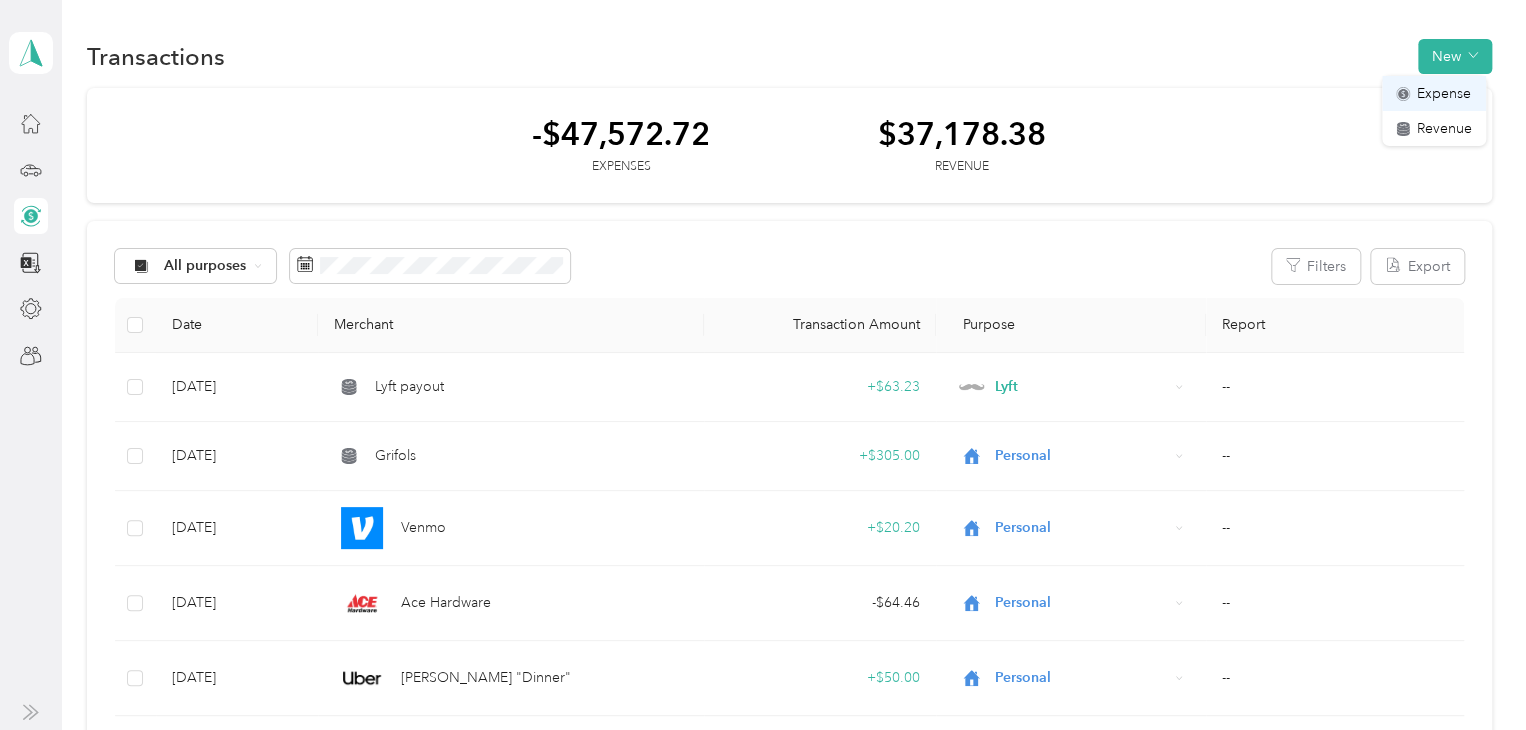 click on "Expense" at bounding box center [1444, 93] 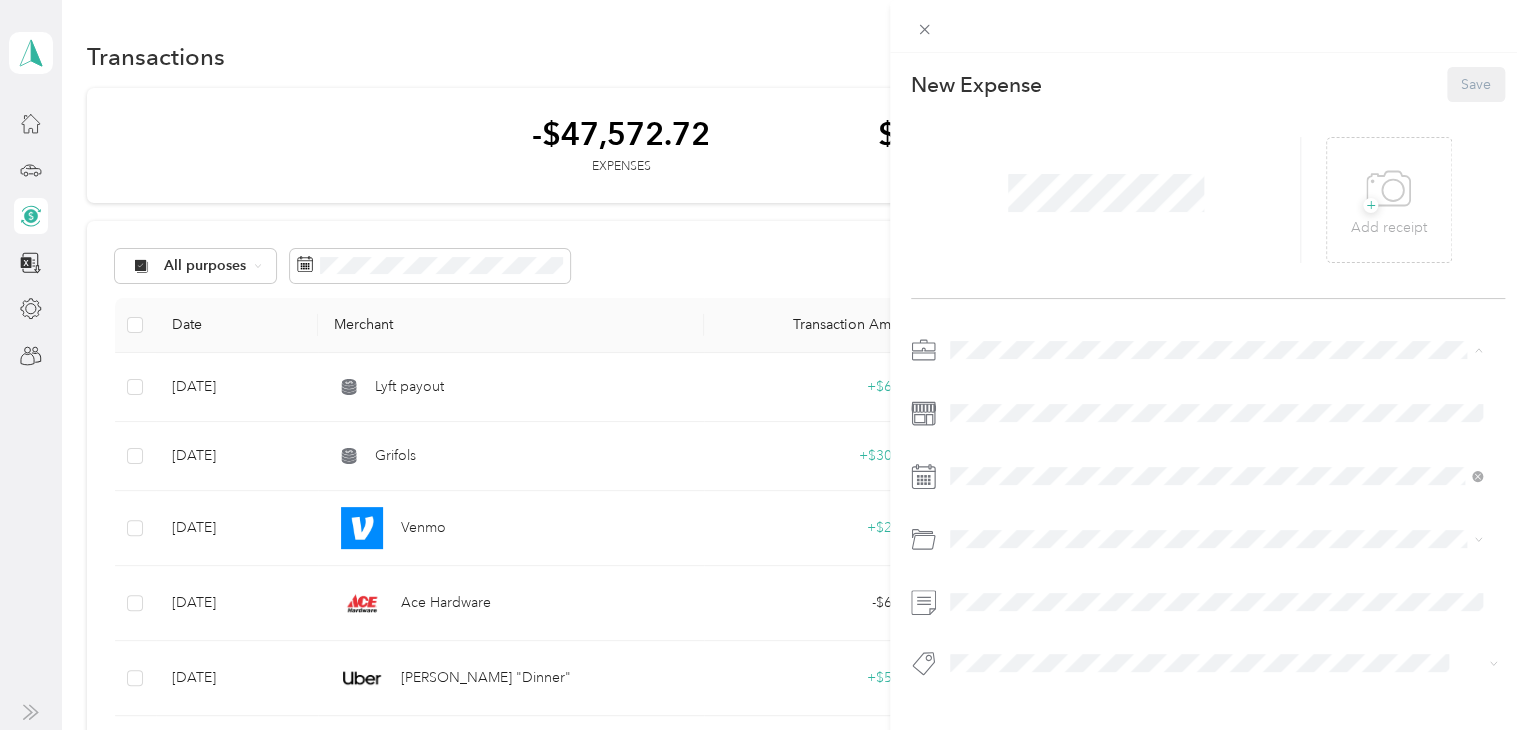 click on "Lyft" at bounding box center [1216, 454] 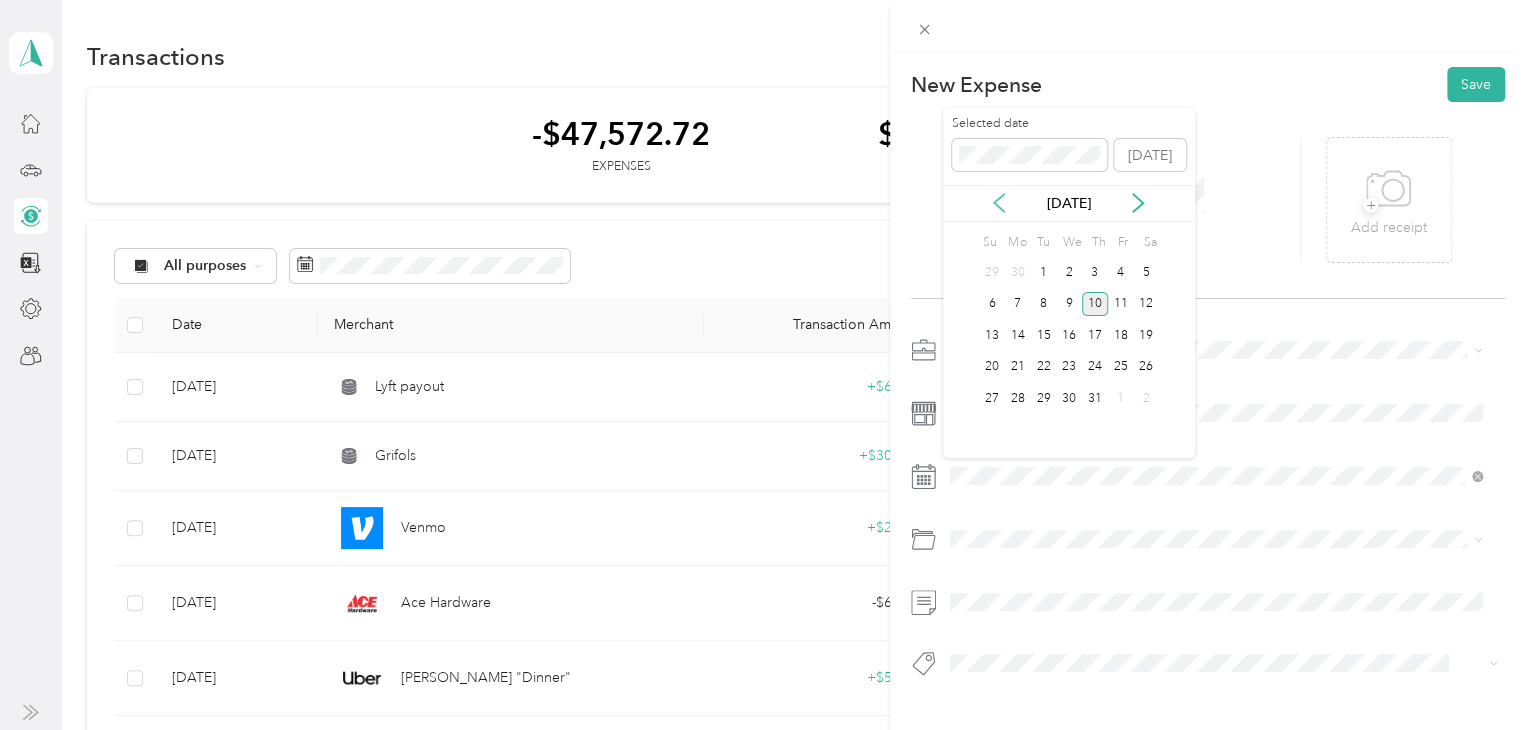 click 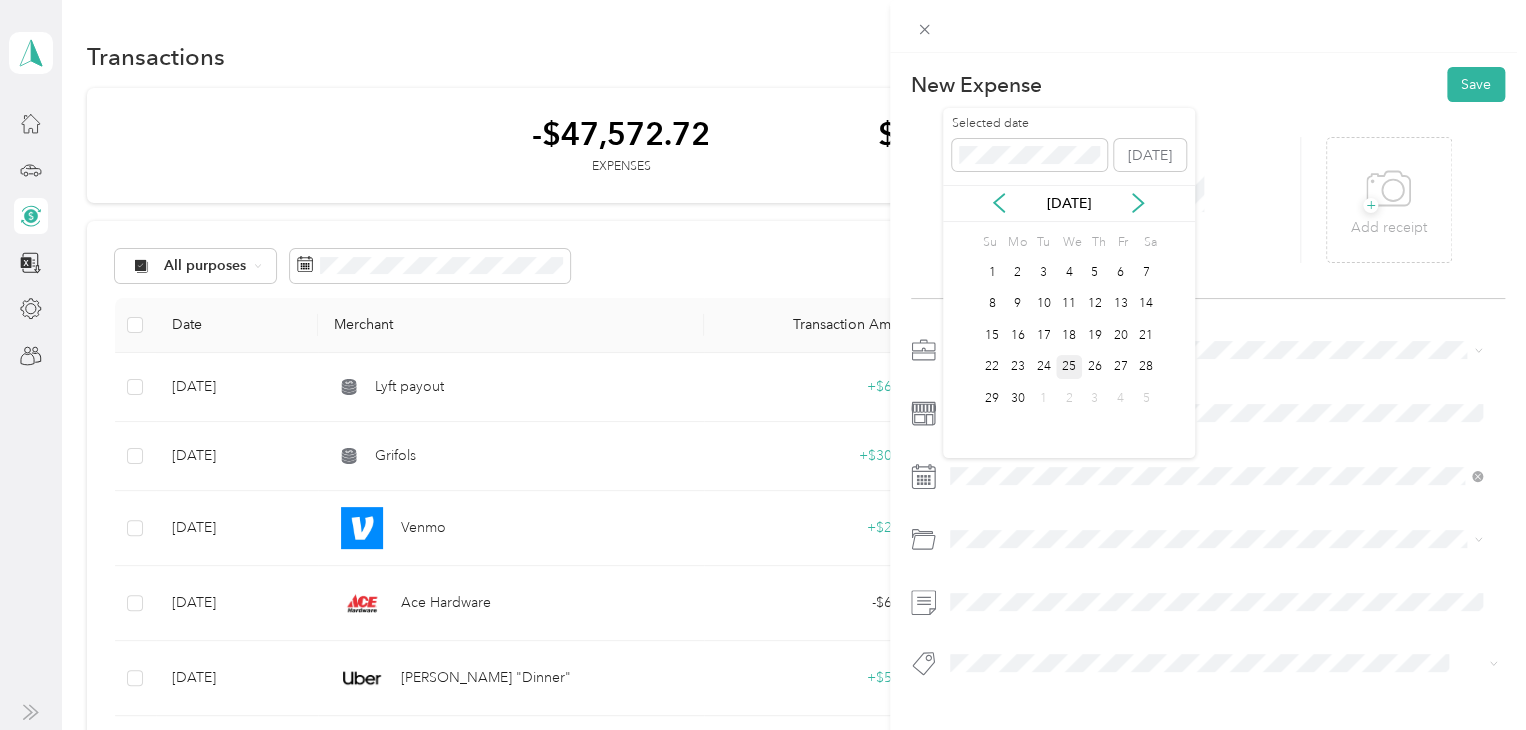 click on "25" at bounding box center (1069, 367) 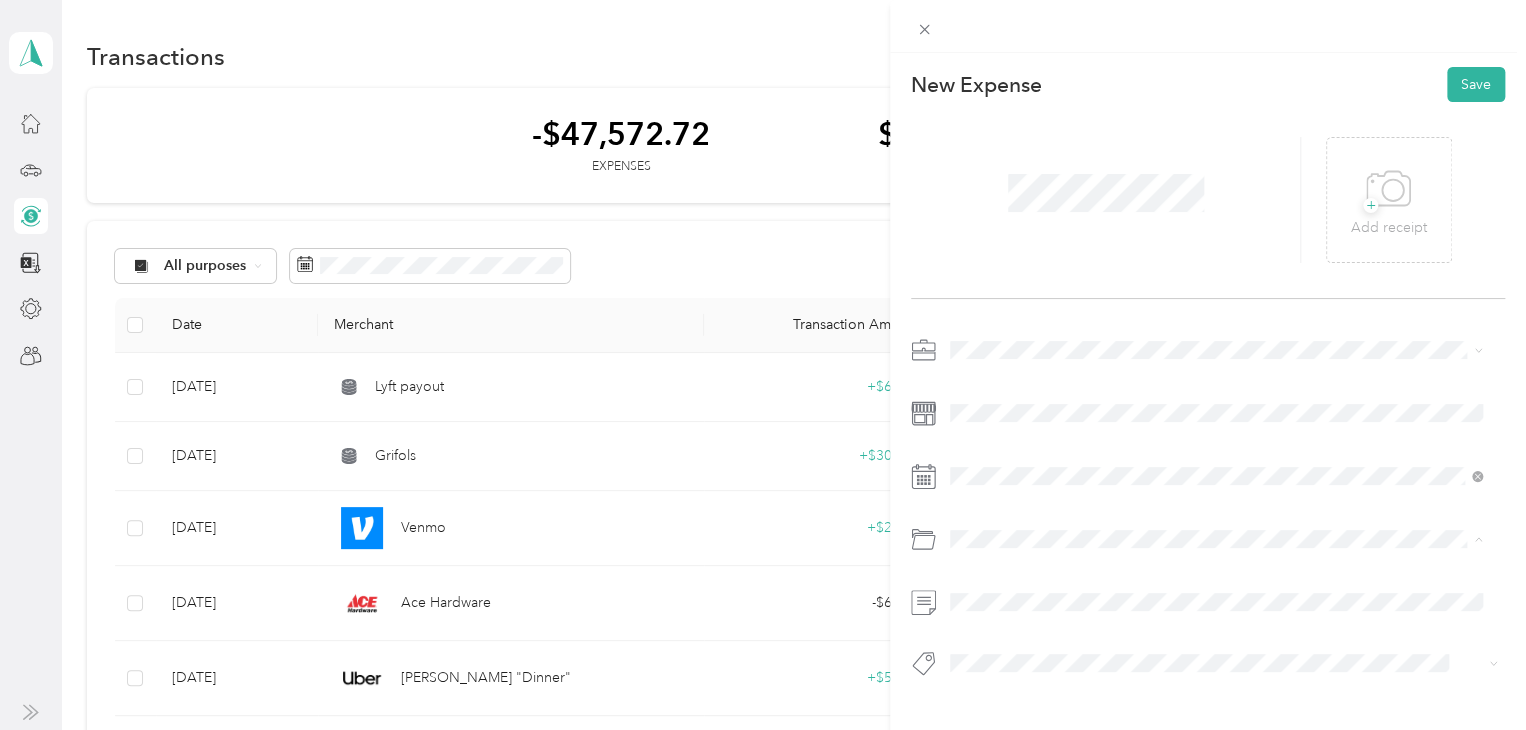 click on "Gasoline" at bounding box center (1216, 303) 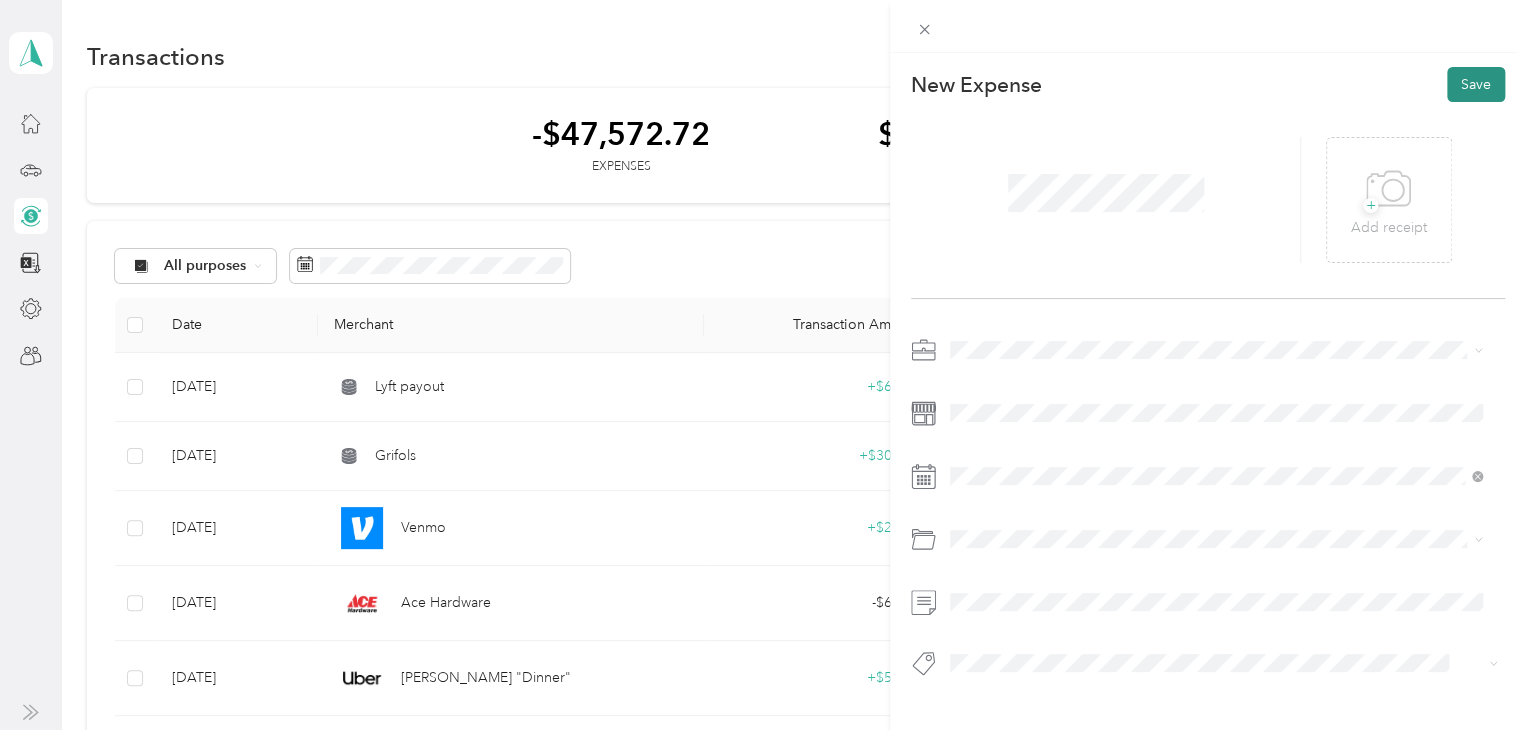 click on "Save" at bounding box center (1476, 84) 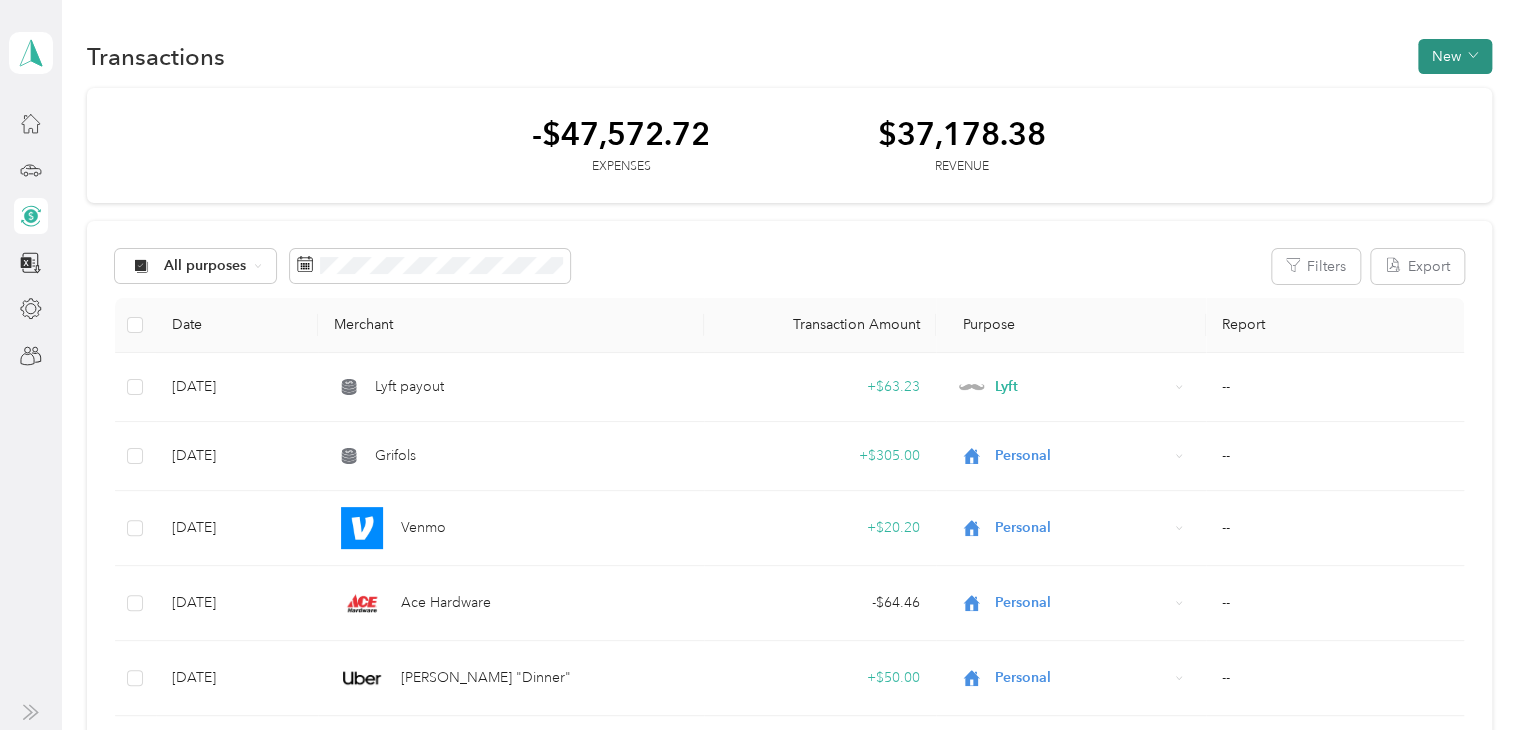 click on "New" at bounding box center (1455, 56) 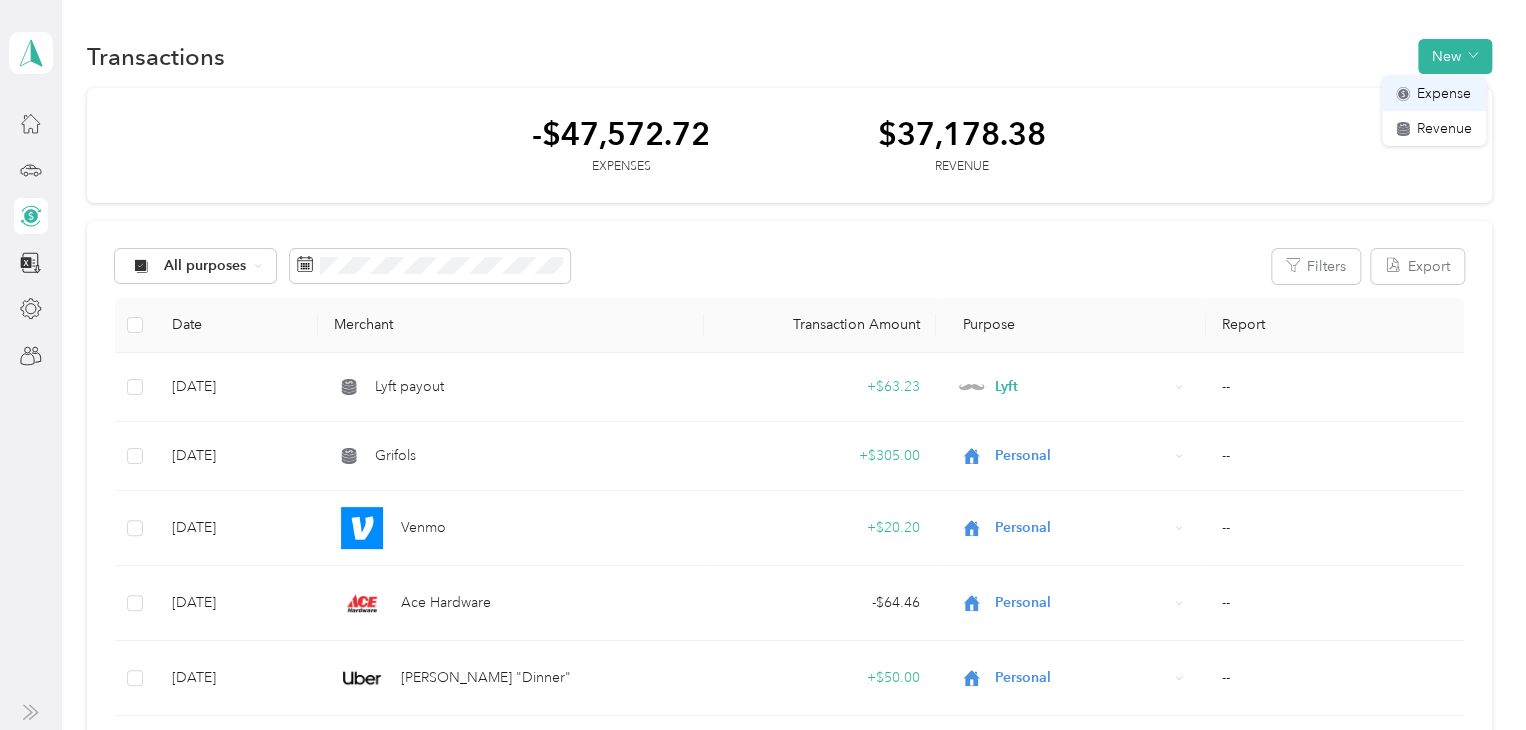 click on "Expense" at bounding box center (1444, 93) 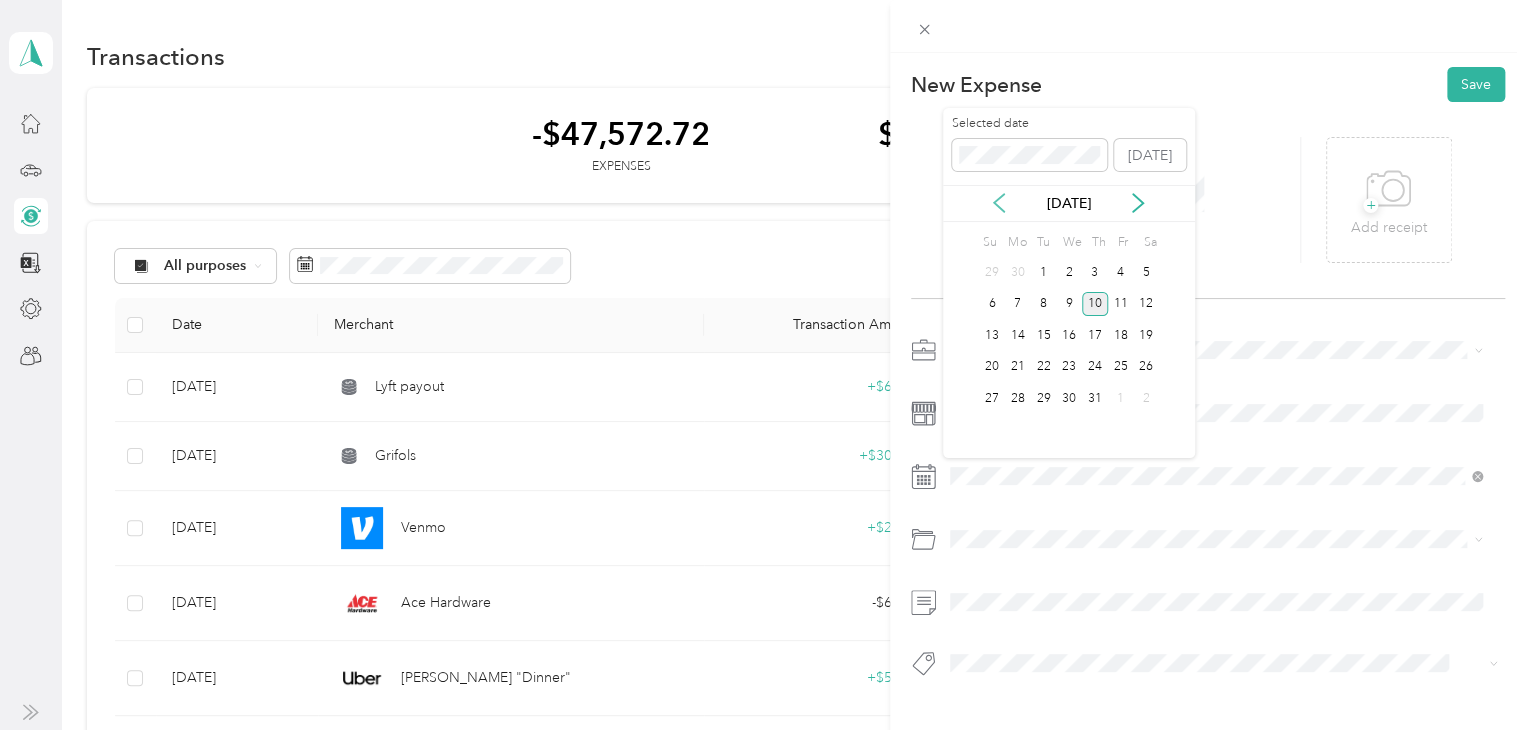 click 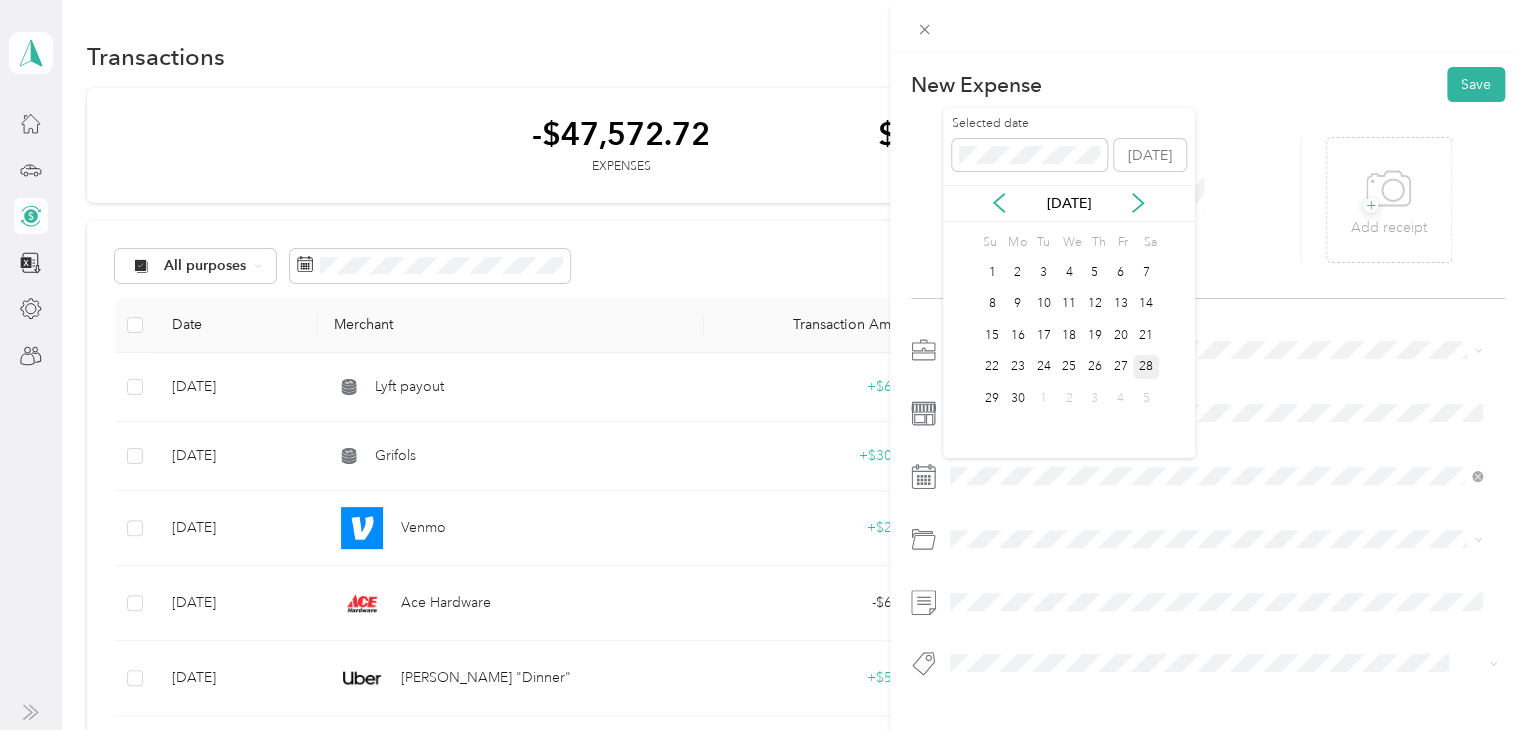 click on "28" at bounding box center [1146, 367] 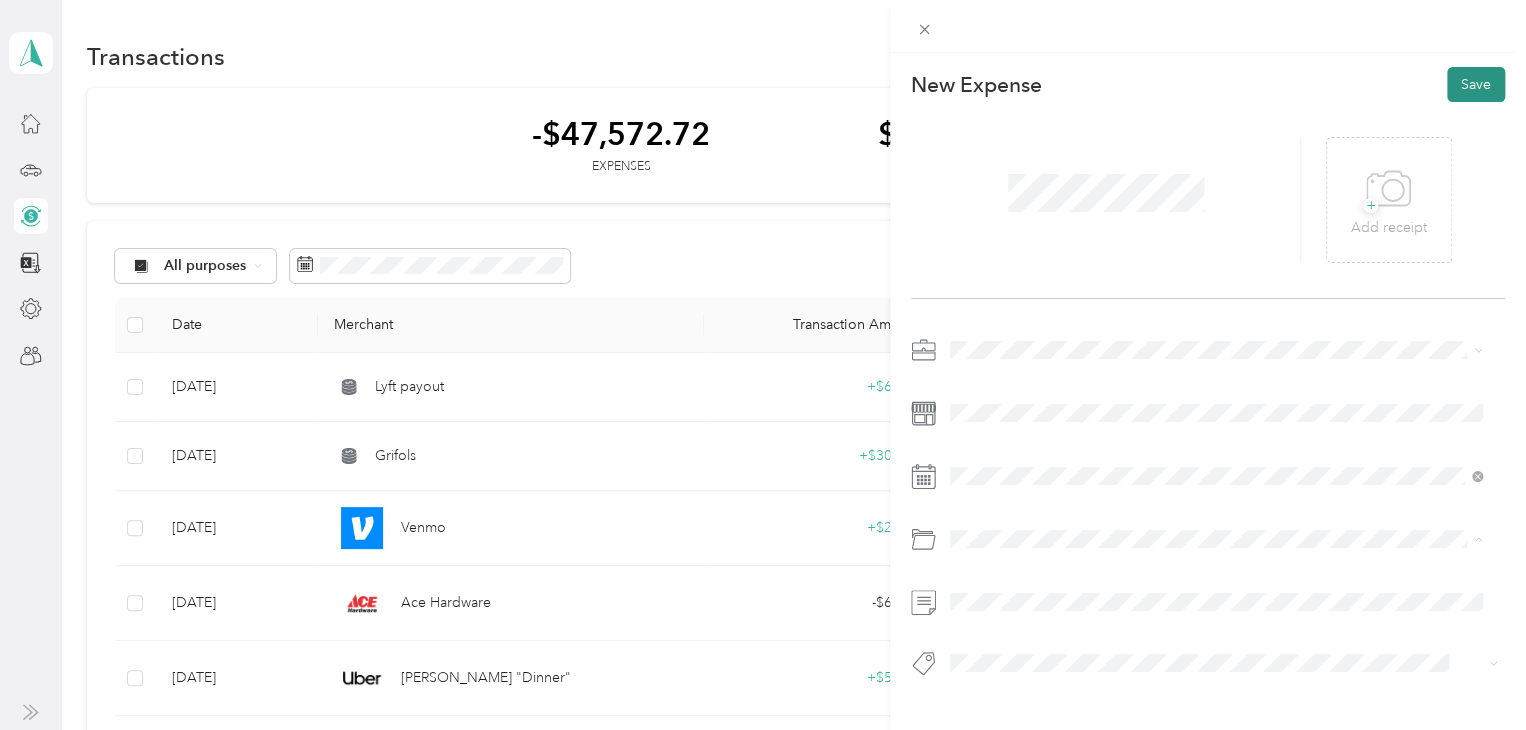 click on "Save" at bounding box center (1476, 84) 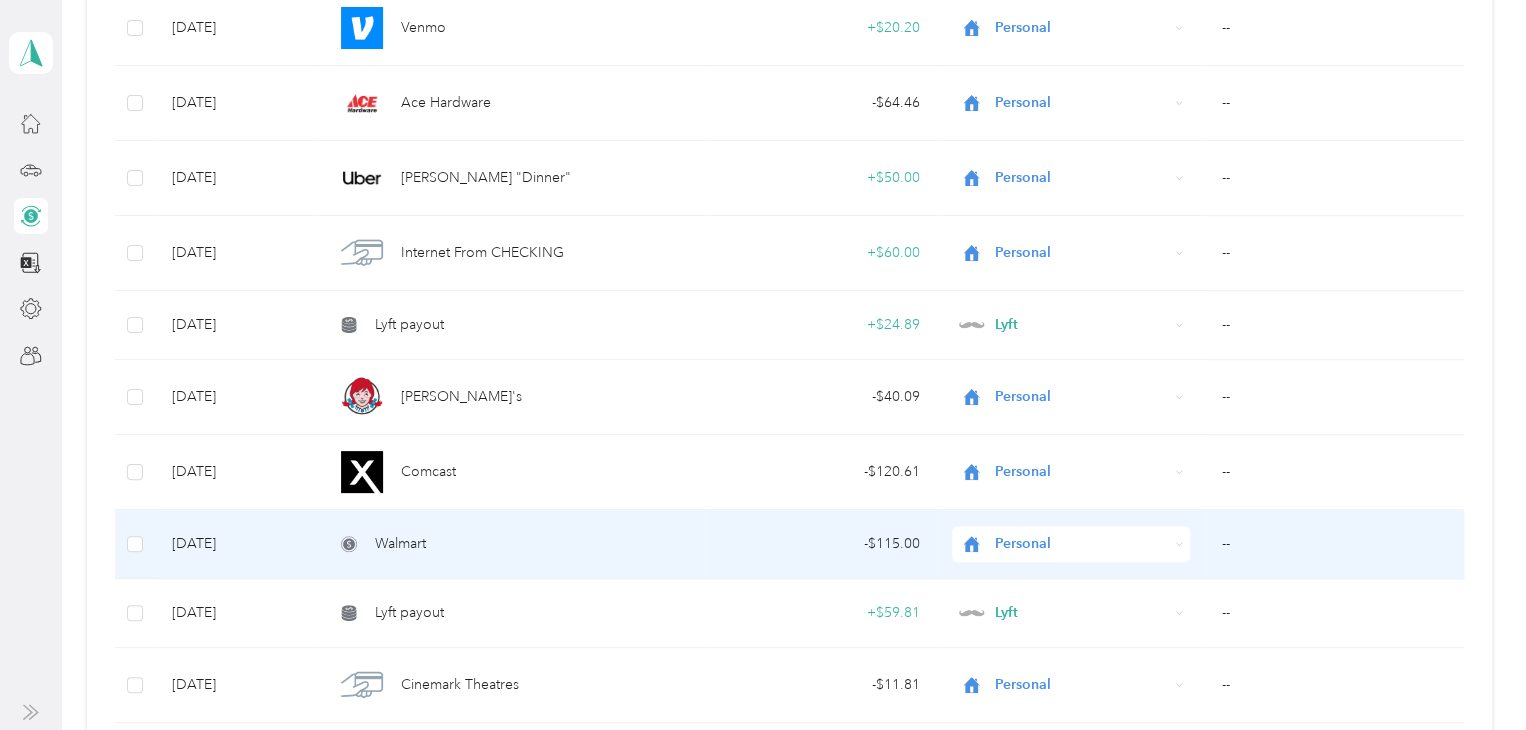scroll, scrollTop: 0, scrollLeft: 0, axis: both 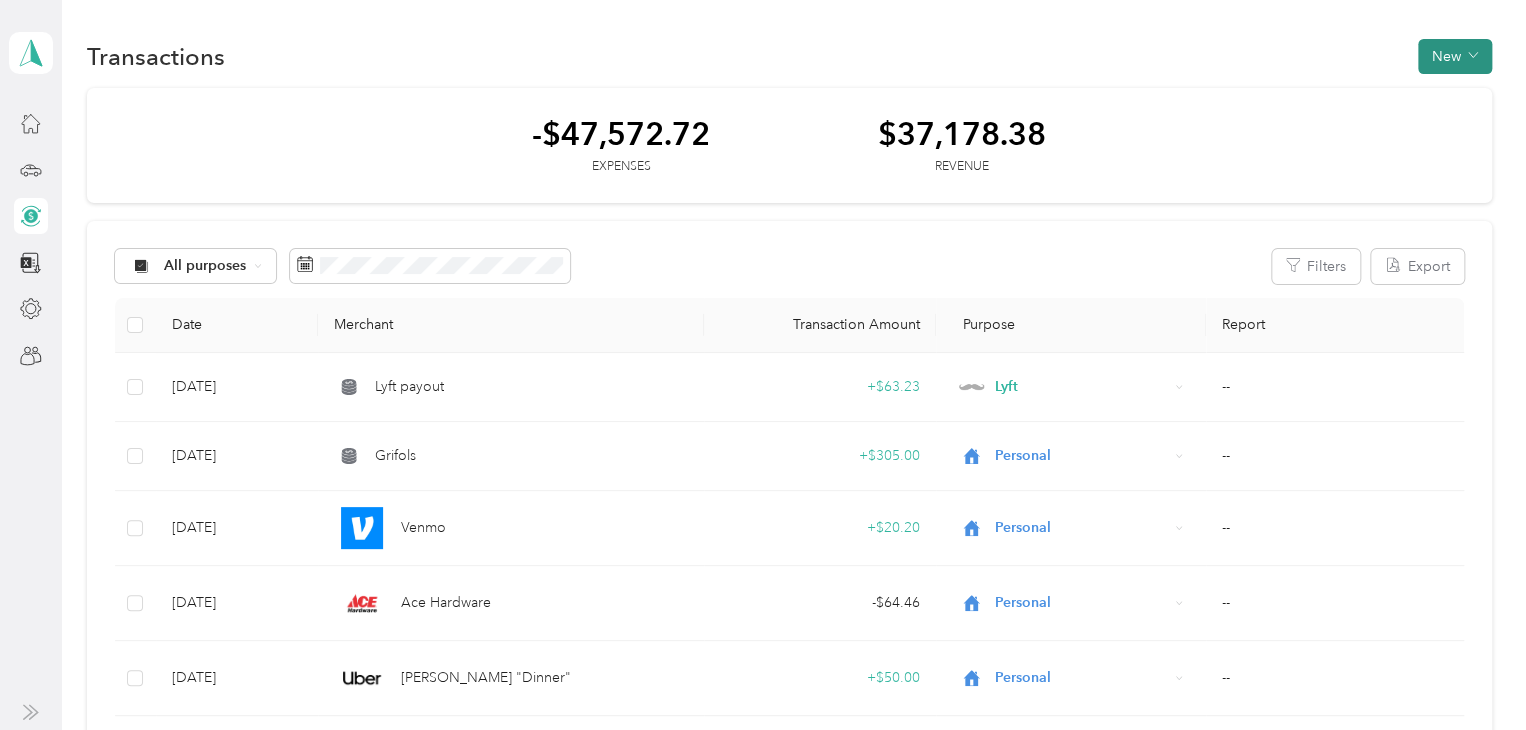 click on "New" at bounding box center [1455, 56] 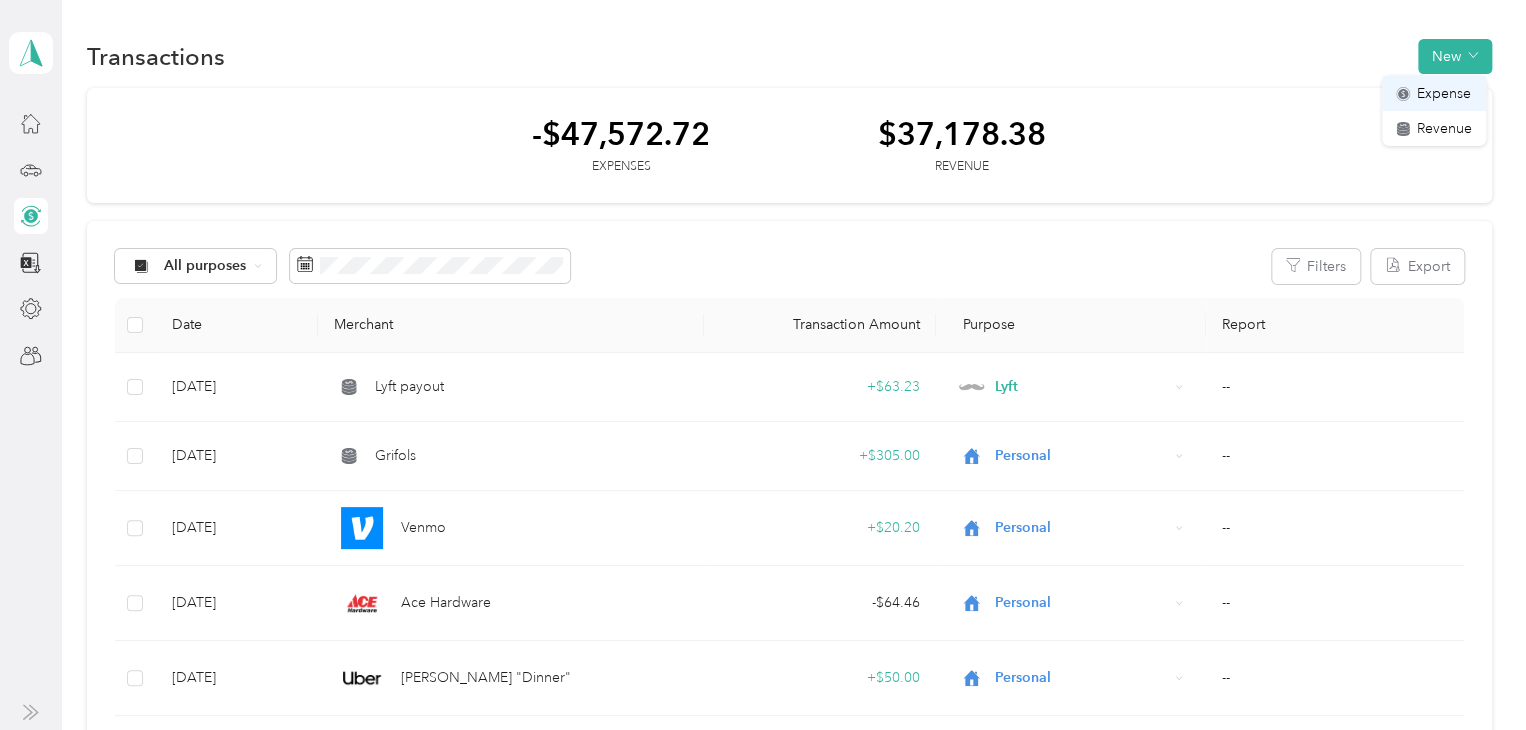 click on "Expense" at bounding box center (1444, 93) 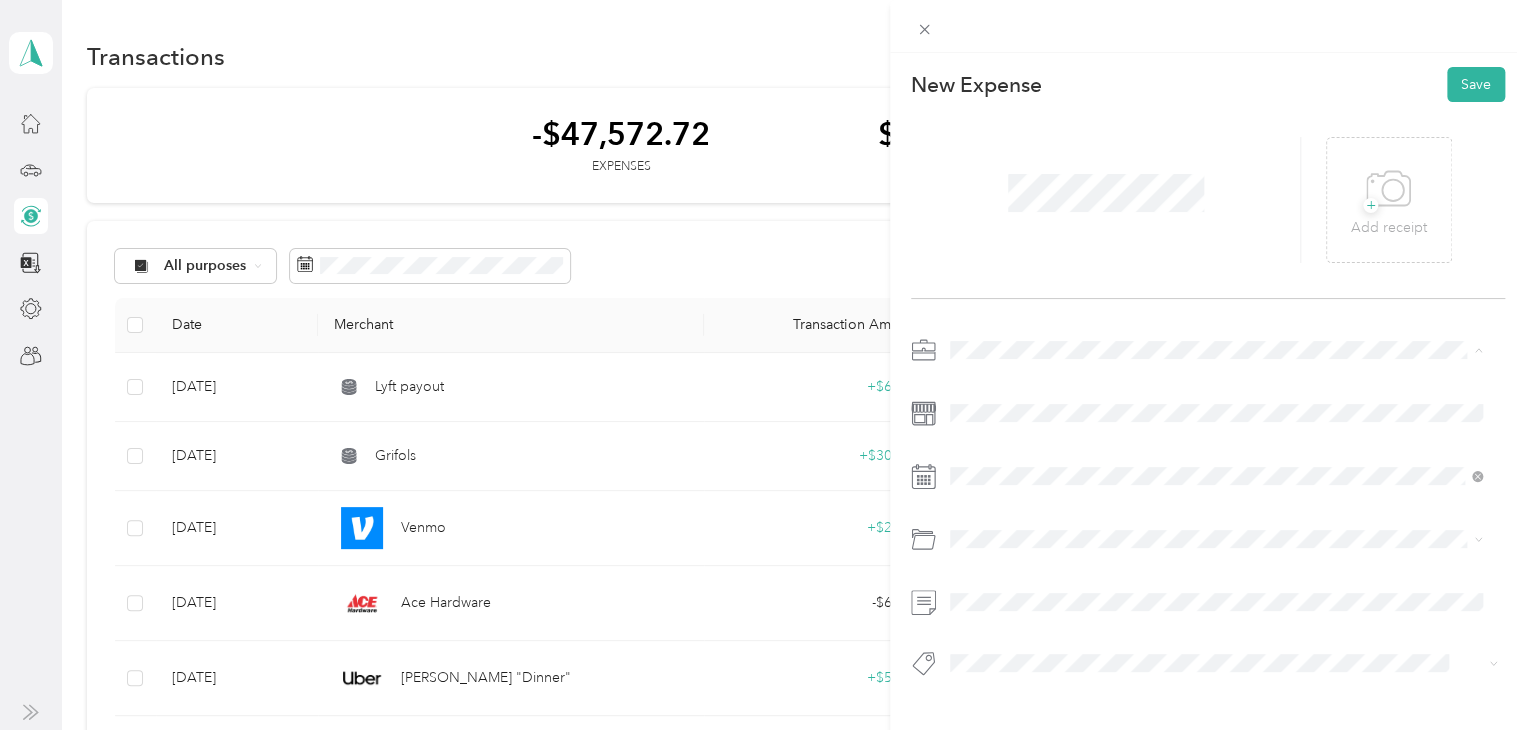 click on "Lyft" at bounding box center [1216, 454] 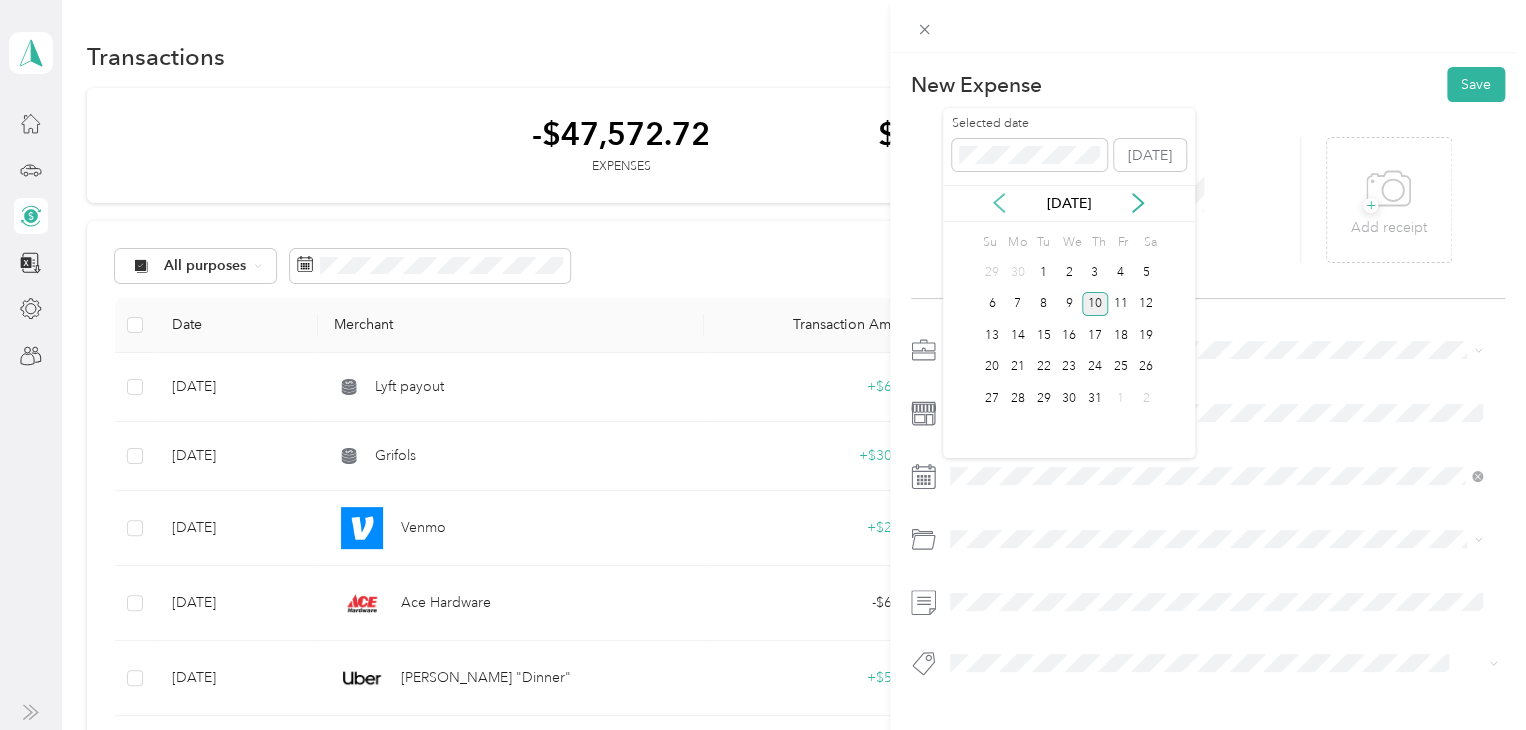 click 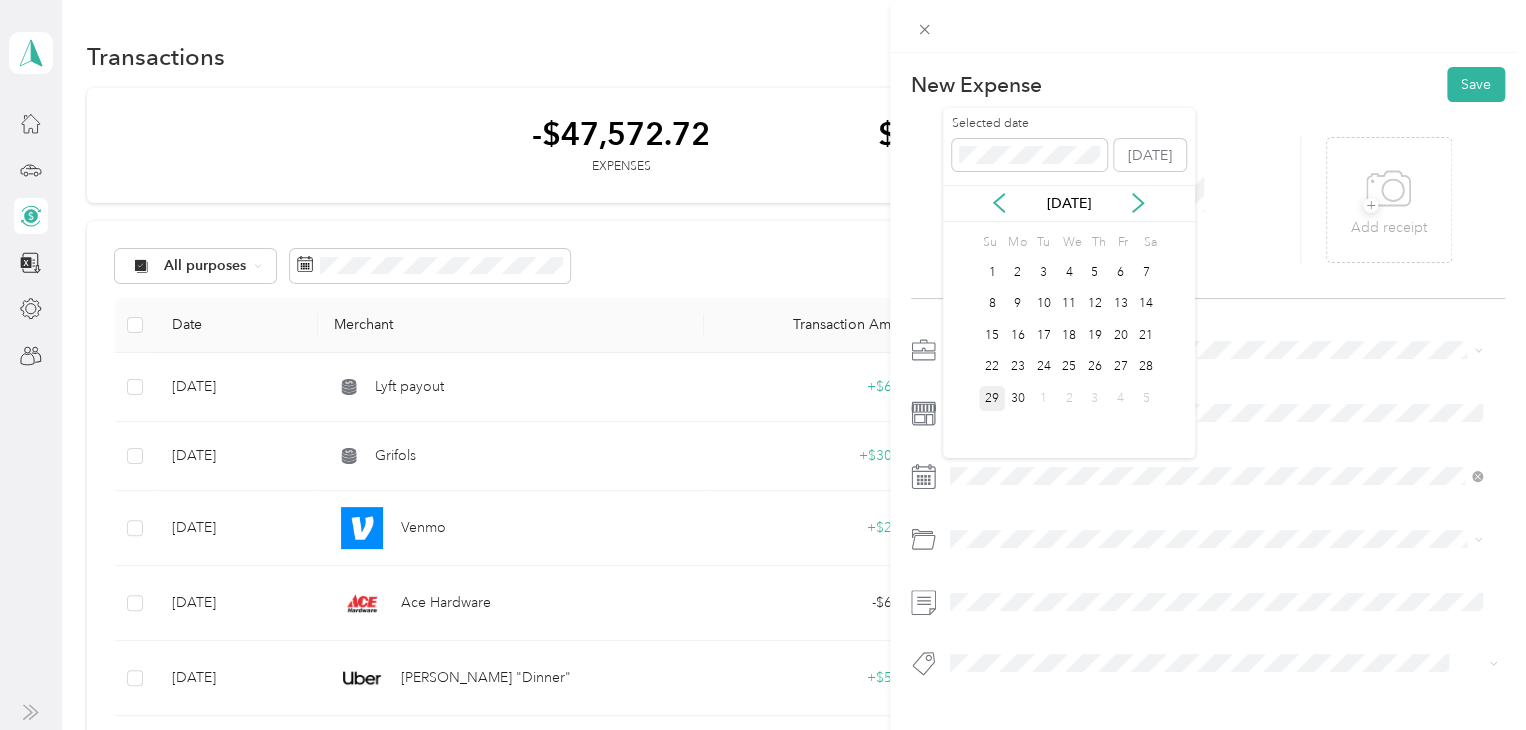 click on "29" at bounding box center [992, 398] 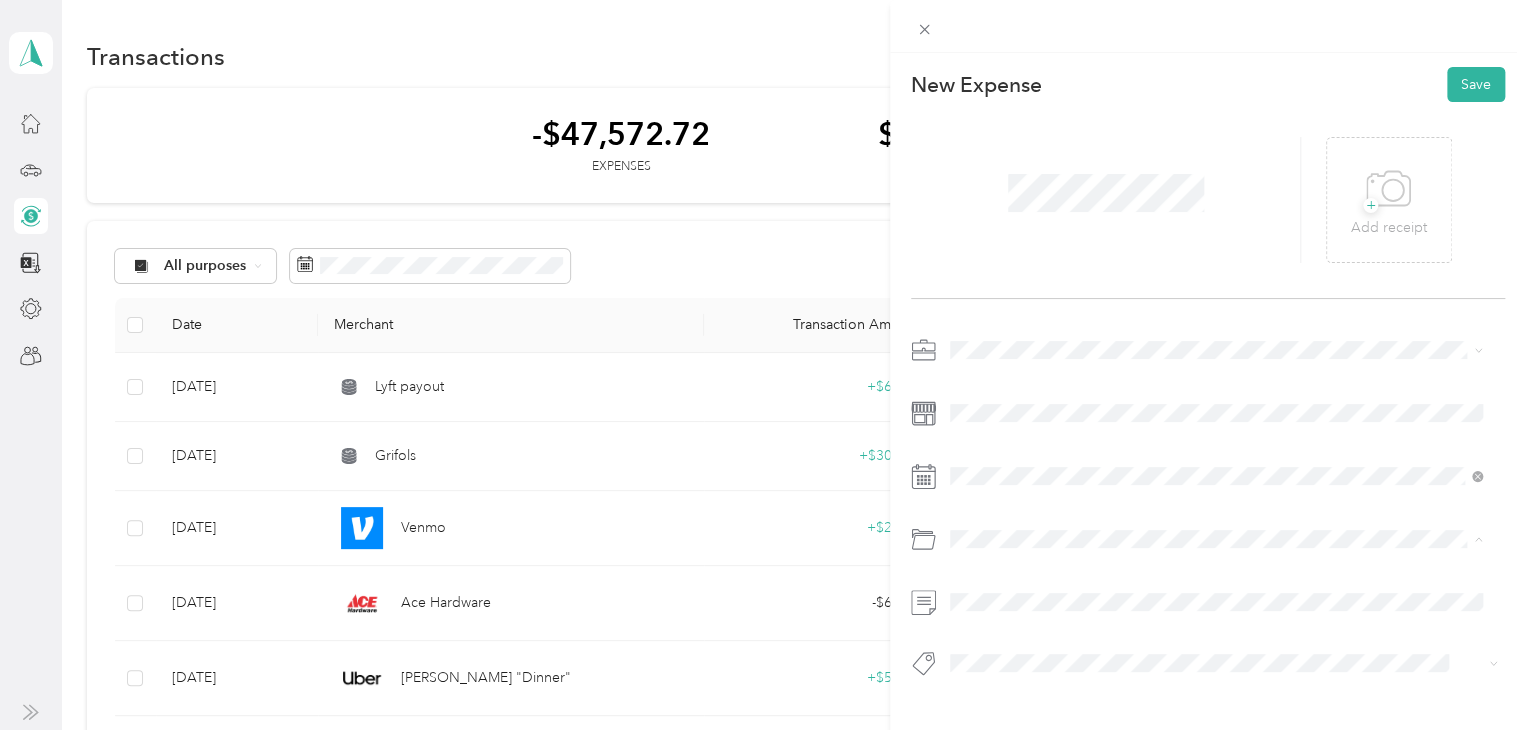 click on "Gasoline" at bounding box center (1216, 303) 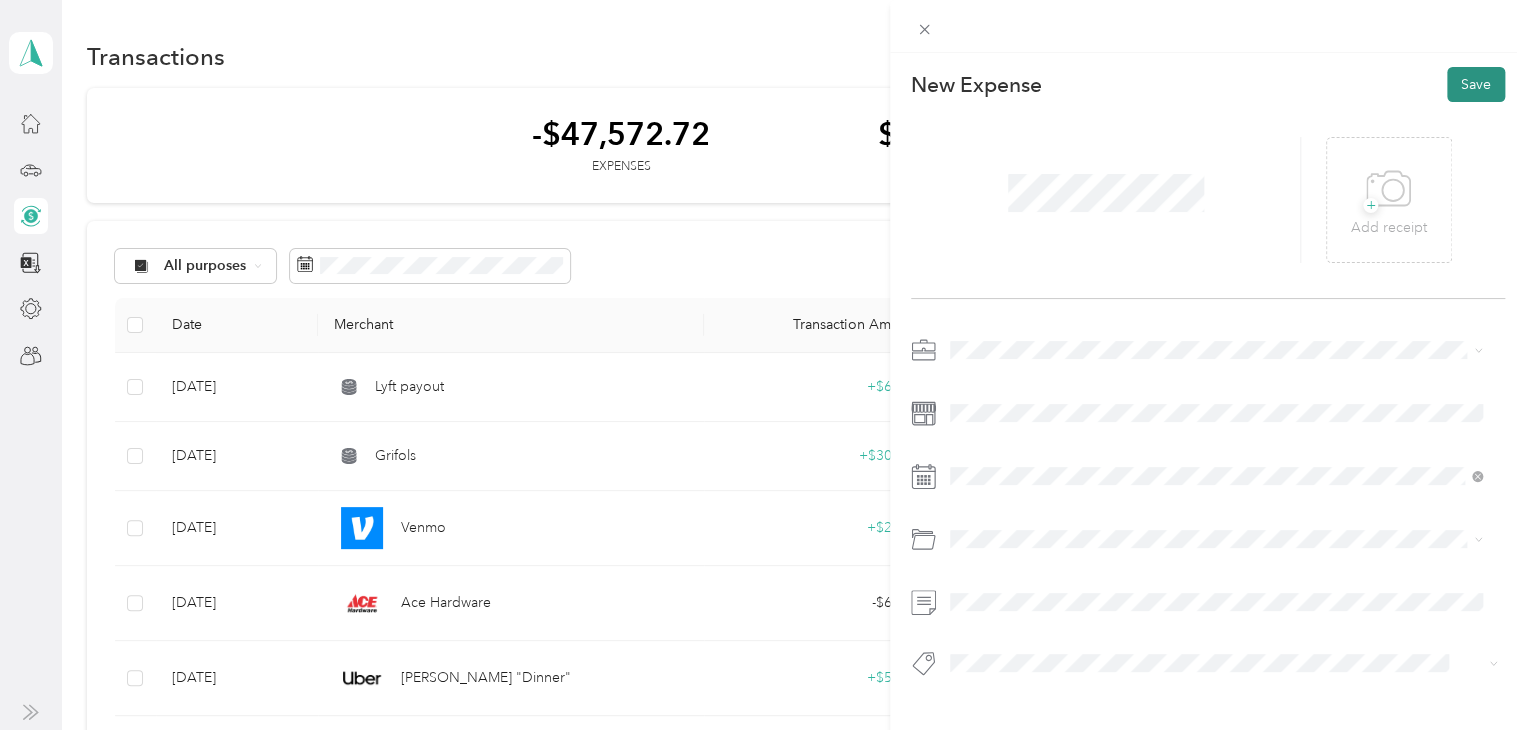click on "Save" at bounding box center (1476, 84) 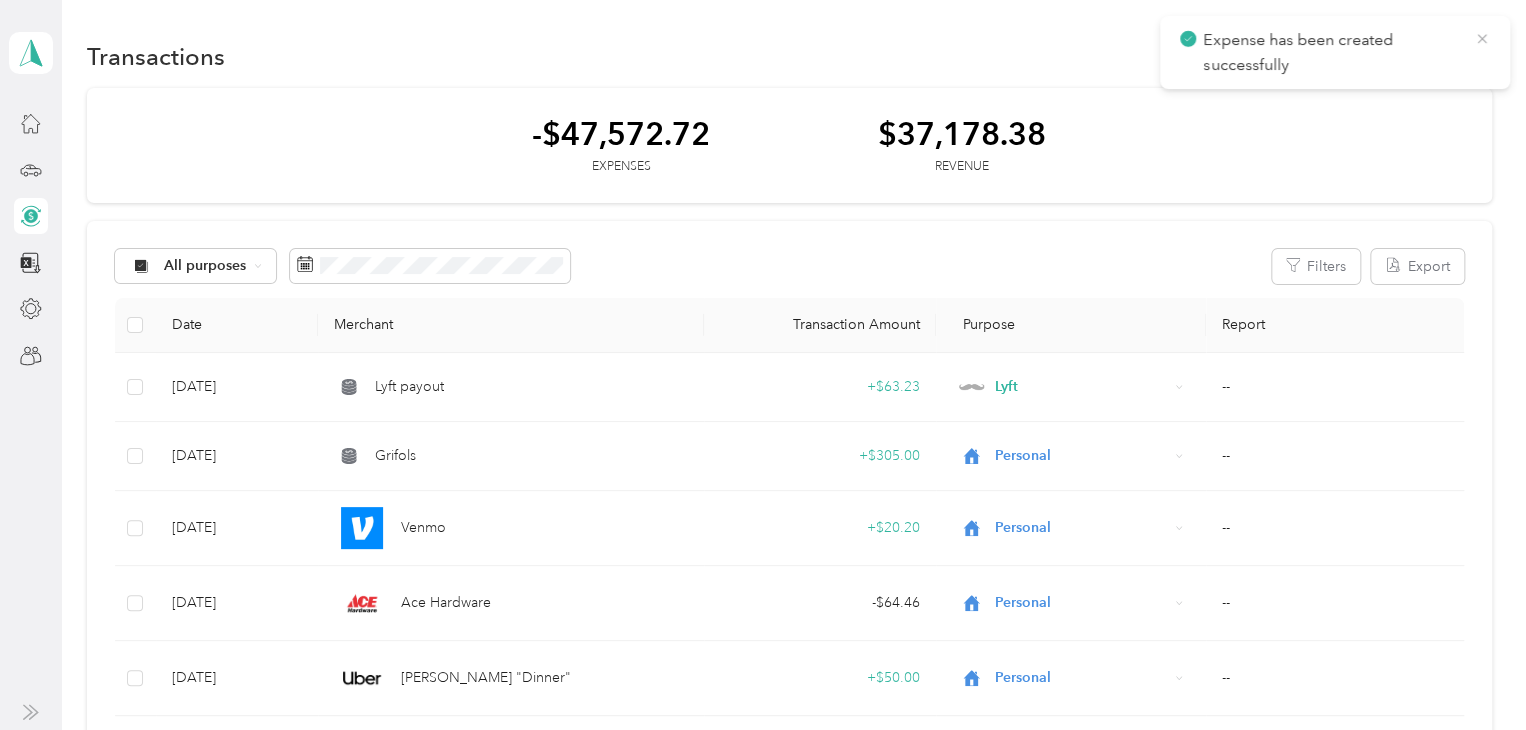 click 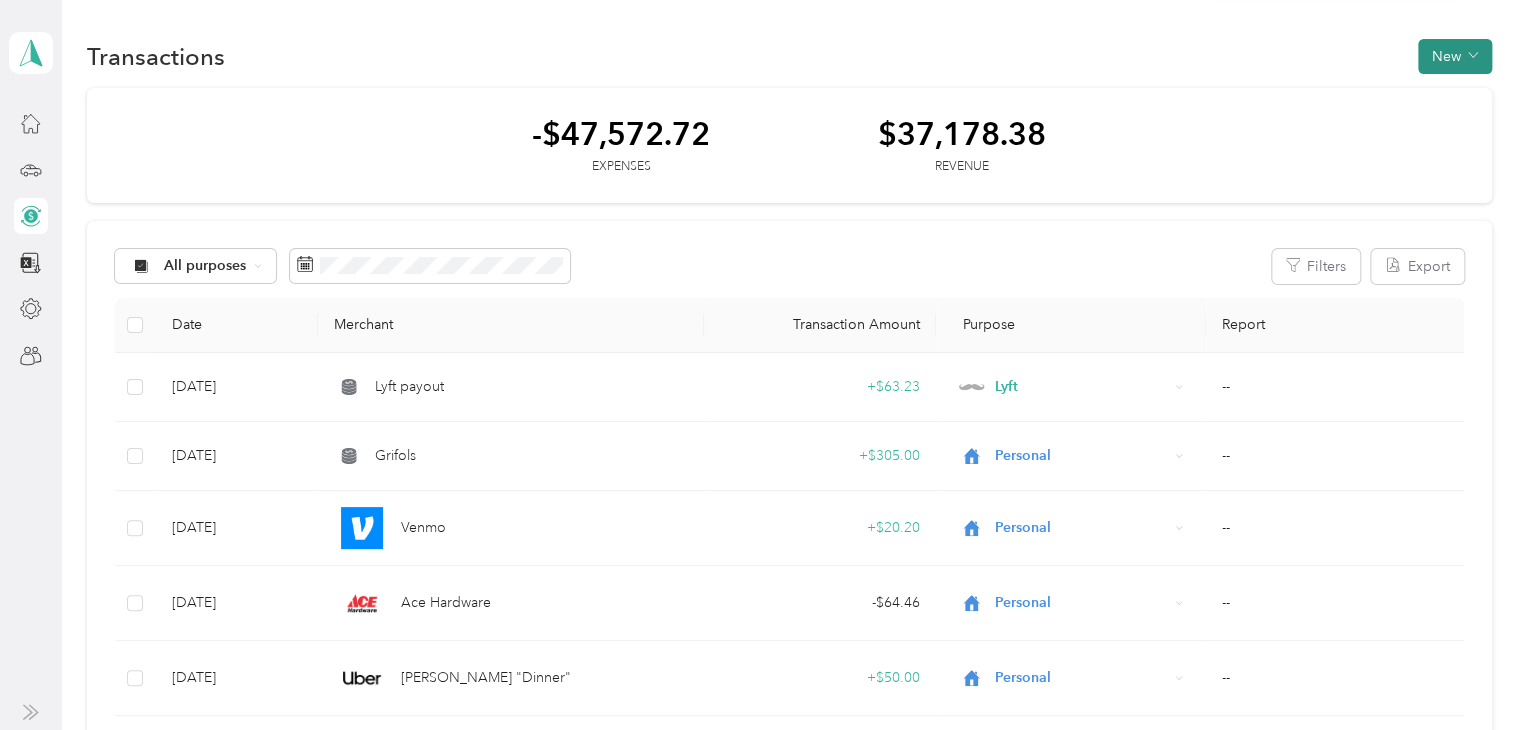 click on "New" at bounding box center [1455, 56] 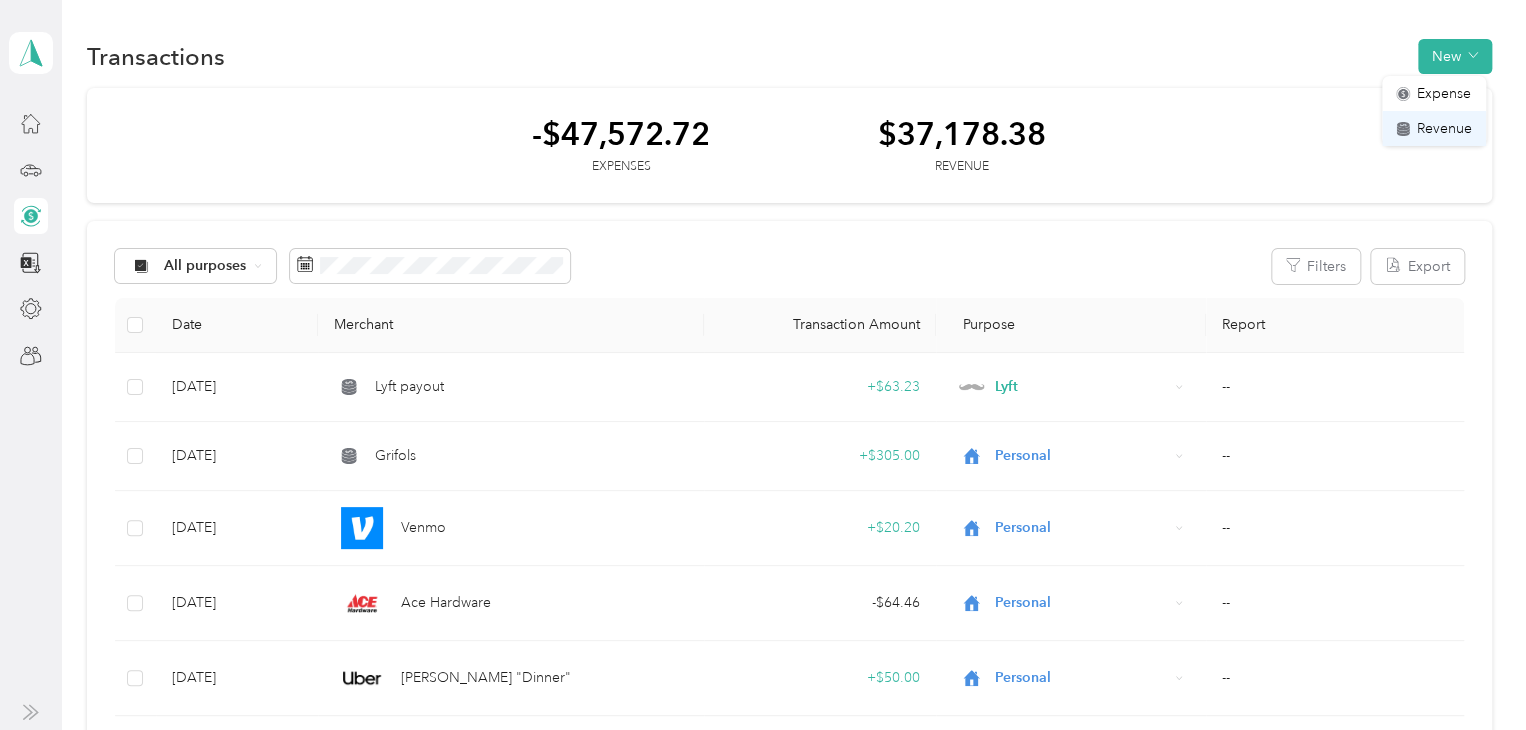 click on "Revenue" at bounding box center (1444, 128) 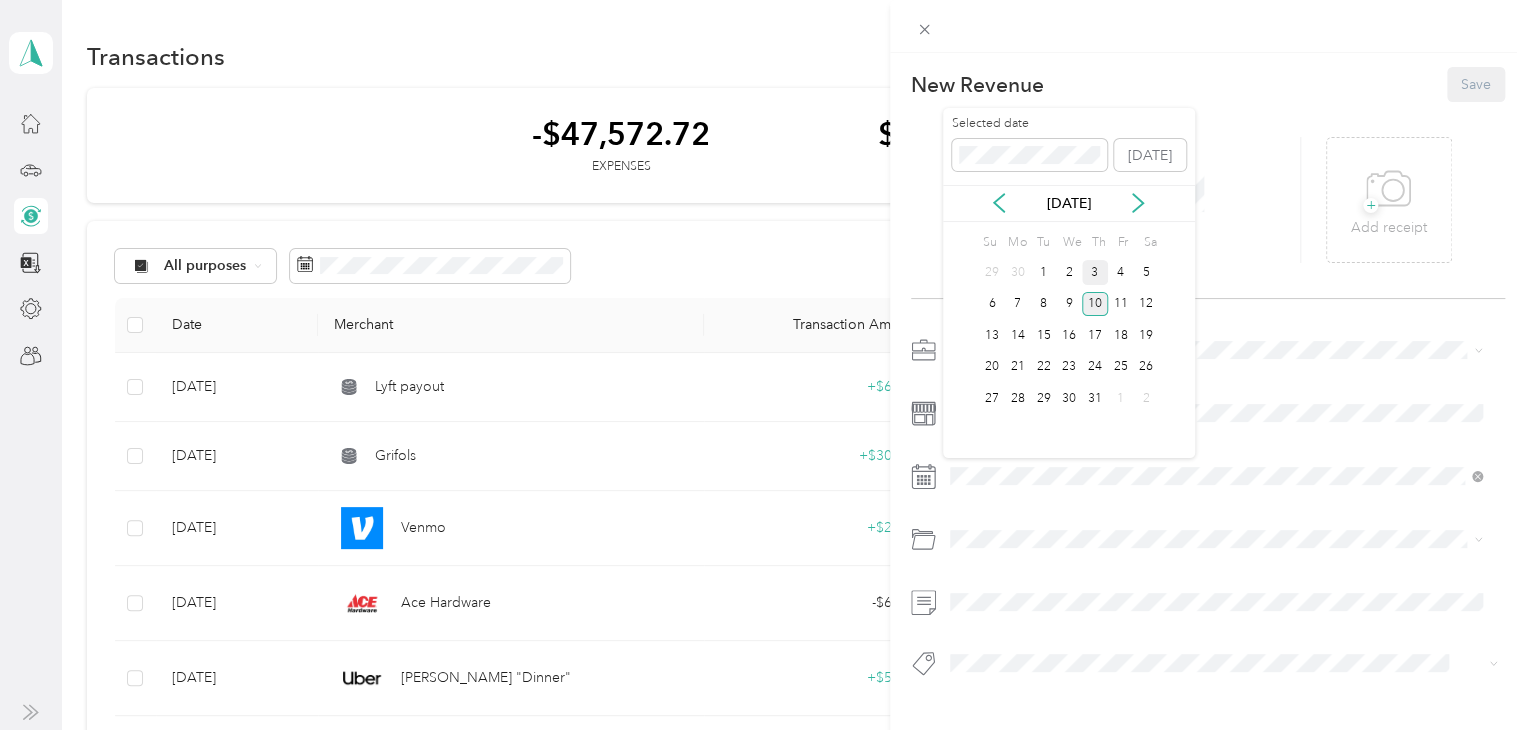 click on "3" at bounding box center [1095, 272] 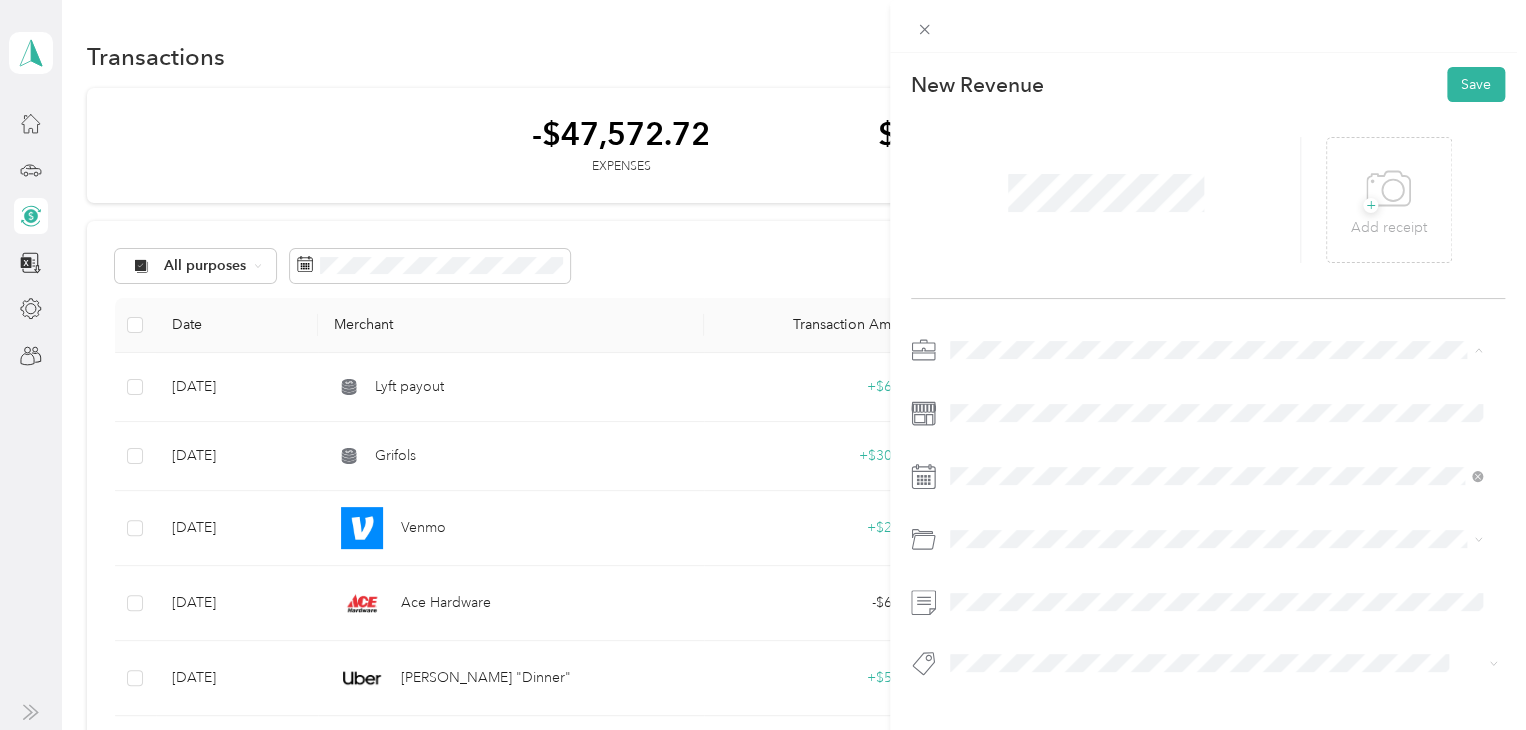 click on "Lyft" at bounding box center [1216, 454] 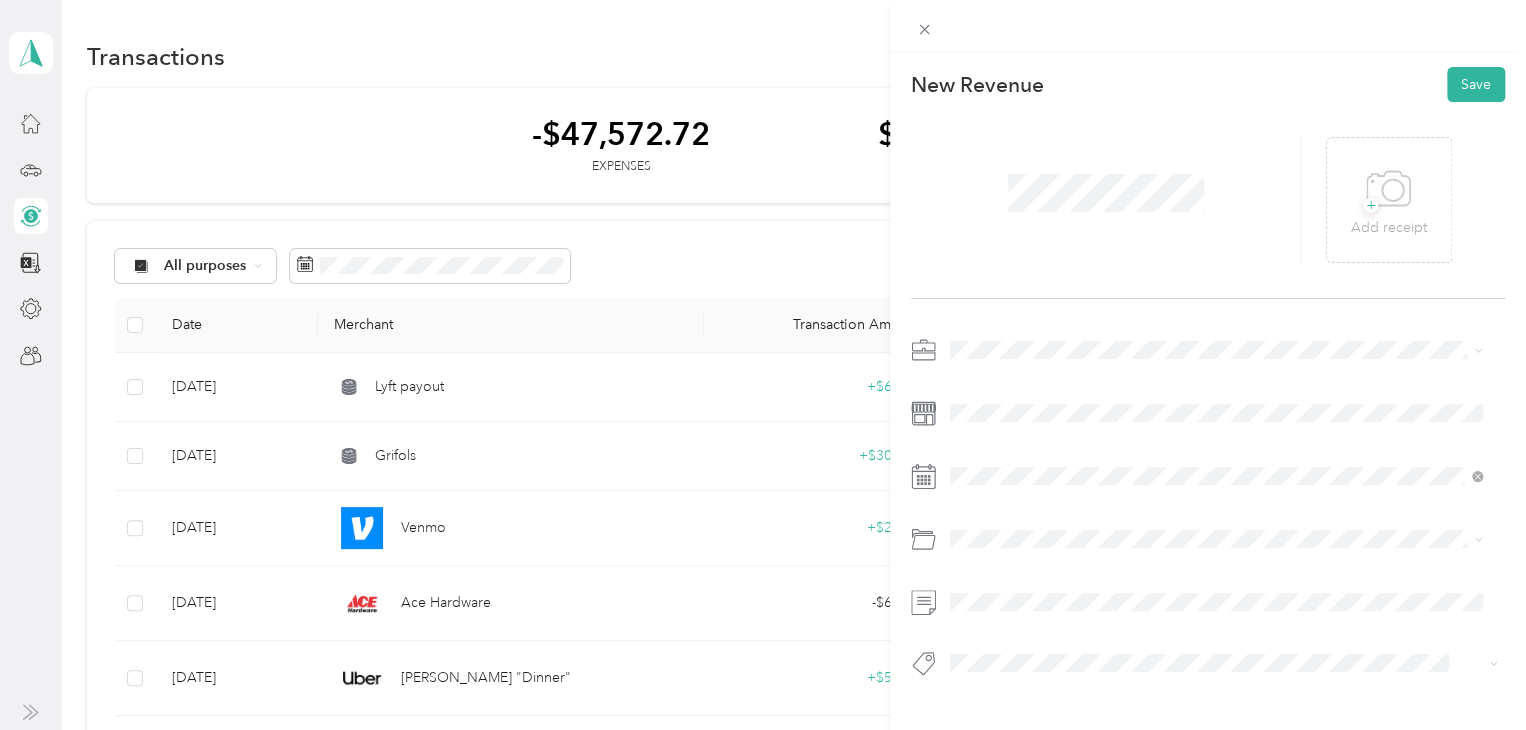 click on "Gasoline" at bounding box center [1216, 303] 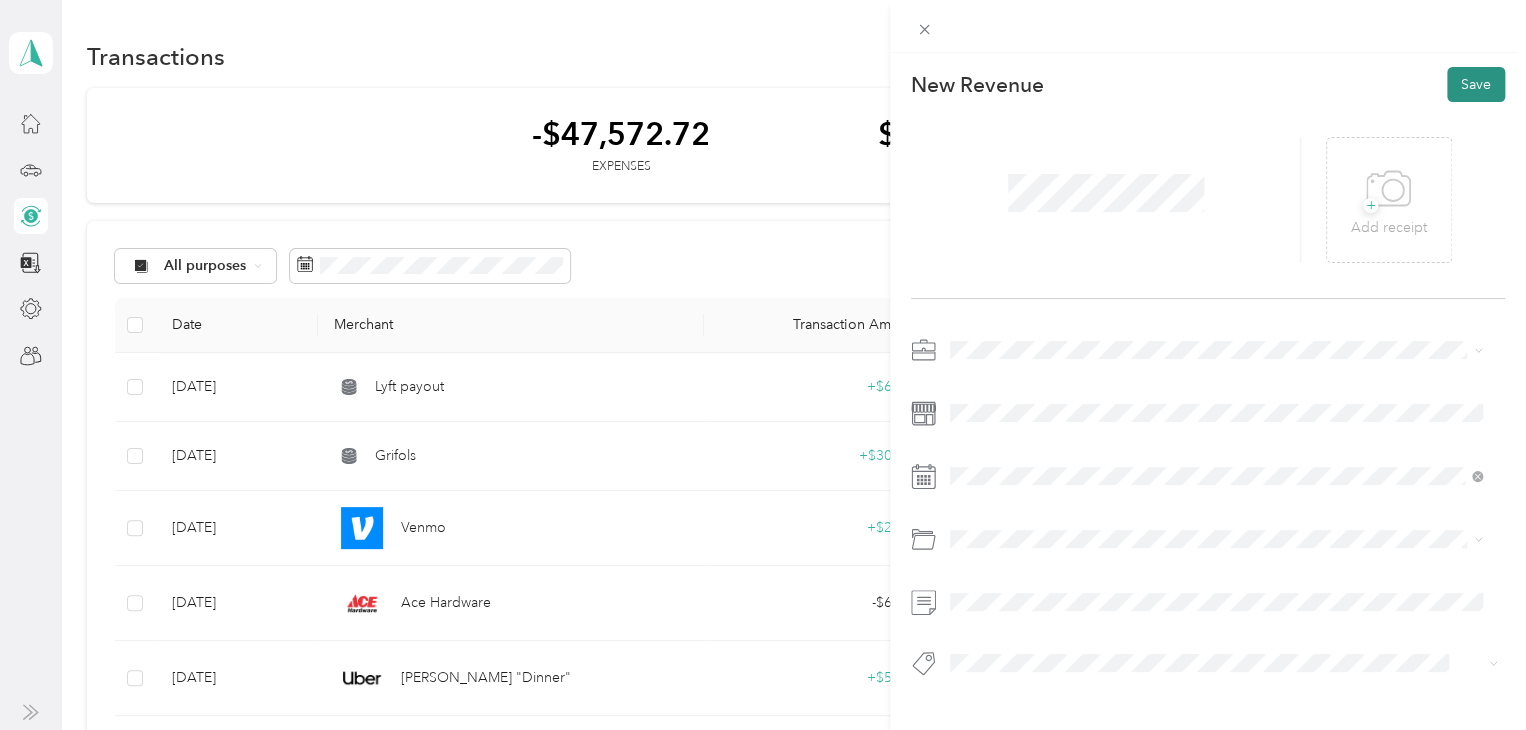 click on "Save" at bounding box center [1476, 84] 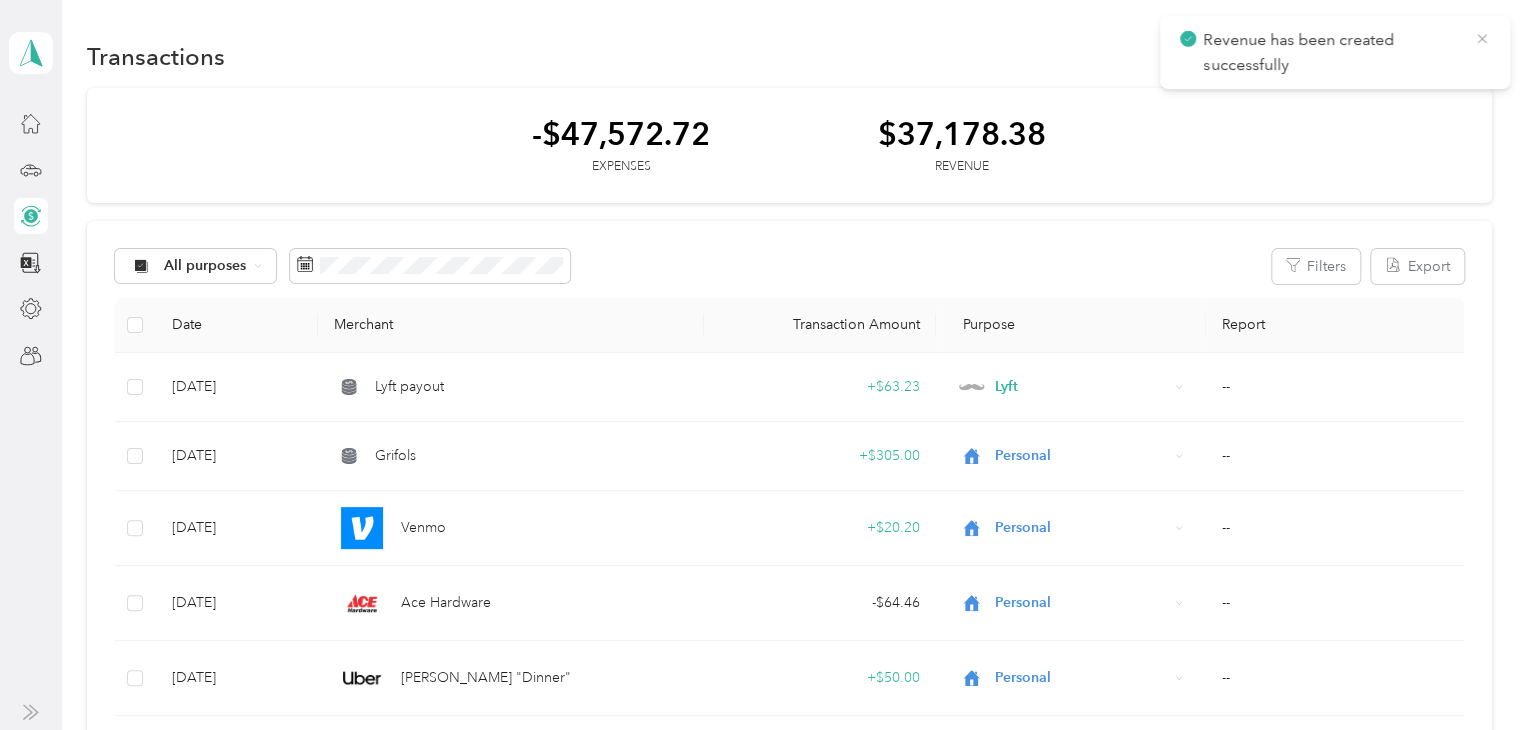 click 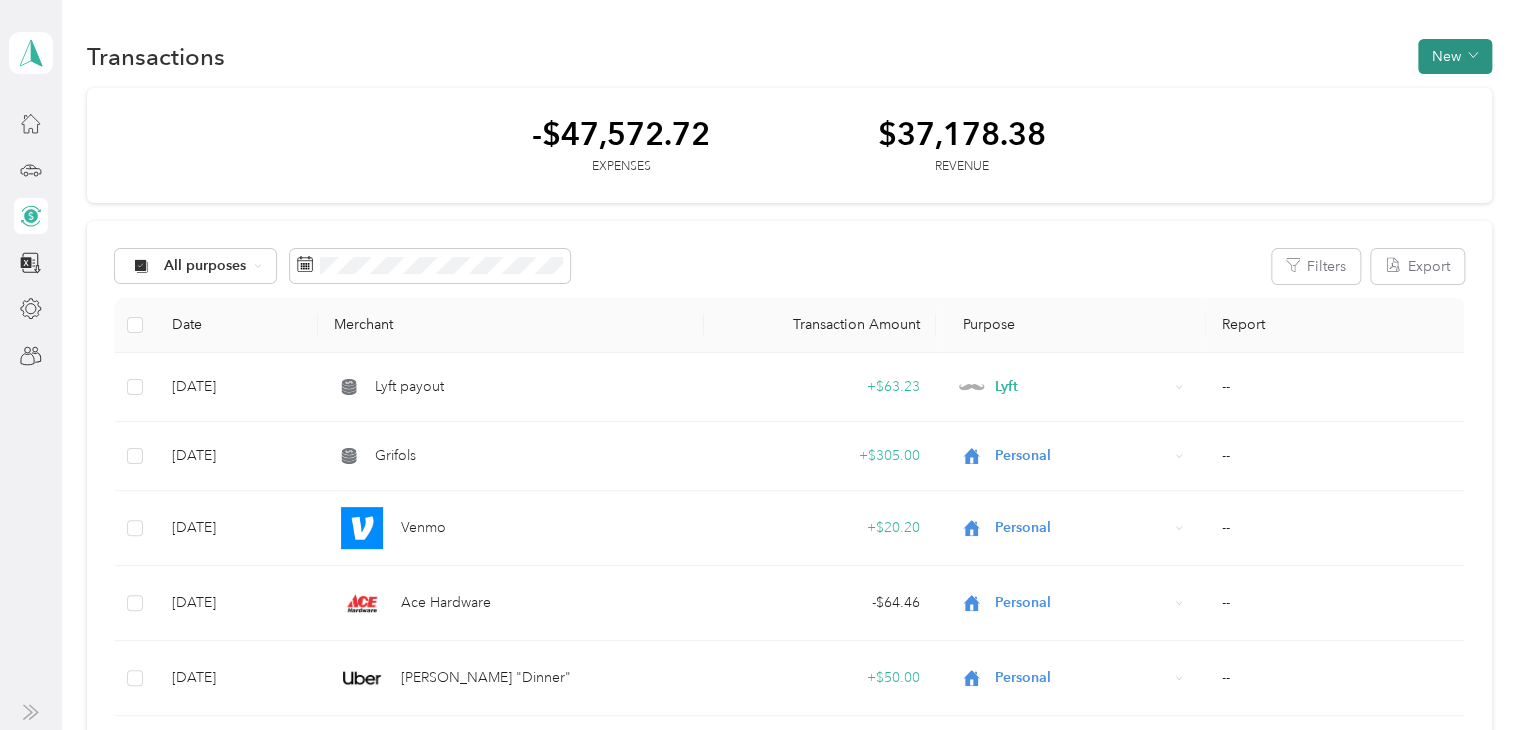 click 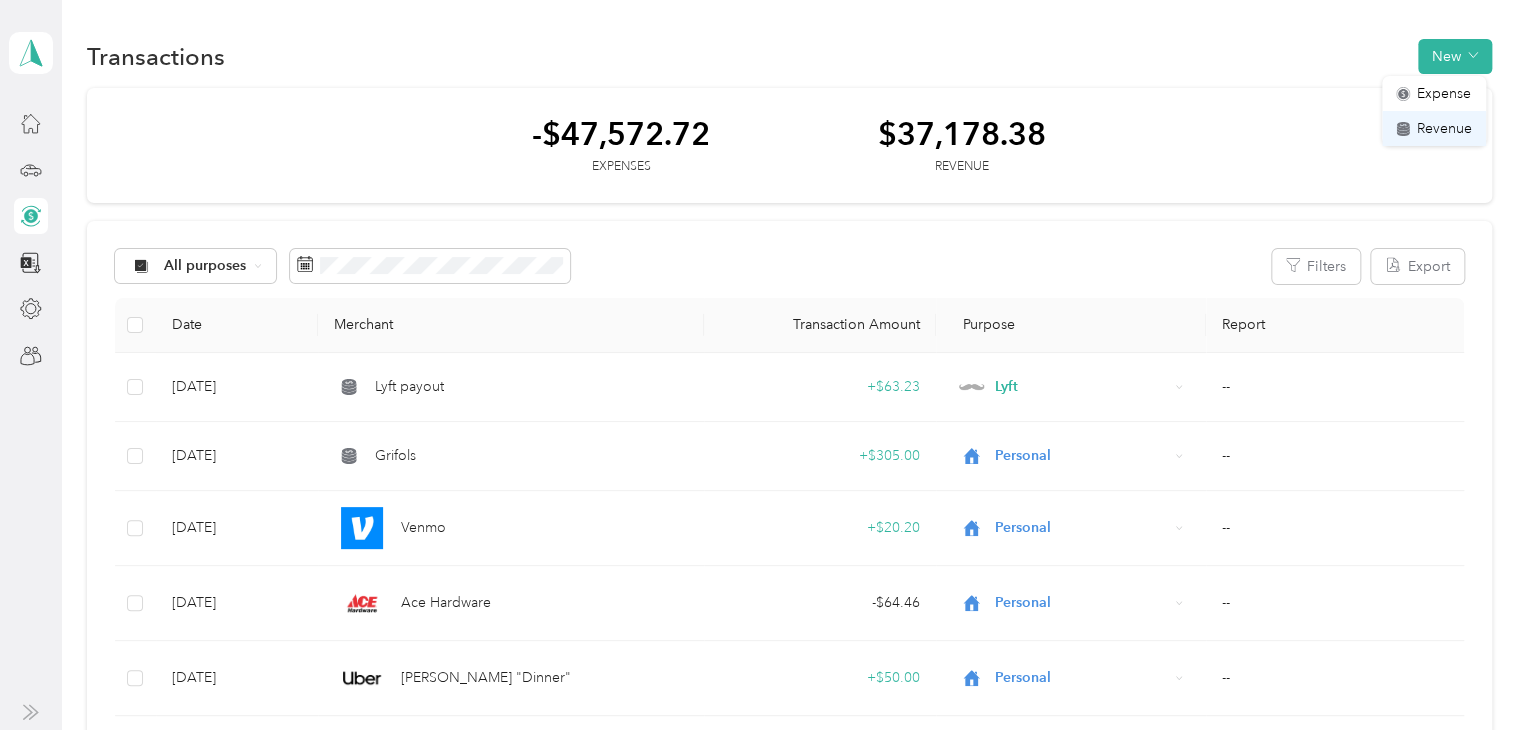 click on "Revenue" at bounding box center (1444, 128) 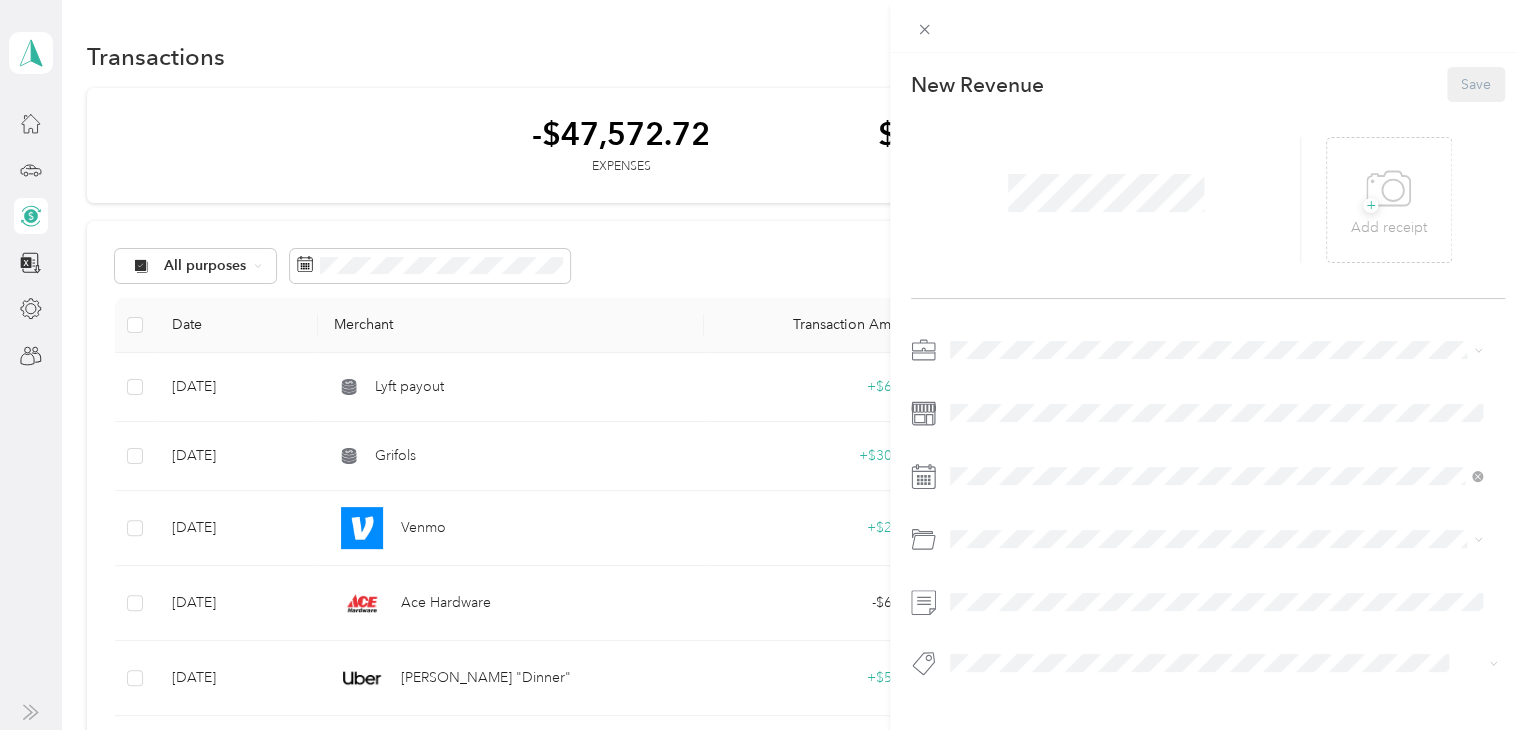 click at bounding box center (1106, 200) 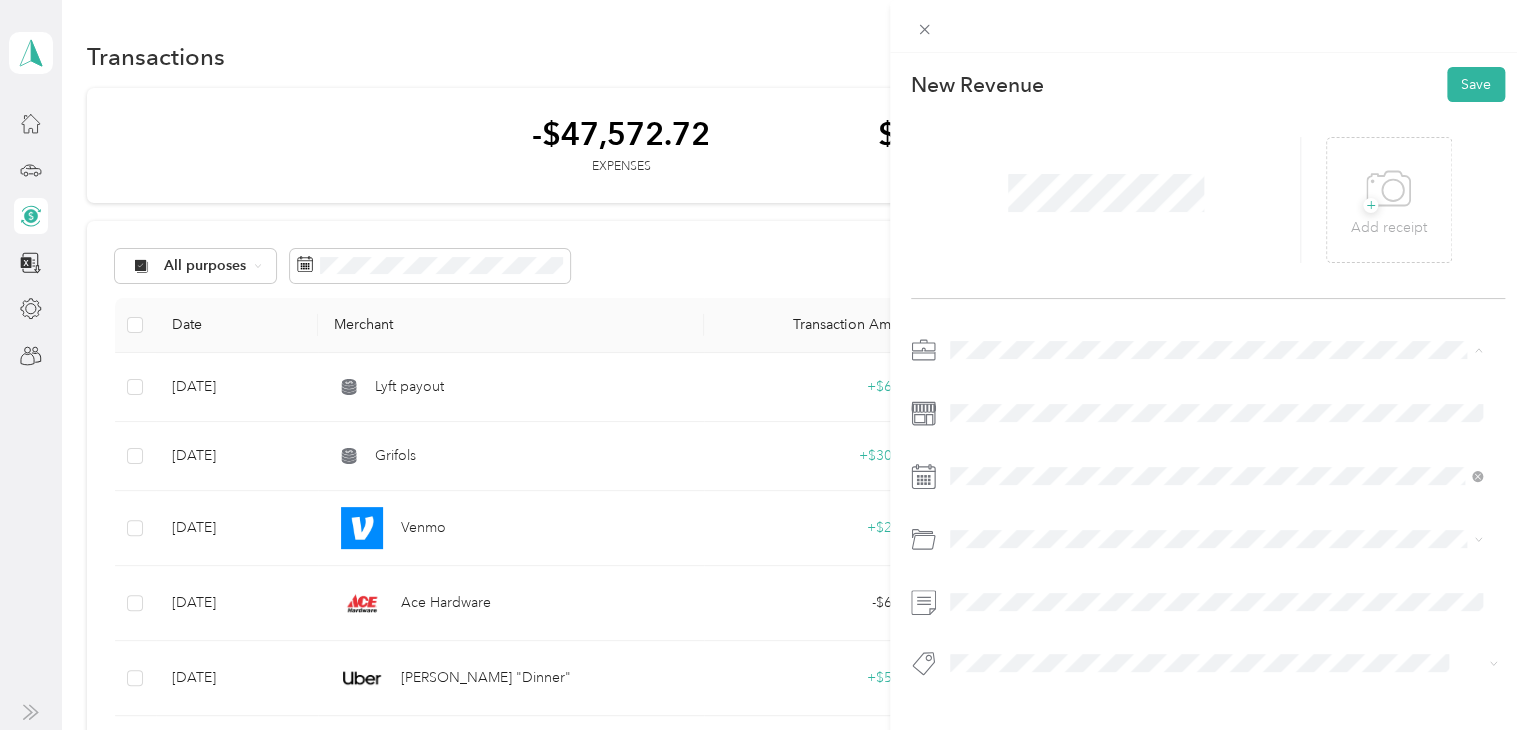 click on "Lyft" at bounding box center [1216, 454] 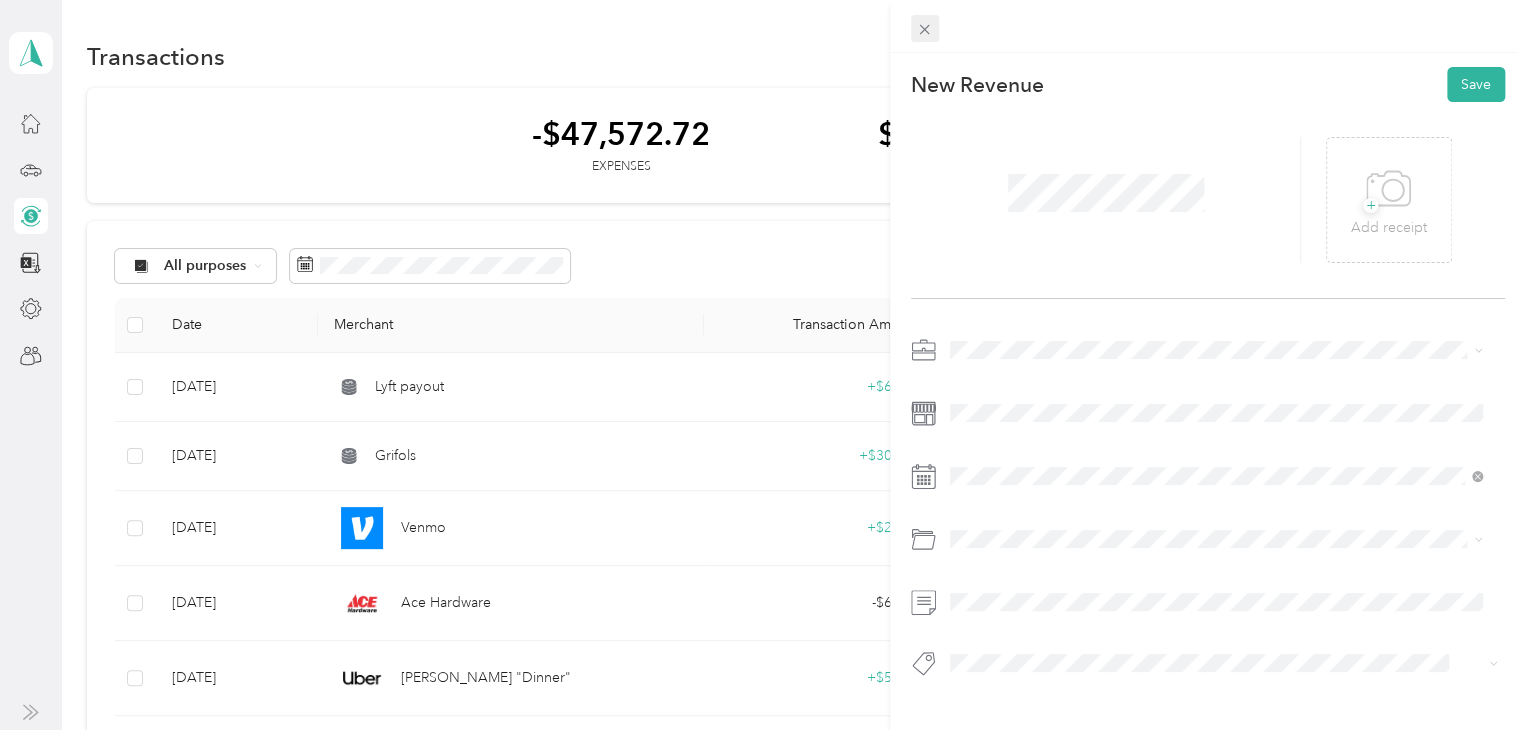 click 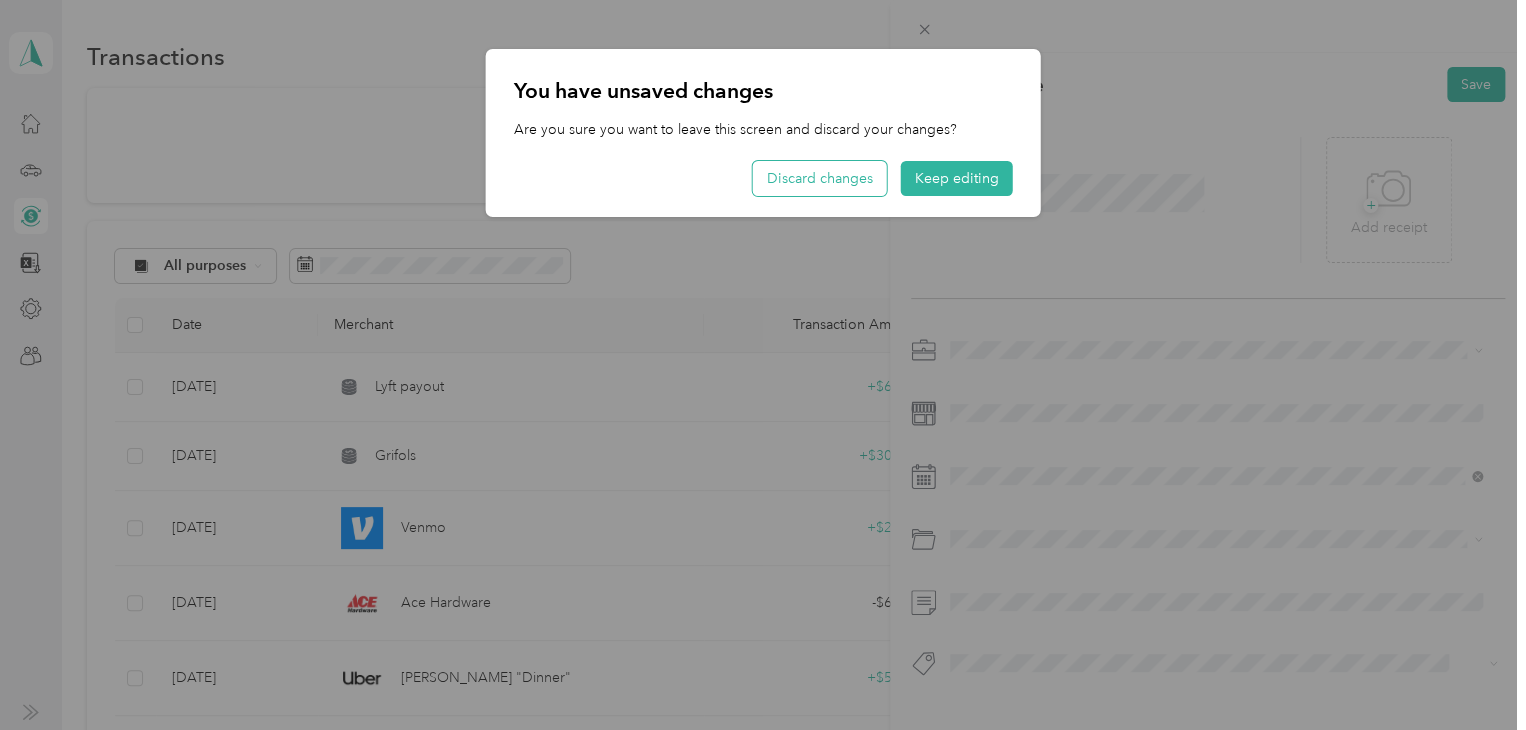 click on "Discard changes" at bounding box center [820, 178] 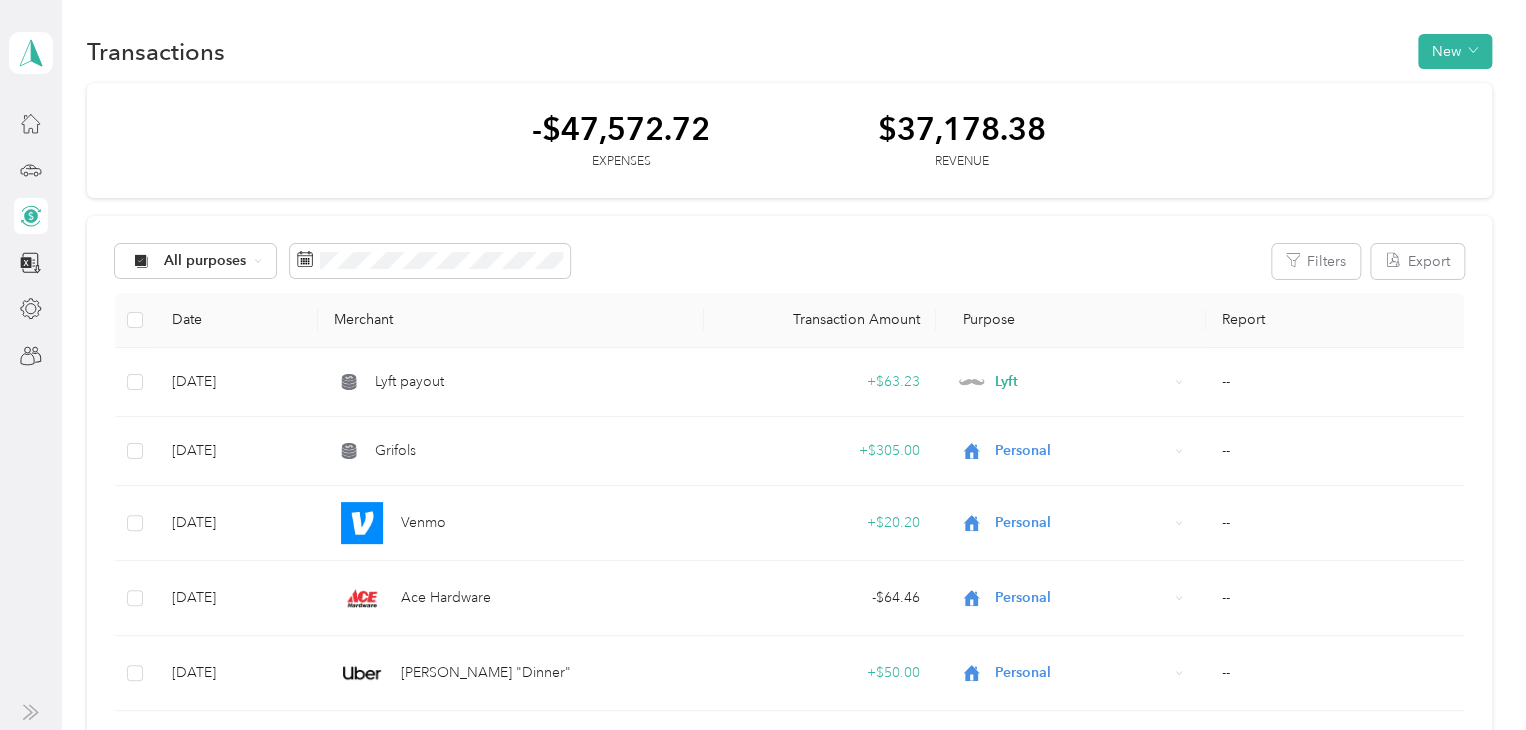 scroll, scrollTop: 0, scrollLeft: 0, axis: both 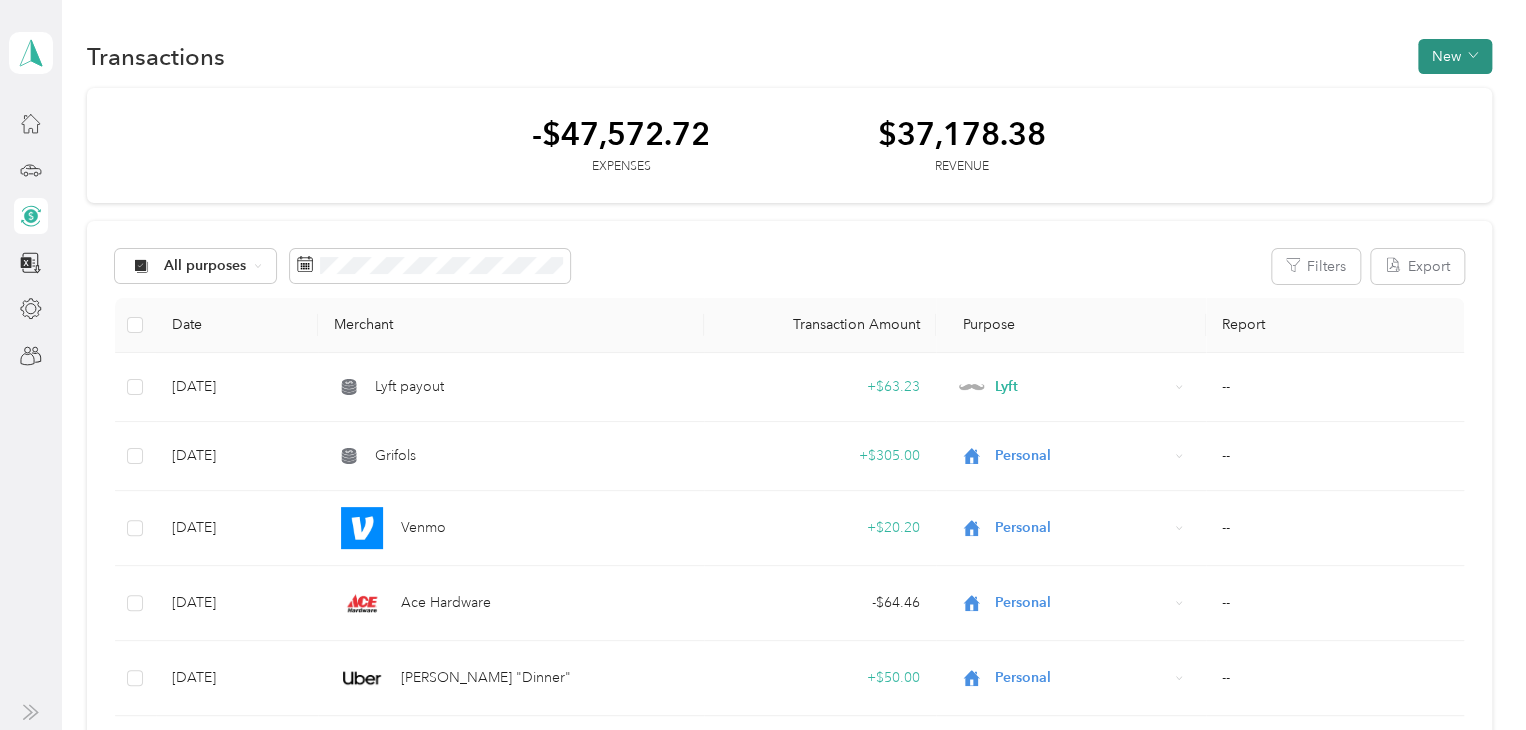 click on "New" at bounding box center [1455, 56] 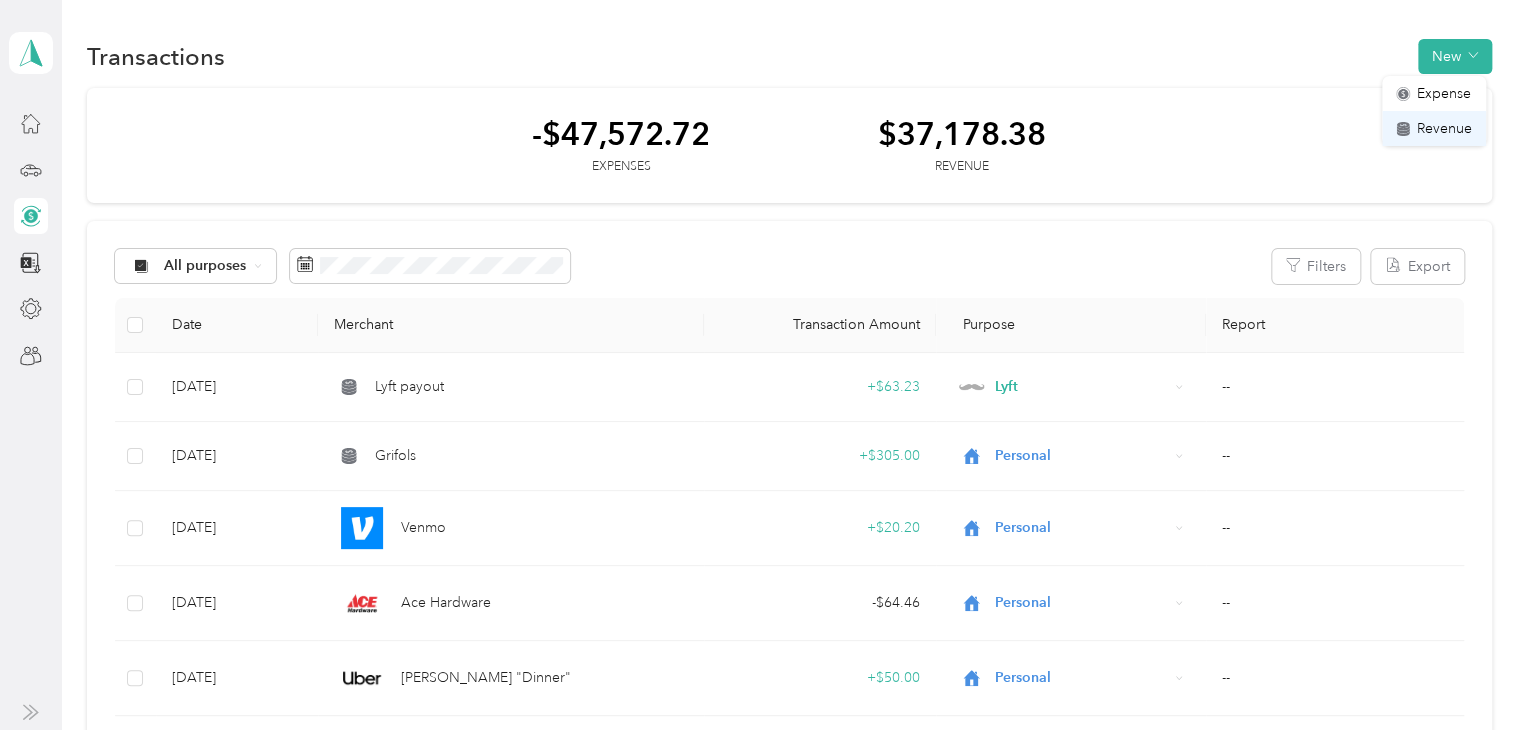 click on "Revenue" at bounding box center [1444, 128] 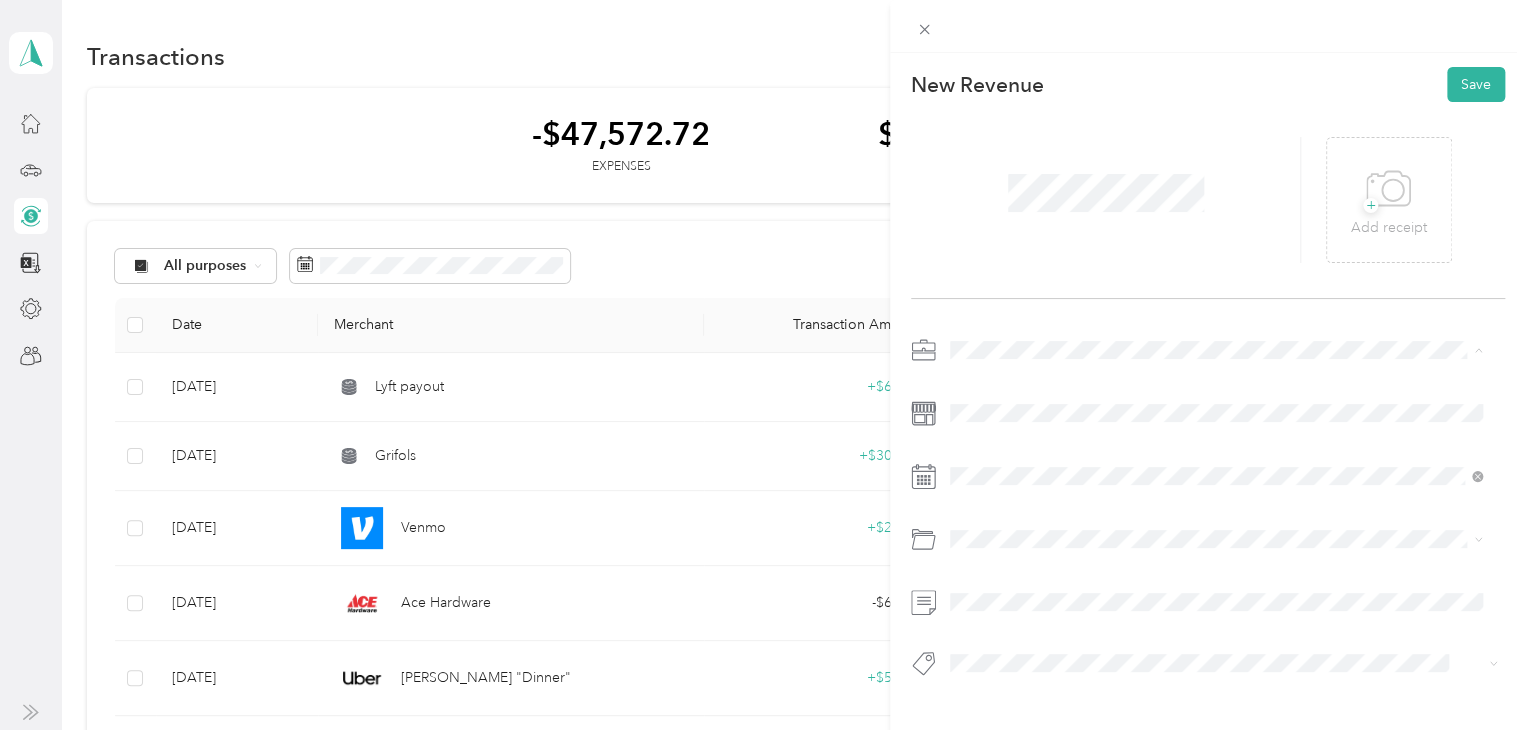 click on "Lyft" at bounding box center [1216, 454] 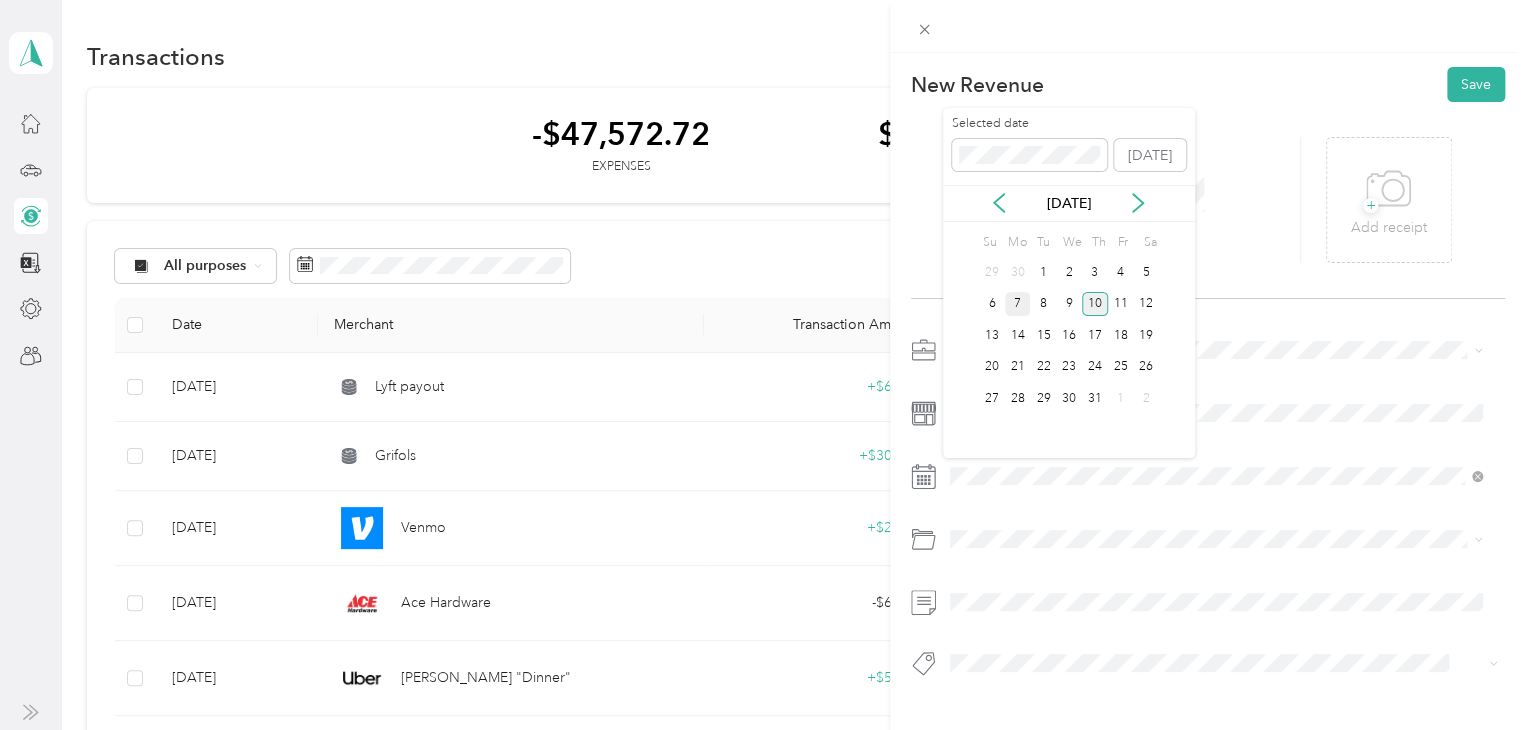 click on "7" at bounding box center (1018, 304) 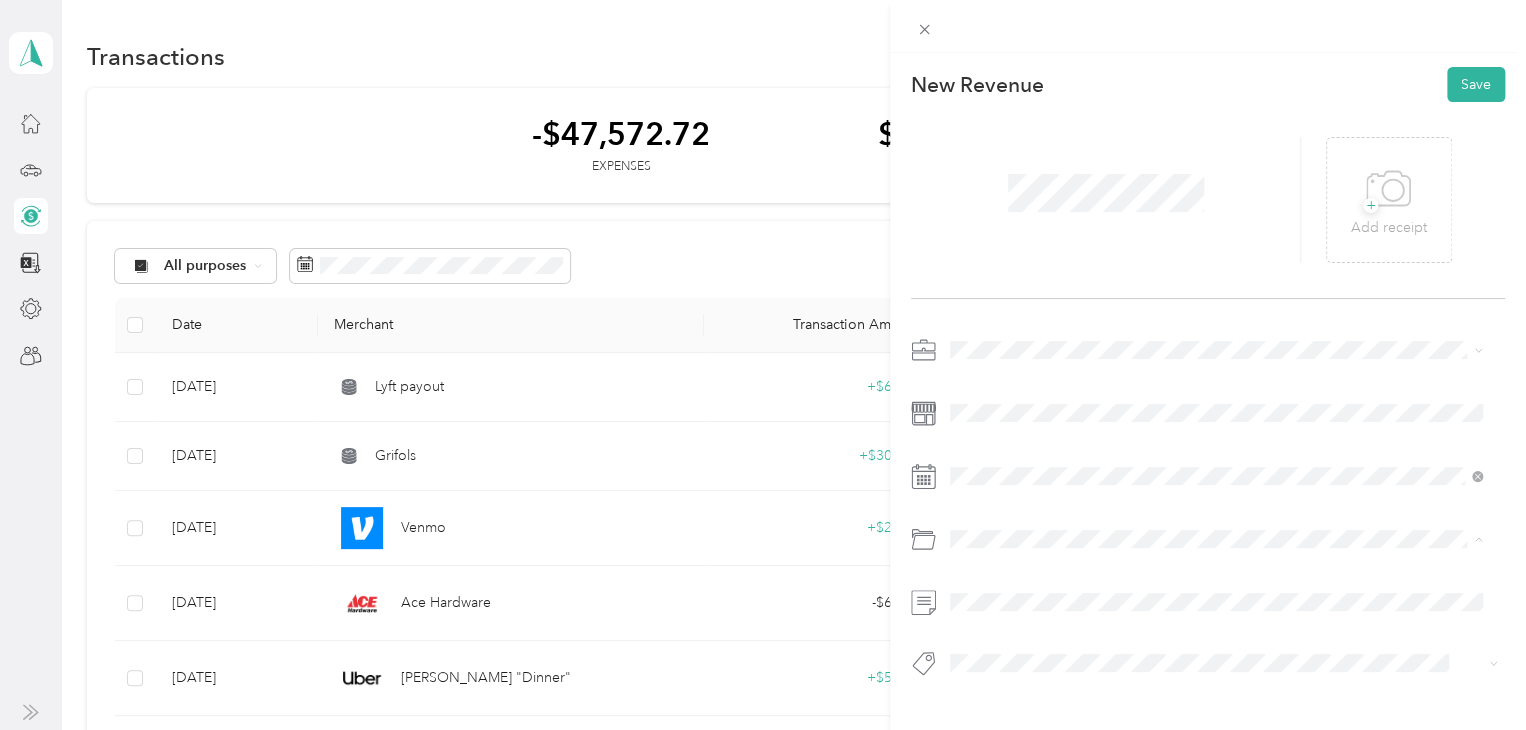 click on "Gasoline" at bounding box center [1216, 303] 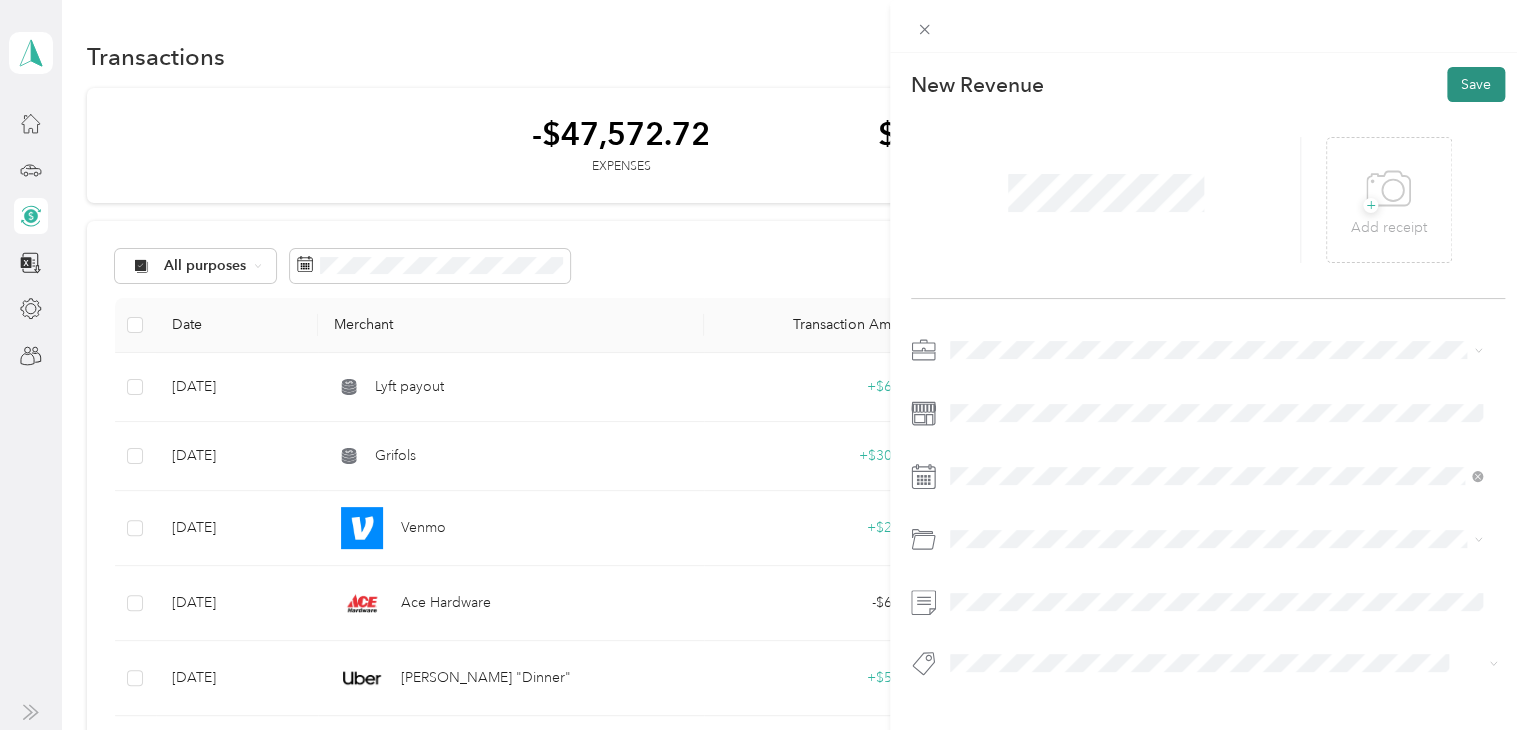 click on "Save" at bounding box center (1476, 84) 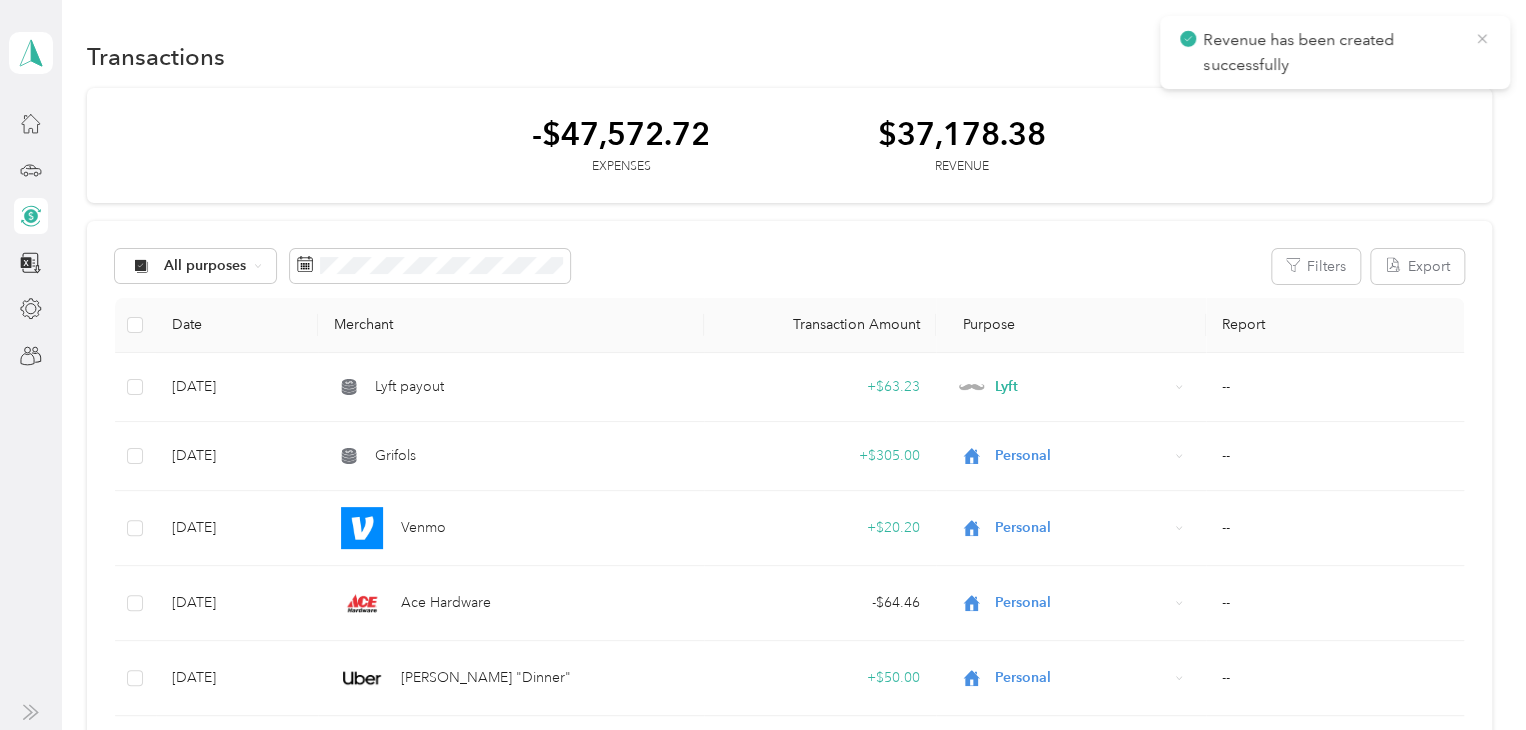 click 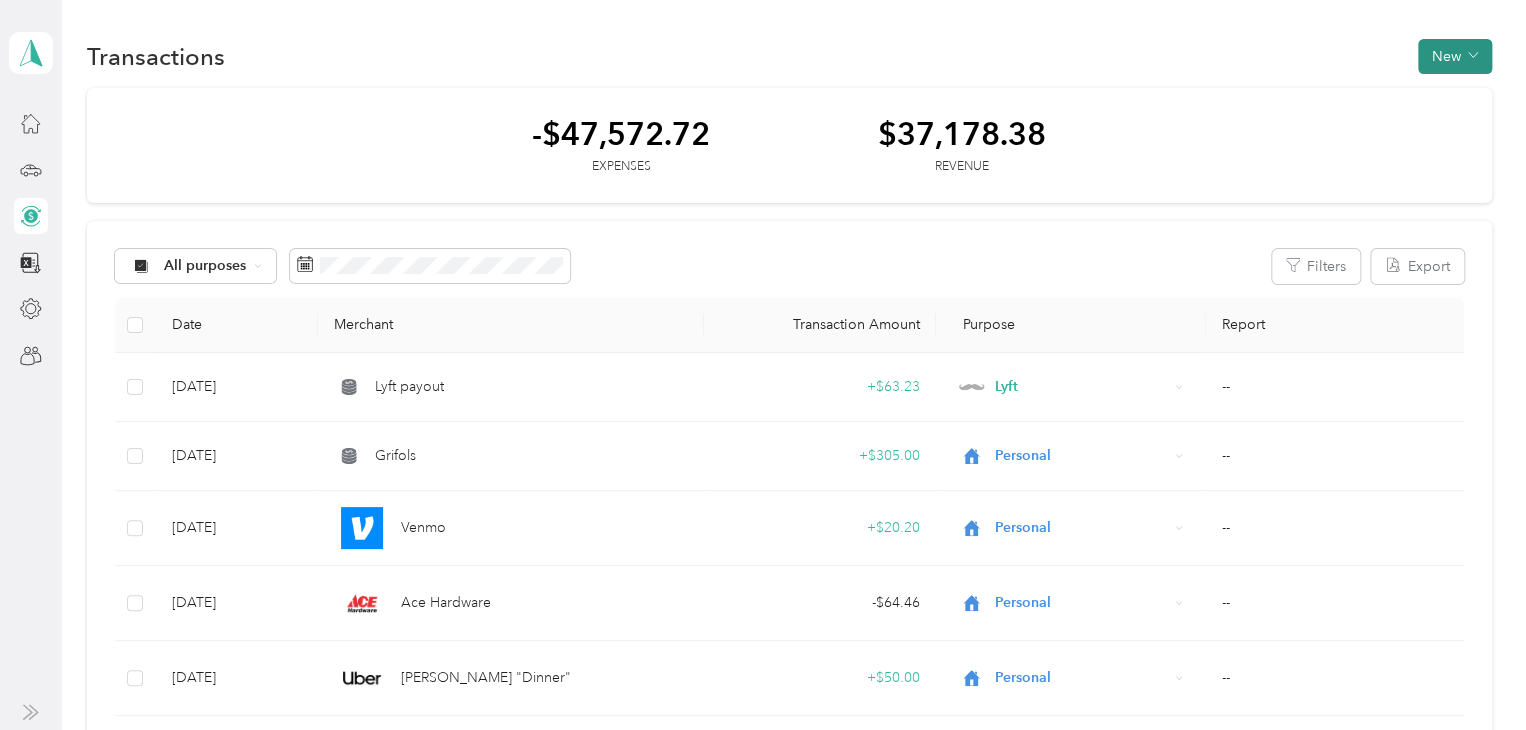 click on "New" at bounding box center [1455, 56] 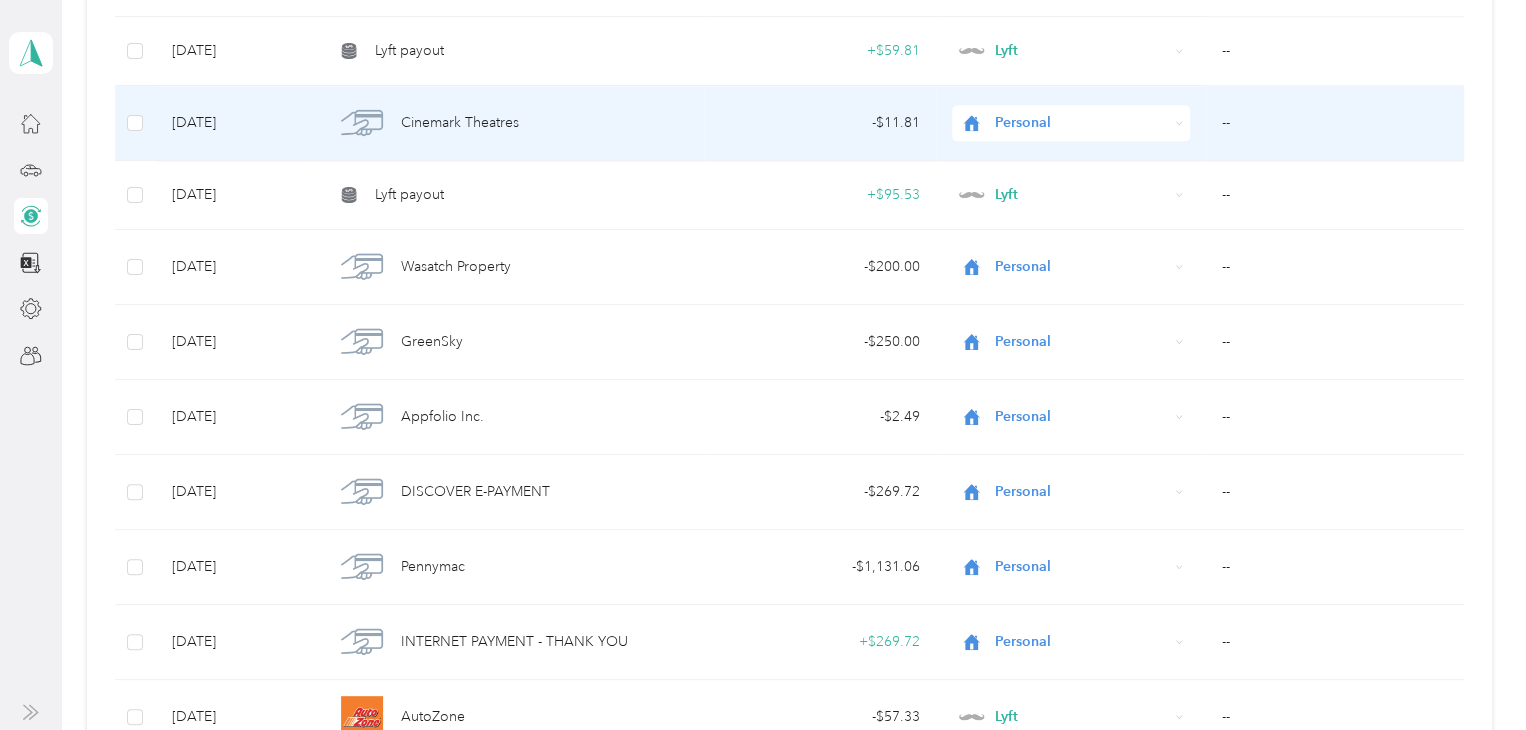 scroll, scrollTop: 900, scrollLeft: 0, axis: vertical 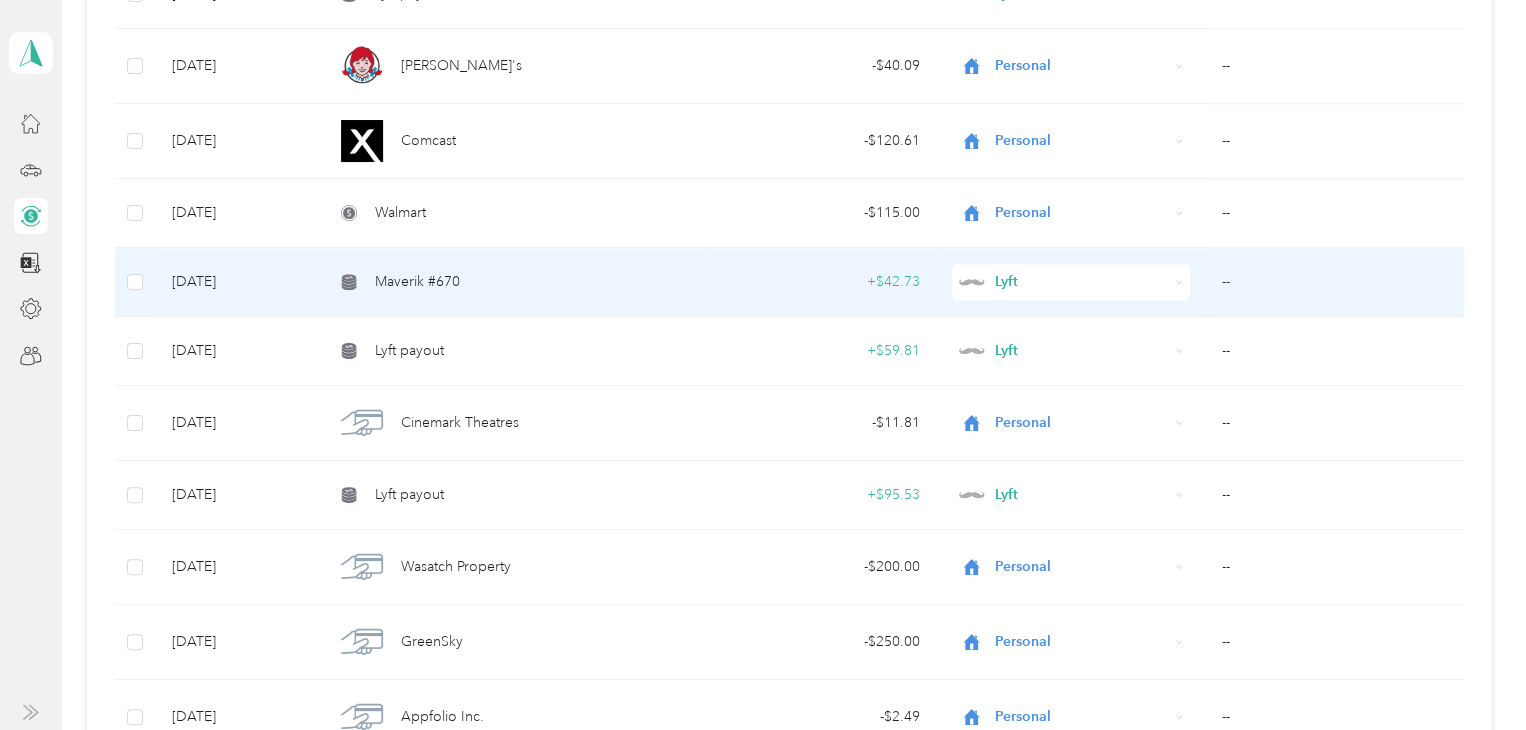 click on "+  $42.73" at bounding box center [820, 282] 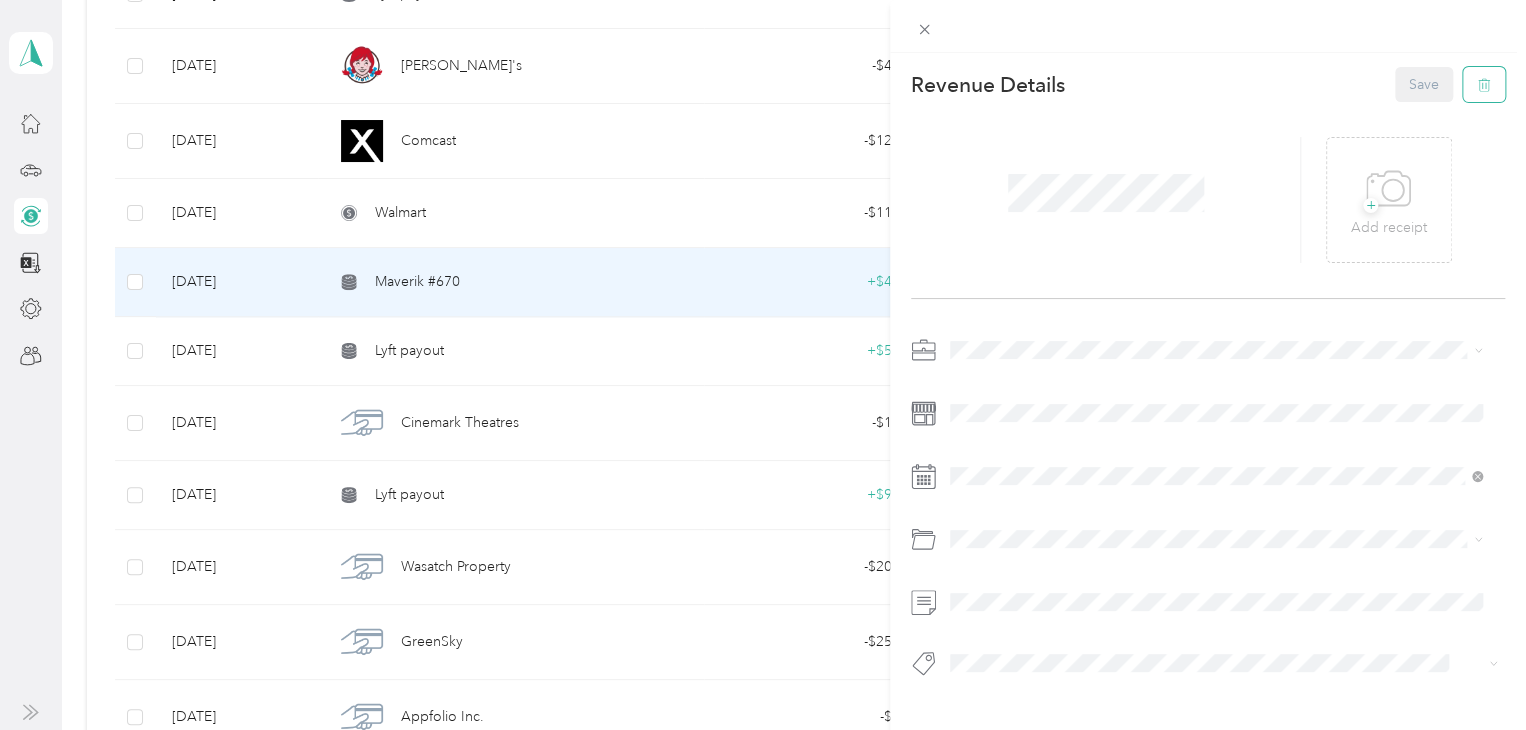 click 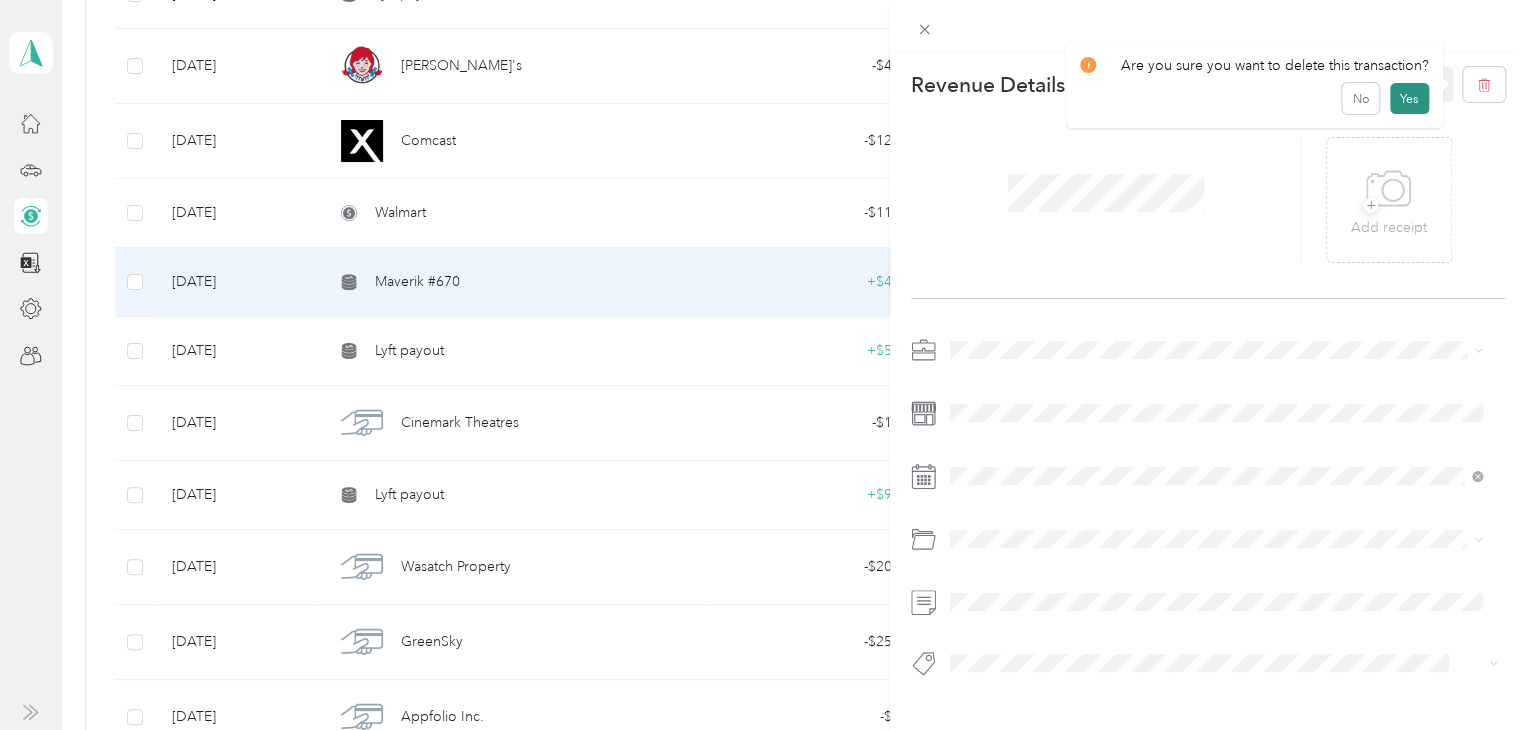 click on "Yes" at bounding box center (1409, 99) 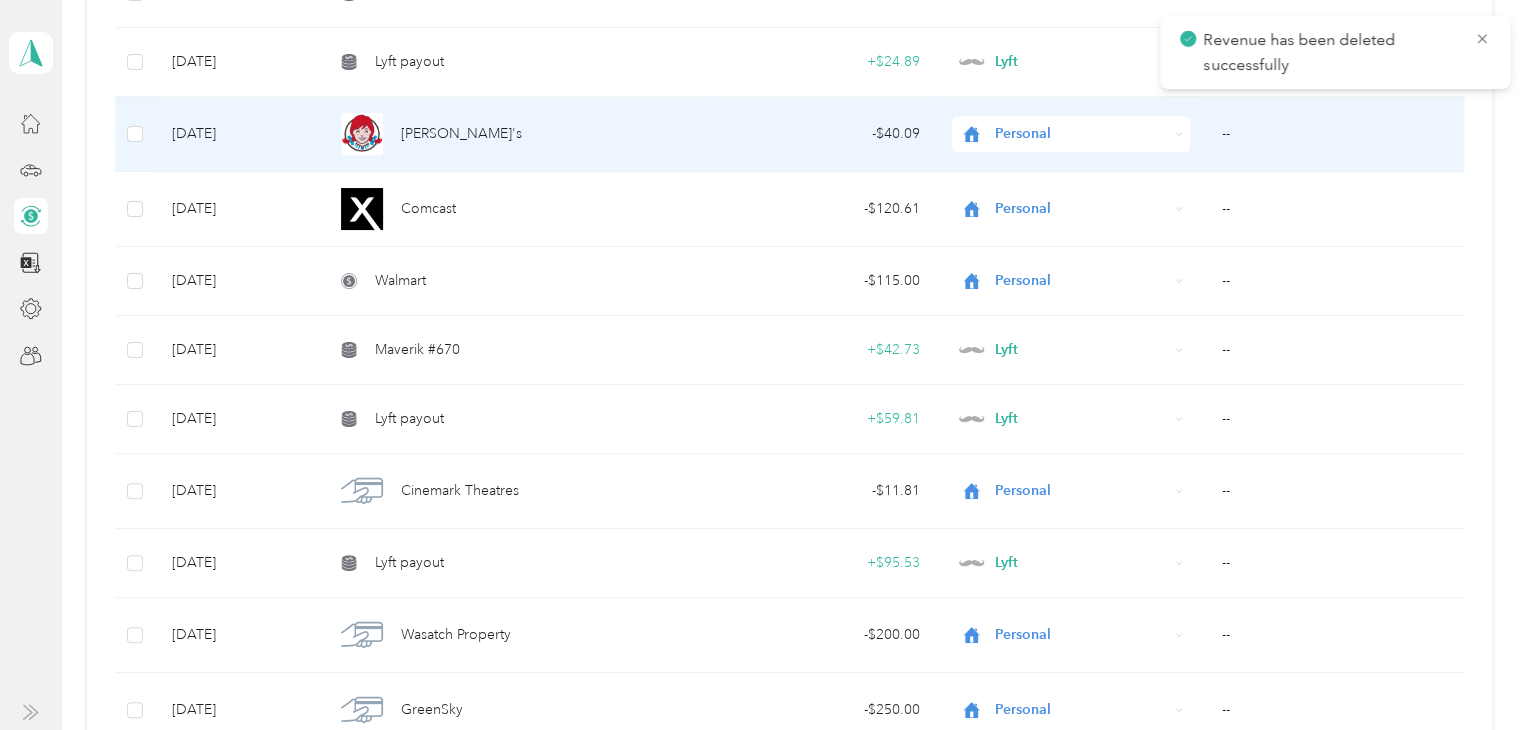 scroll, scrollTop: 800, scrollLeft: 0, axis: vertical 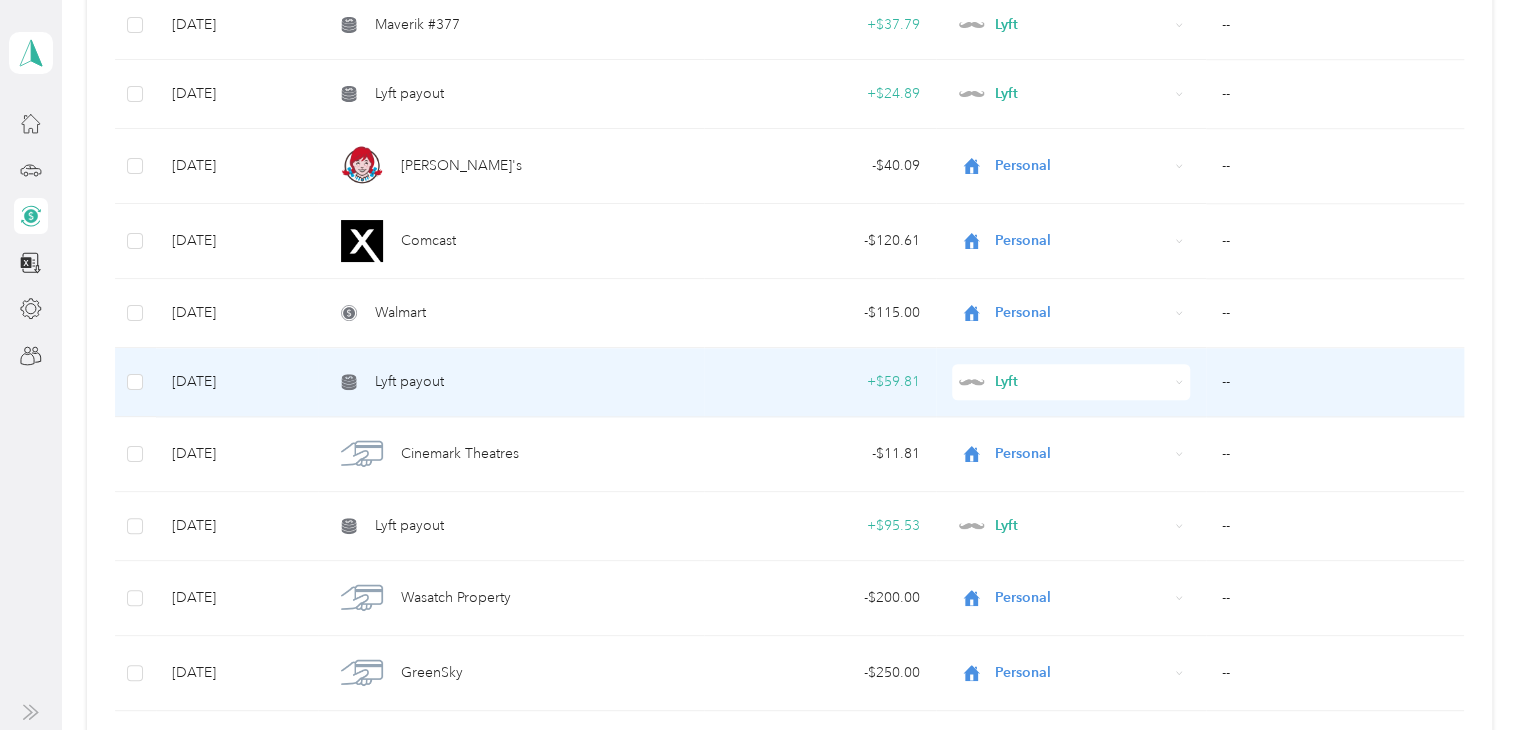click on "+  $59.81" at bounding box center (820, 382) 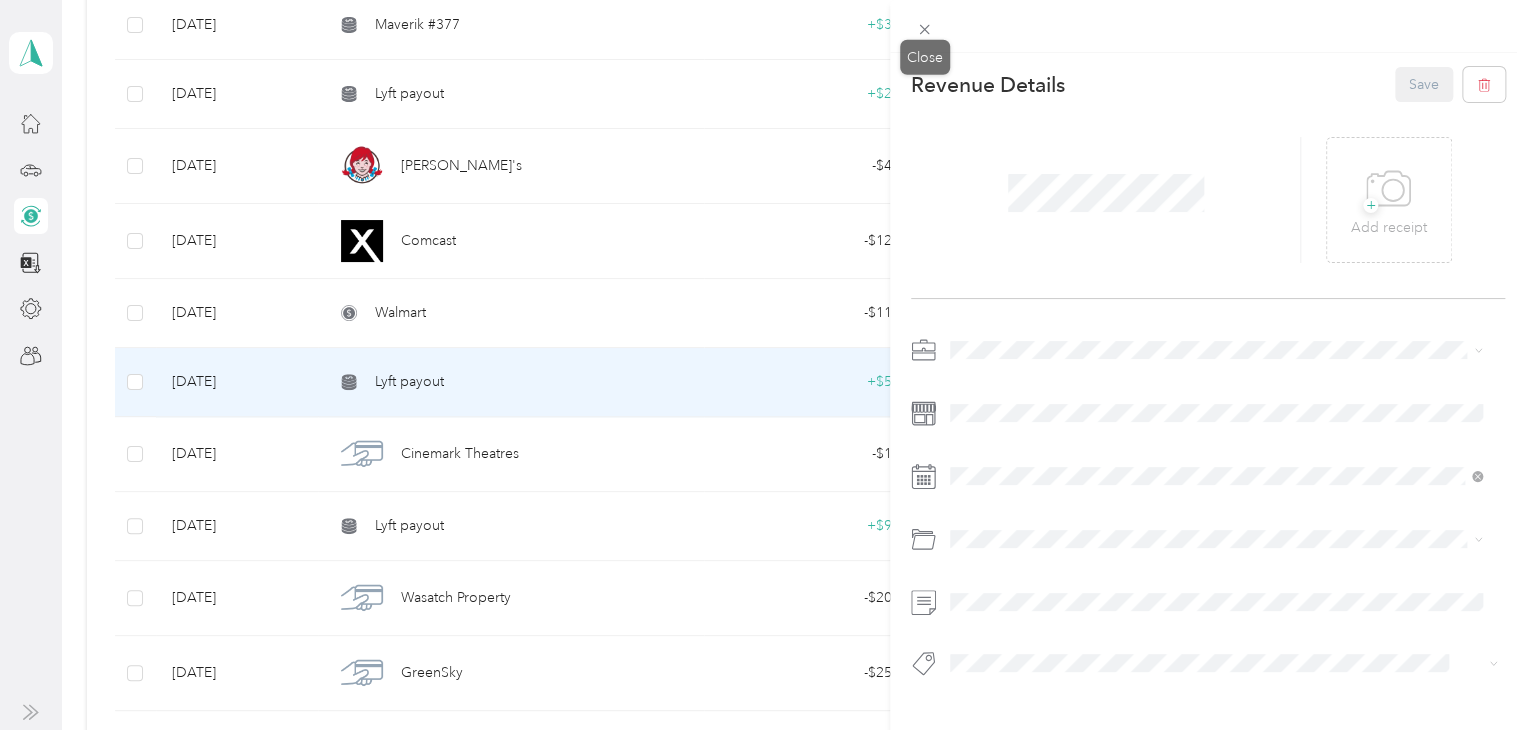click 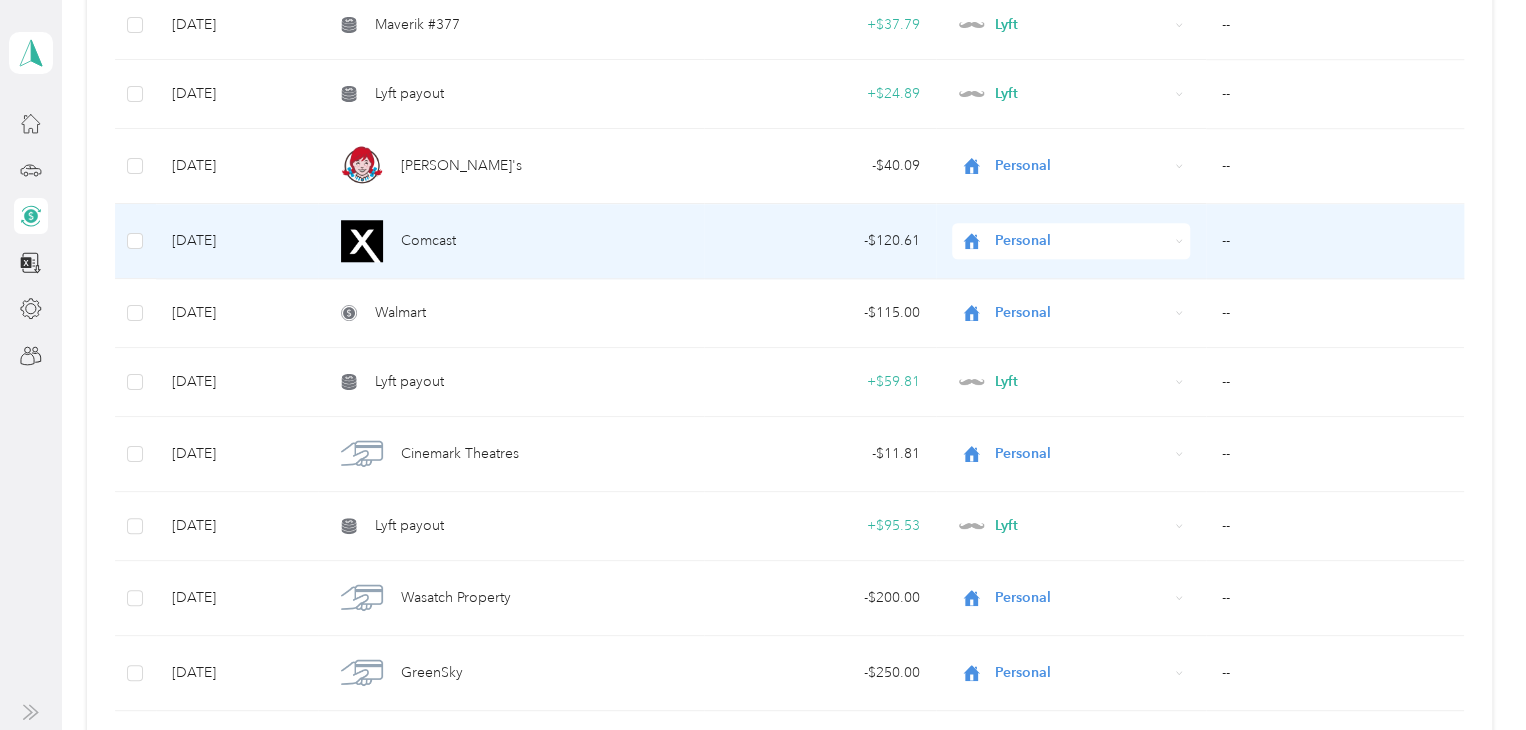 scroll, scrollTop: 500, scrollLeft: 0, axis: vertical 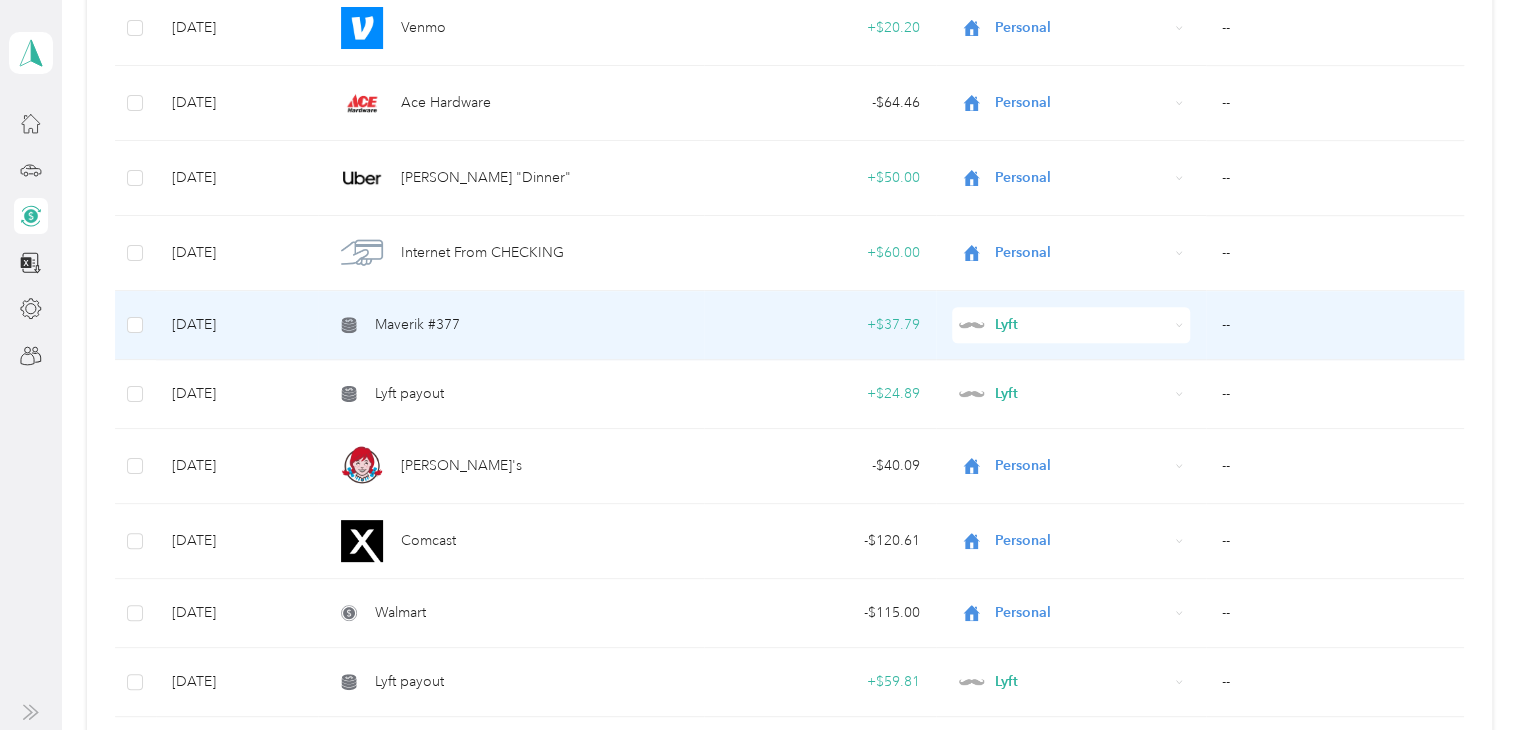click on "+  $37.79" at bounding box center [820, 325] 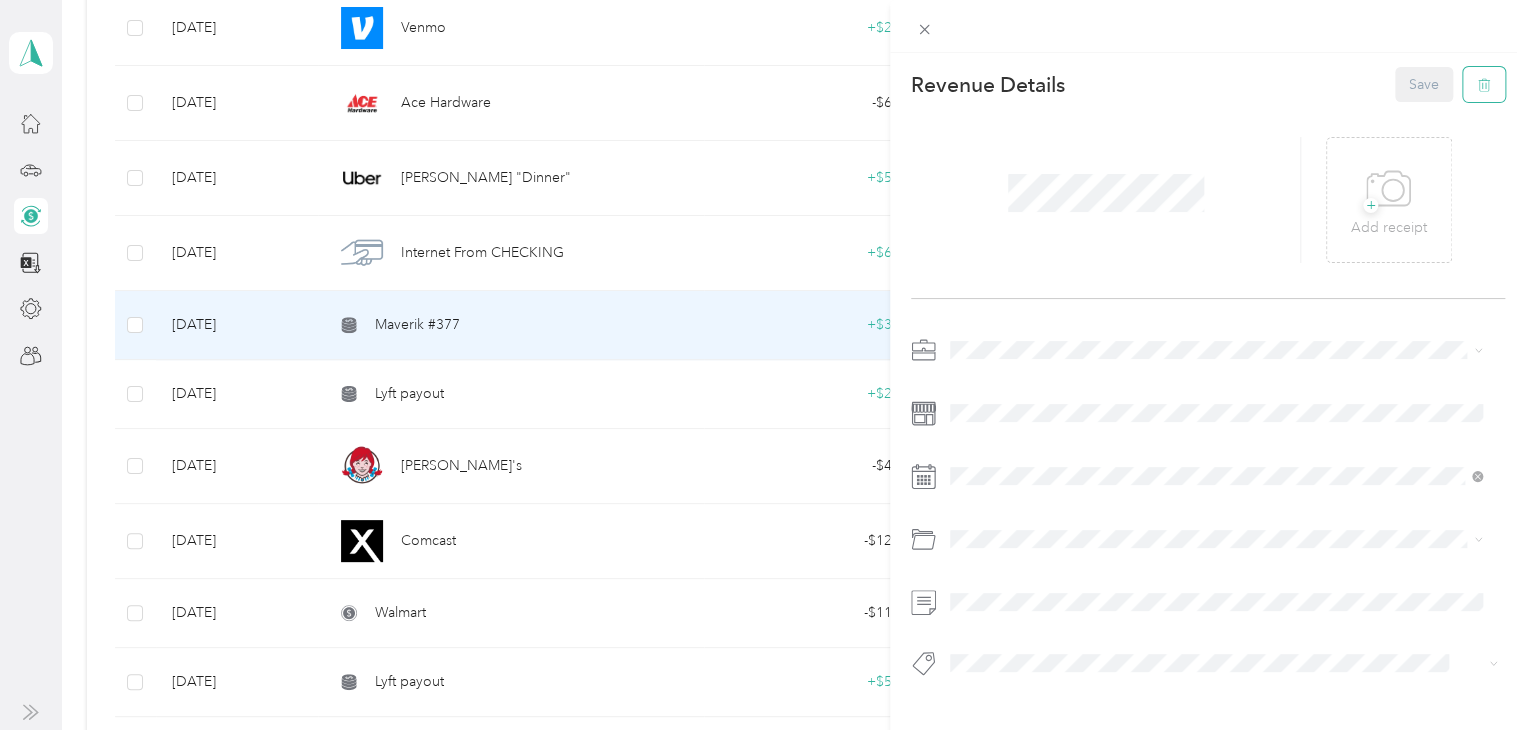 click at bounding box center [1484, 84] 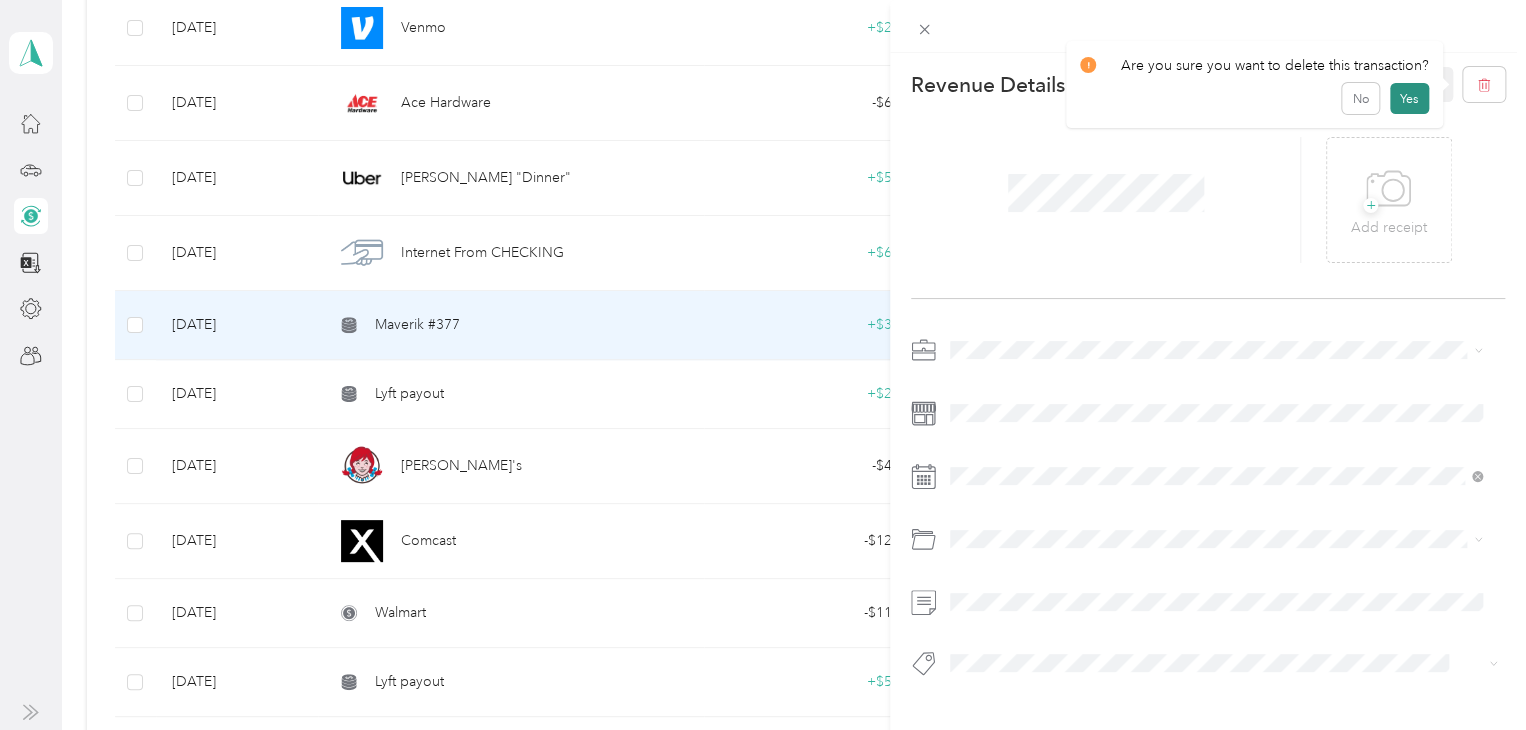 click on "Yes" at bounding box center [1409, 99] 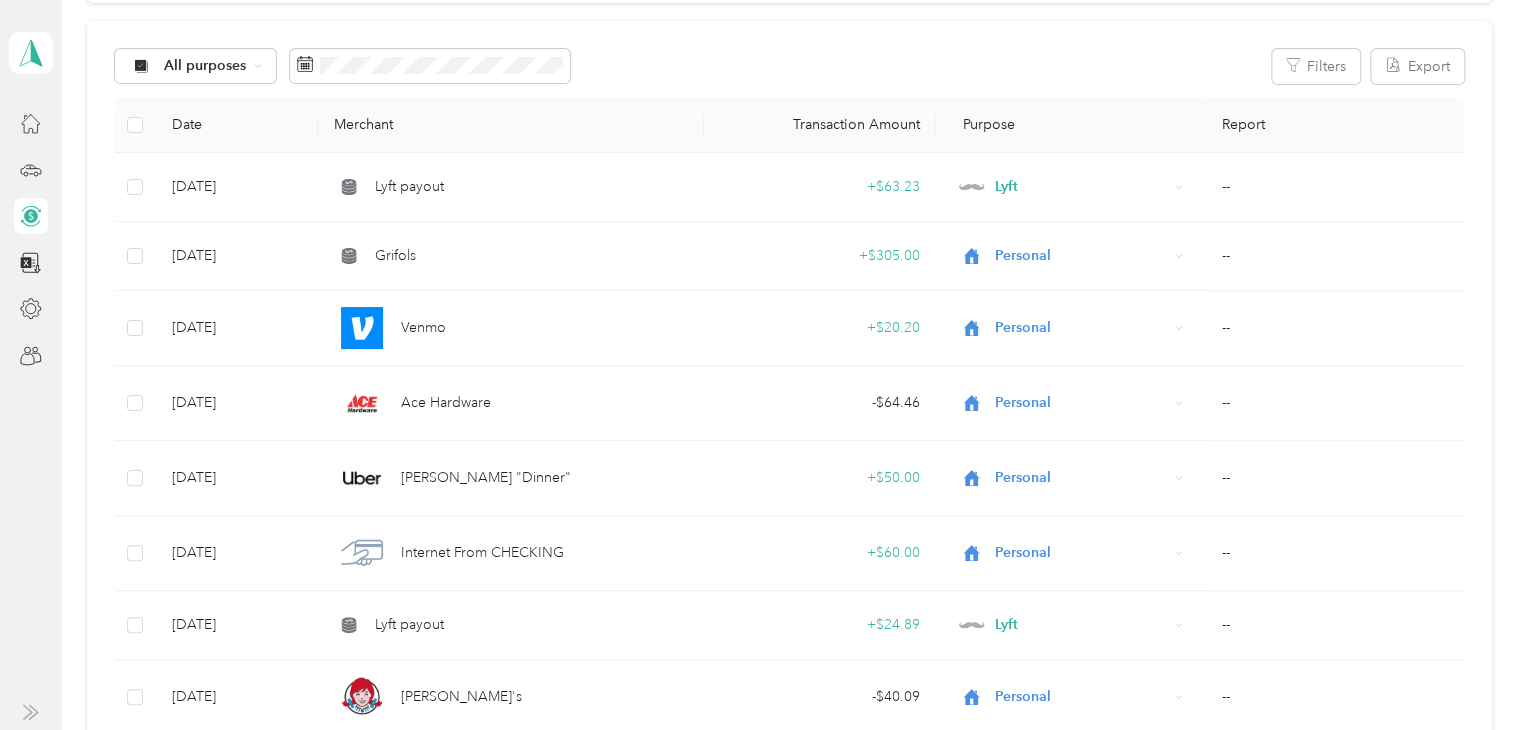 scroll, scrollTop: 0, scrollLeft: 0, axis: both 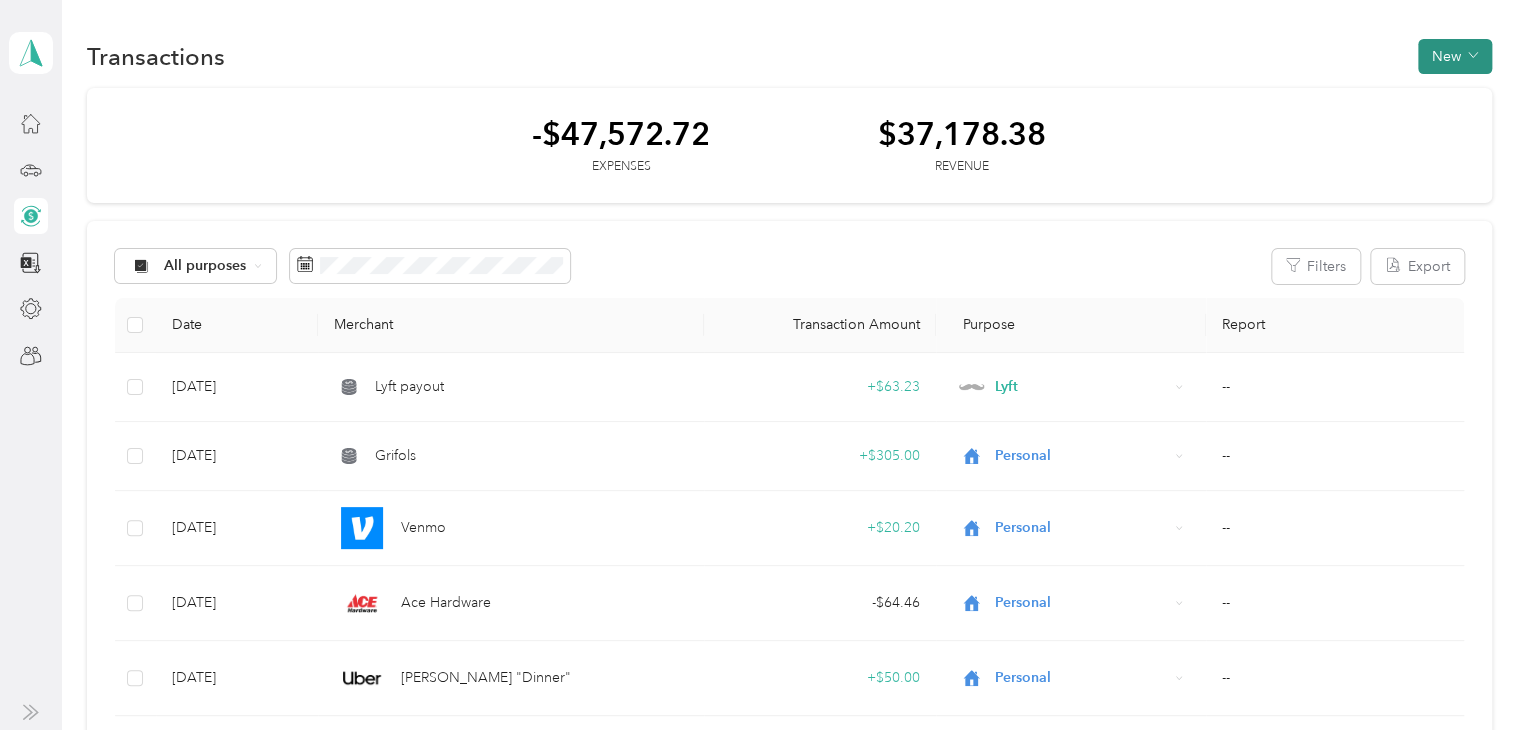 click on "New" at bounding box center [1455, 56] 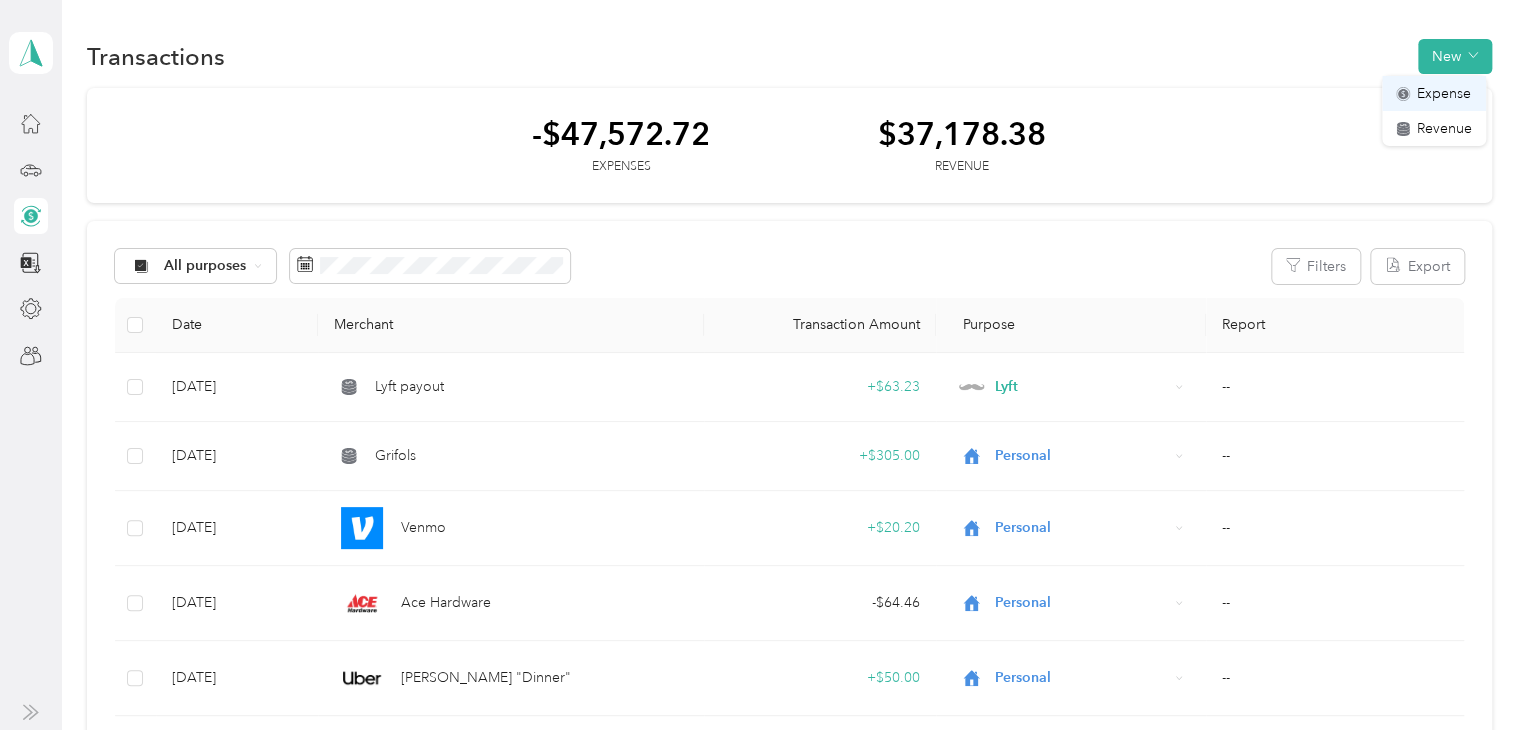 click on "Expense" at bounding box center (1444, 93) 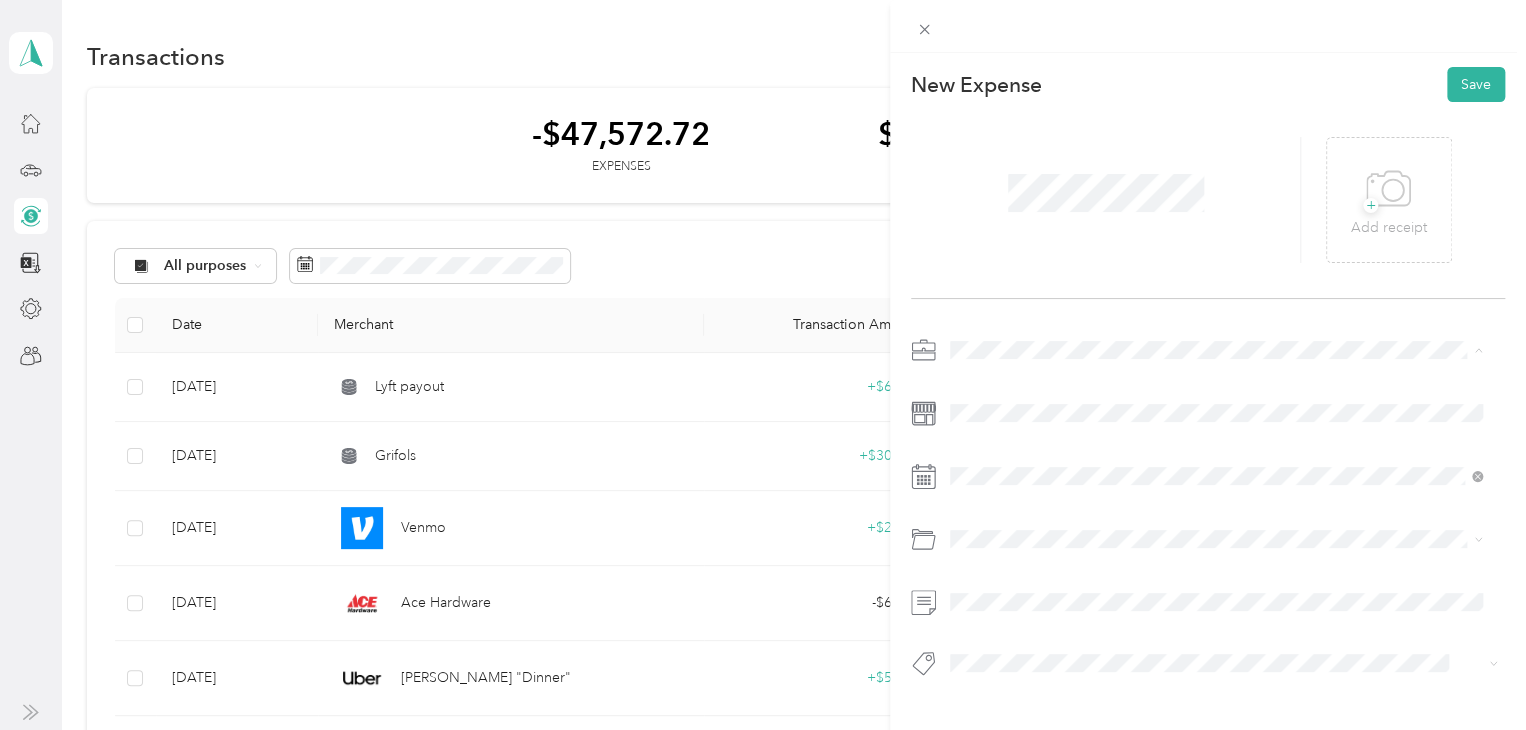 click on "Lyft" at bounding box center [1216, 454] 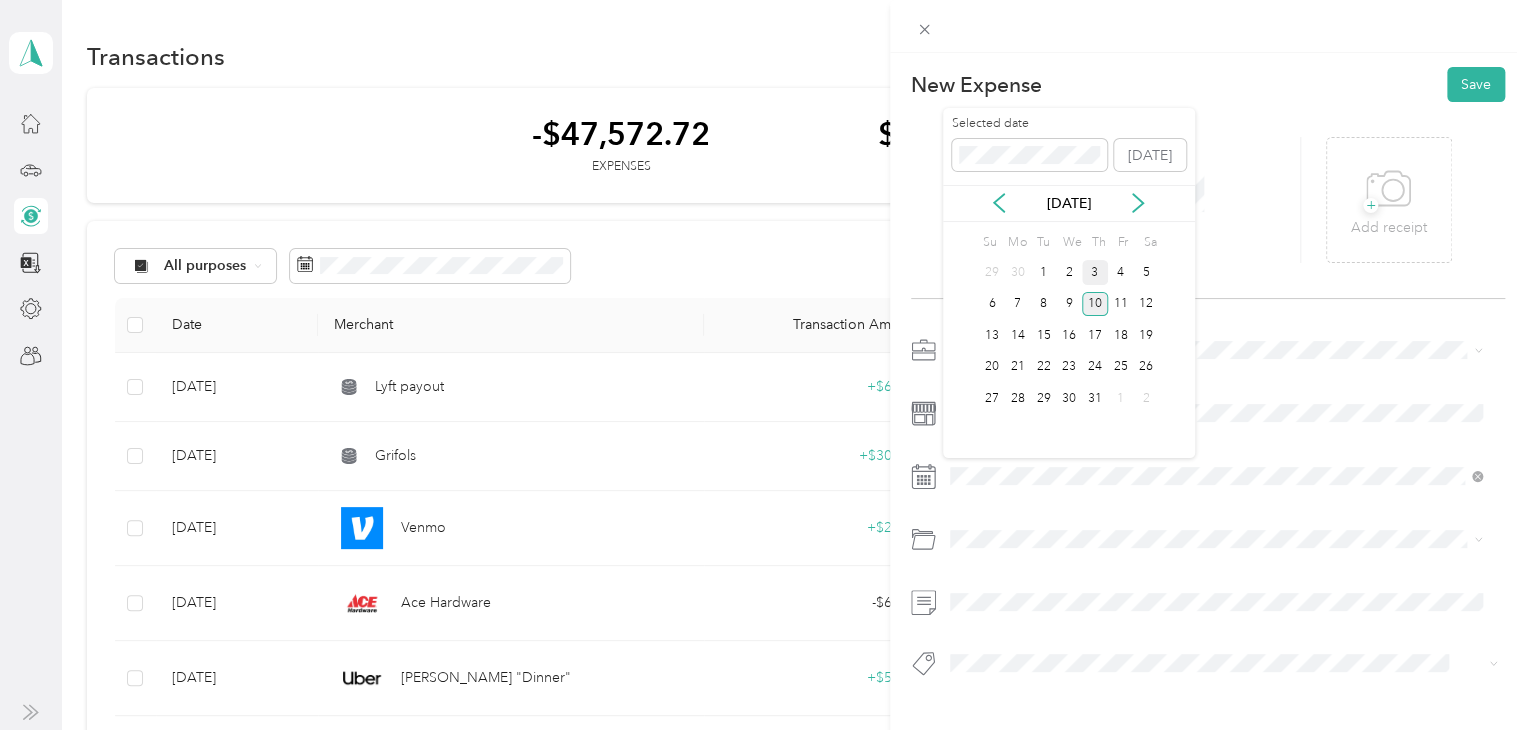 click on "3" at bounding box center [1095, 272] 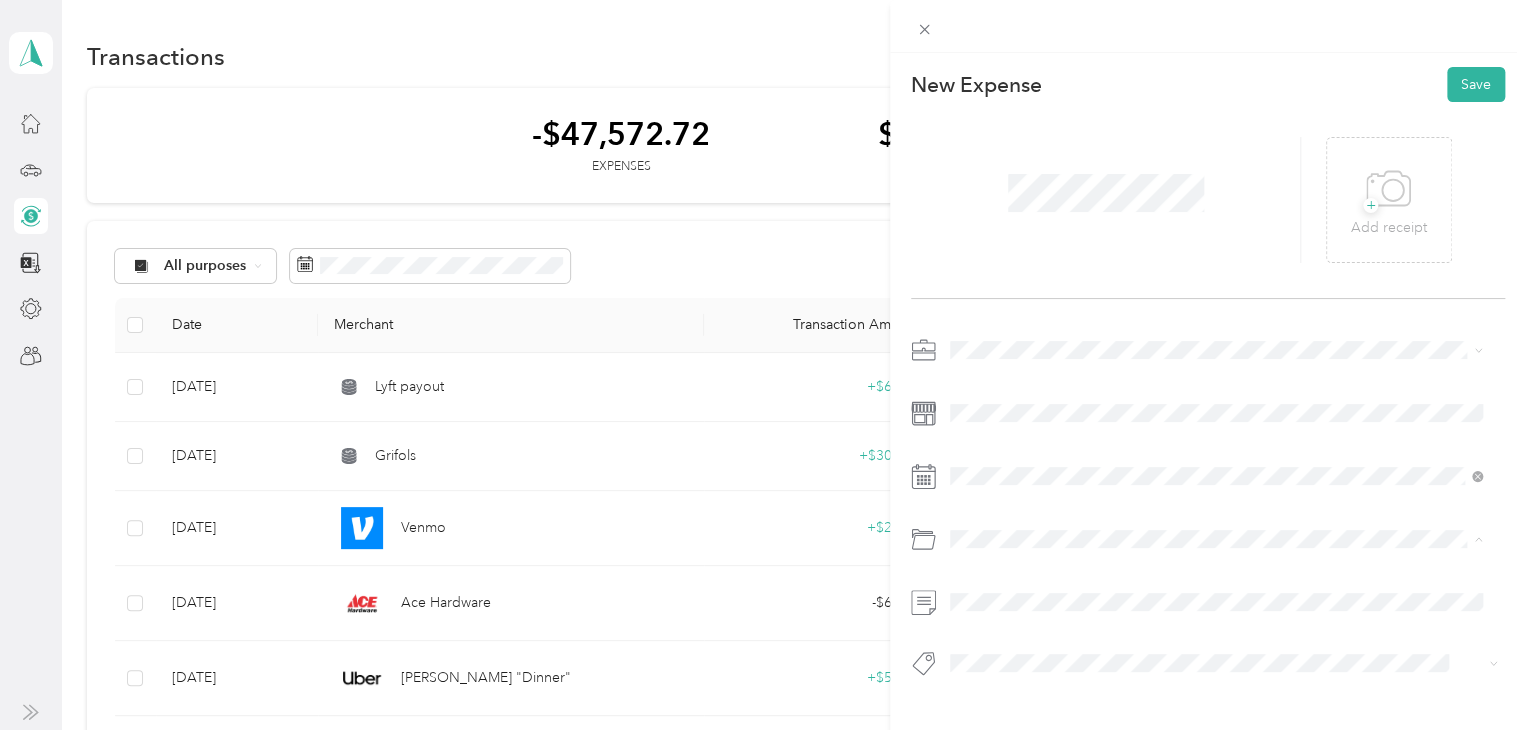 click on "Gasoline" at bounding box center (1216, 303) 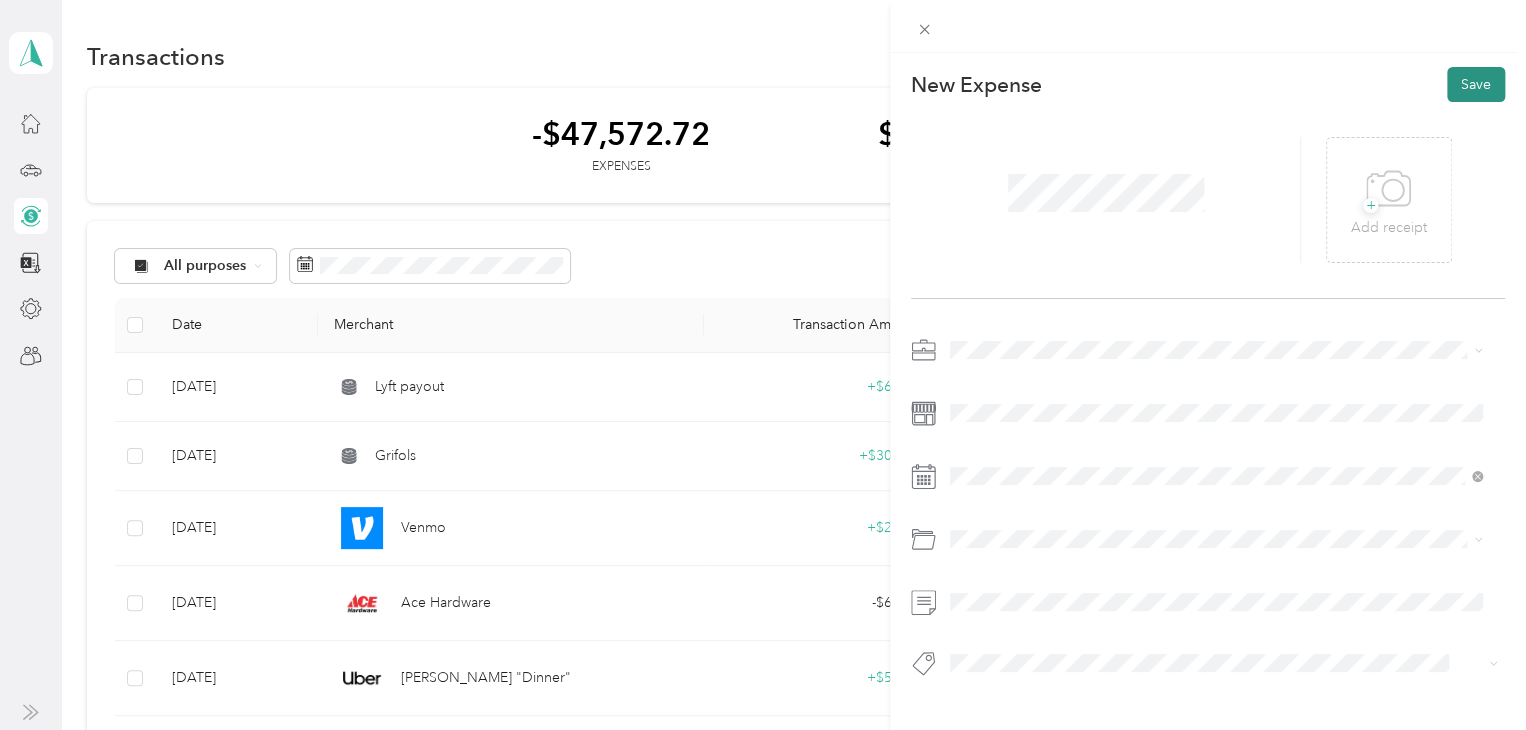 click on "Save" at bounding box center [1476, 84] 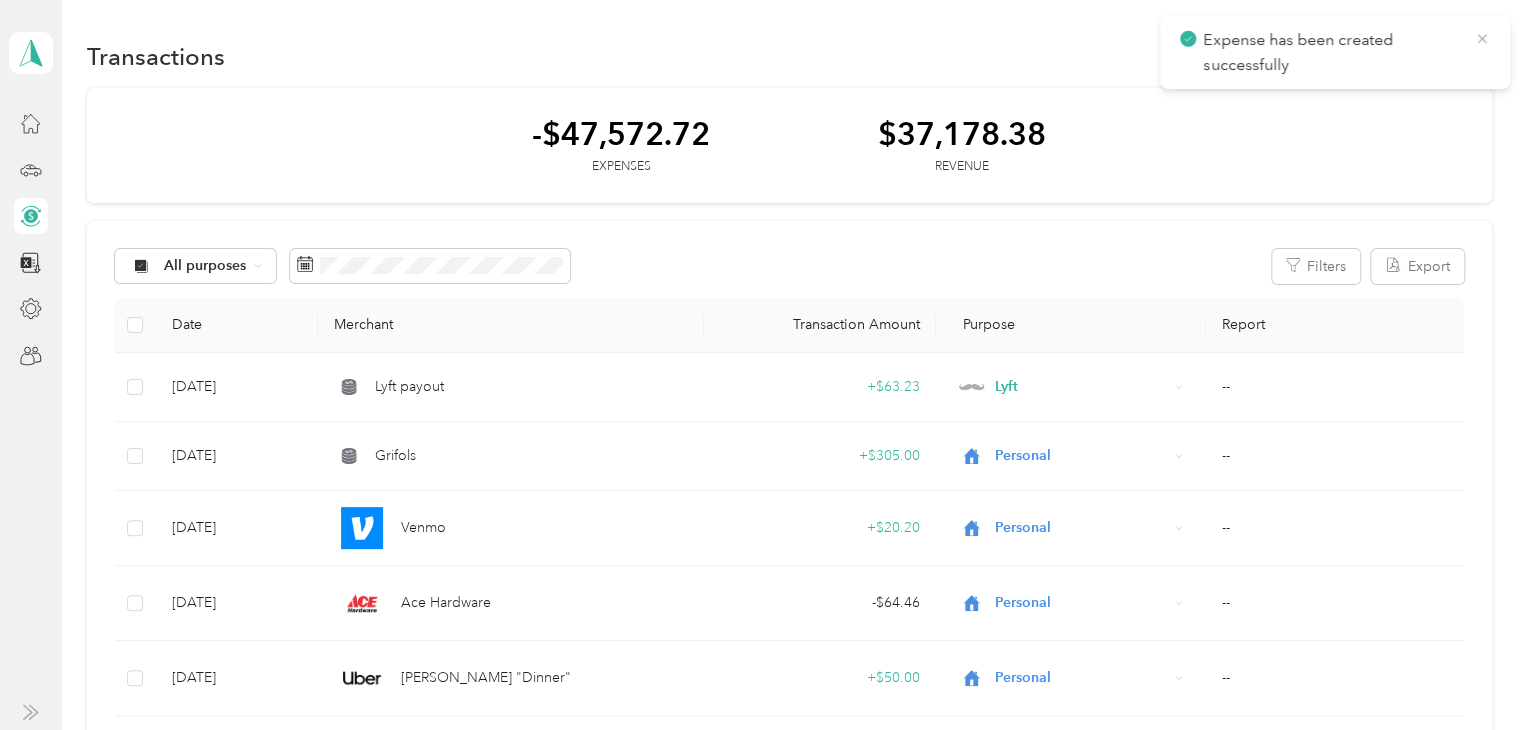 click 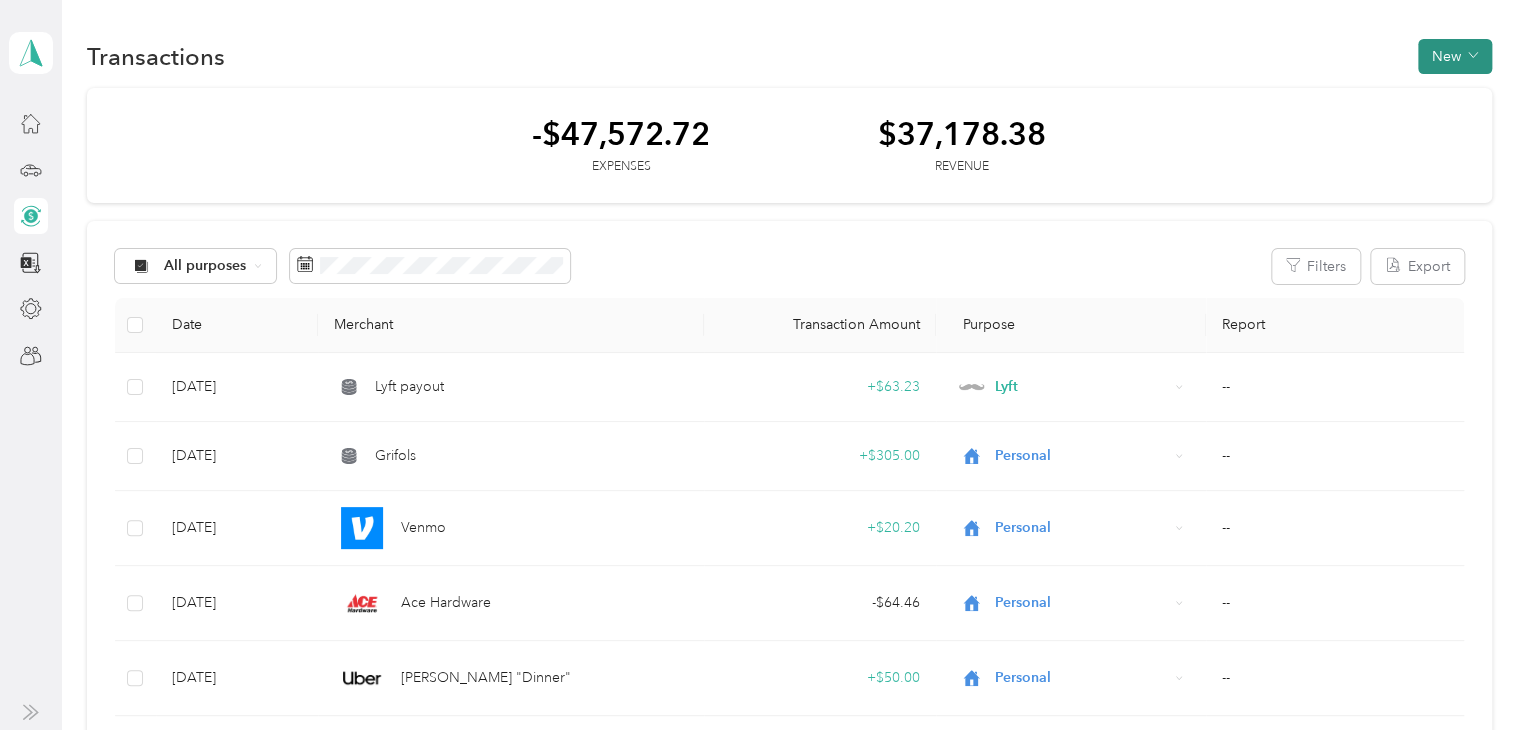 click 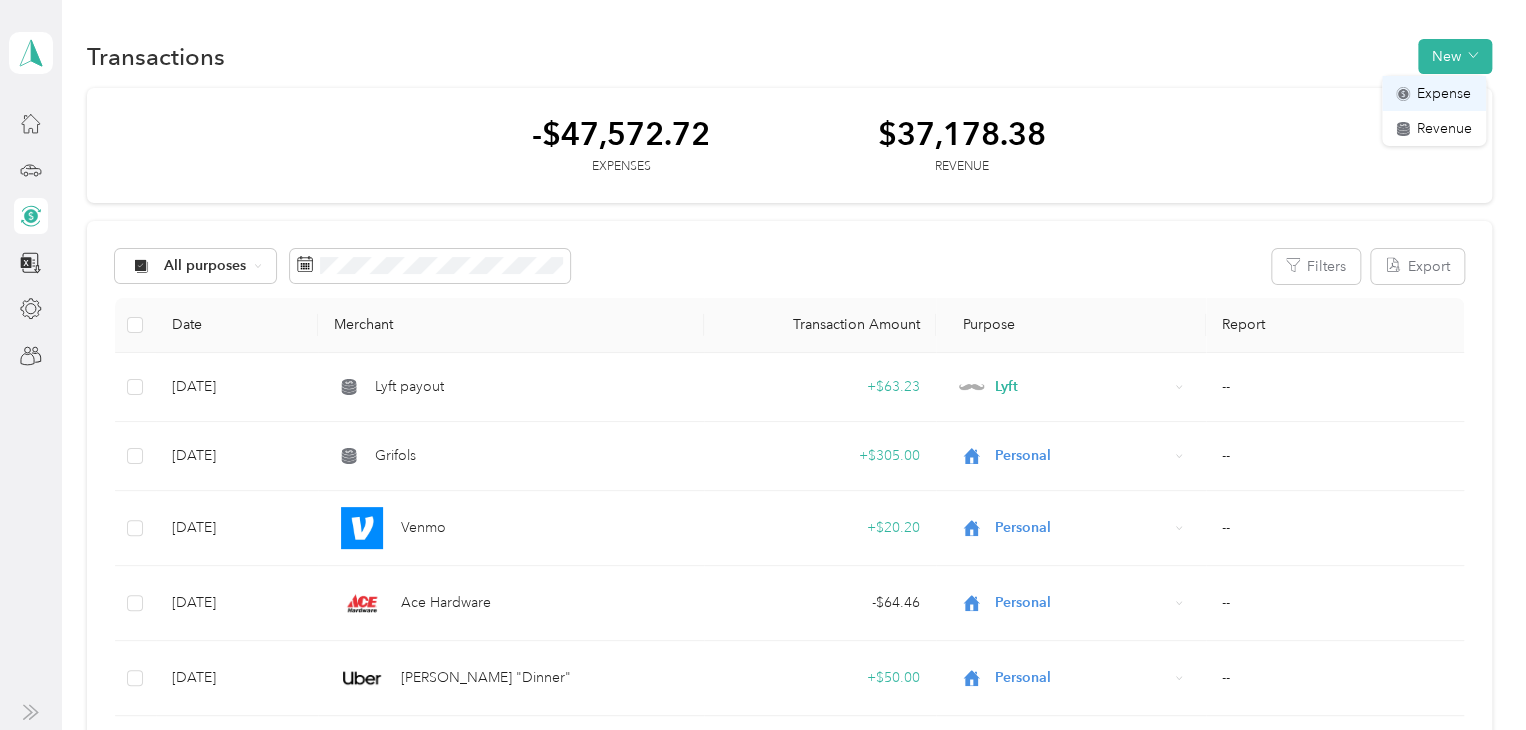 click on "Expense" at bounding box center [1444, 93] 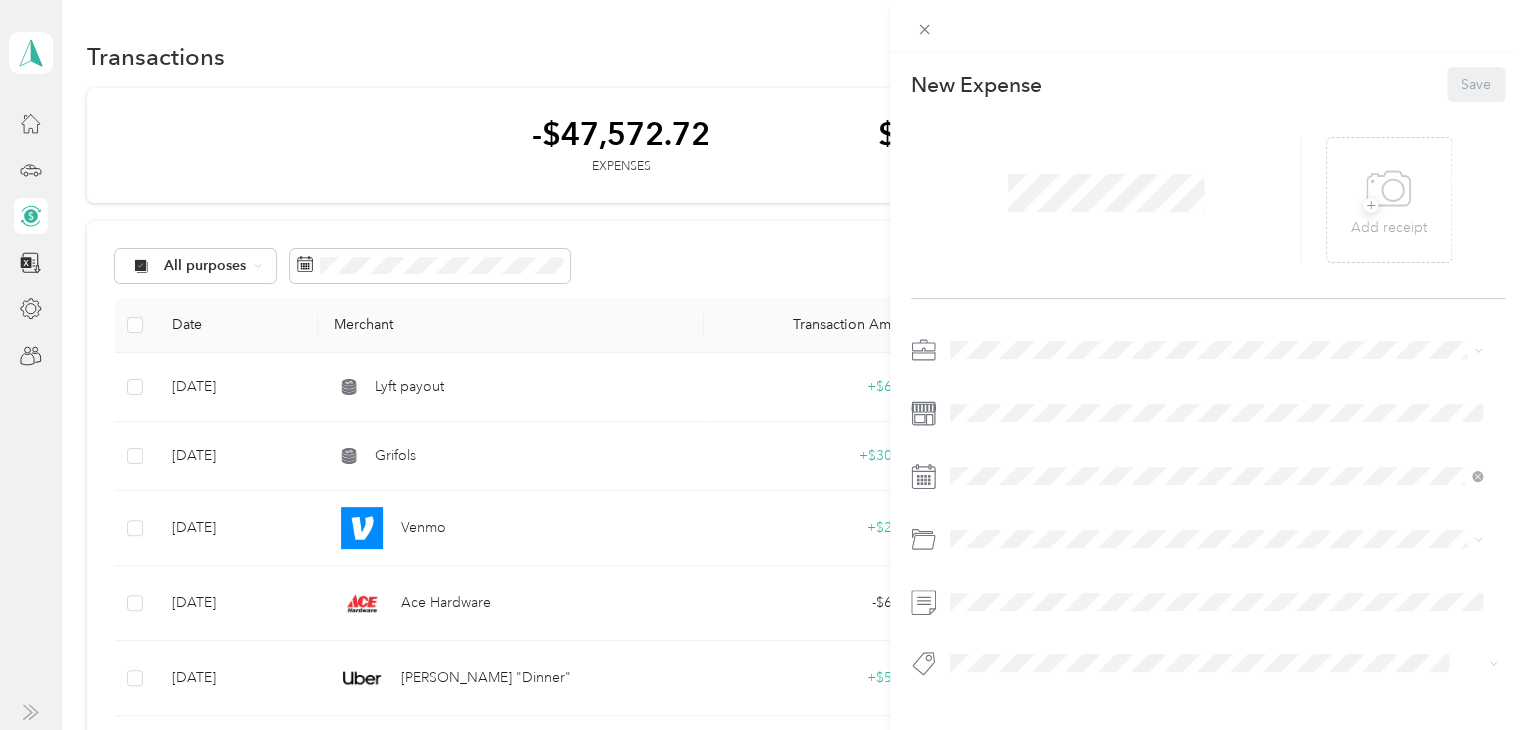 click at bounding box center (1106, 200) 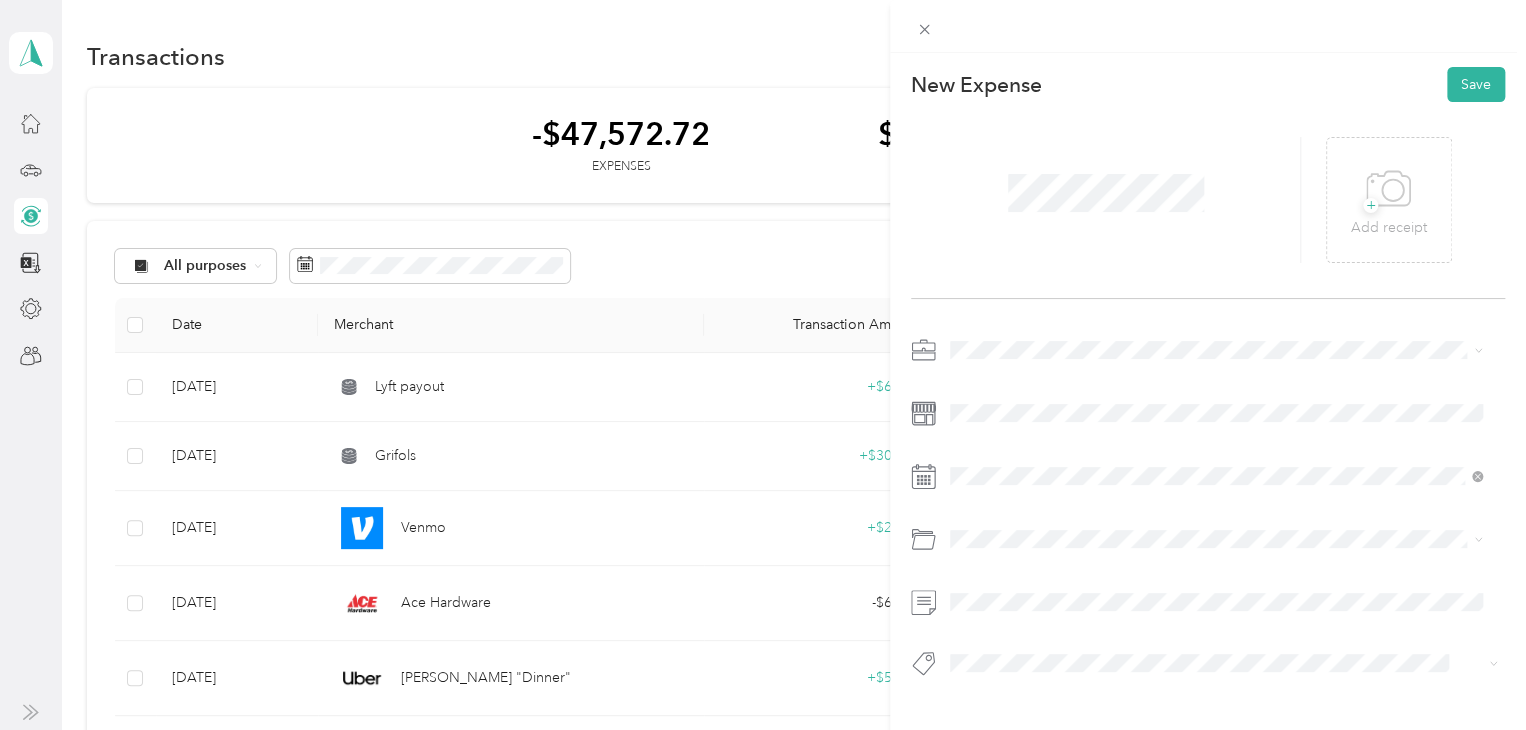 click at bounding box center (1224, 350) 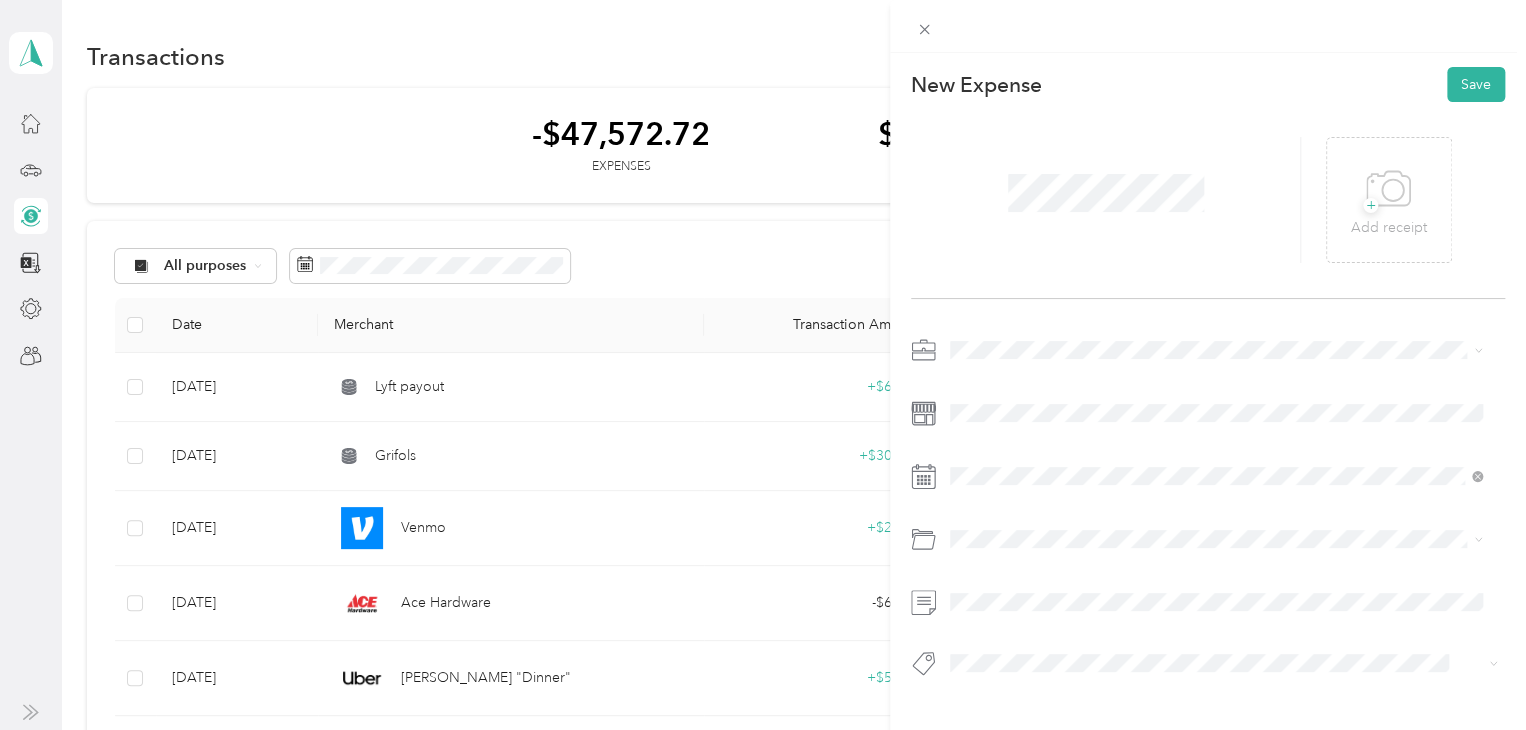 click on "Lyft" at bounding box center (1216, 453) 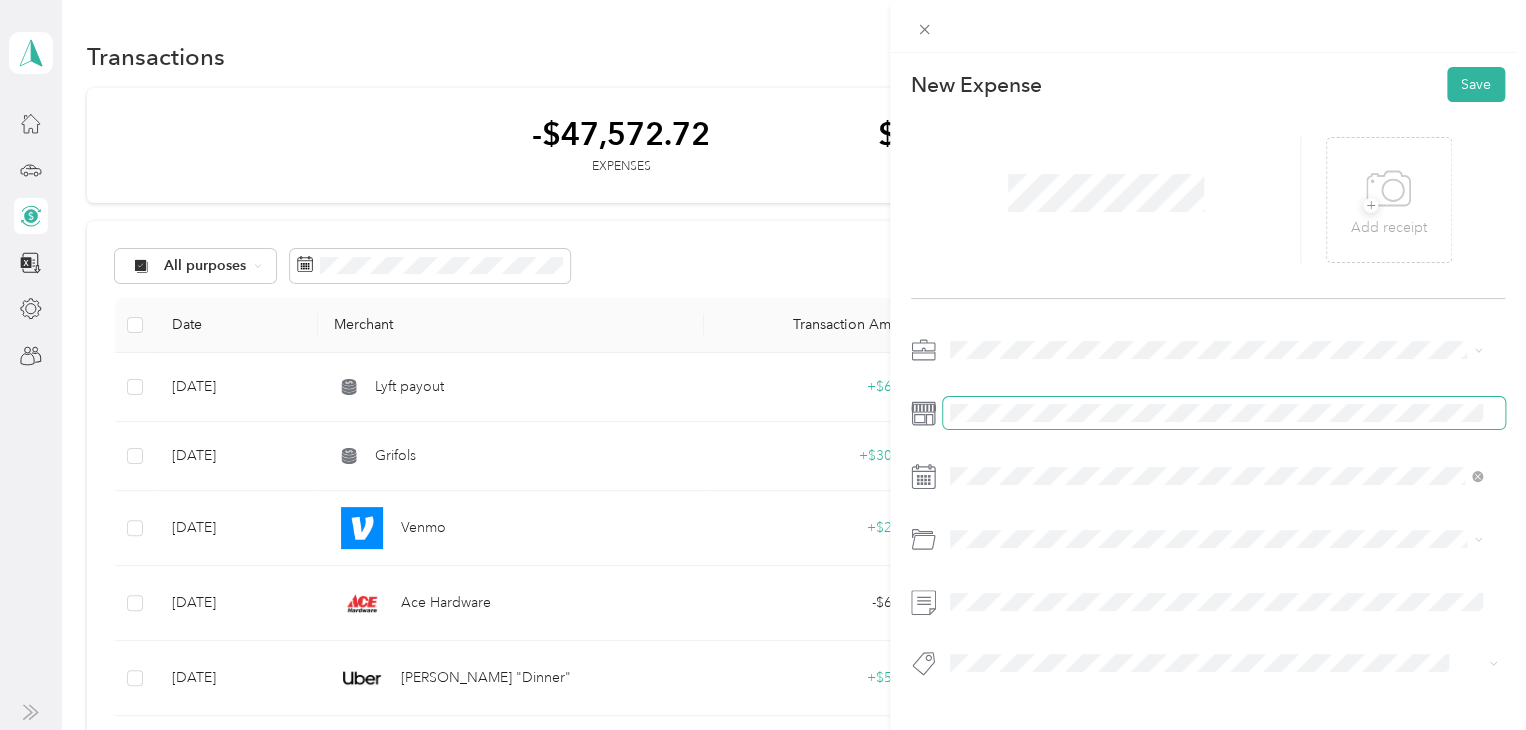 click at bounding box center (1224, 413) 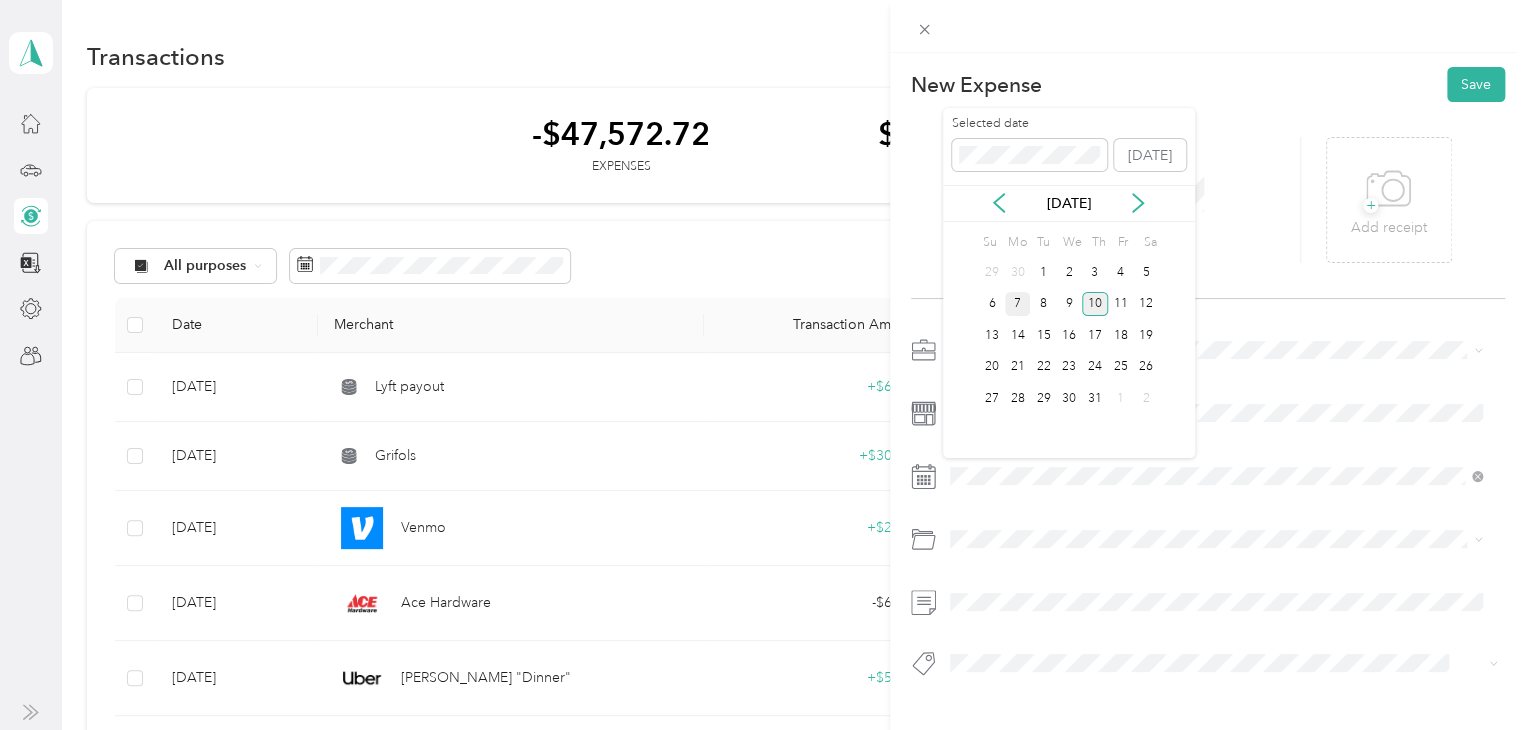 click on "7" at bounding box center [1018, 304] 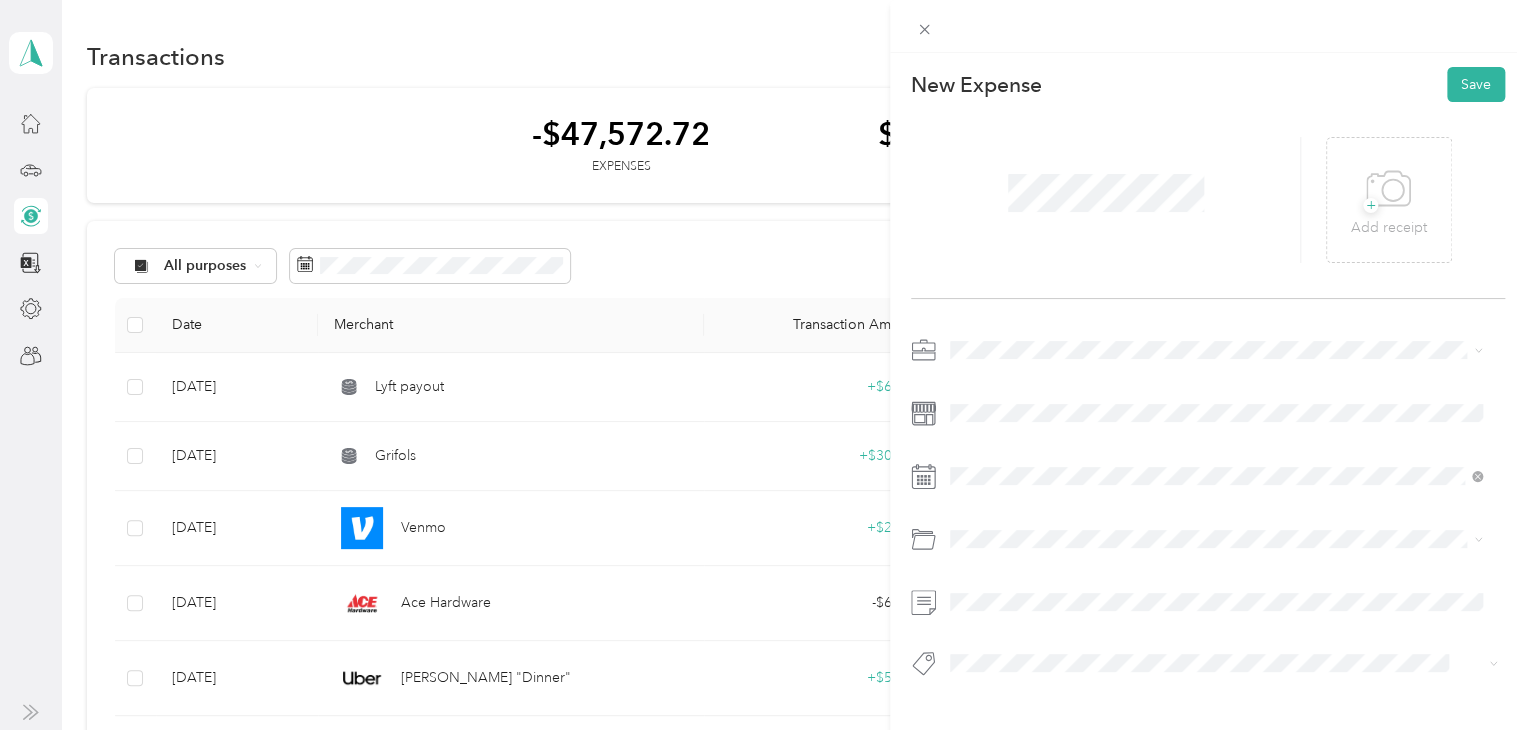 click on "Gasoline" at bounding box center [1216, 299] 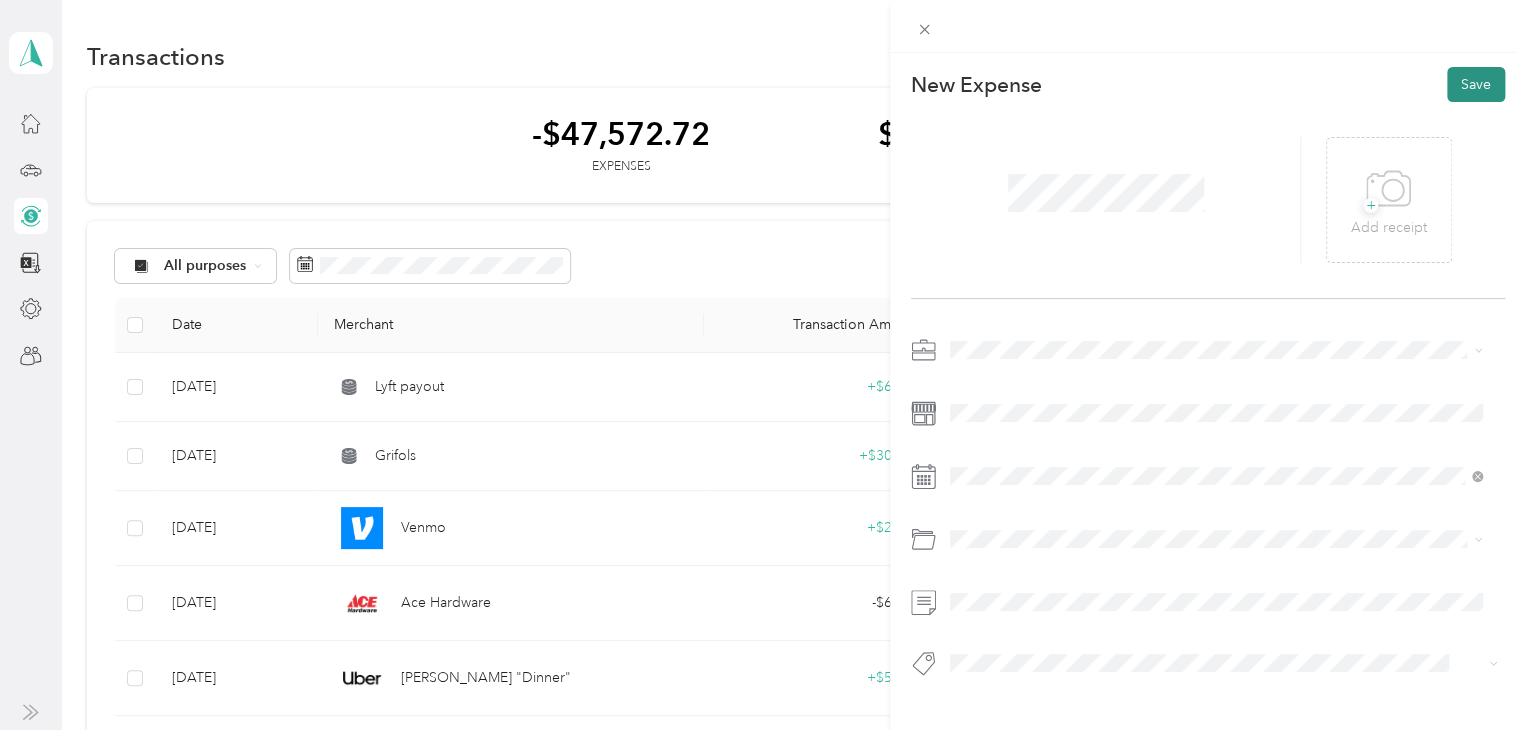 click on "Save" at bounding box center (1476, 84) 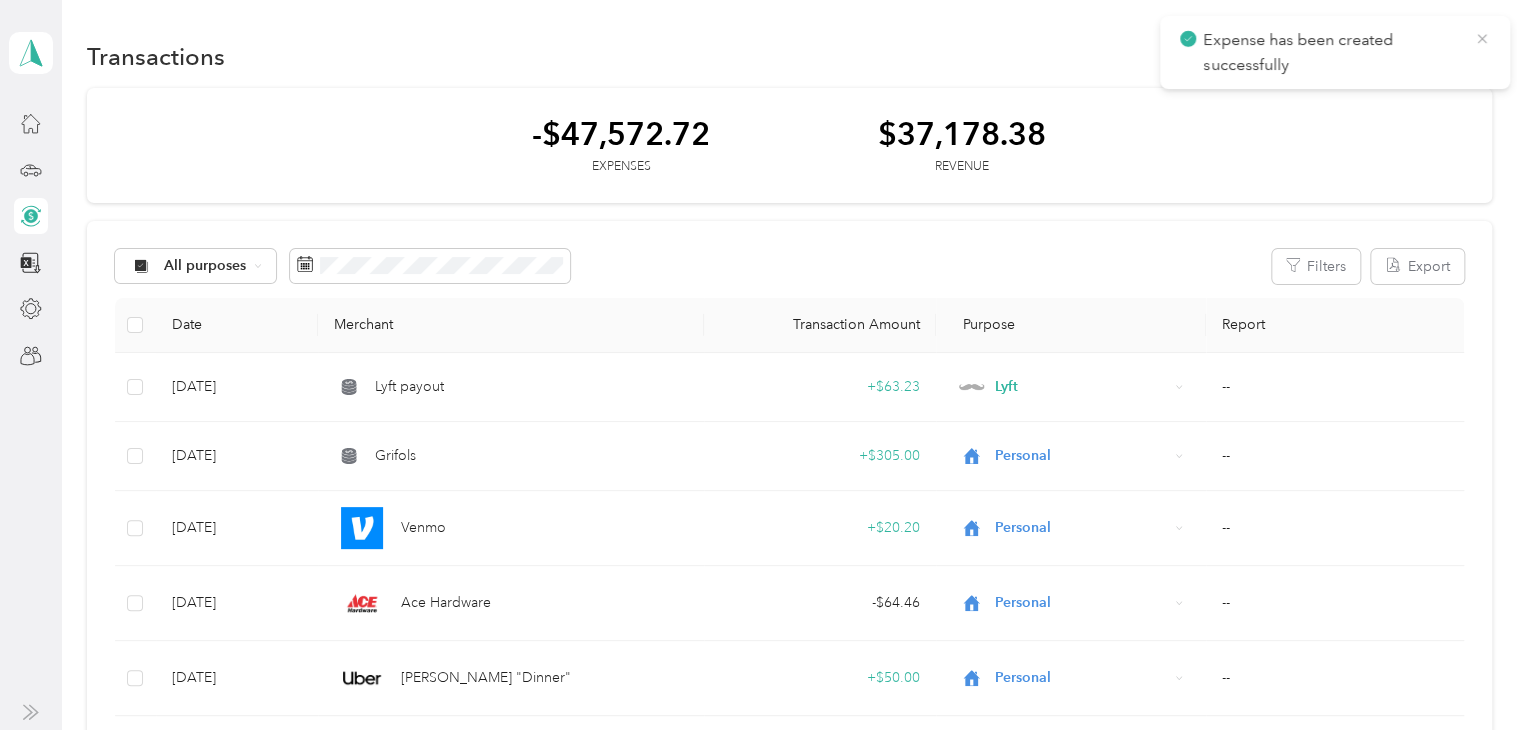 click 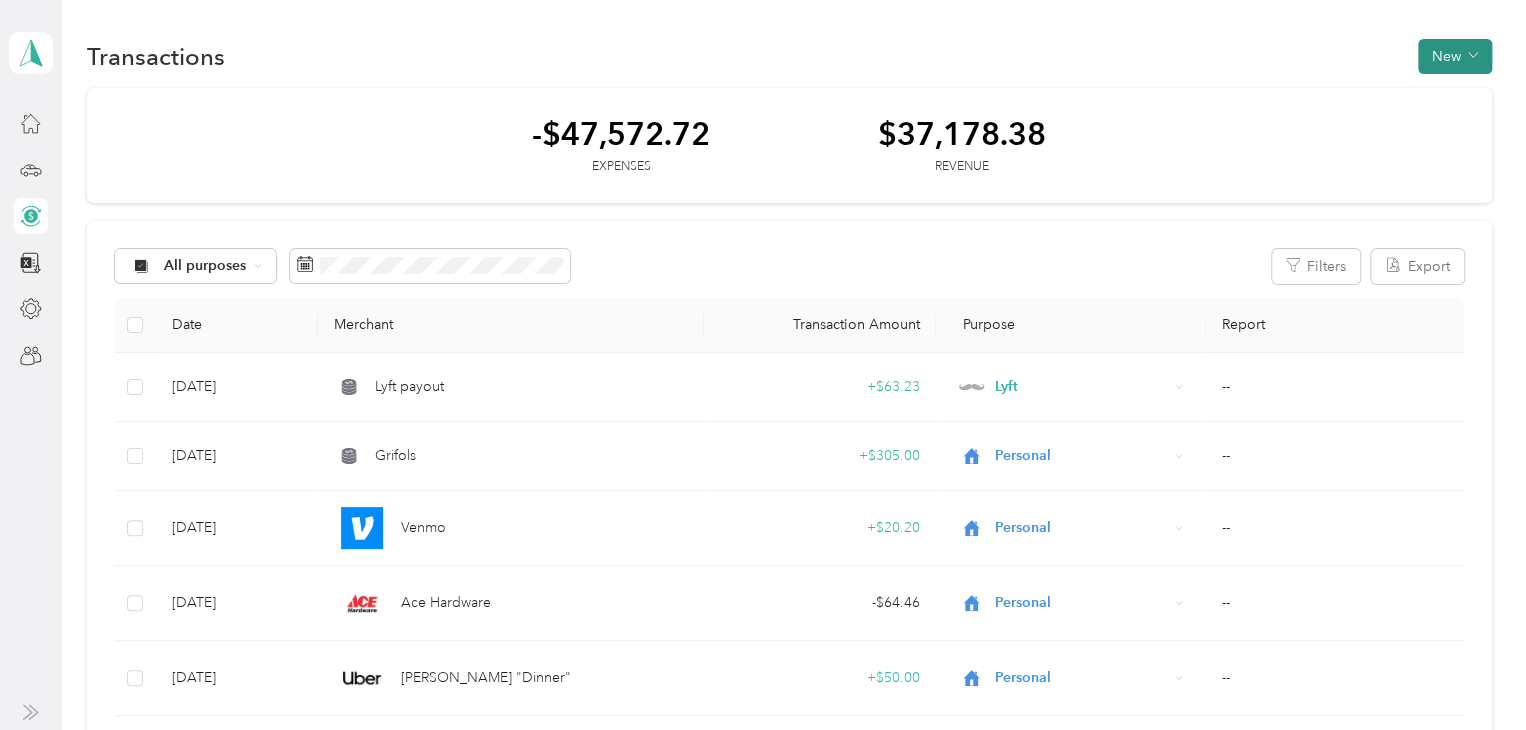 click 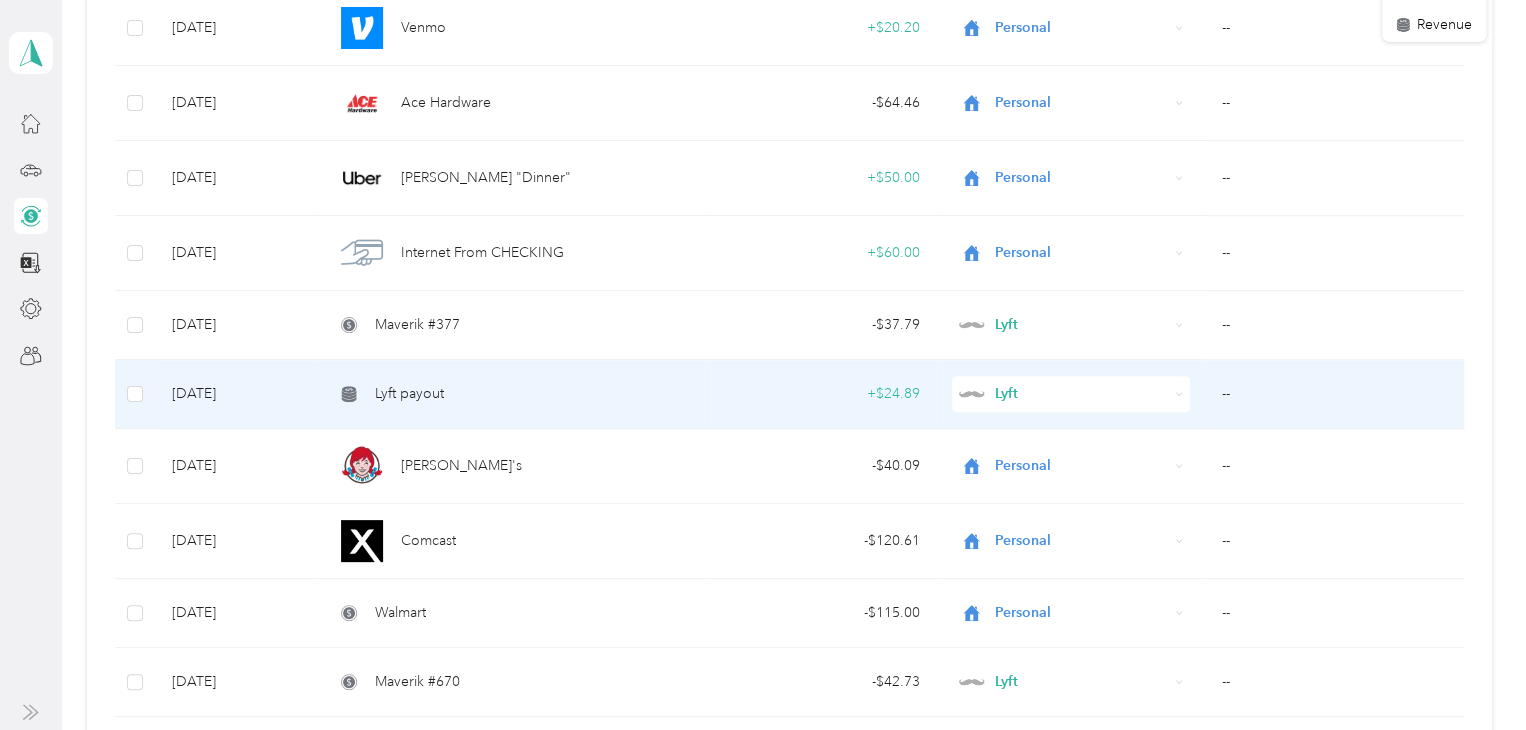 scroll, scrollTop: 0, scrollLeft: 0, axis: both 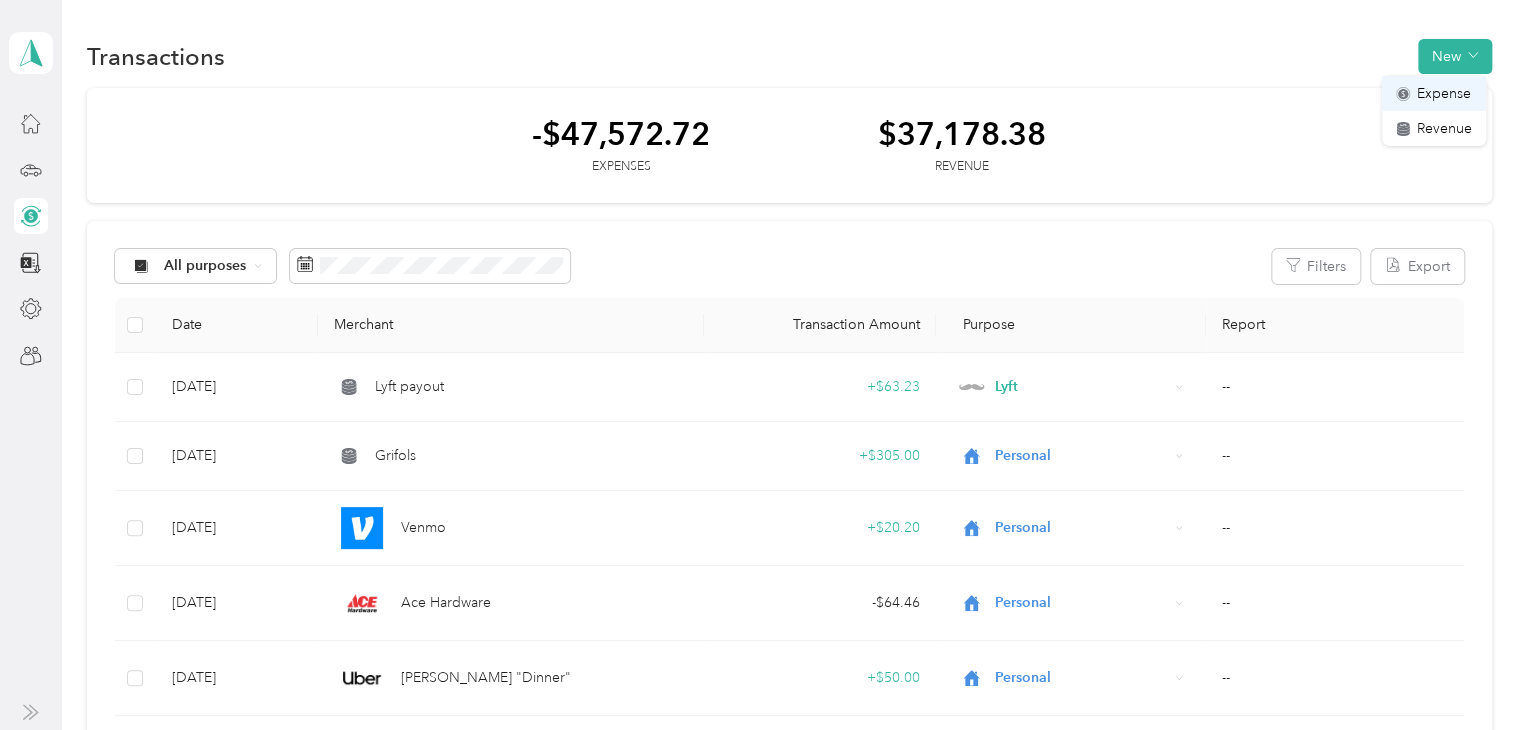 click on "Expense" at bounding box center (1444, 93) 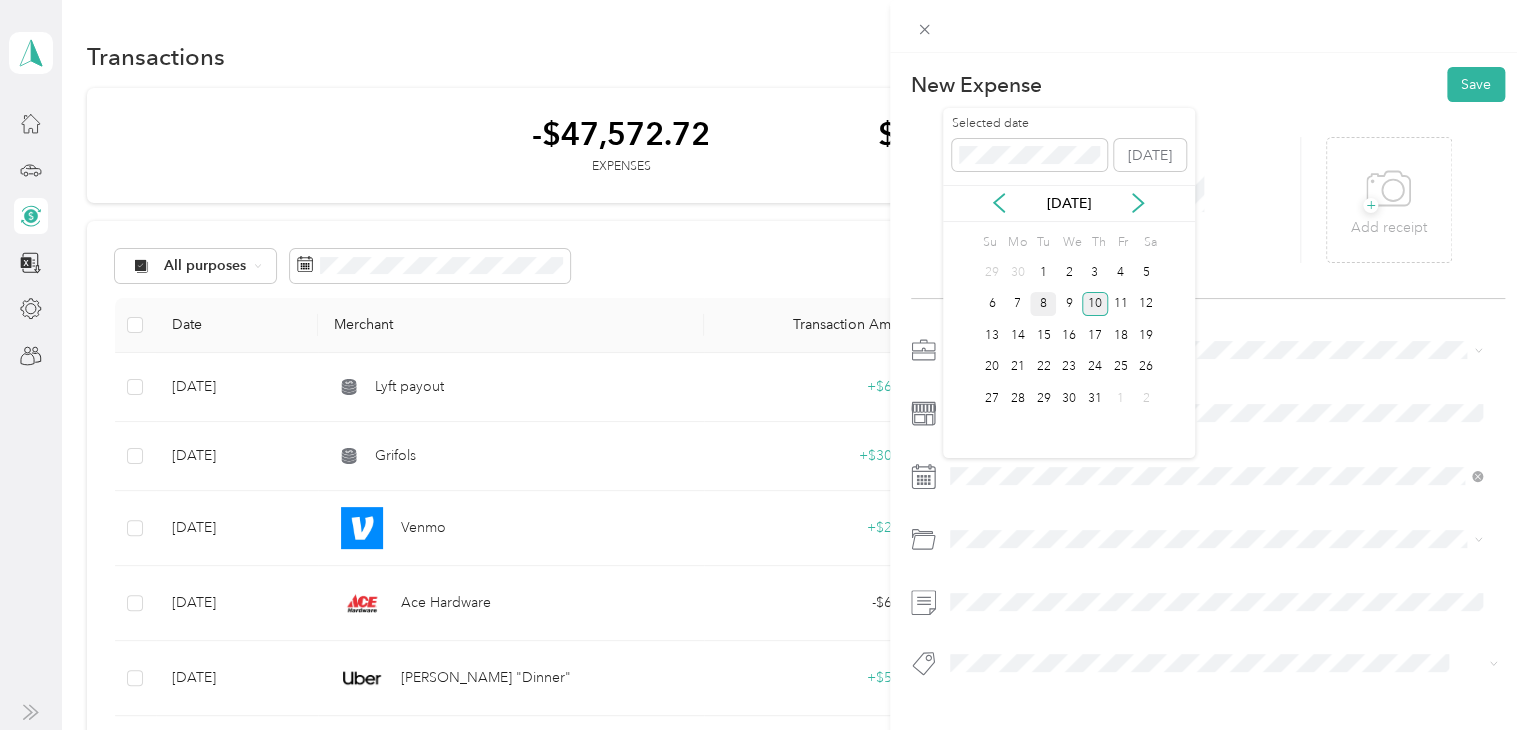 click on "8" at bounding box center [1043, 304] 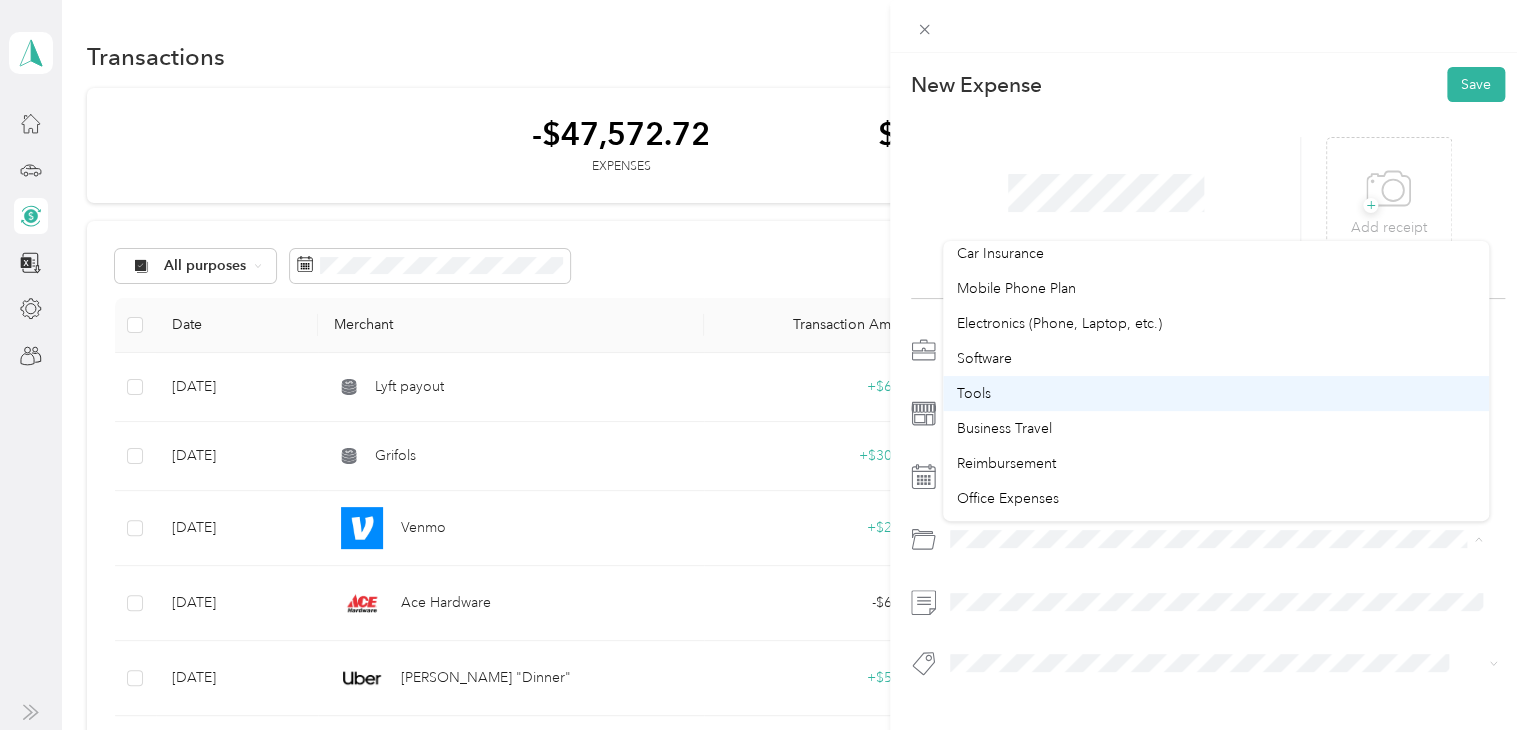 scroll, scrollTop: 400, scrollLeft: 0, axis: vertical 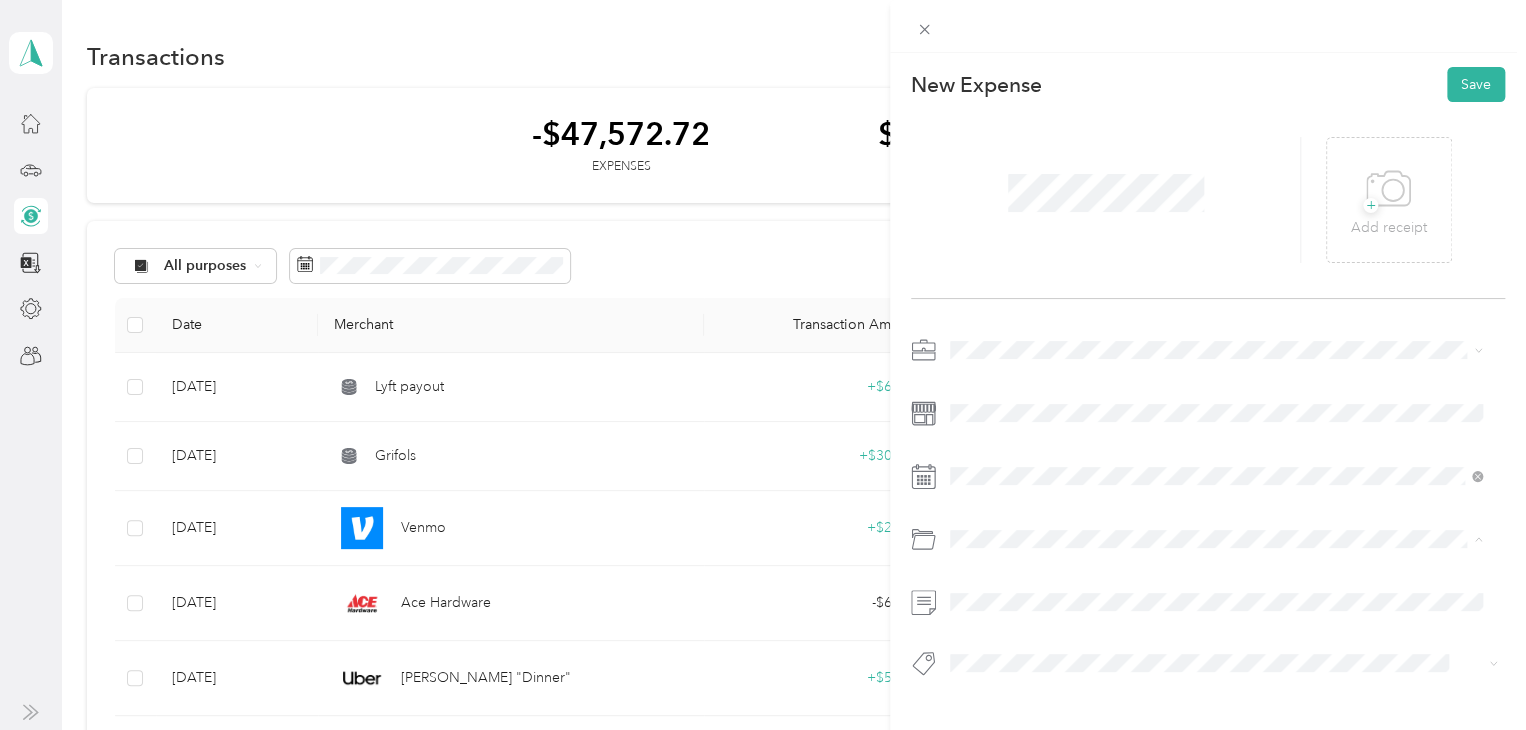 click on "Tools" at bounding box center [1216, 358] 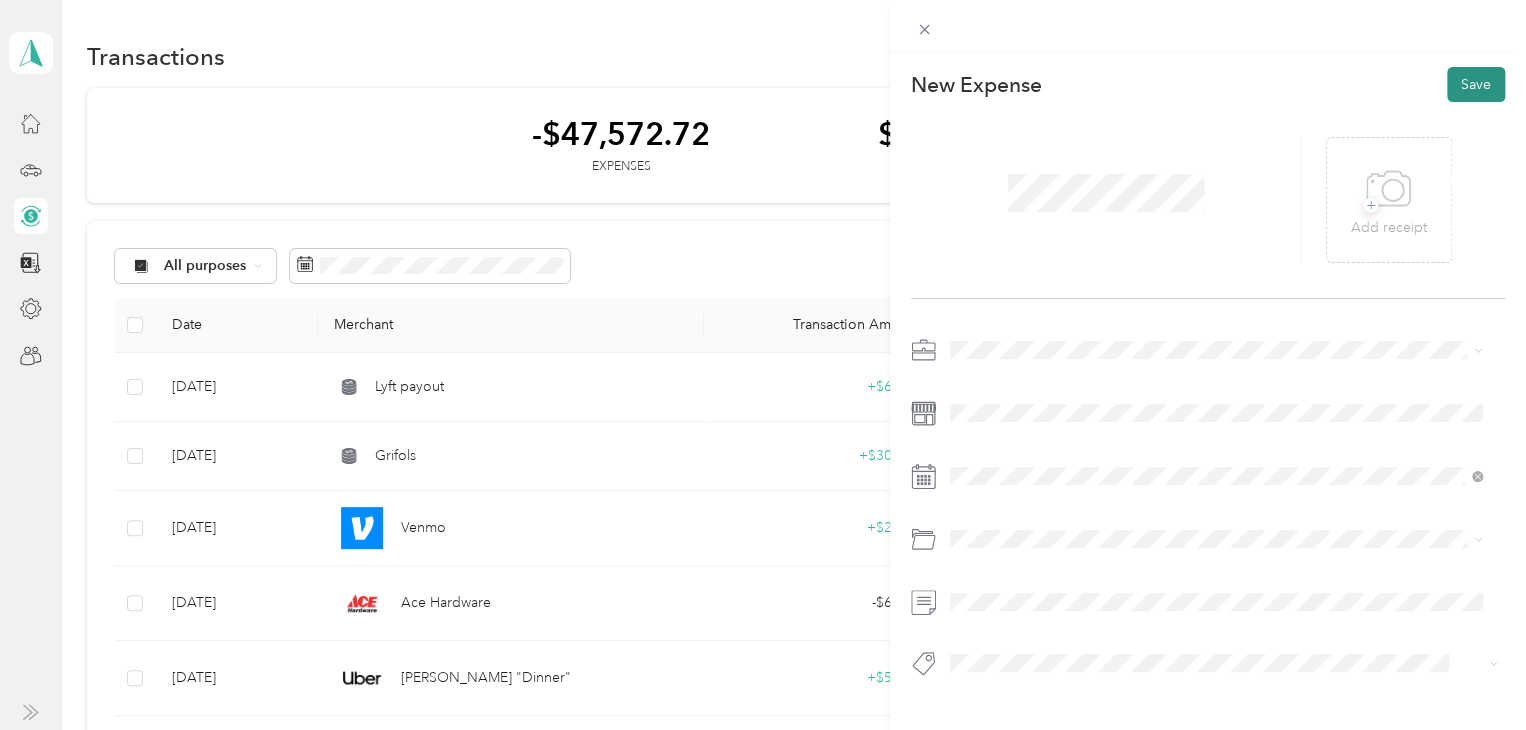 click on "Save" at bounding box center [1476, 84] 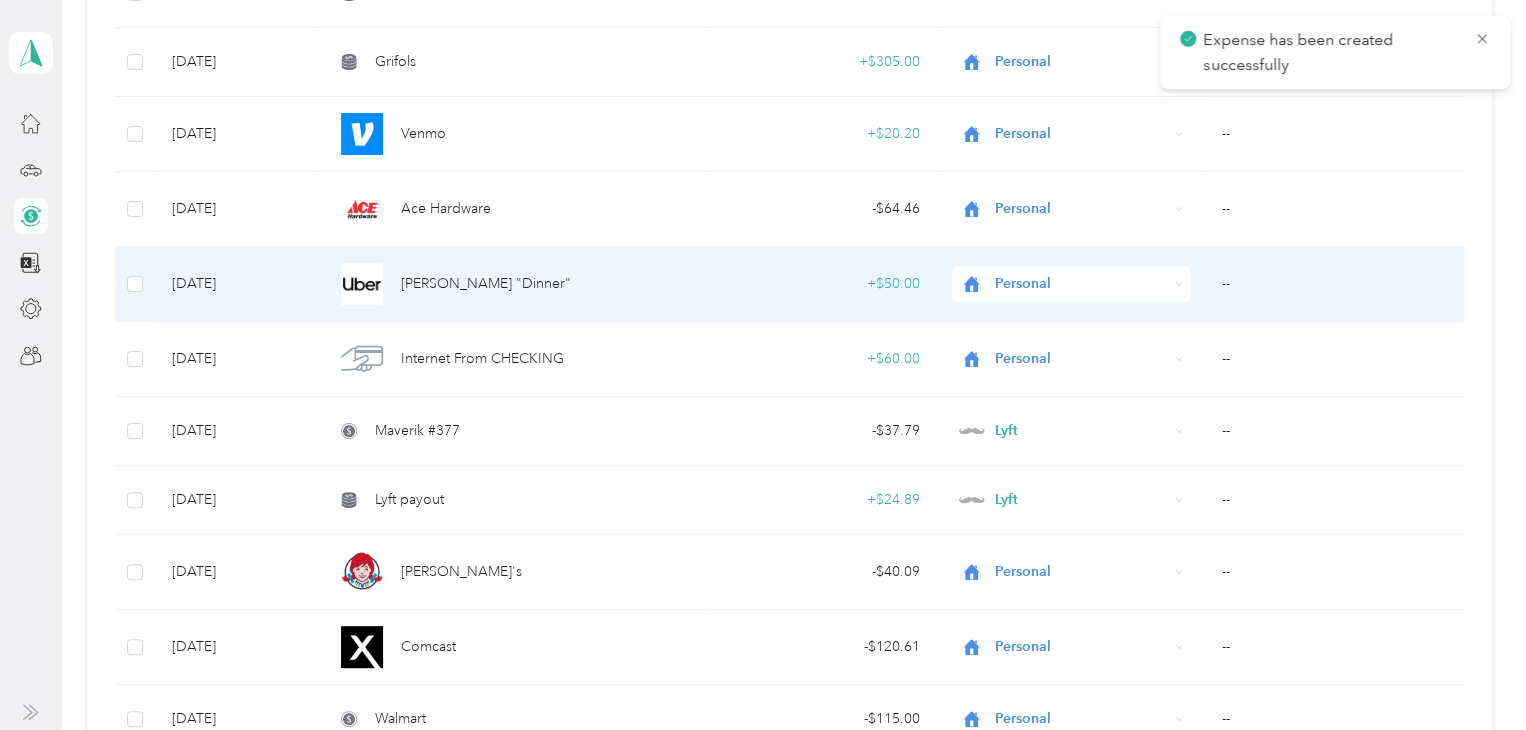 scroll, scrollTop: 400, scrollLeft: 0, axis: vertical 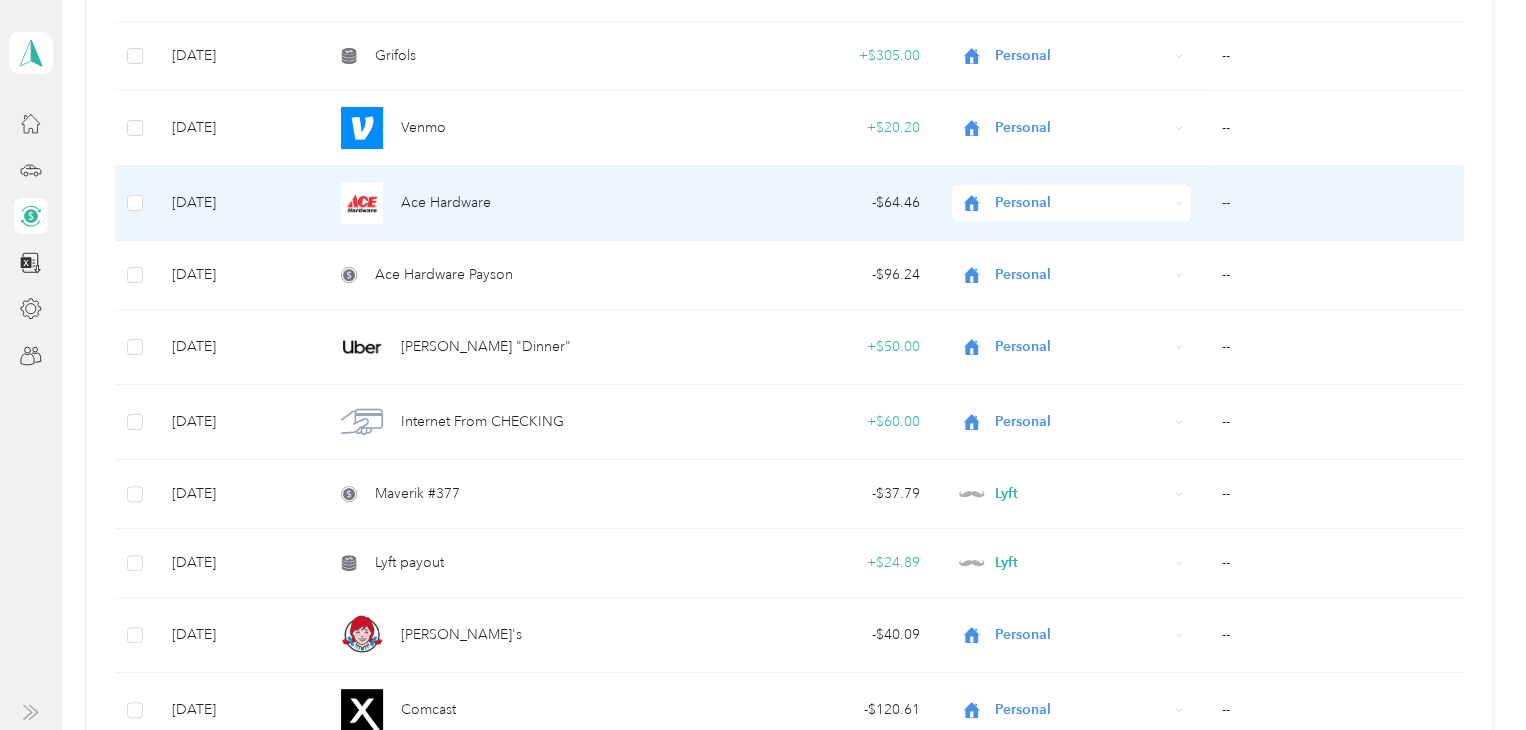 click on "Ace Hardware" at bounding box center [511, 203] 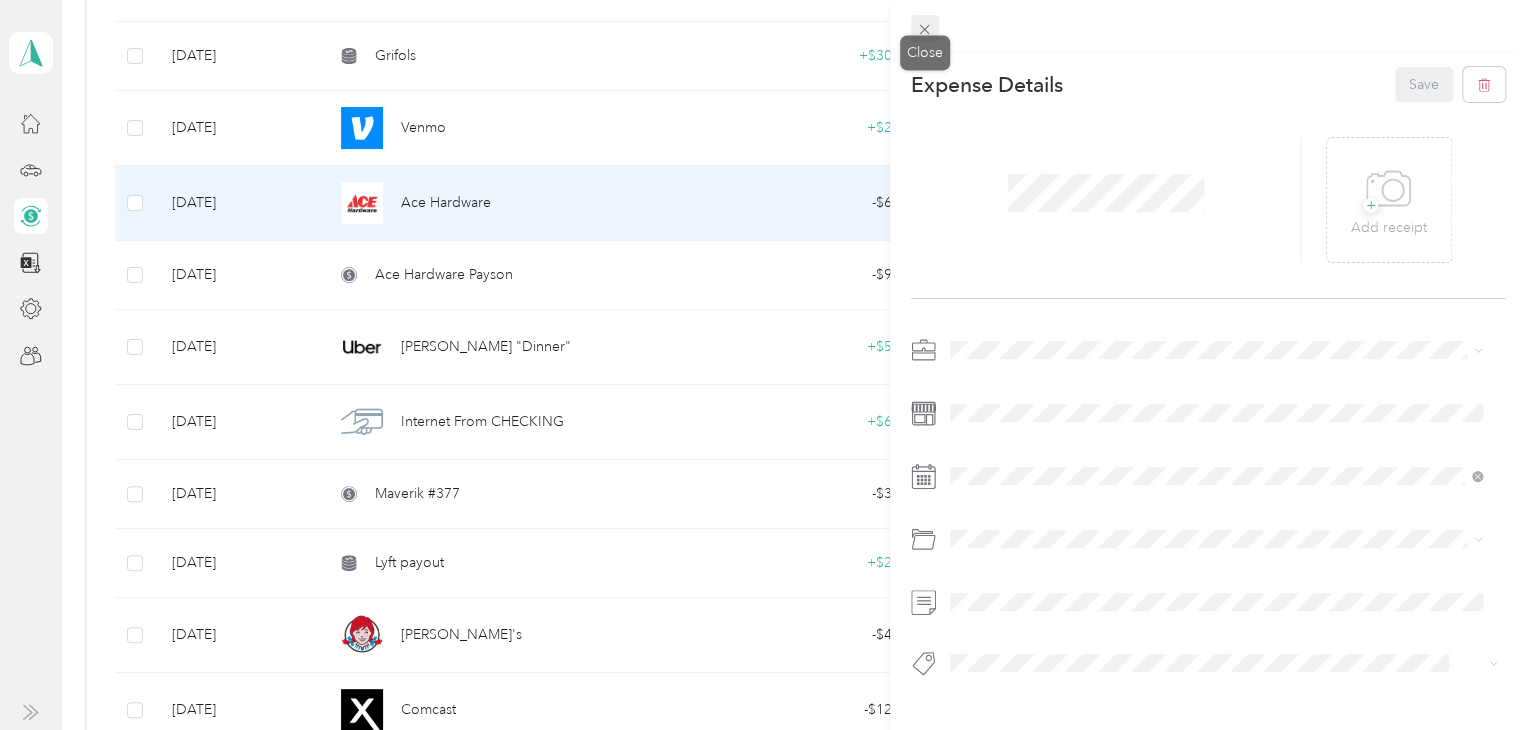 click 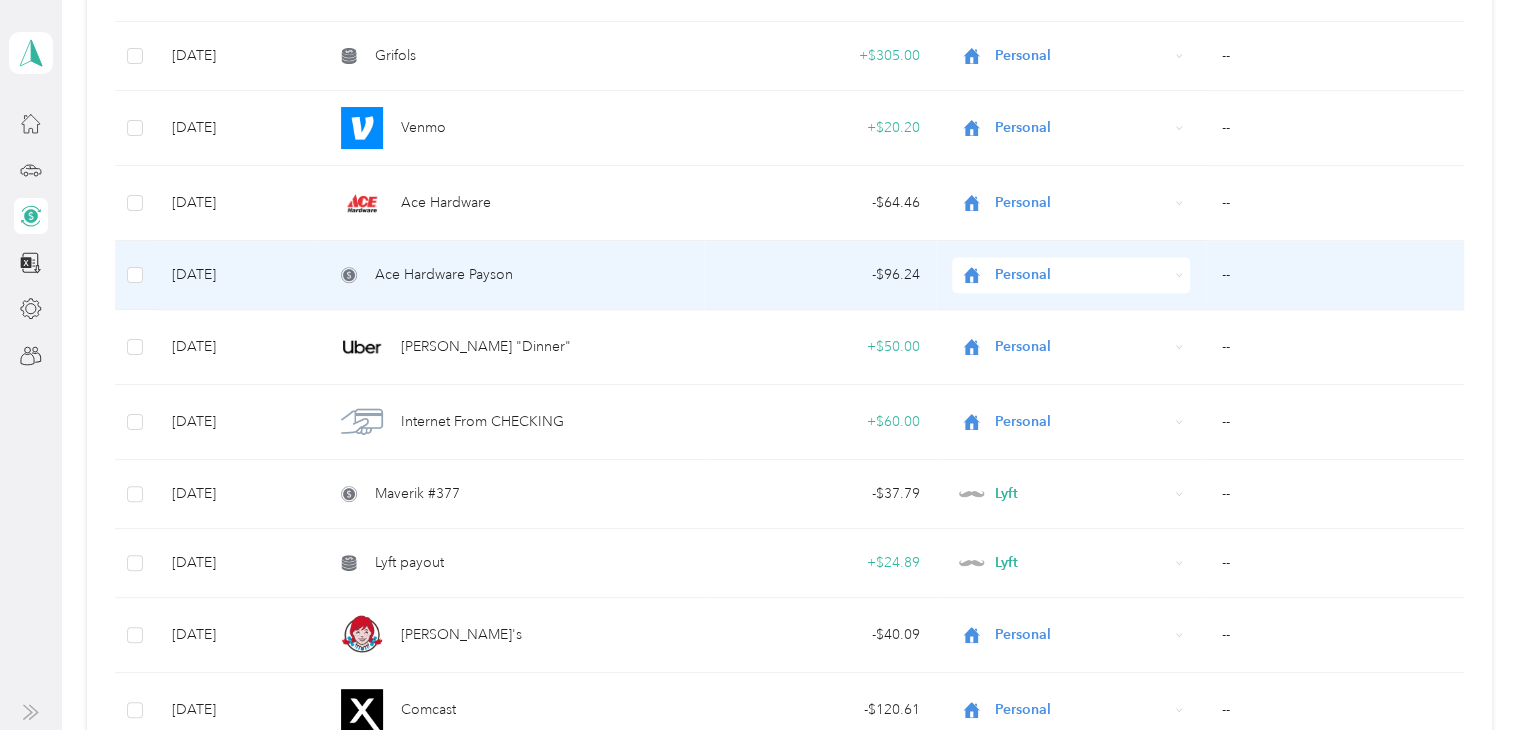 scroll, scrollTop: 0, scrollLeft: 0, axis: both 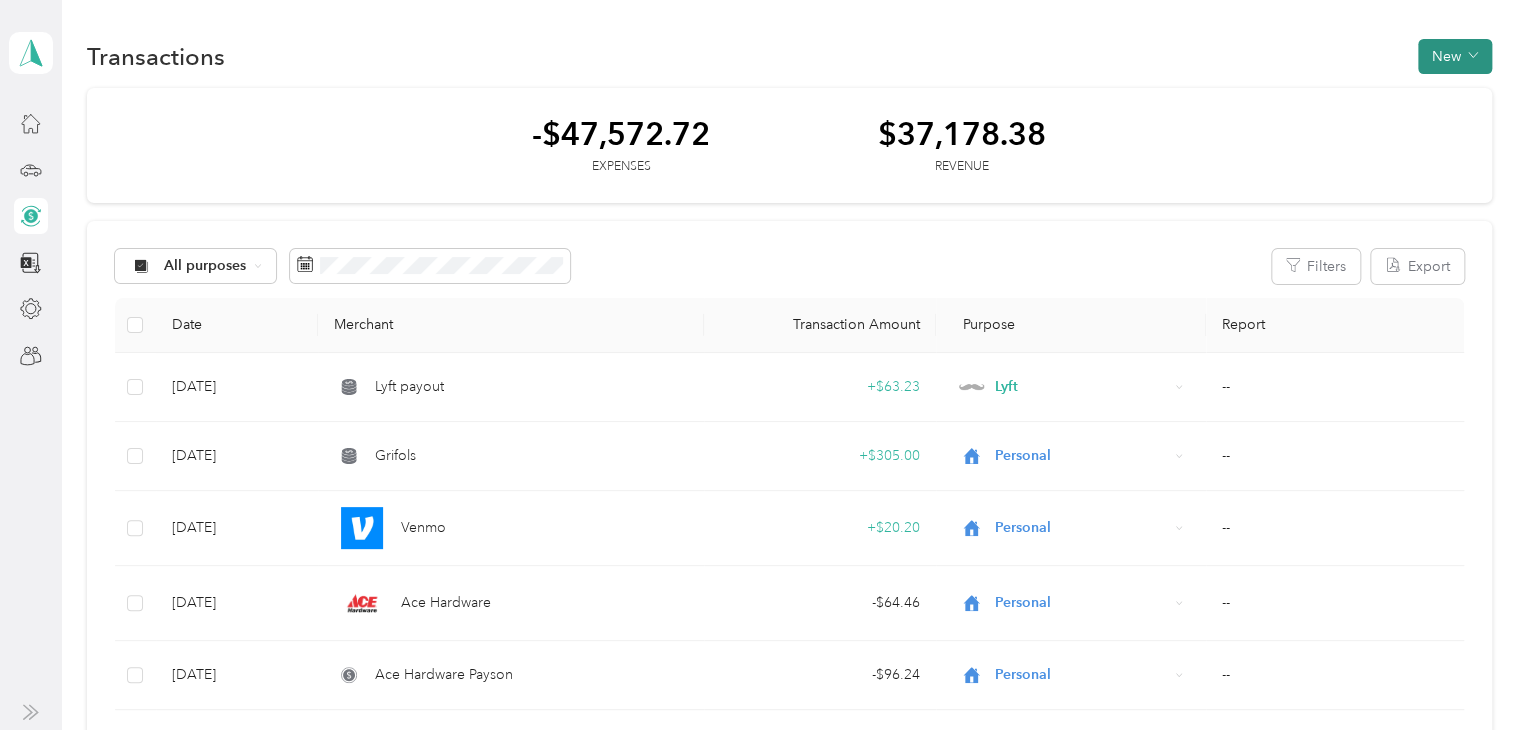 click on "New" at bounding box center (1455, 56) 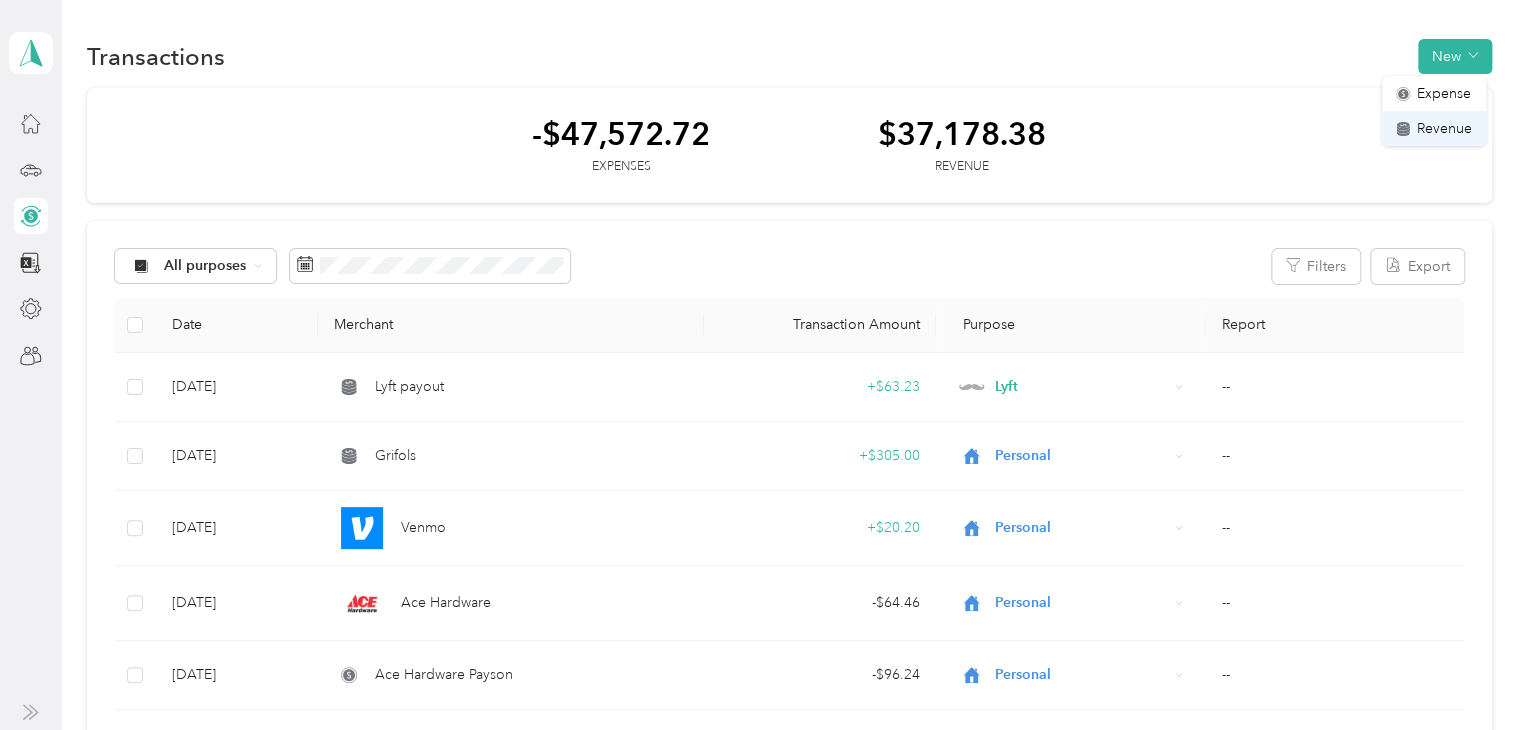 click on "Revenue" at bounding box center (1444, 128) 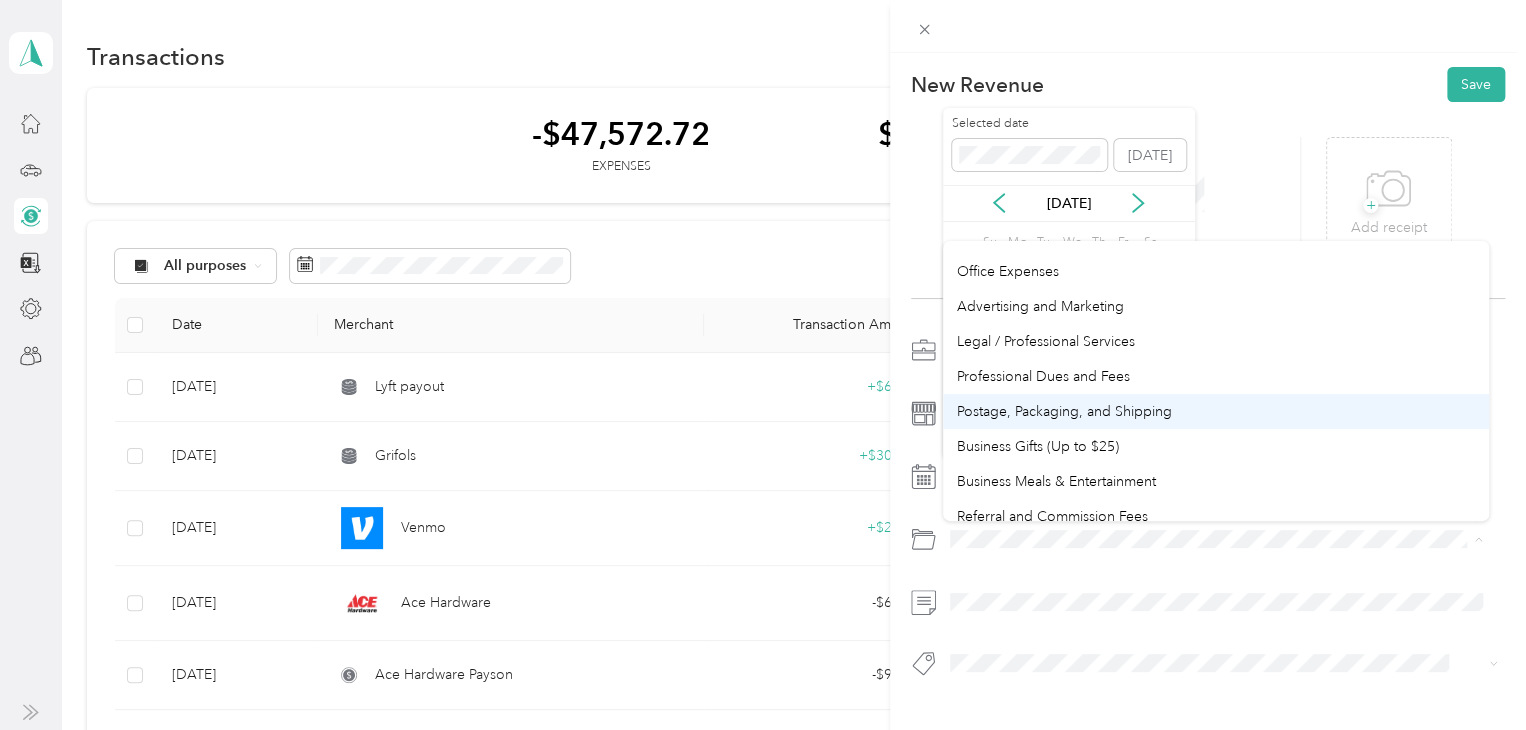 scroll, scrollTop: 360, scrollLeft: 0, axis: vertical 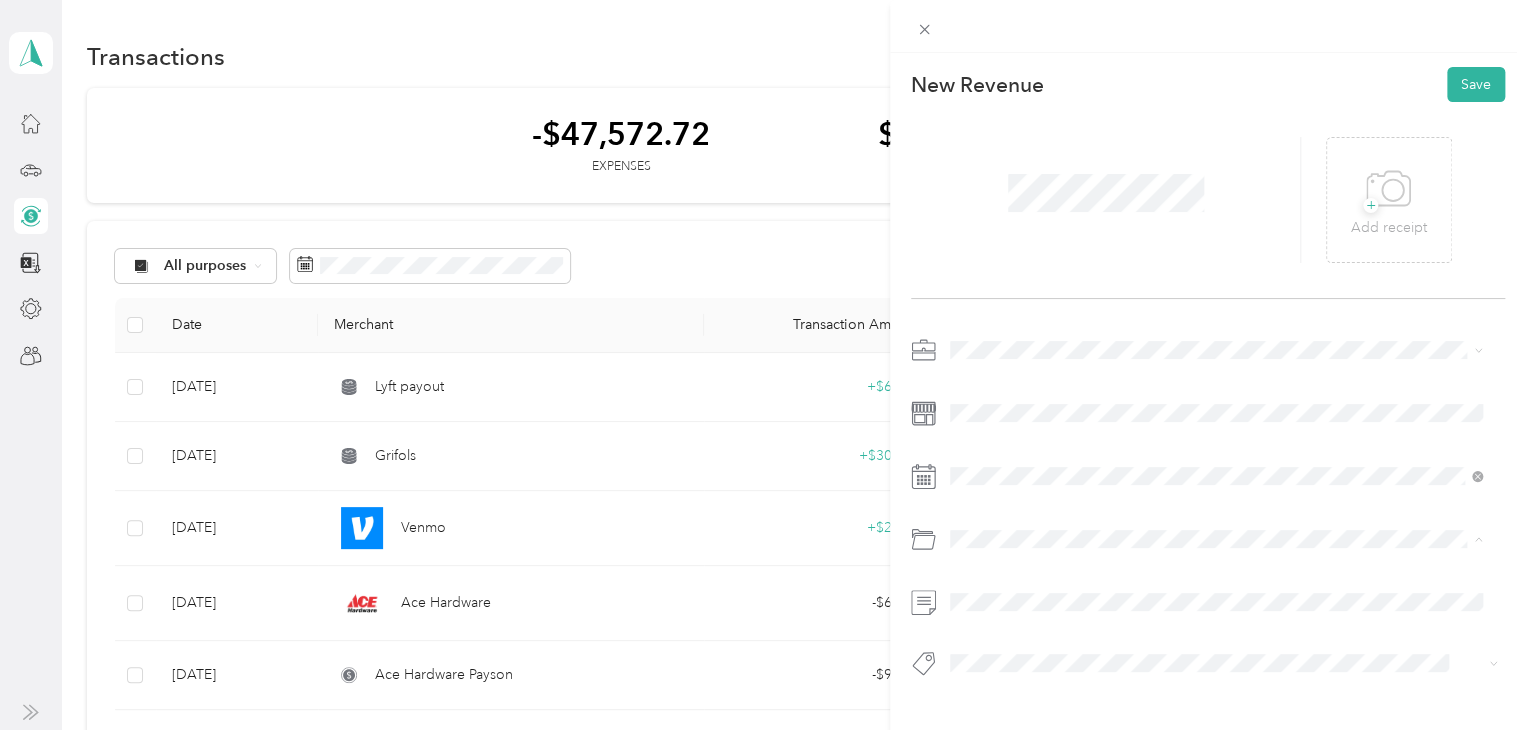 click on "Tools" at bounding box center (1216, 398) 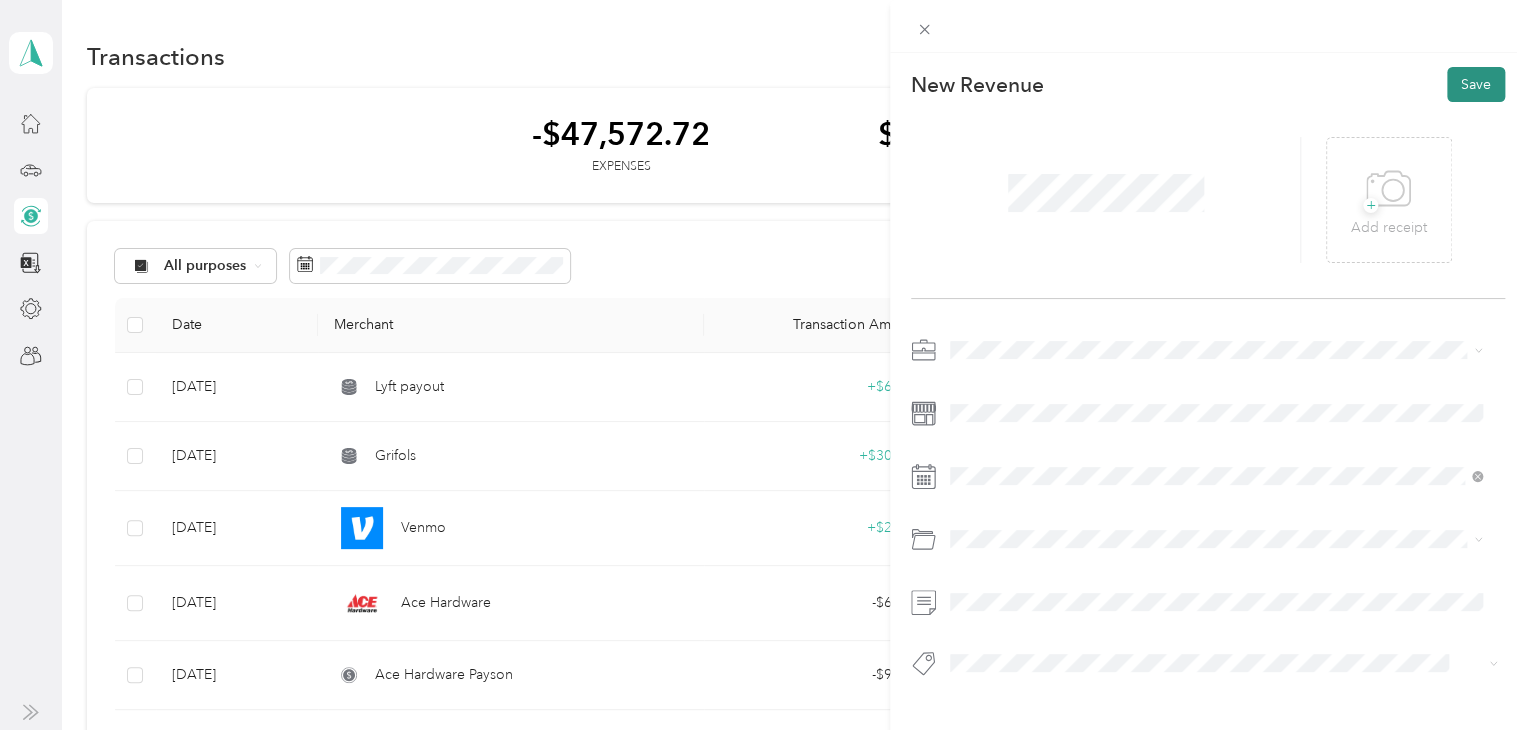 click on "Save" at bounding box center [1476, 84] 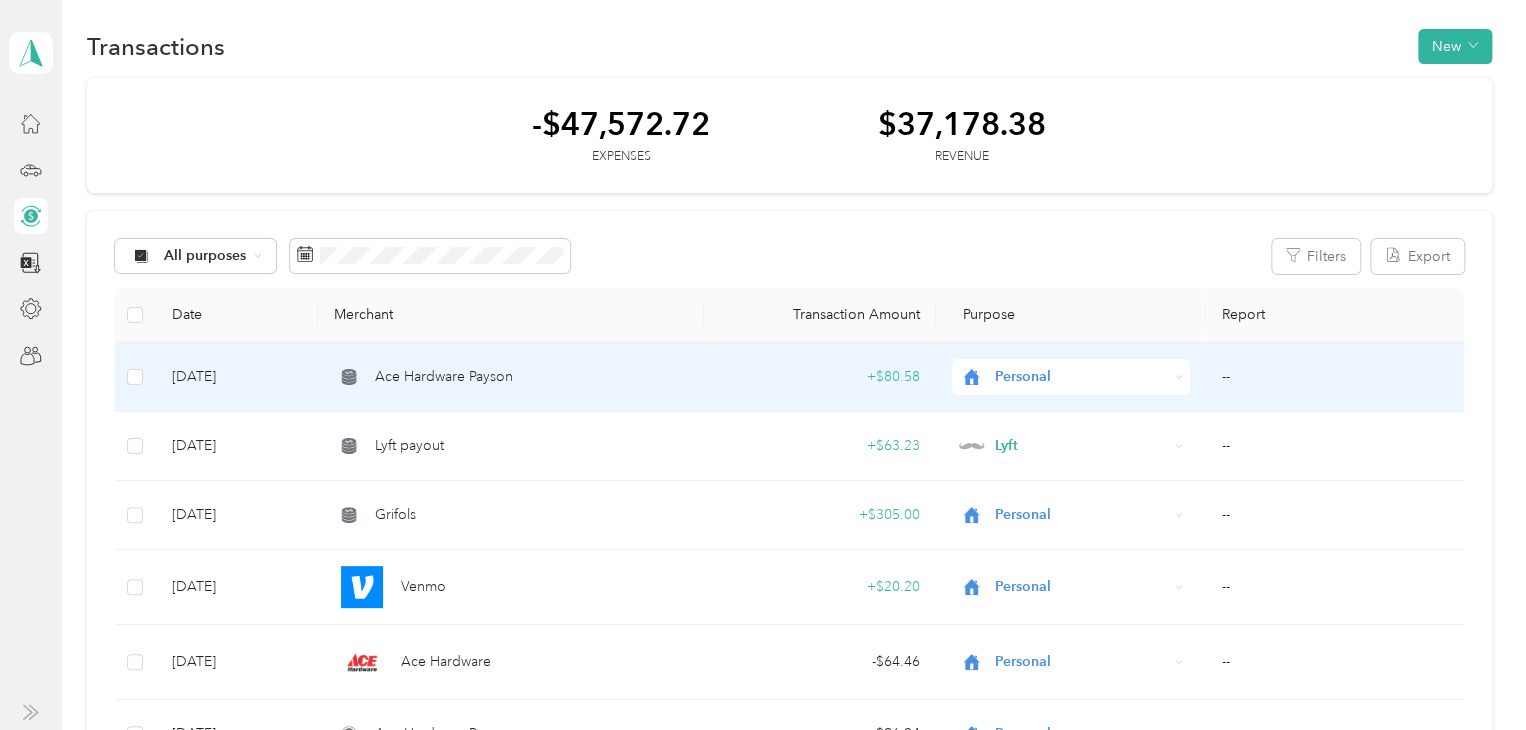 scroll, scrollTop: 0, scrollLeft: 0, axis: both 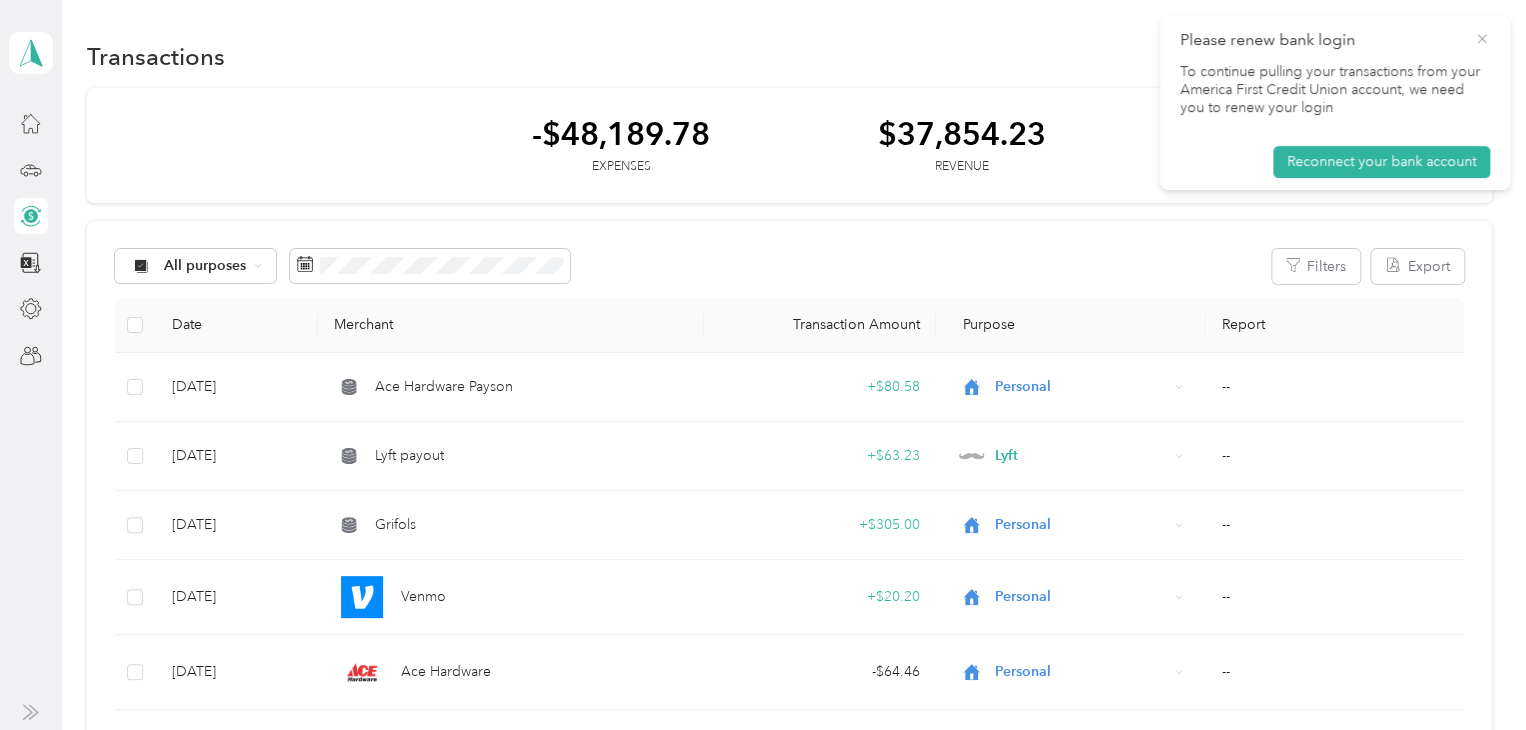 click 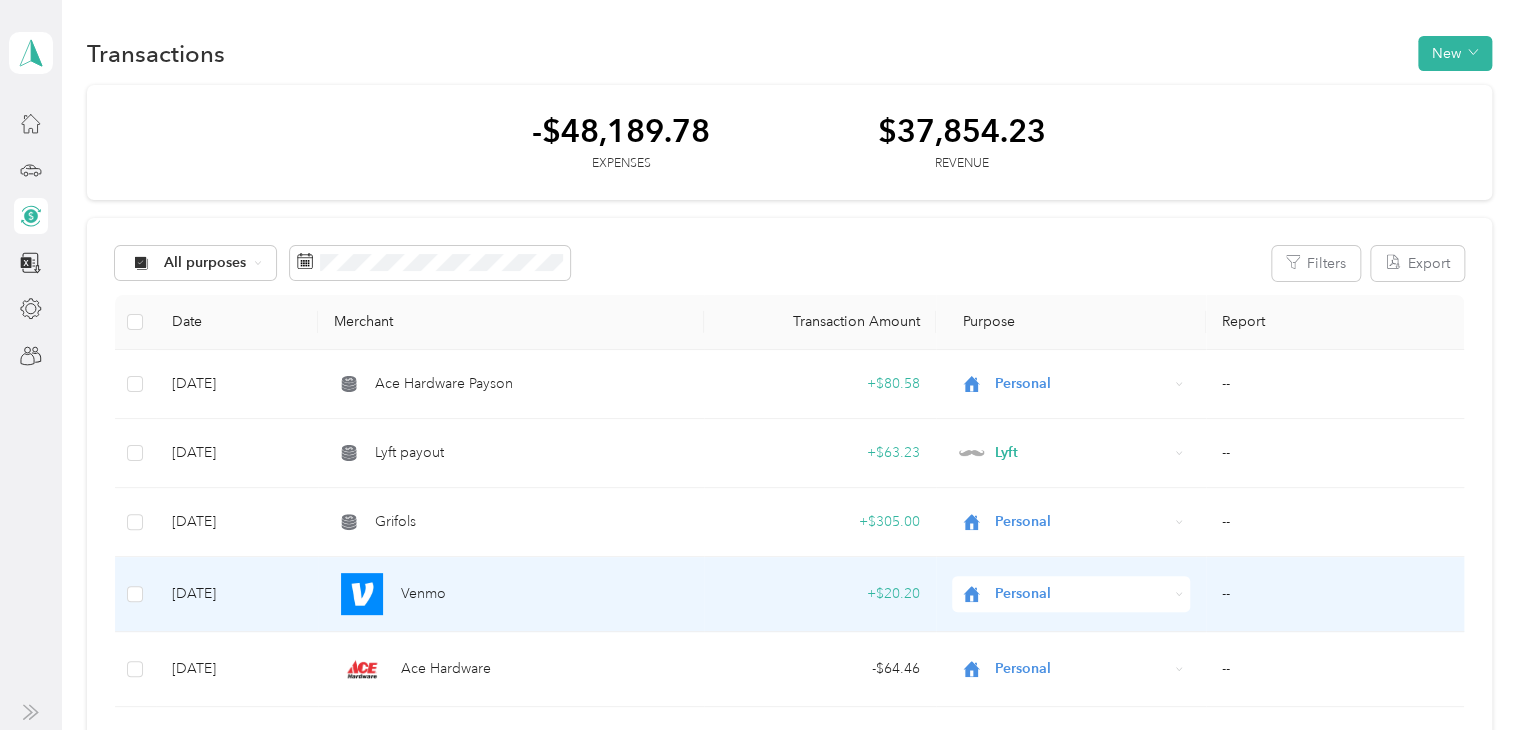 scroll, scrollTop: 0, scrollLeft: 0, axis: both 